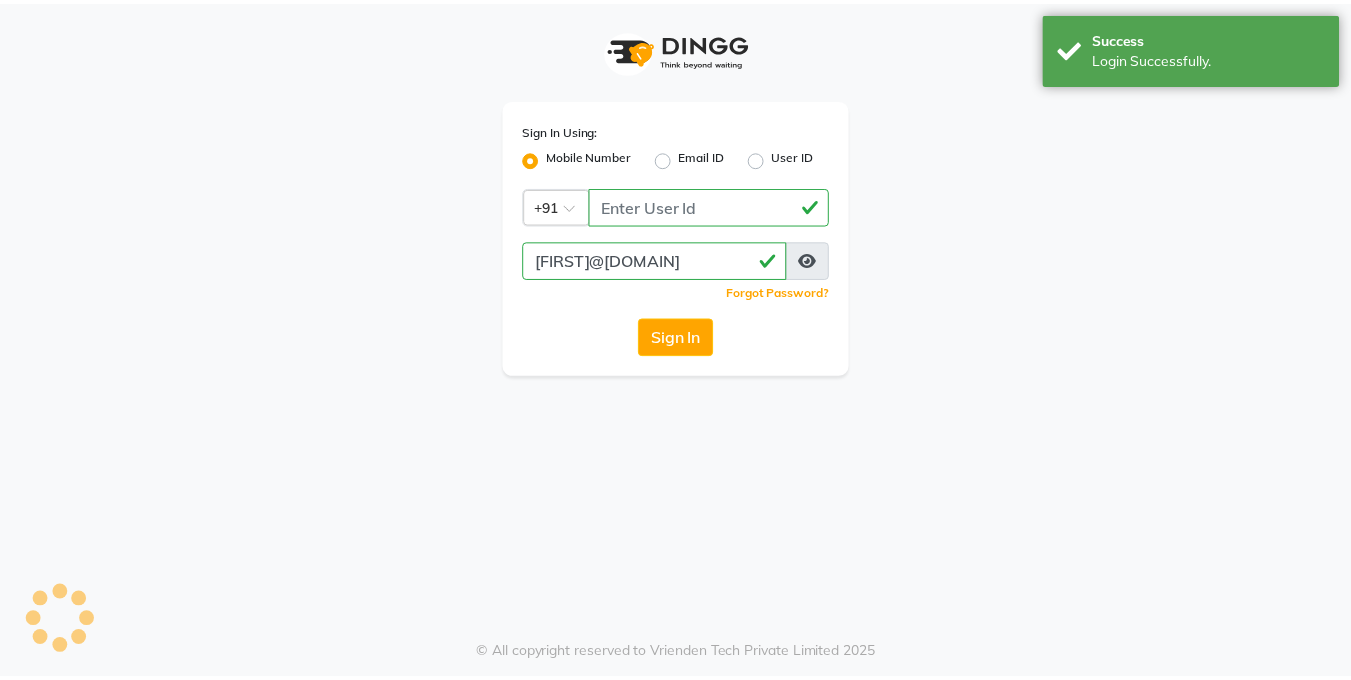 scroll, scrollTop: 0, scrollLeft: 0, axis: both 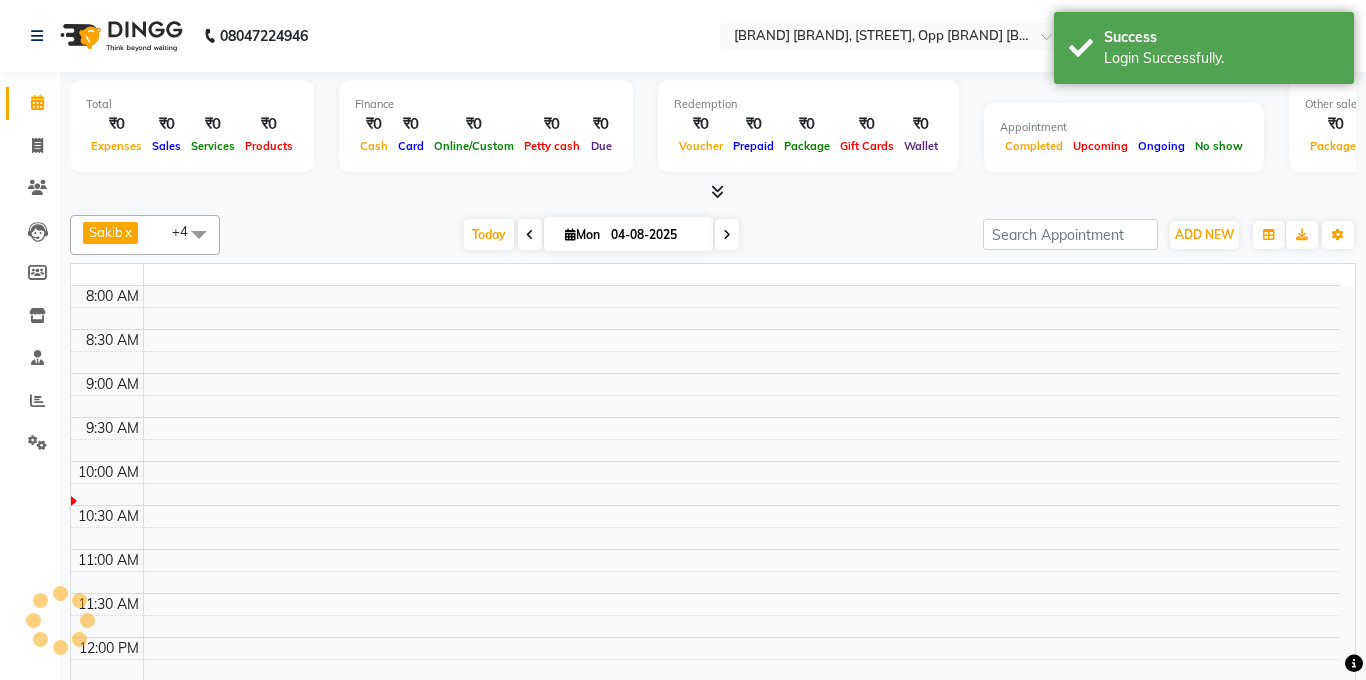 select on "en" 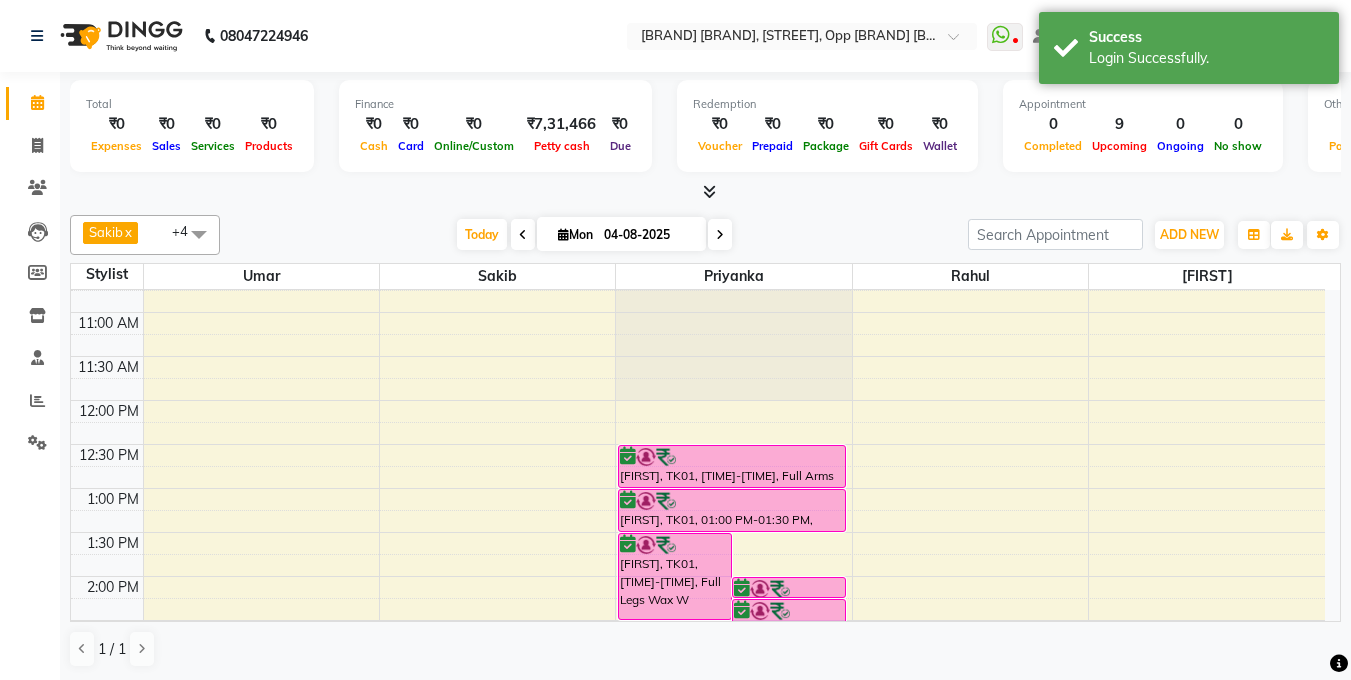 scroll, scrollTop: 157, scrollLeft: 0, axis: vertical 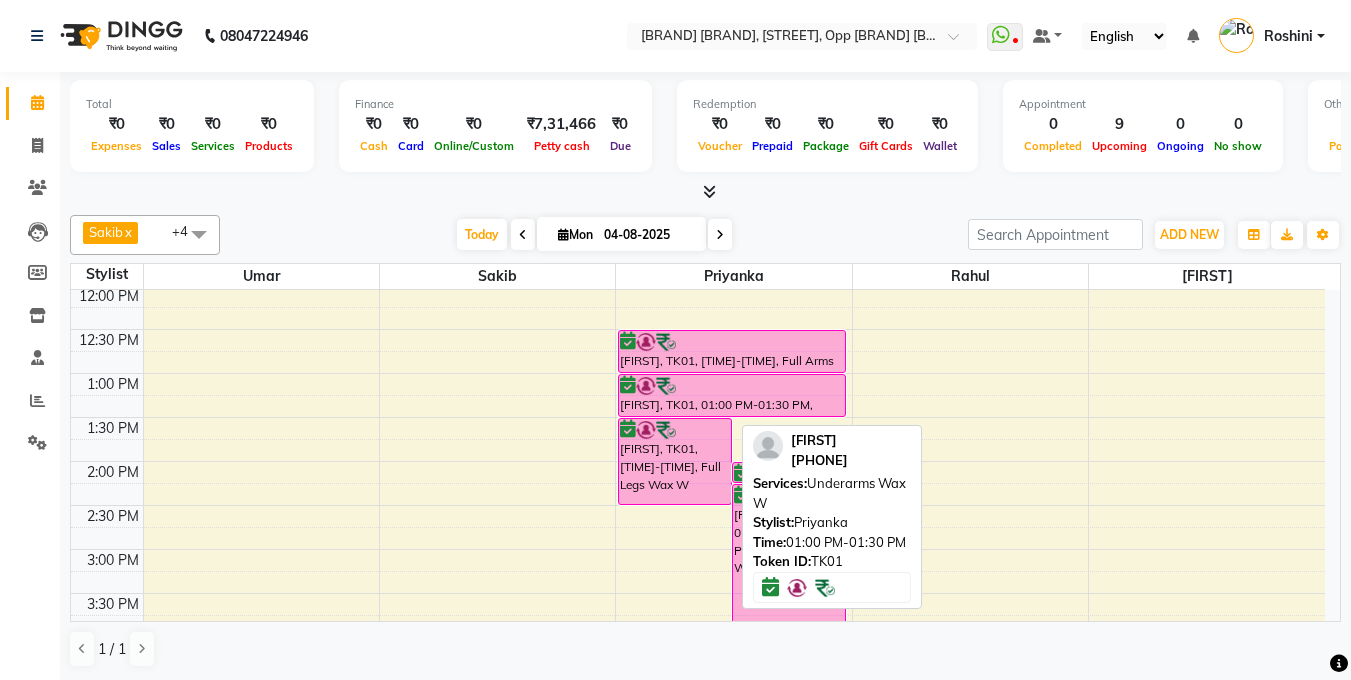 click on "[FIRST], TK01, 01:00 PM-01:30 PM, Underarms Wax W" at bounding box center [732, 395] 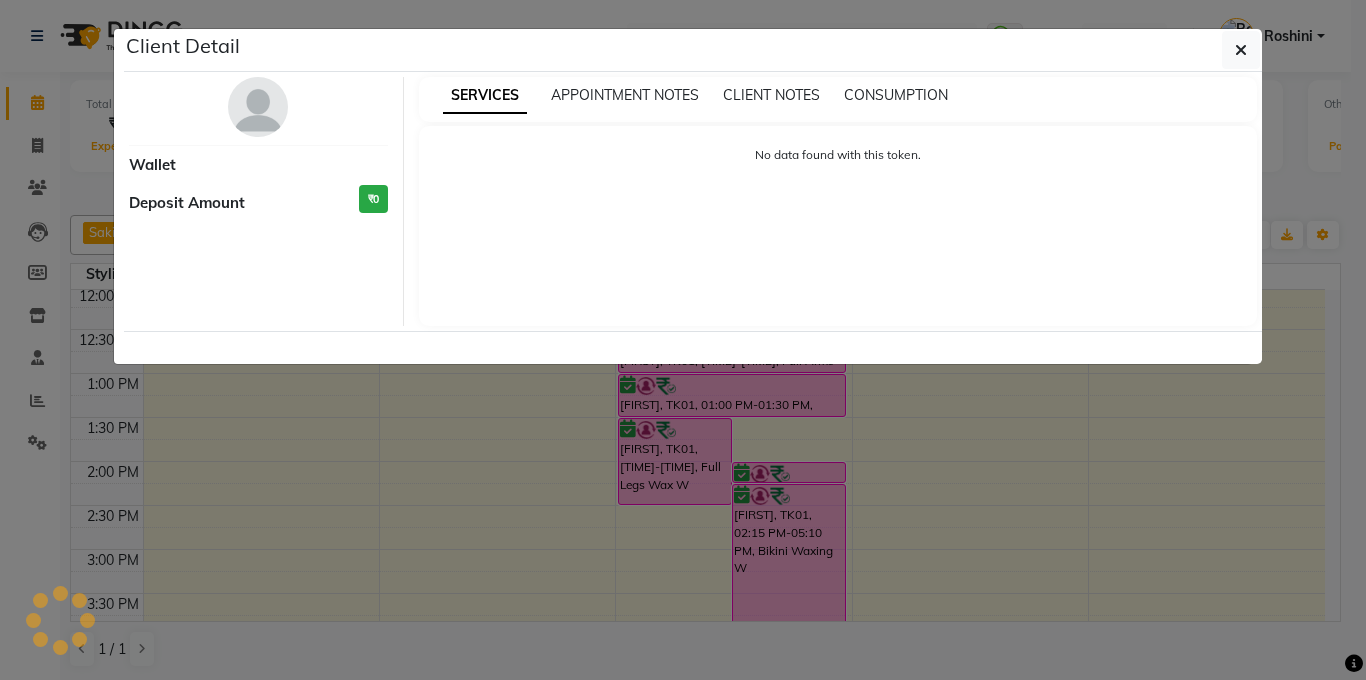 select on "6" 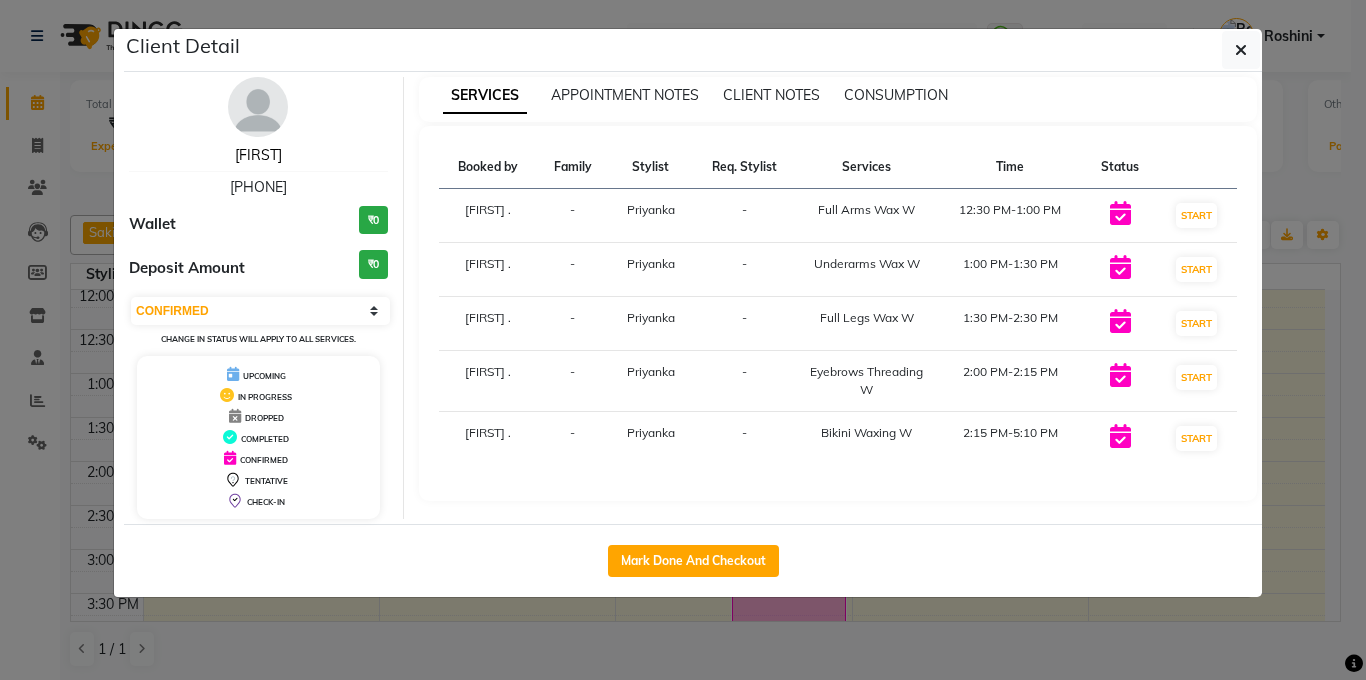click on "[FIRST]" at bounding box center [258, 155] 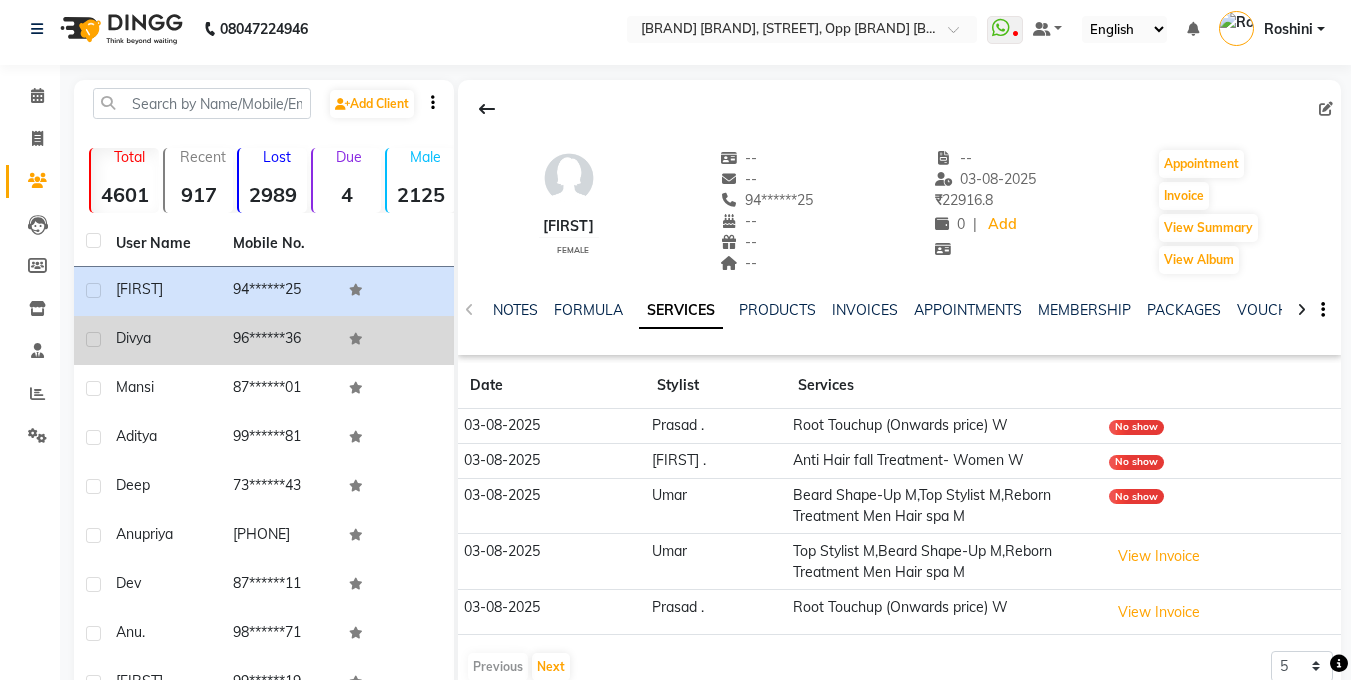 scroll, scrollTop: 8, scrollLeft: 0, axis: vertical 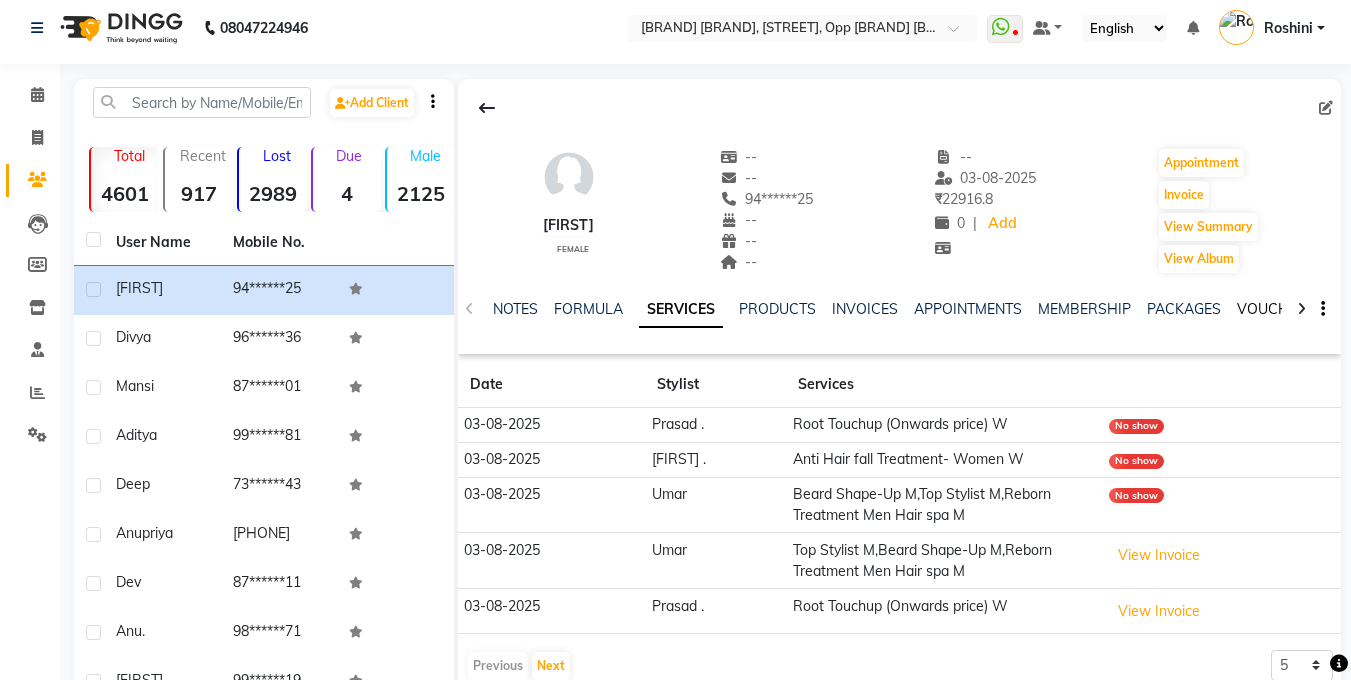 click on "VOUCHERS" 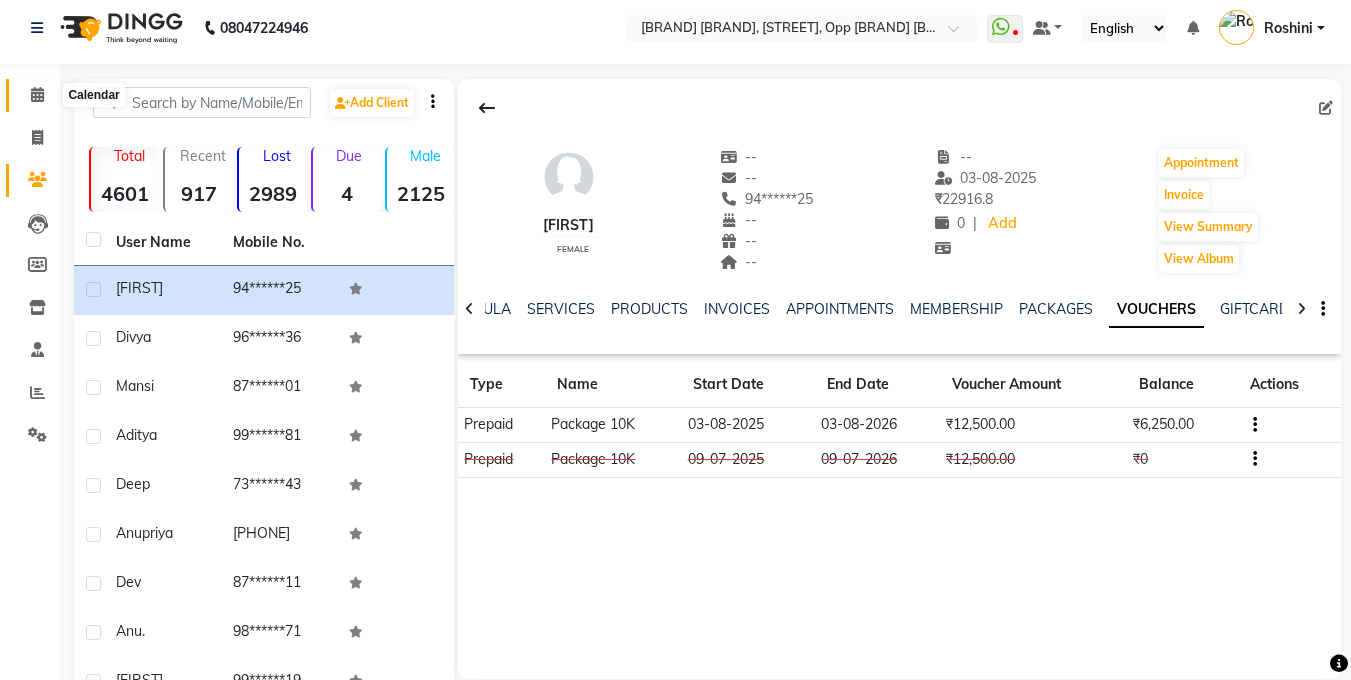 click 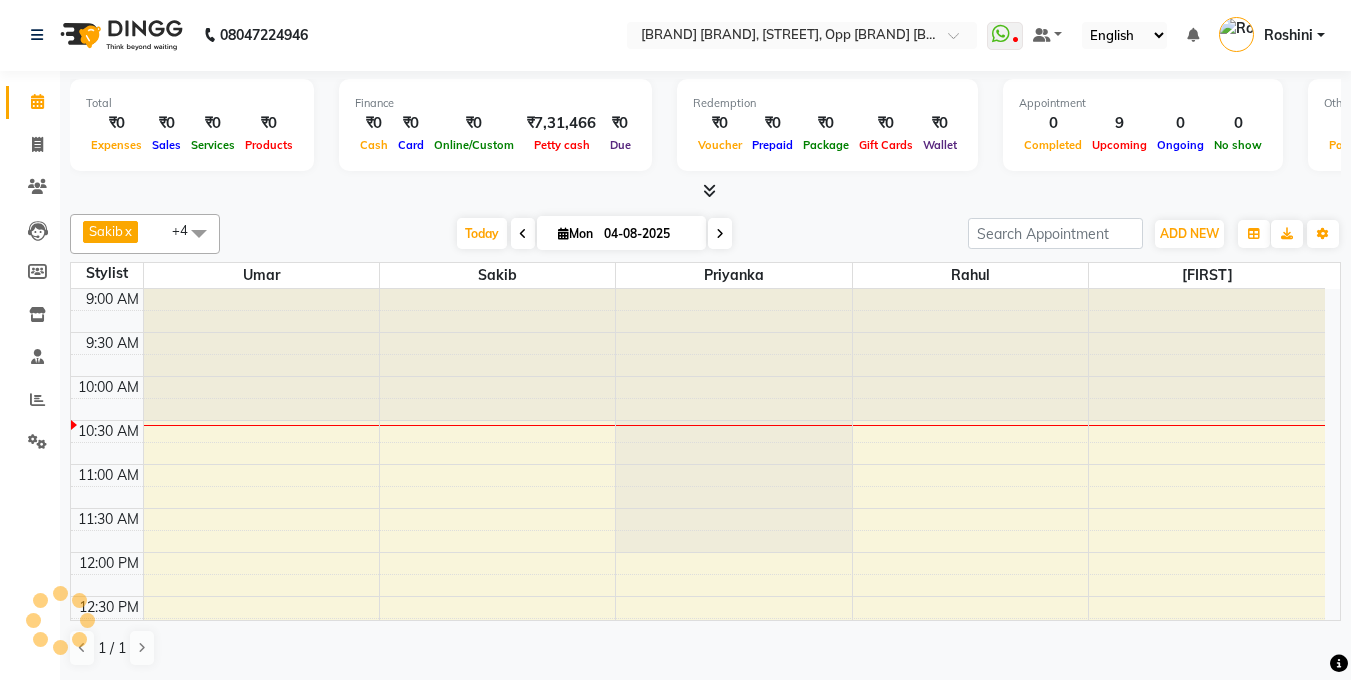 scroll, scrollTop: 1, scrollLeft: 0, axis: vertical 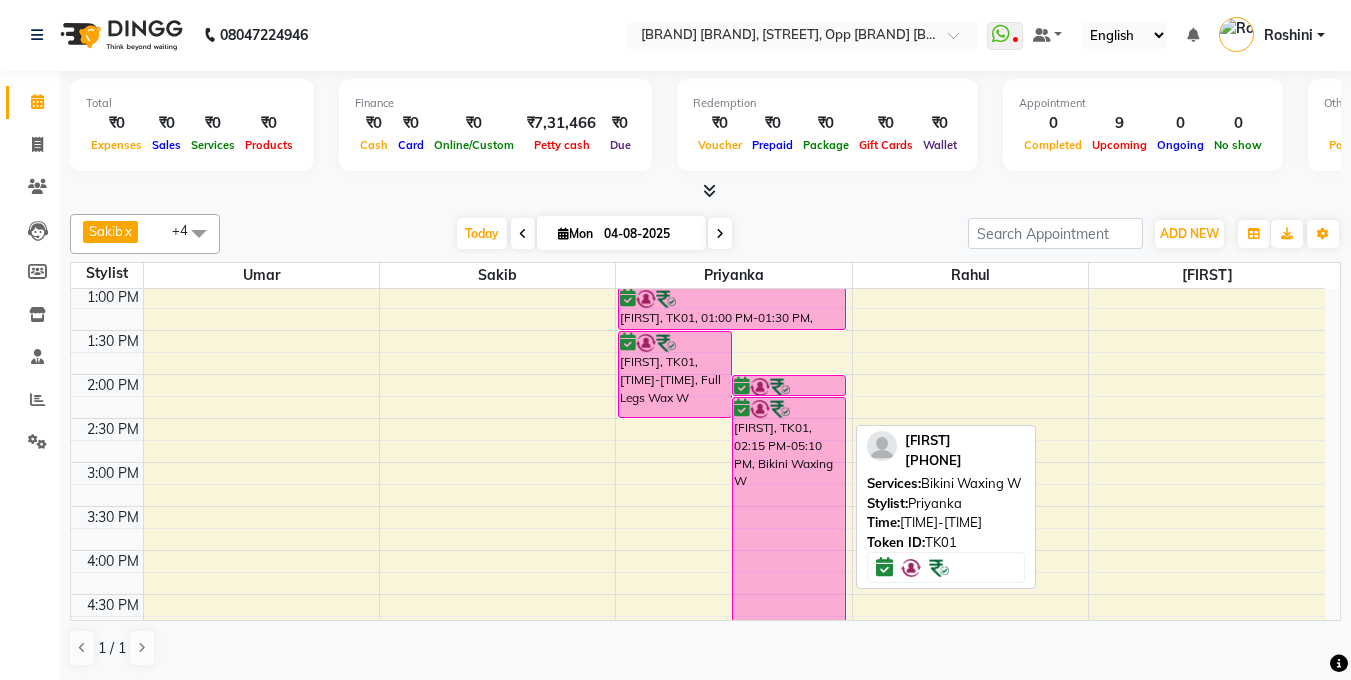 click on "[FIRST], TK01, 02:15 PM-05:10 PM, Bikini Waxing W" at bounding box center (789, 524) 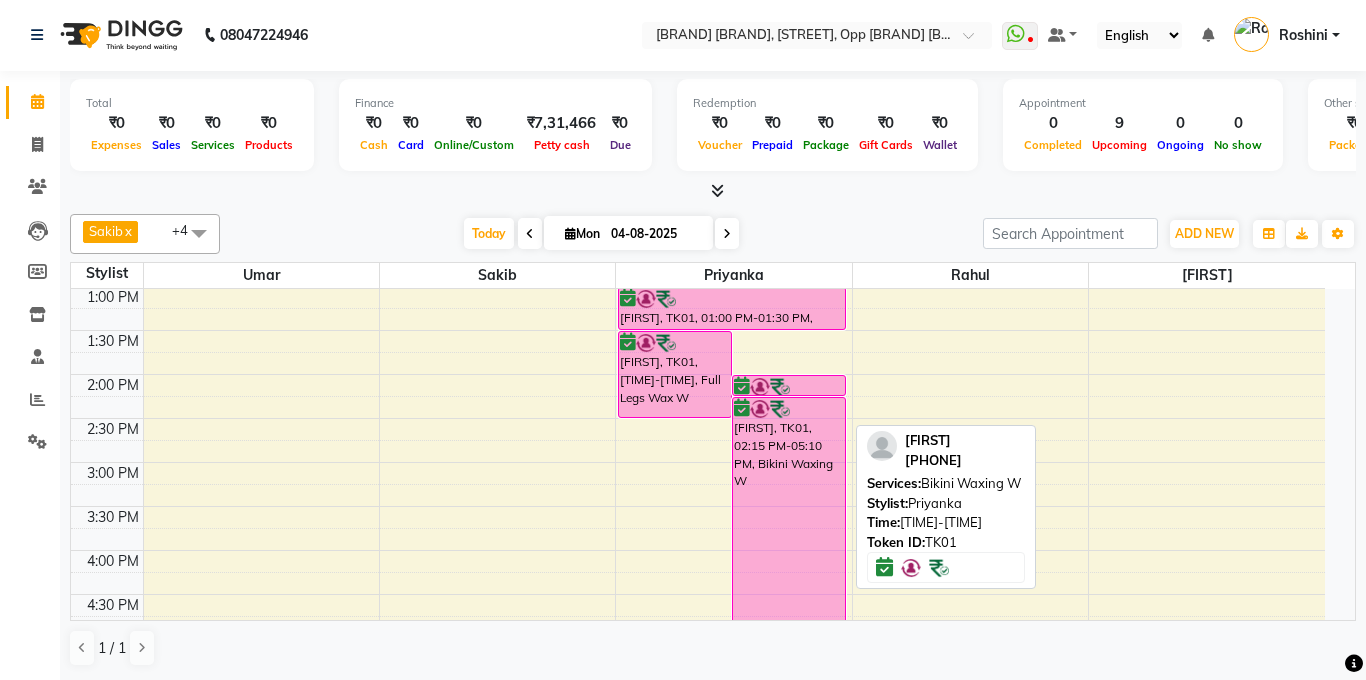 select on "6" 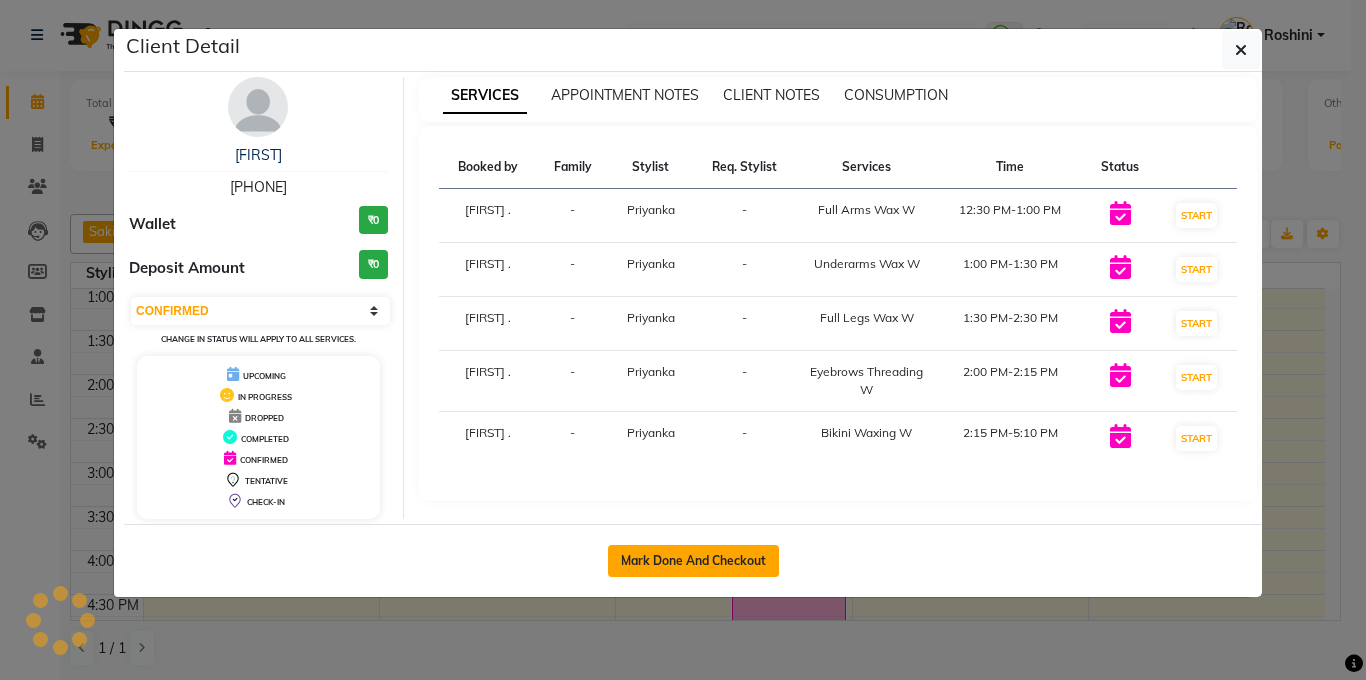 click on "Mark Done And Checkout" 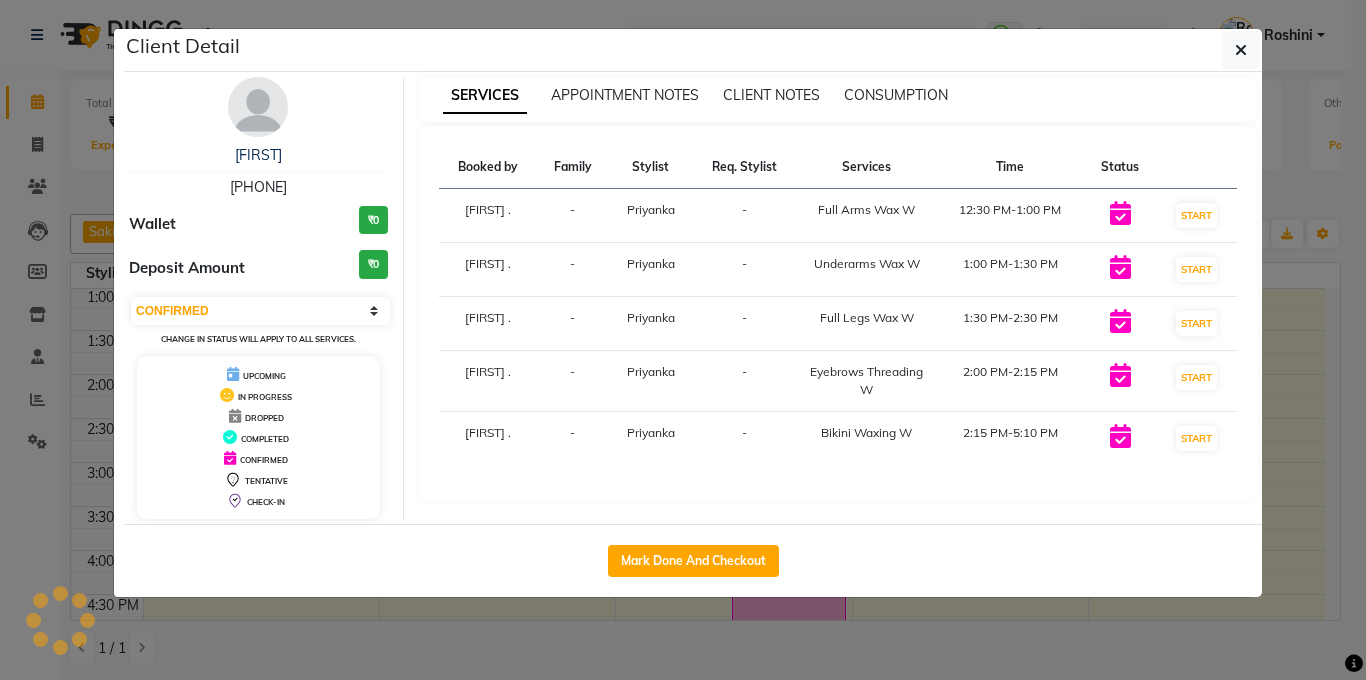 select on "5743" 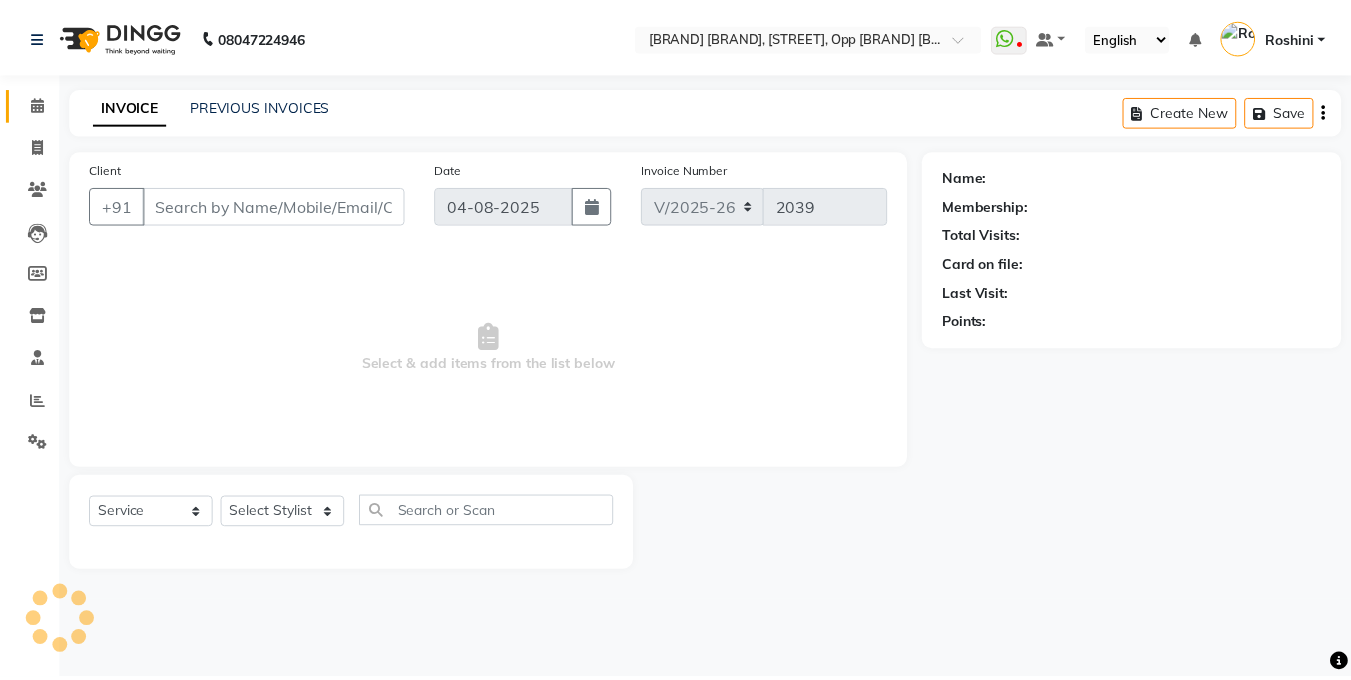 scroll, scrollTop: 0, scrollLeft: 0, axis: both 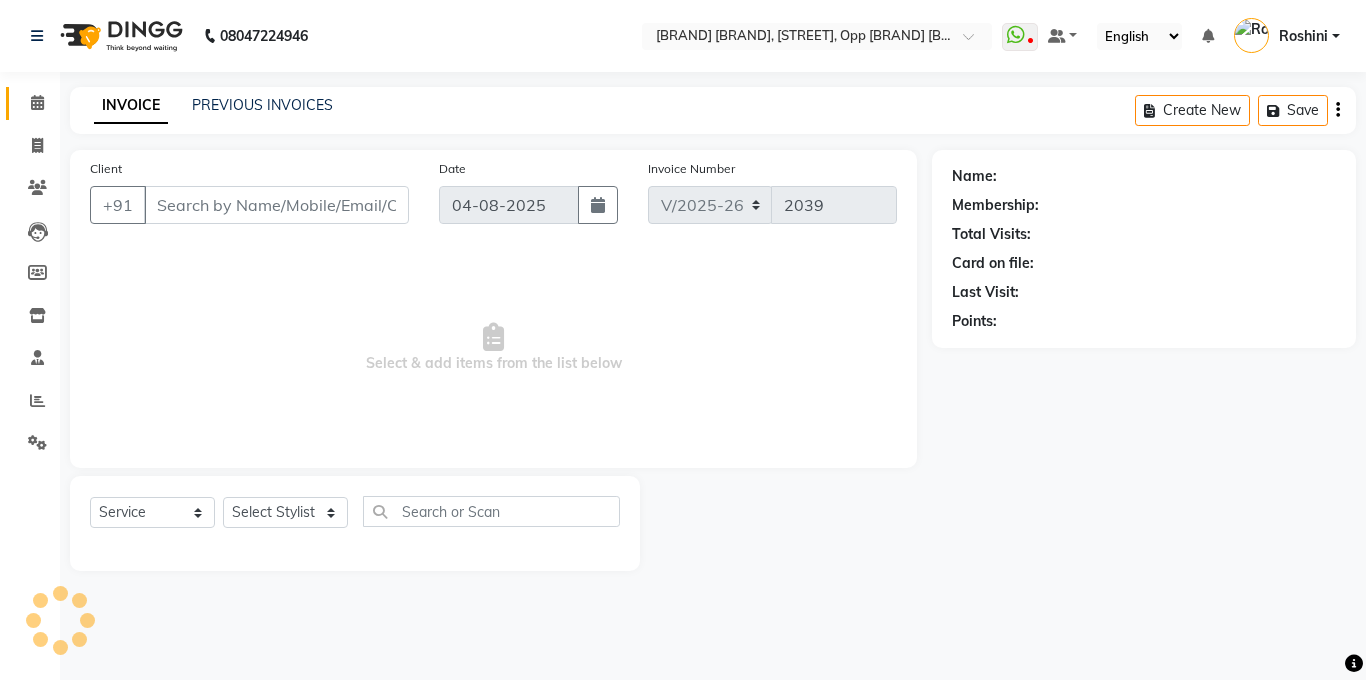 type on "94******25" 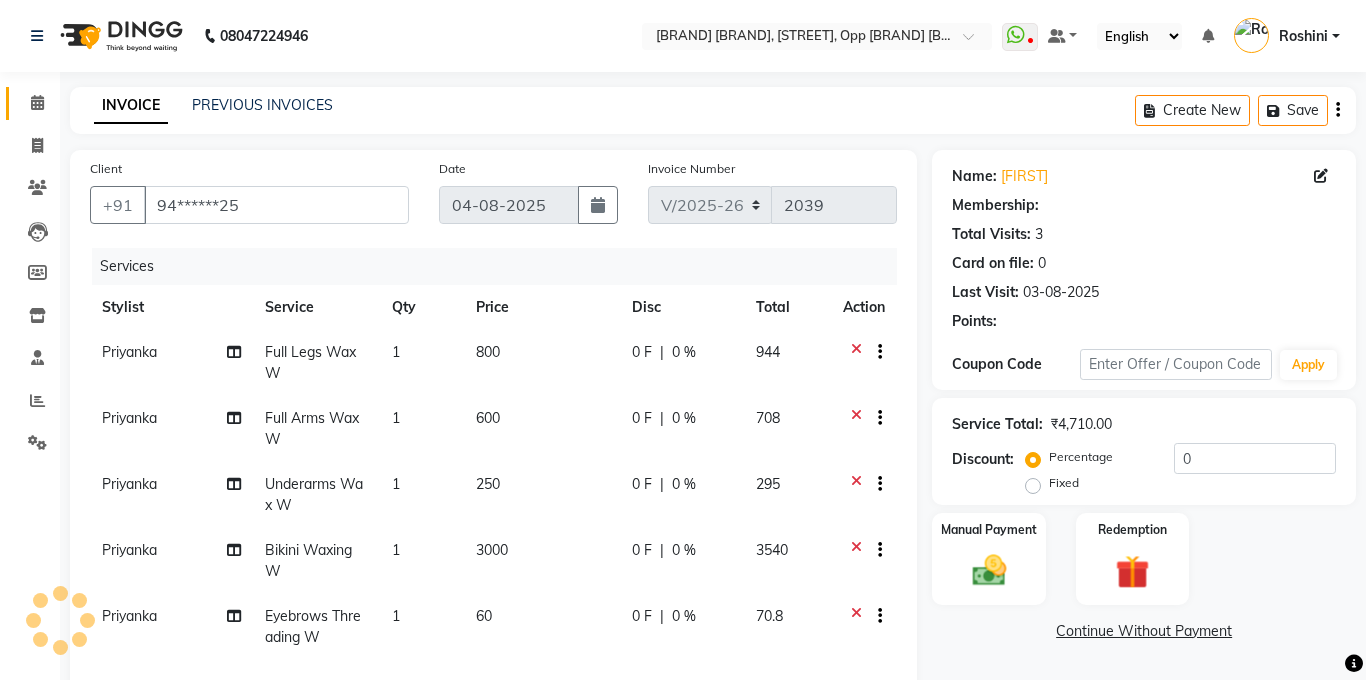 select on "1: Object" 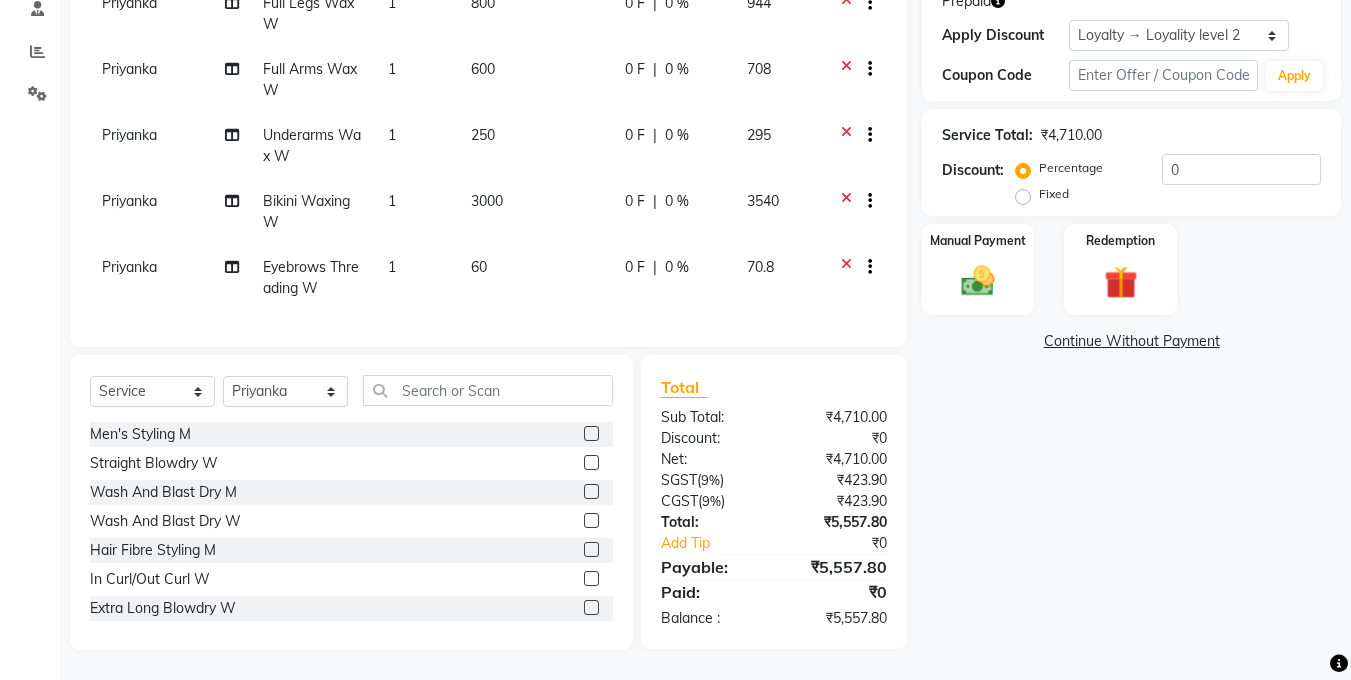 scroll, scrollTop: 0, scrollLeft: 0, axis: both 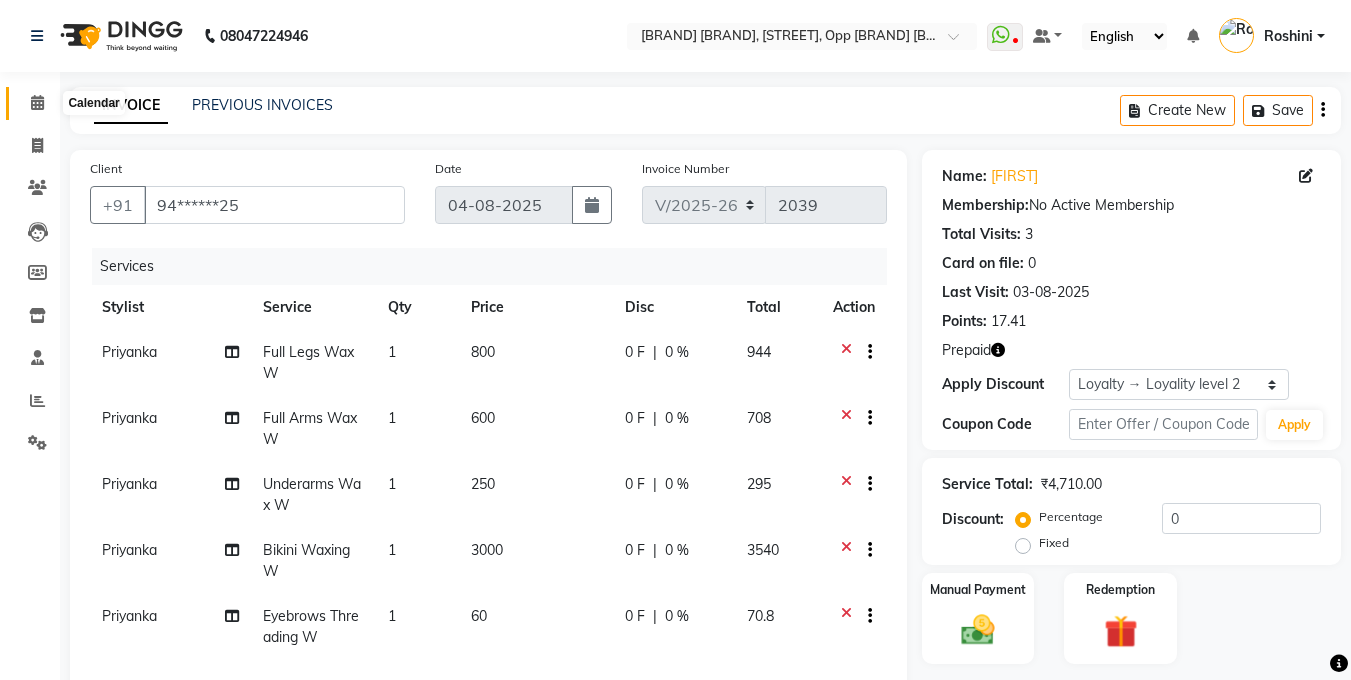 click 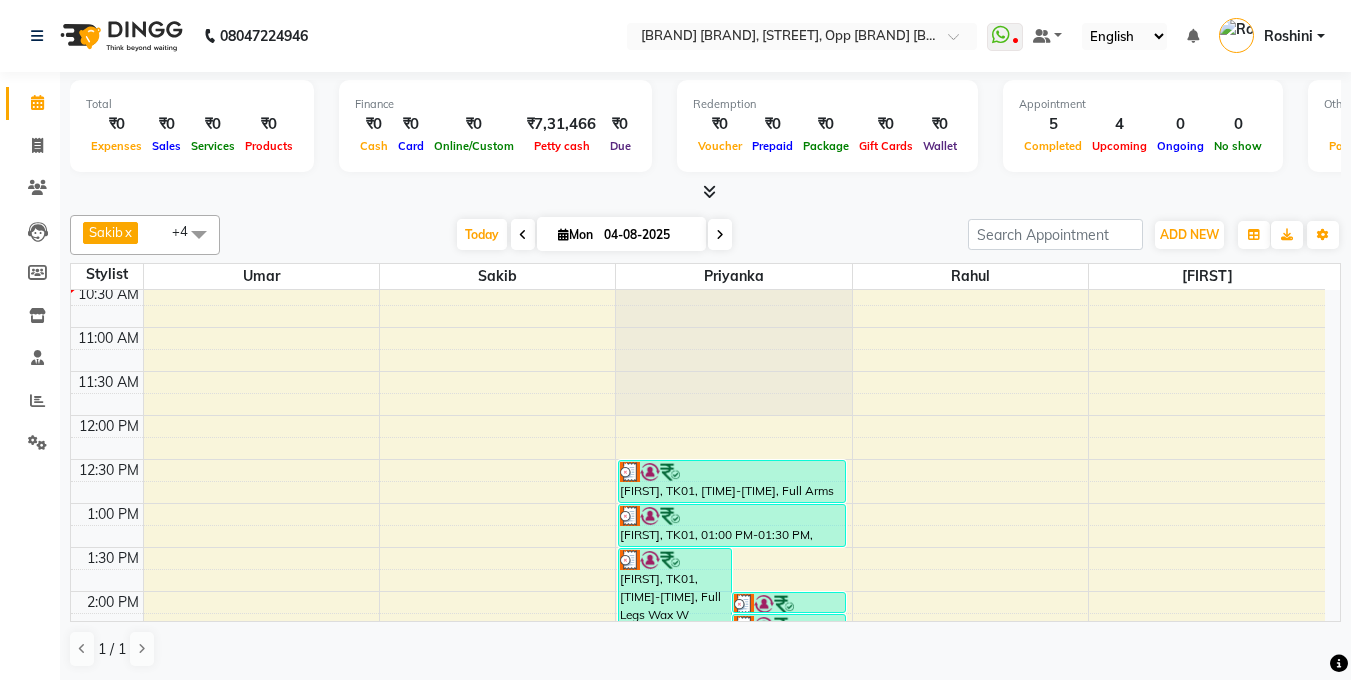 scroll, scrollTop: 149, scrollLeft: 0, axis: vertical 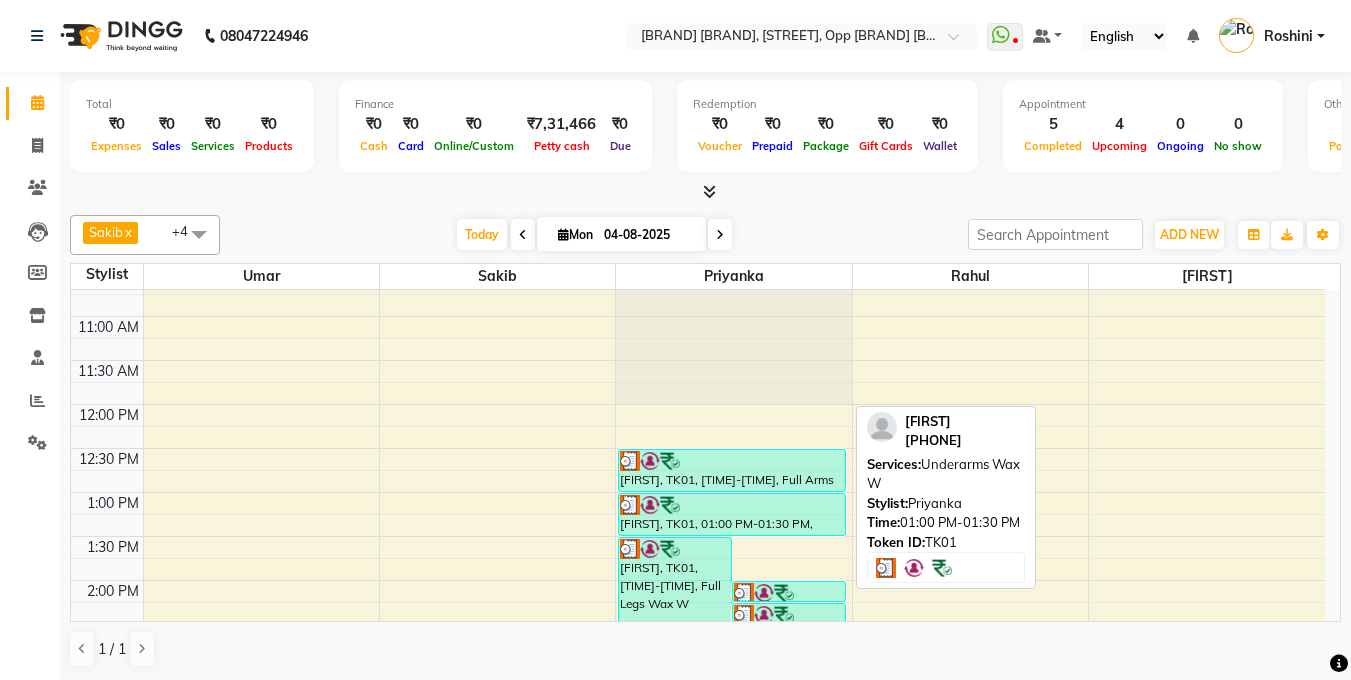 click at bounding box center [732, 505] 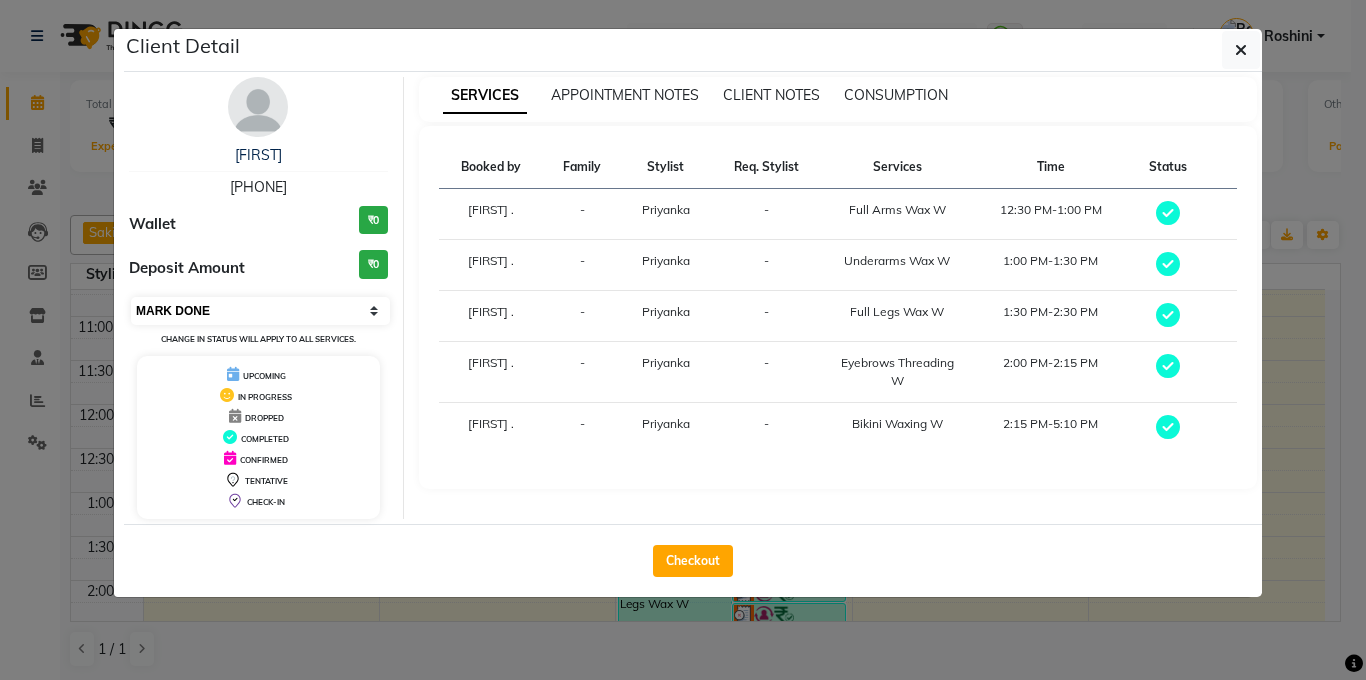 click on "Select MARK DONE UPCOMING" at bounding box center (260, 311) 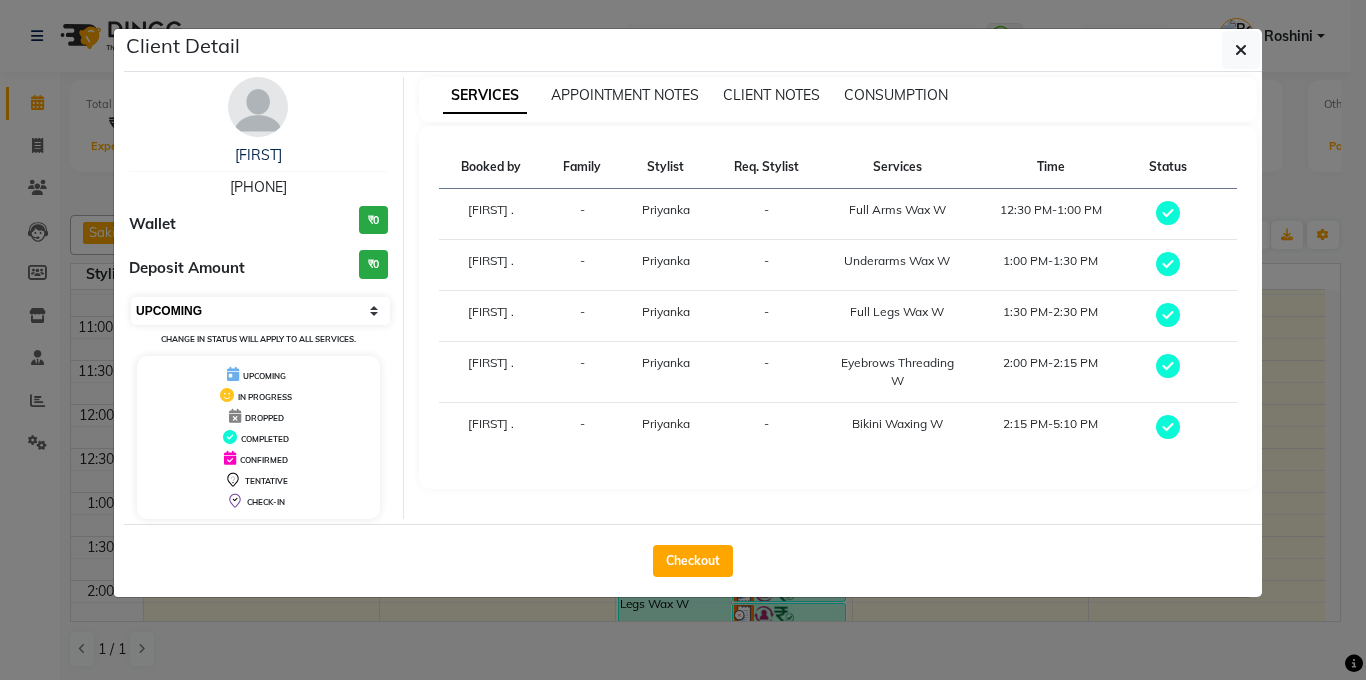 click on "Select MARK DONE UPCOMING" at bounding box center [260, 311] 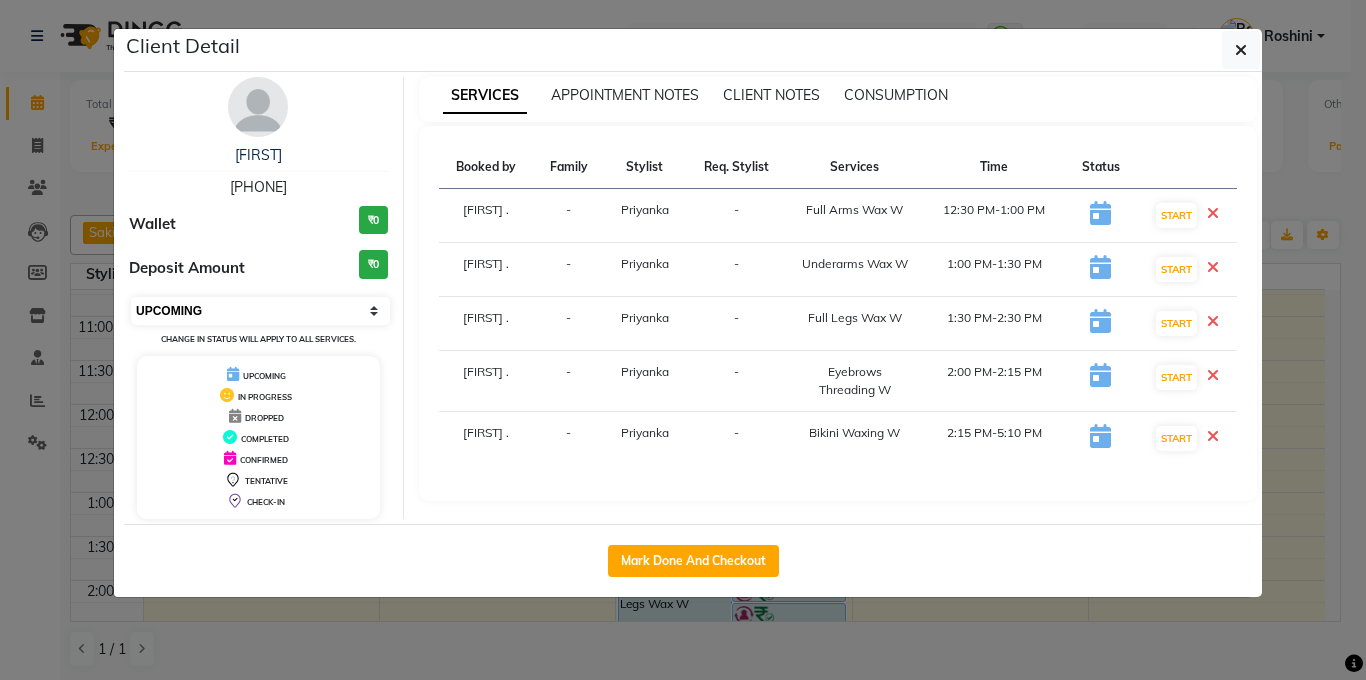 select on "8" 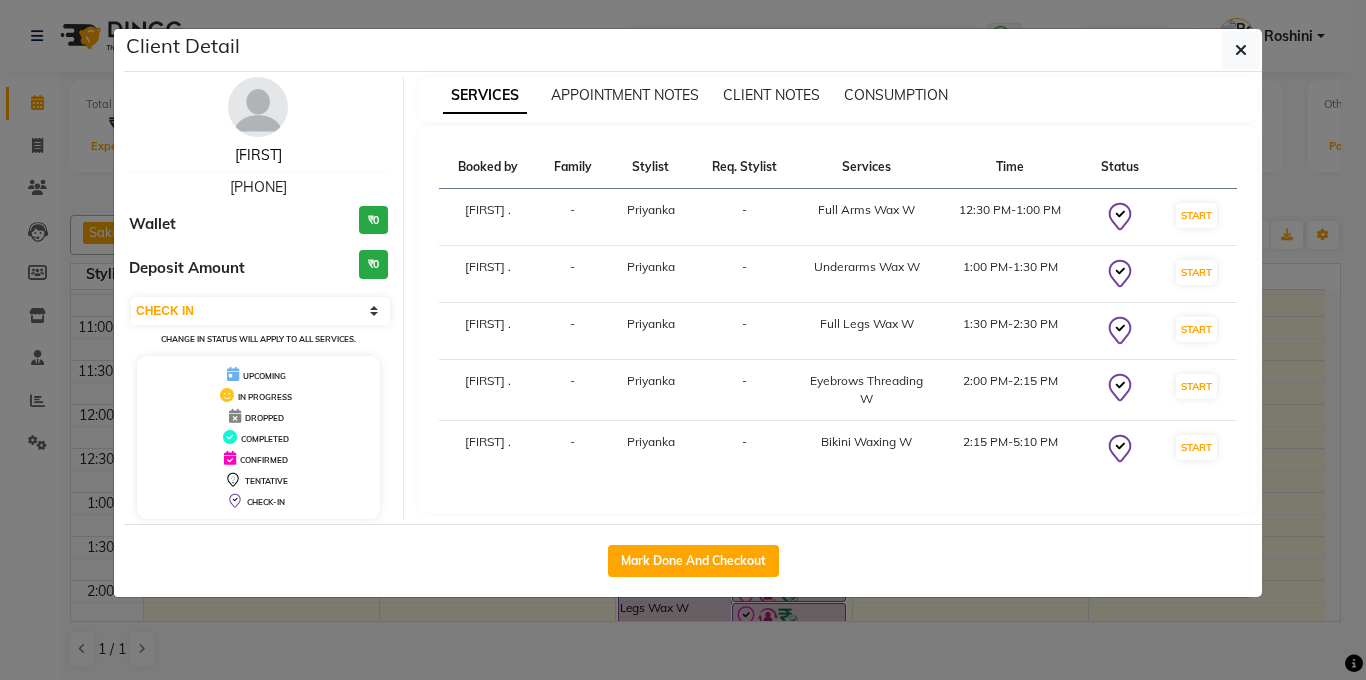 click on "[FIRST]" at bounding box center (258, 155) 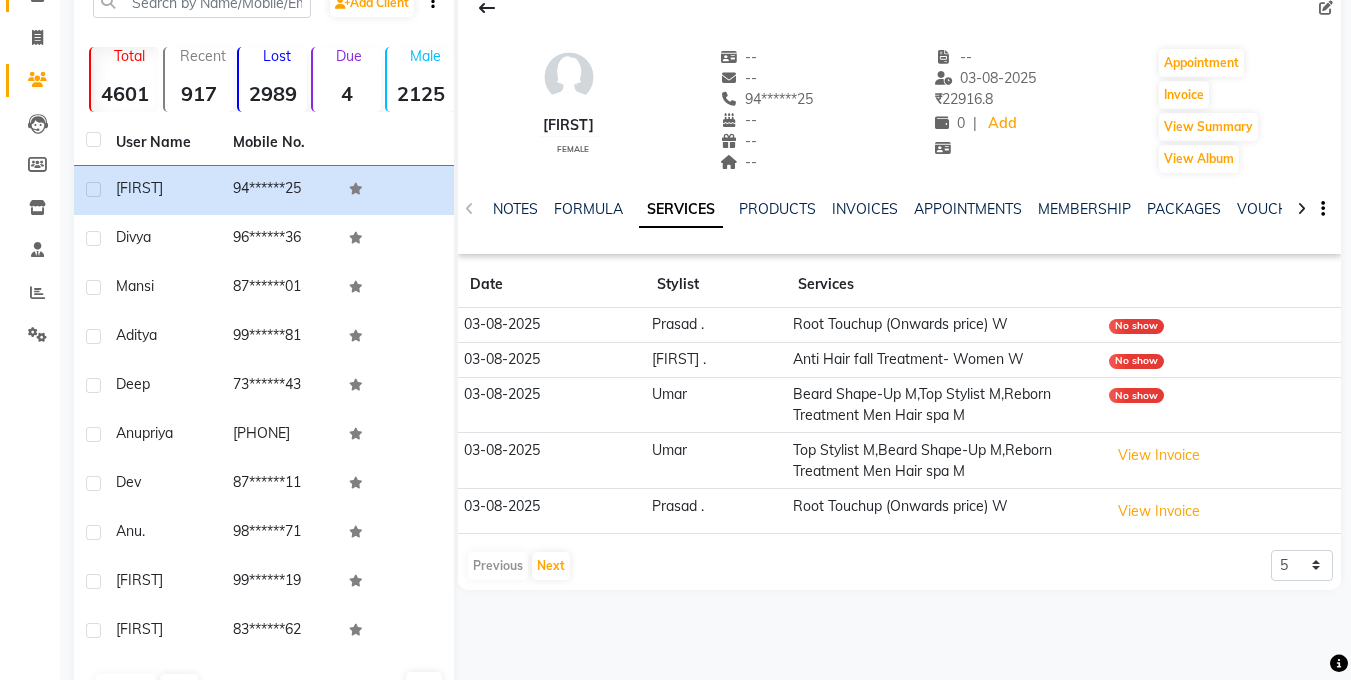 scroll, scrollTop: 146, scrollLeft: 0, axis: vertical 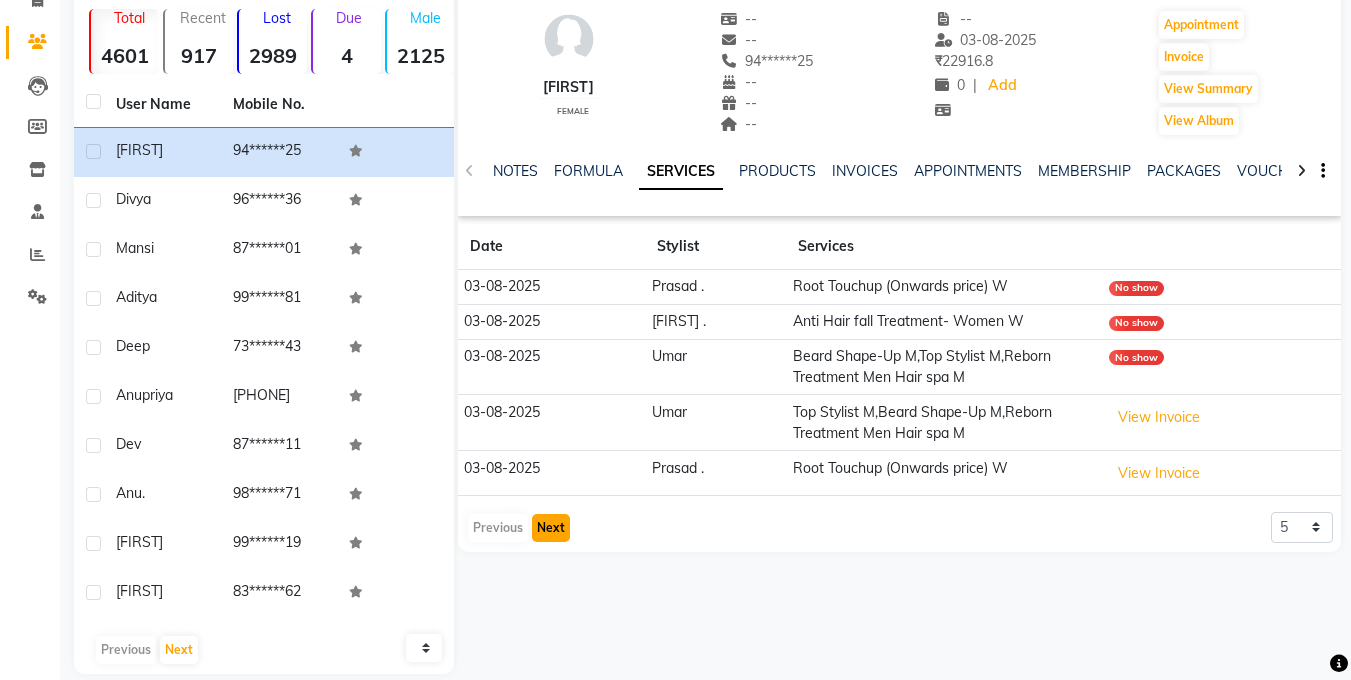 click on "Next" 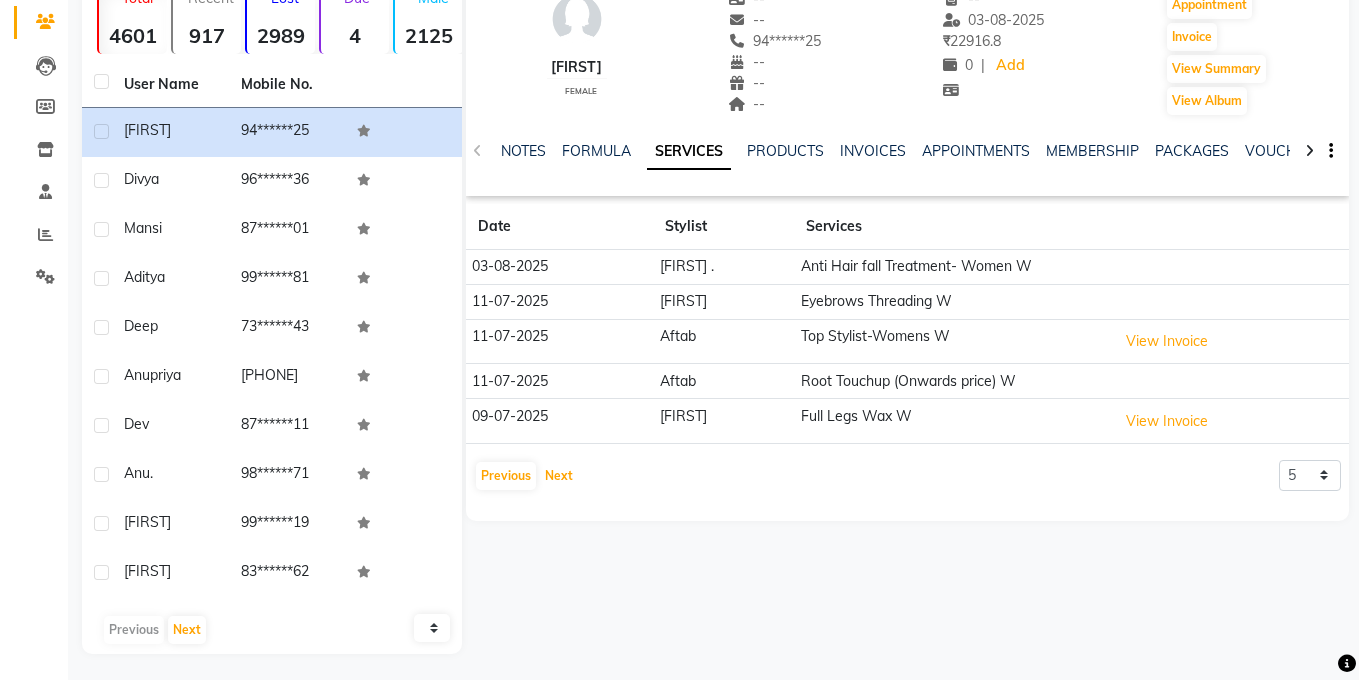 scroll, scrollTop: 167, scrollLeft: 0, axis: vertical 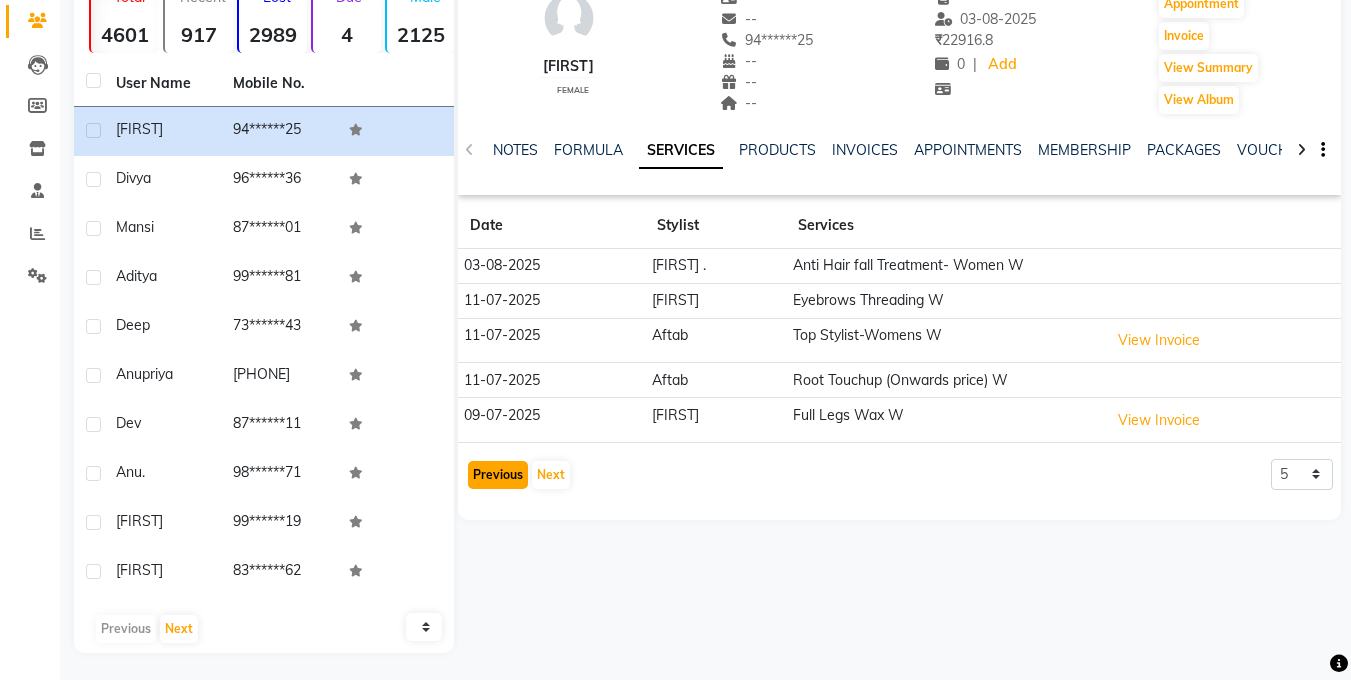 click on "Previous" 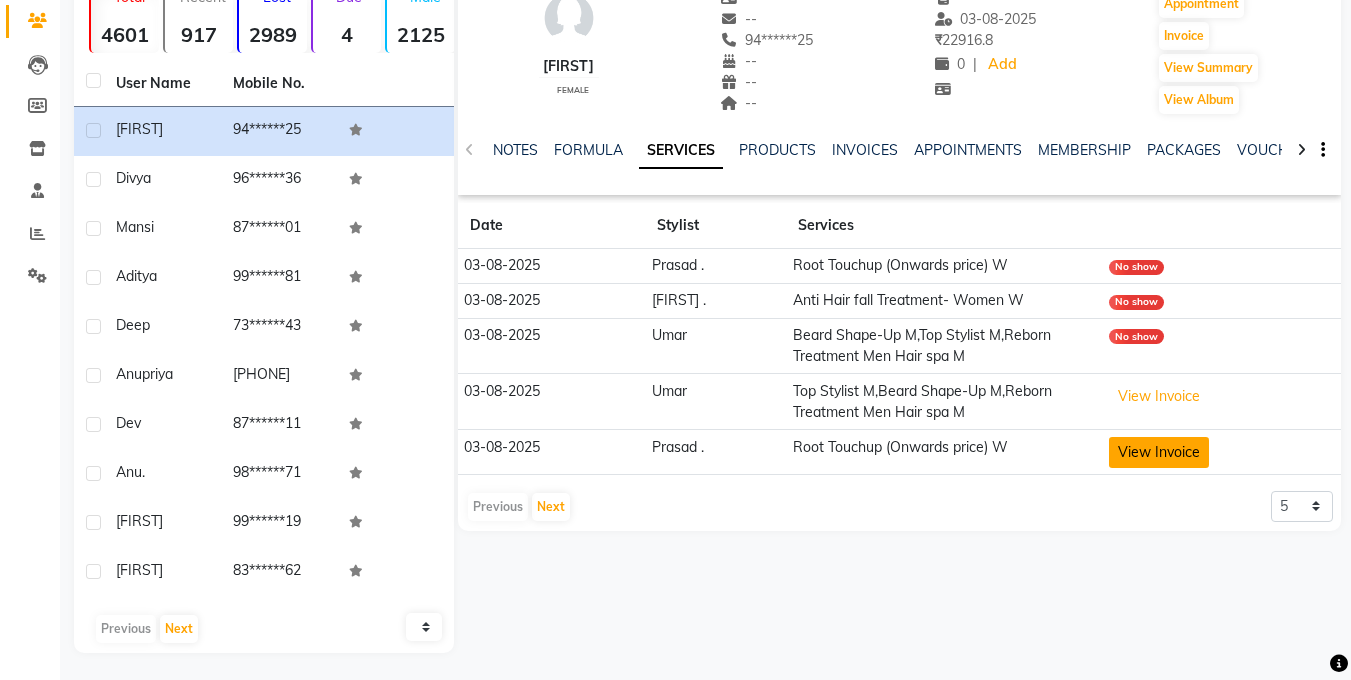 click on "View Invoice" 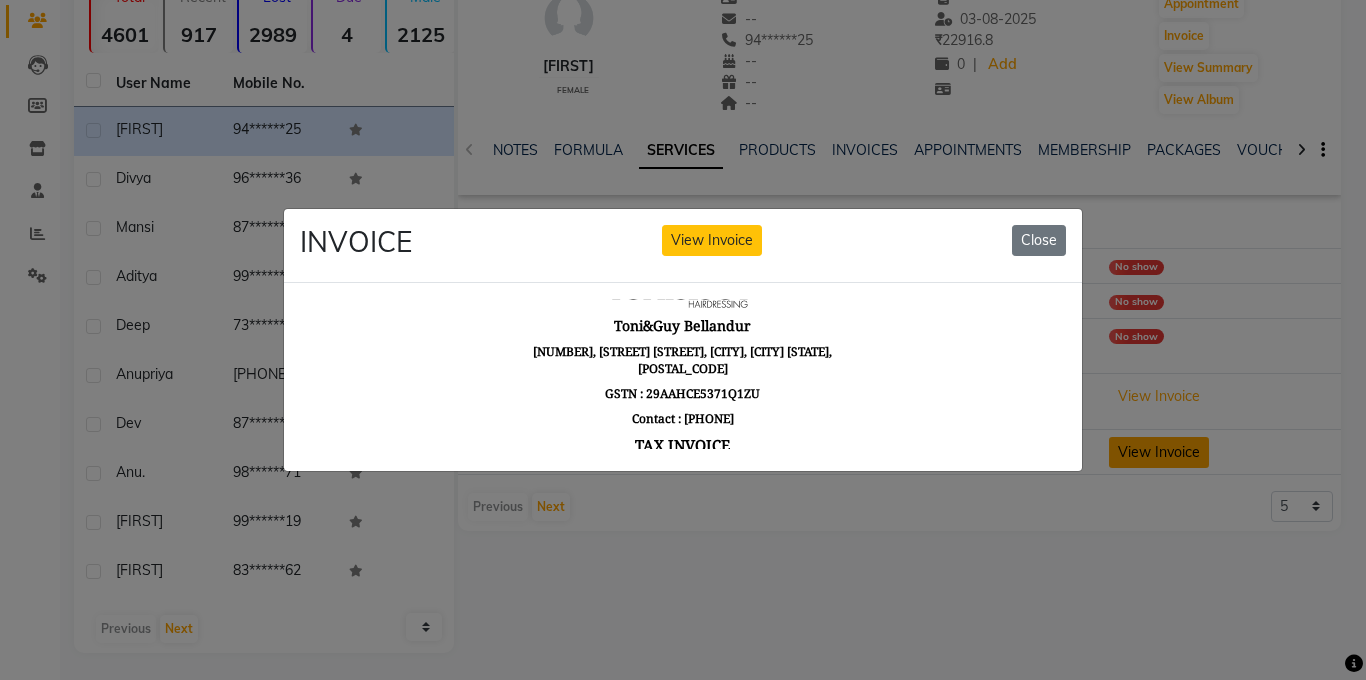scroll, scrollTop: 16, scrollLeft: 0, axis: vertical 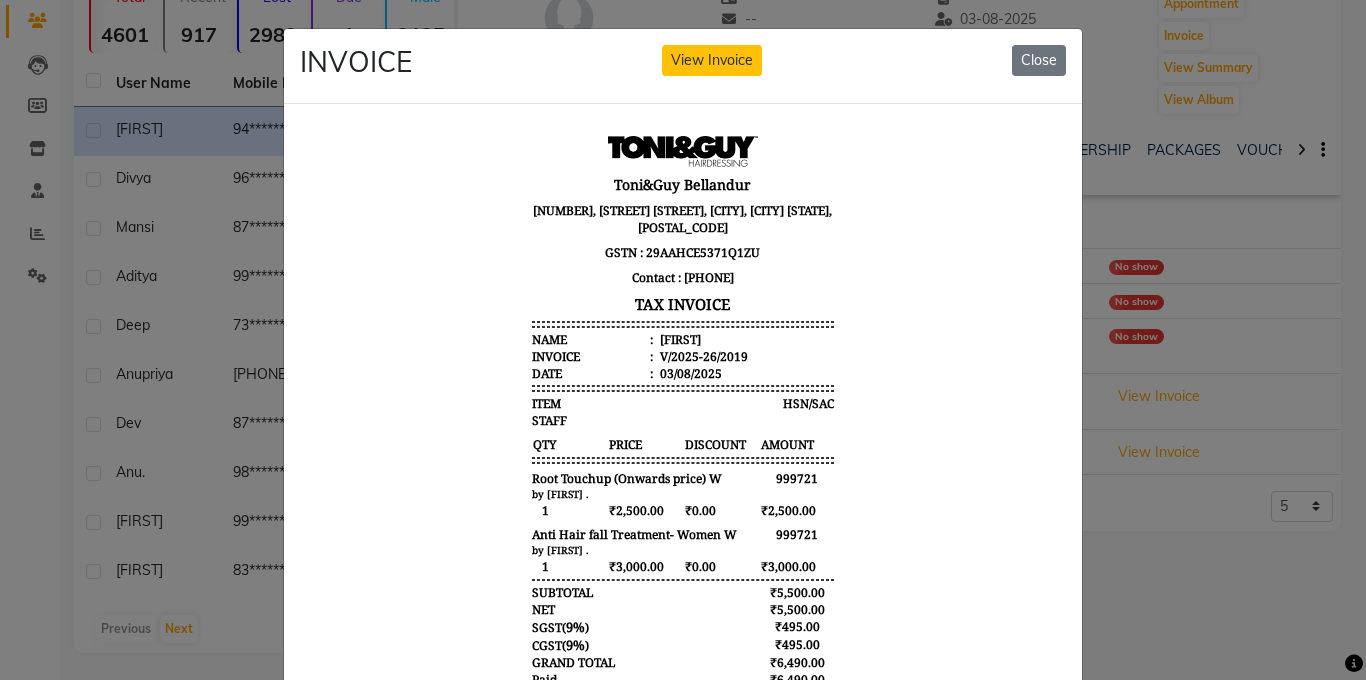 click on "INVOICE View Invoice Close" 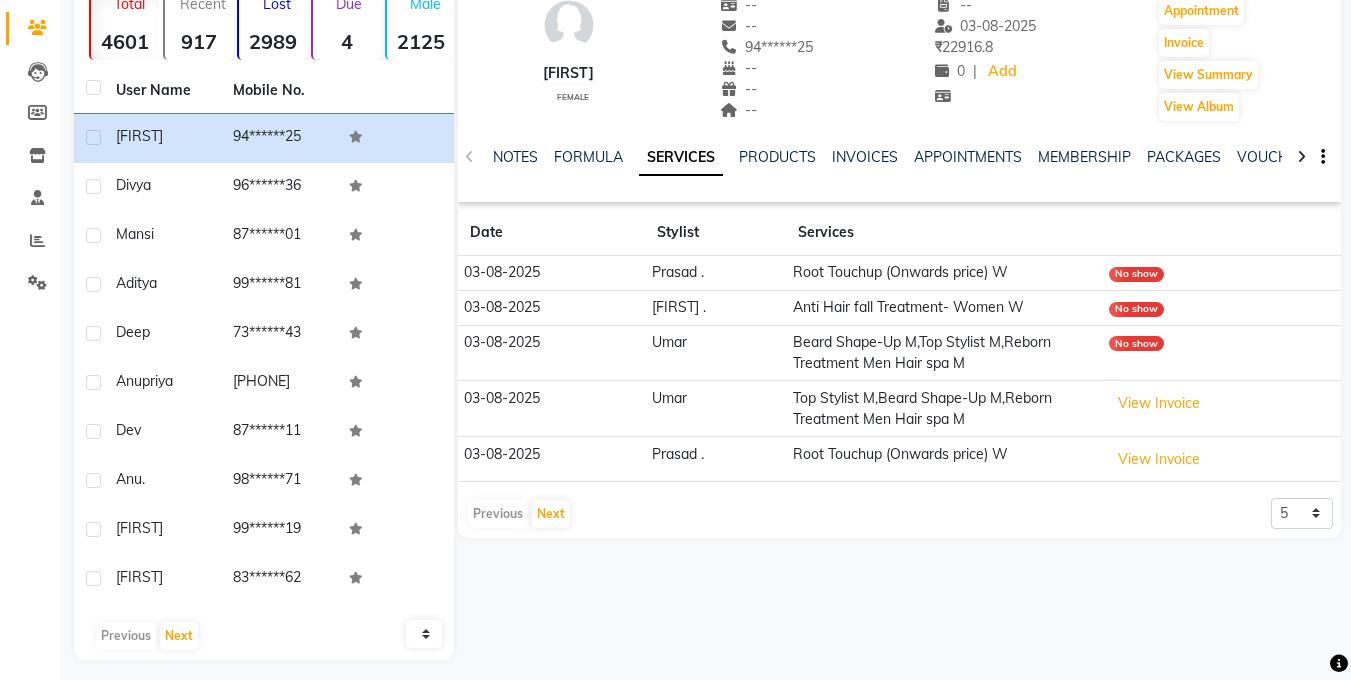 scroll, scrollTop: 169, scrollLeft: 0, axis: vertical 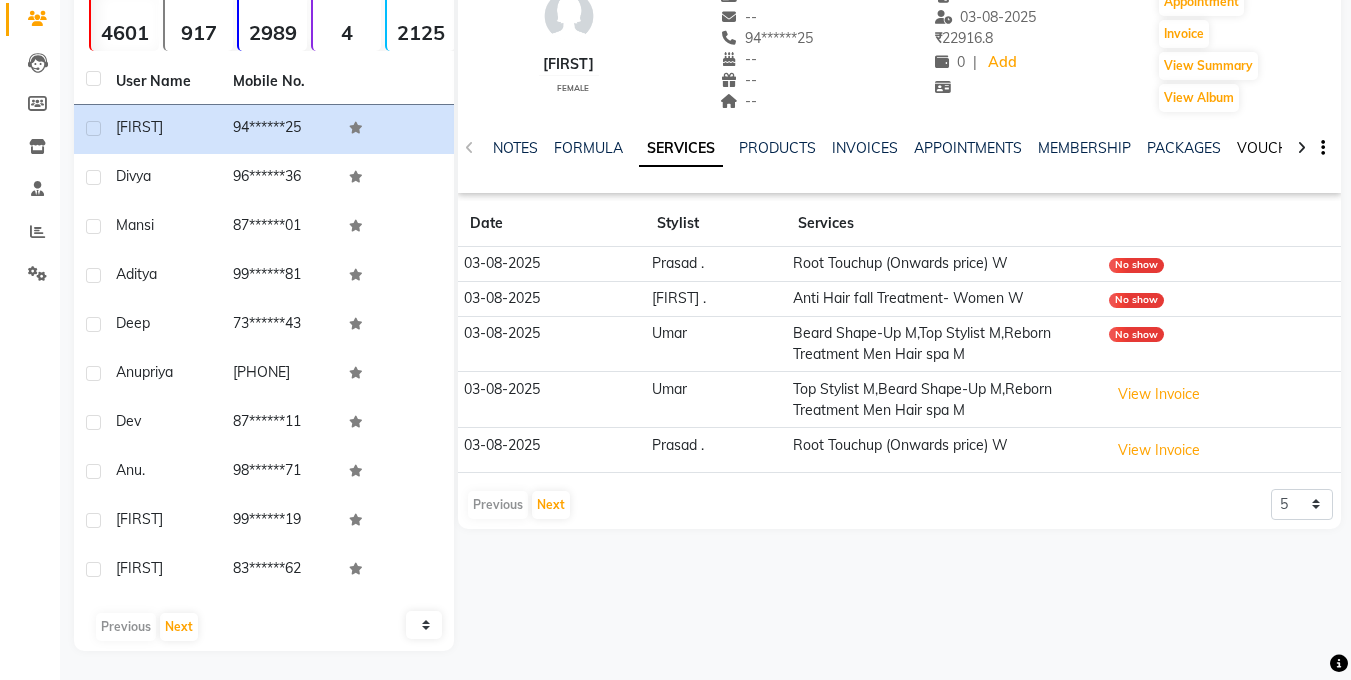 click on "VOUCHERS" 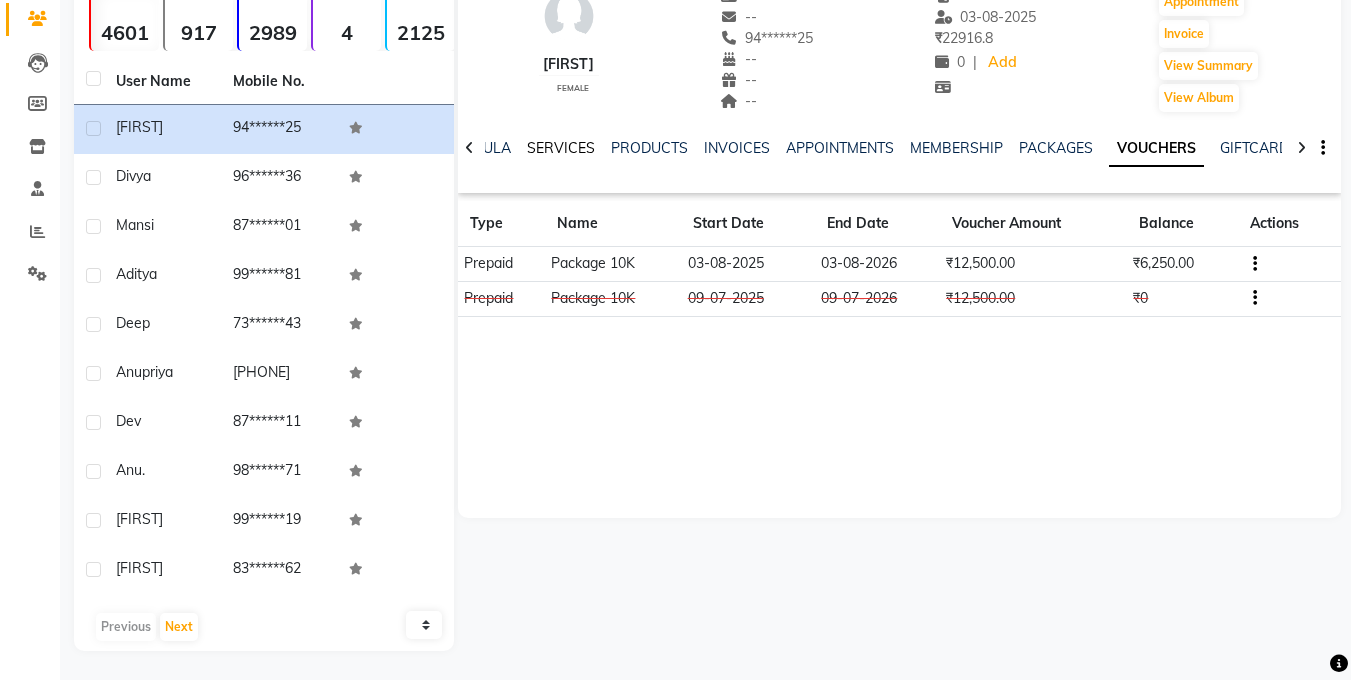 click on "SERVICES" 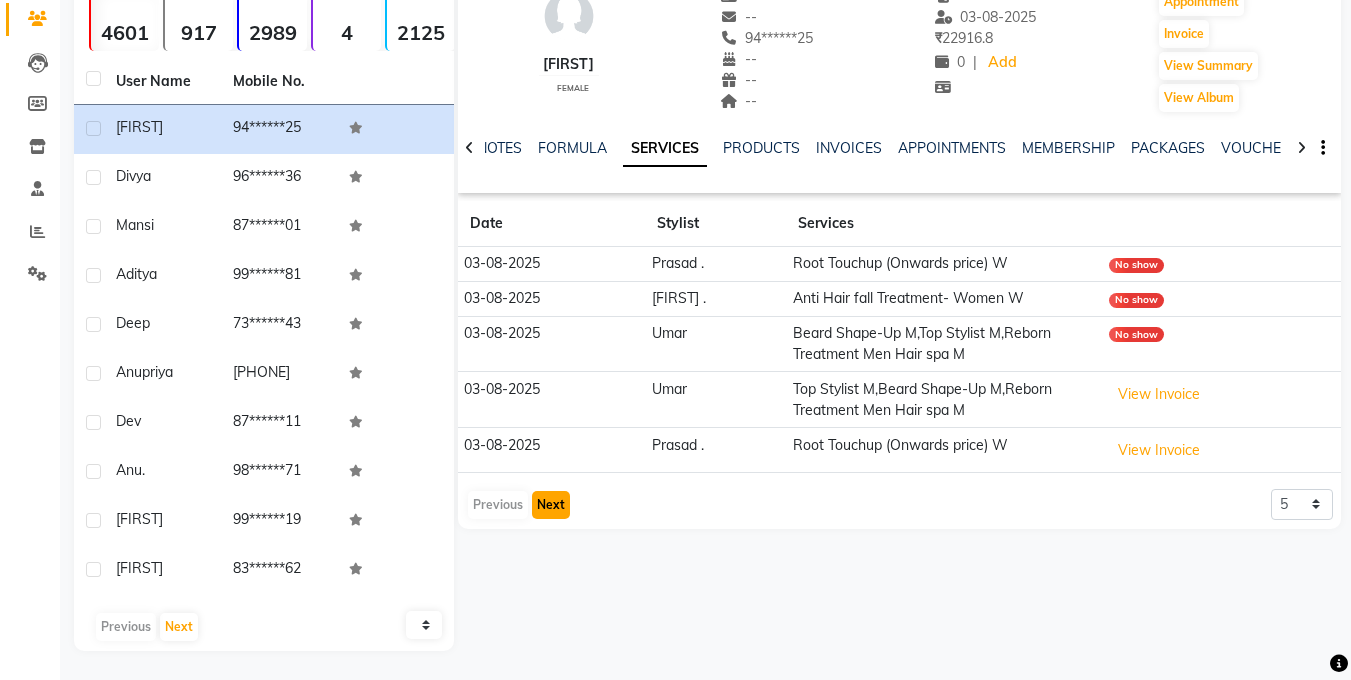 click on "Next" 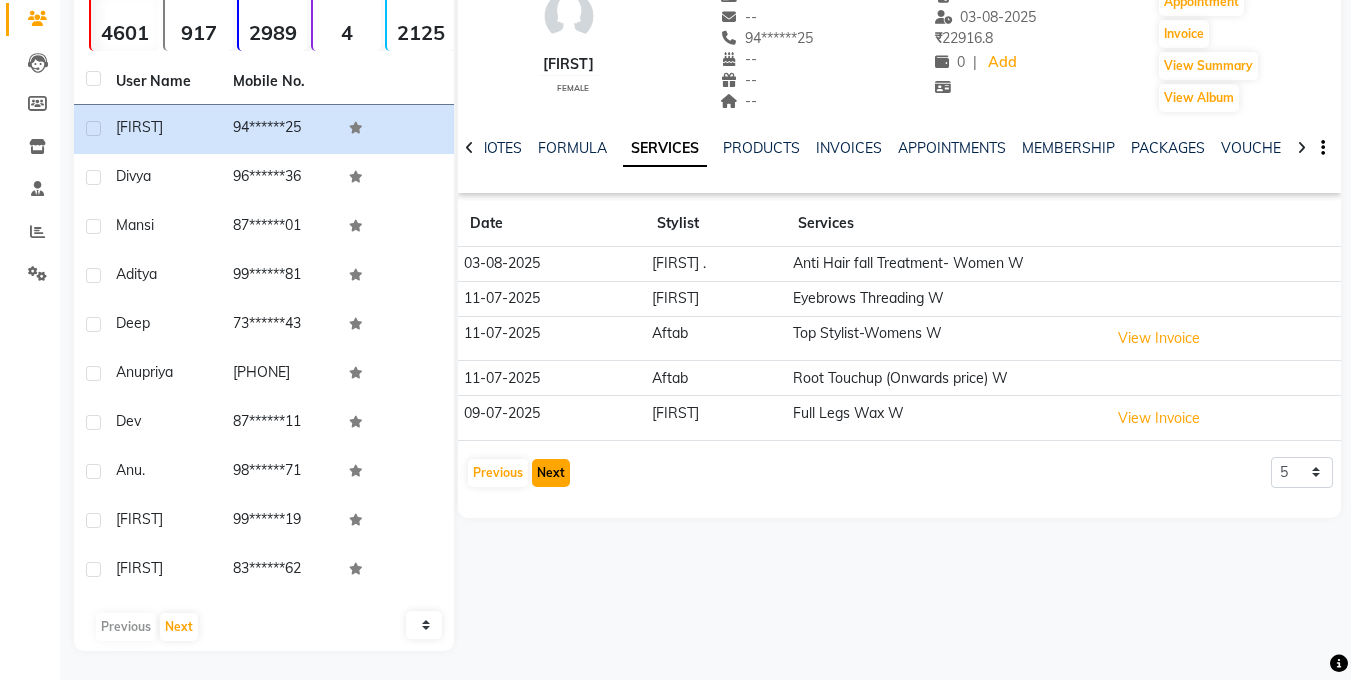 click on "Next" 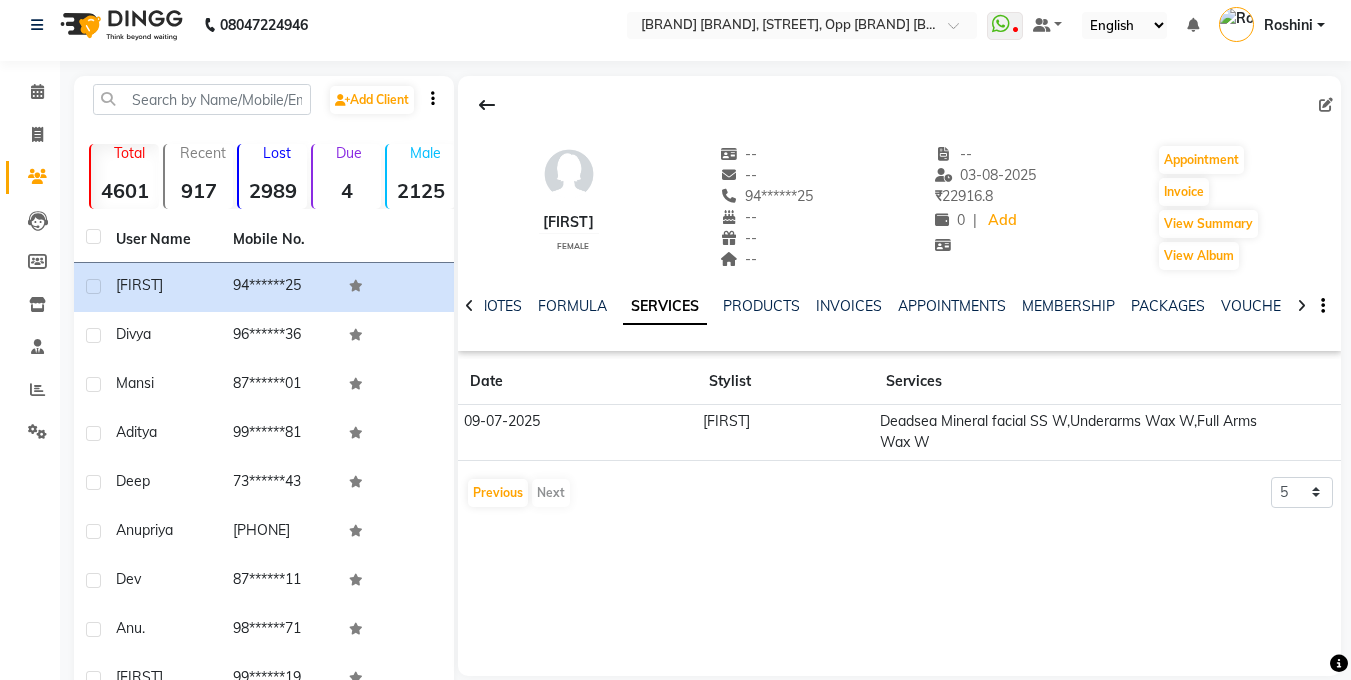 scroll, scrollTop: 0, scrollLeft: 0, axis: both 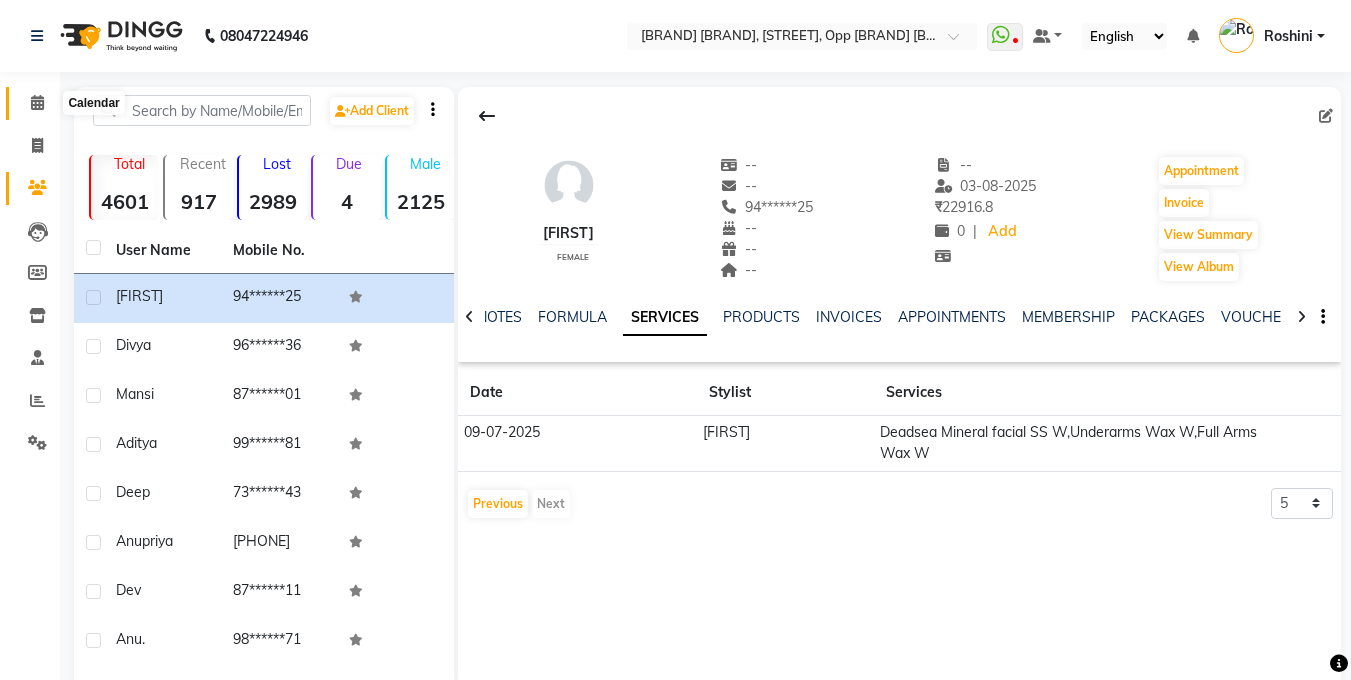 click 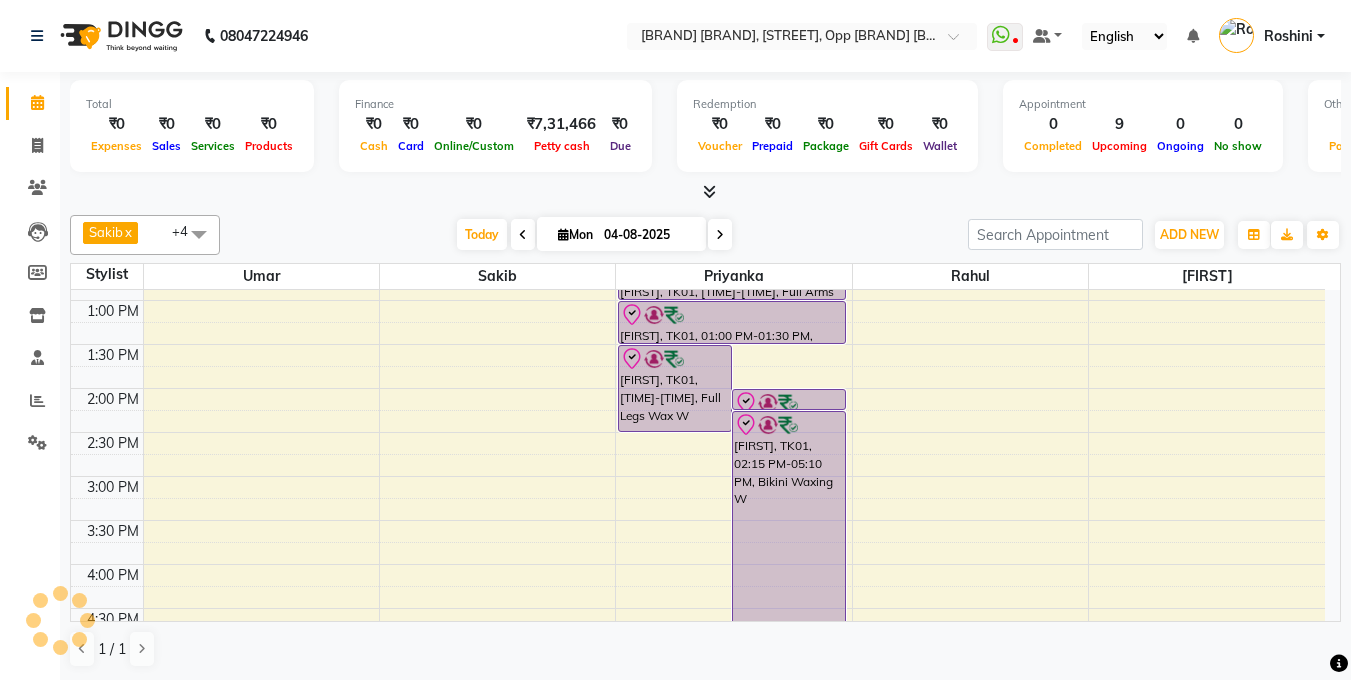 scroll, scrollTop: 457, scrollLeft: 0, axis: vertical 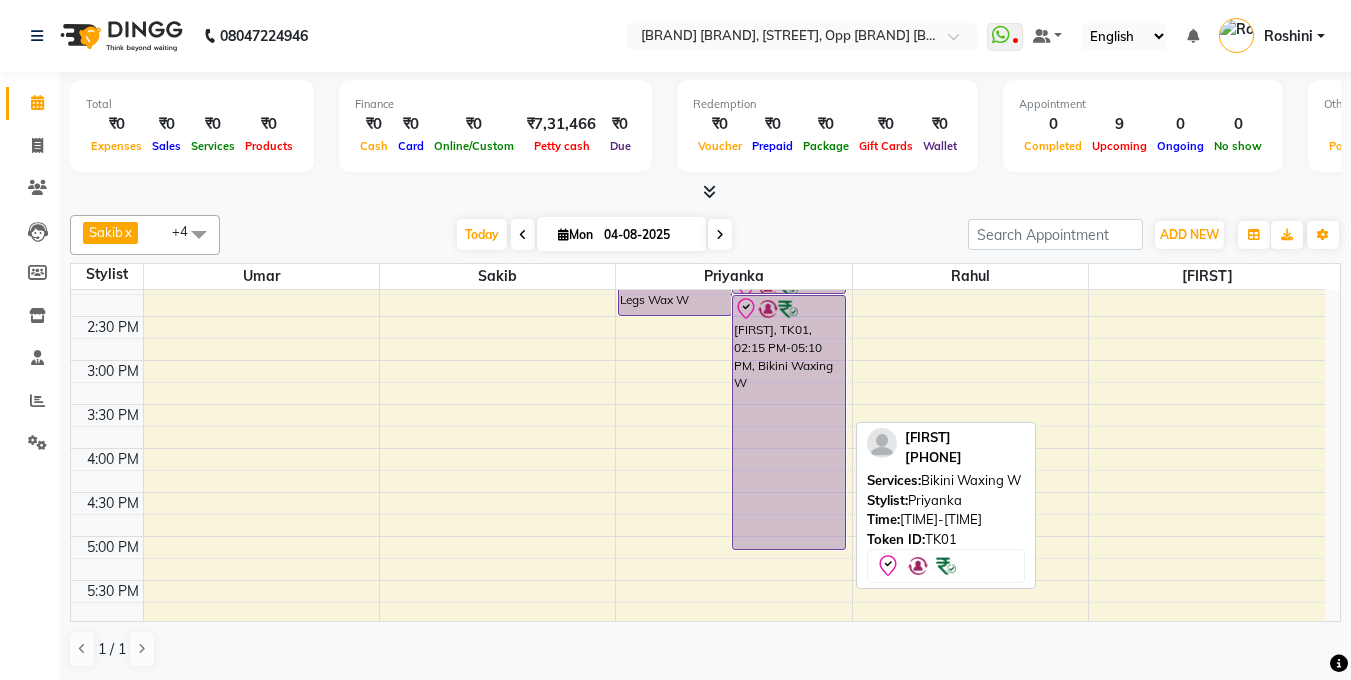 click on "[FIRST], TK01, 02:15 PM-05:10 PM, Bikini Waxing W" at bounding box center [789, 422] 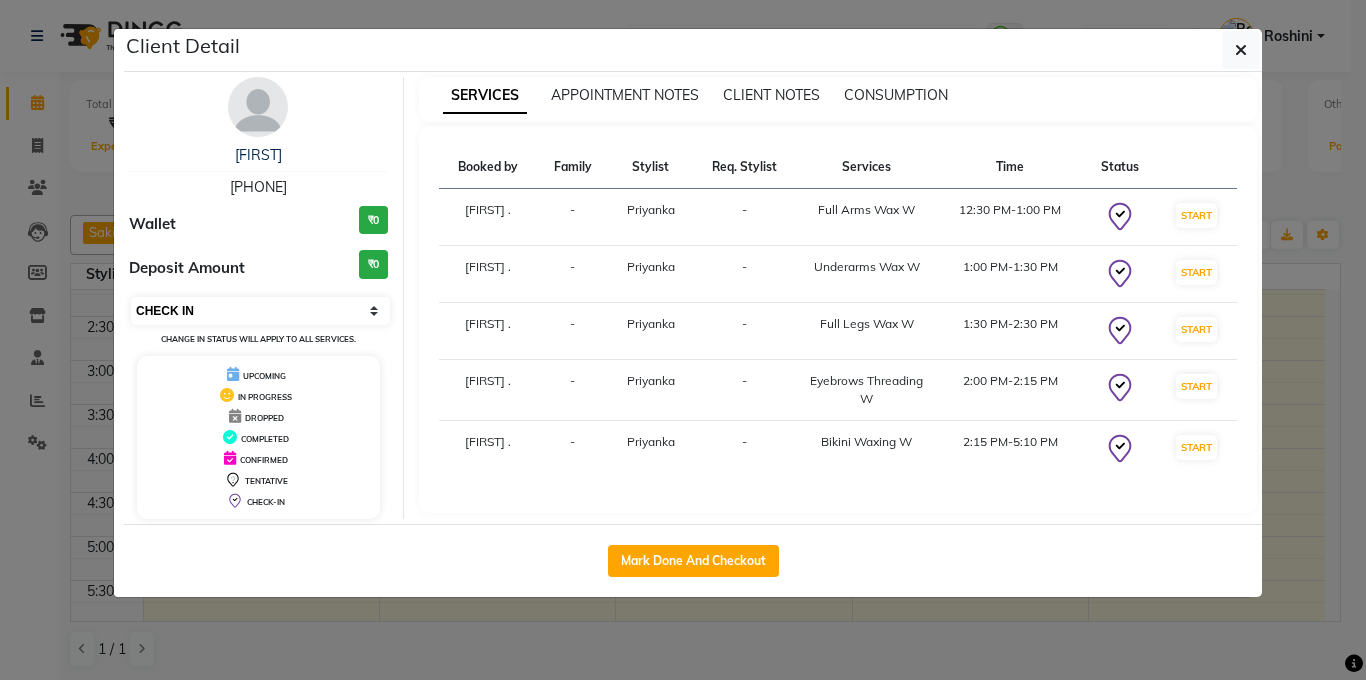 click on "Select IN SERVICE CONFIRMED TENTATIVE CHECK IN MARK DONE DROPPED UPCOMING" at bounding box center [260, 311] 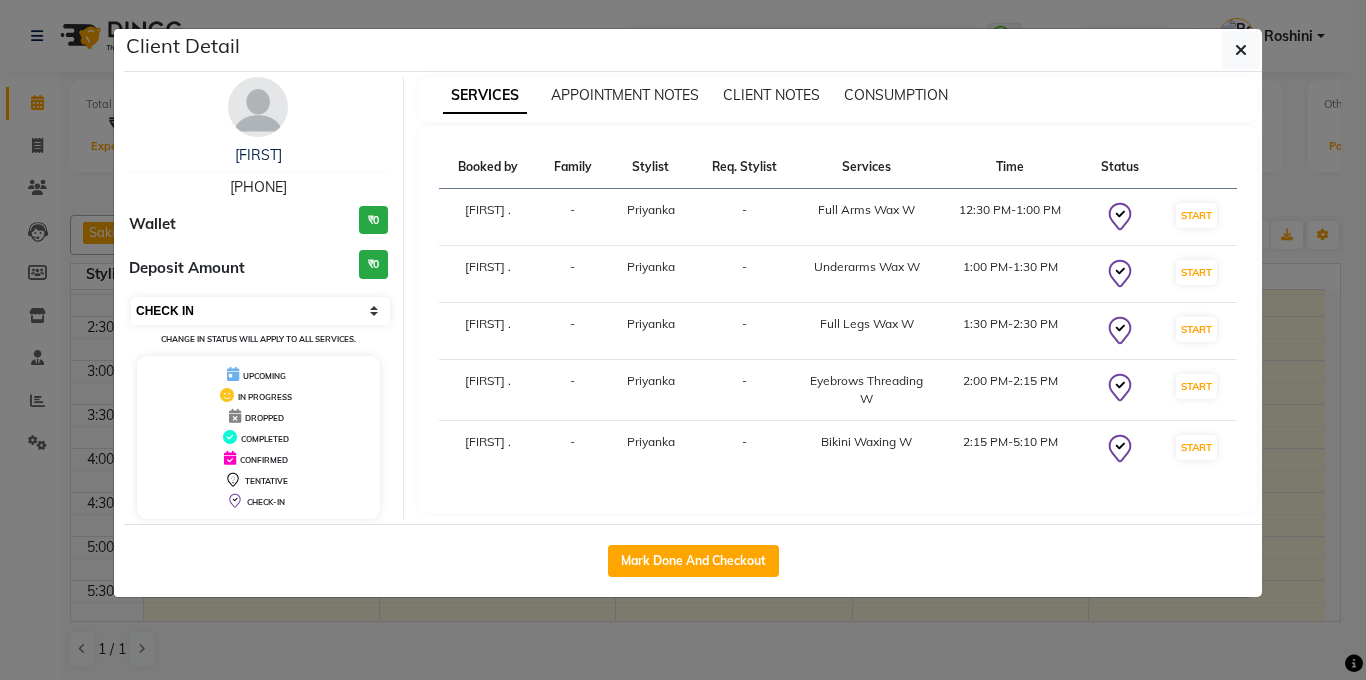 select on "6" 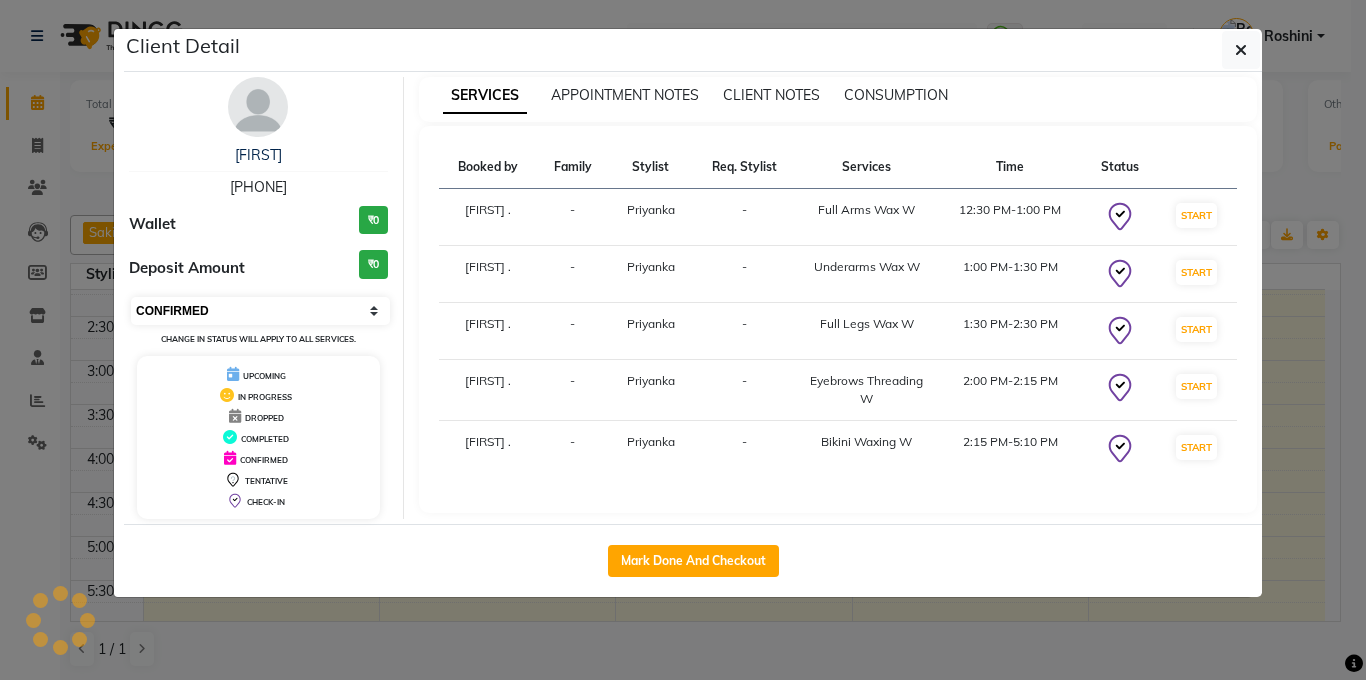 click on "Client Detail  [FIRST]    [PHONE] Wallet ₹0 Deposit Amount  ₹0  Select IN SERVICE CONFIRMED TENTATIVE CHECK IN MARK DONE DROPPED UPCOMING Change in status will apply to all services. UPCOMING IN PROGRESS DROPPED COMPLETED CONFIRMED TENTATIVE CHECK-IN SERVICES APPOINTMENT NOTES CLIENT NOTES CONSUMPTION Booked by Family Stylist Req. Stylist Services Time Status  [FIRST] .  - [FIRST] -  Full Arms Wax W   12:30 PM-1:00 PM   START   [FIRST] .  - [FIRST] -  Underarms Wax W   1:00 PM-1:30 PM   START   [FIRST] .  - [FIRST] -  Full Legs Wax W   1:30 PM-2:30 PM   START   [FIRST] .  - [FIRST] -  Eyebrows Threading W   2:00 PM-2:15 PM   START   [FIRST] .  - [FIRST] -  Bikini Waxing W   2:15 PM-5:10 PM   START   Mark Done And Checkout" 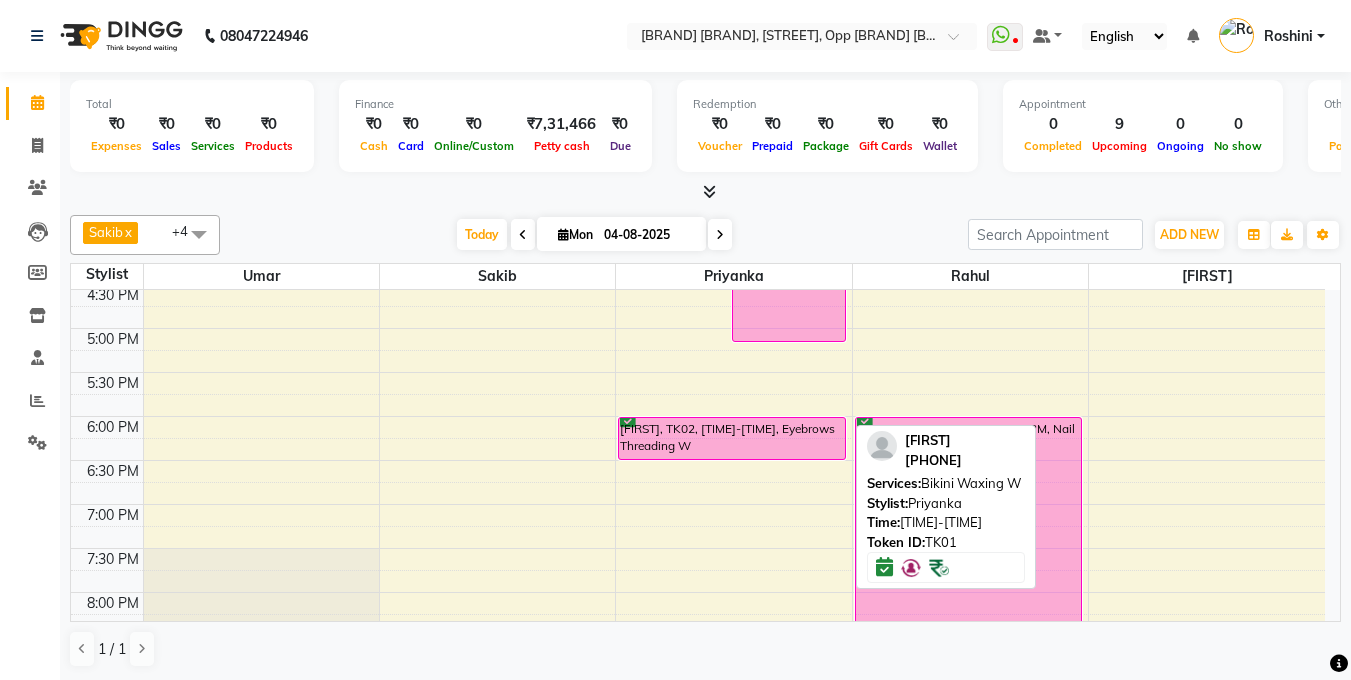 scroll, scrollTop: 667, scrollLeft: 0, axis: vertical 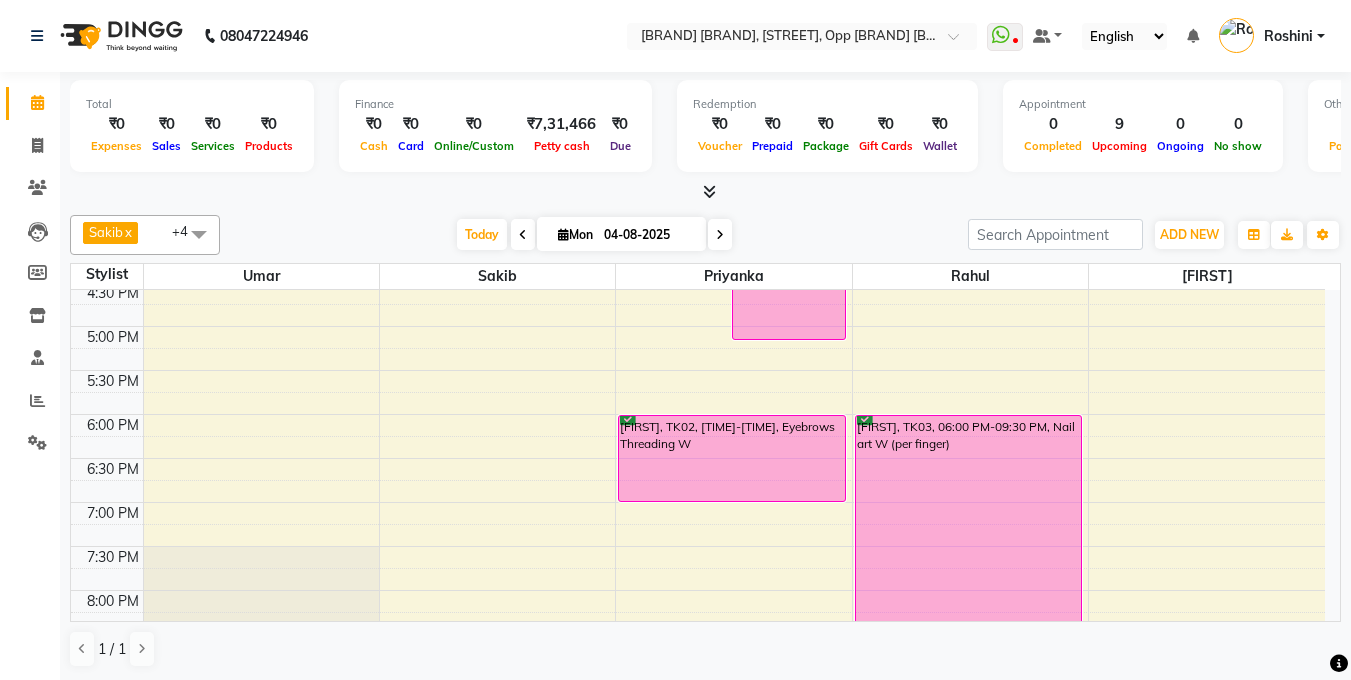 drag, startPoint x: 756, startPoint y: 455, endPoint x: 765, endPoint y: 495, distance: 41 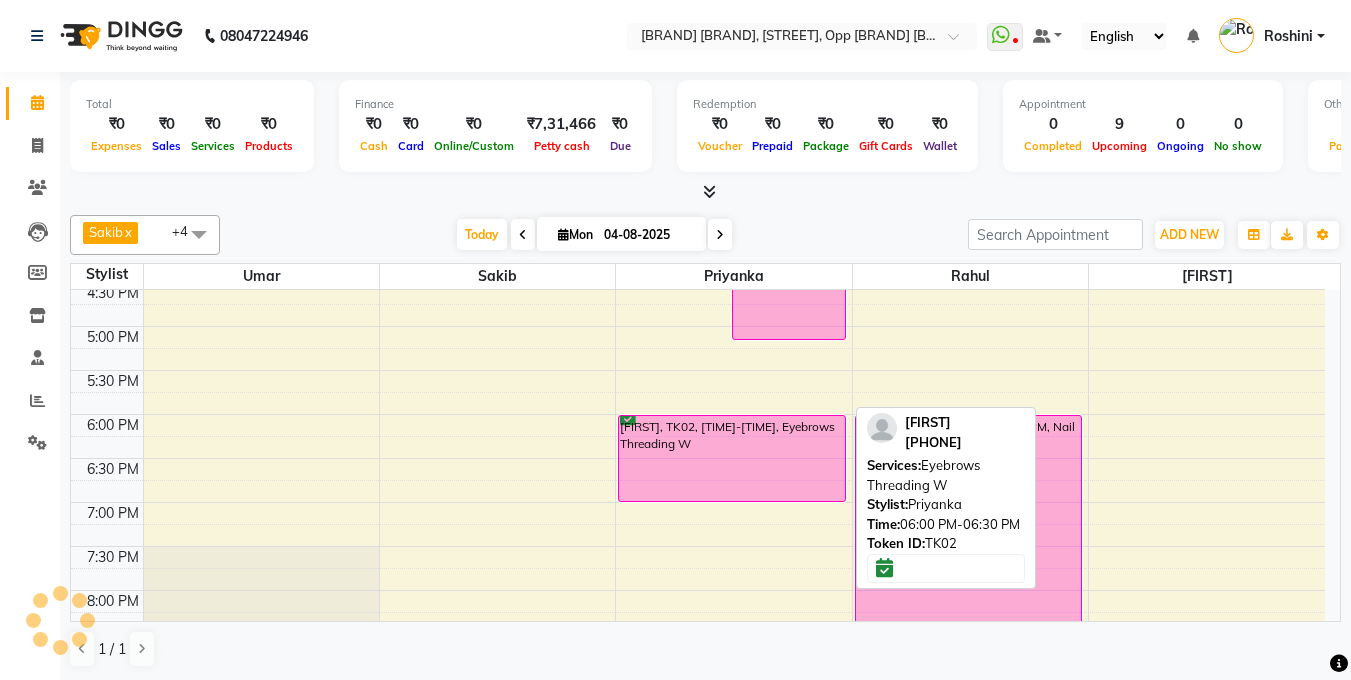 click on "[FIRST], TK02, [TIME]-[TIME], Eyebrows Threading W" at bounding box center (732, 458) 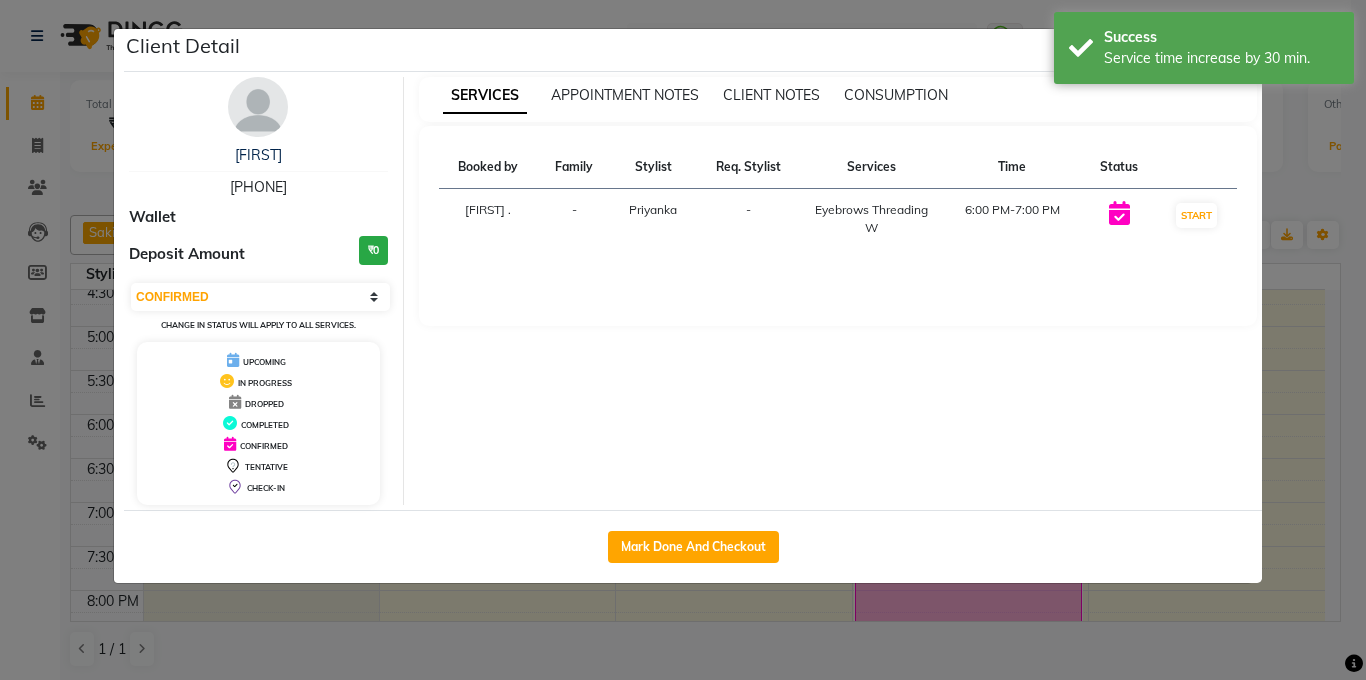 drag, startPoint x: 1, startPoint y: 305, endPoint x: 17, endPoint y: 305, distance: 16 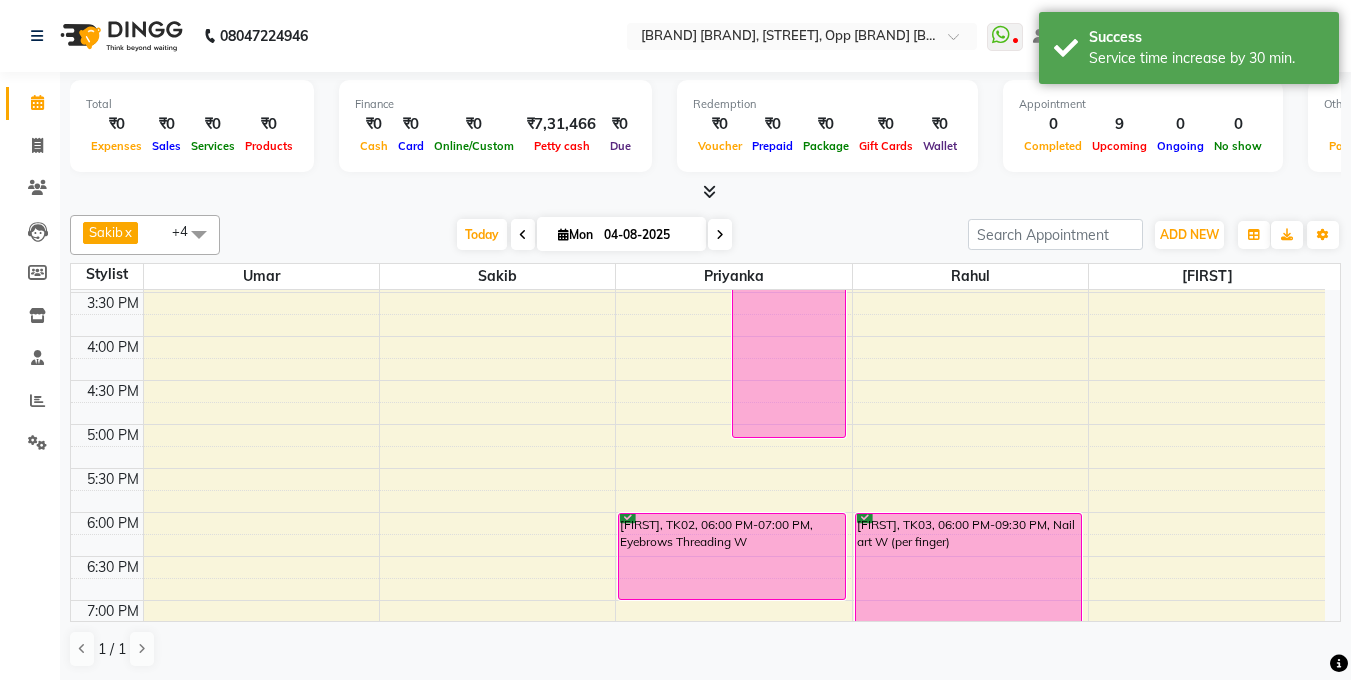 scroll, scrollTop: 607, scrollLeft: 0, axis: vertical 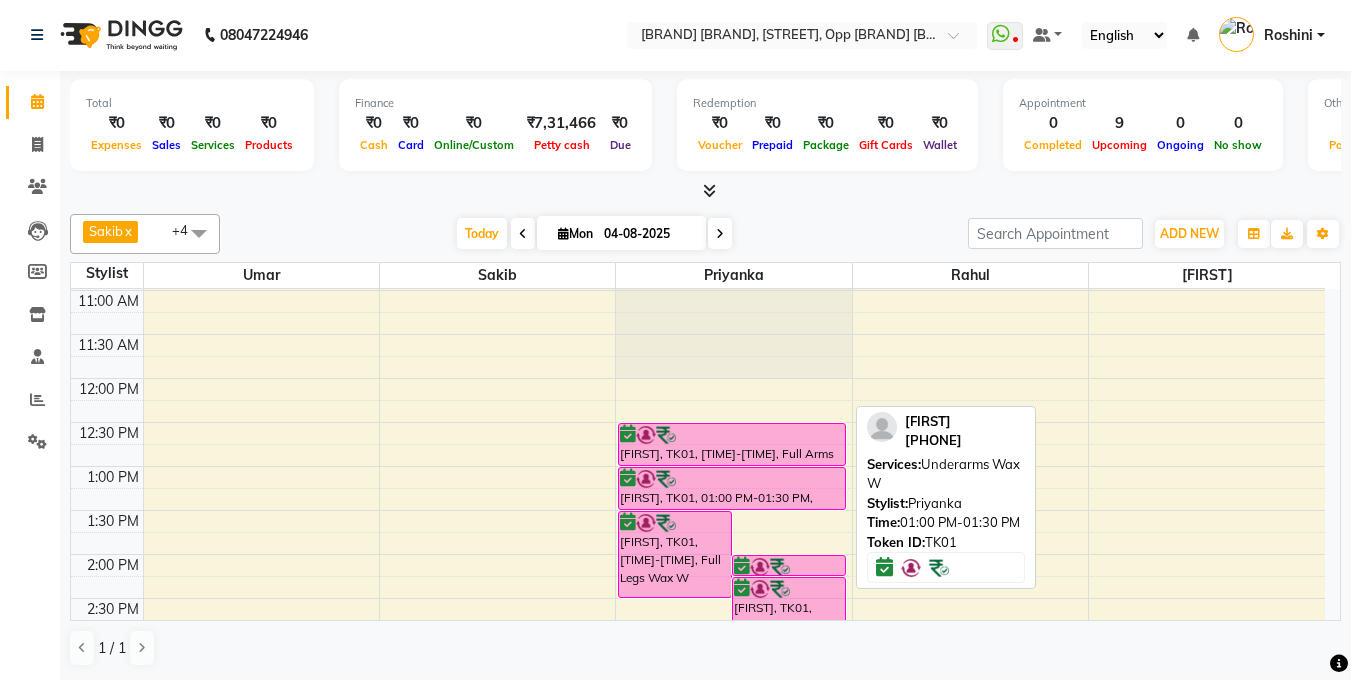 click at bounding box center (732, 479) 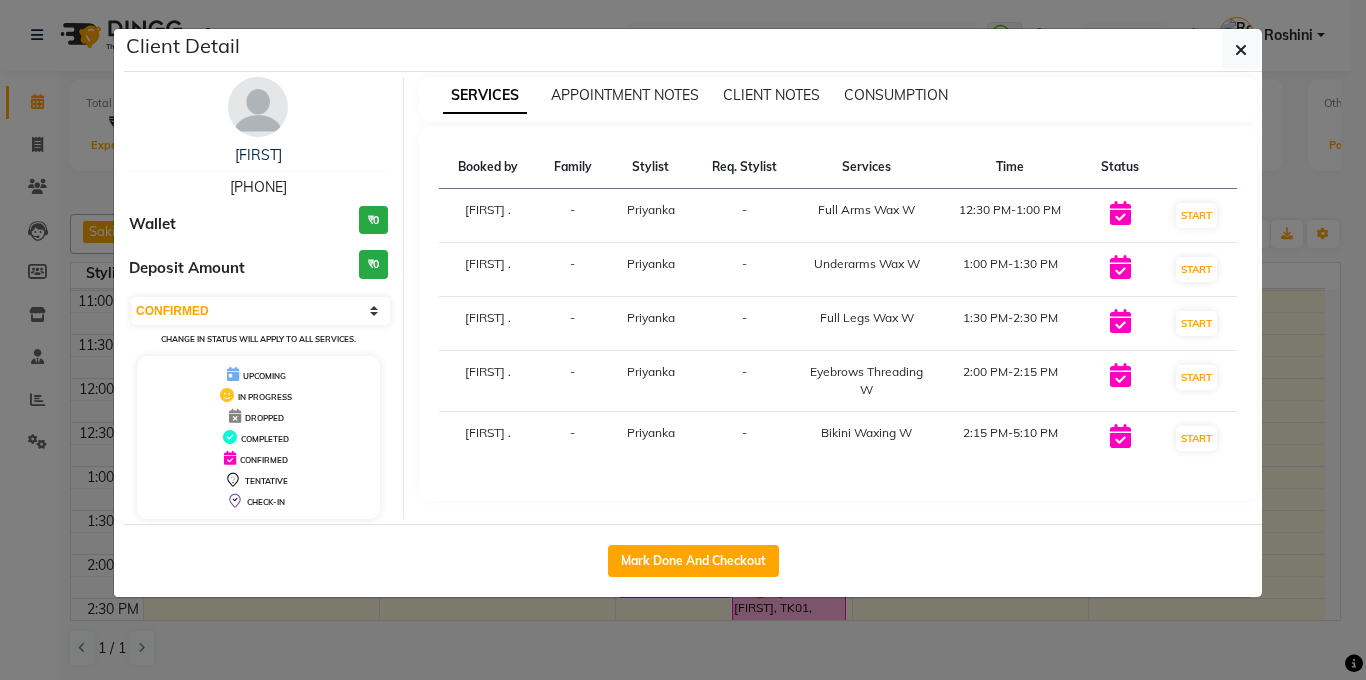 click on "Client Detail  [FIRST]    [PHONE] Wallet ₹0 Deposit Amount  ₹0  Select IN SERVICE CONFIRMED TENTATIVE CHECK IN MARK DONE DROPPED UPCOMING Change in status will apply to all services. UPCOMING IN PROGRESS DROPPED COMPLETED CONFIRMED TENTATIVE CHECK-IN SERVICES APPOINTMENT NOTES CLIENT NOTES CONSUMPTION Booked by Family Stylist Req. Stylist Services Time Status  [FIRST] .  - [FIRST] -  Full Arms Wax W   12:30 PM-1:00 PM   START   [FIRST] .  - [FIRST] -  Underarms Wax W   1:00 PM-1:30 PM   START   [FIRST] .  - [FIRST] -  Full Legs Wax W   1:30 PM-2:30 PM   START   [FIRST] .  - [FIRST] -  Eyebrows Threading W   2:00 PM-2:15 PM   START   [FIRST] .  - [FIRST] -  Bikini Waxing W   2:15 PM-5:10 PM   START   Mark Done And Checkout" 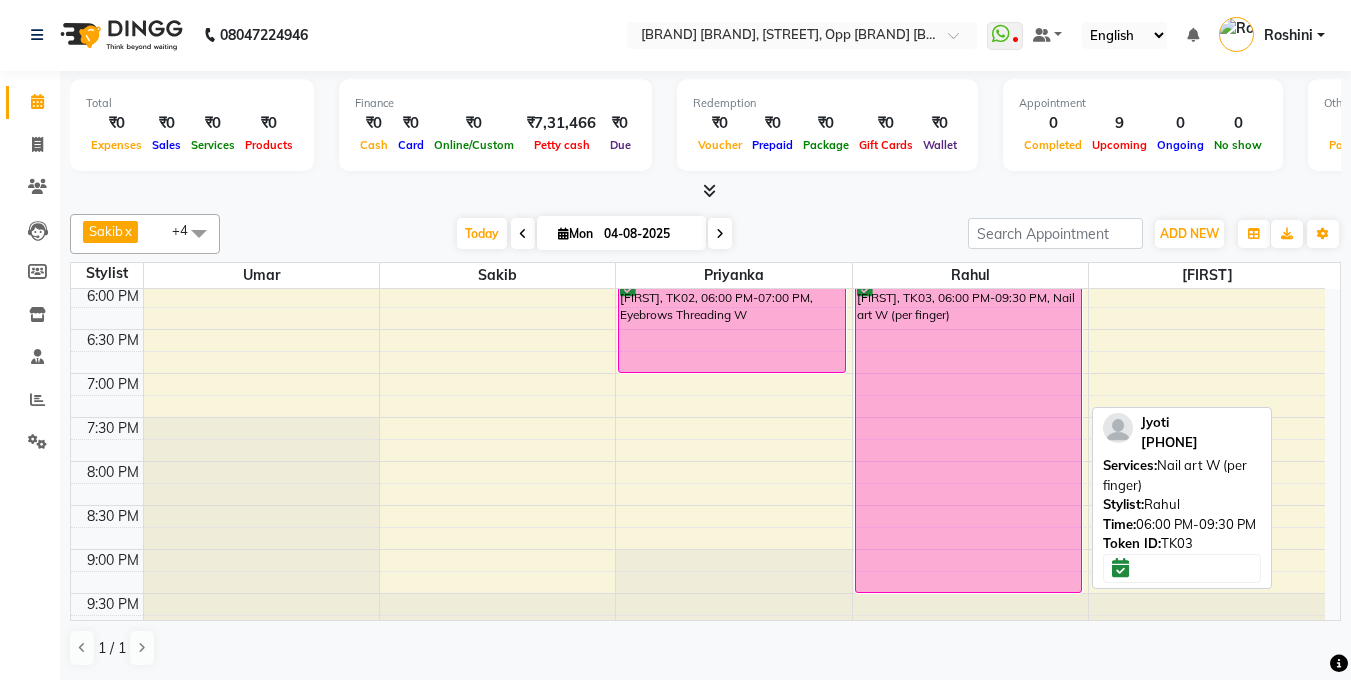 scroll, scrollTop: 776, scrollLeft: 0, axis: vertical 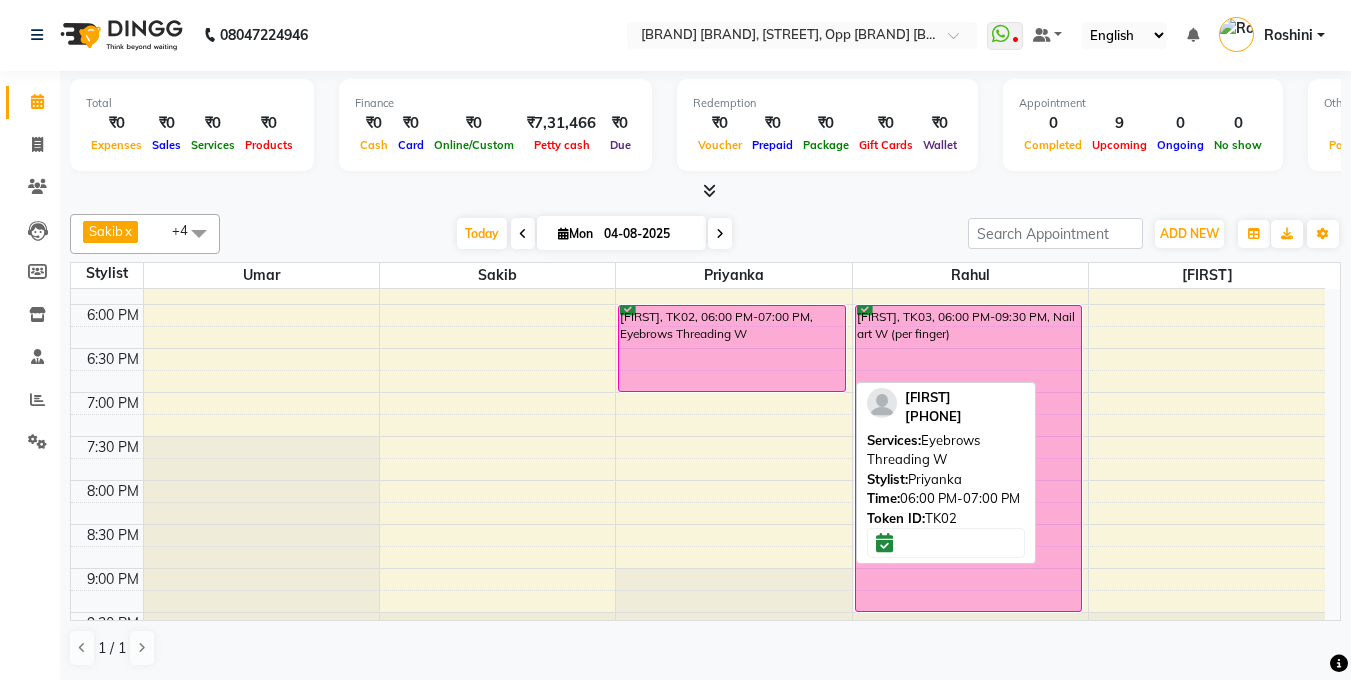 click on "[FIRST], TK02, 06:00 PM-07:00 PM, Eyebrows Threading W" at bounding box center [732, 348] 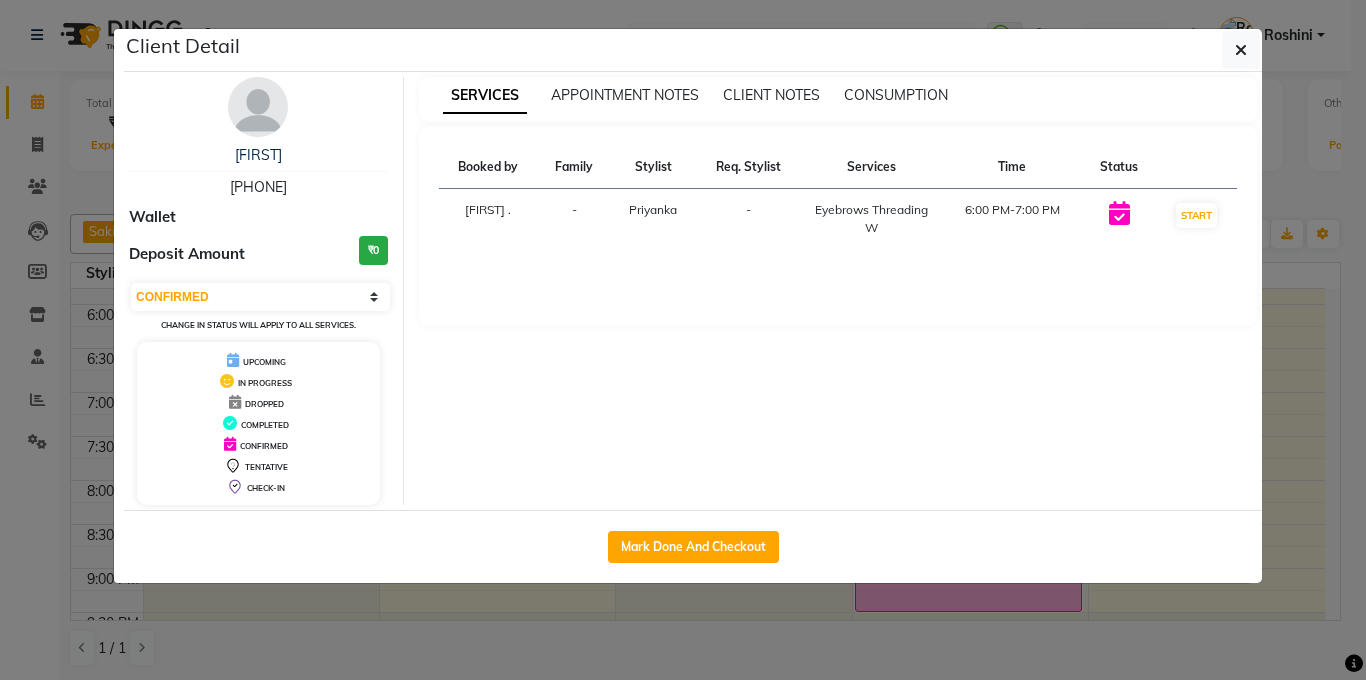 click on "Client Detail  [FIRST]    [PHONE] Wallet Deposit Amount  ₹0  Select IN SERVICE CONFIRMED TENTATIVE CHECK IN MARK DONE DROPPED UPCOMING Change in status will apply to all services. UPCOMING IN PROGRESS DROPPED COMPLETED CONFIRMED TENTATIVE CHECK-IN SERVICES APPOINTMENT NOTES CLIENT NOTES CONSUMPTION Booked by Family Stylist Req. Stylist Services Time Status  [FIRST] .  - [FIRST] -  Eyebrows Threading W   [TIME]-[TIME]   START   Mark Done And Checkout" 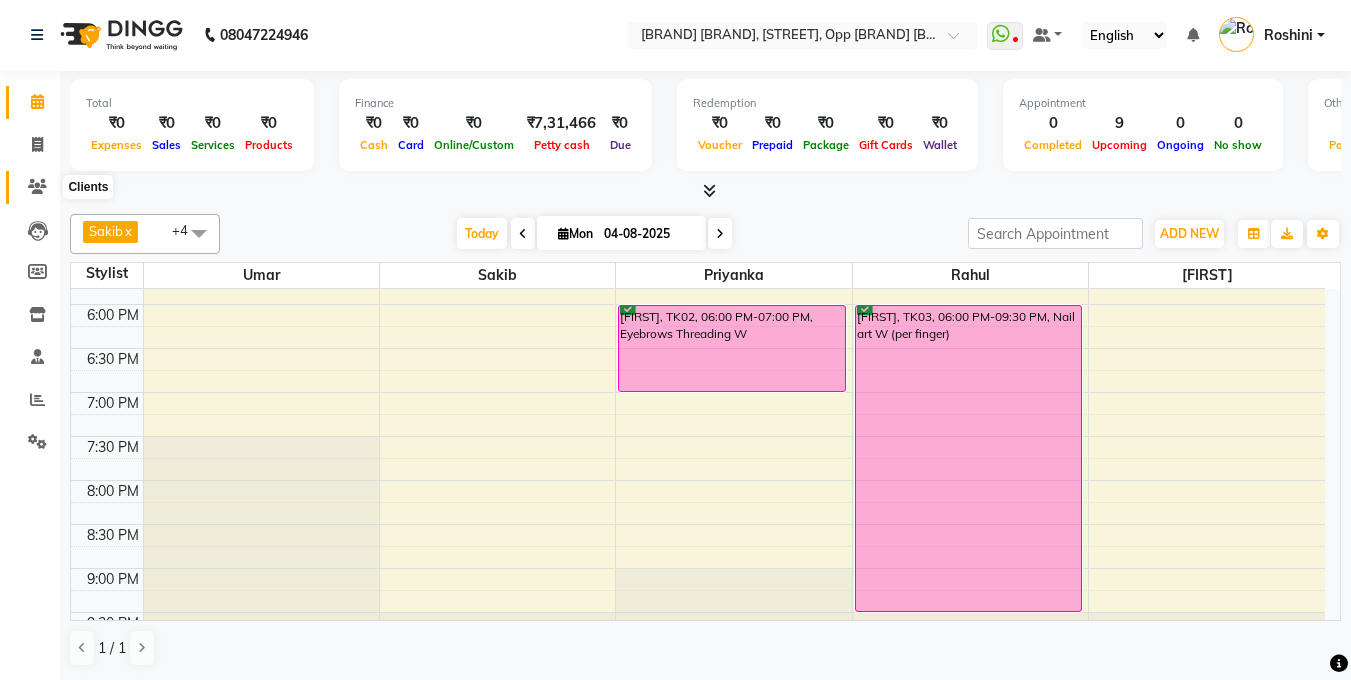 click 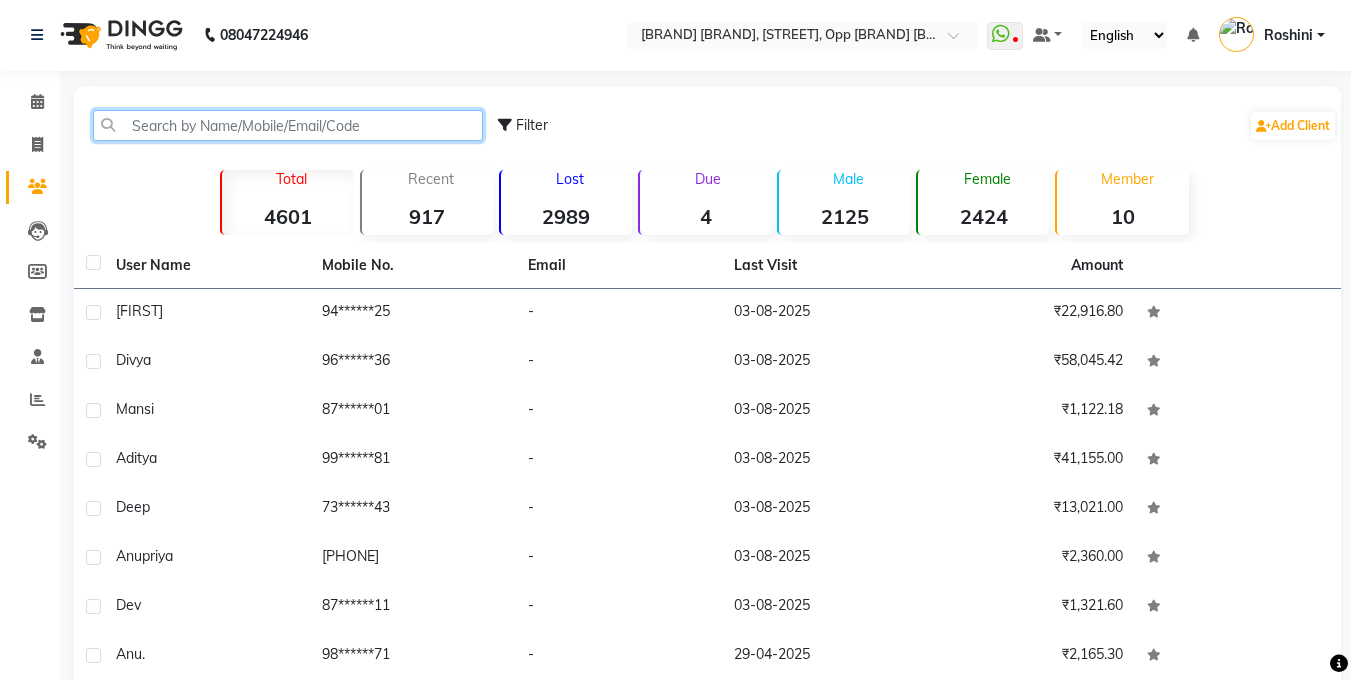 click 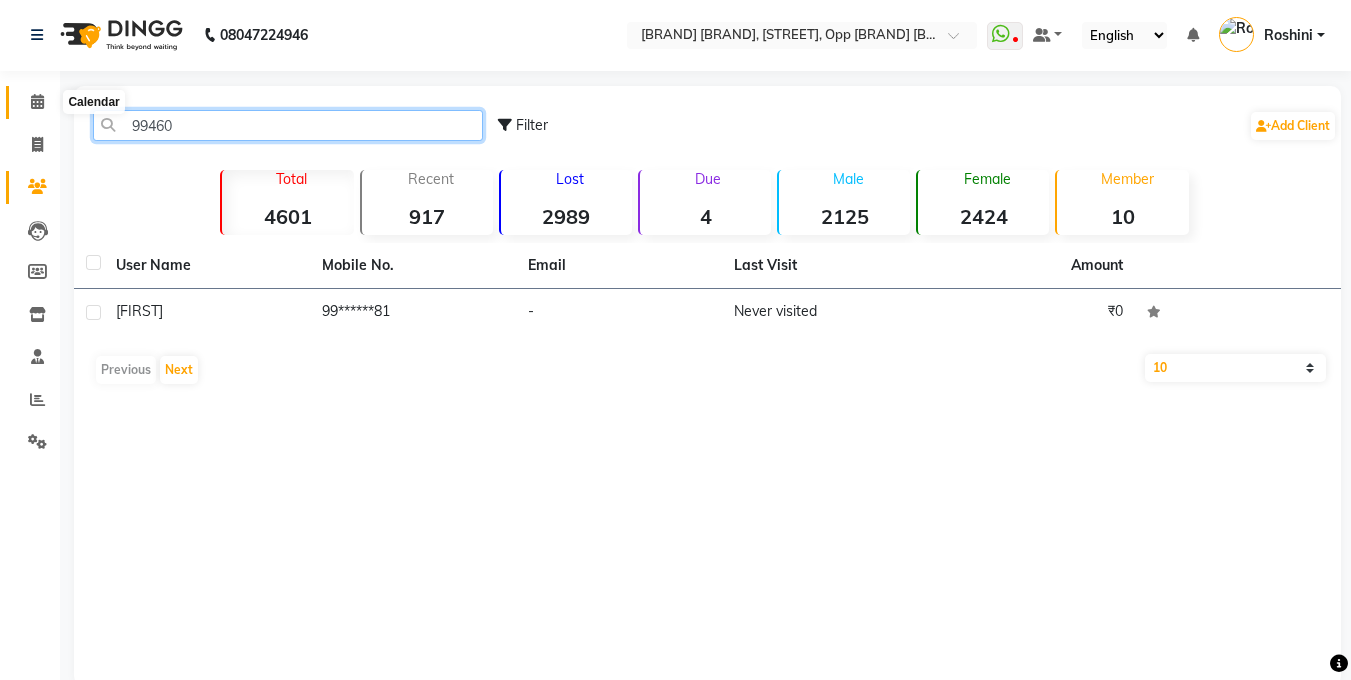 type on "99460" 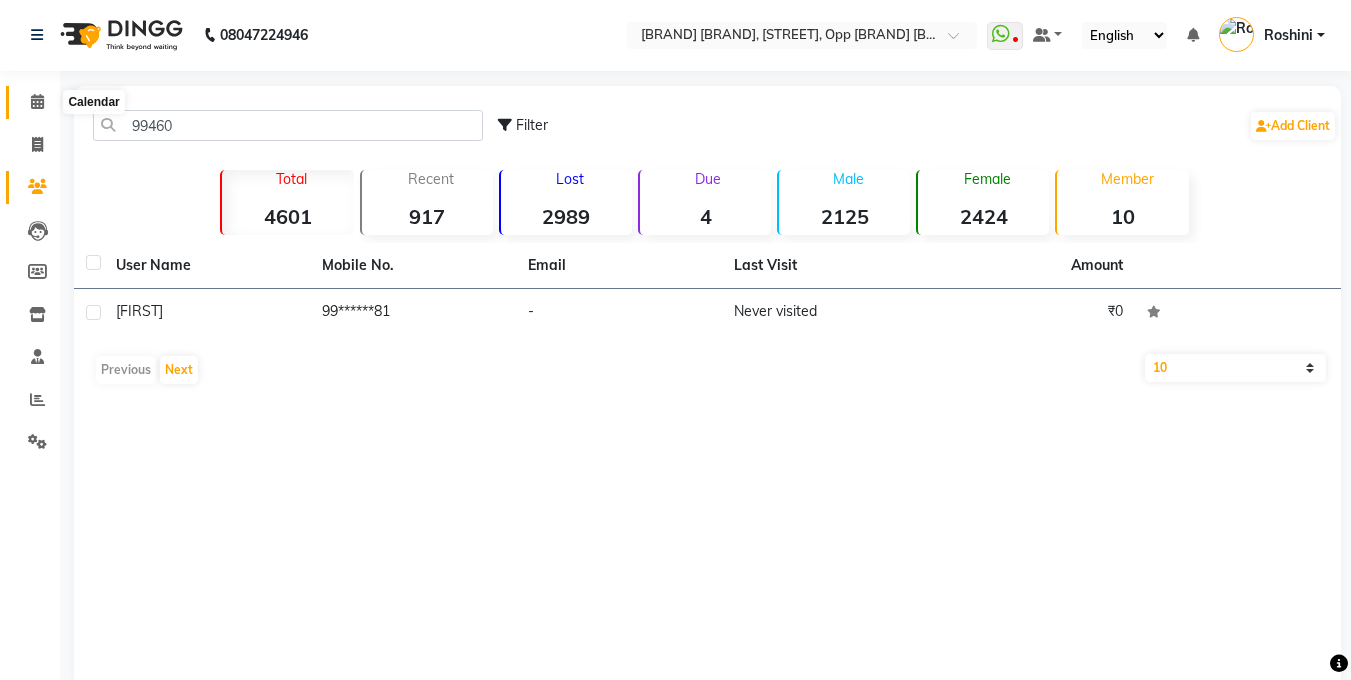 click 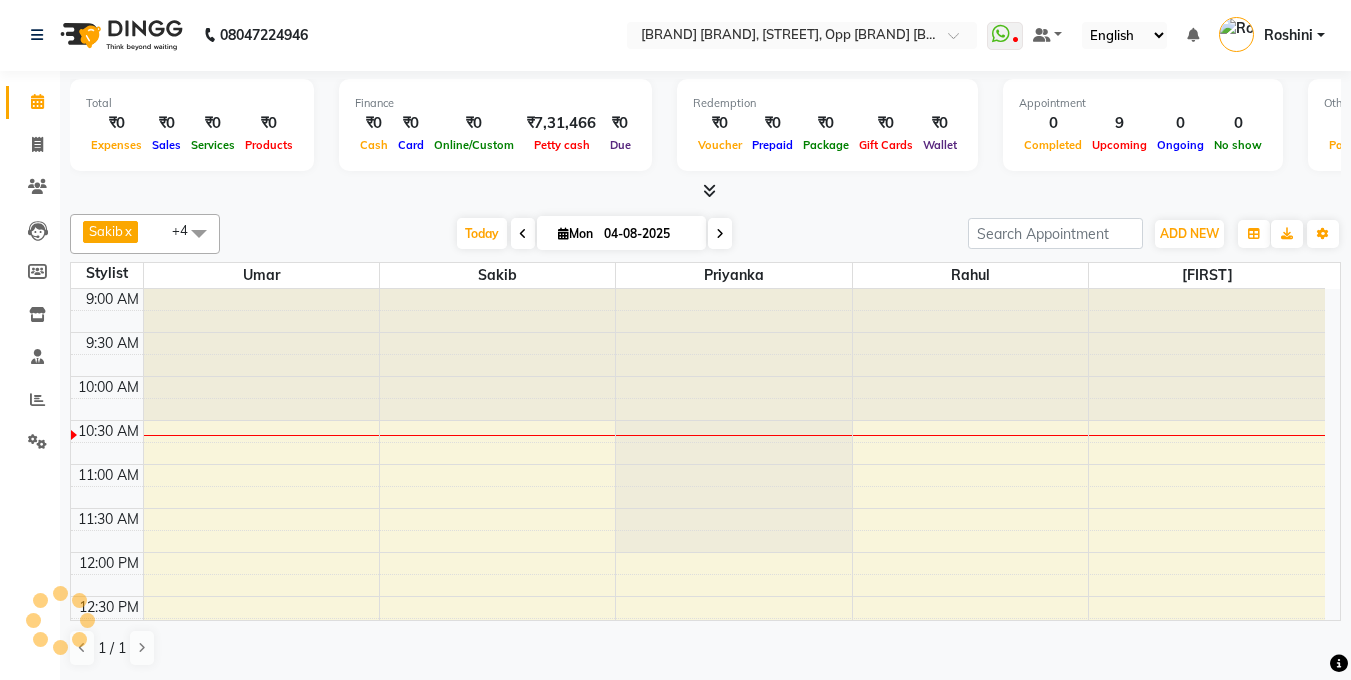 scroll, scrollTop: 0, scrollLeft: 0, axis: both 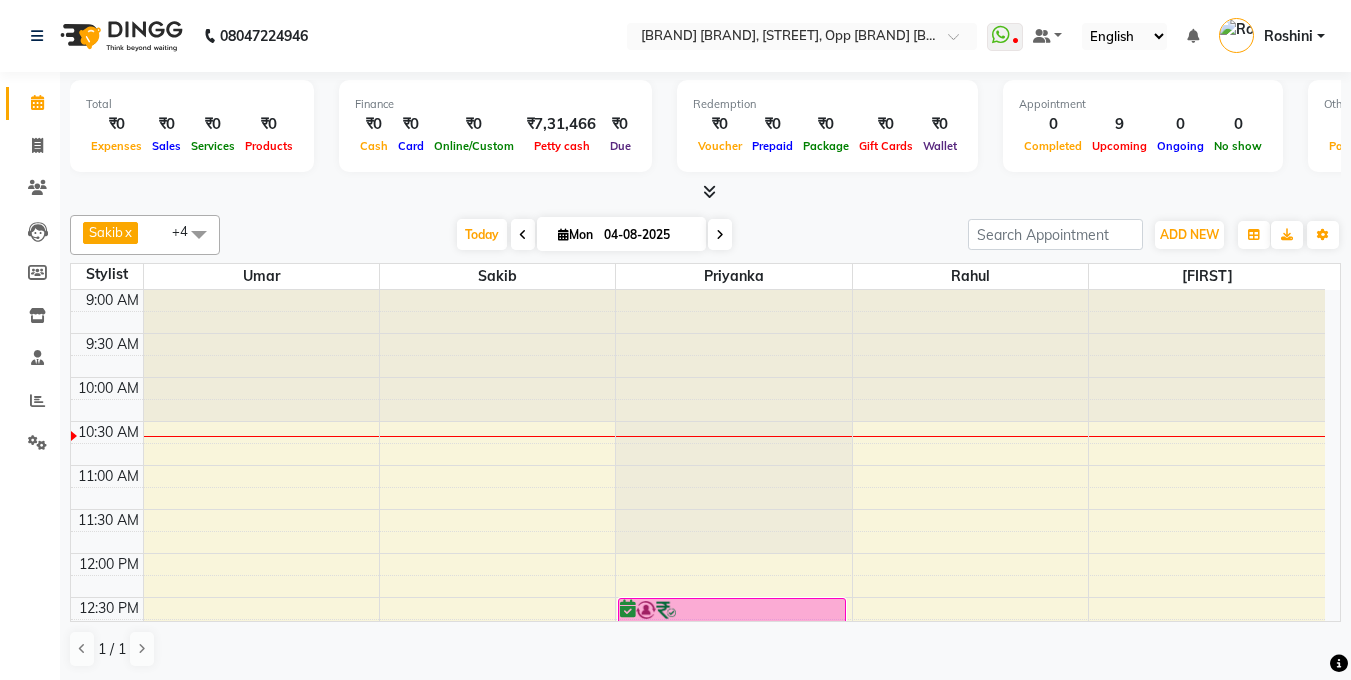 click at bounding box center [199, 234] 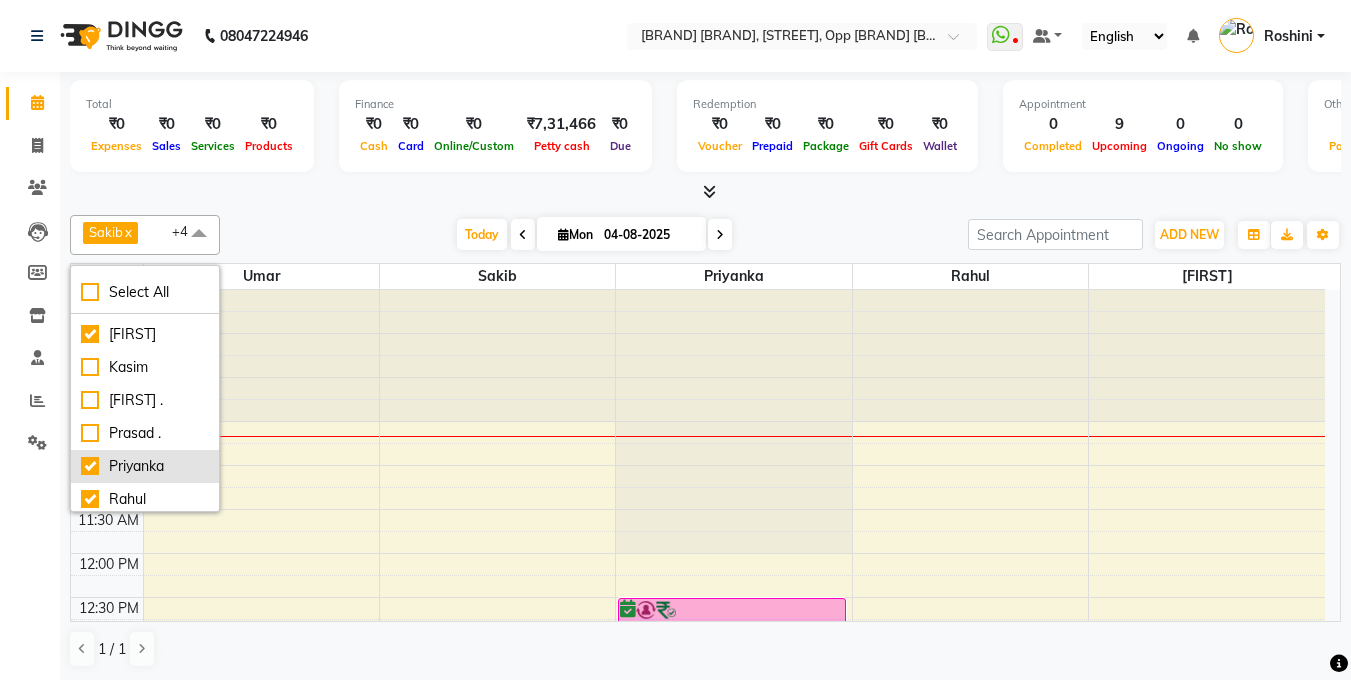 scroll, scrollTop: 0, scrollLeft: 0, axis: both 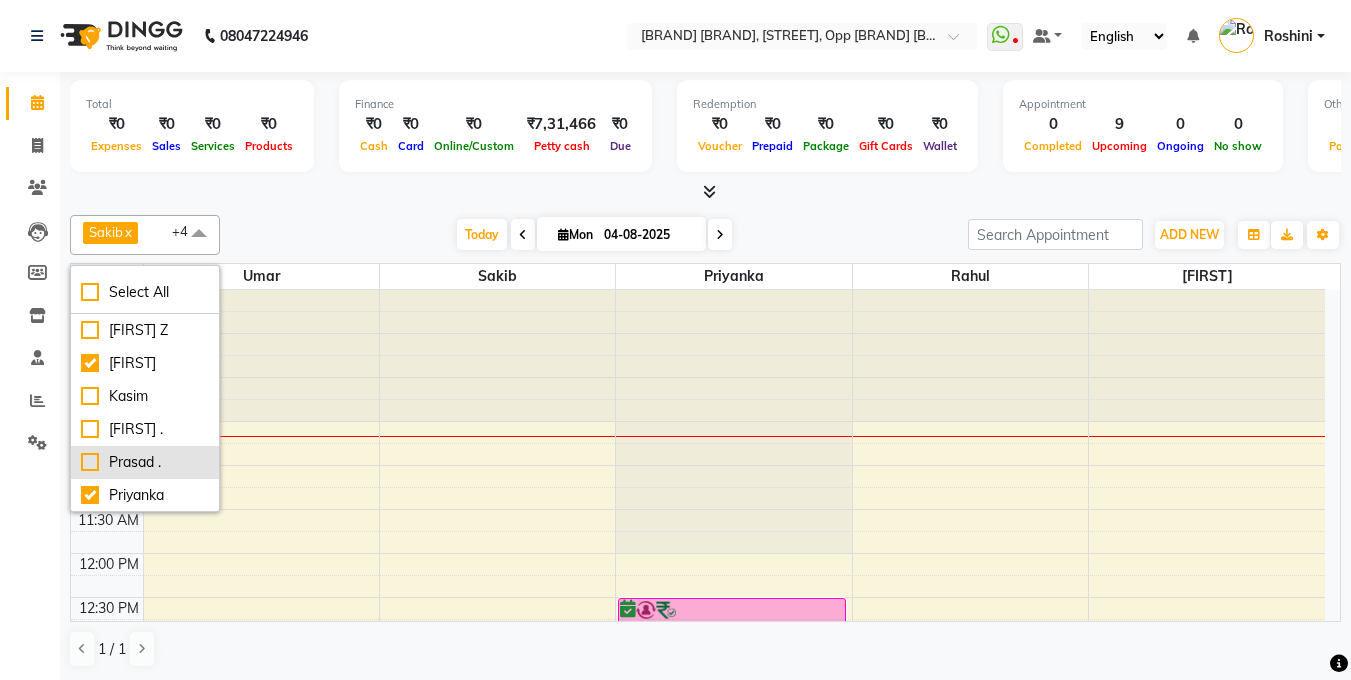 click on "Prasad ." at bounding box center (145, 462) 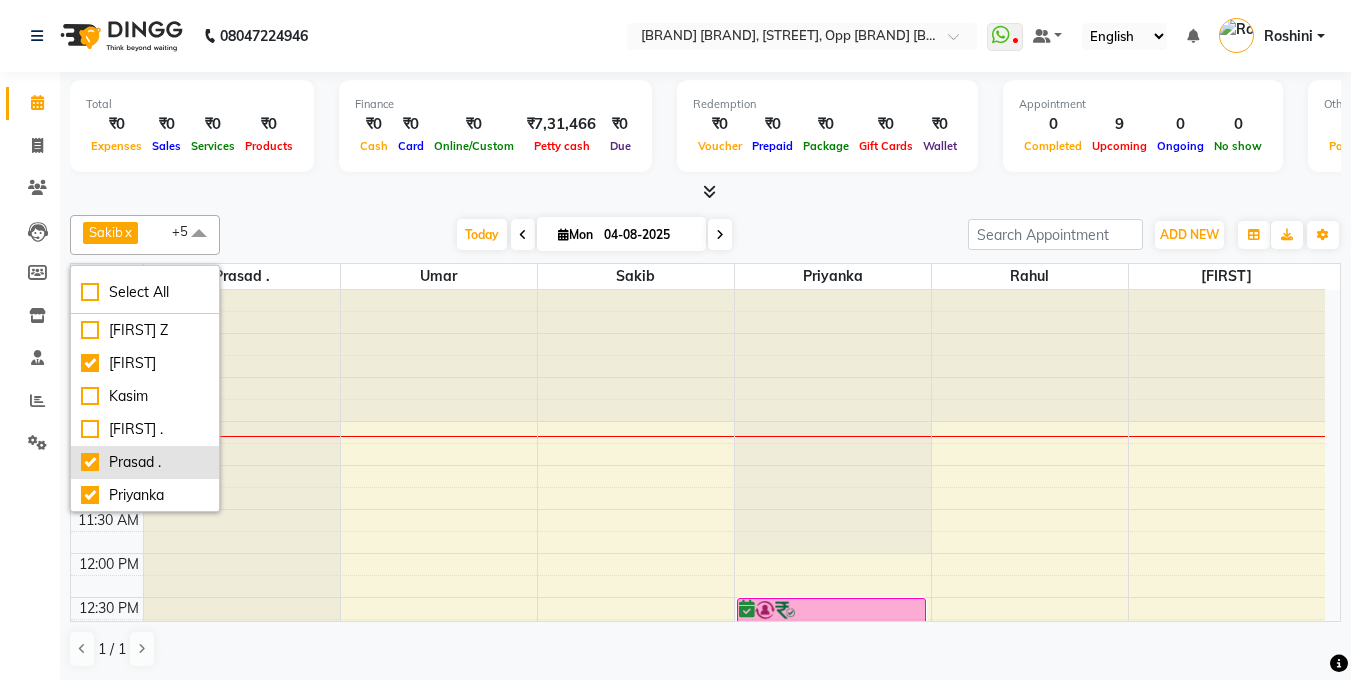 click on "Prasad ." at bounding box center (145, 462) 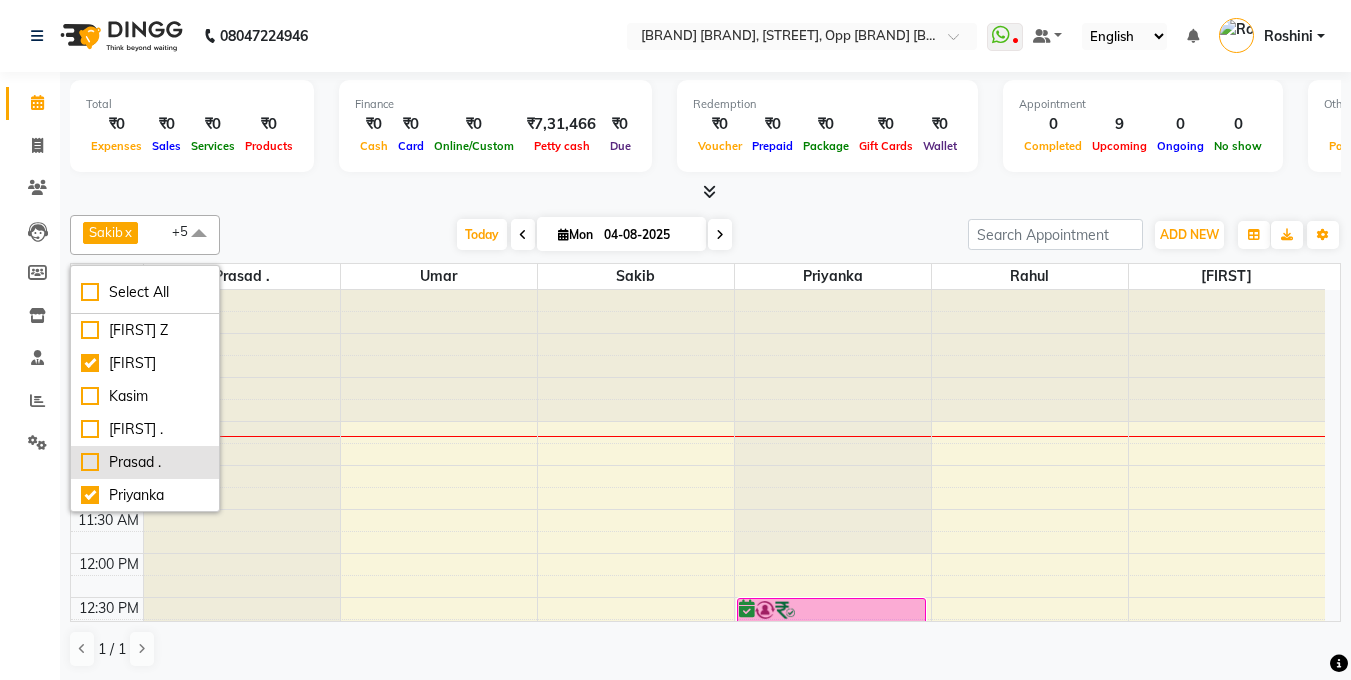 checkbox on "false" 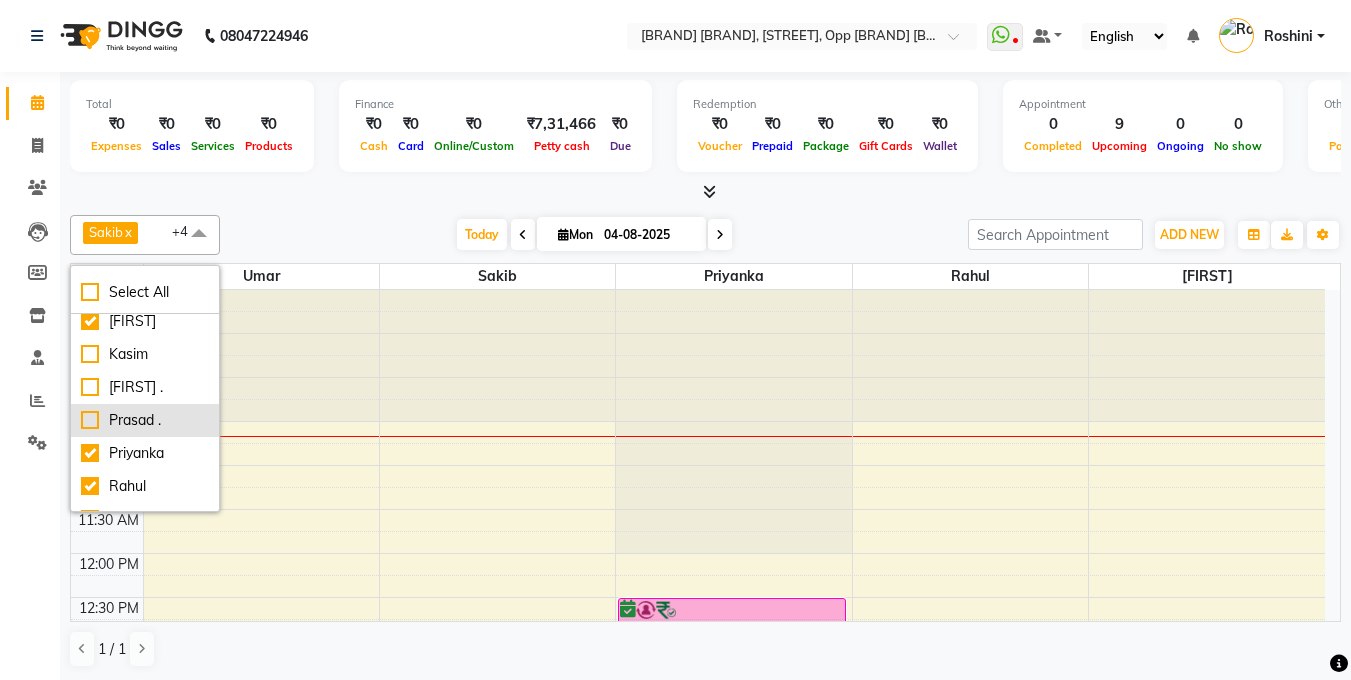 scroll, scrollTop: 107, scrollLeft: 0, axis: vertical 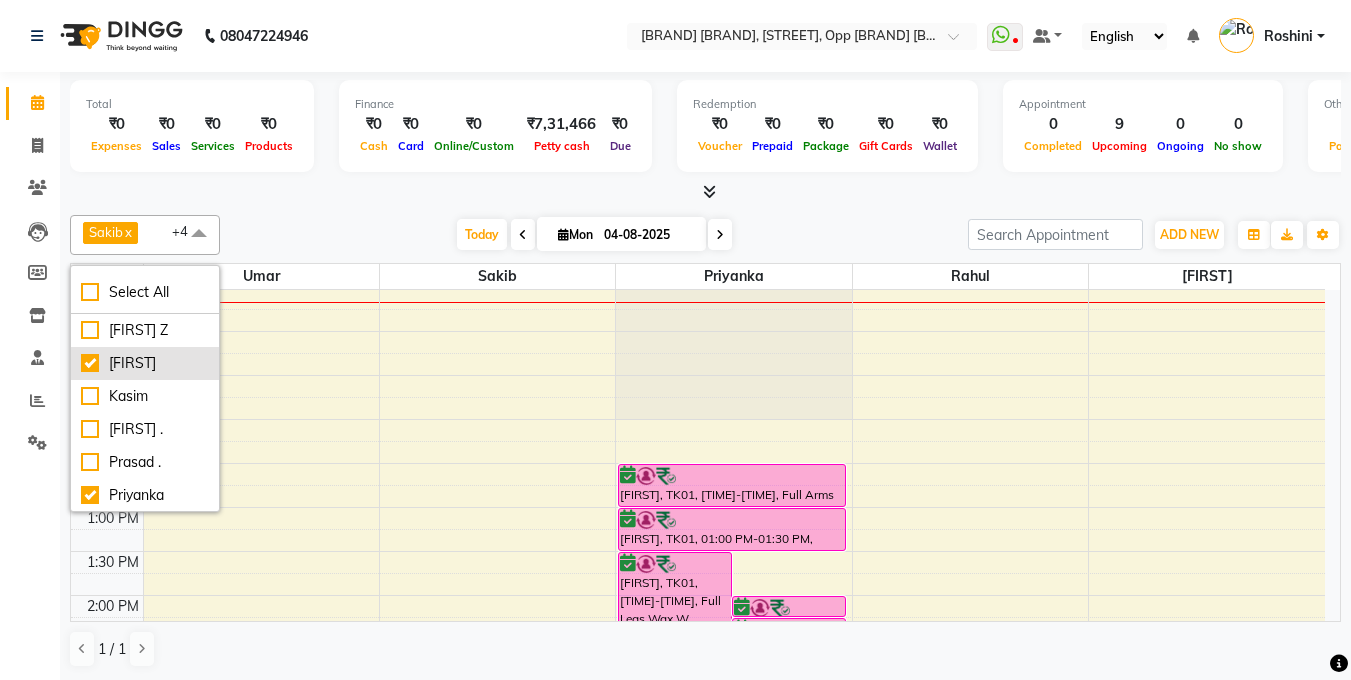 click on "[FIRST]" at bounding box center (145, 363) 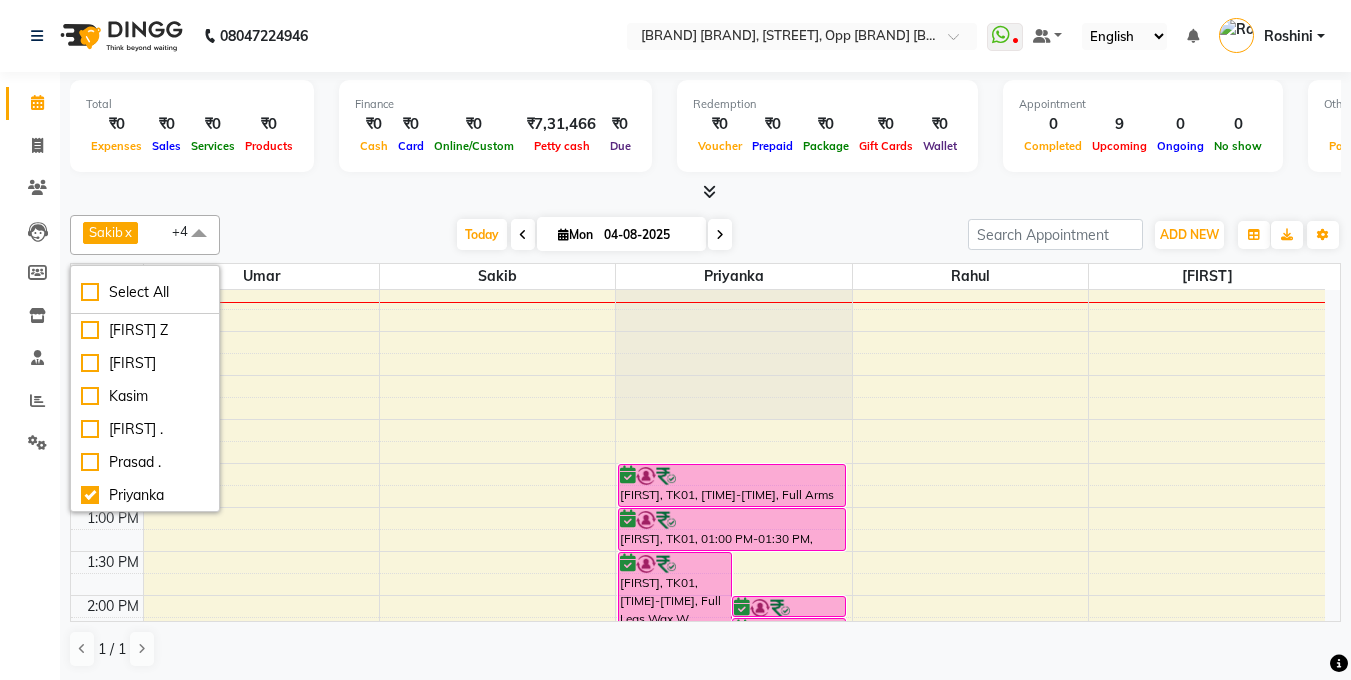 checkbox on "false" 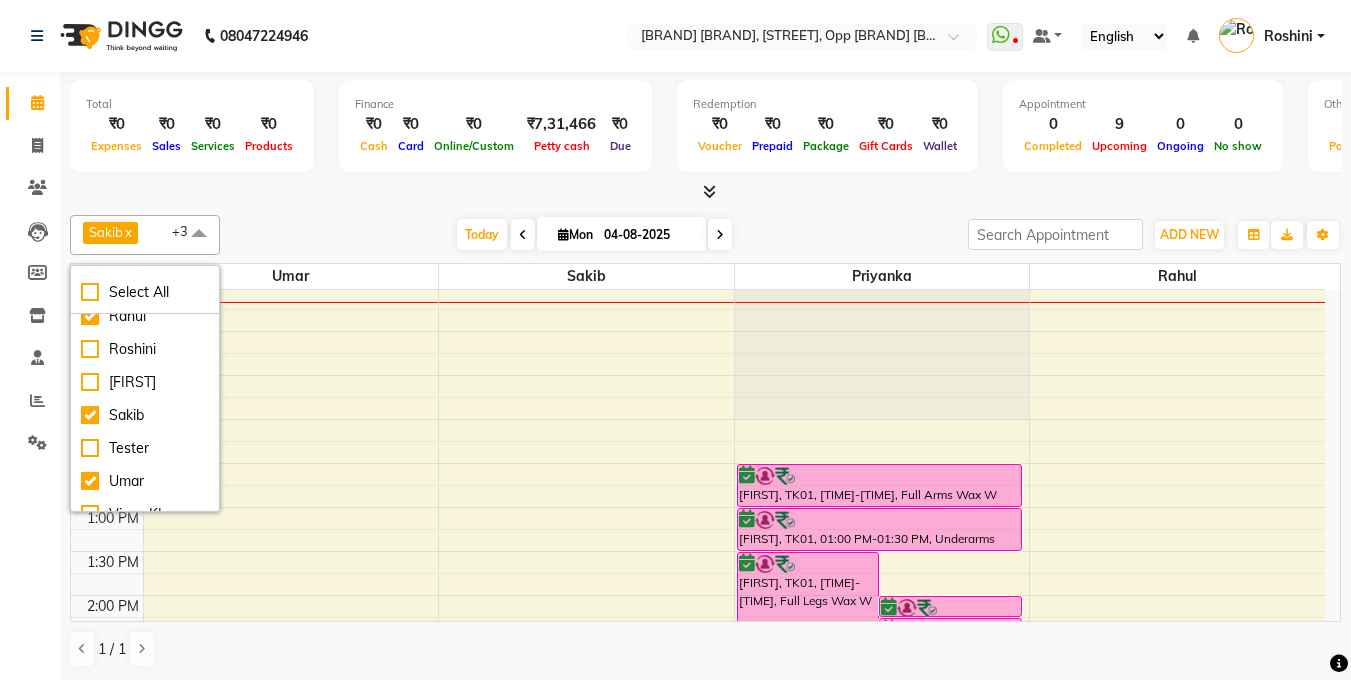scroll, scrollTop: 232, scrollLeft: 0, axis: vertical 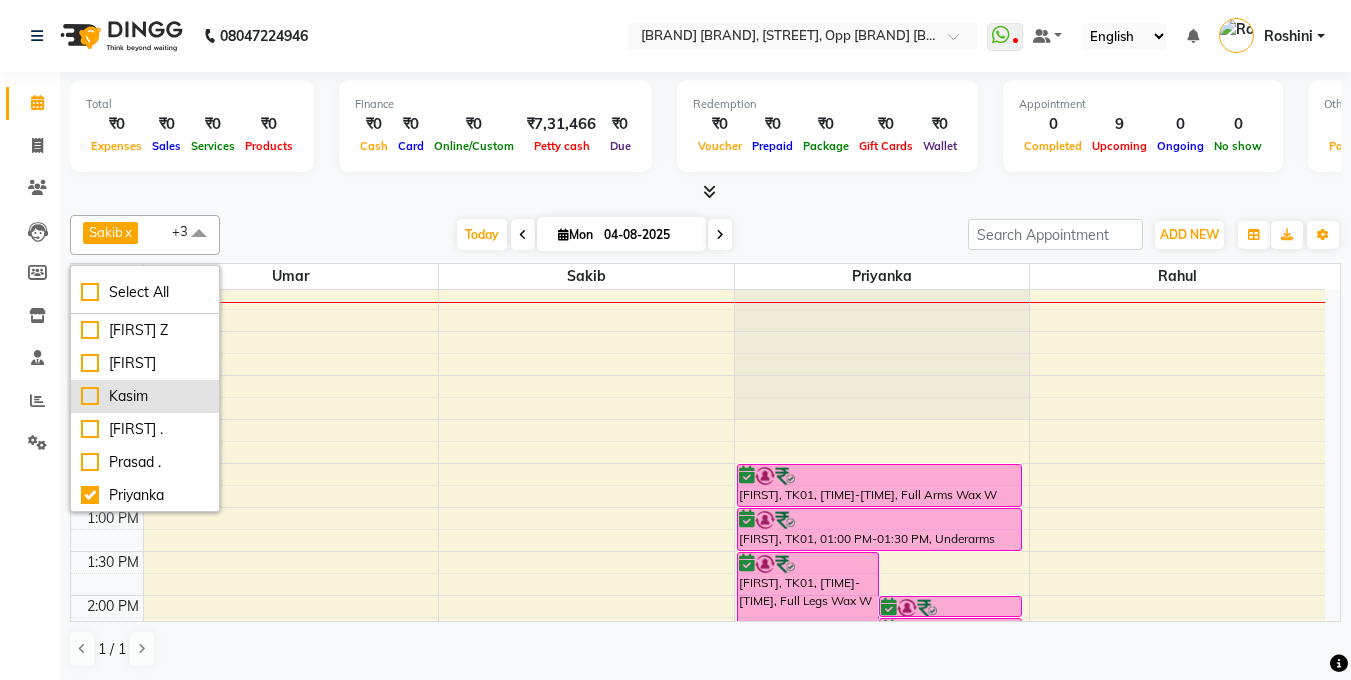 click on "Kasim" at bounding box center (145, 396) 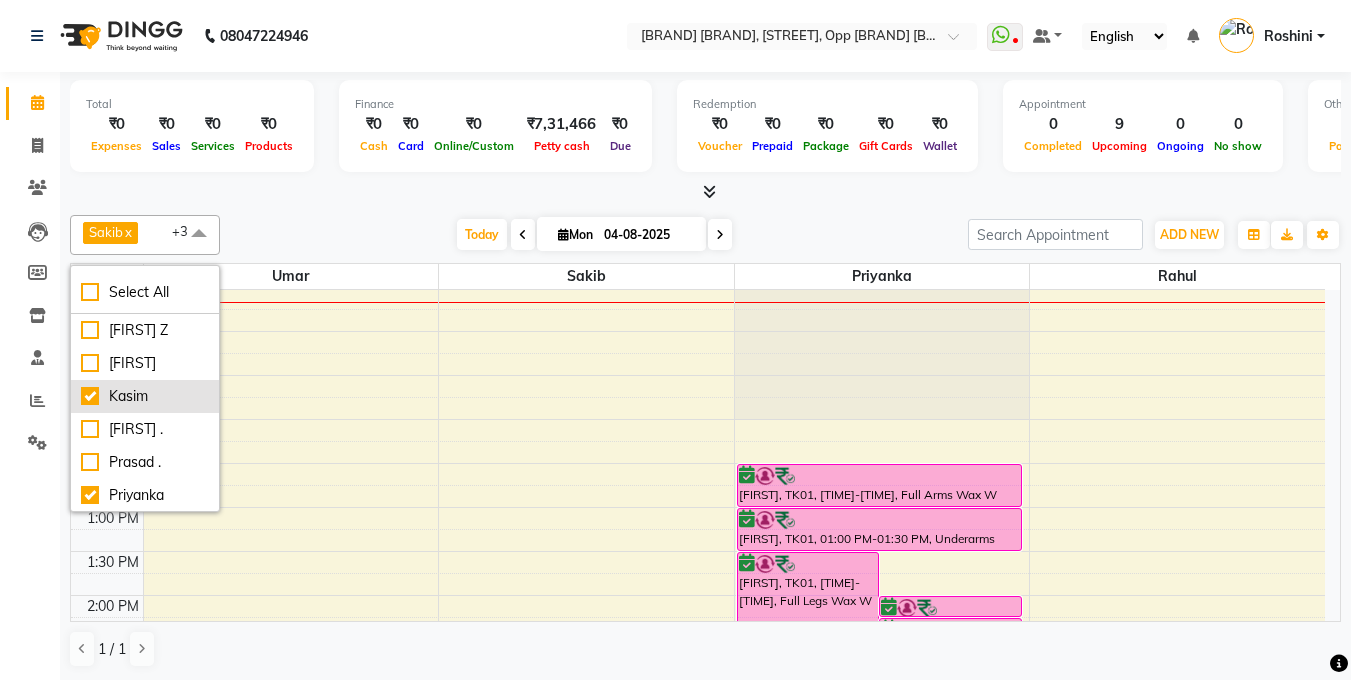 checkbox on "true" 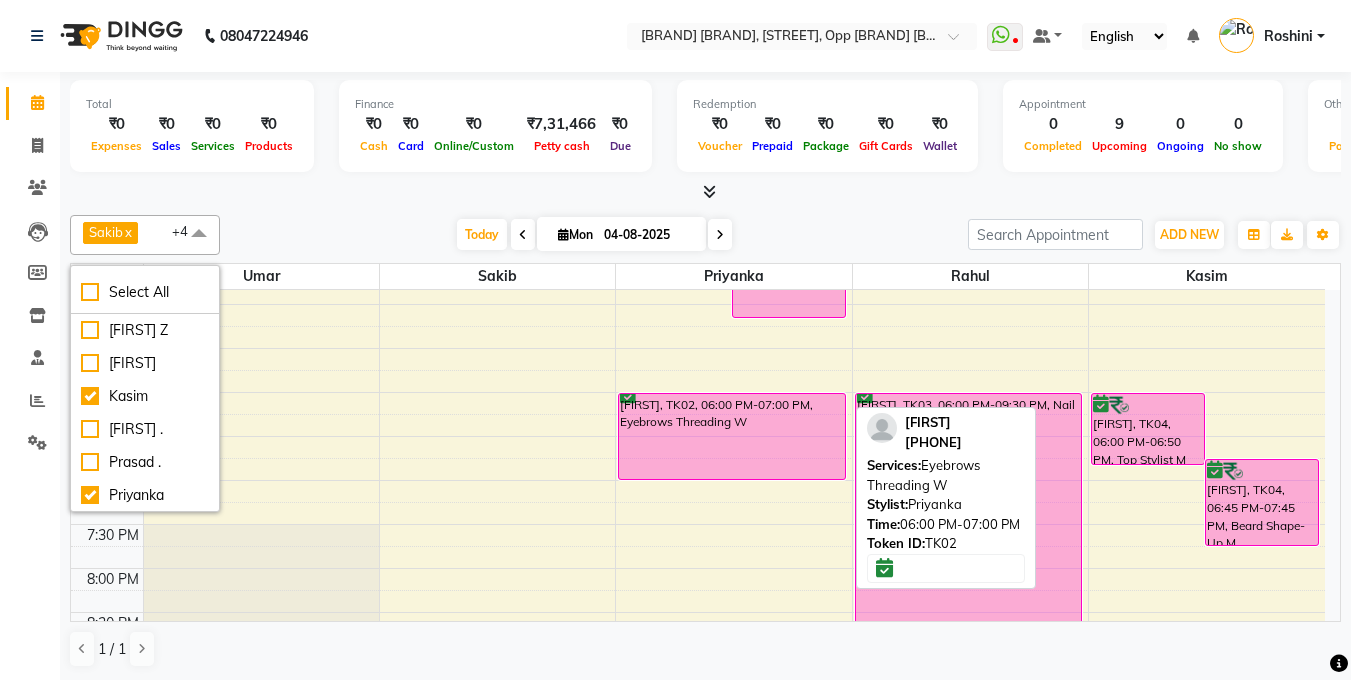 scroll, scrollTop: 693, scrollLeft: 0, axis: vertical 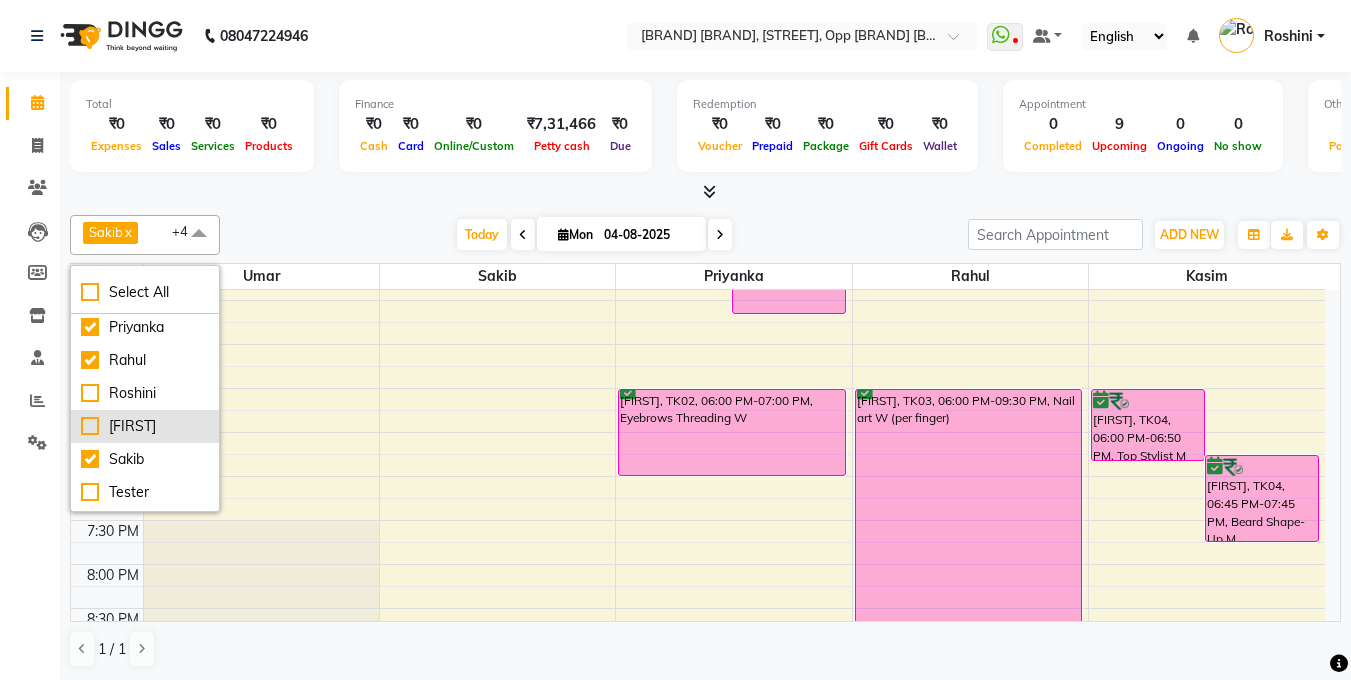 click on "[FIRST]" at bounding box center (145, 426) 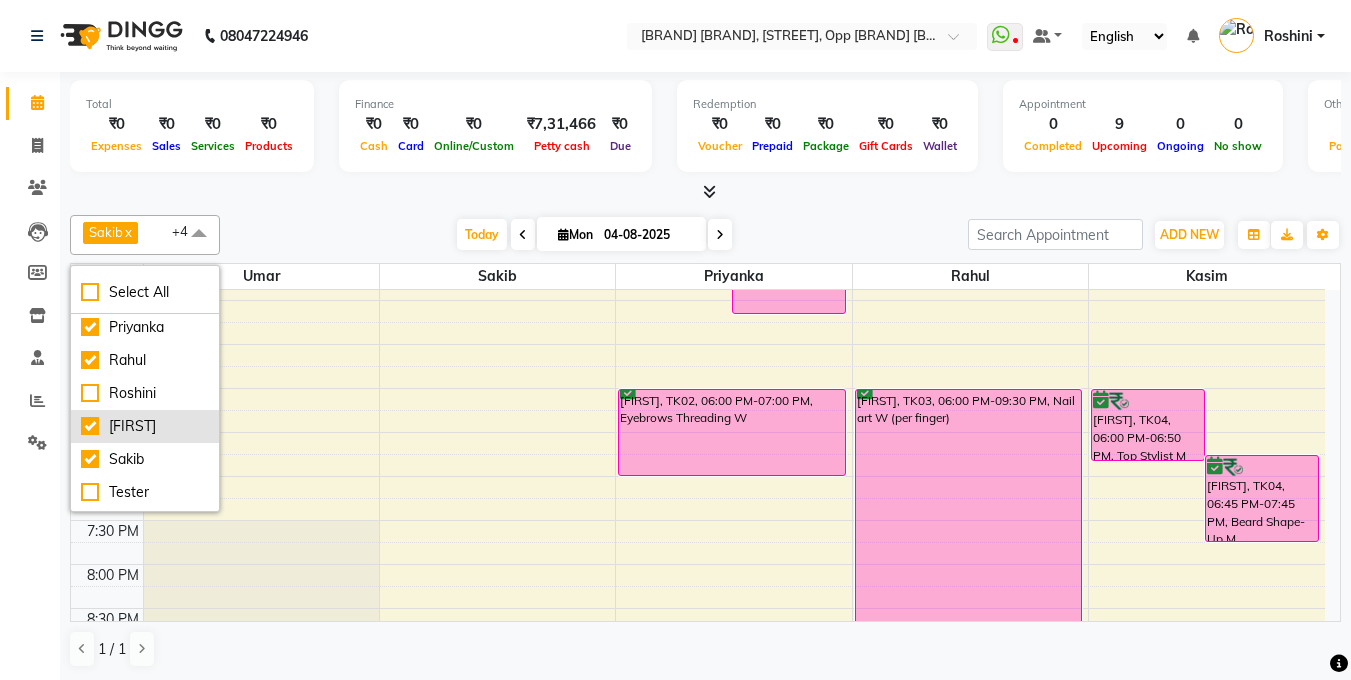checkbox on "true" 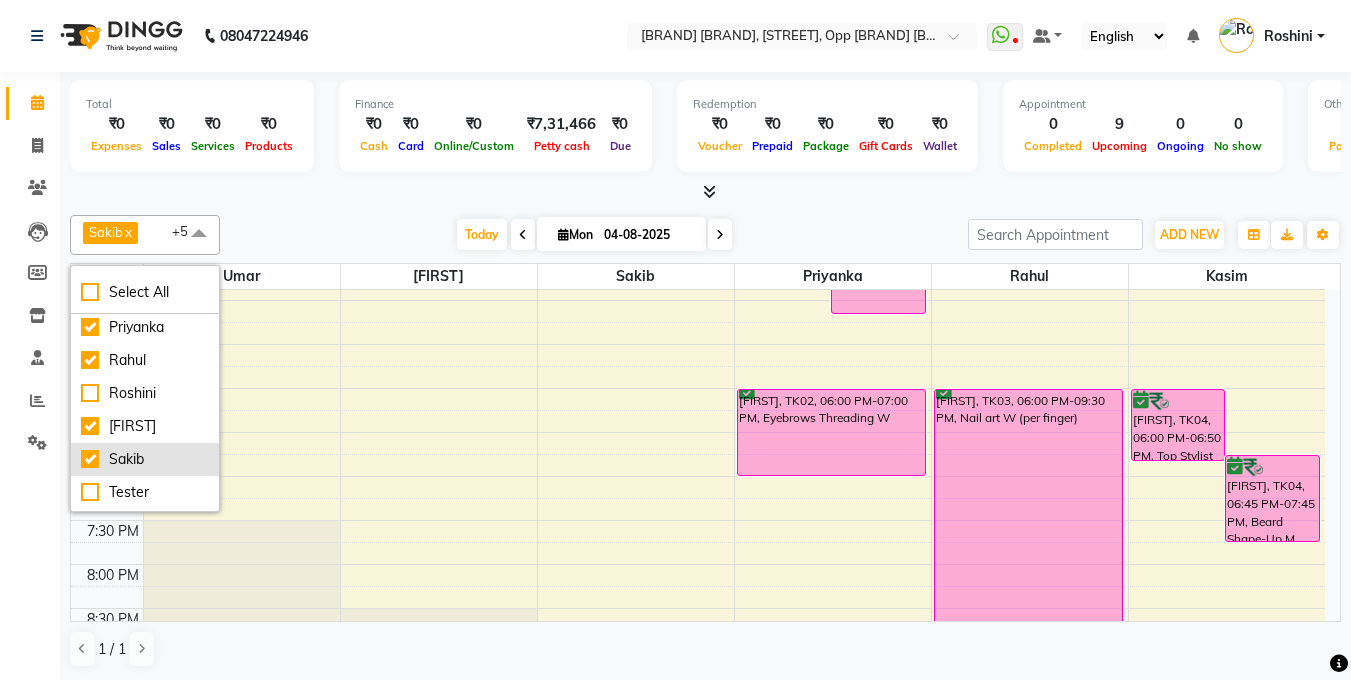 click on "Sakib" at bounding box center (145, 459) 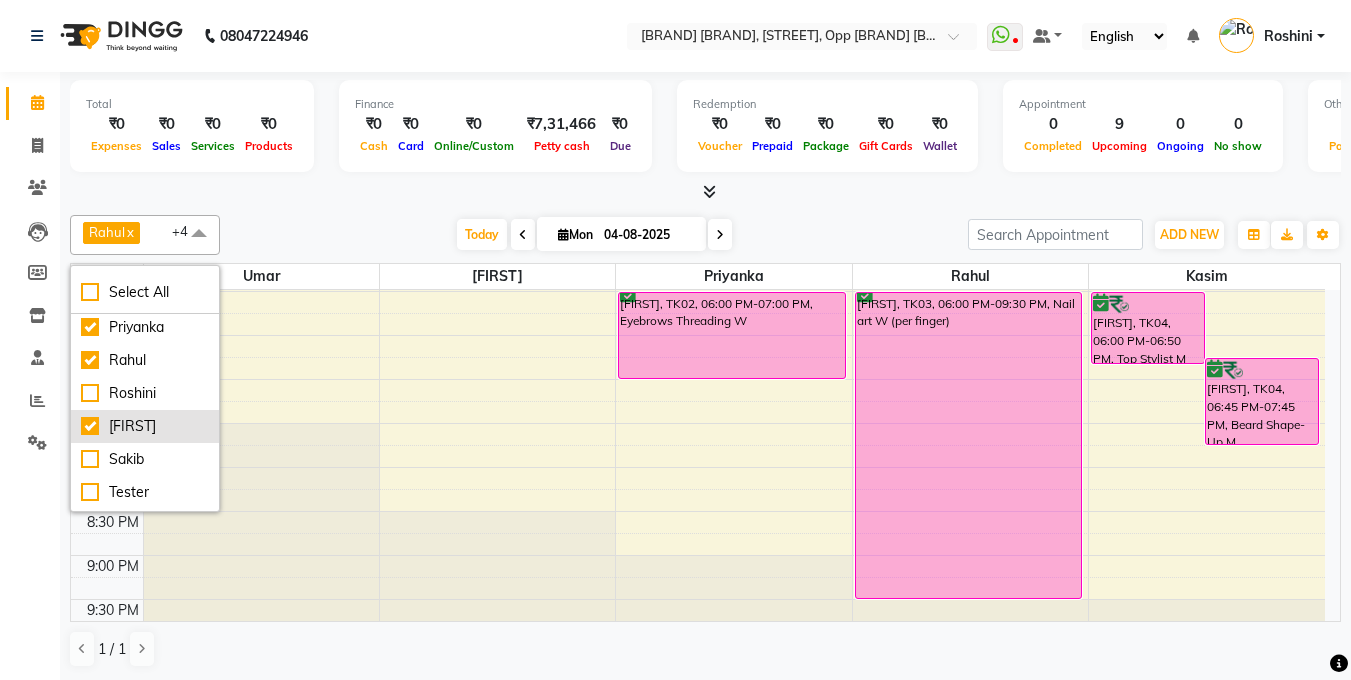 scroll, scrollTop: 791, scrollLeft: 0, axis: vertical 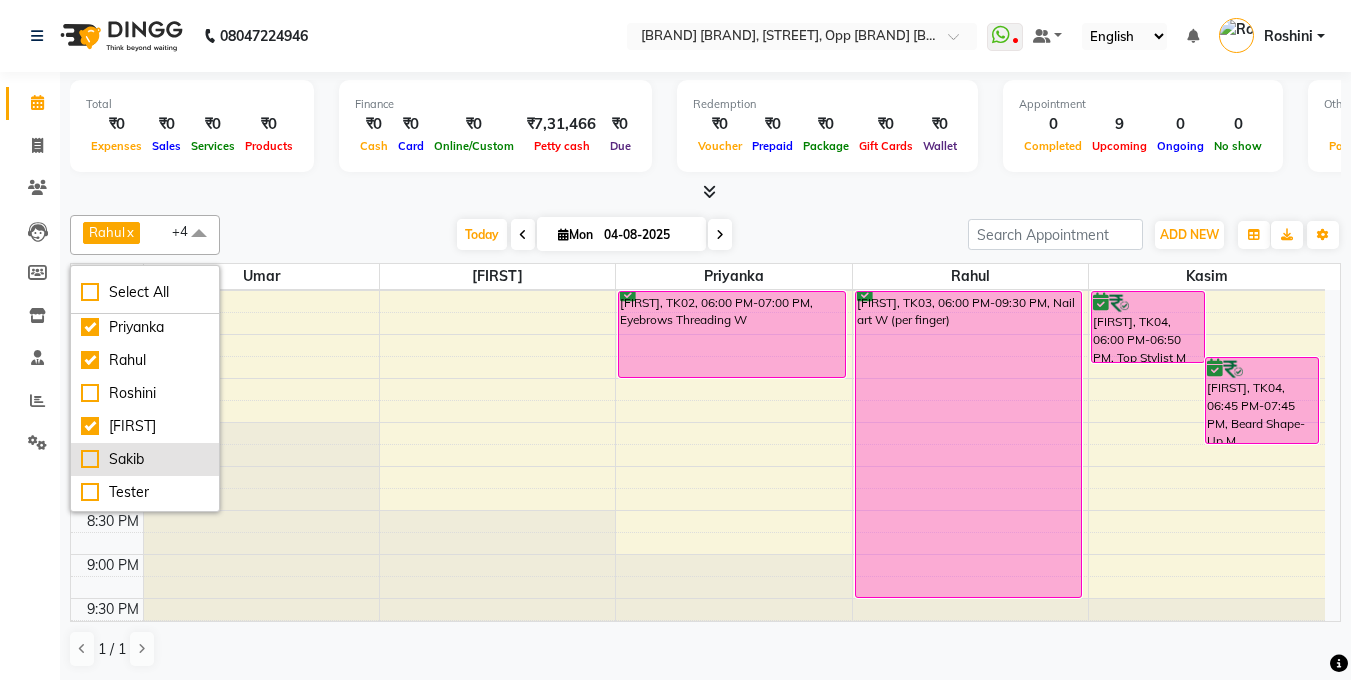 click on "Sakib" at bounding box center (145, 459) 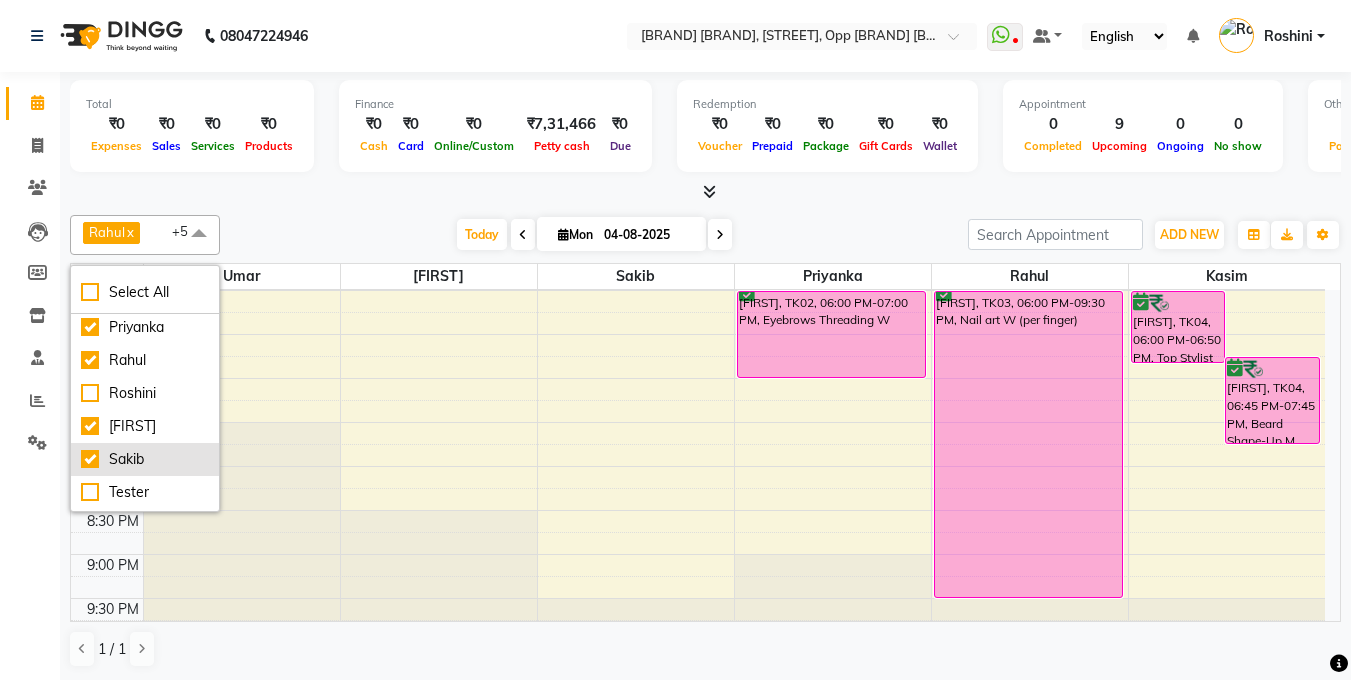 click on "Sakib" at bounding box center (145, 459) 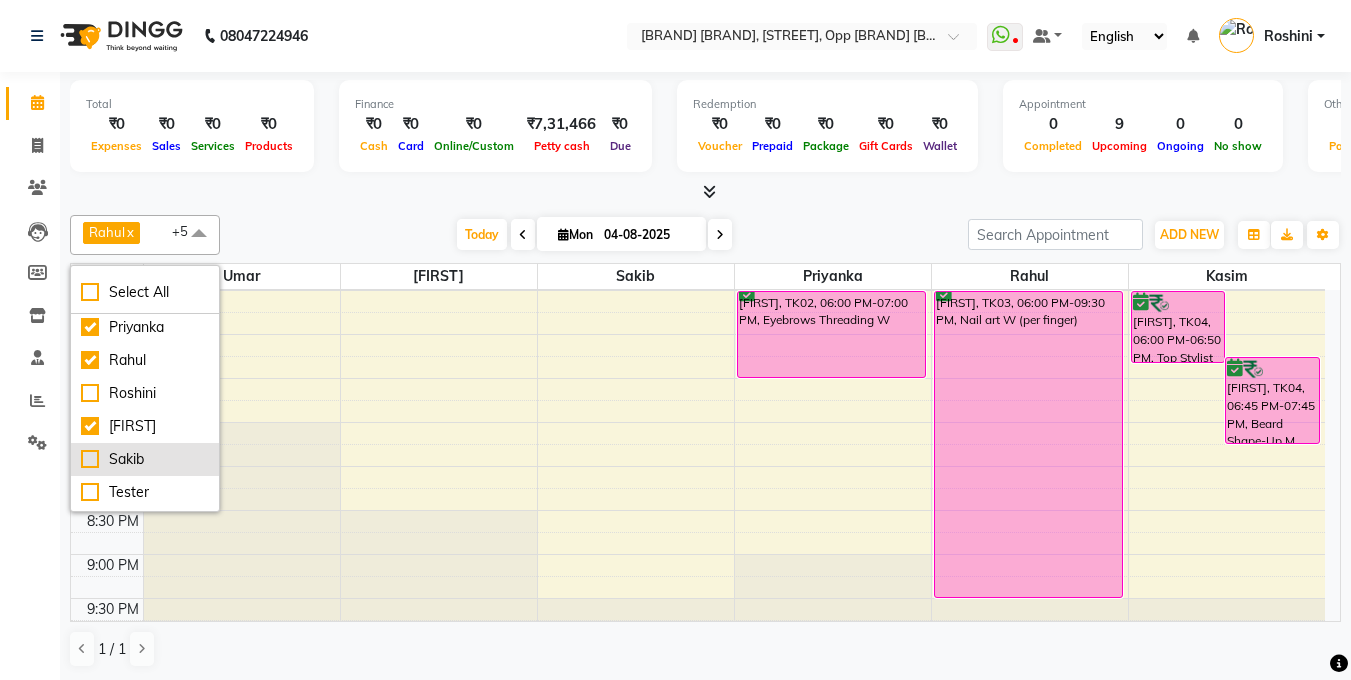 checkbox on "false" 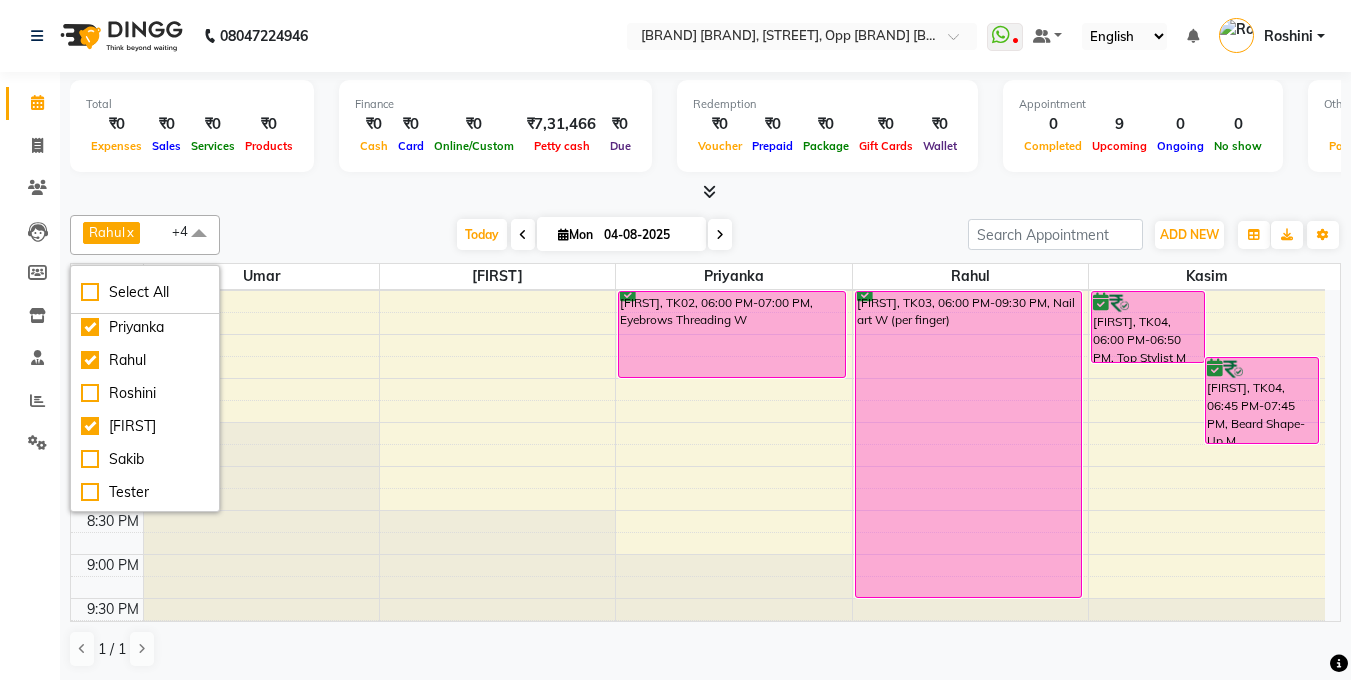 click on "[FIRST] x [FIRST] x [FIRST] x [FIRST] x [FIRST] x +4 Select All [FIRST] Z [FIRST] [FIRST] [FIRST] . [FIRST] . [FIRST] [FIRST] [FIRST] [FIRST] [FIRST] [FIRST] [FIRST] [FIRST] [FIRST] Today Mon 04-08-2025 Toggle Dropdown Add Appointment Add Invoice Add Attendance Add Client Add Transaction Toggle Dropdown Add Appointment Add Invoice Add Attendance Add Client ADD NEW Toggle Dropdown Add Appointment Add Invoice Add Attendance Add Client Add Transaction [FIRST] x [FIRST] x [FIRST] x [FIRST] x [FIRST] x +4 Select All [FIRST] Z [FIRST] [FIRST] [FIRST] . [FIRST] . [FIRST] [FIRST] [FIRST] [FIRST] [FIRST] [FIRST] [FIRST] [FIRST] [FIRST] Group By Staff View Room View View as Vertical Vertical - Week View Horizontal Horizontal - Week View List Toggle Dropdown Calendar Settings Manage Tags Arrange Stylists Reset Stylists Full Screen Show Available Stylist Appointment Form Zoom 100% Staff/Room Display Count 13 Stylist [FIRST] [FIRST] [FIRST] [FIRST] [FIRST] 9:00 AM 9:30 AM 10:00 AM 10:30 AM 11:00 AM 11:30 AM 12:00 PM 12:30 PM 1:00 PM 1:30 PM" 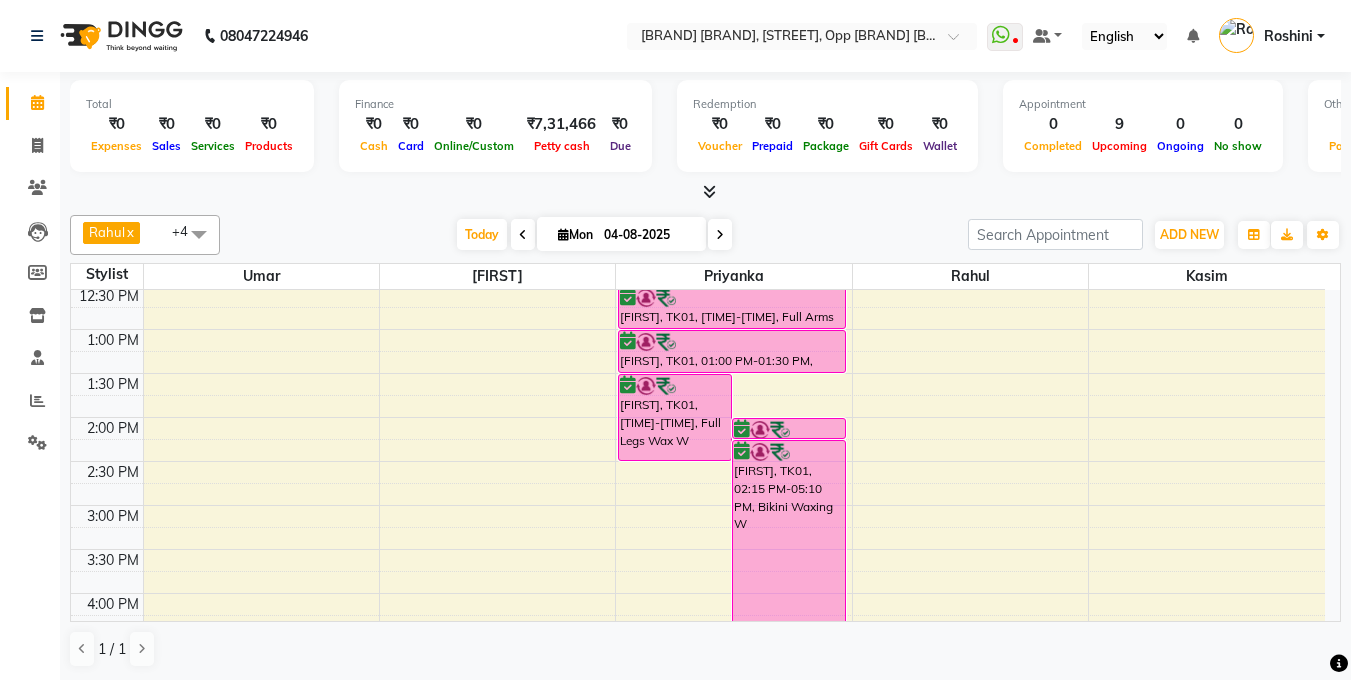 scroll, scrollTop: 316, scrollLeft: 0, axis: vertical 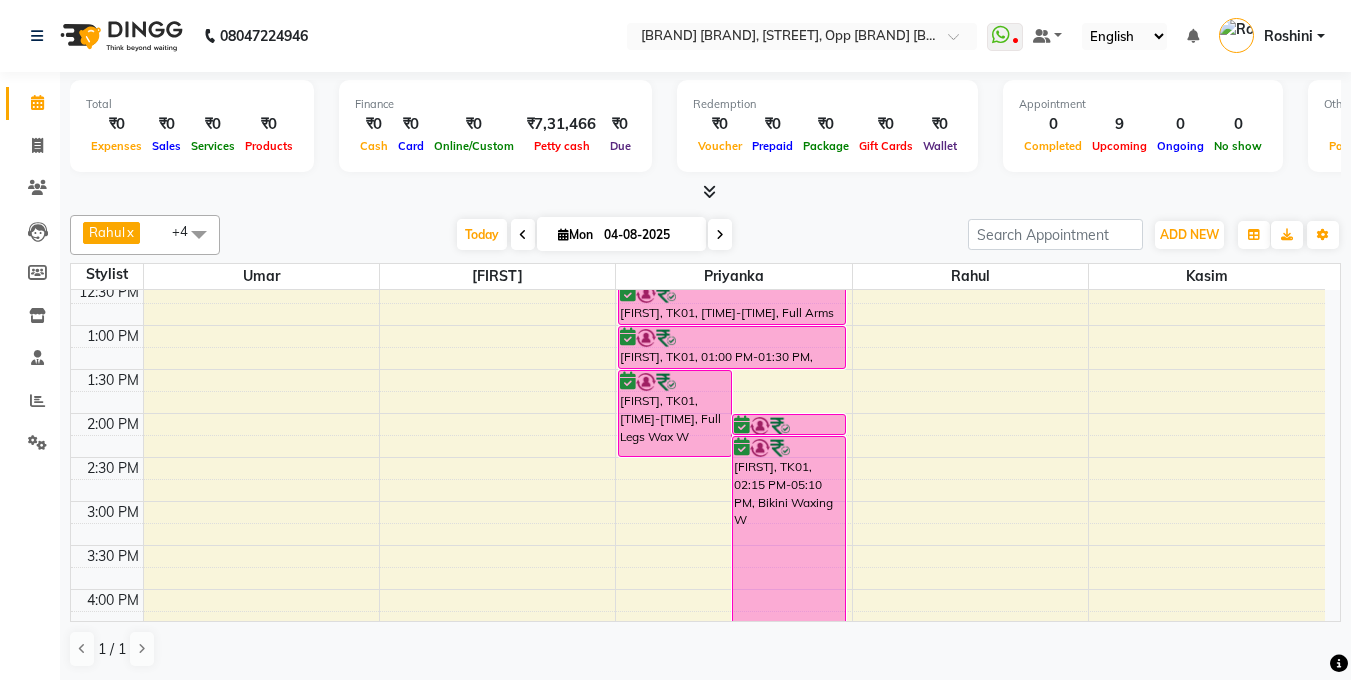 click at bounding box center (720, 234) 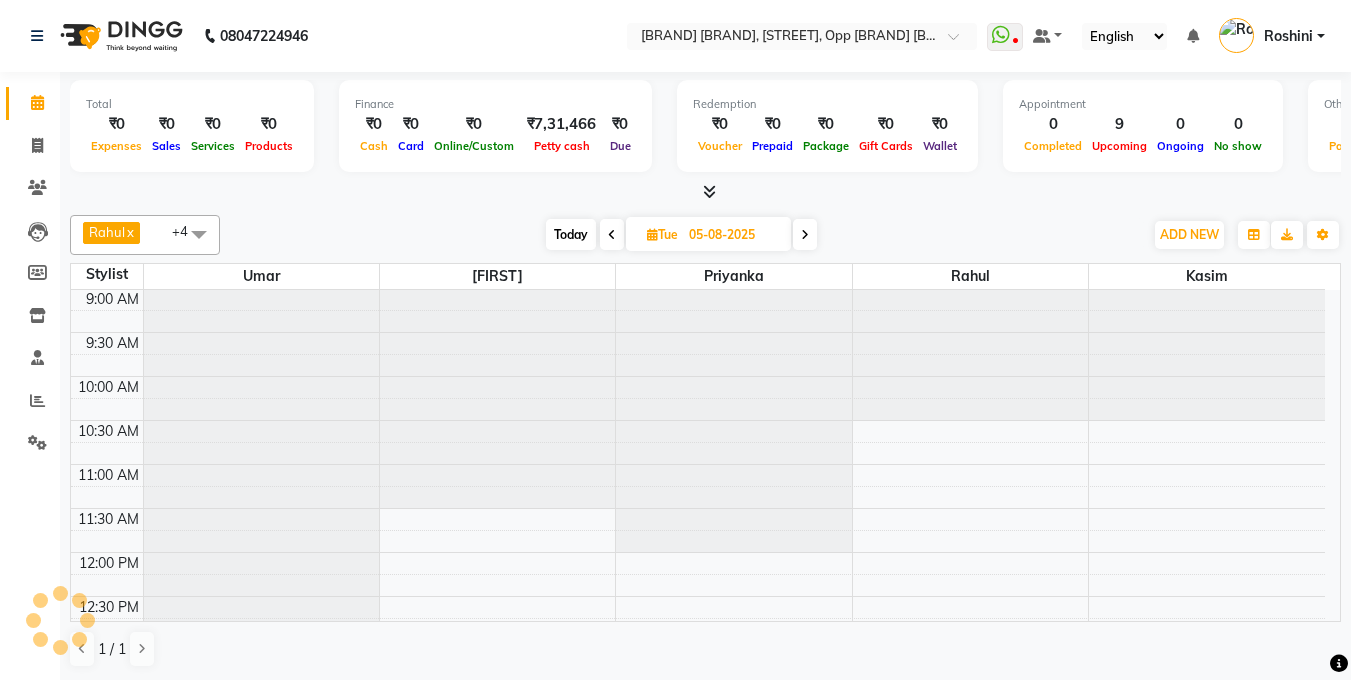scroll, scrollTop: 0, scrollLeft: 0, axis: both 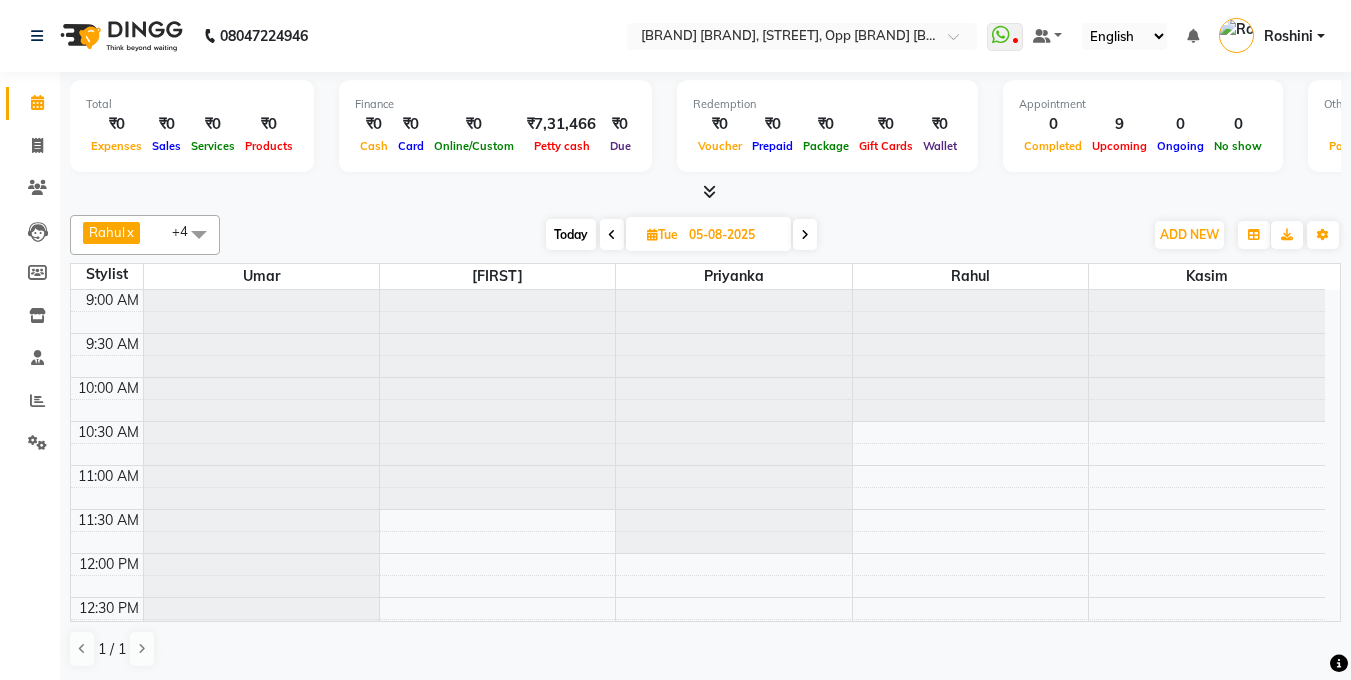 click at bounding box center [199, 234] 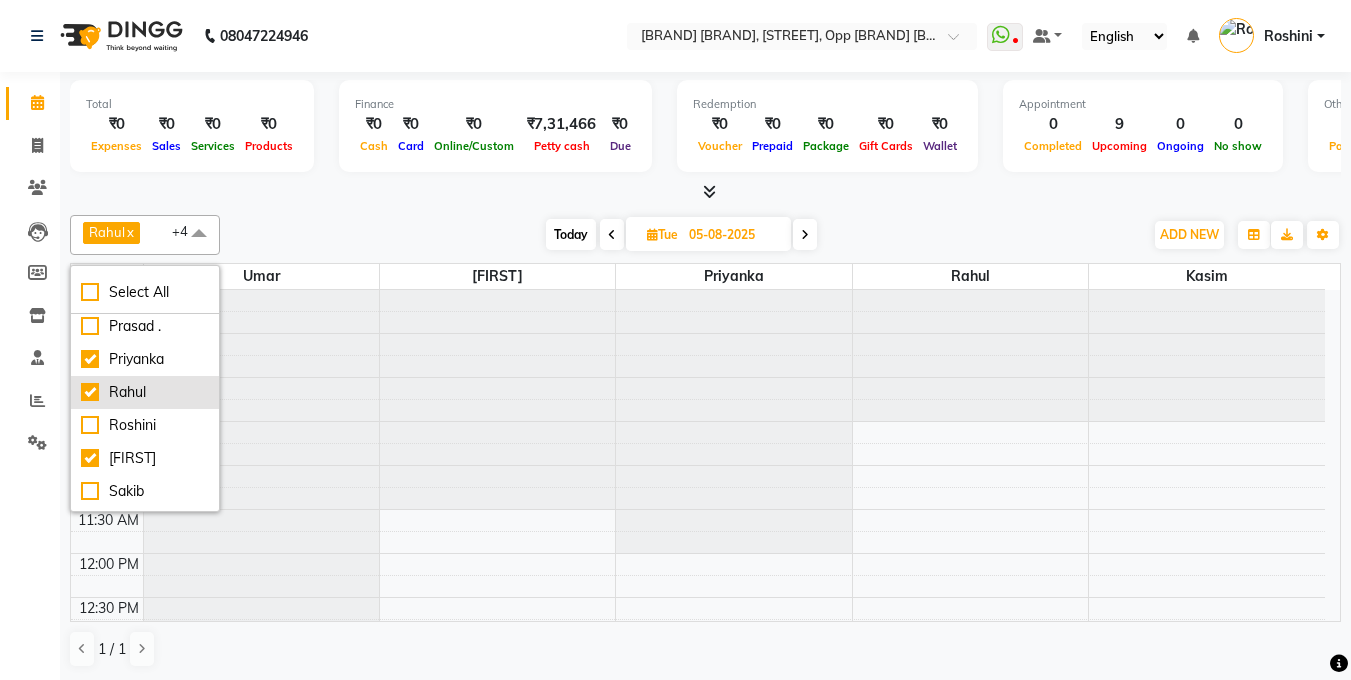 scroll, scrollTop: 111, scrollLeft: 0, axis: vertical 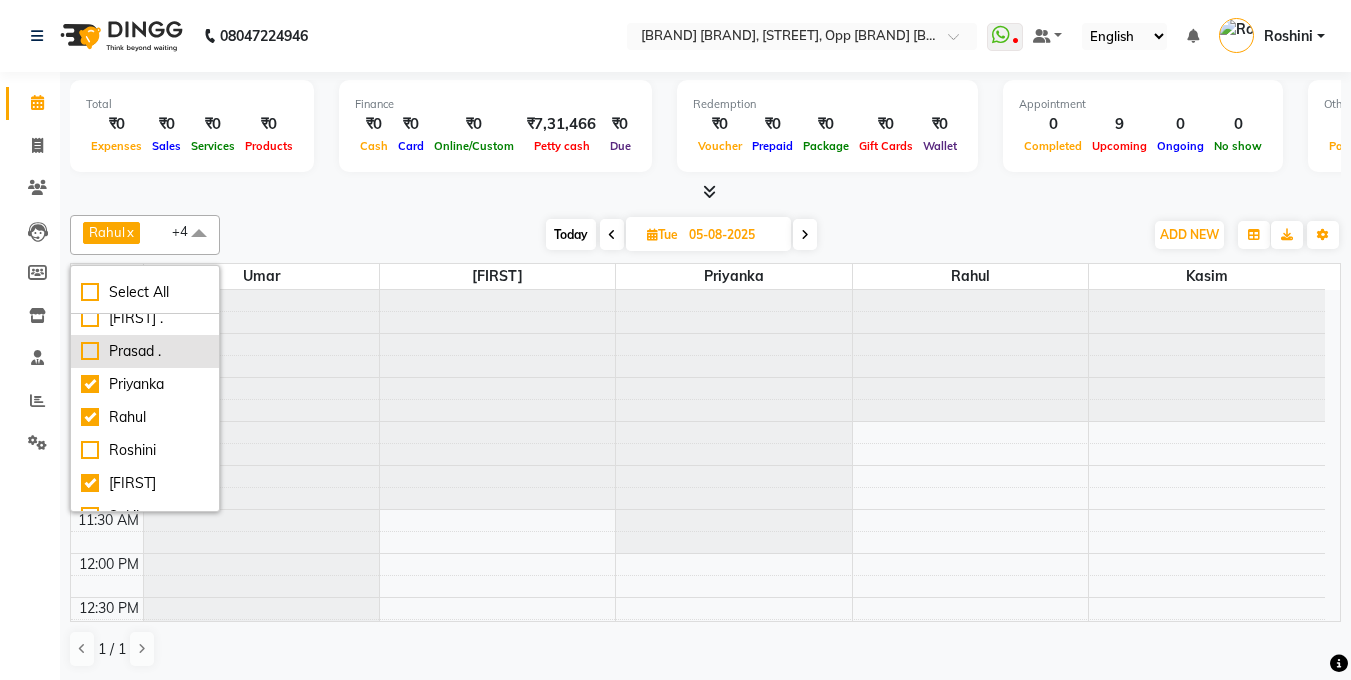 click on "Prasad ." at bounding box center (145, 351) 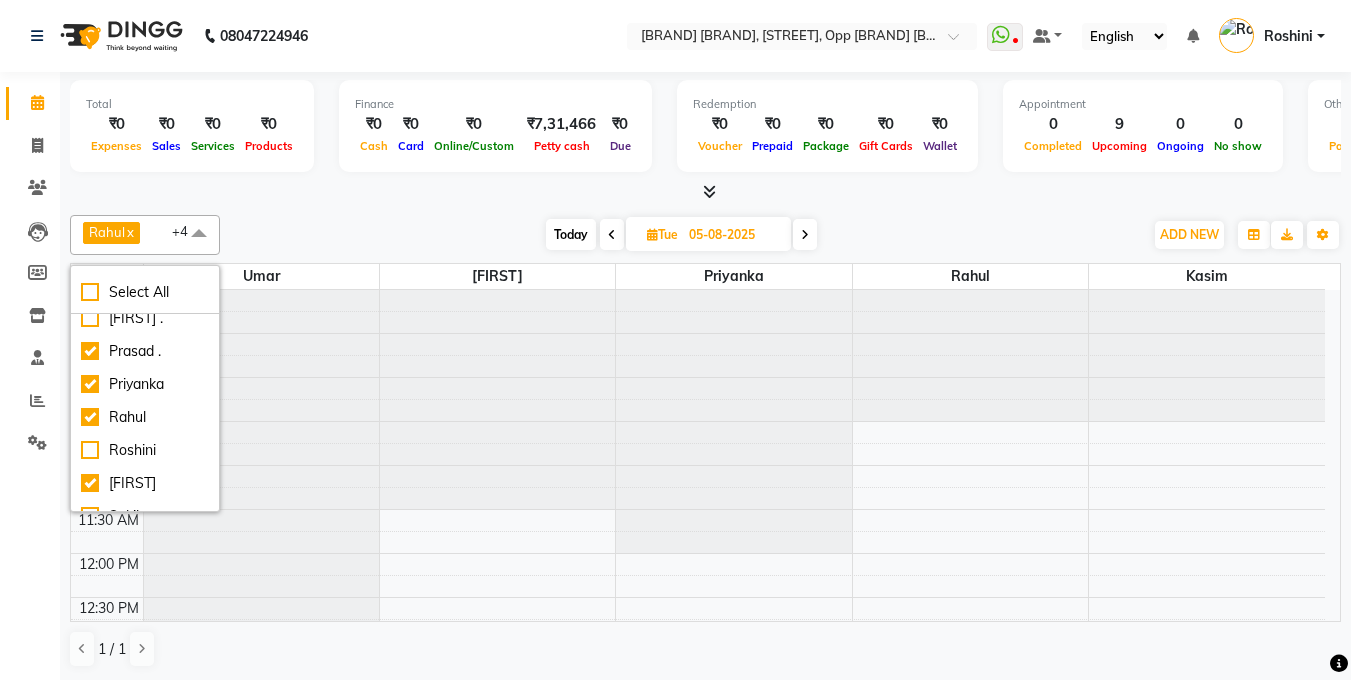 checkbox on "true" 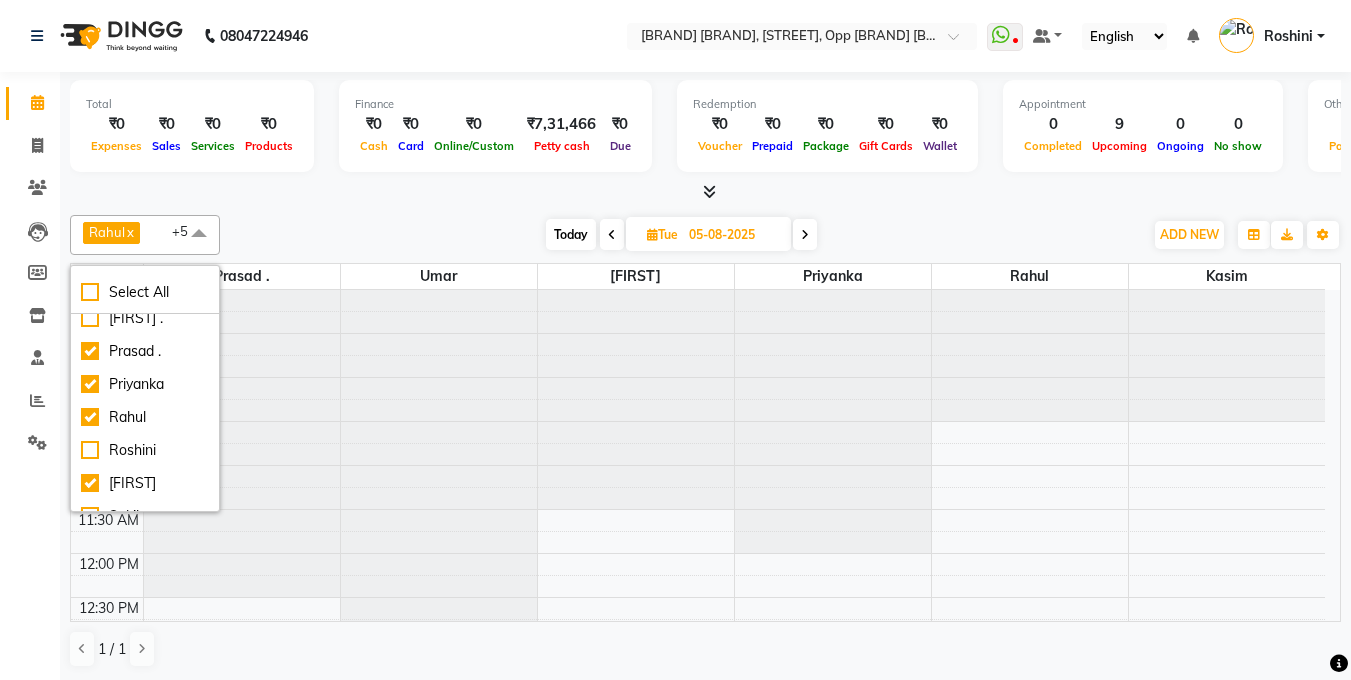 click at bounding box center [705, 192] 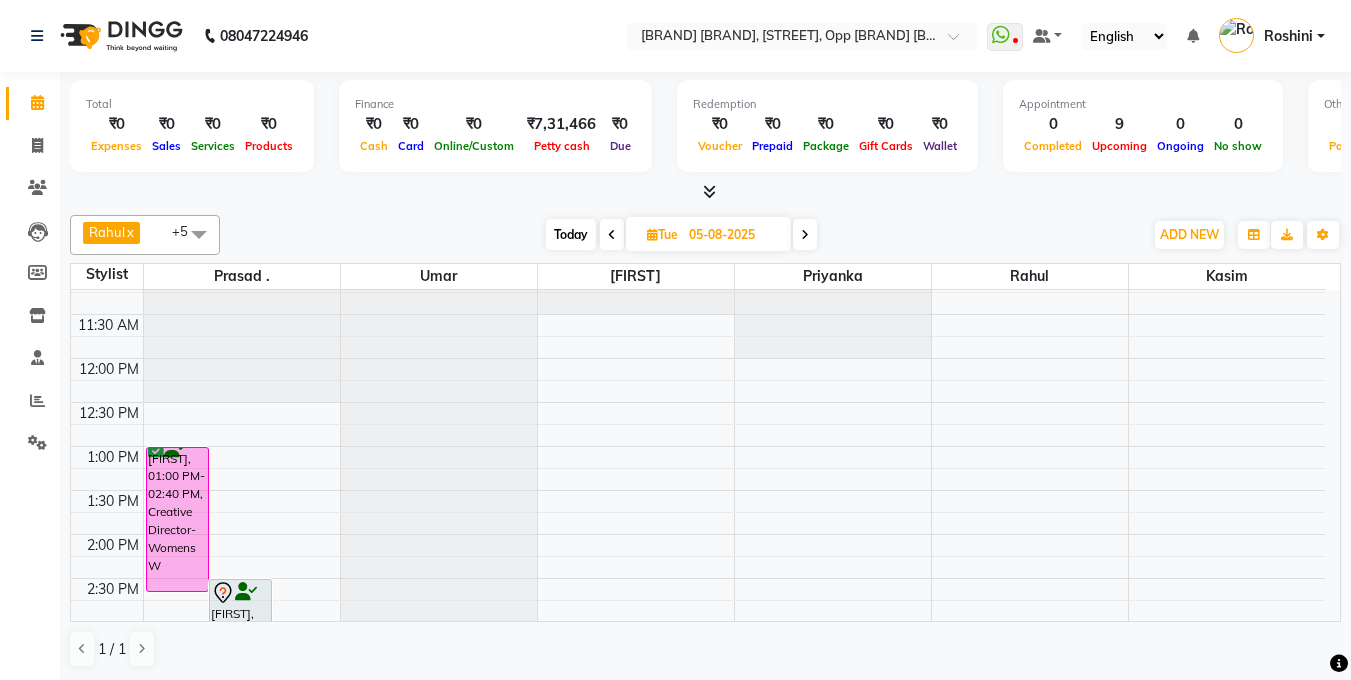 scroll, scrollTop: 194, scrollLeft: 0, axis: vertical 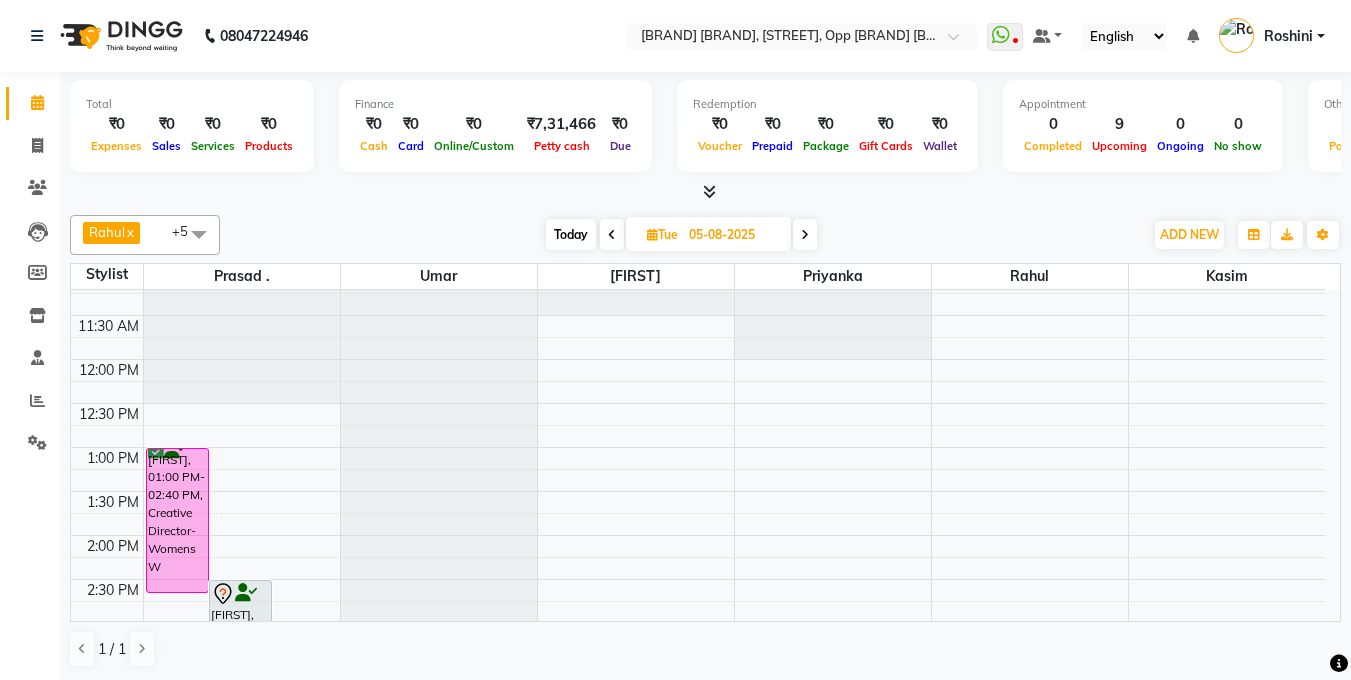 click on "9:00 AM 9:30 AM 10:00 AM 10:30 AM 11:00 AM 11:30 AM 12:00 PM 12:30 PM 1:00 PM 1:30 PM 2:00 PM 2:30 PM 3:00 PM 3:30 PM 4:00 PM 4:30 PM 5:00 PM 5:30 PM 6:00 PM 6:30 PM 7:00 PM 7:30 PM 8:00 PM 8:30 PM 9:00 PM 9:30 PM     [FIRST], 01:00 PM-02:40 PM, Creative Director-Womens W             [FIRST], 02:30 PM-08:30 PM, Highlights Sr. Technician (Onwards Price) M     [FIRST], 06:00 PM-06:30 PM, Beard Design M     [FIRST], 05:00 PM-06:05 PM, Creative Director M" at bounding box center (698, 667) 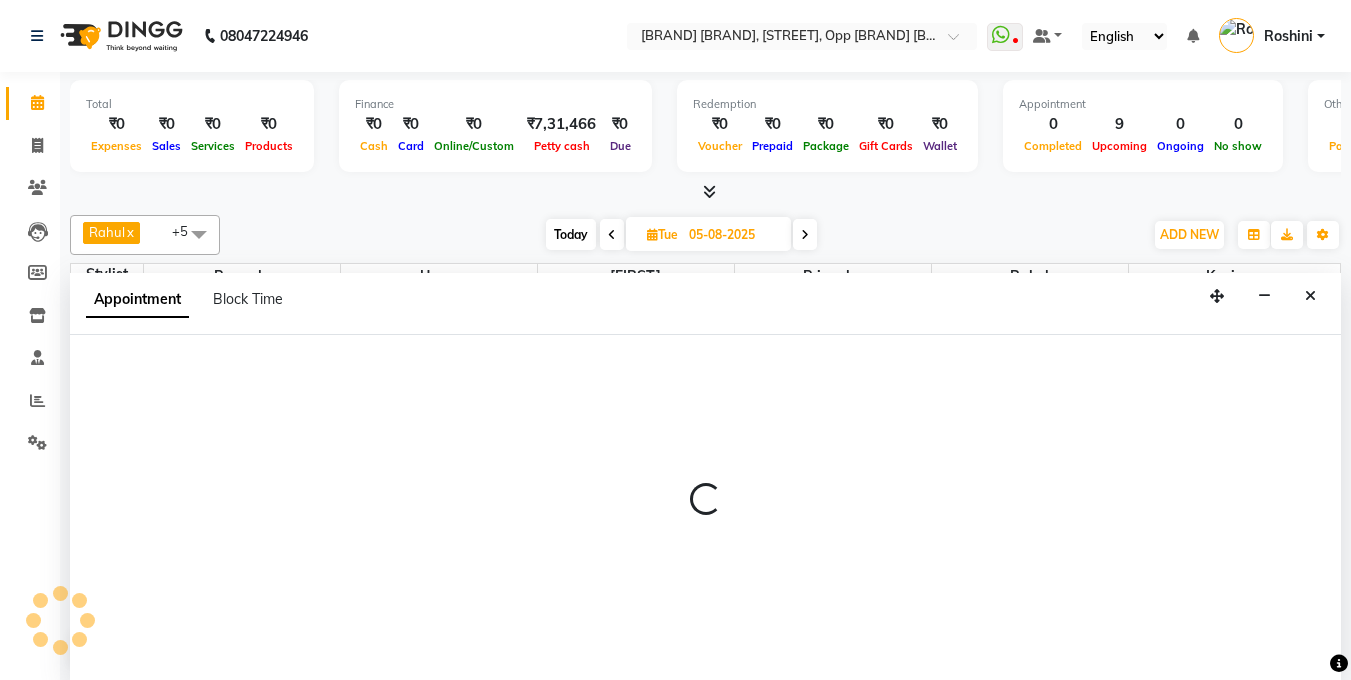 scroll, scrollTop: 1, scrollLeft: 0, axis: vertical 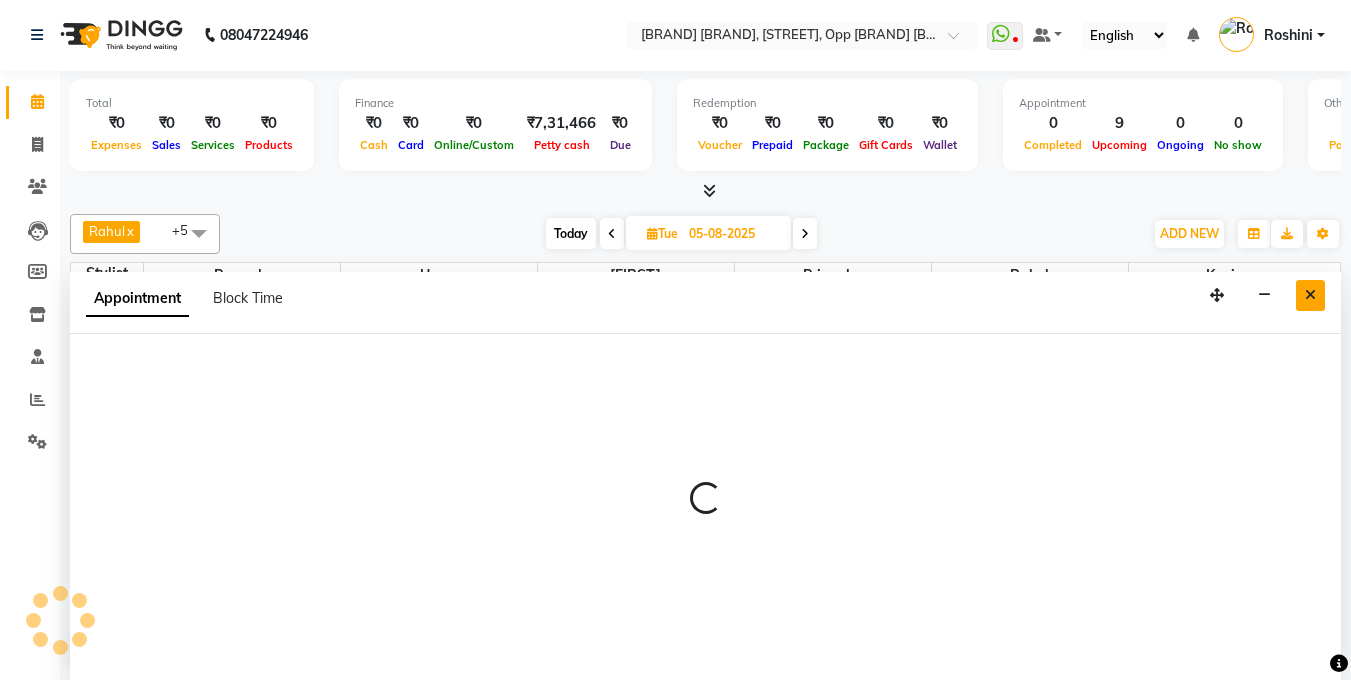 select on "77398" 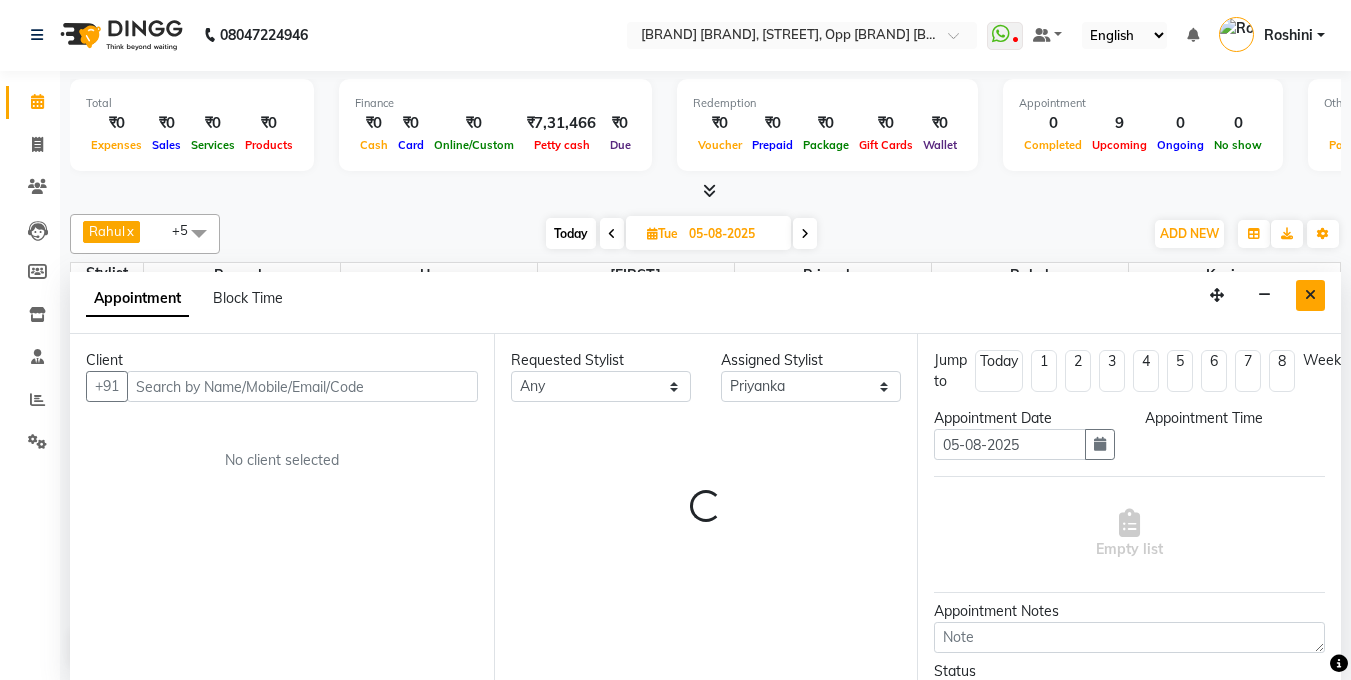 select on "735" 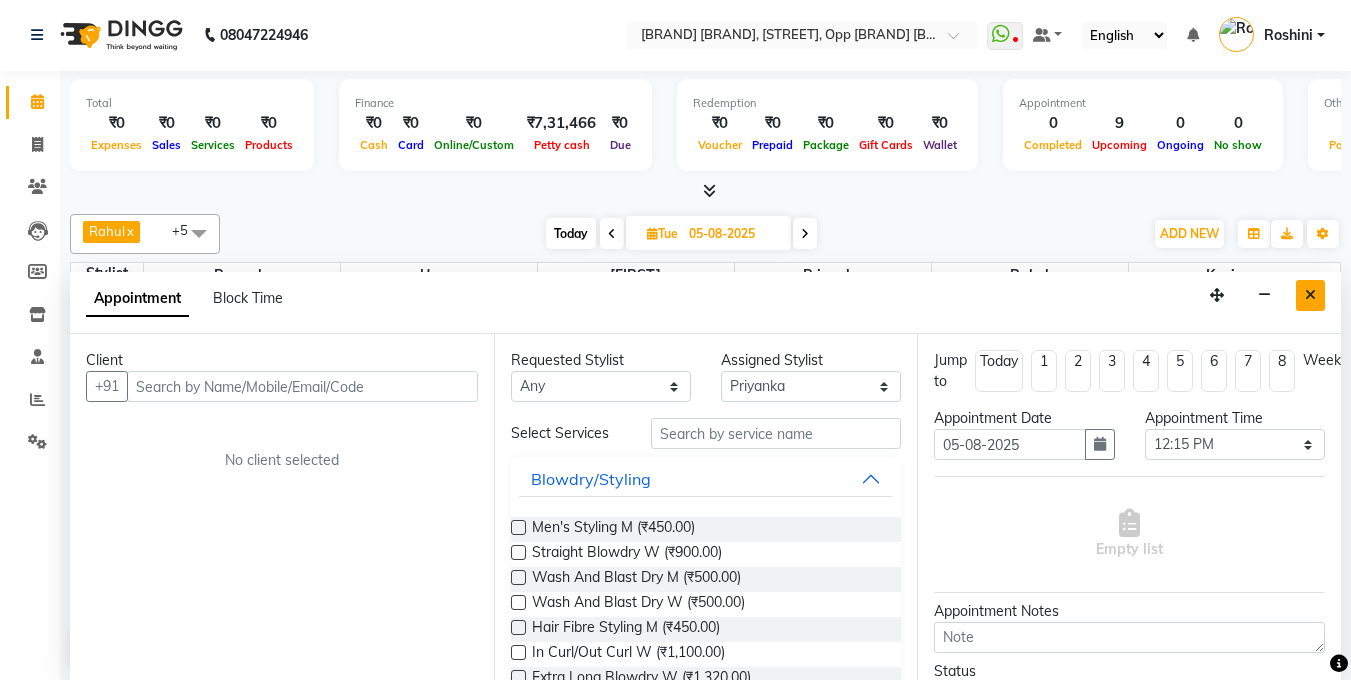click at bounding box center [1310, 295] 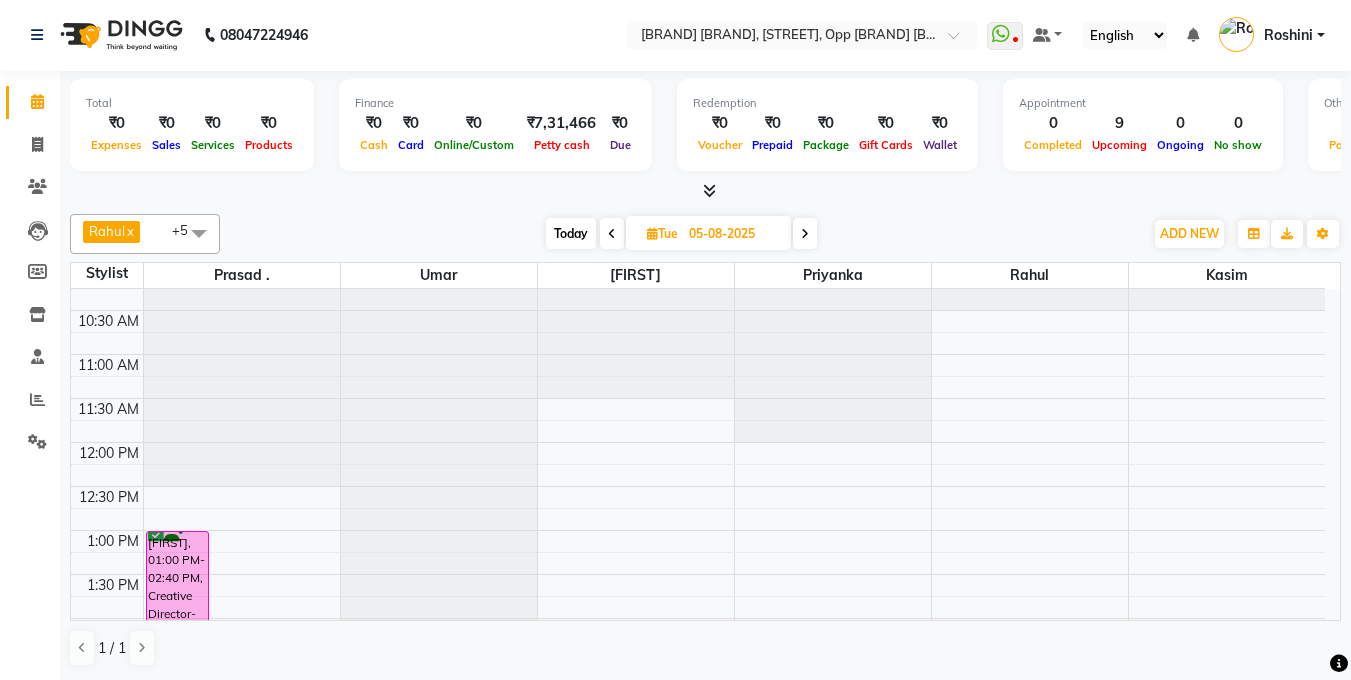 scroll, scrollTop: 87, scrollLeft: 0, axis: vertical 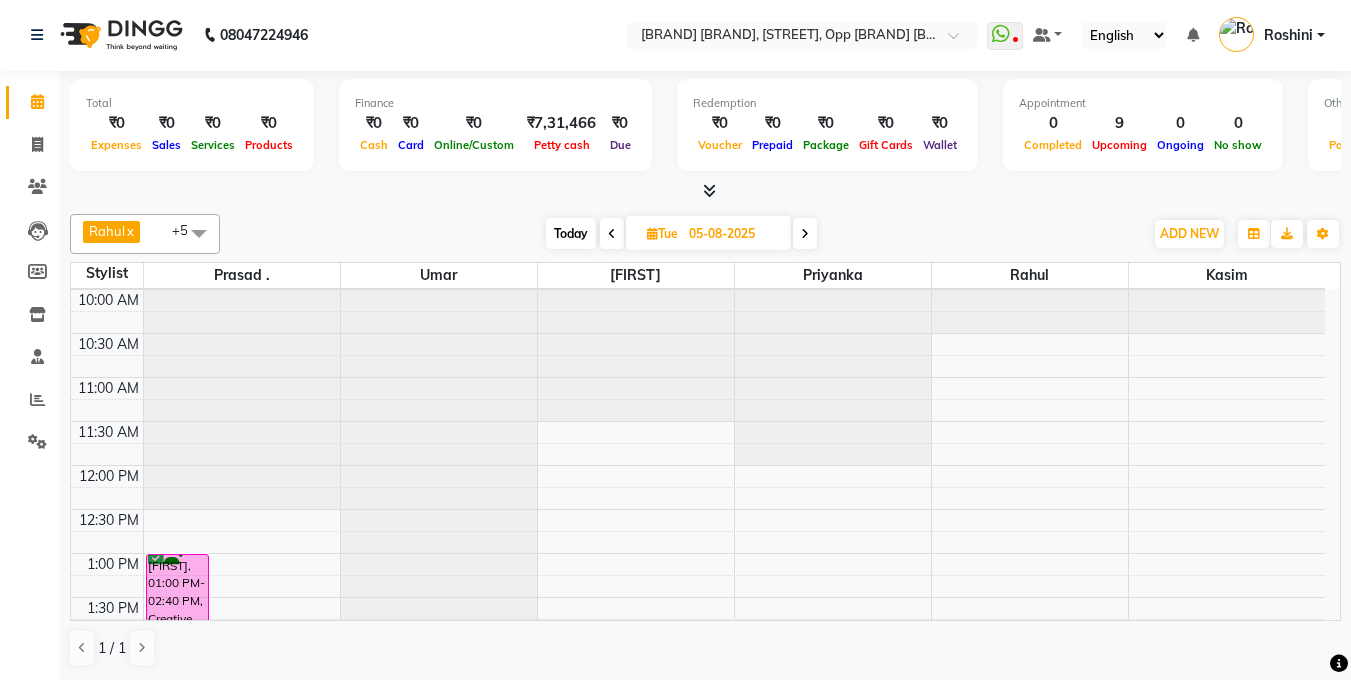 click on "Today" at bounding box center (571, 233) 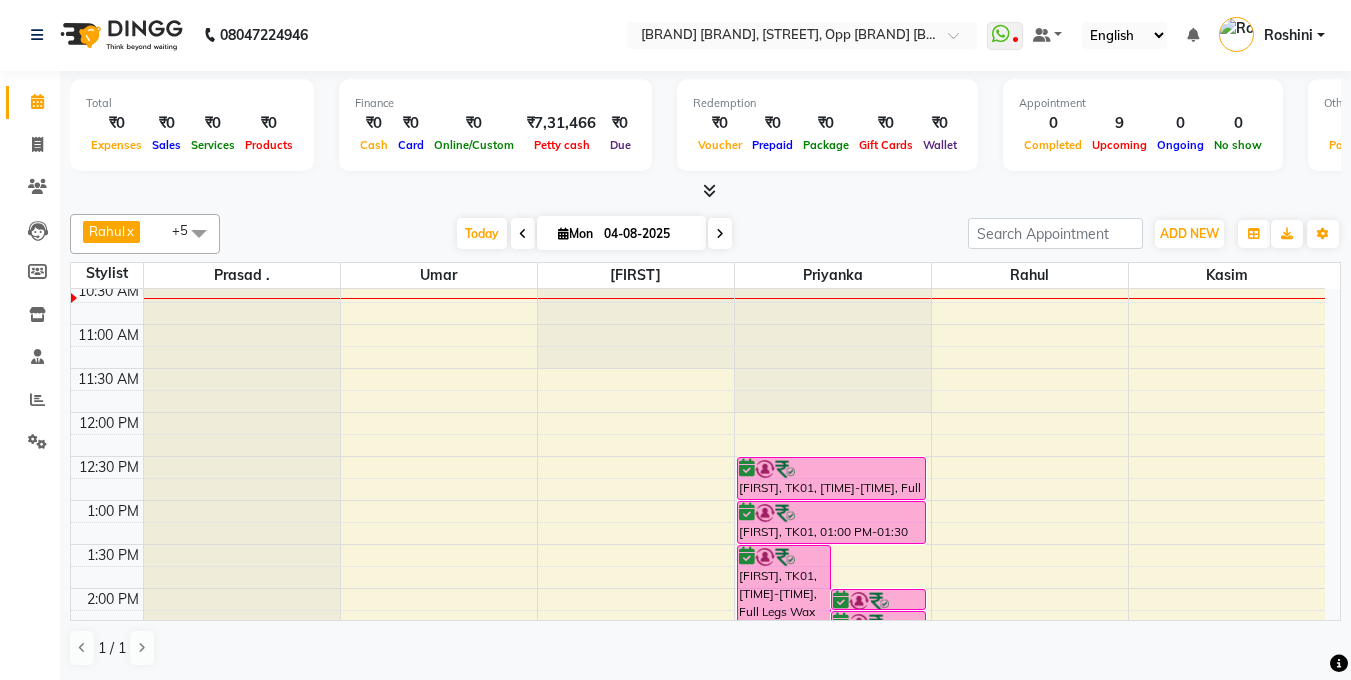 scroll, scrollTop: 0, scrollLeft: 0, axis: both 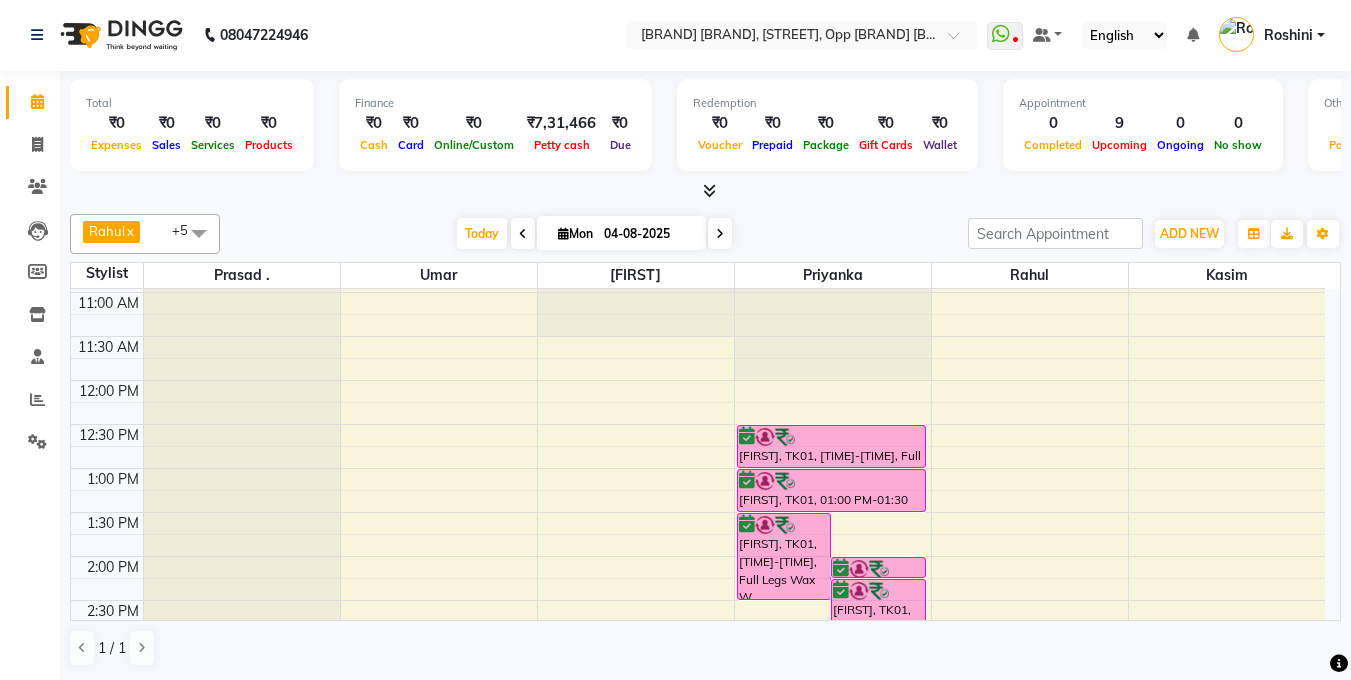 click on "[FIRST], TK01, [TIME]-[TIME], Full Legs Wax W     [FIRST], TK01, [TIME]-[TIME], Eyebrows Threading W     [FIRST], TK01, [TIME]-[TIME], Bikini Waxing W     [FIRST], TK01, [TIME]-[TIME], Full Arms Wax W     [FIRST], TK01, [TIME]-[TIME], Underarms Wax W     [FIRST], TK02, [TIME]-[TIME], Eyebrows Threading W     [FIRST], TK03, [TIME]-[TIME], Nail art W (per finger)     [FIRST], TK04, [TIME]-[TIME], Top Stylist M     [FIRST], TK04, [TIME]-[TIME], Beard Shape-Up M" at bounding box center [698, 688] 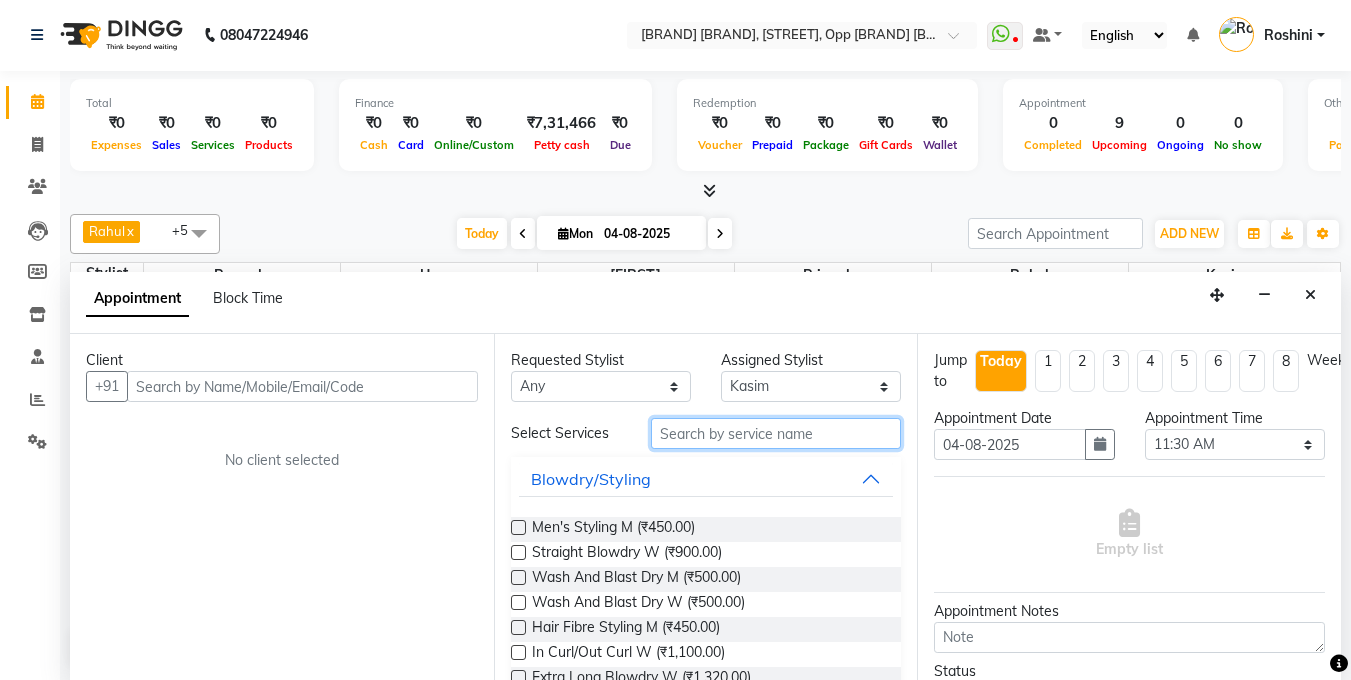 click at bounding box center (776, 433) 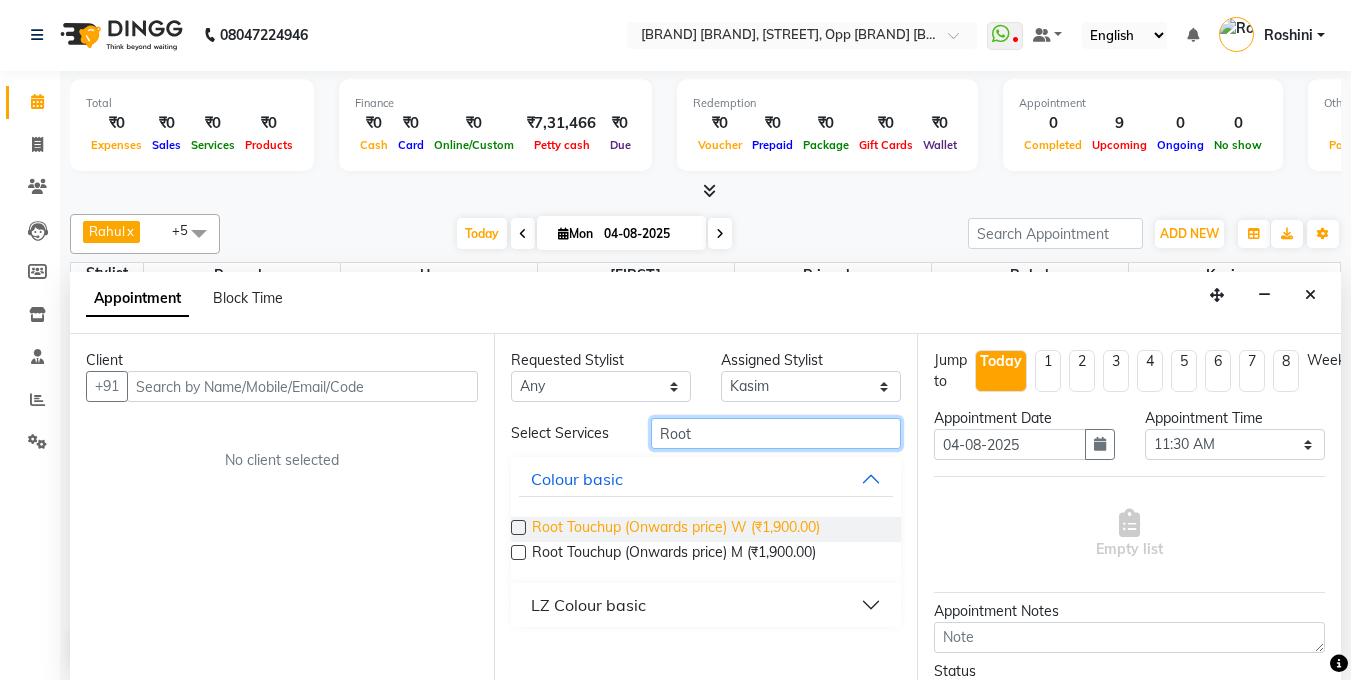 type on "Root" 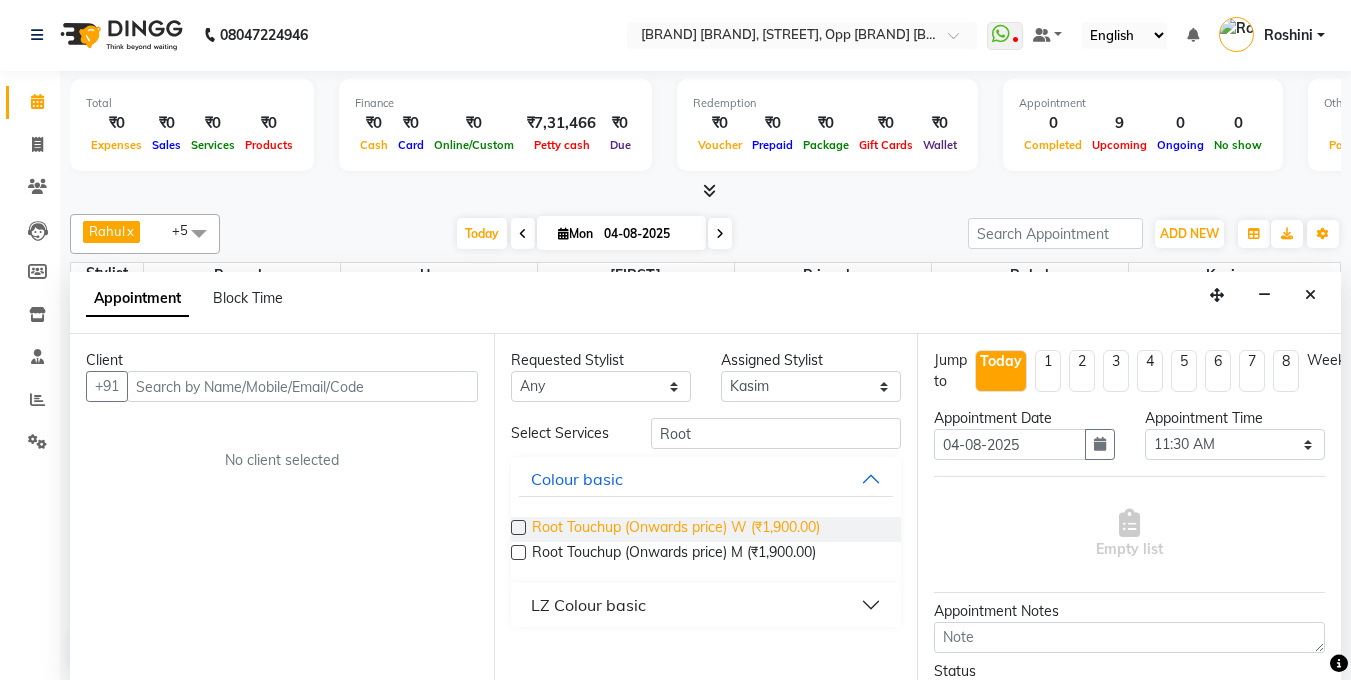 click on "Root Touchup (Onwards price) W (₹1,900.00)" at bounding box center (676, 529) 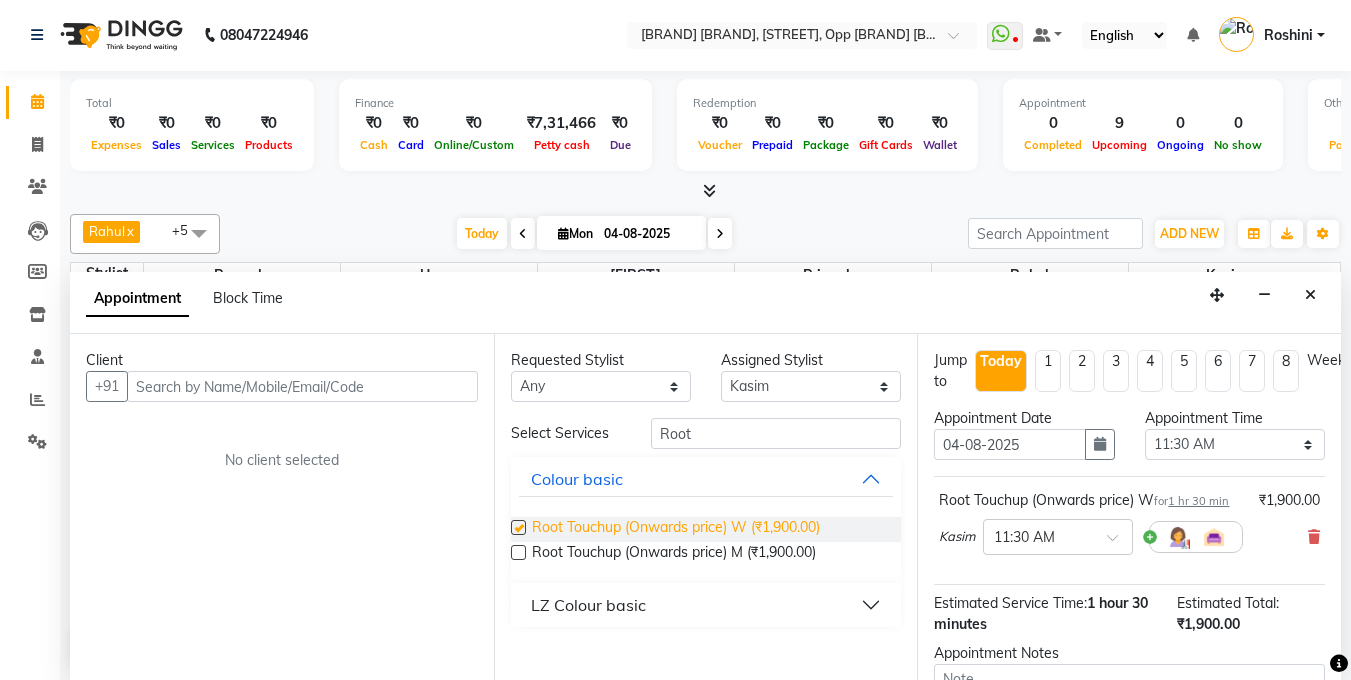 checkbox on "false" 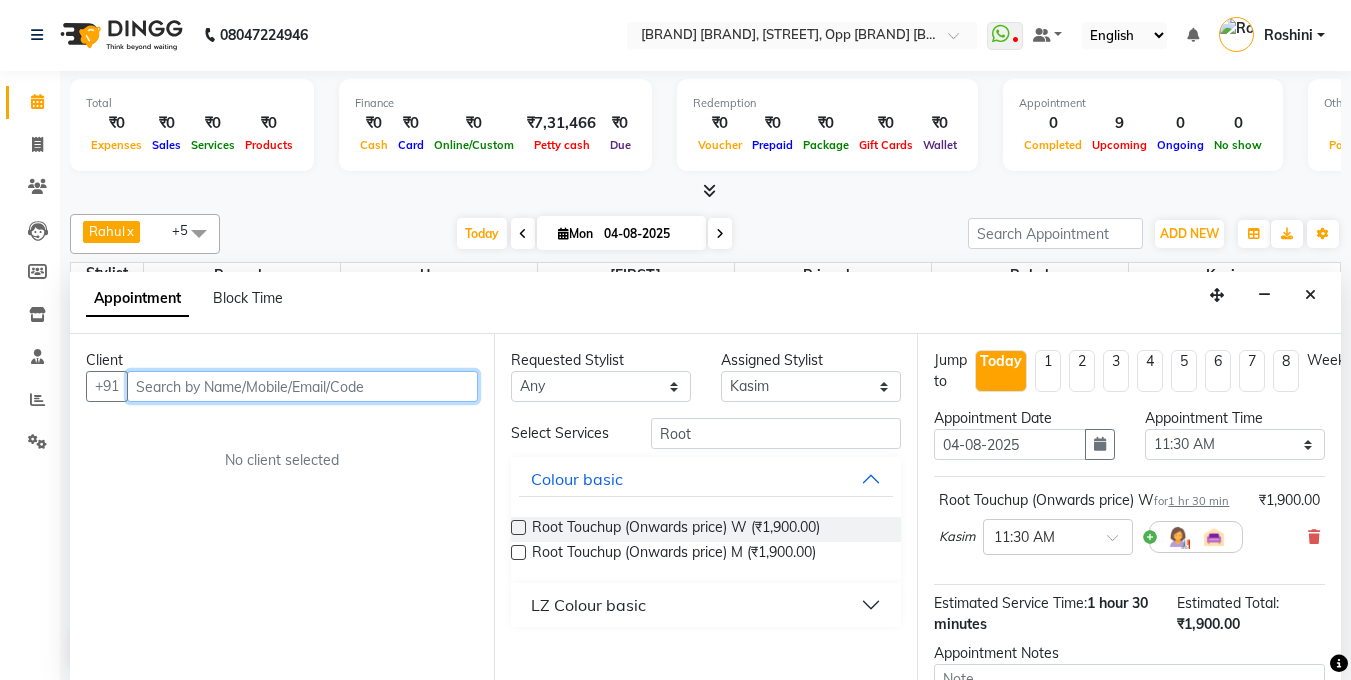 click at bounding box center (302, 386) 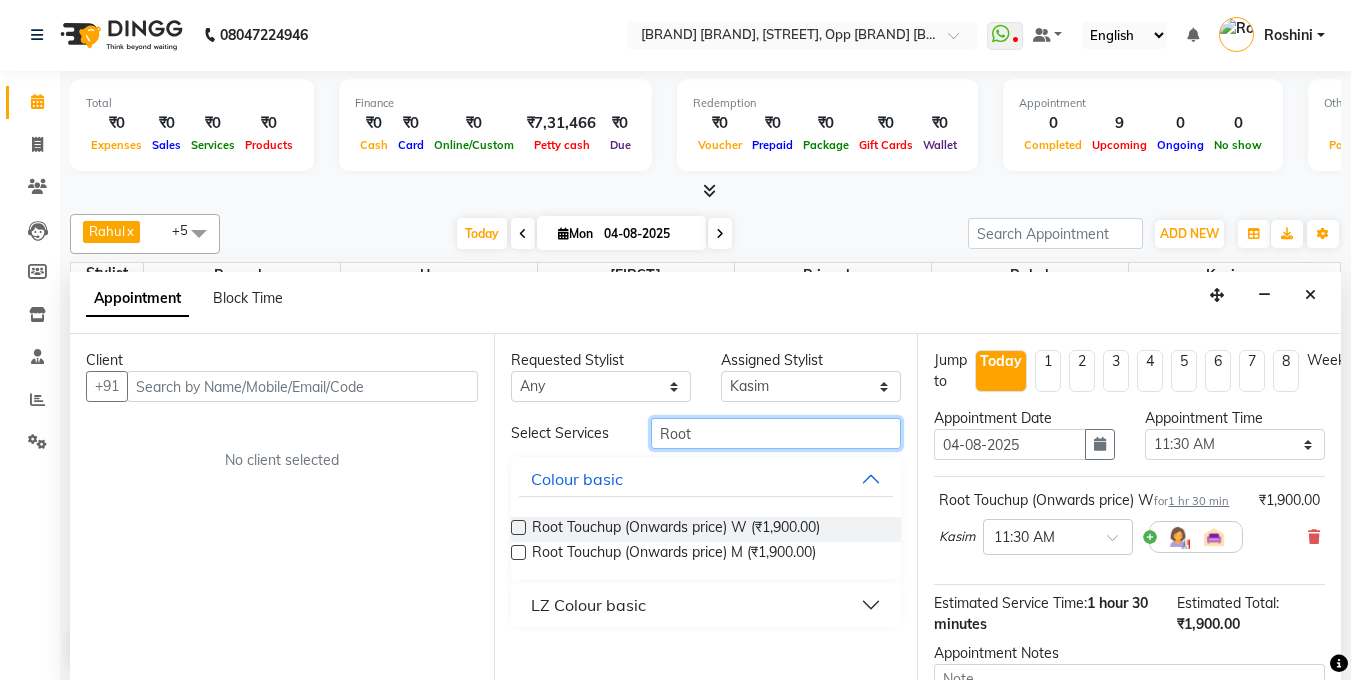 click on "Root" at bounding box center (776, 433) 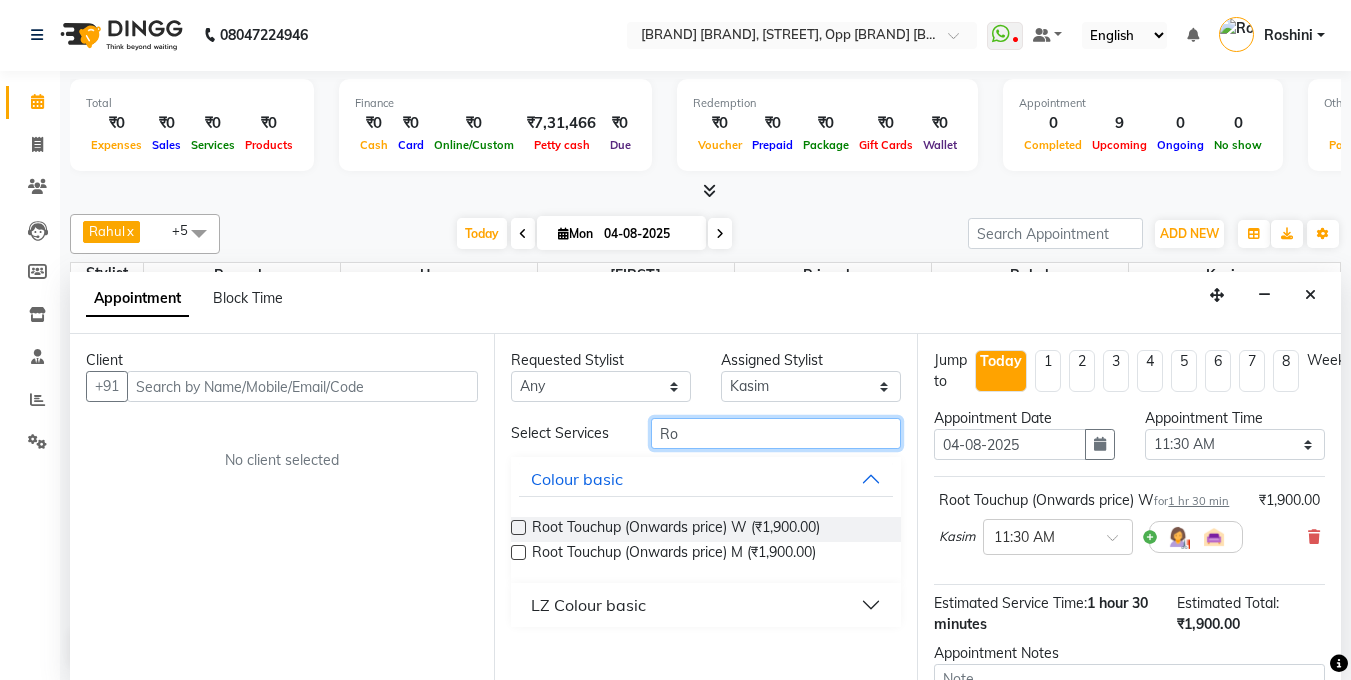 type on "R" 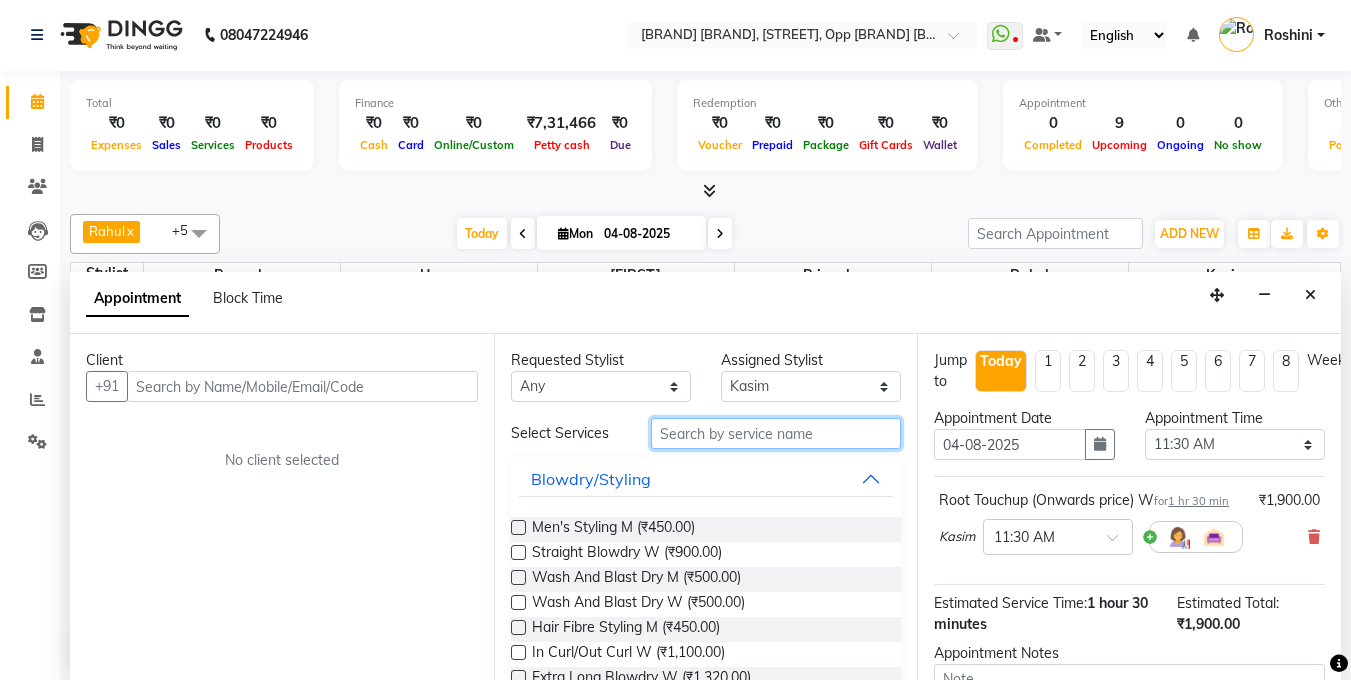 type 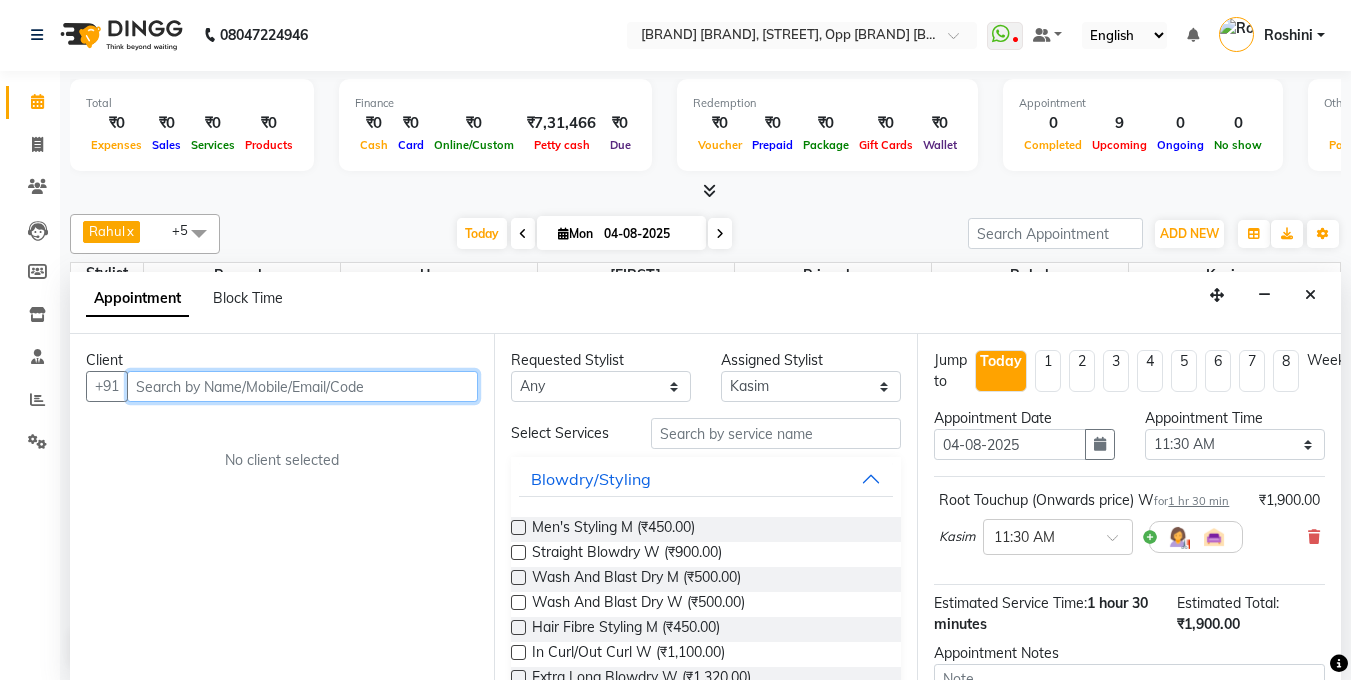 click at bounding box center [302, 386] 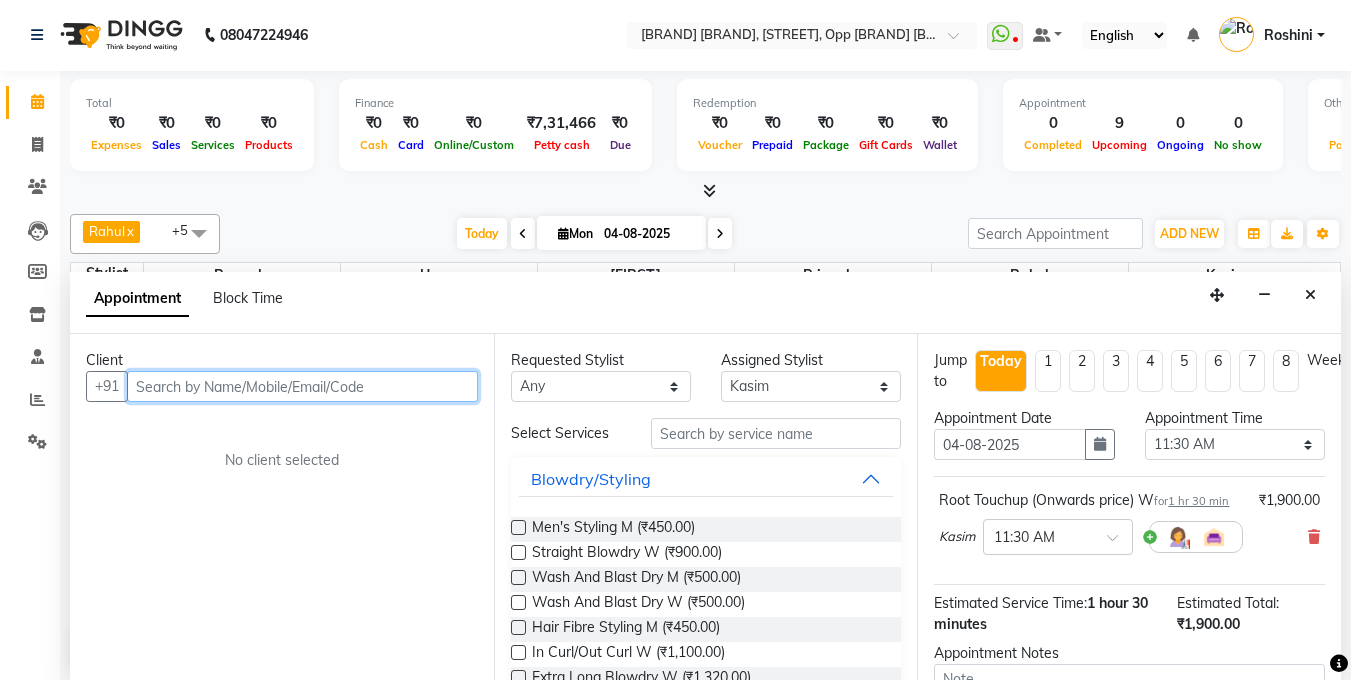 click at bounding box center (302, 386) 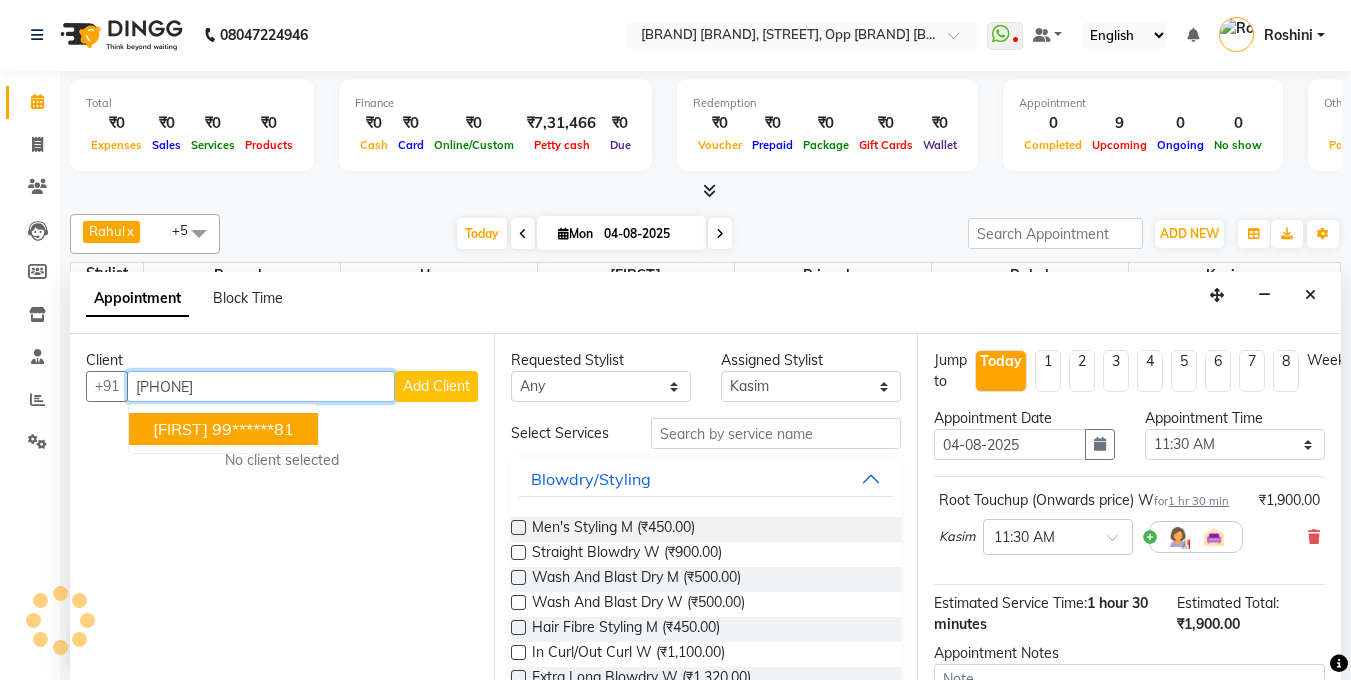 click on "[FIRST] [PHONE]" at bounding box center [223, 429] 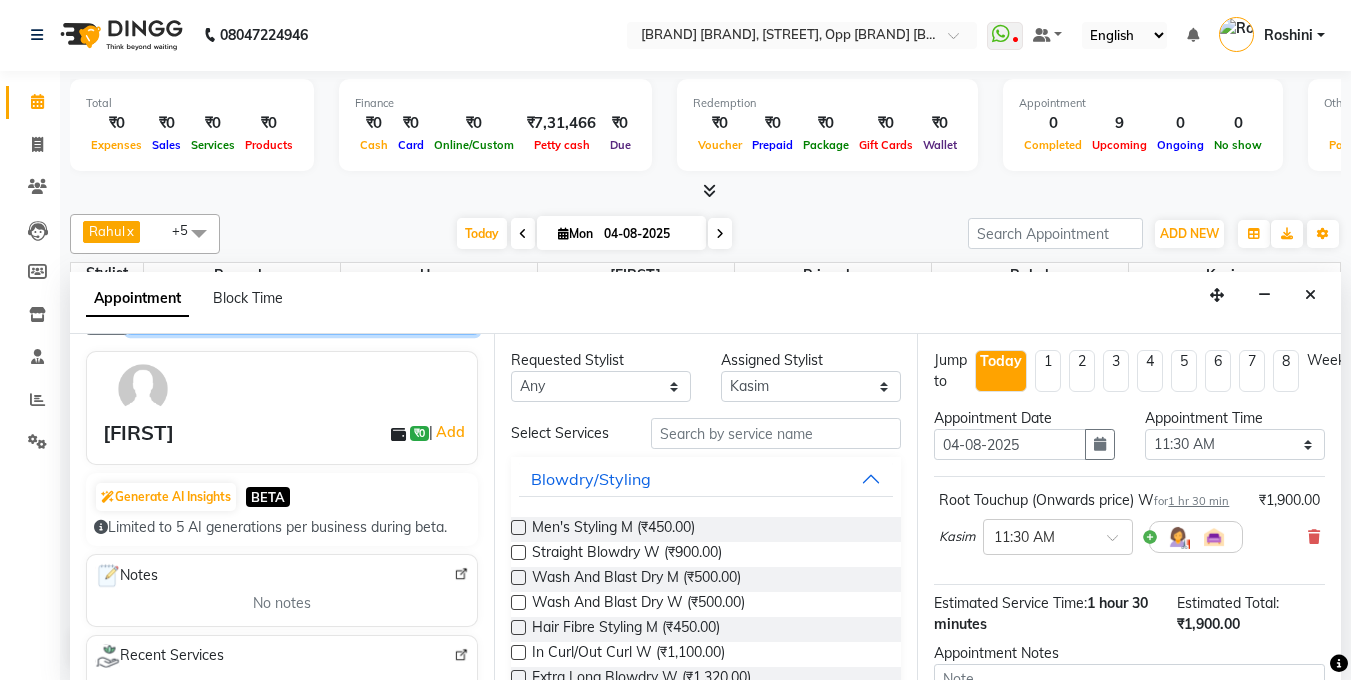 scroll, scrollTop: 168, scrollLeft: 0, axis: vertical 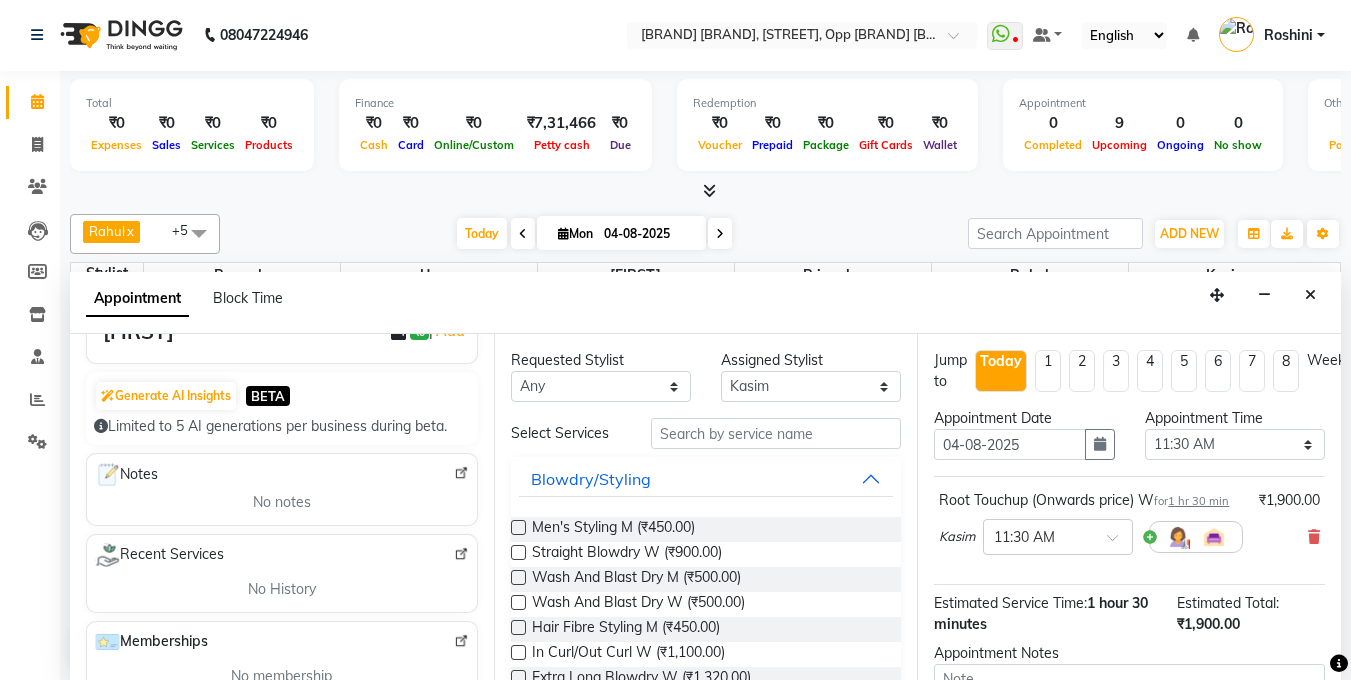 type on "99******81" 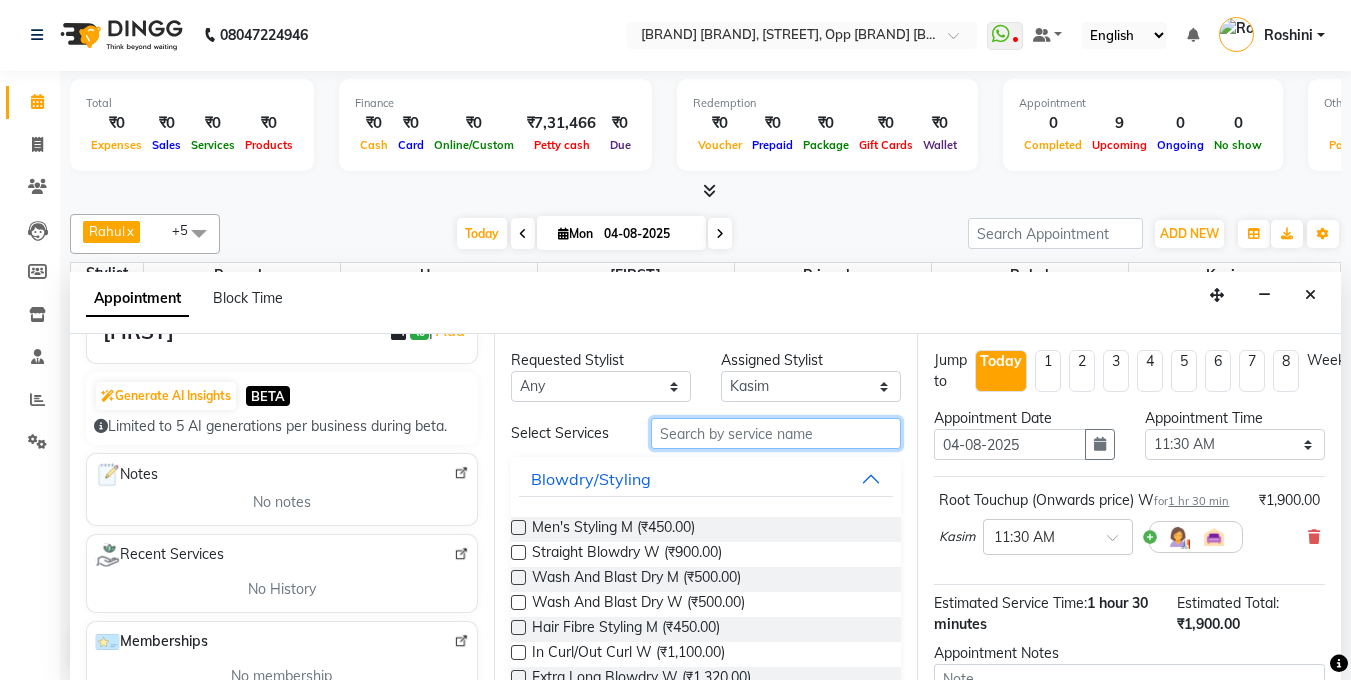 click at bounding box center [776, 433] 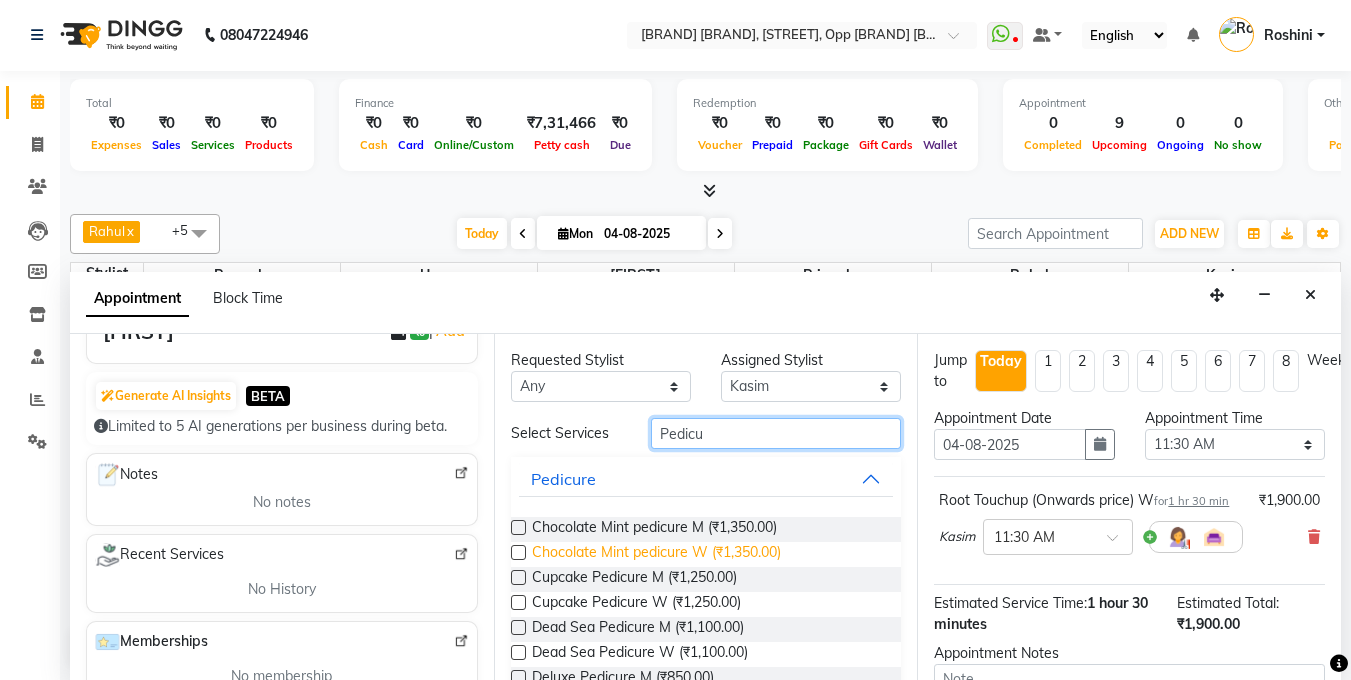 type on "Pedicu" 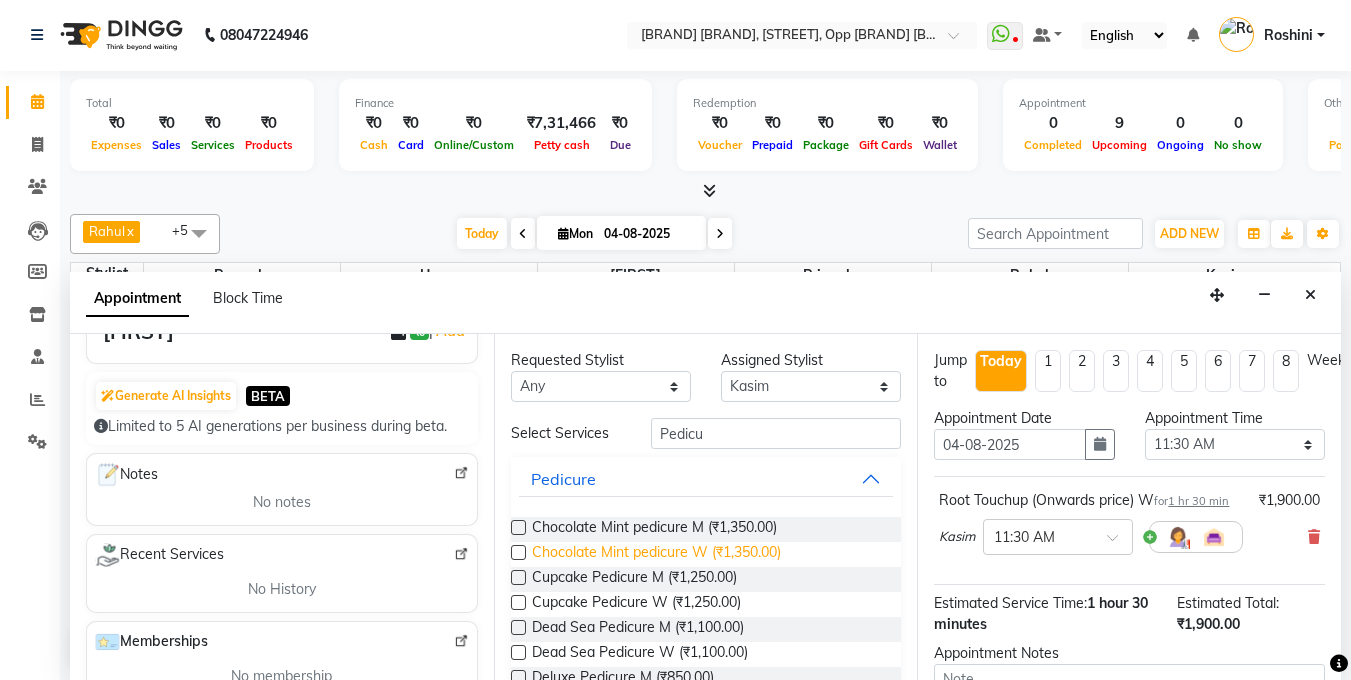 click on "Chocolate Mint pedicure W (₹1,350.00)" at bounding box center (656, 554) 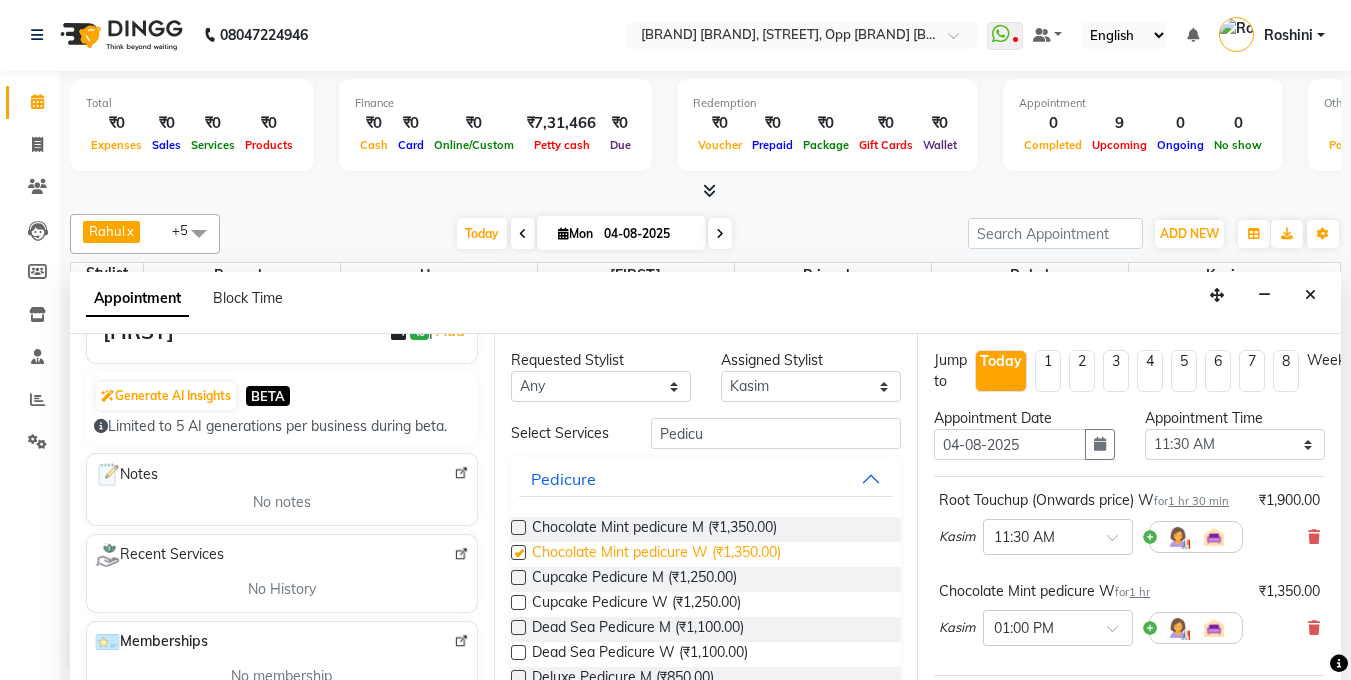 checkbox on "false" 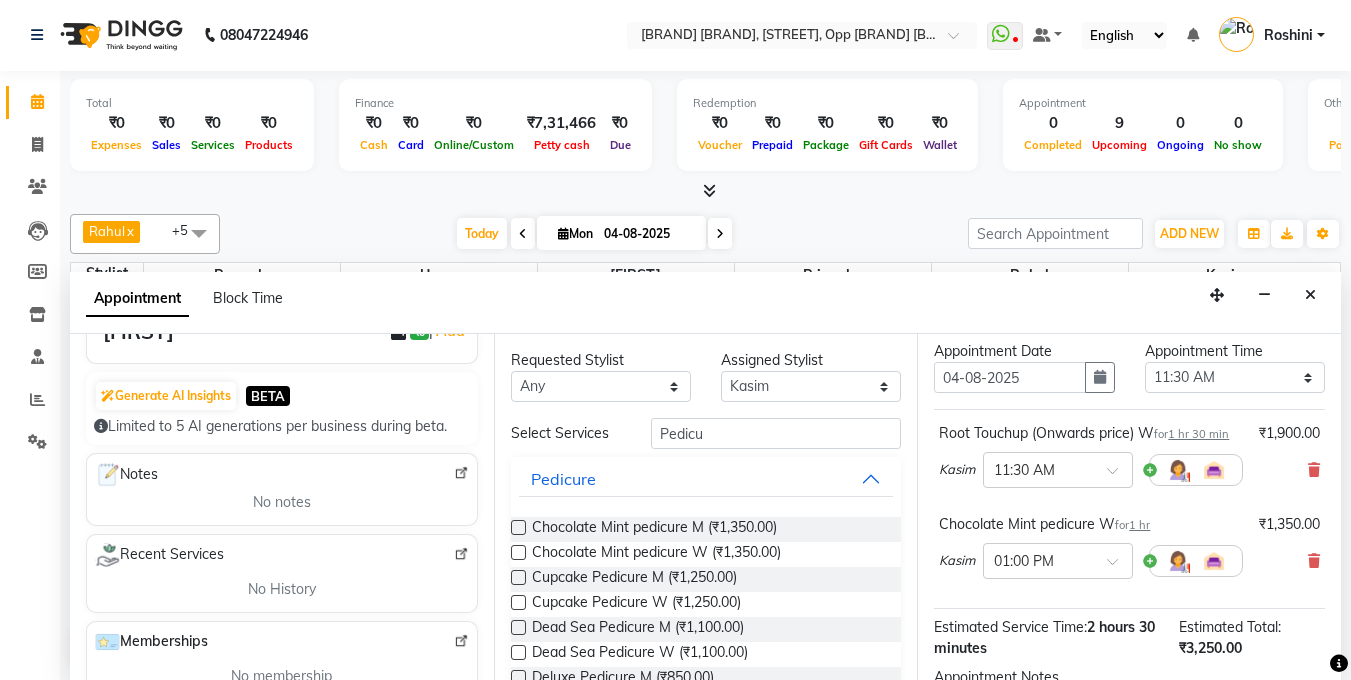 scroll, scrollTop: 47, scrollLeft: 0, axis: vertical 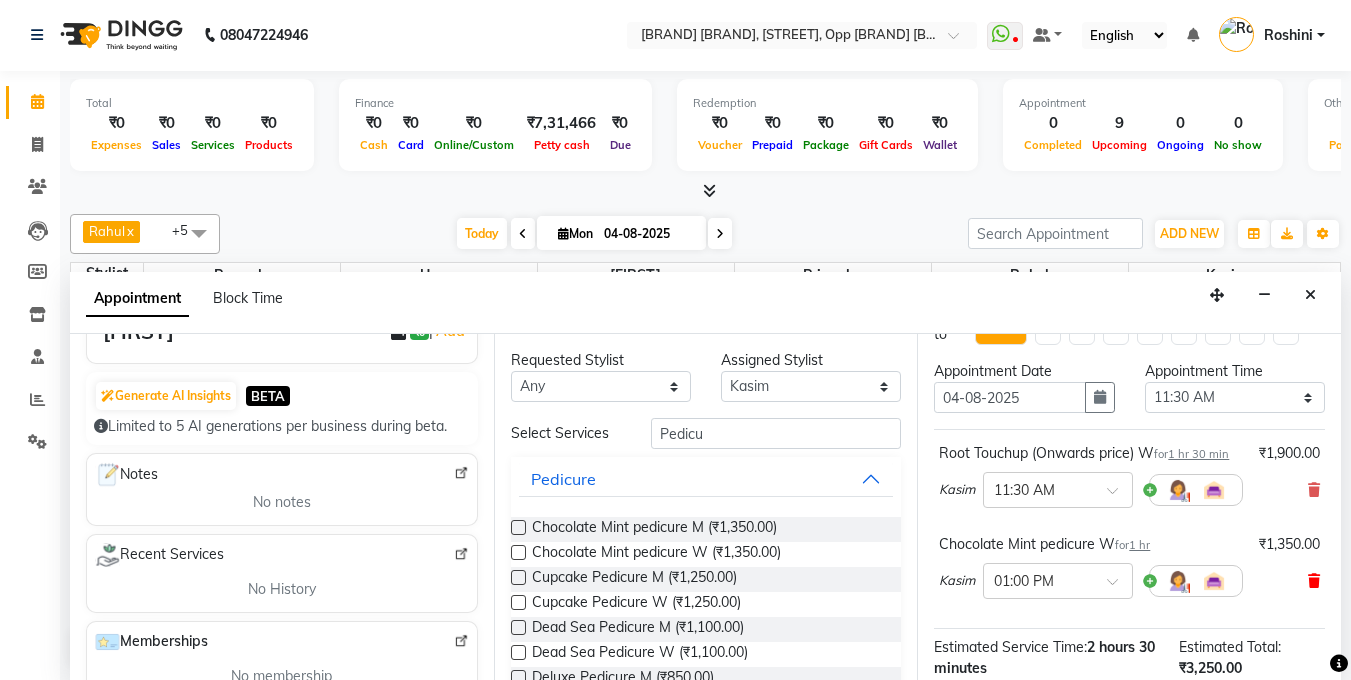 click at bounding box center [1314, 581] 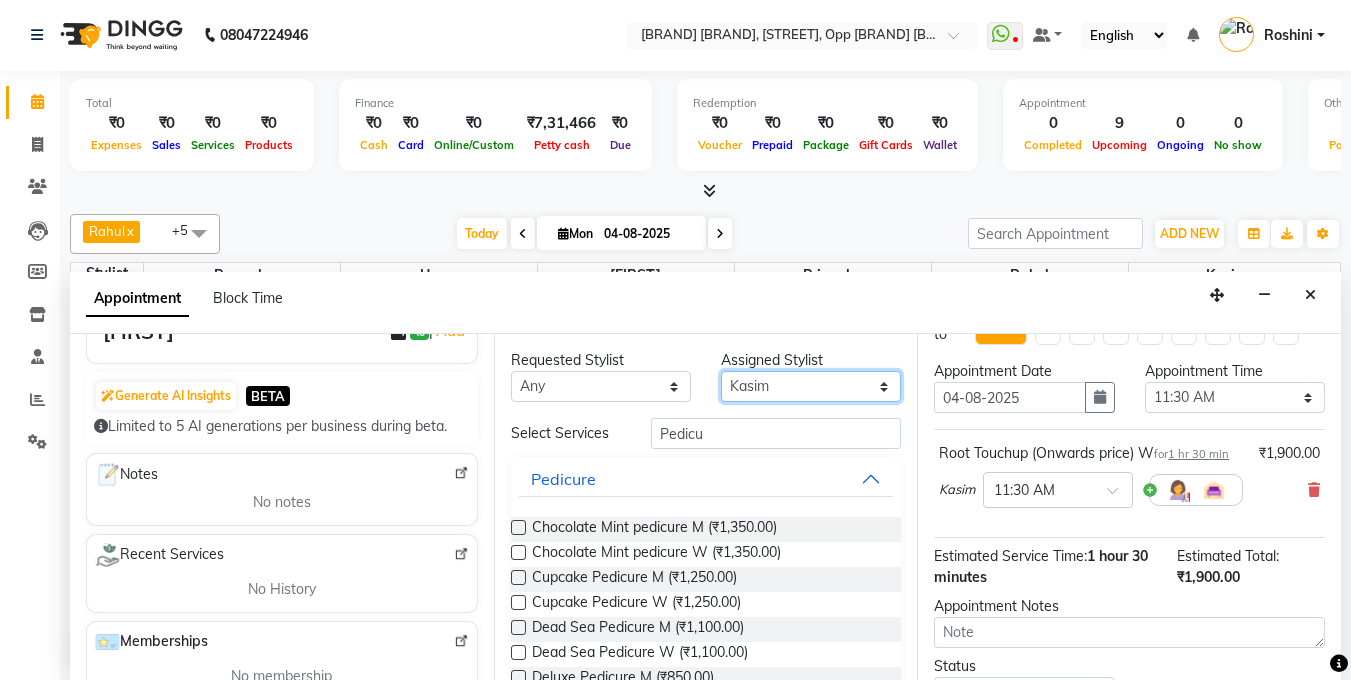 click on "Select [FIRST] Z [FIRST] [FIRST] [FIRST] . [FIRST] . [FIRST] [FIRST] [FIRST] [FIRST] [FIRST] [FIRST] [FIRST] [FIRST] [FIRST]" at bounding box center (811, 386) 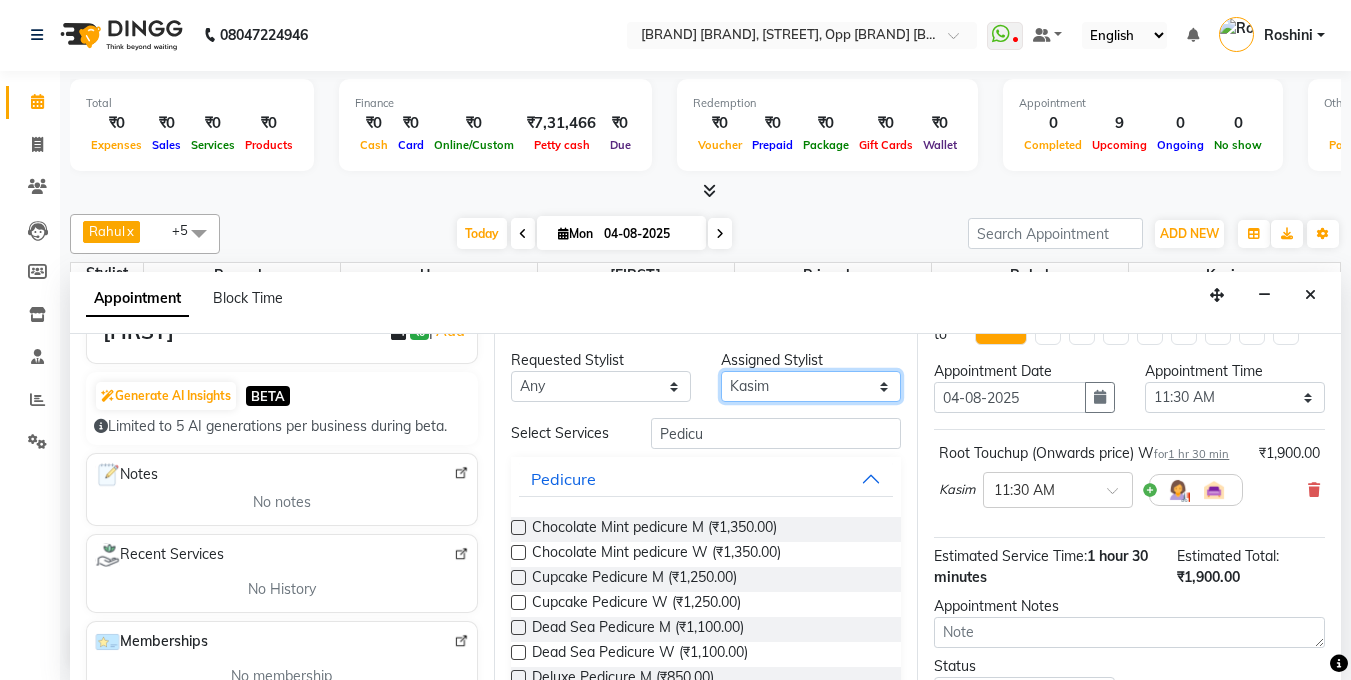 select on "60437" 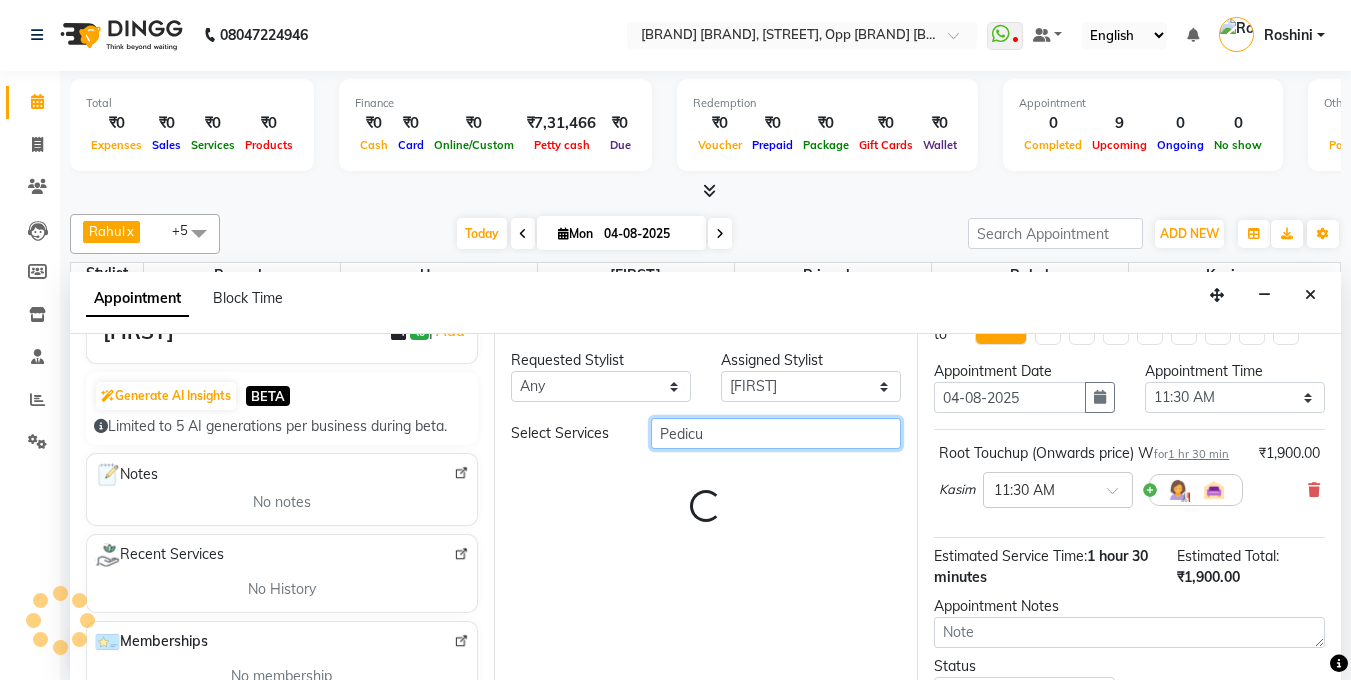 click on "Pedicu" at bounding box center [776, 433] 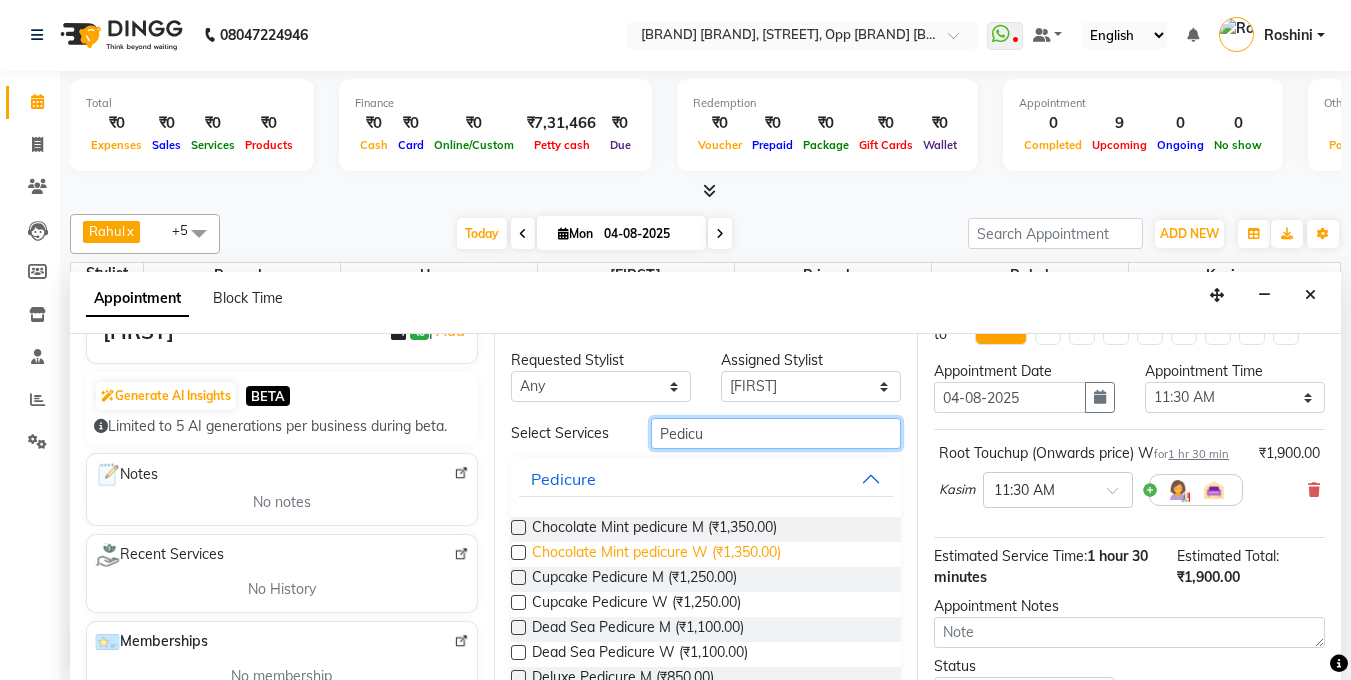 type on "Pedicu" 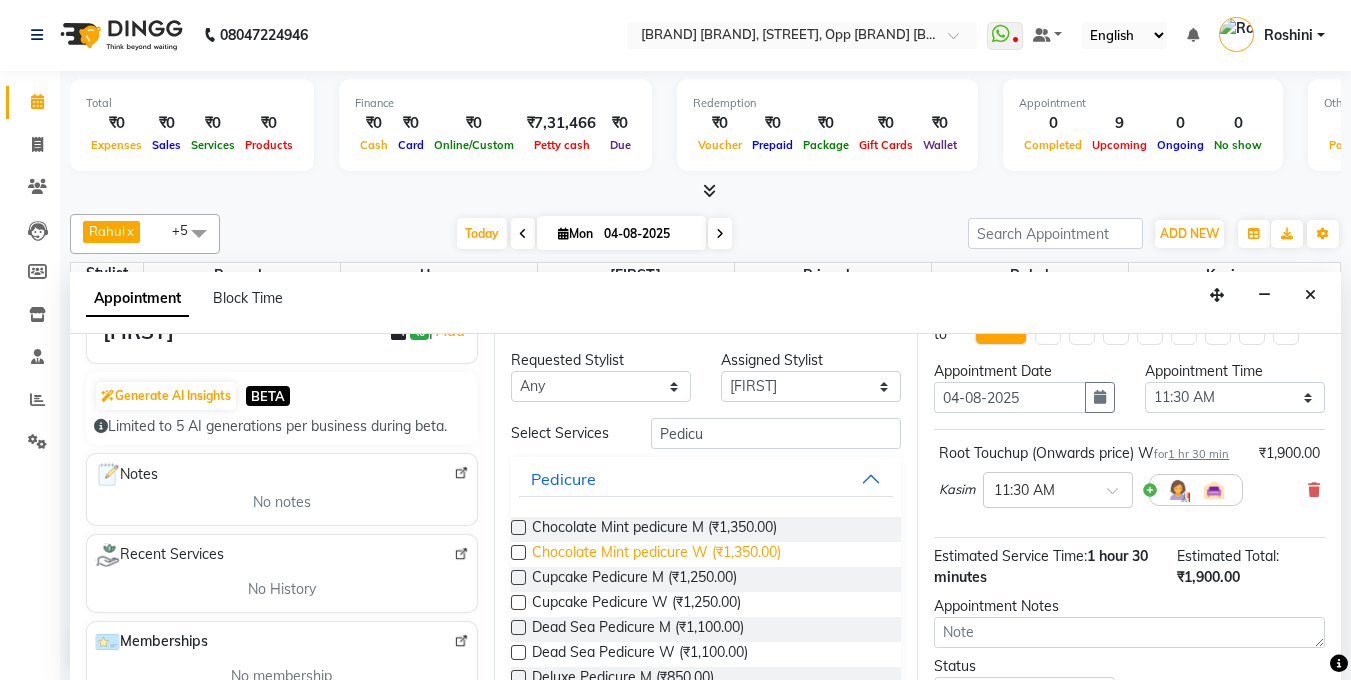 click on "Chocolate Mint pedicure W (₹1,350.00)" at bounding box center (656, 554) 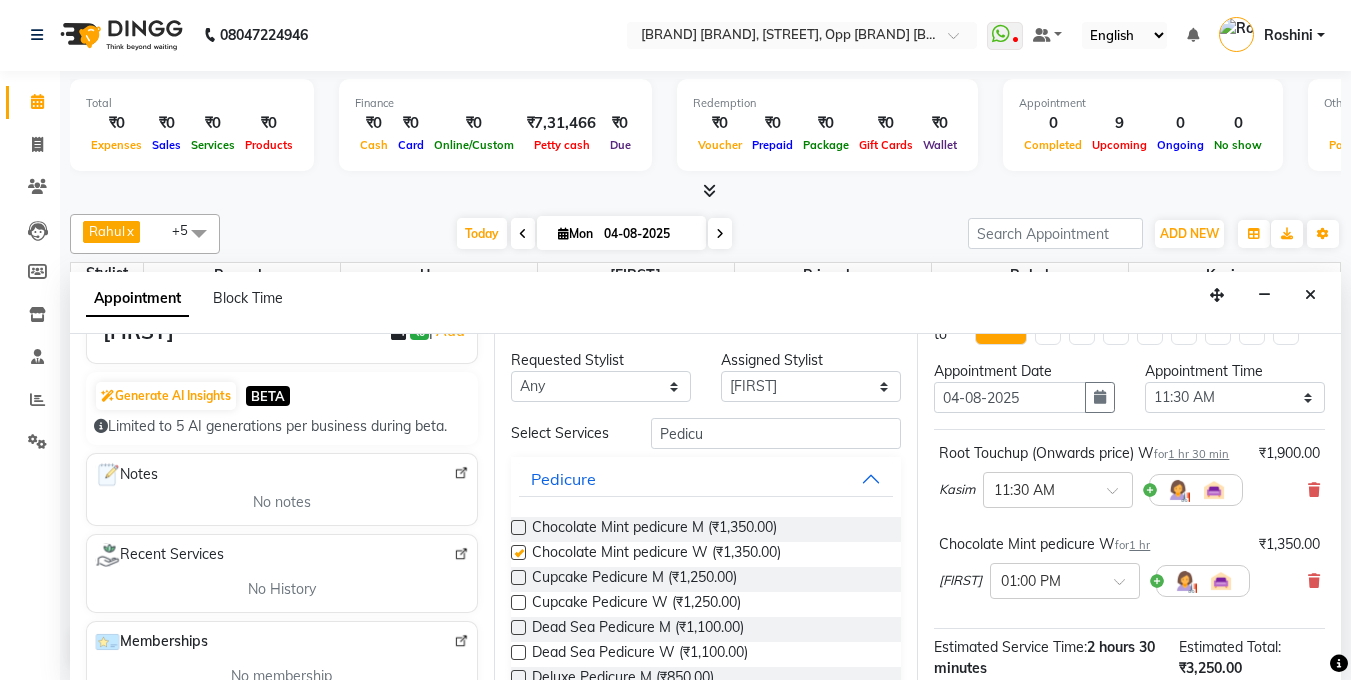 checkbox on "false" 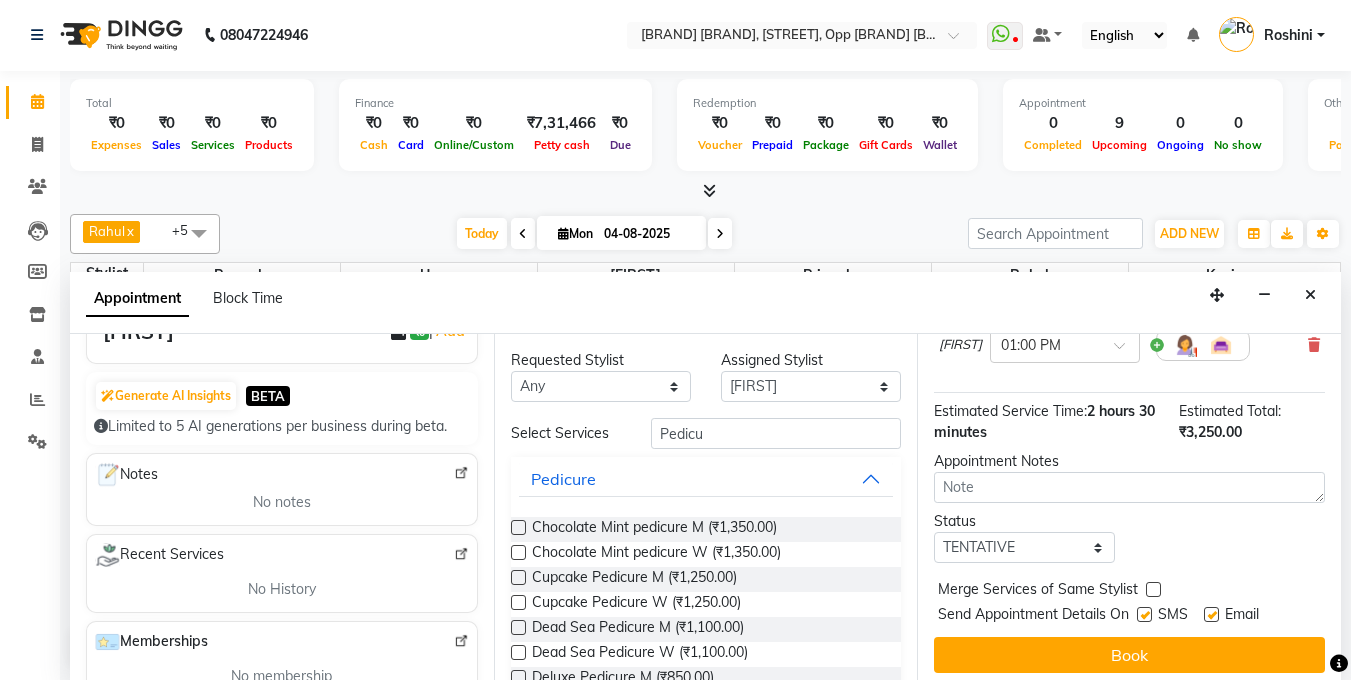 scroll, scrollTop: 328, scrollLeft: 0, axis: vertical 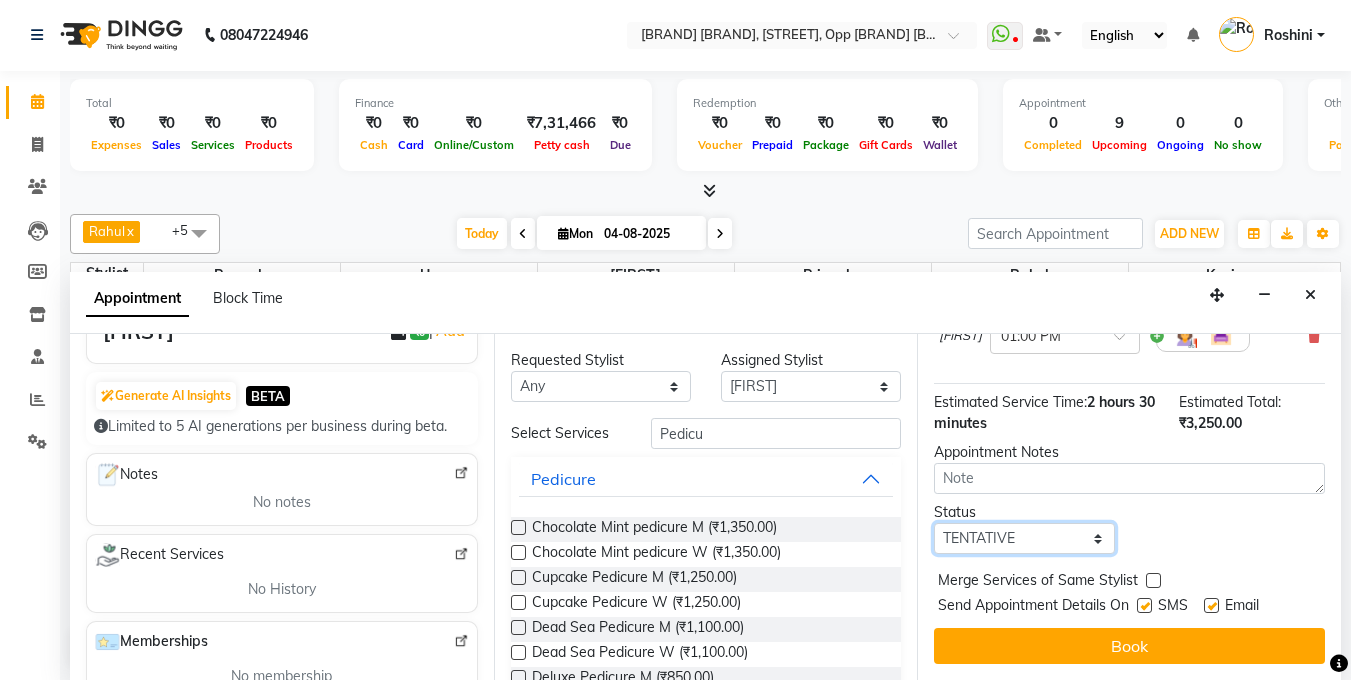click on "Select TENTATIVE CONFIRM CHECK-IN UPCOMING" at bounding box center [1024, 538] 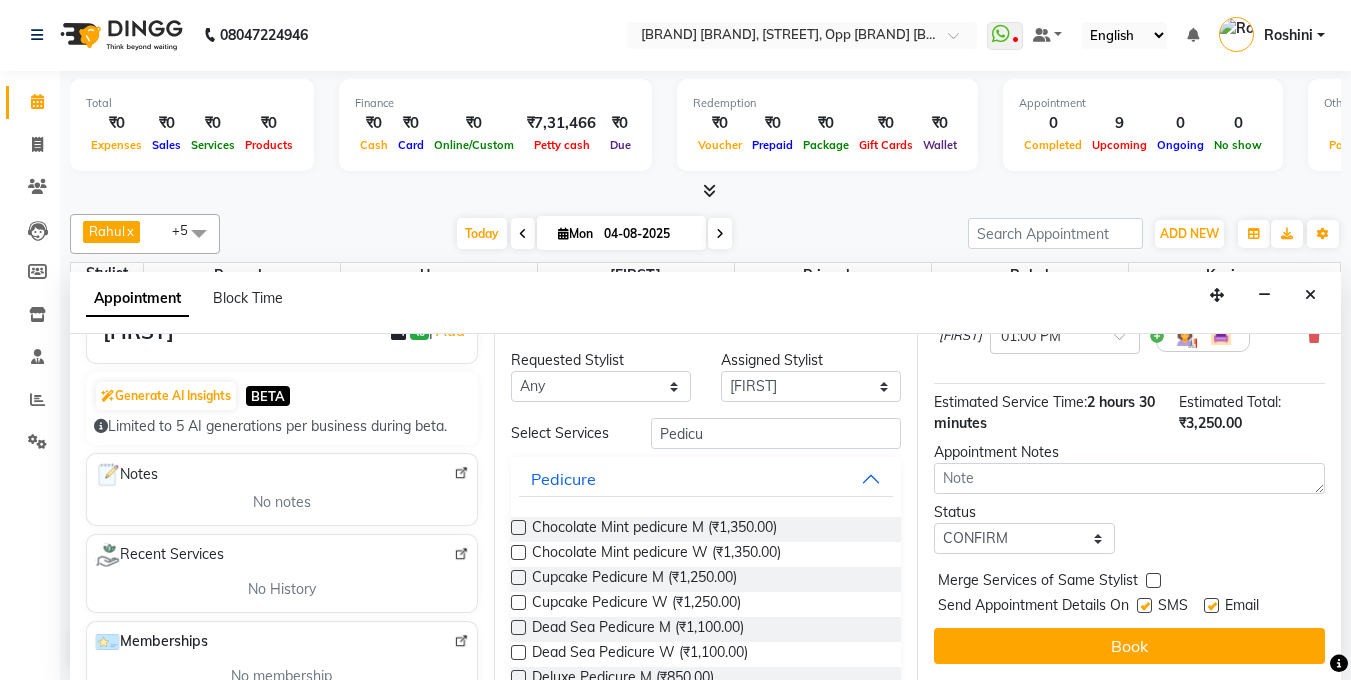 click on "Book" at bounding box center (1129, 646) 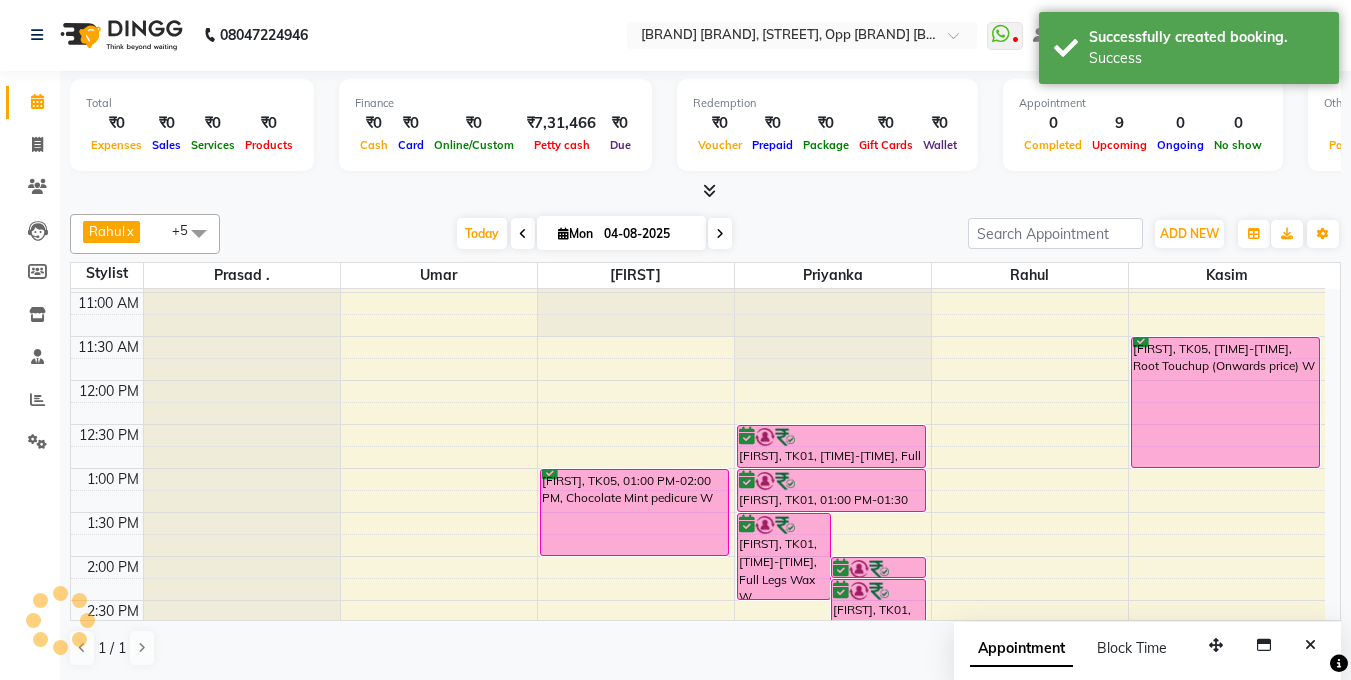 scroll, scrollTop: 0, scrollLeft: 0, axis: both 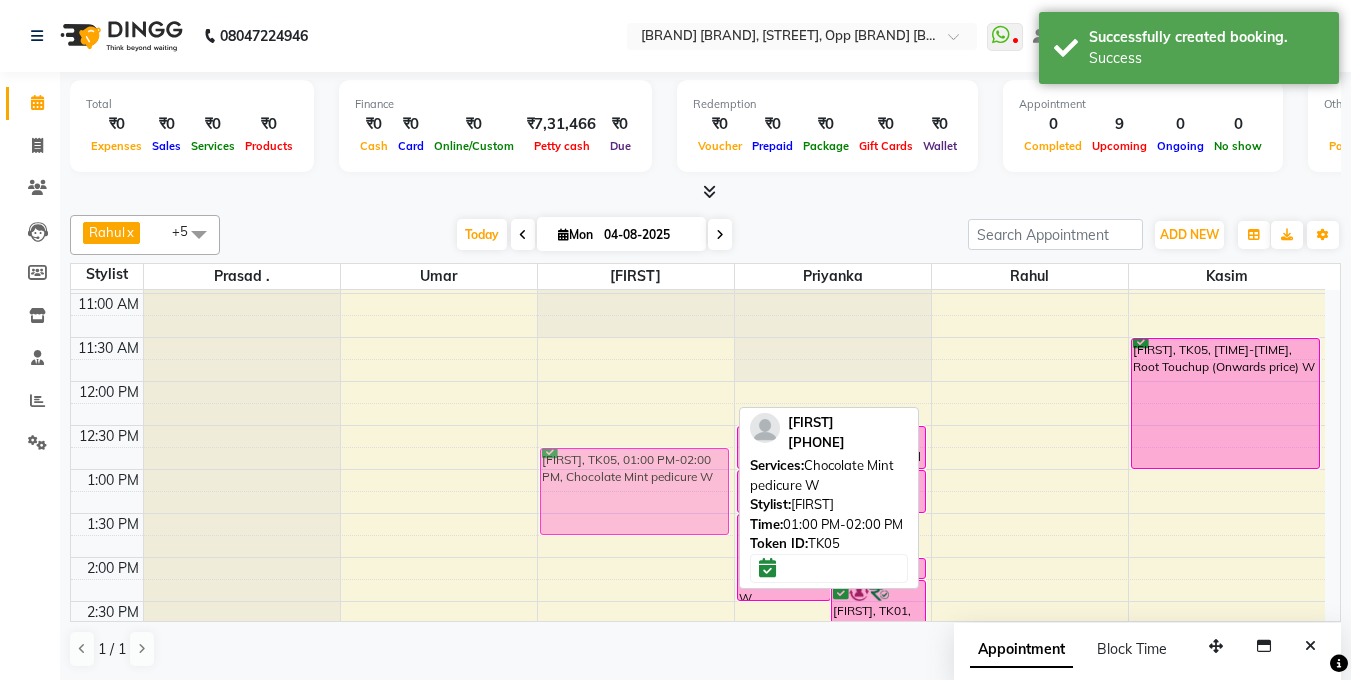 drag, startPoint x: 677, startPoint y: 492, endPoint x: 675, endPoint y: 475, distance: 17.117243 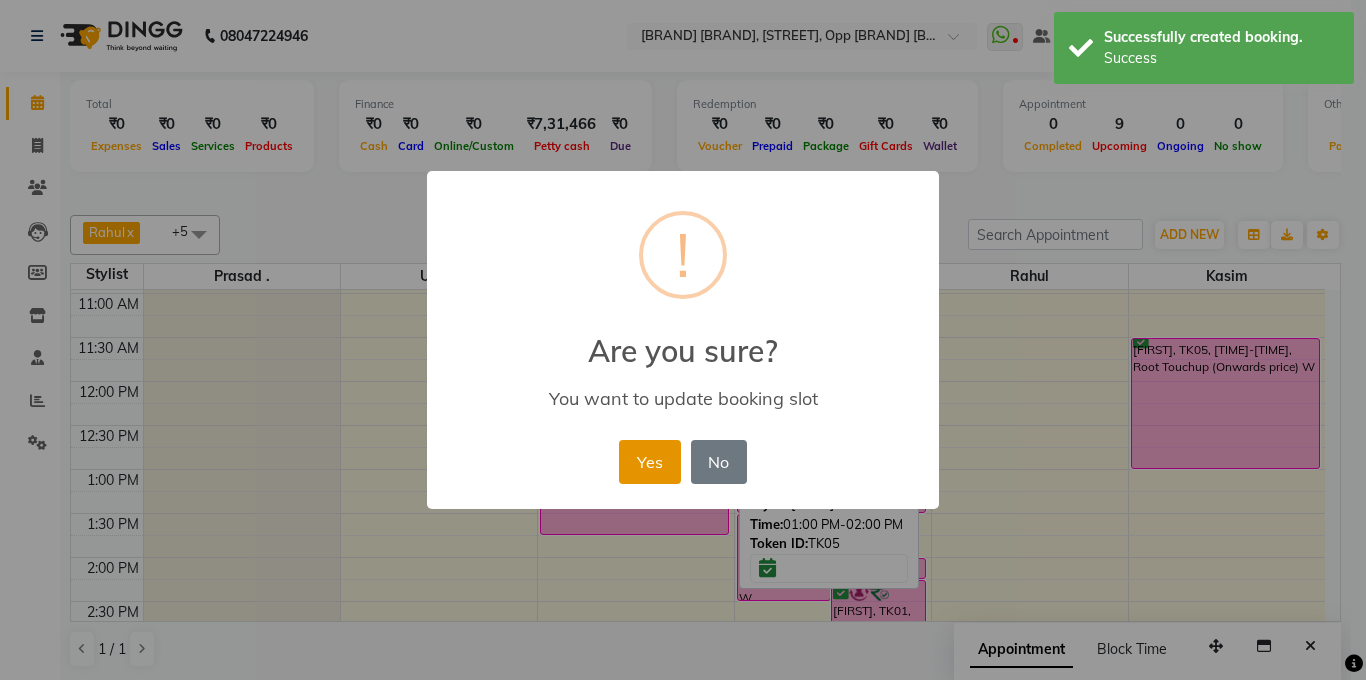 click on "Yes" at bounding box center [649, 462] 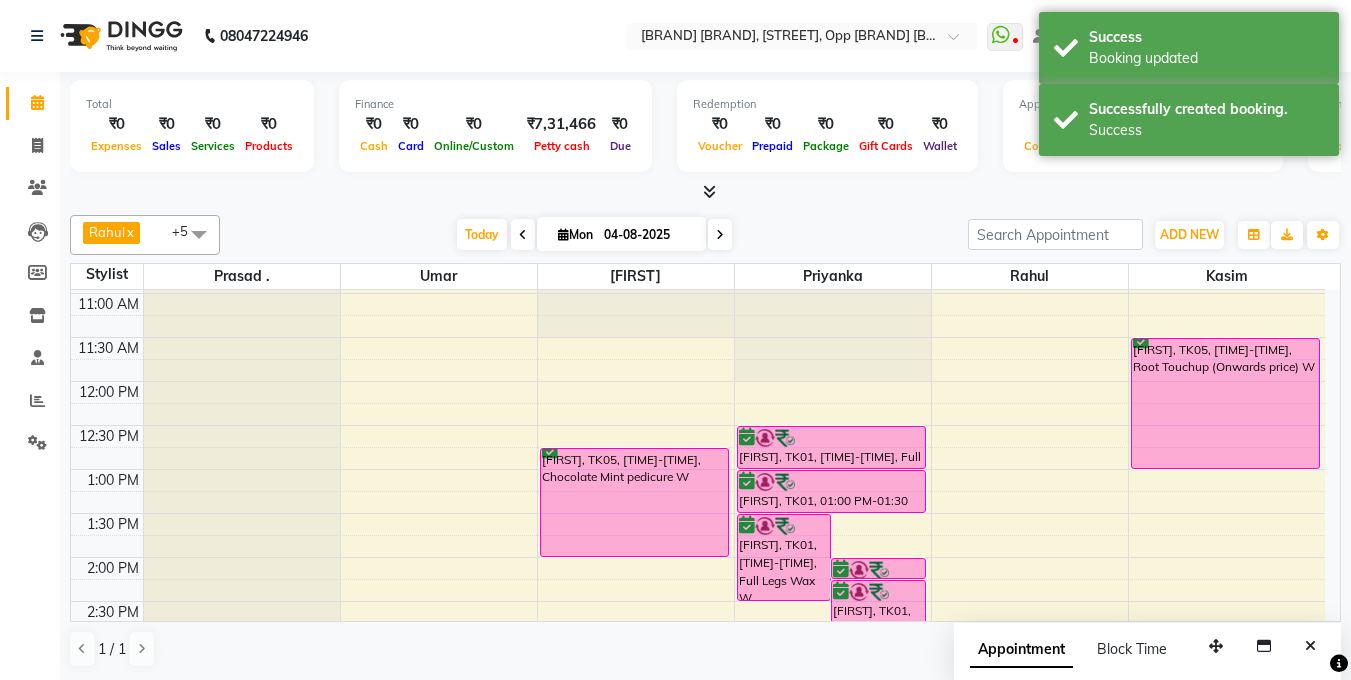 drag, startPoint x: 627, startPoint y: 532, endPoint x: 631, endPoint y: 553, distance: 21.377558 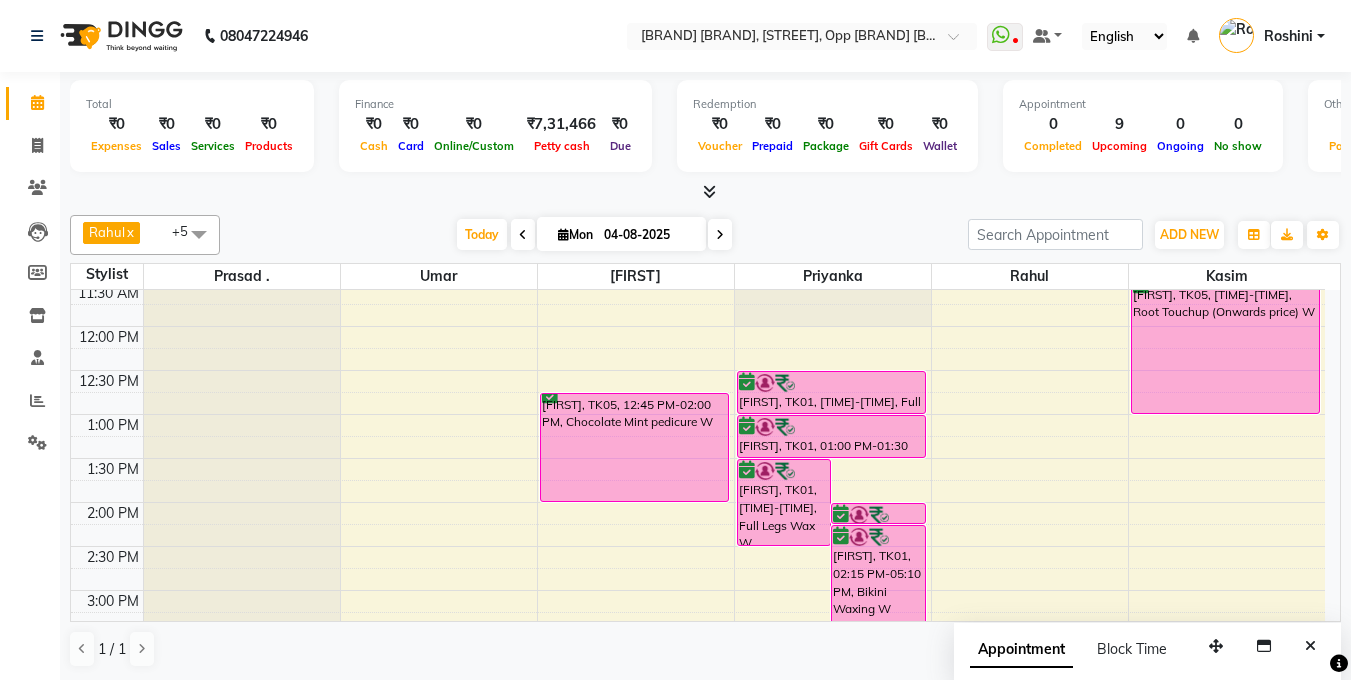 scroll, scrollTop: 228, scrollLeft: 0, axis: vertical 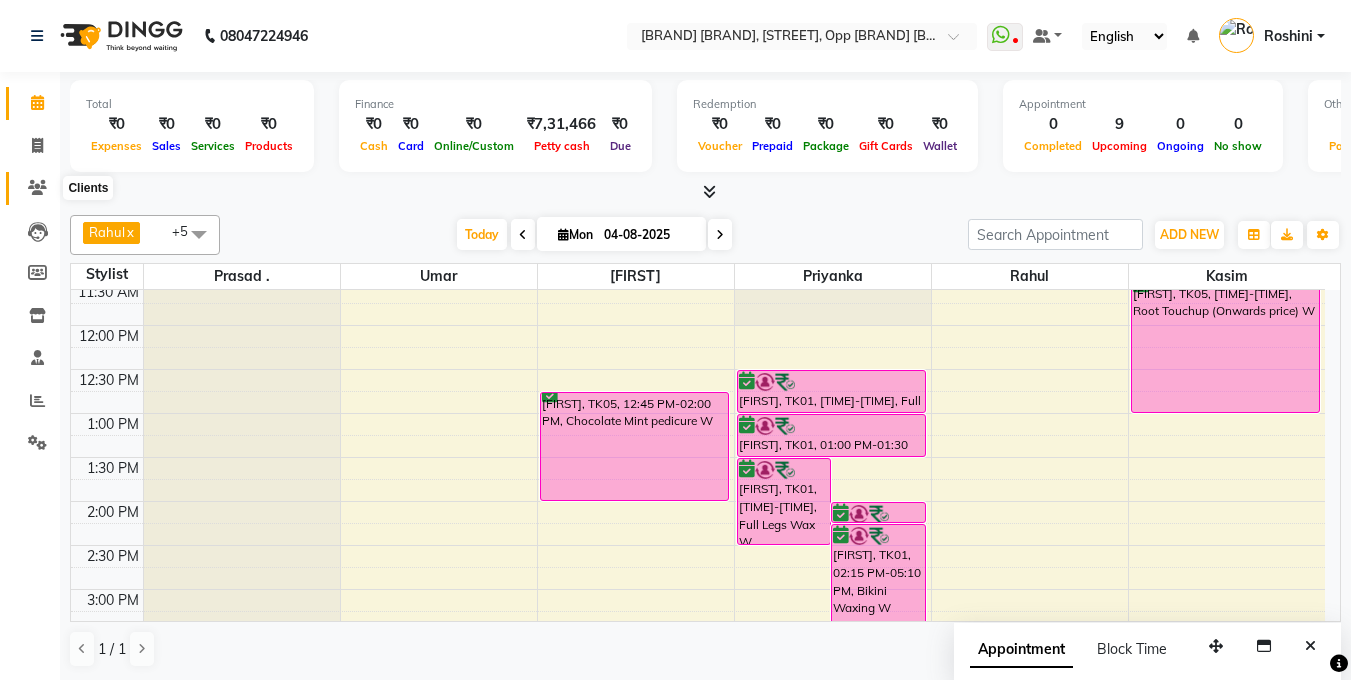 click 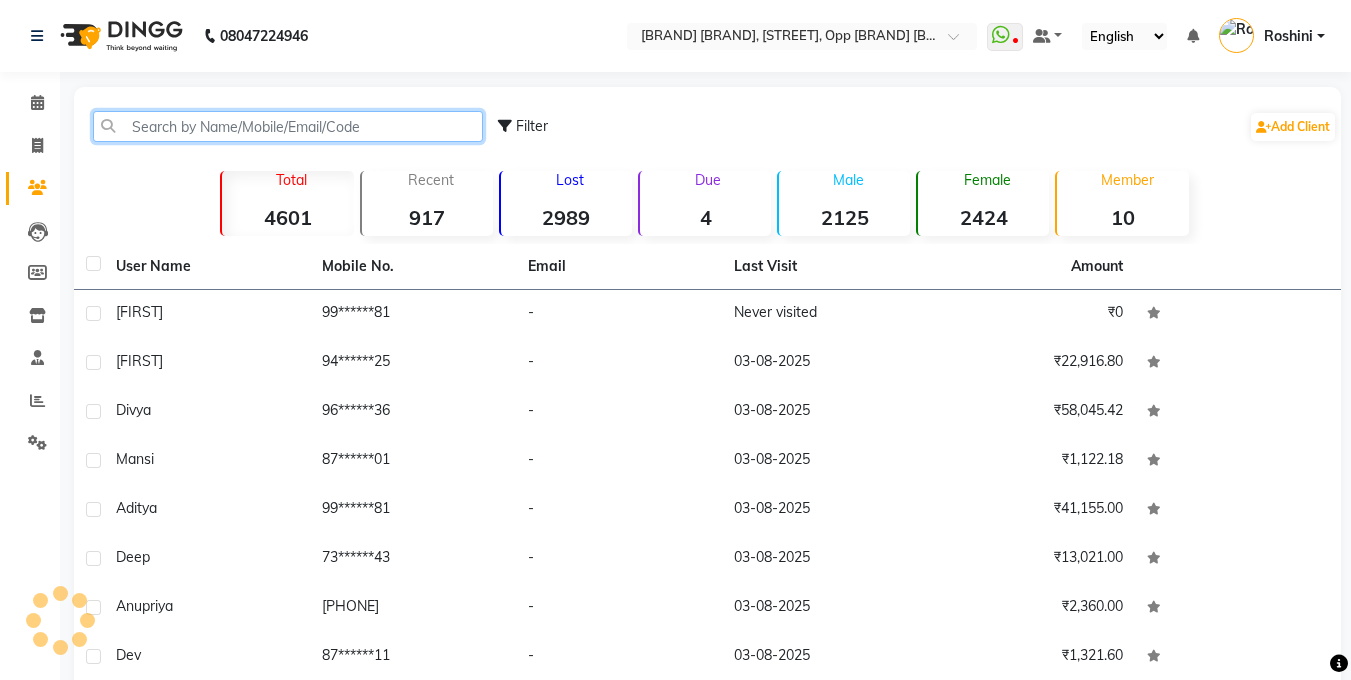 click 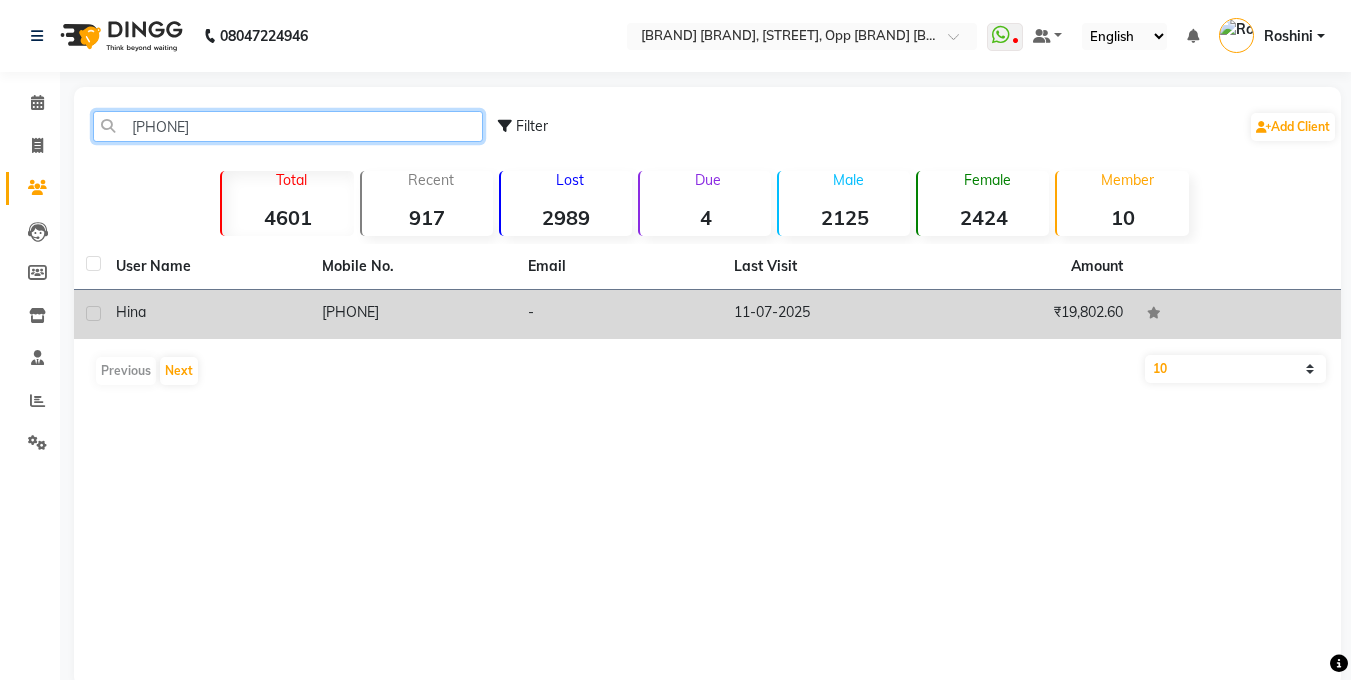 type on "[PHONE]" 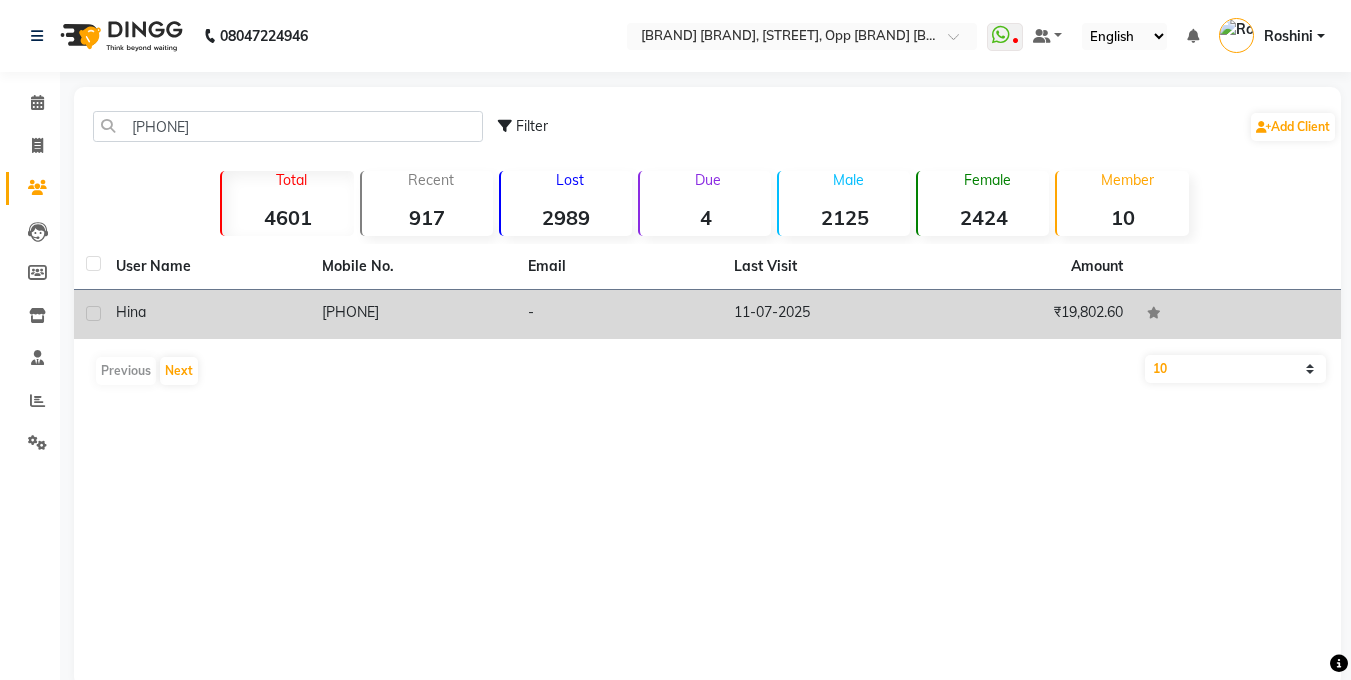 click on "Hina" 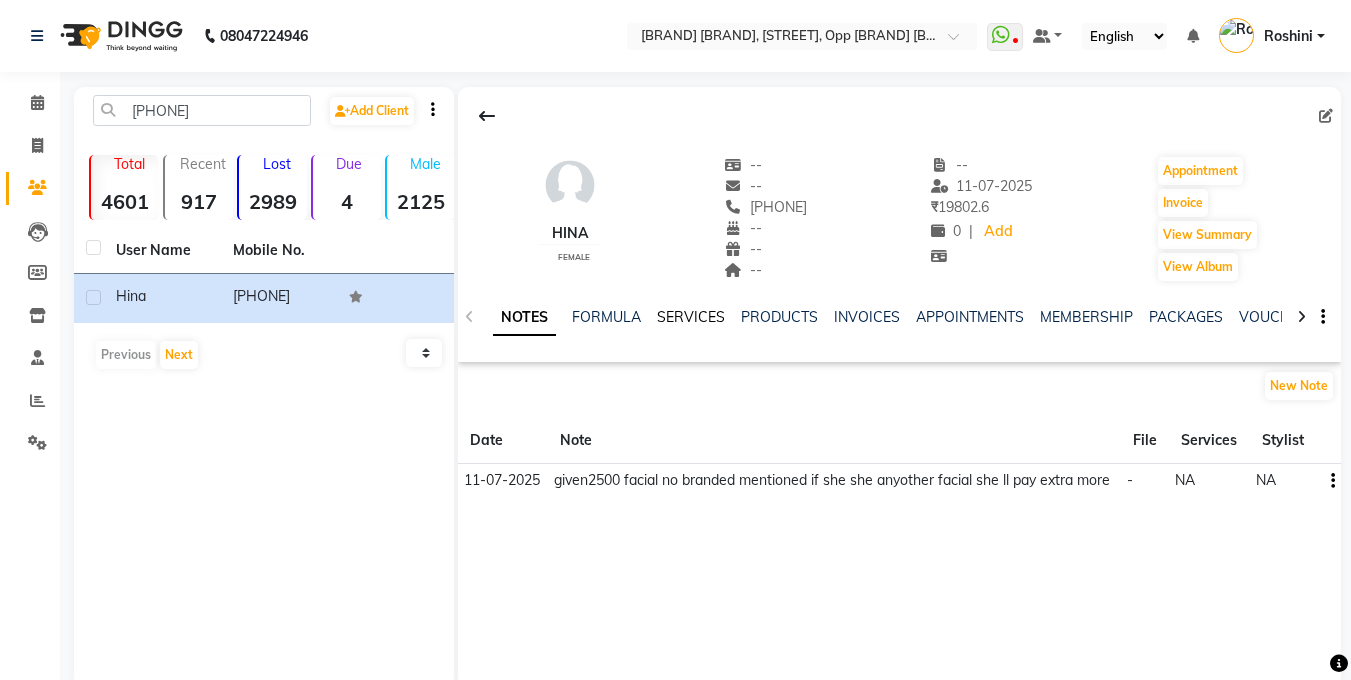 click on "SERVICES" 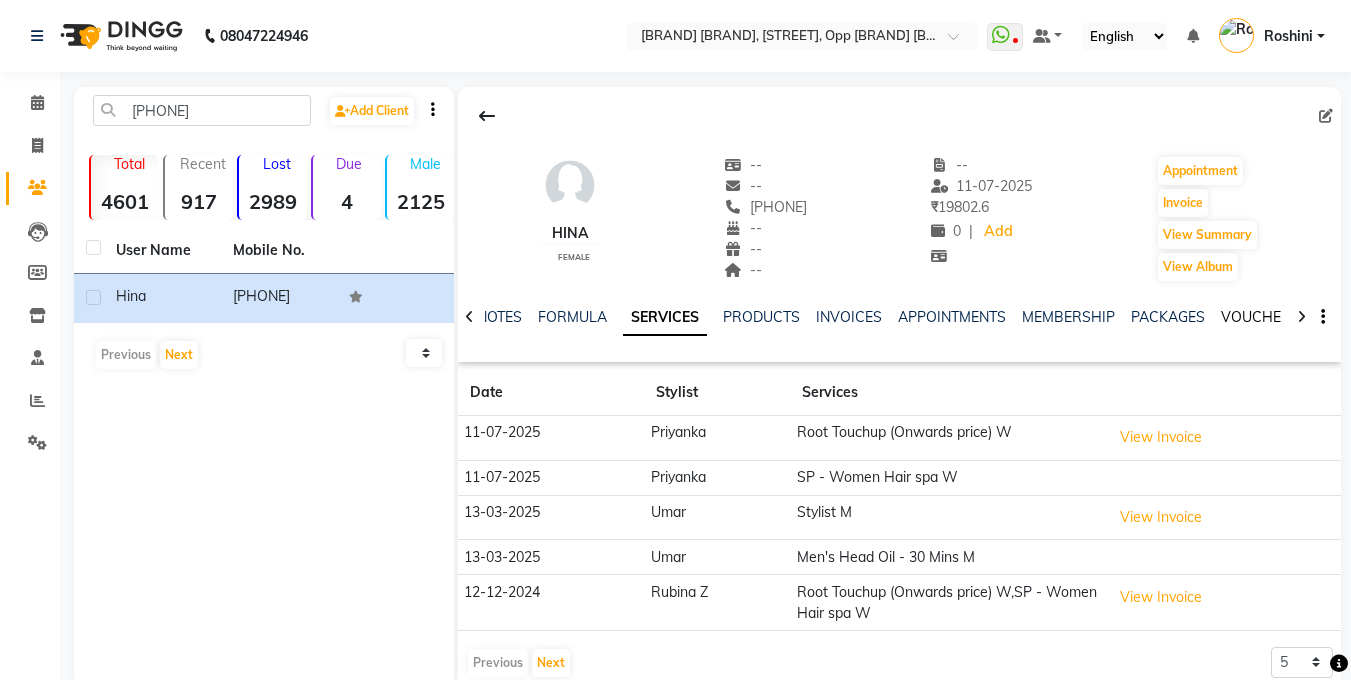 click on "VOUCHERS" 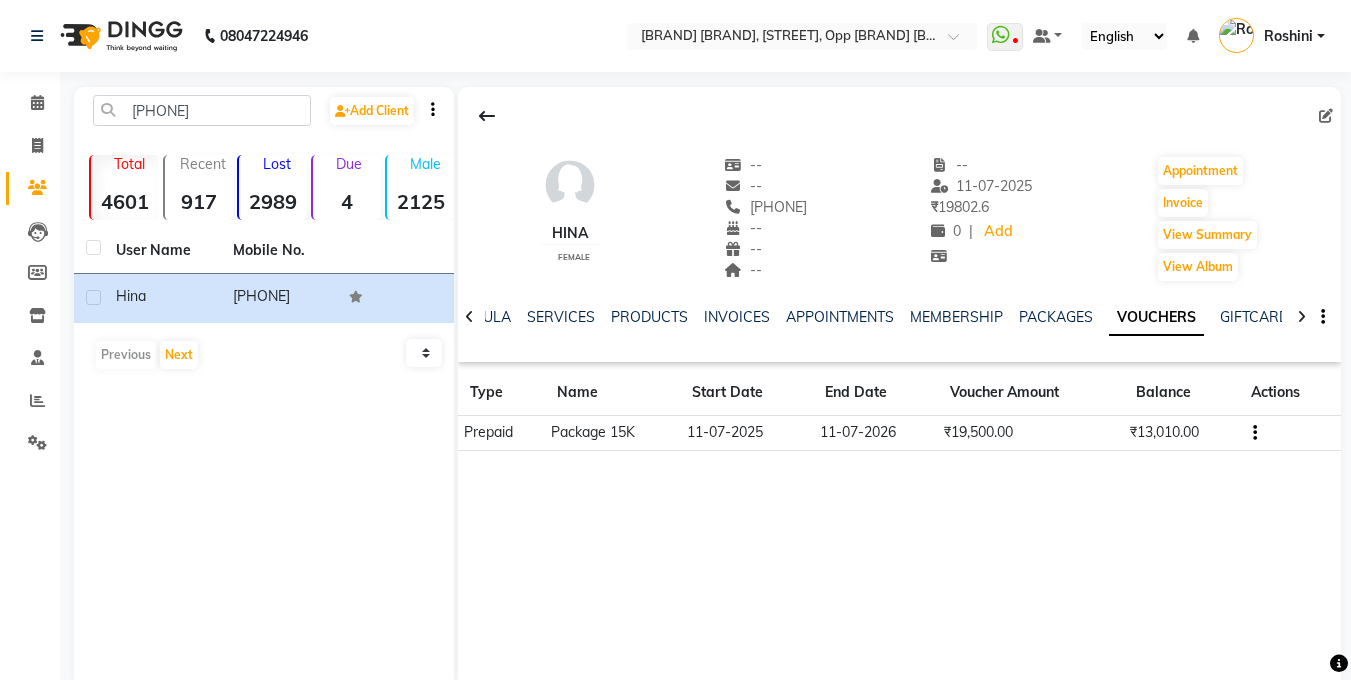 click on "NOTES FORMULA SERVICES PRODUCTS INVOICES APPOINTMENTS MEMBERSHIP PACKAGES VOUCHERS GIFTCARDS POINTS FORMS FAMILY CARDS WALLET" 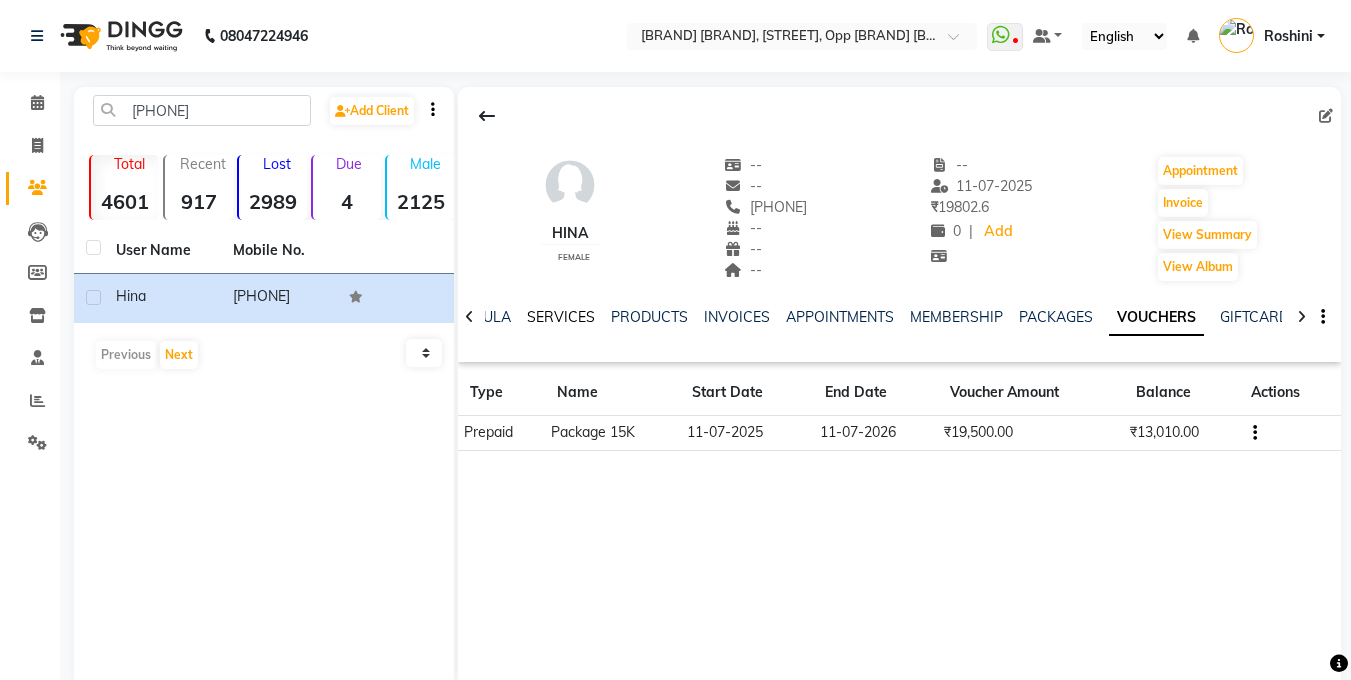click on "SERVICES" 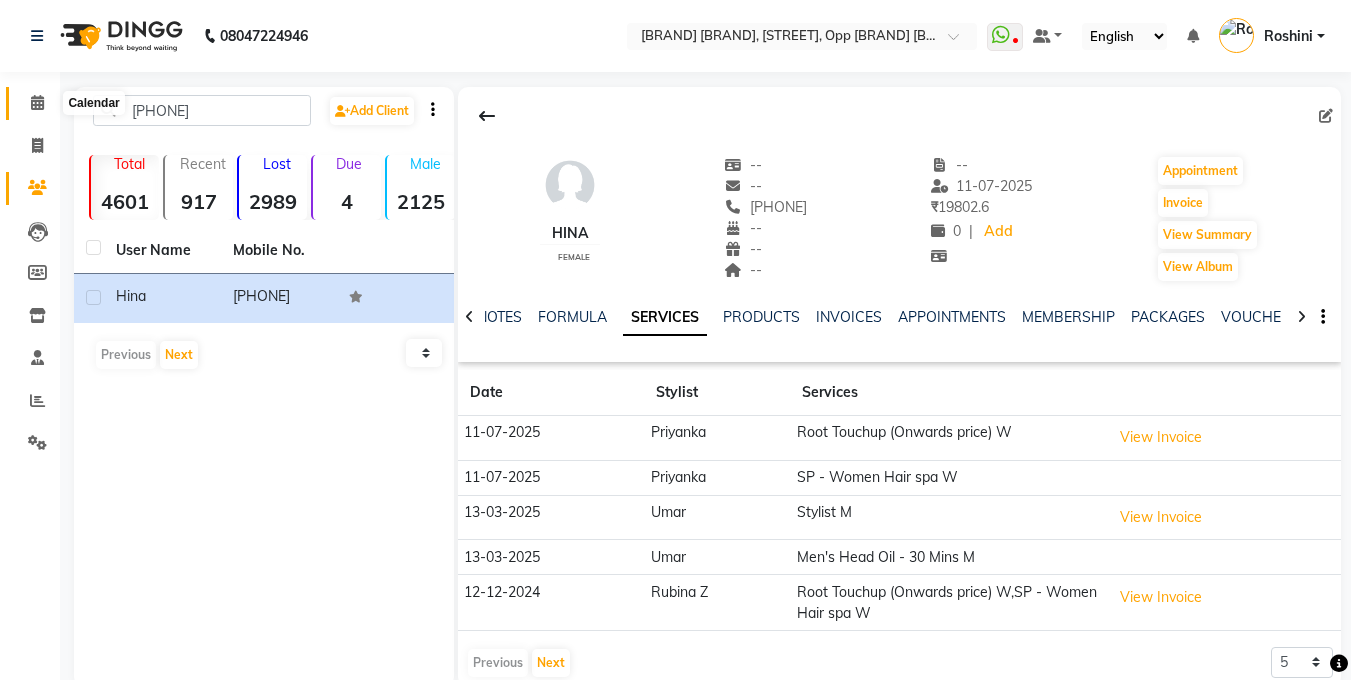 click 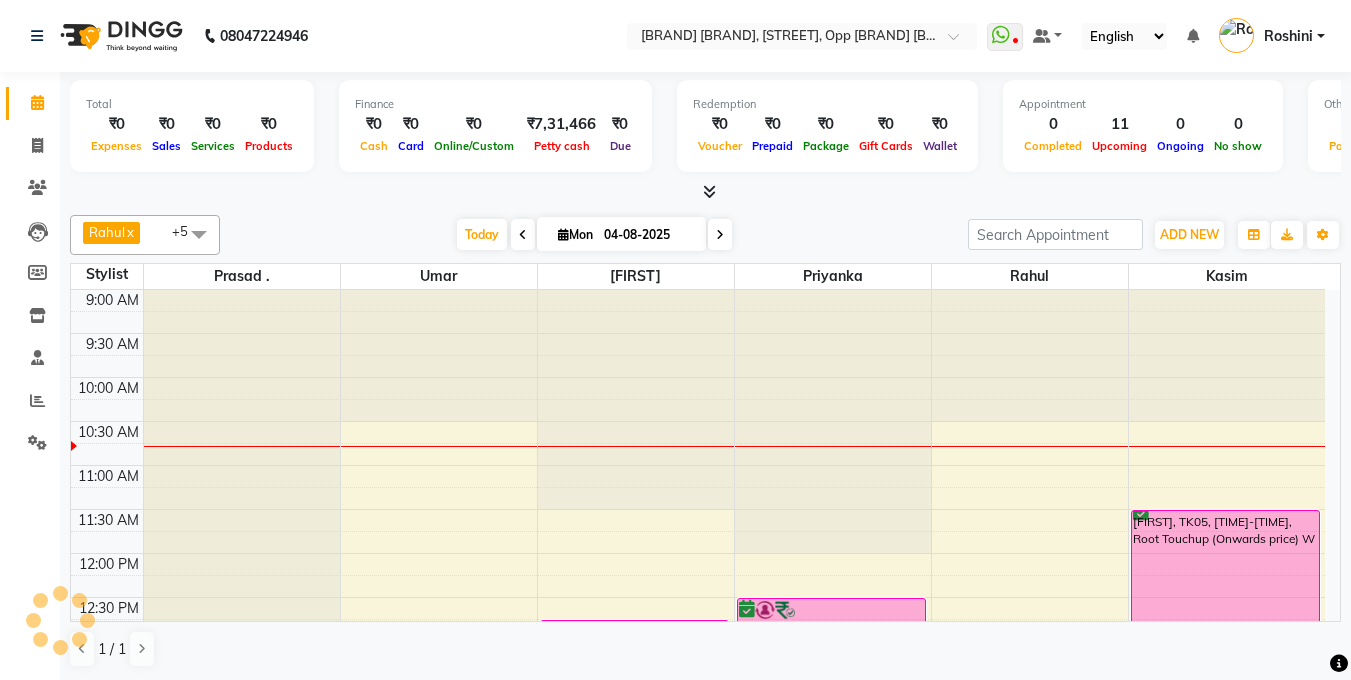 scroll, scrollTop: 0, scrollLeft: 0, axis: both 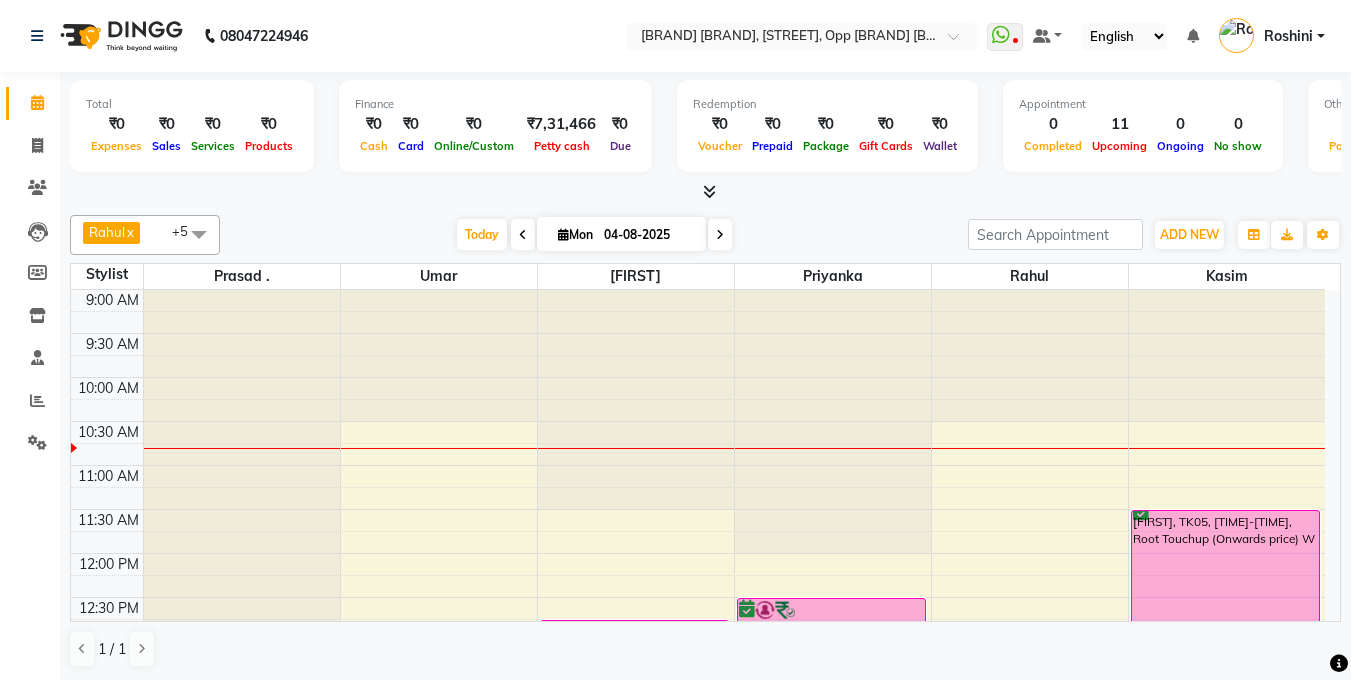 click on "9:00 AM 9:30 AM 10:00 AM 10:30 AM 11:00 AM 11:30 AM 12:00 PM 12:30 PM 1:00 PM 1:30 PM 2:00 PM 2:30 PM 3:00 PM 3:30 PM 4:00 PM 4:30 PM 5:00 PM 5:30 PM 6:00 PM 6:30 PM 7:00 PM 7:30 PM 8:00 PM 8:30 PM 9:00 PM 9:30 PM     [FIRST], TK05, 12:45 PM-02:00 PM, Chocolate Mint pedicure W     [FIRST], TK01, 01:30 PM-02:30 PM, Full Legs Wax W     [FIRST], TK01, 02:00 PM-02:15 PM, Eyebrows Threading W     [FIRST], TK01, 02:15 PM-05:10 PM, Bikini Waxing W     [FIRST], TK01, 12:30 PM-01:00 PM, Full Arms Wax W     [FIRST], TK01, 01:00 PM-01:30 PM, Underarms Wax W     [FIRST], TK02, 06:00 PM-07:00 PM, Eyebrows Threading W     [FIRST], TK03, 06:00 PM-09:30 PM, Nail art W (per finger)     [FIRST], TK04, 06:00 PM-06:50 PM, Top Stylist M     [FIRST], TK04, 06:45 PM-07:45 PM, Beard Shape-Up M     [FIRST], TK05, 11:30 AM-01:00 PM, Root Touchup (Onwards price) W" at bounding box center (698, 861) 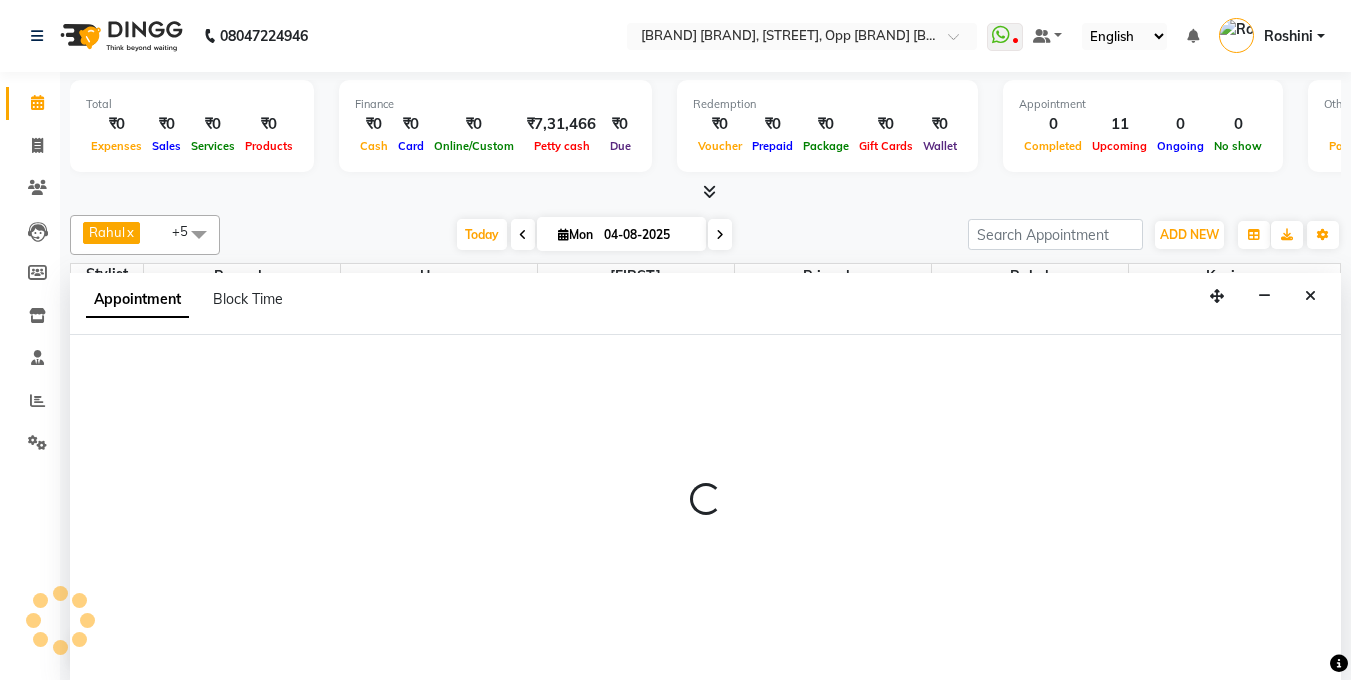 scroll, scrollTop: 1, scrollLeft: 0, axis: vertical 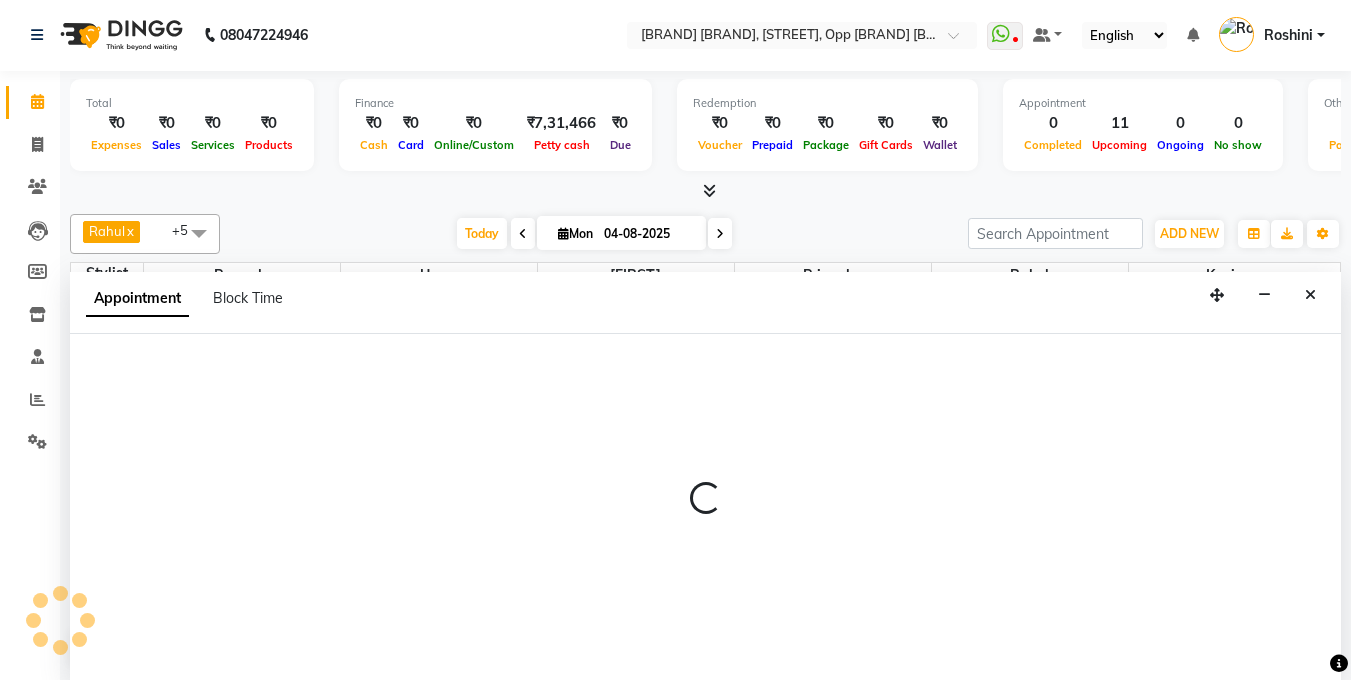 select on "44651" 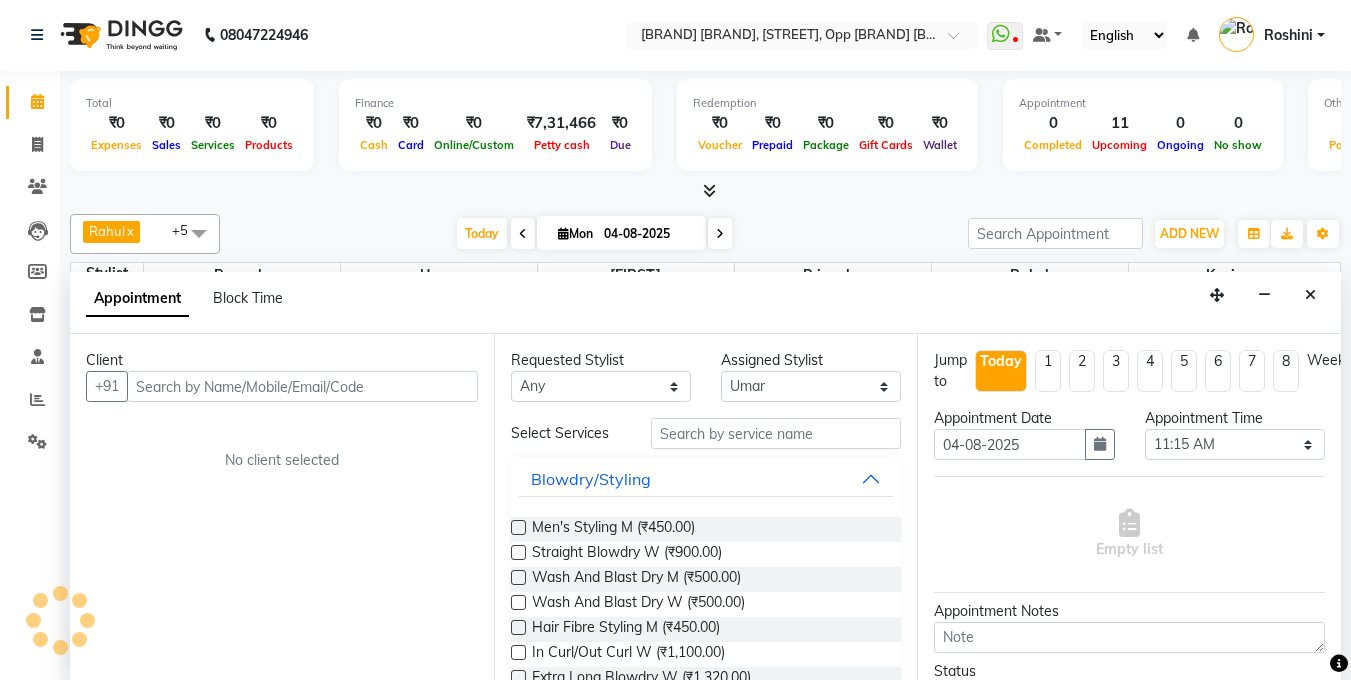 click at bounding box center [302, 386] 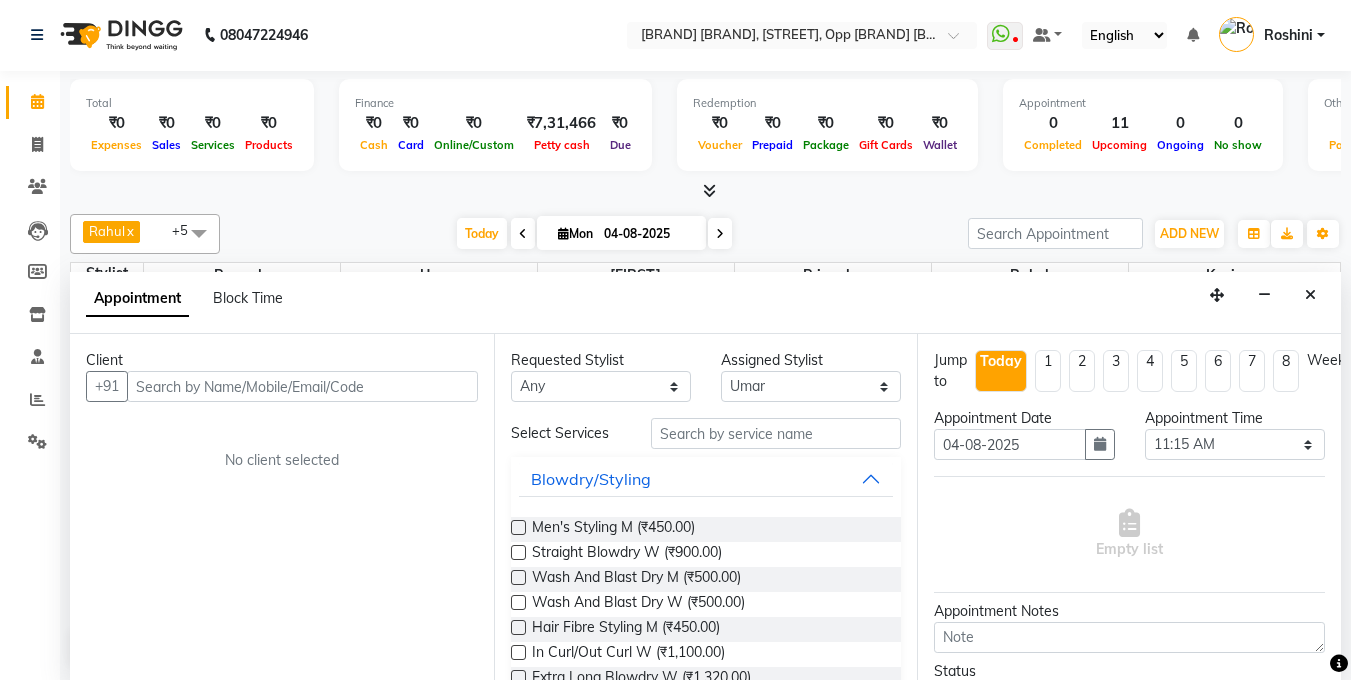 click at bounding box center (302, 386) 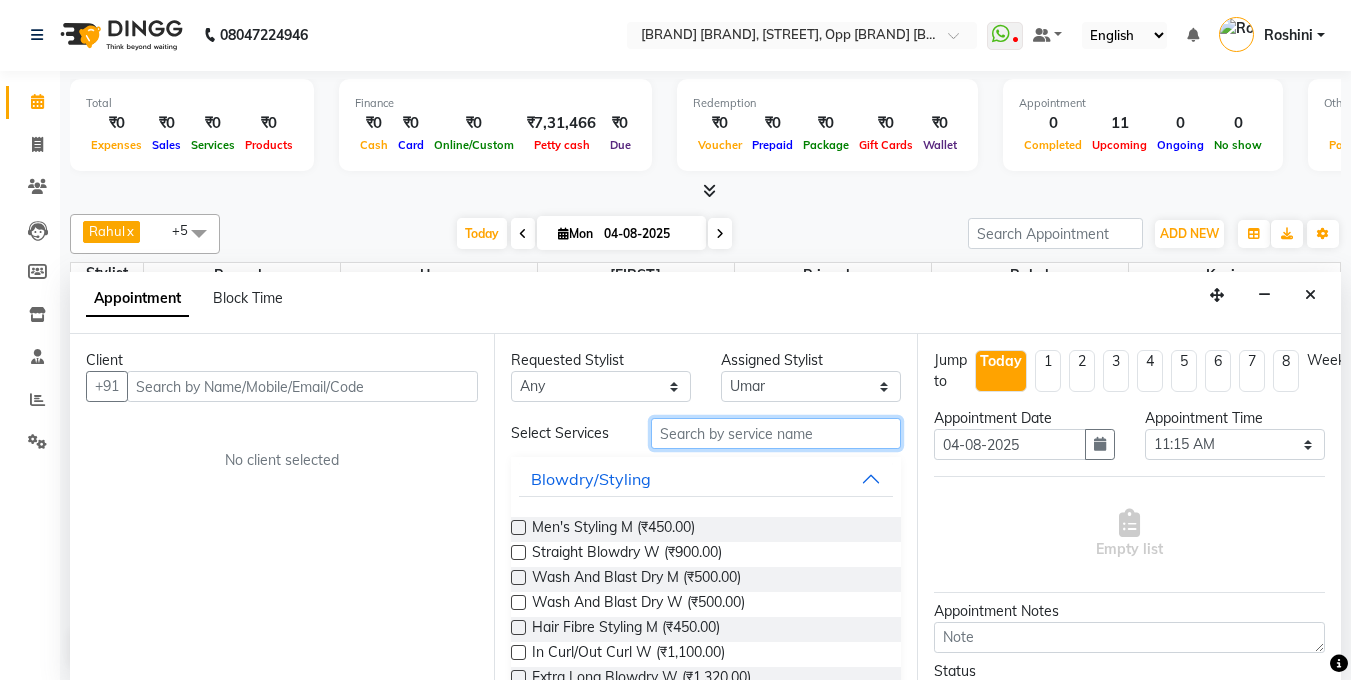 click at bounding box center (776, 433) 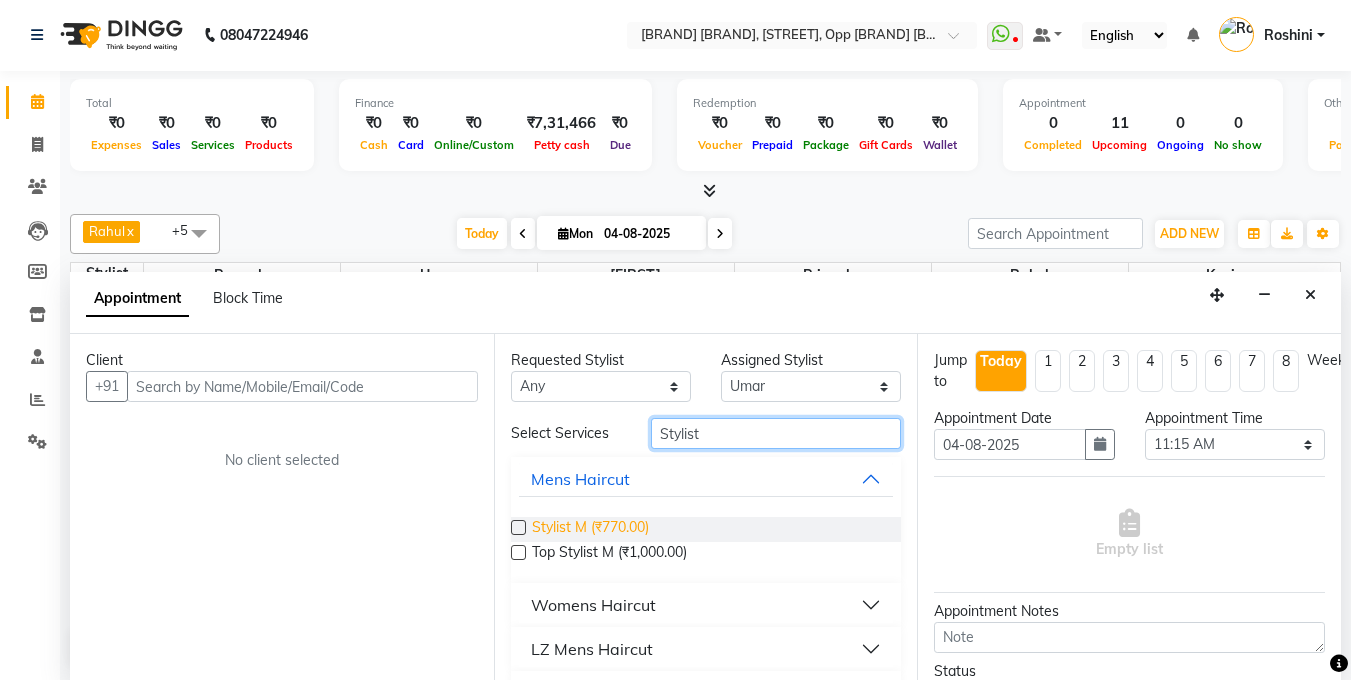 type on "Stylist" 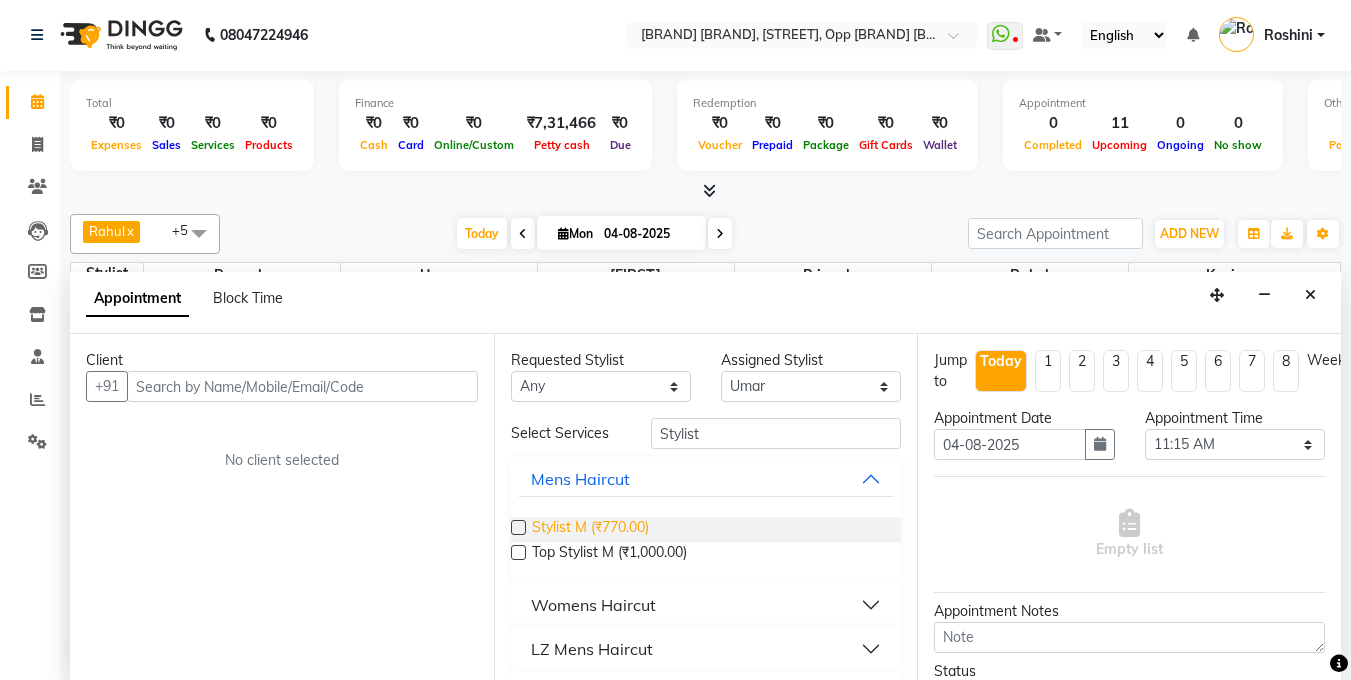 click on "Stylist M (₹770.00)" at bounding box center (590, 529) 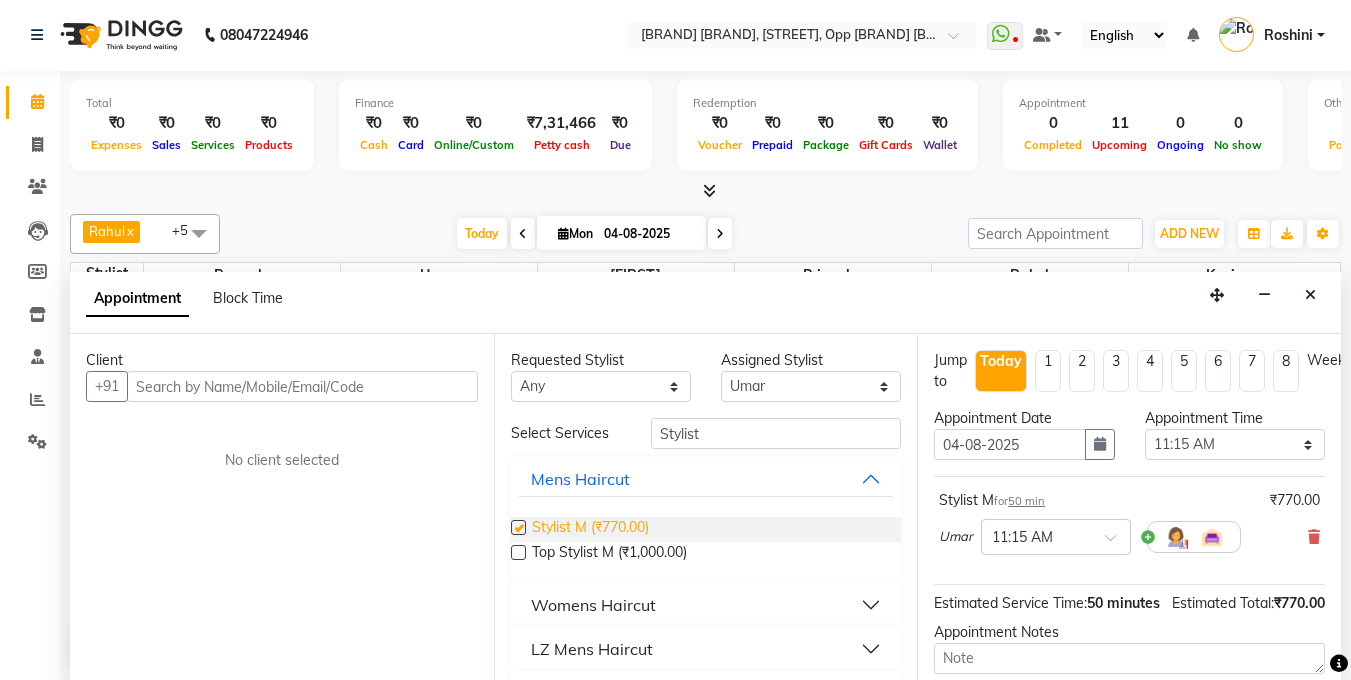 checkbox on "false" 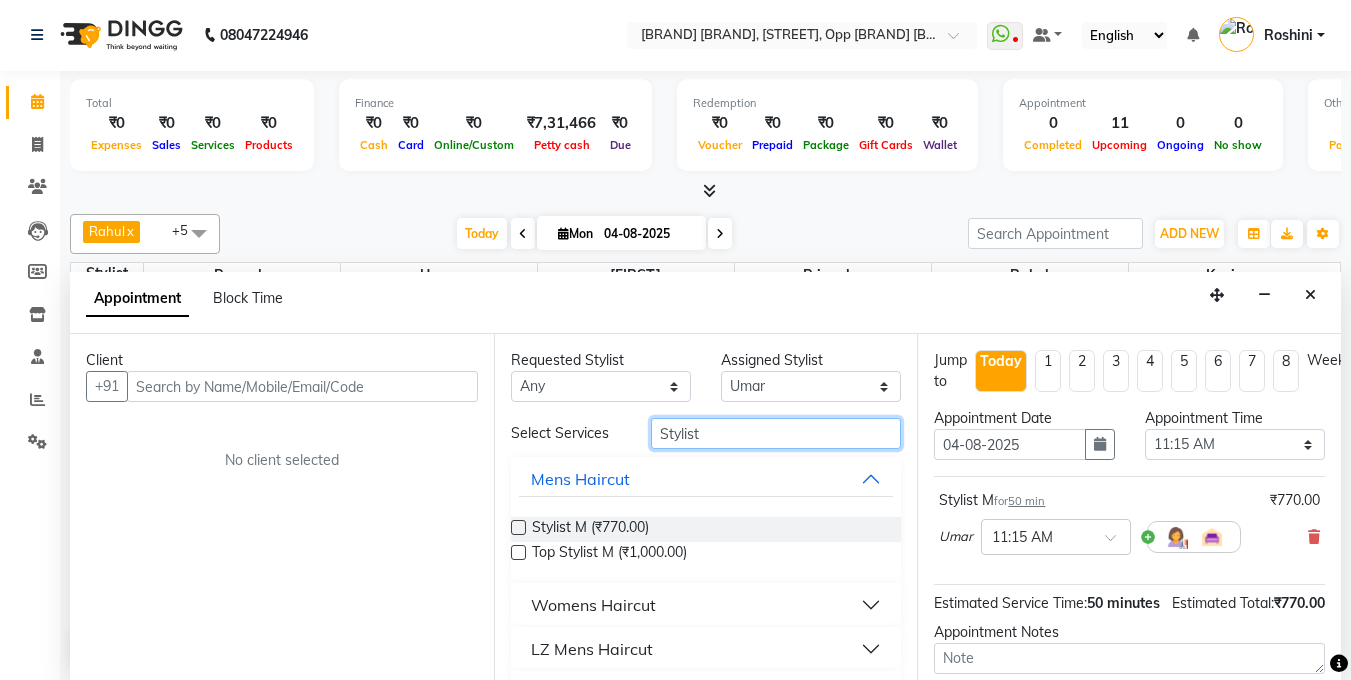 click on "Stylist" at bounding box center [776, 433] 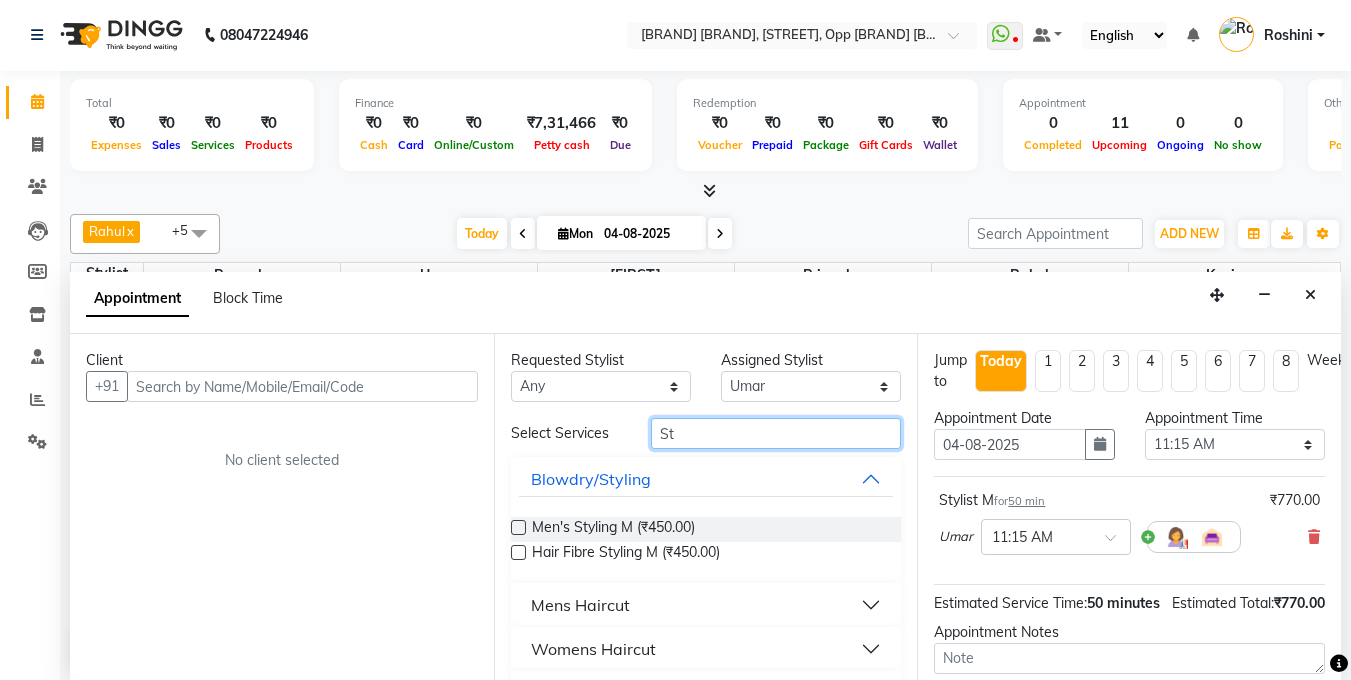 type on "S" 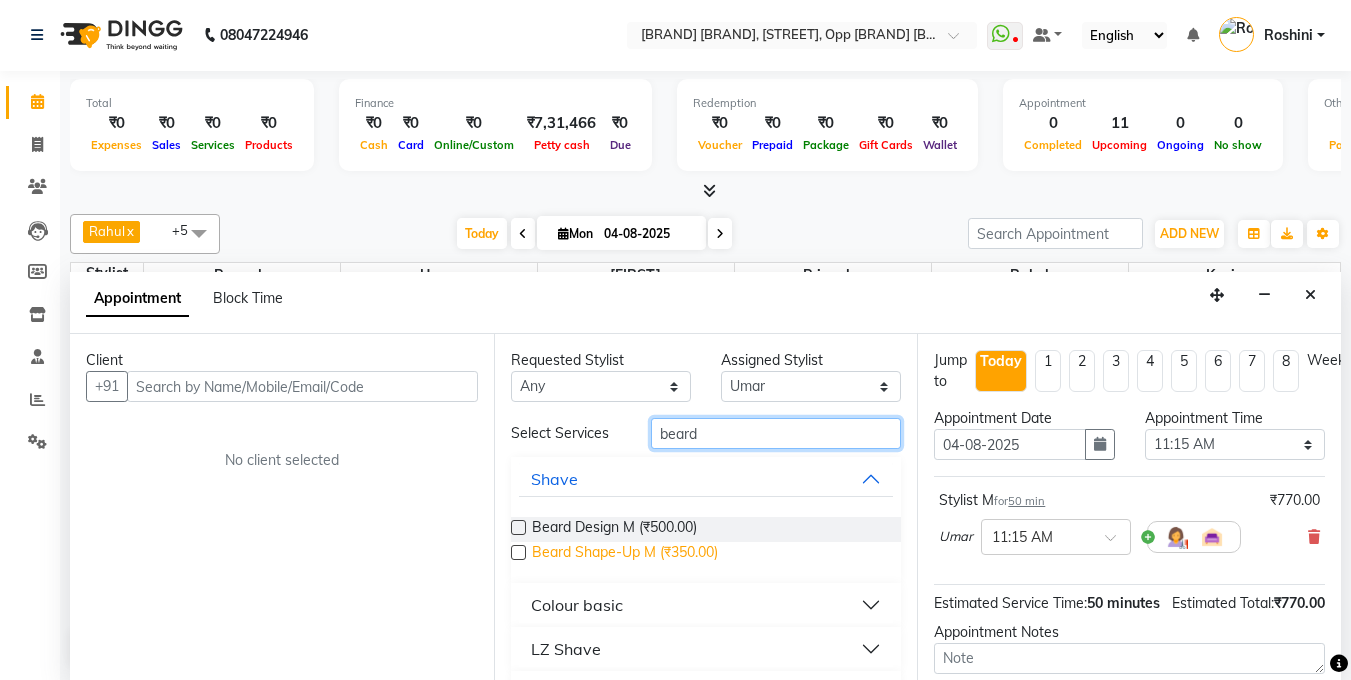 type on "beard" 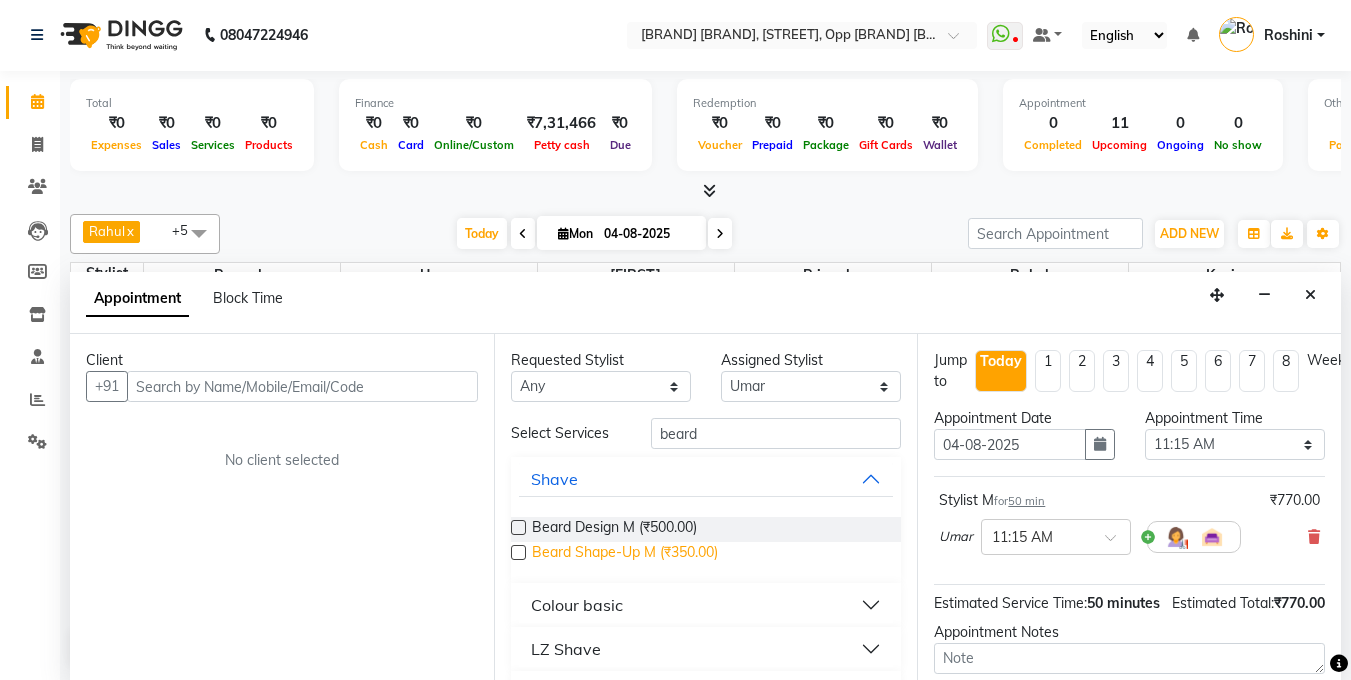 click on "Beard Shape-Up M (₹350.00)" at bounding box center (625, 554) 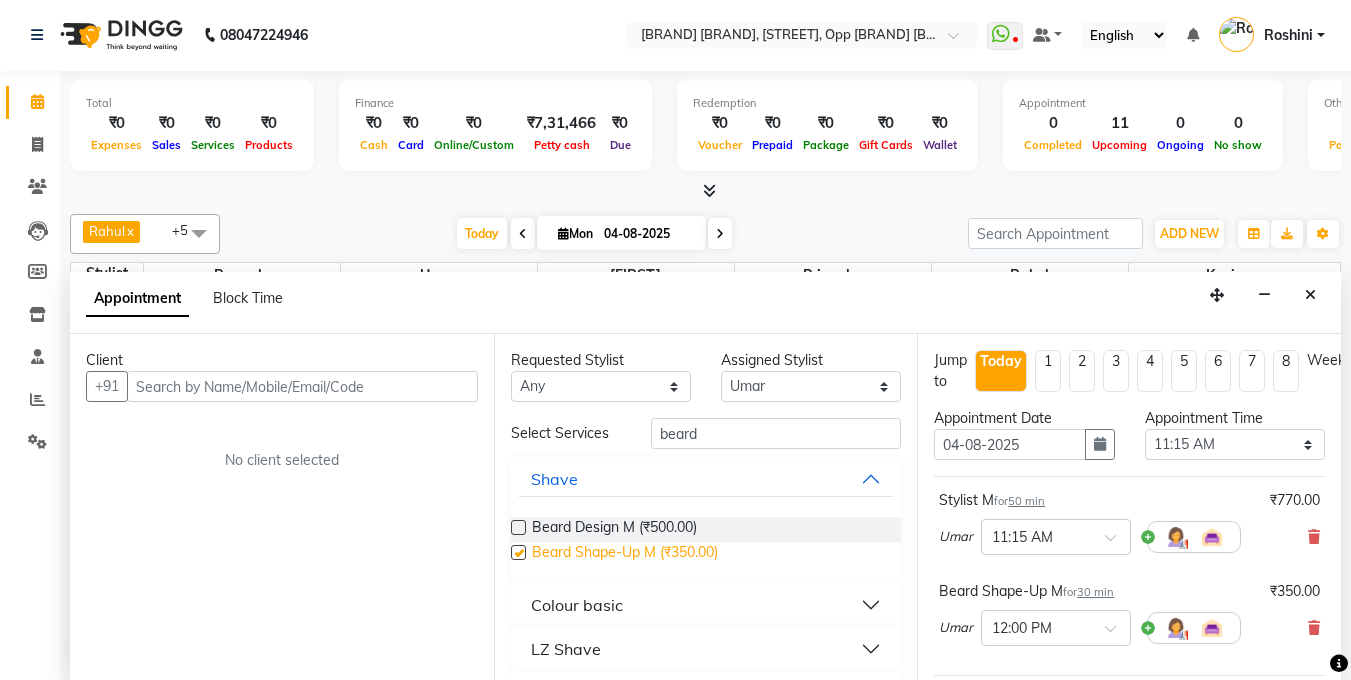 checkbox on "false" 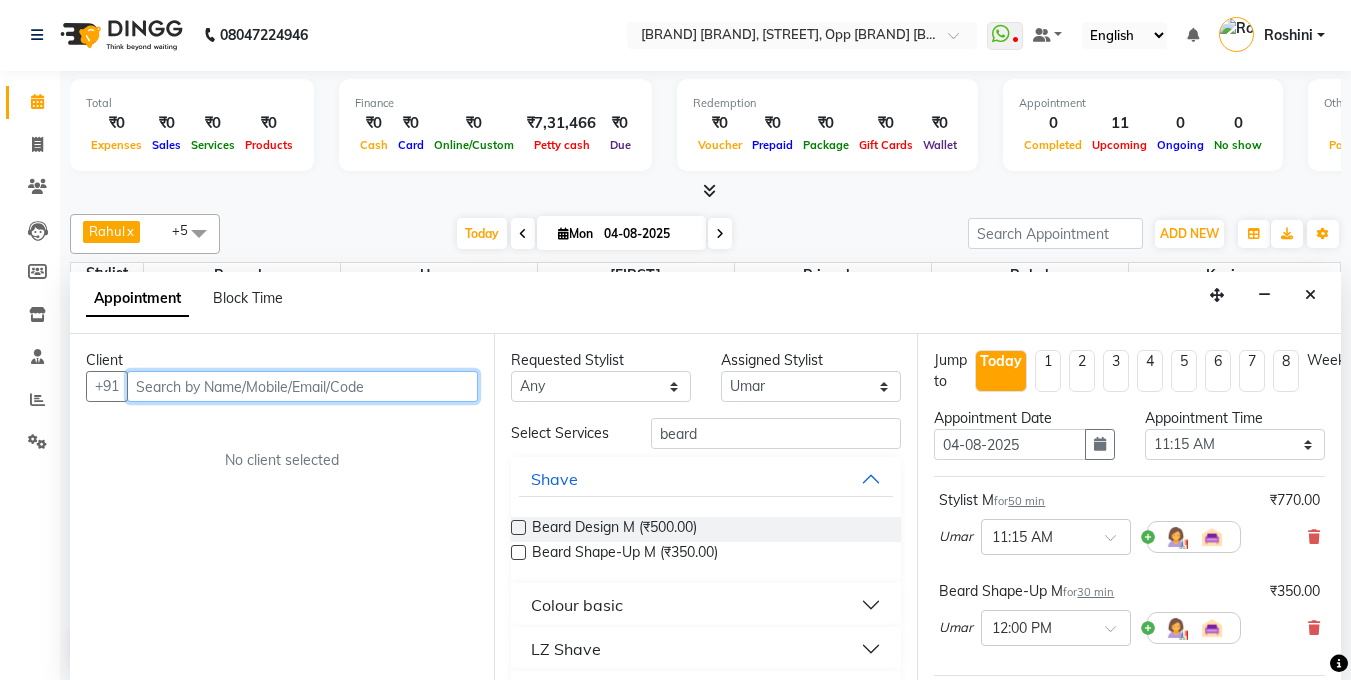 click at bounding box center [302, 386] 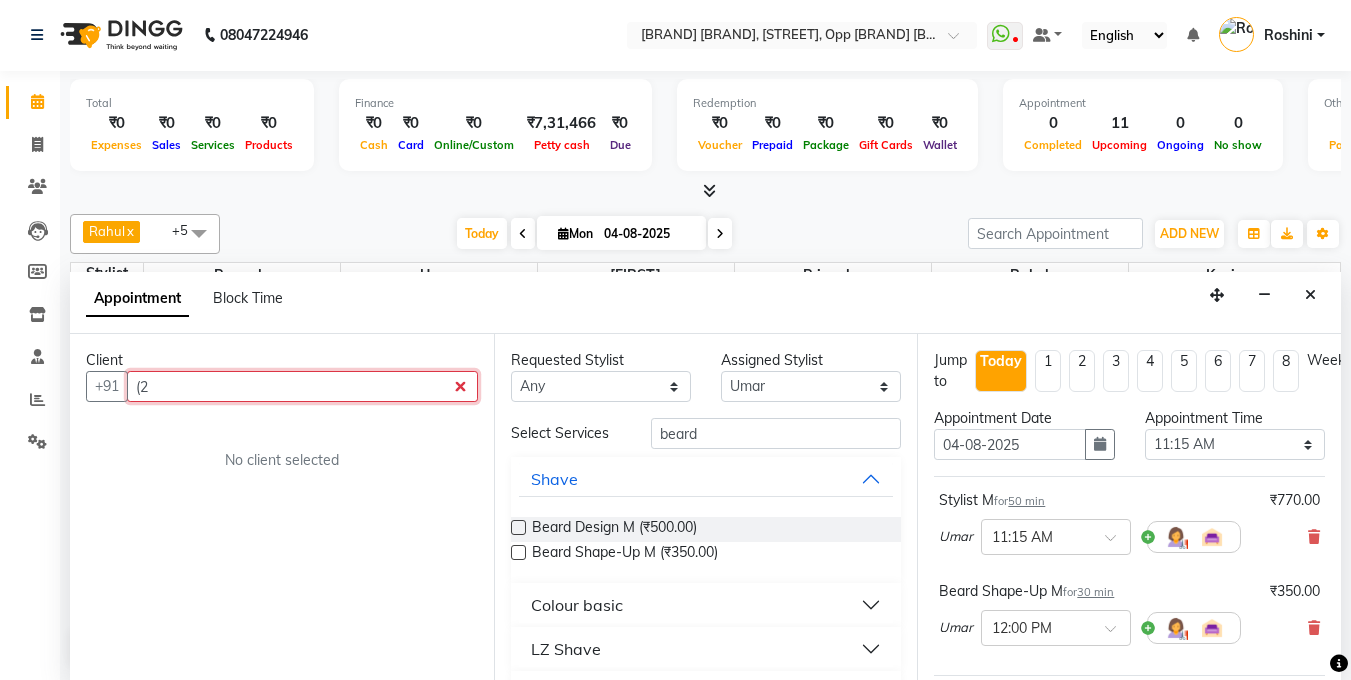 type on "(" 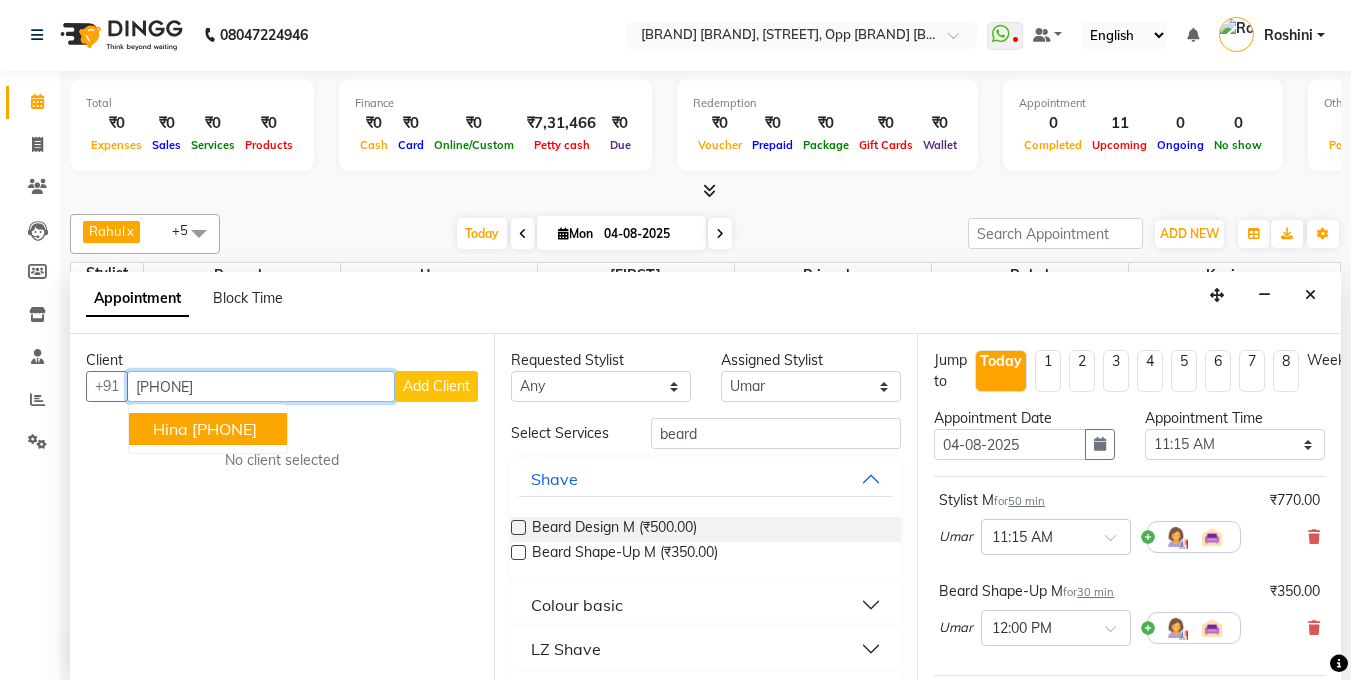 click on "[FIRST] [PHONE]" at bounding box center [208, 429] 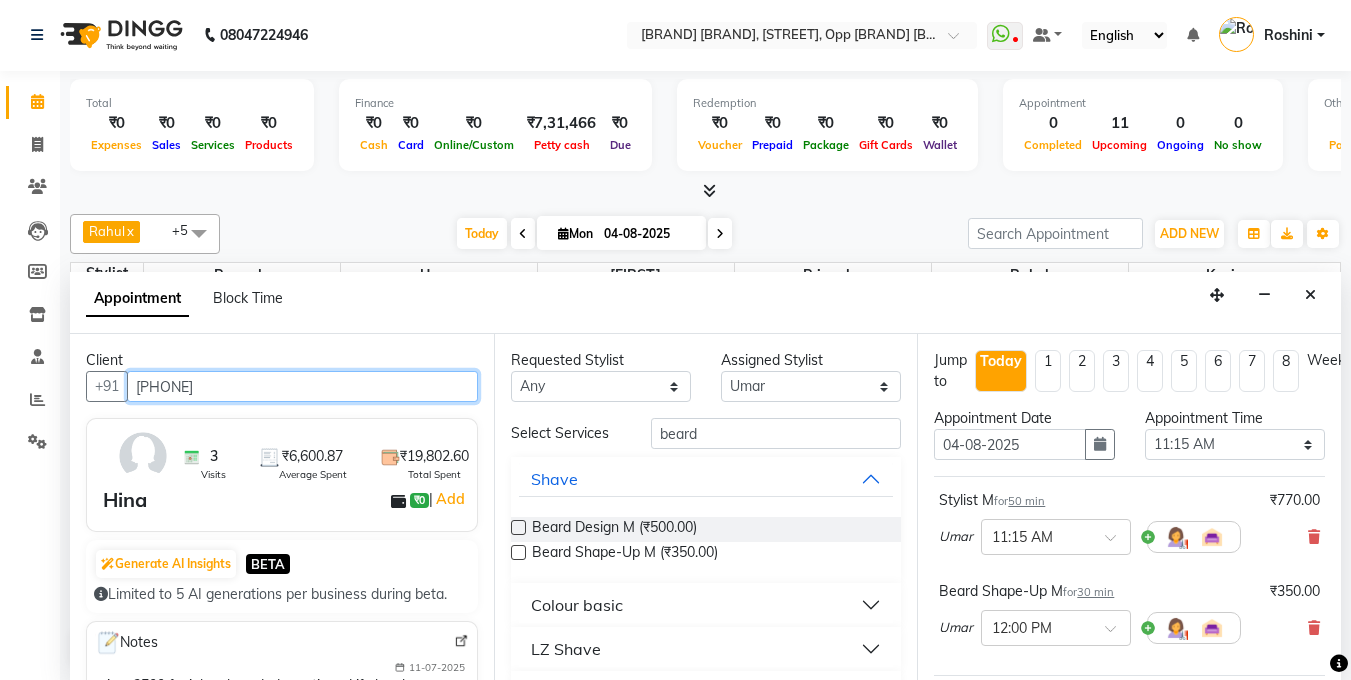 scroll, scrollTop: 307, scrollLeft: 0, axis: vertical 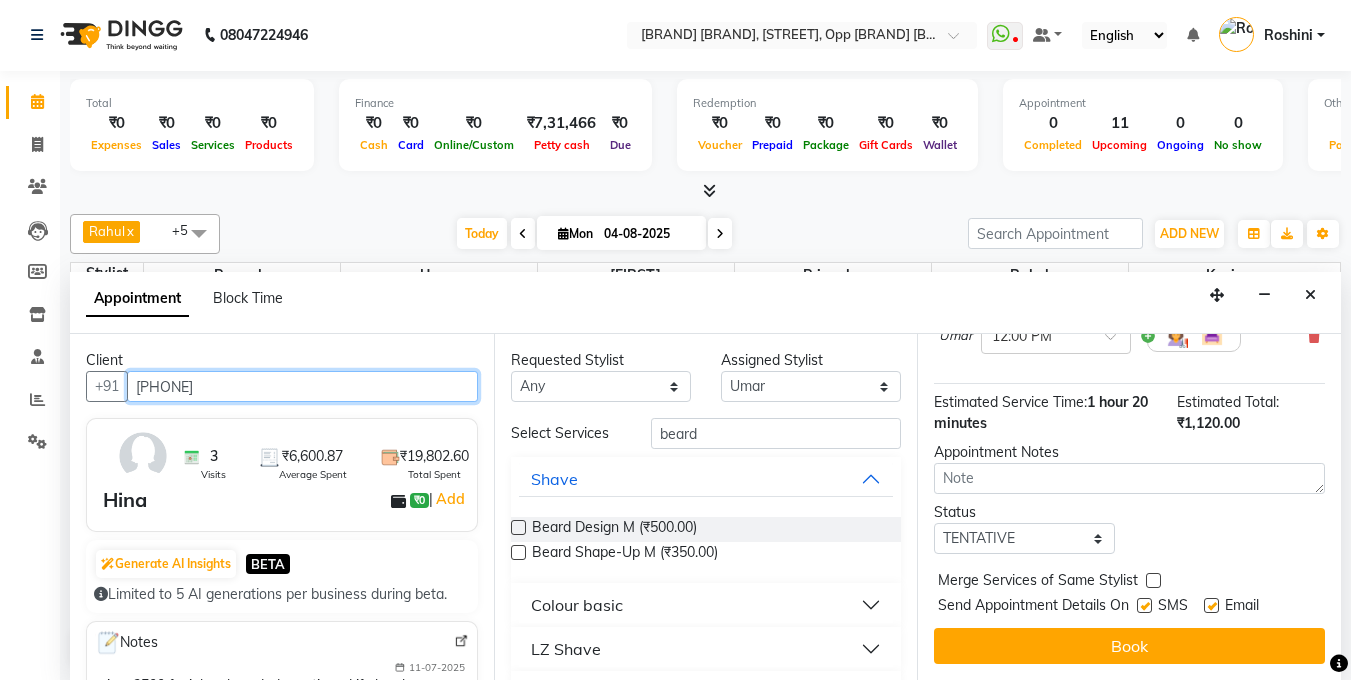 type on "[PHONE]" 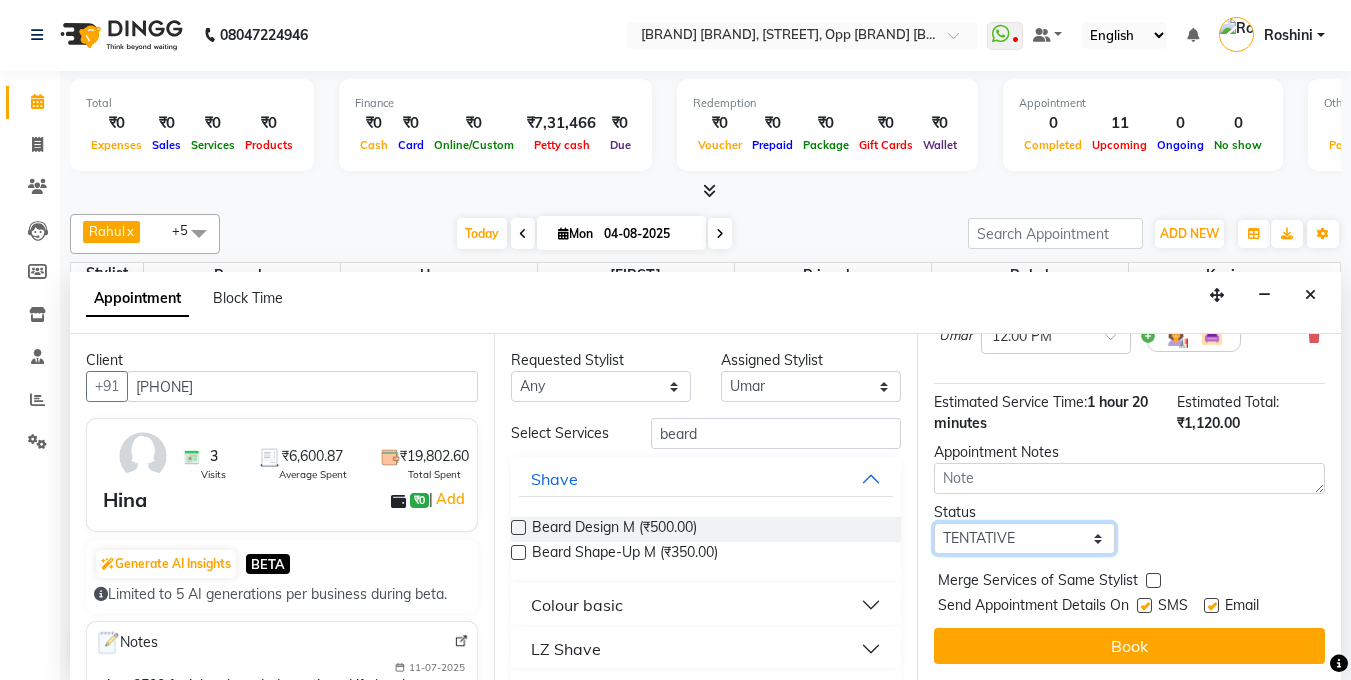 click on "Select TENTATIVE CONFIRM CHECK-IN UPCOMING" at bounding box center (1024, 538) 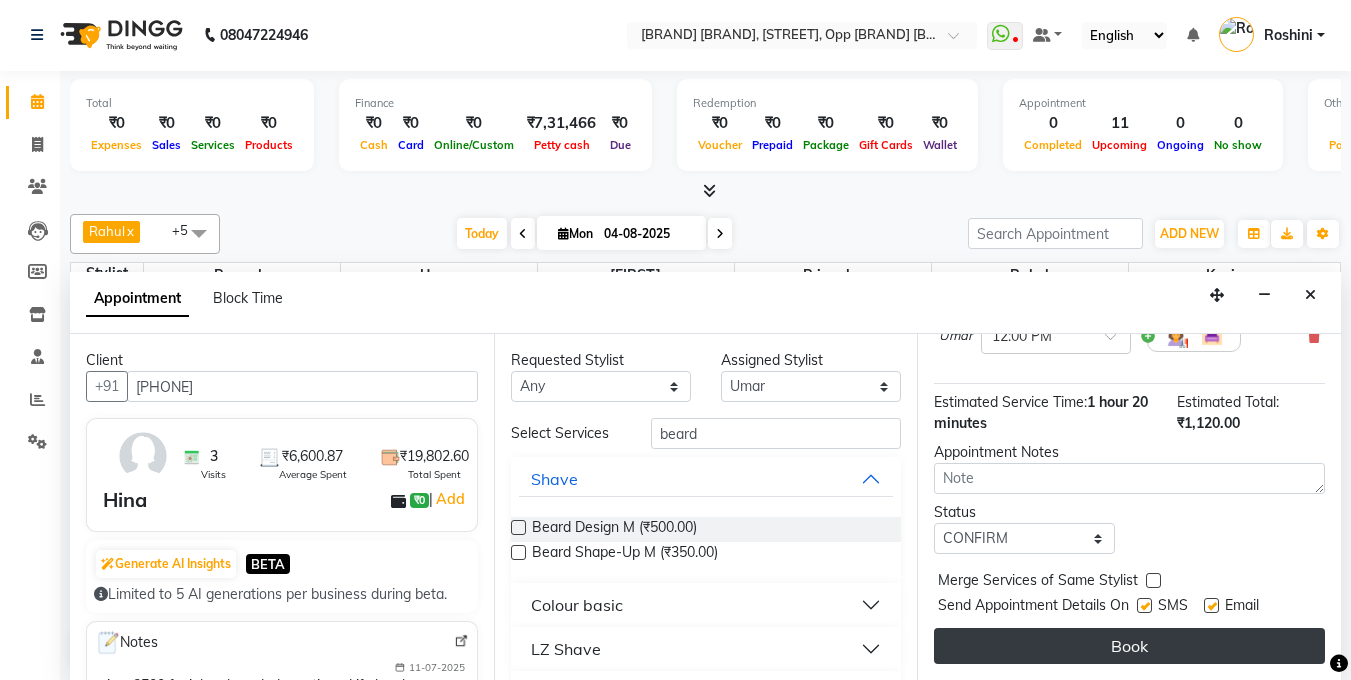 click on "Book" at bounding box center (1129, 646) 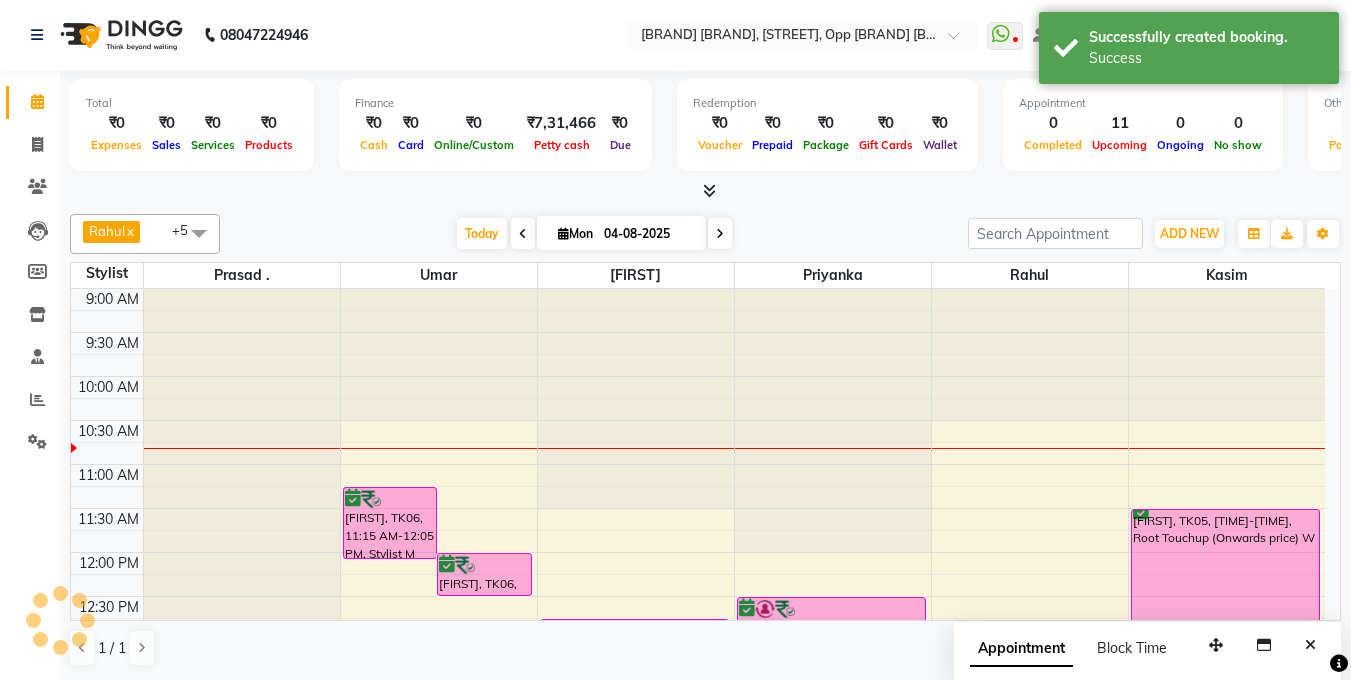 scroll, scrollTop: 0, scrollLeft: 0, axis: both 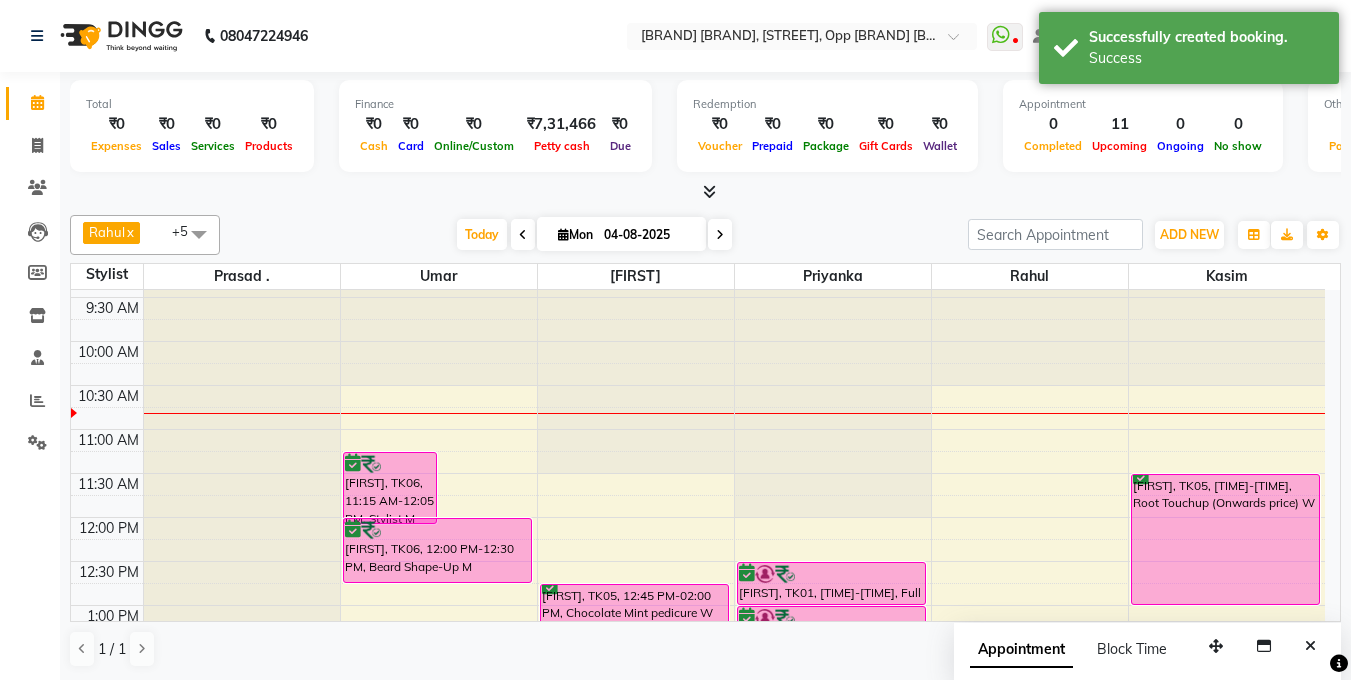 drag, startPoint x: 457, startPoint y: 557, endPoint x: 627, endPoint y: 542, distance: 170.66048 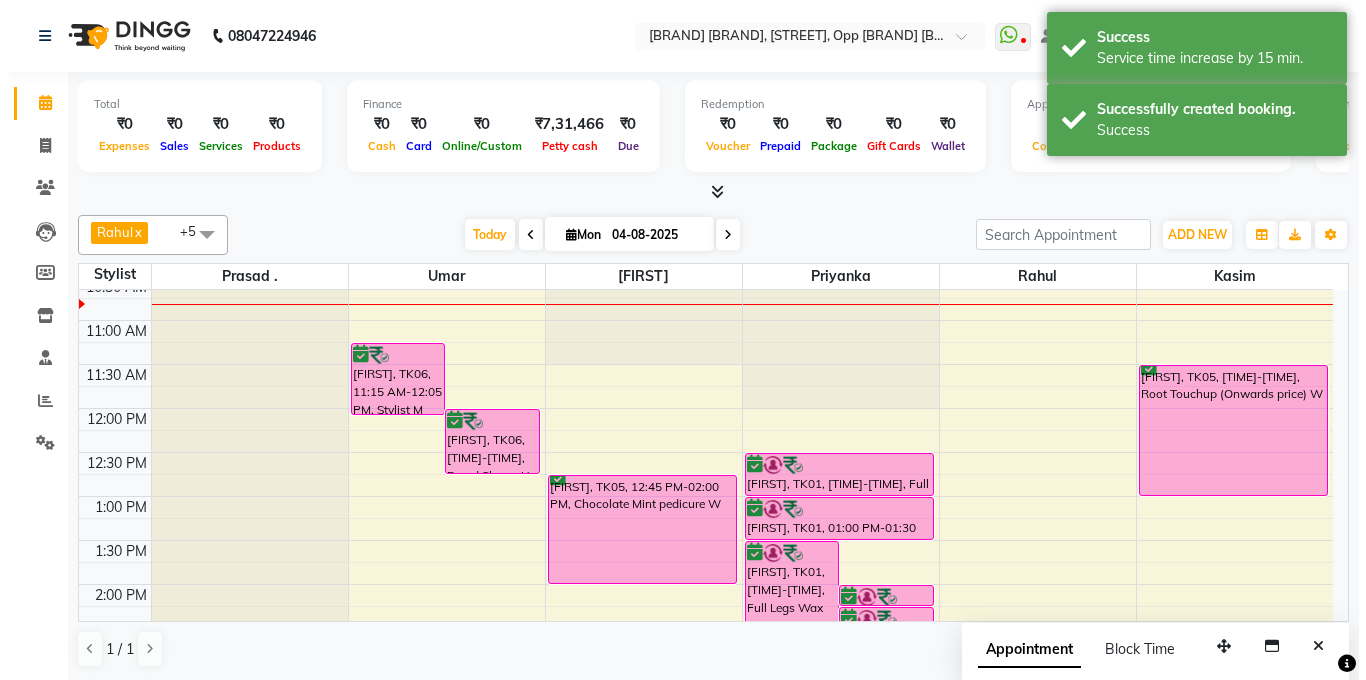 scroll, scrollTop: 135, scrollLeft: 0, axis: vertical 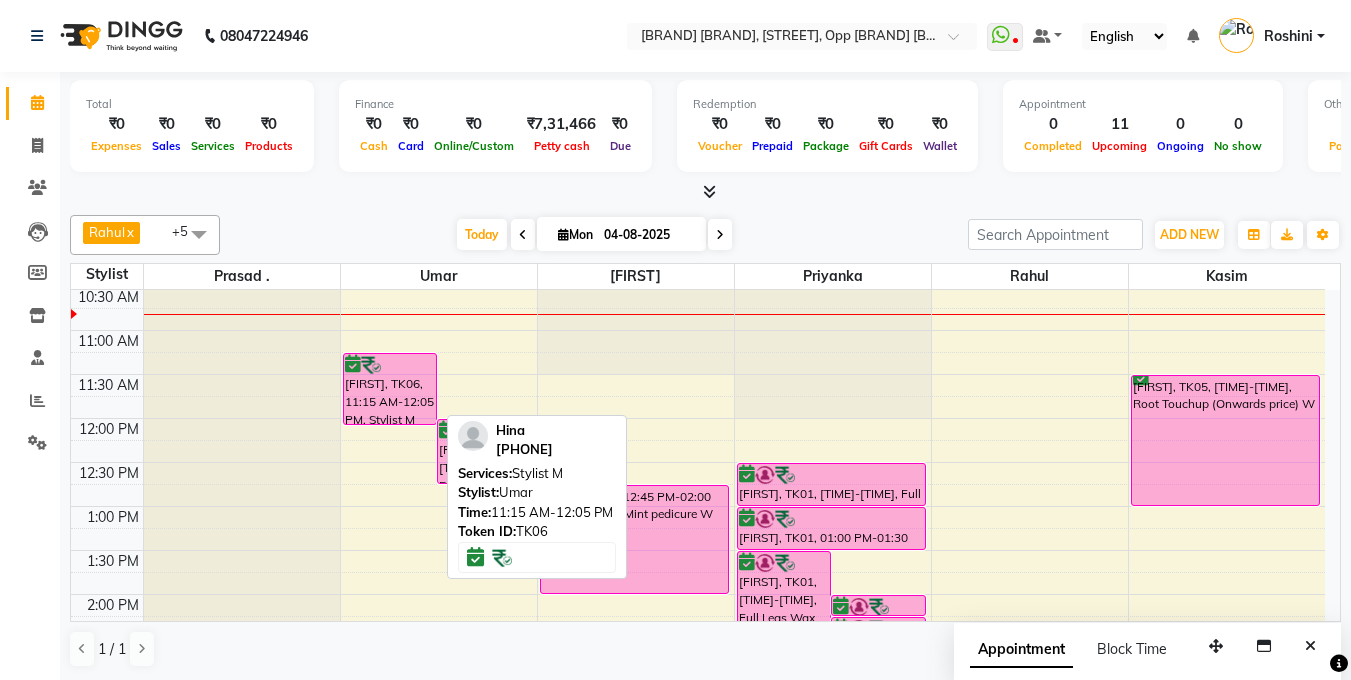 click at bounding box center (390, 365) 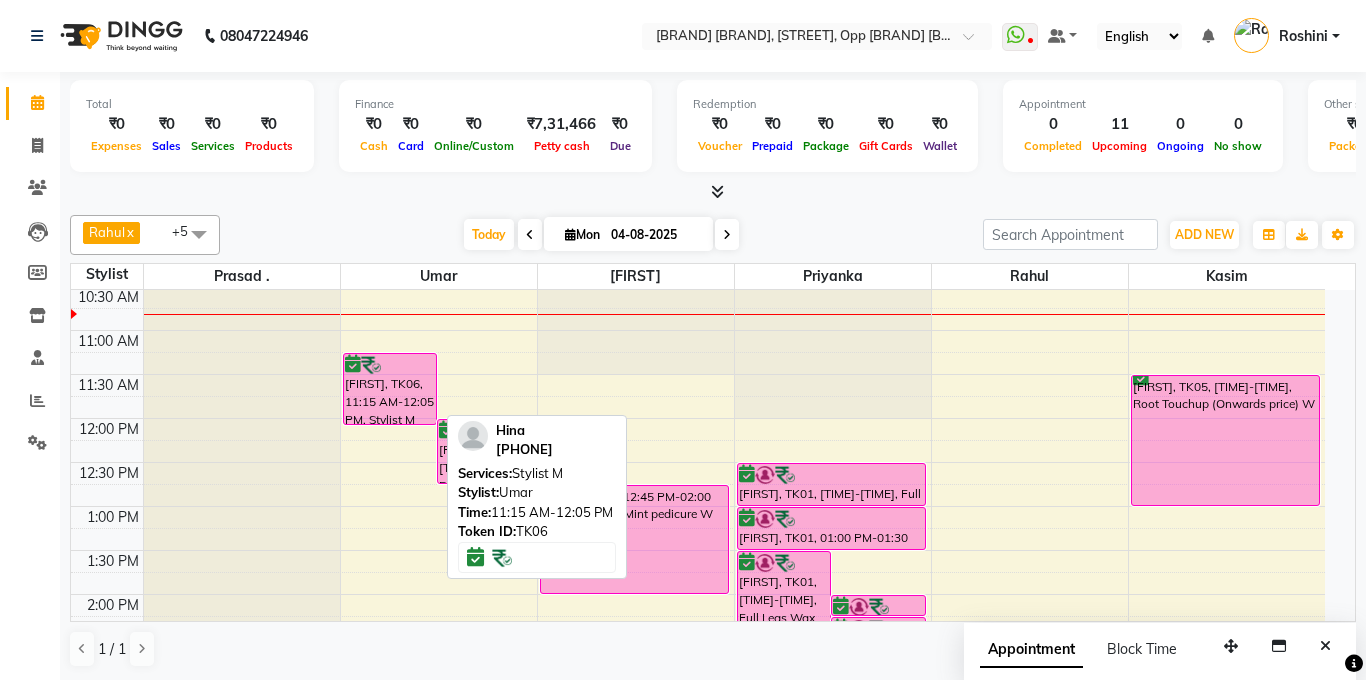 select on "6" 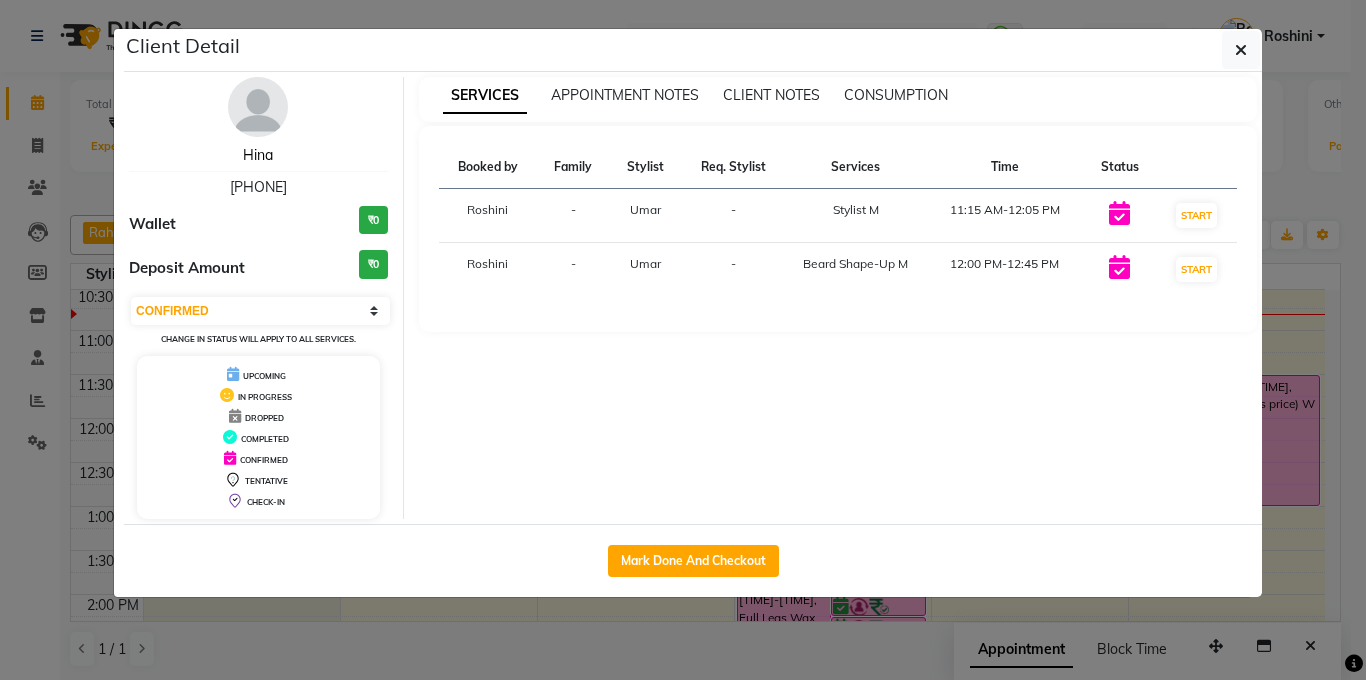 click on "Hina" at bounding box center [258, 155] 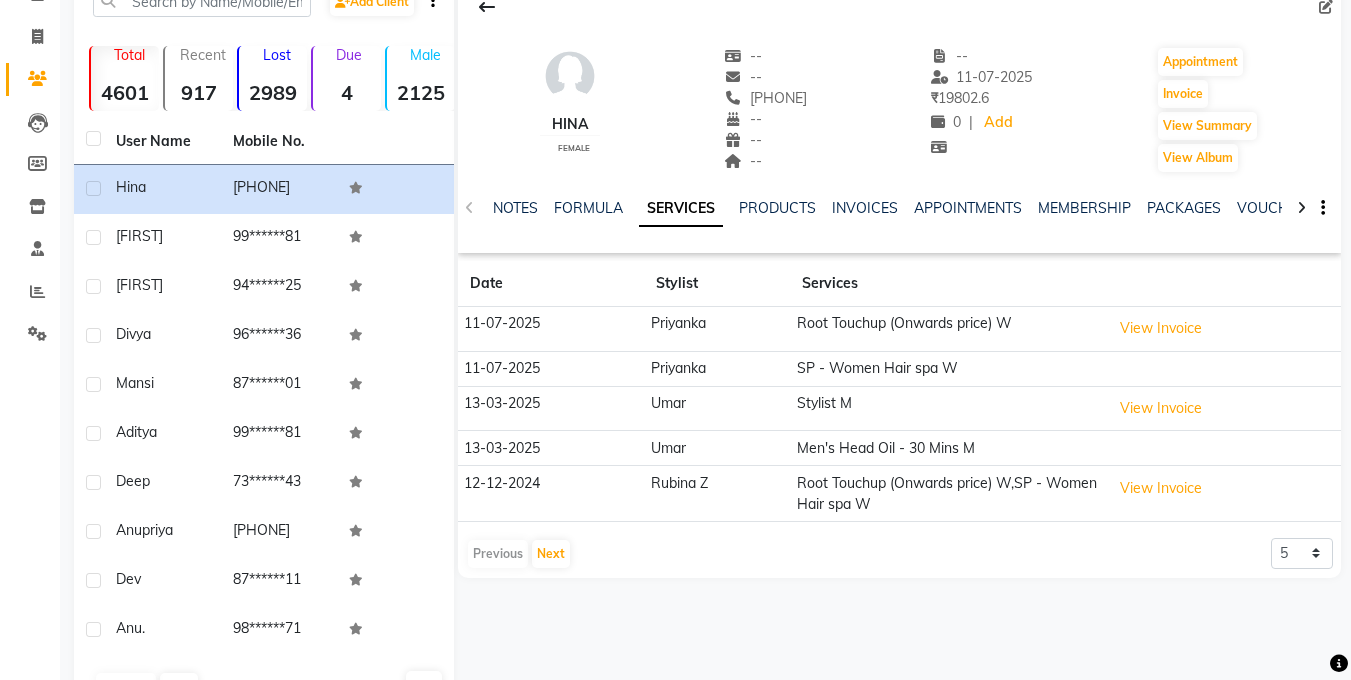 scroll, scrollTop: 125, scrollLeft: 0, axis: vertical 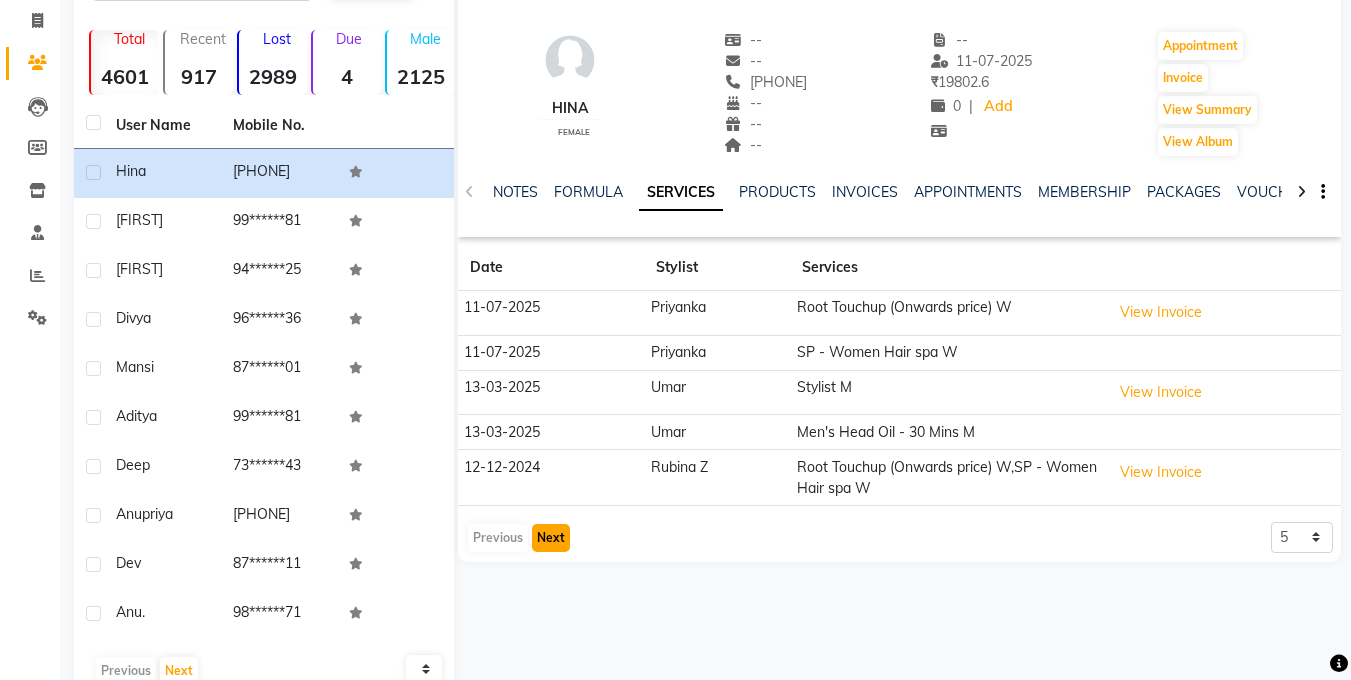 click on "Next" 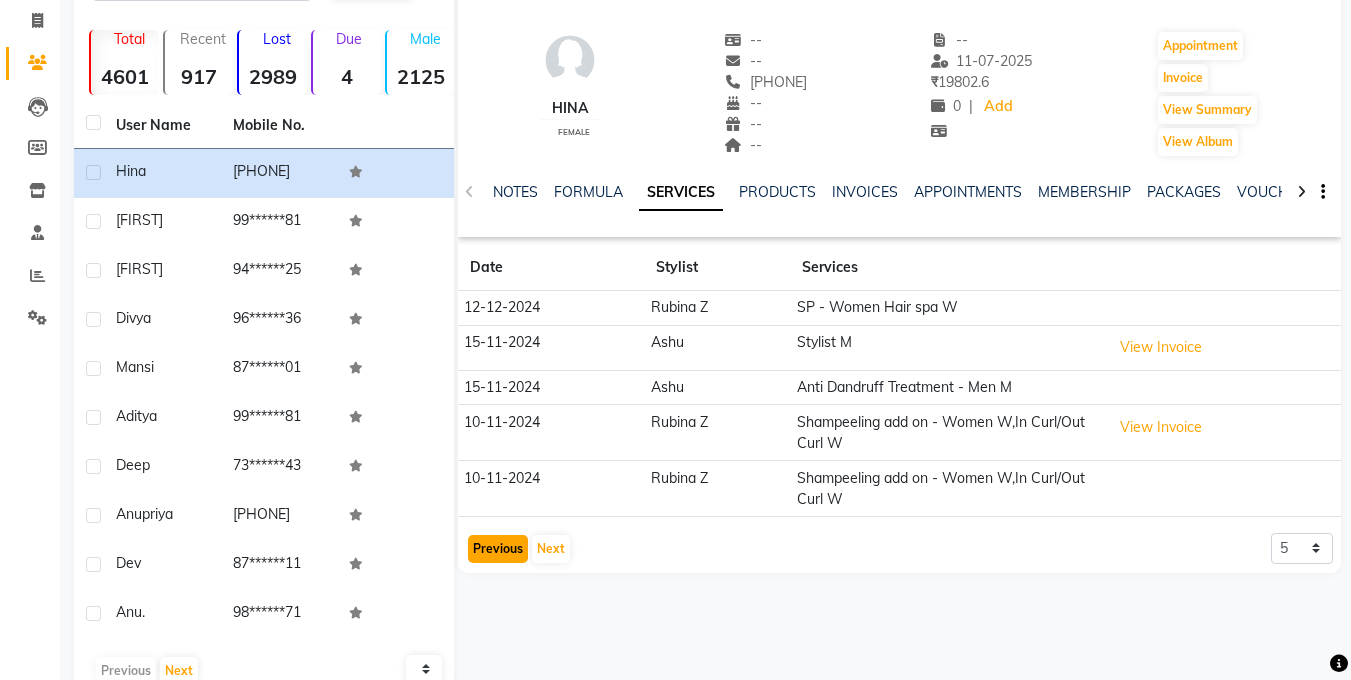 click on "Previous" 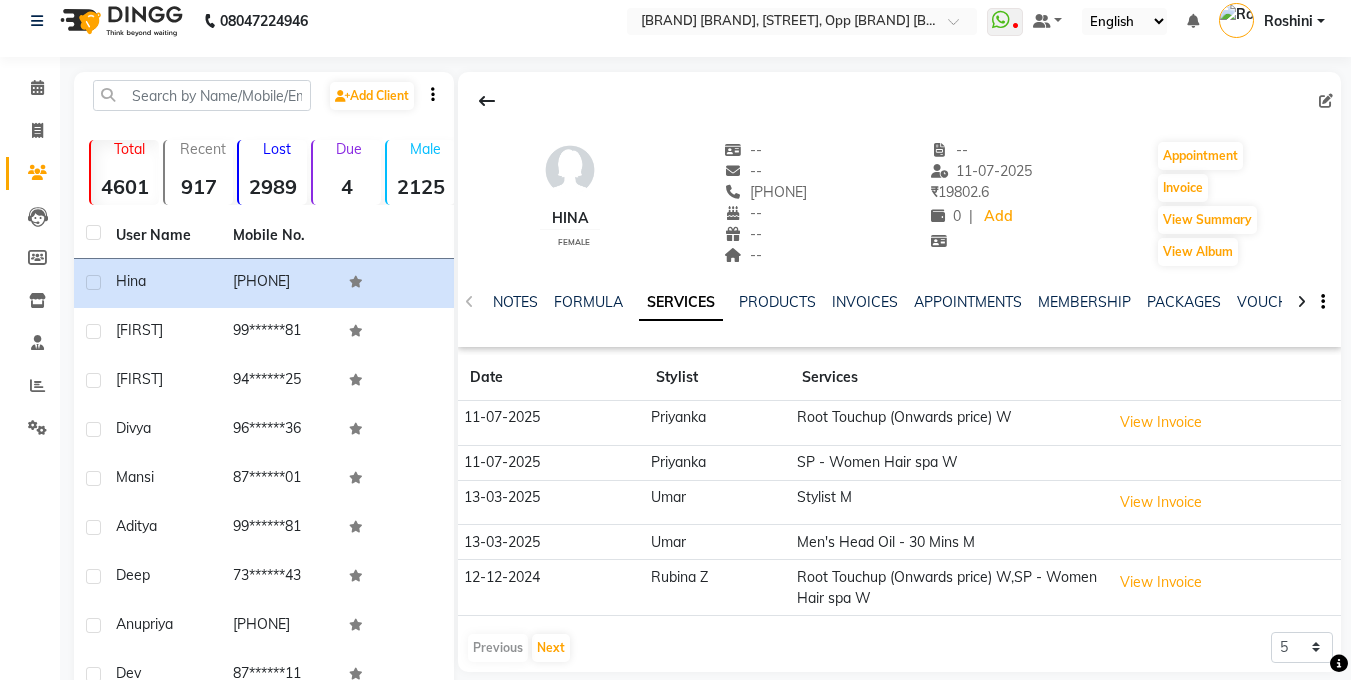 scroll, scrollTop: 170, scrollLeft: 0, axis: vertical 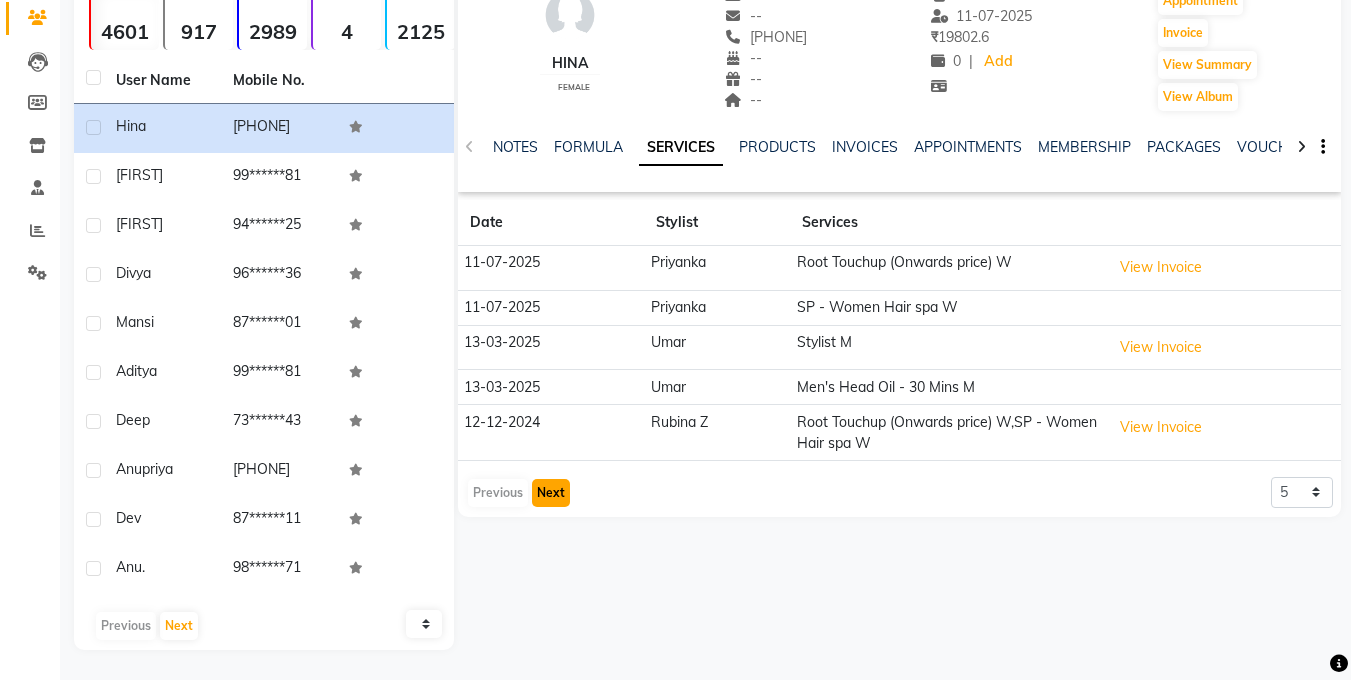 click on "Next" 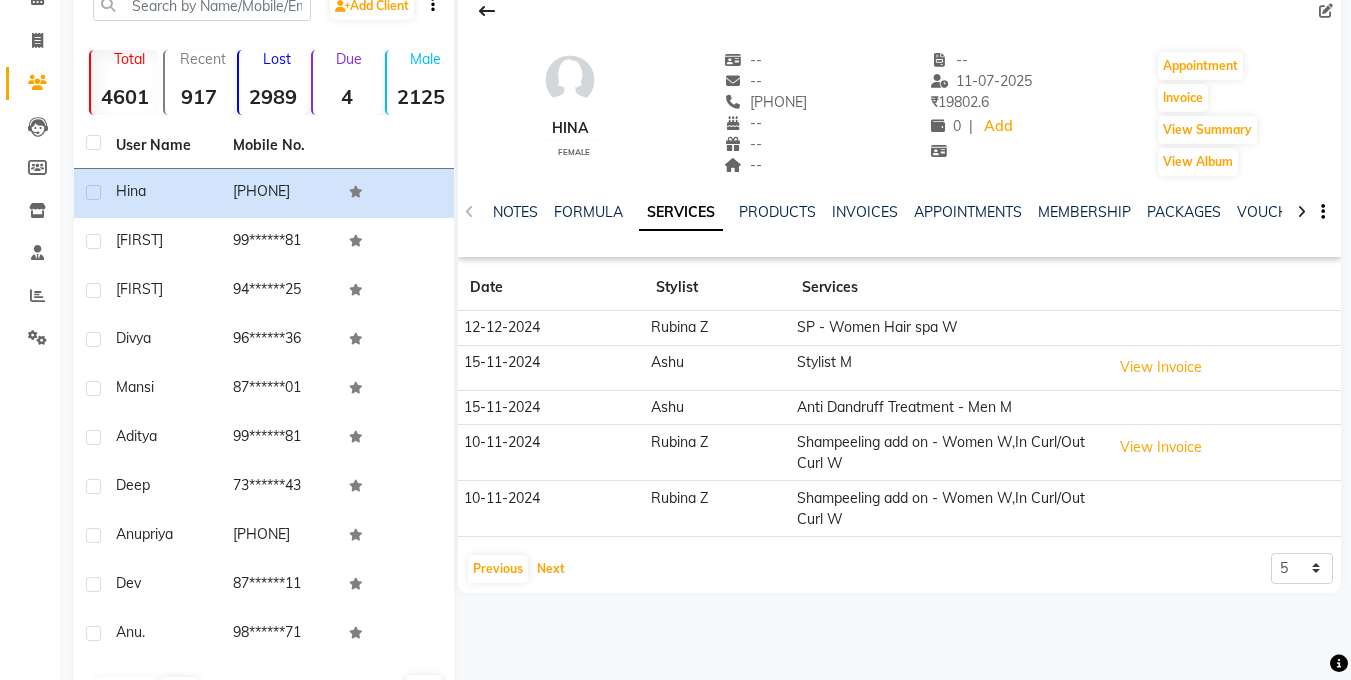 scroll, scrollTop: 9, scrollLeft: 0, axis: vertical 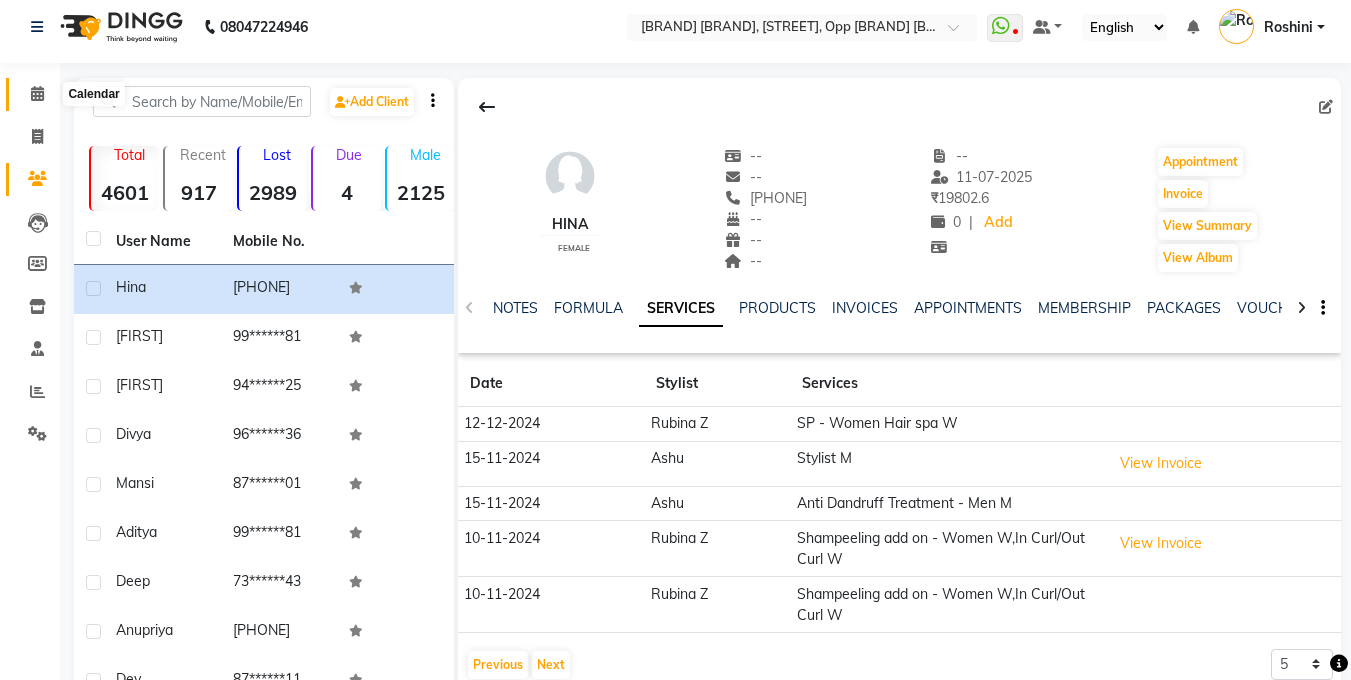 click 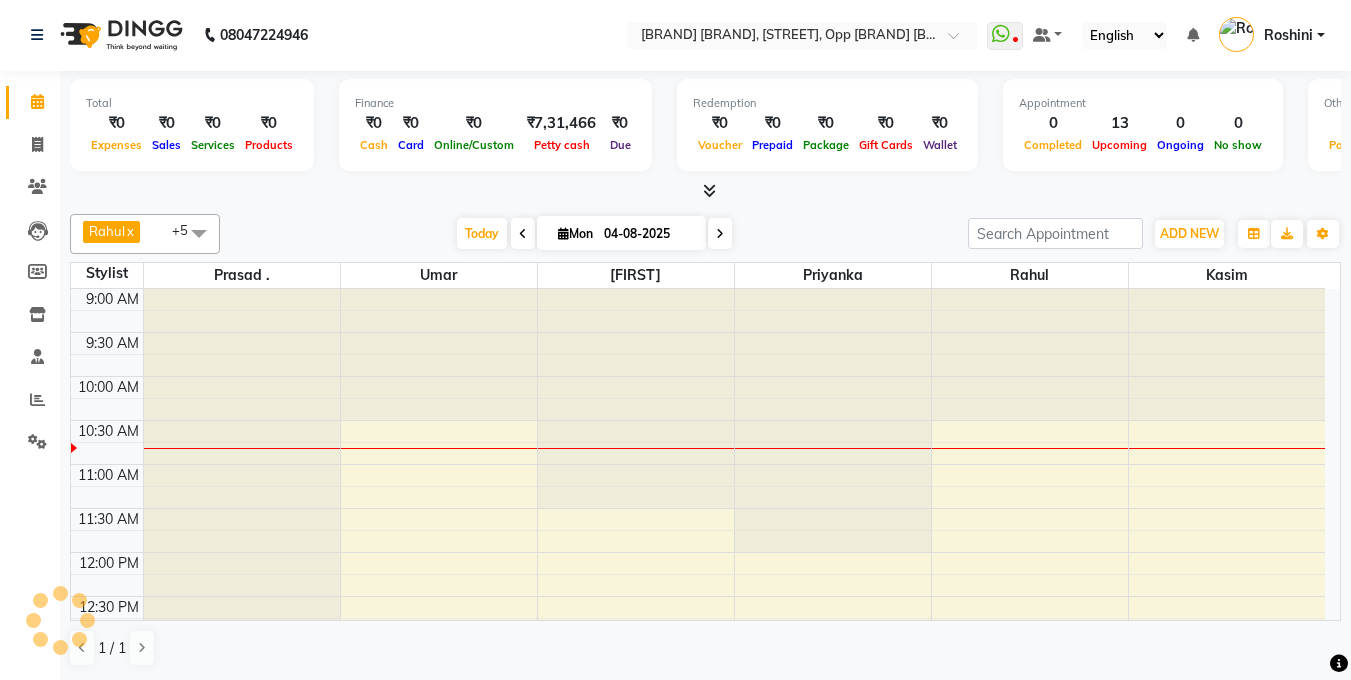 scroll, scrollTop: 0, scrollLeft: 0, axis: both 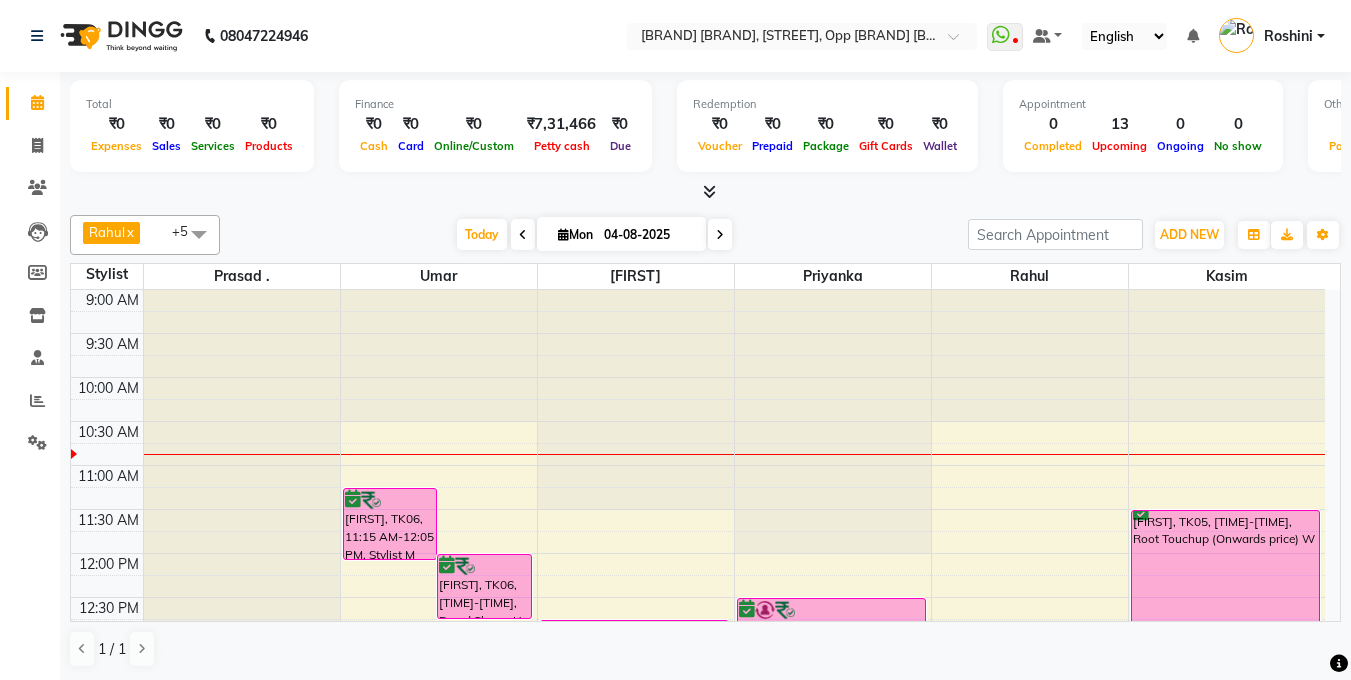 click at bounding box center (523, 234) 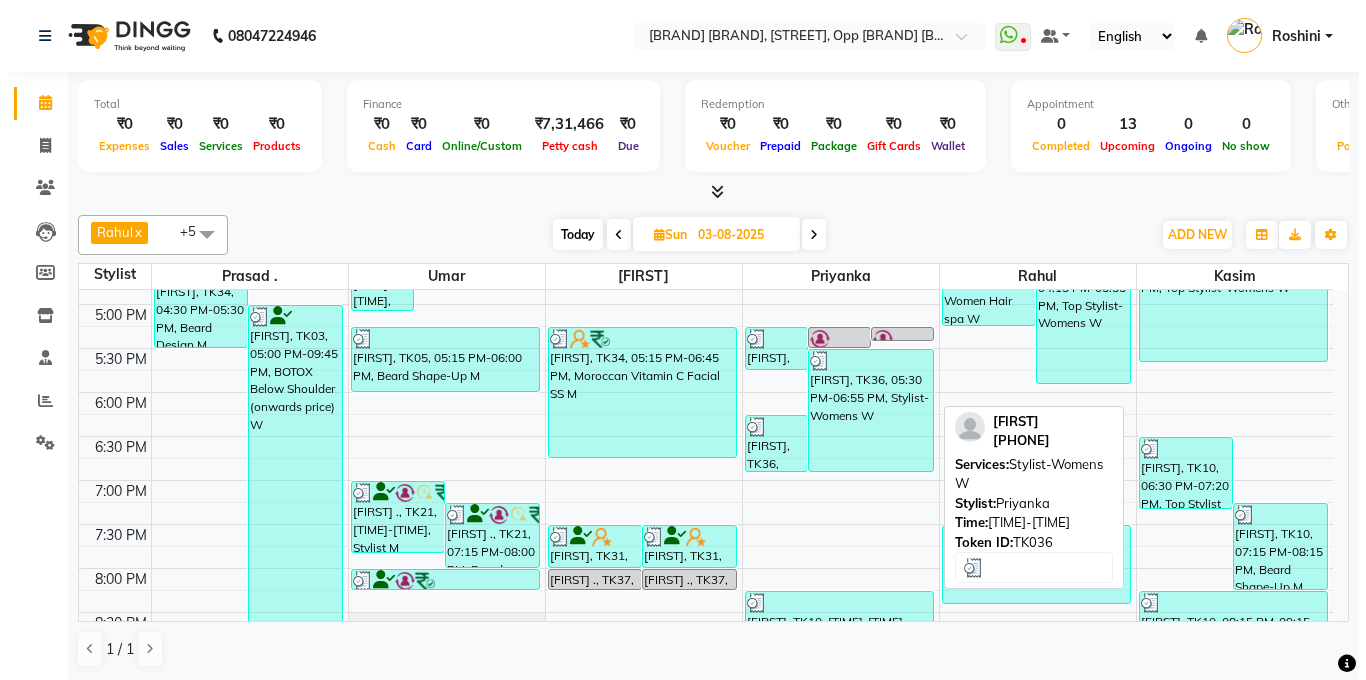scroll, scrollTop: 688, scrollLeft: 0, axis: vertical 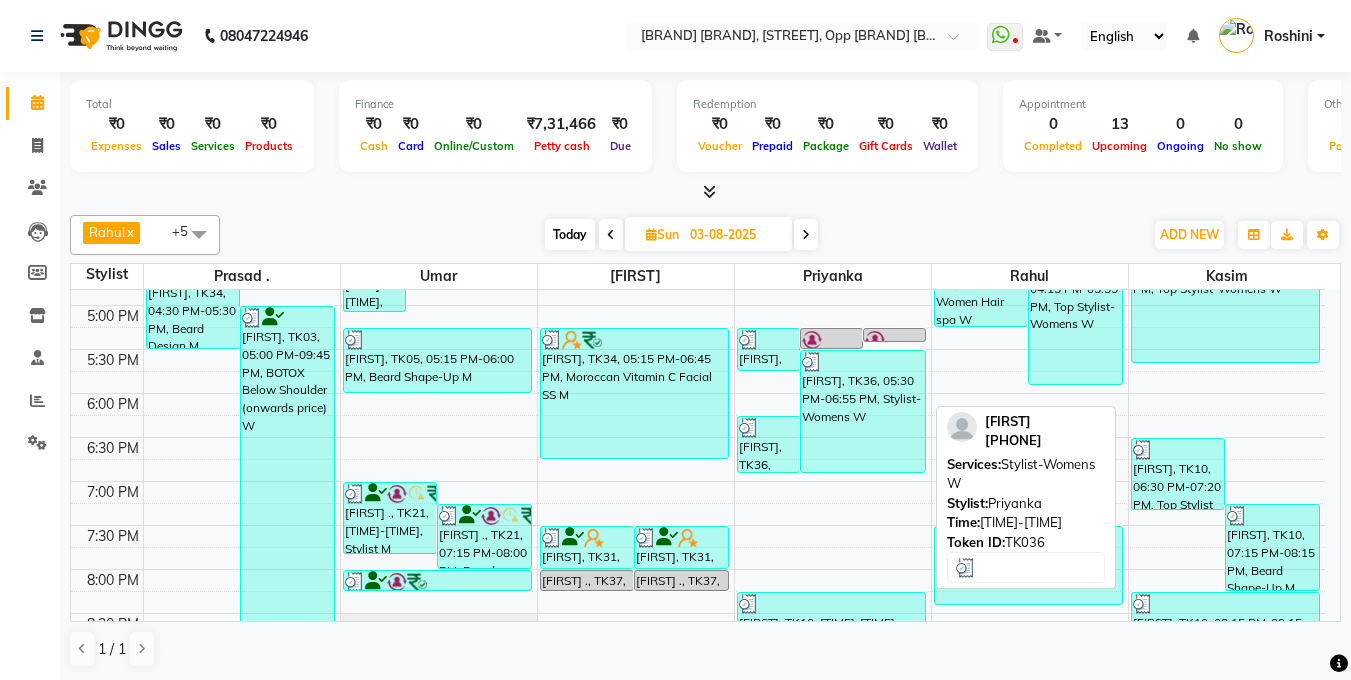 click on "[FIRST], TK36, 05:30 PM-06:55 PM, Stylist-Womens W" at bounding box center [863, 411] 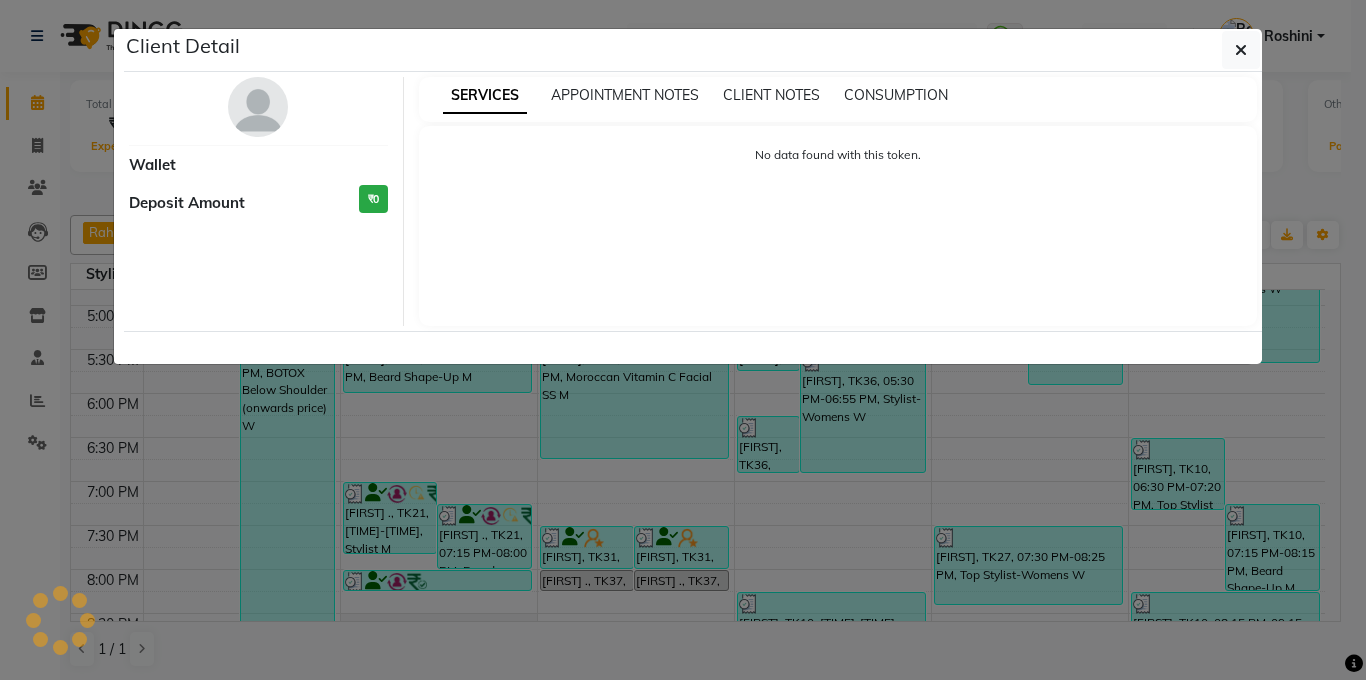 select on "3" 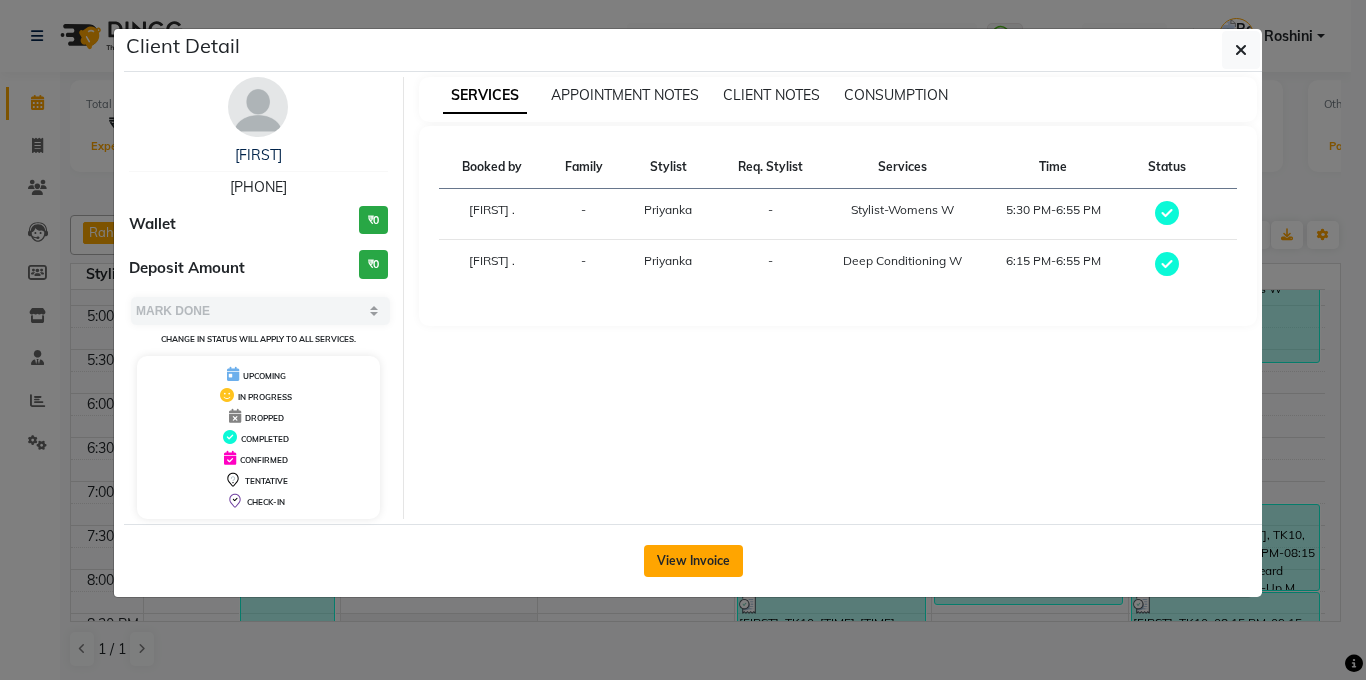 click on "View Invoice" 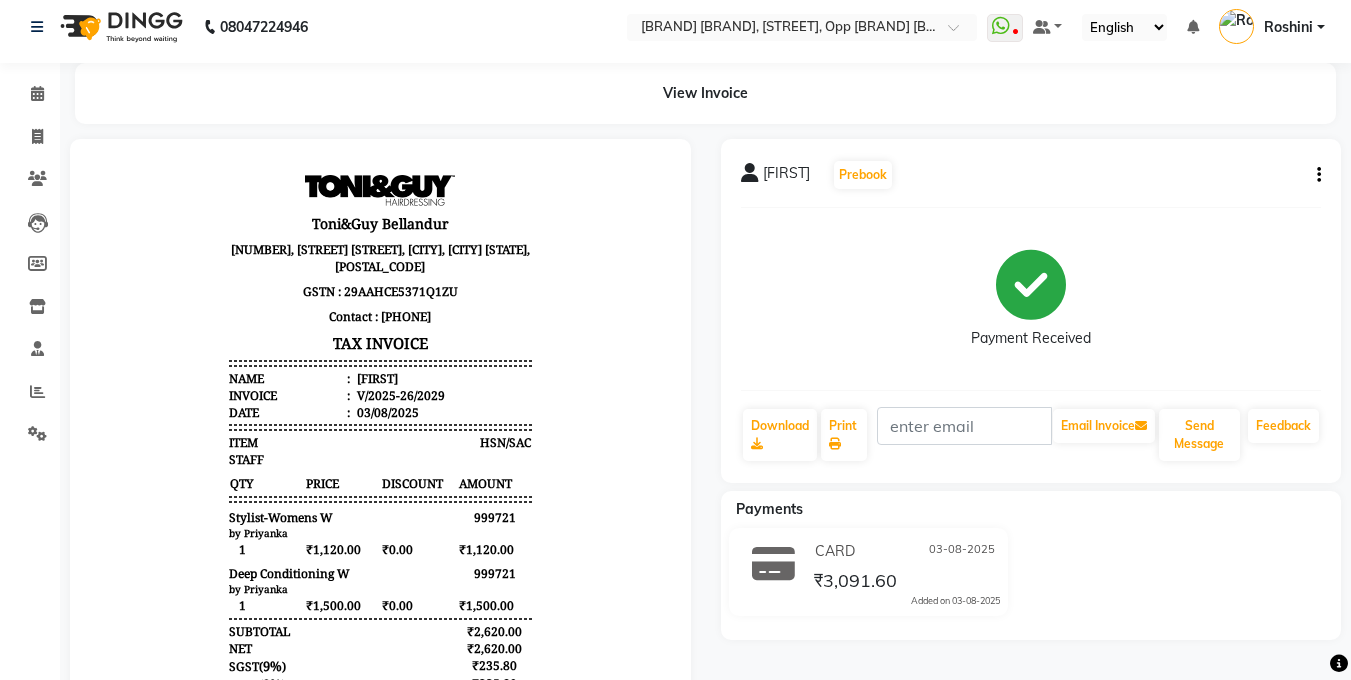 scroll, scrollTop: 0, scrollLeft: 0, axis: both 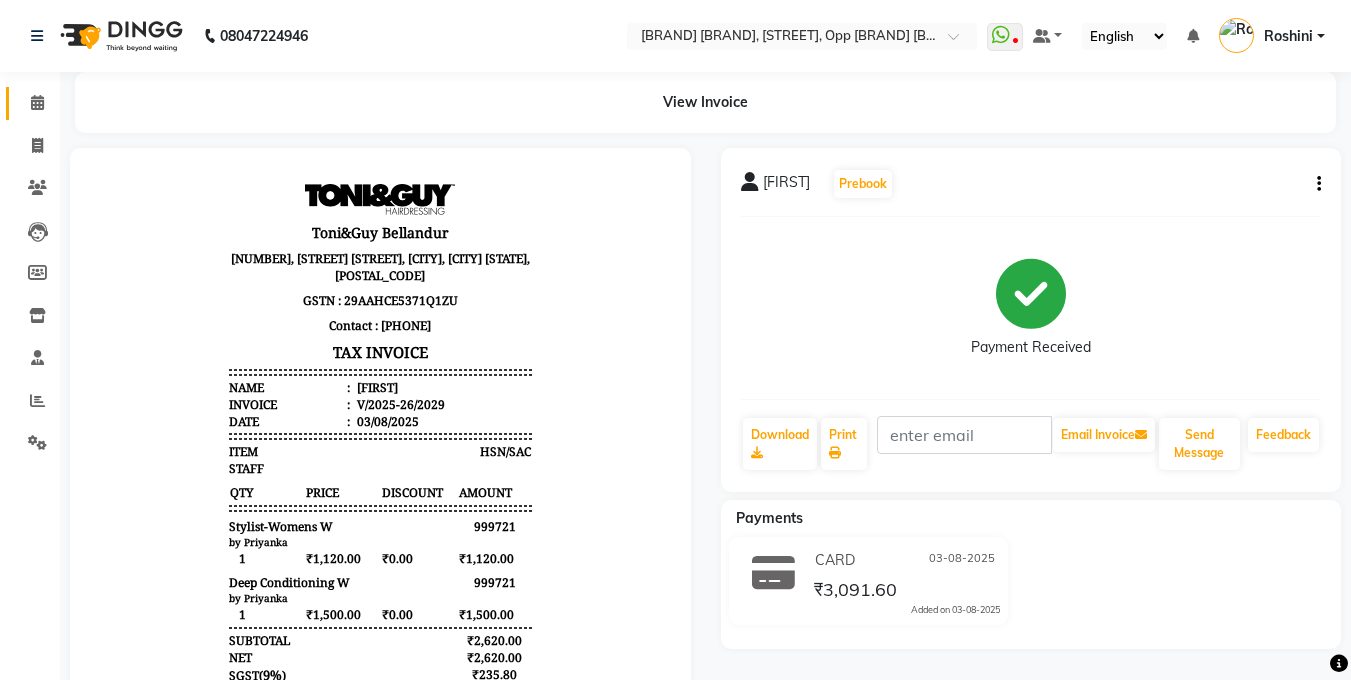 click 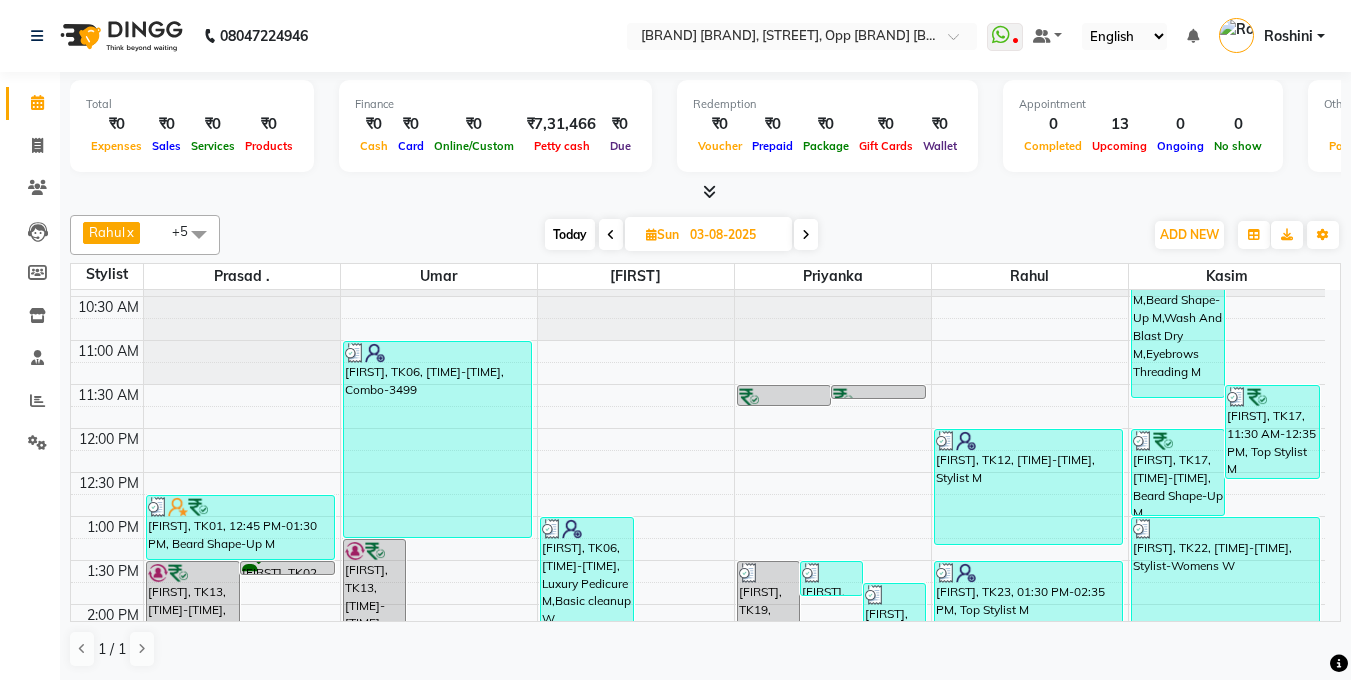 scroll, scrollTop: 0, scrollLeft: 0, axis: both 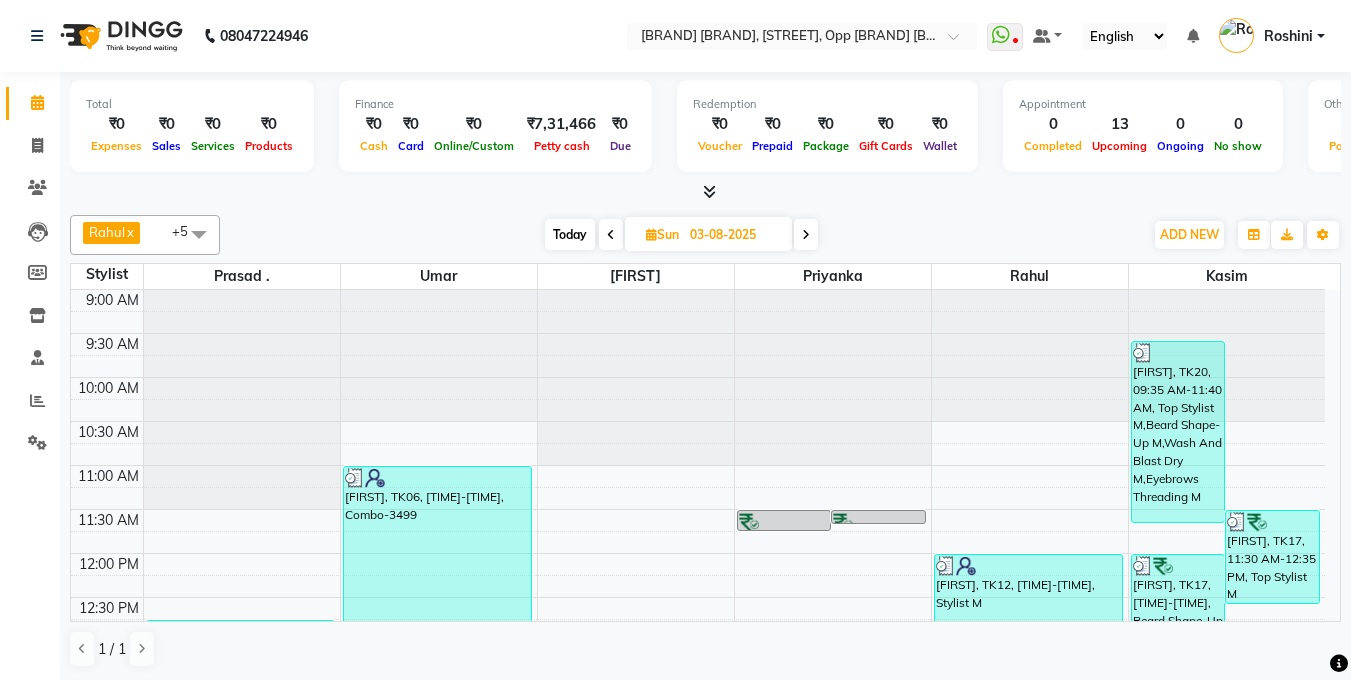 click at bounding box center (199, 234) 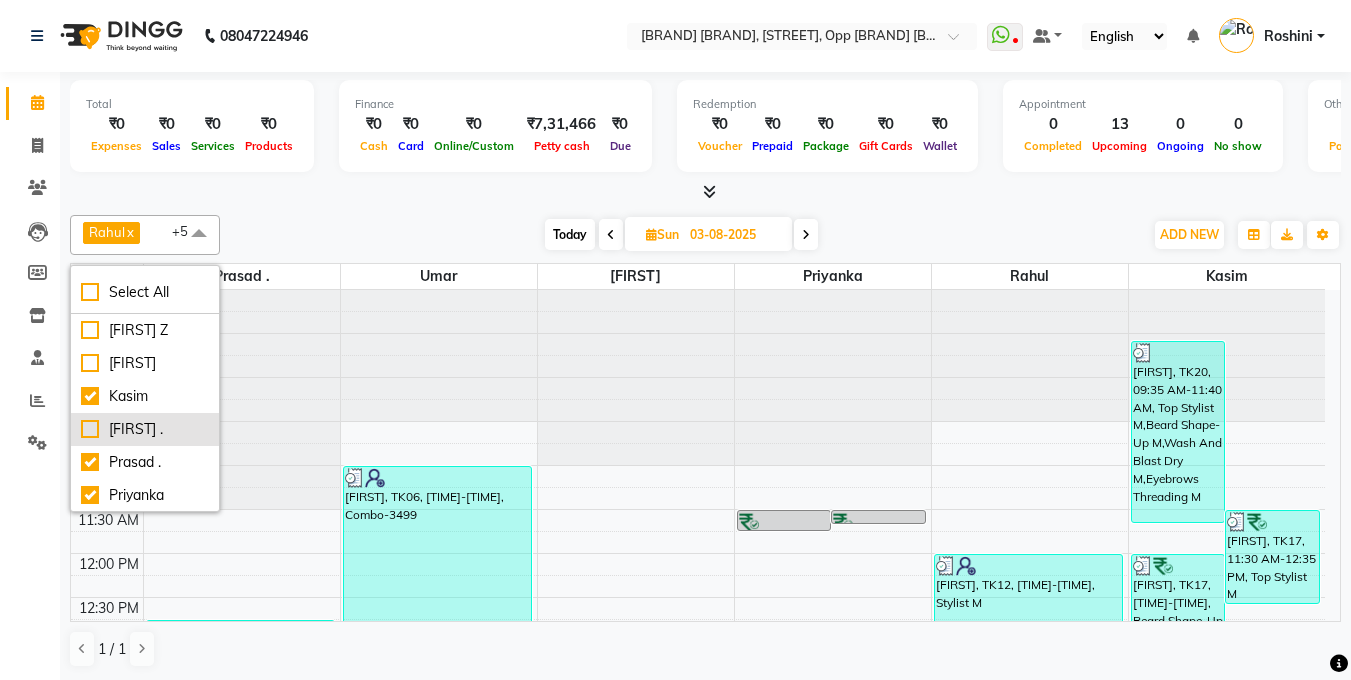 click on "[FIRST] ." at bounding box center [145, 429] 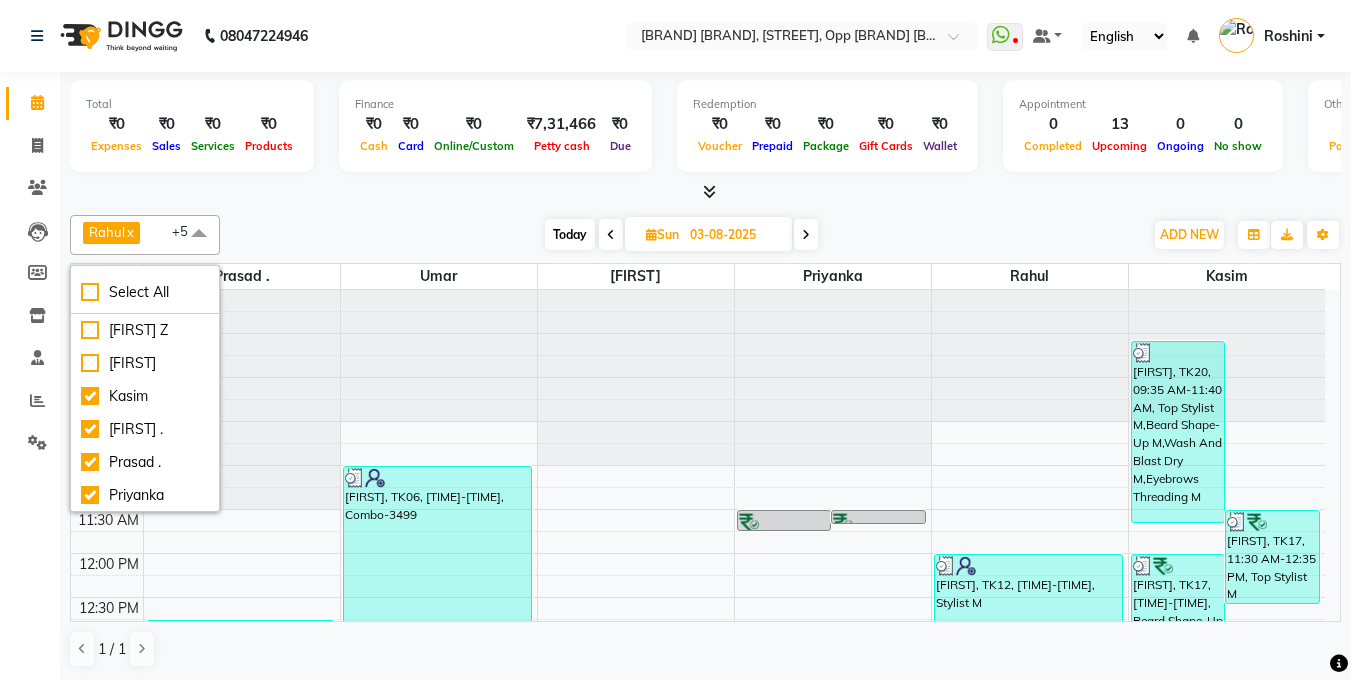 checkbox on "true" 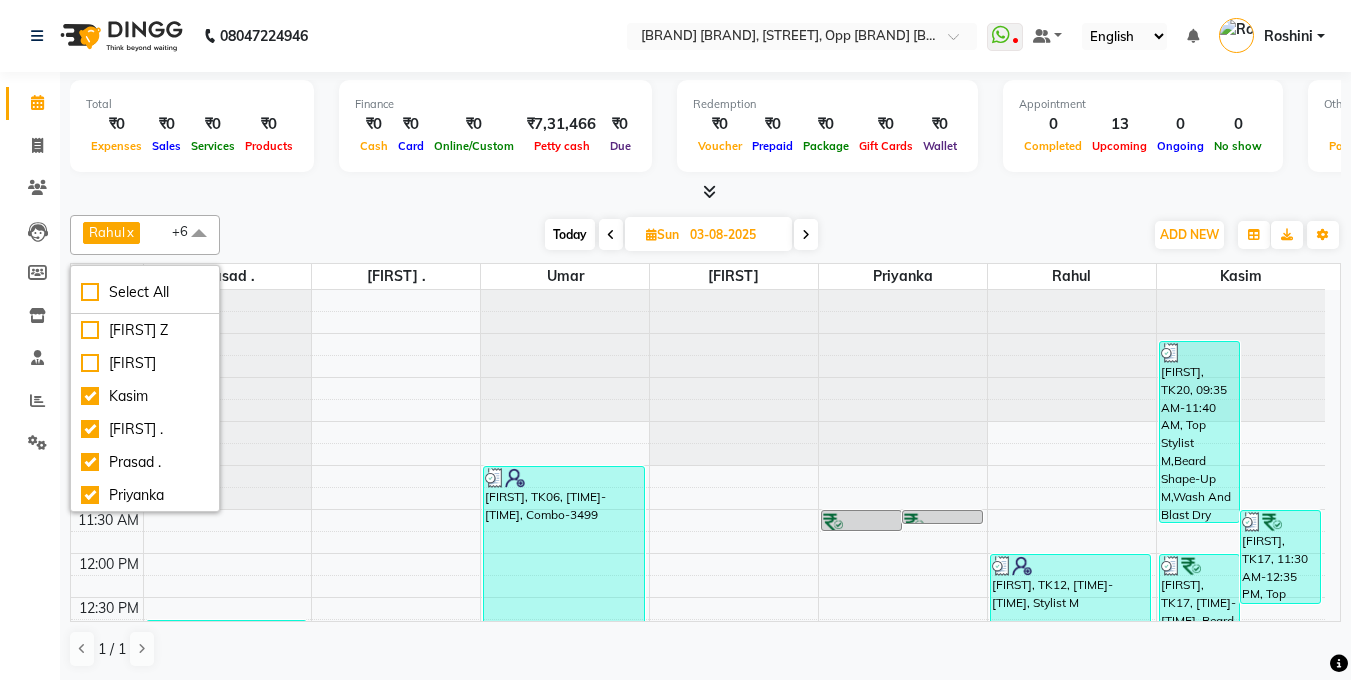 click on "Total  ₹0  Expenses ₹0  Sales ₹0  Services ₹0  Products Finance  ₹0  Cash ₹0  Card ₹0  Online/Custom ₹7,31,466 Petty cash ₹0 Due  Redemption  ₹0 Voucher ₹0 Prepaid ₹0 Package ₹0  Gift Cards ₹0  Wallet  Appointment  0 Completed 13 Upcoming 0 Ongoing 0 No show  Other sales  ₹0  Packages ₹0  Memberships ₹0  Vouchers ₹0  Prepaids ₹0  Gift Cards [FIRST]  x [FIRST]  x [FIRST]  x [FIRST]  x [FIRST]  x [FIRST] .  x +6 Select All [FIRST] Z kadeer [FIRST] [FIRST] . [FIRST] [FIRST] [FIRST] [FIRST] [FIRST] [FIRST] [FIRST] [FIRST] [FIRST] Today  Sun 03-08-2025 Toggle Dropdown Add Appointment Add Invoice Add Attendance Add Client Add Transaction Toggle Dropdown Add Appointment Add Invoice Add Attendance Add Client ADD NEW Toggle Dropdown Add Appointment Add Invoice Add Attendance Add Client Add Transaction [FIRST]  x [FIRST]  x [FIRST]  x [FIRST]  x [FIRST]  x [FIRST] .  x +6 Select All [FIRST] Z kadeer [FIRST] [FIRST] . [FIRST] [FIRST] [FIRST] [FIRST] [FIRST] [FIRST] [FIRST] [FIRST] [FIRST]" 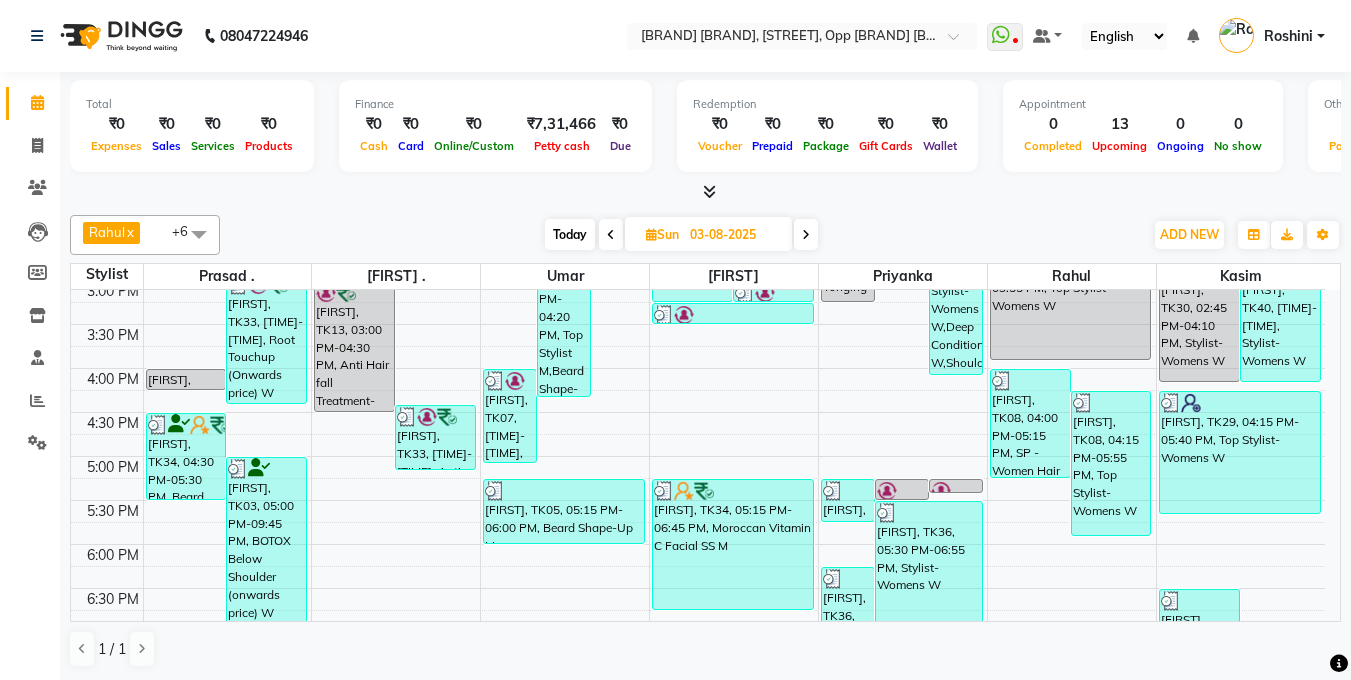 scroll, scrollTop: 532, scrollLeft: 0, axis: vertical 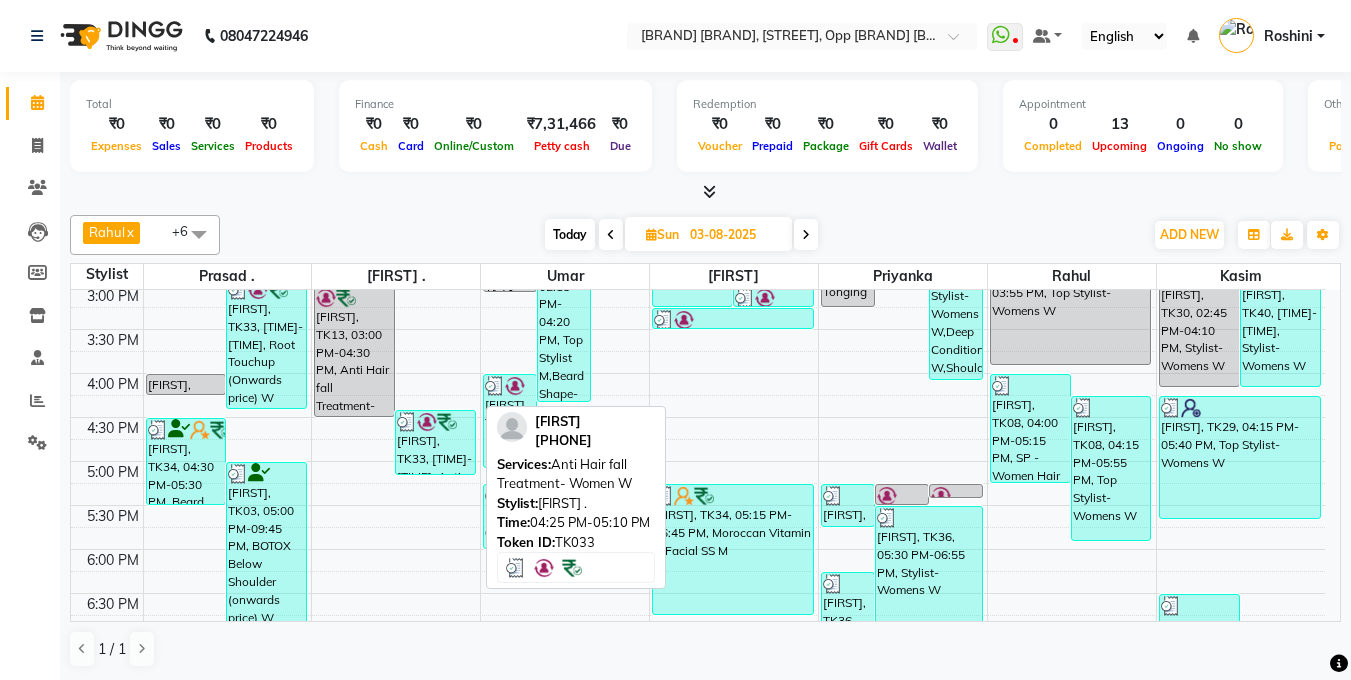 click on "[FIRST], TK33, [TIME]-[TIME], Anti Hair fall Treatment- Women W" at bounding box center [435, 442] 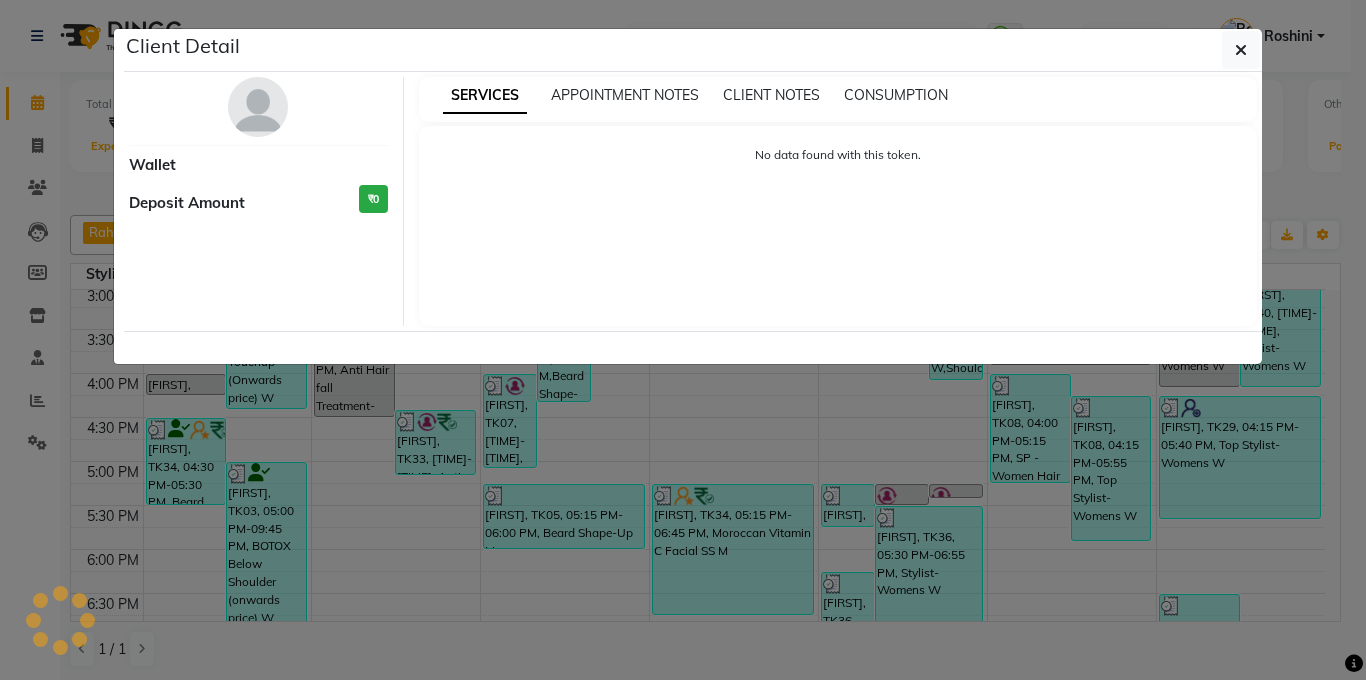 select on "3" 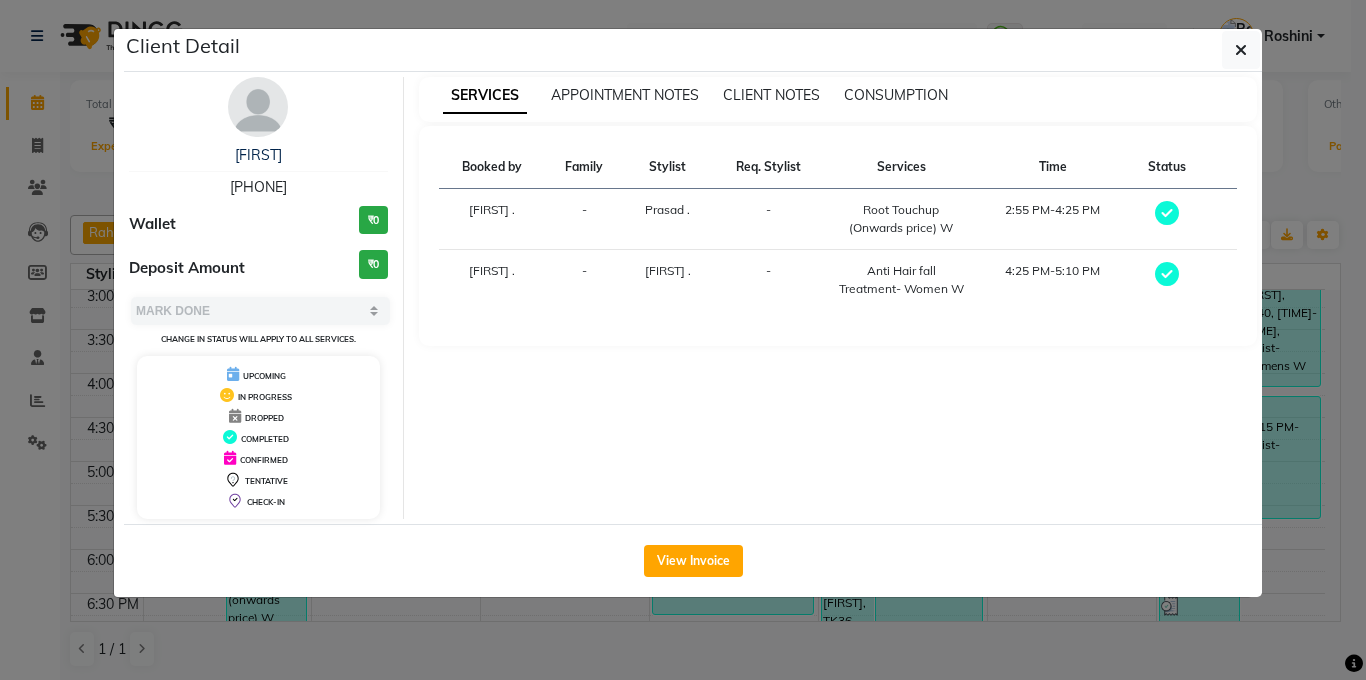 click on "Client Detail  [FIRST]    [PHONE] Wallet ₹0 Deposit Amount  ₹0  Select MARK DONE UPCOMING Change in status will apply to all services. UPCOMING IN PROGRESS DROPPED COMPLETED CONFIRMED TENTATIVE CHECK-IN SERVICES APPOINTMENT NOTES CLIENT NOTES CONSUMPTION Booked by Family Stylist Req. Stylist Services Time Status  [FIRST] .  - [FIRST] . -  Root Touchup (Onwards price) W   [TIME]-[TIME]   [FIRST] .  - [FIRST] . -  Anti Hair fall Treatment- Women W   [TIME]-[TIME]   View Invoice" 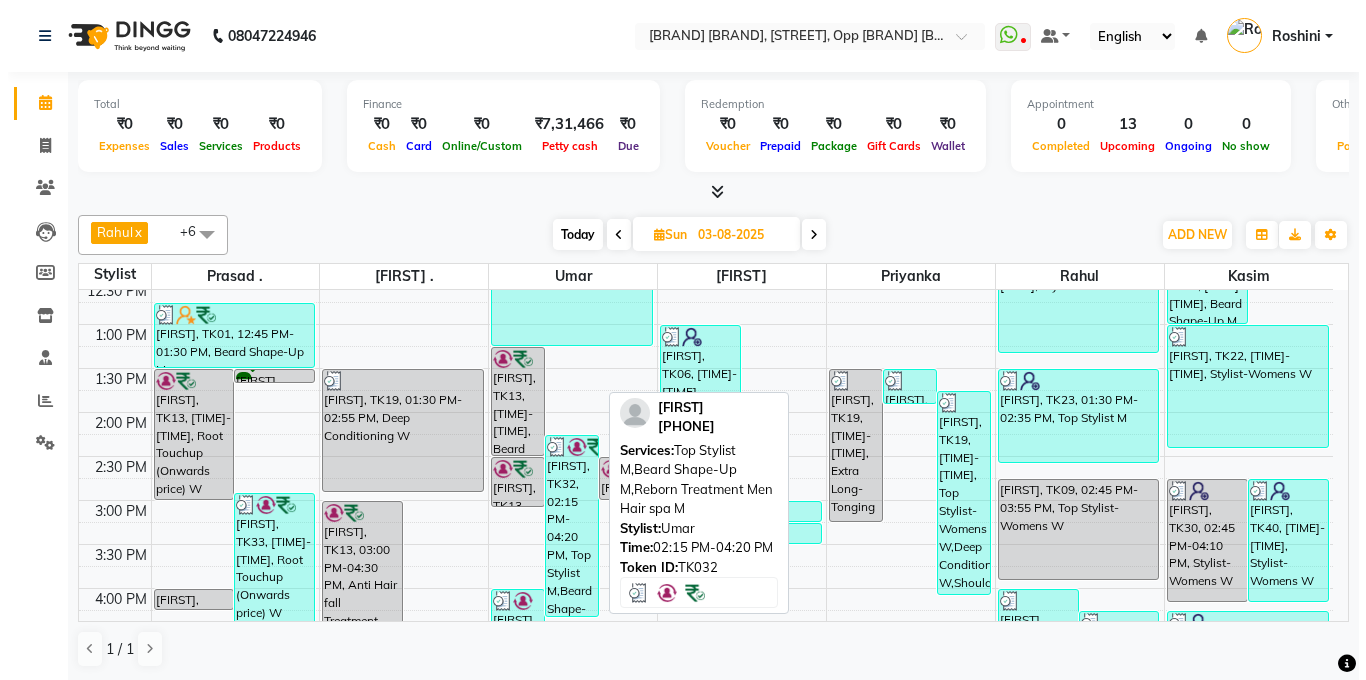 scroll, scrollTop: 309, scrollLeft: 0, axis: vertical 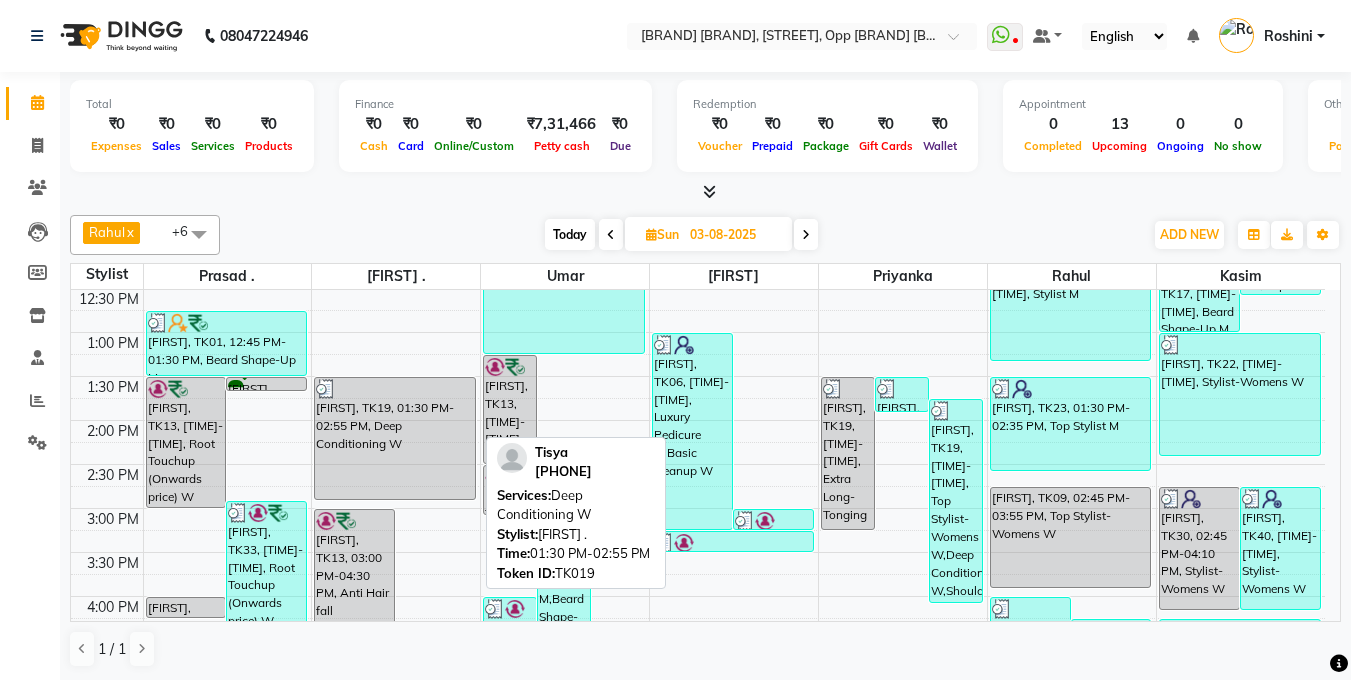 click on "[FIRST], TK19, 01:30 PM-02:55 PM, Deep Conditioning W" at bounding box center [395, 438] 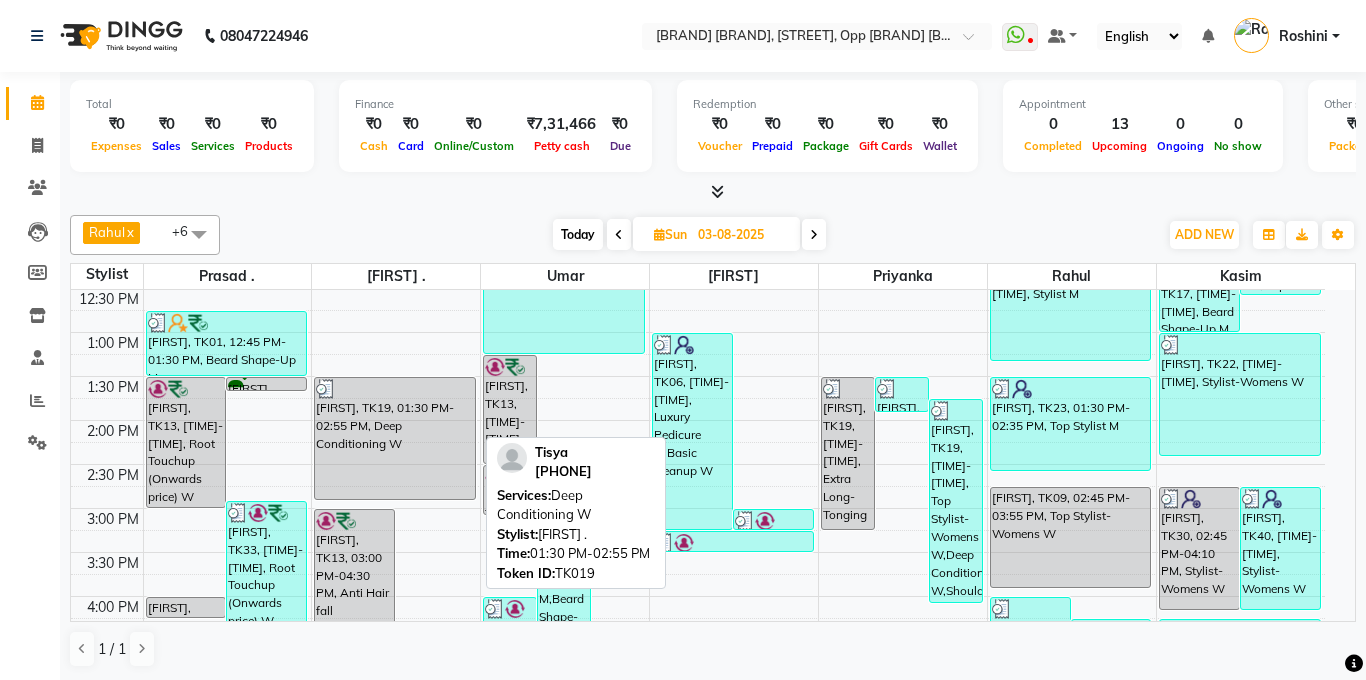 select on "3" 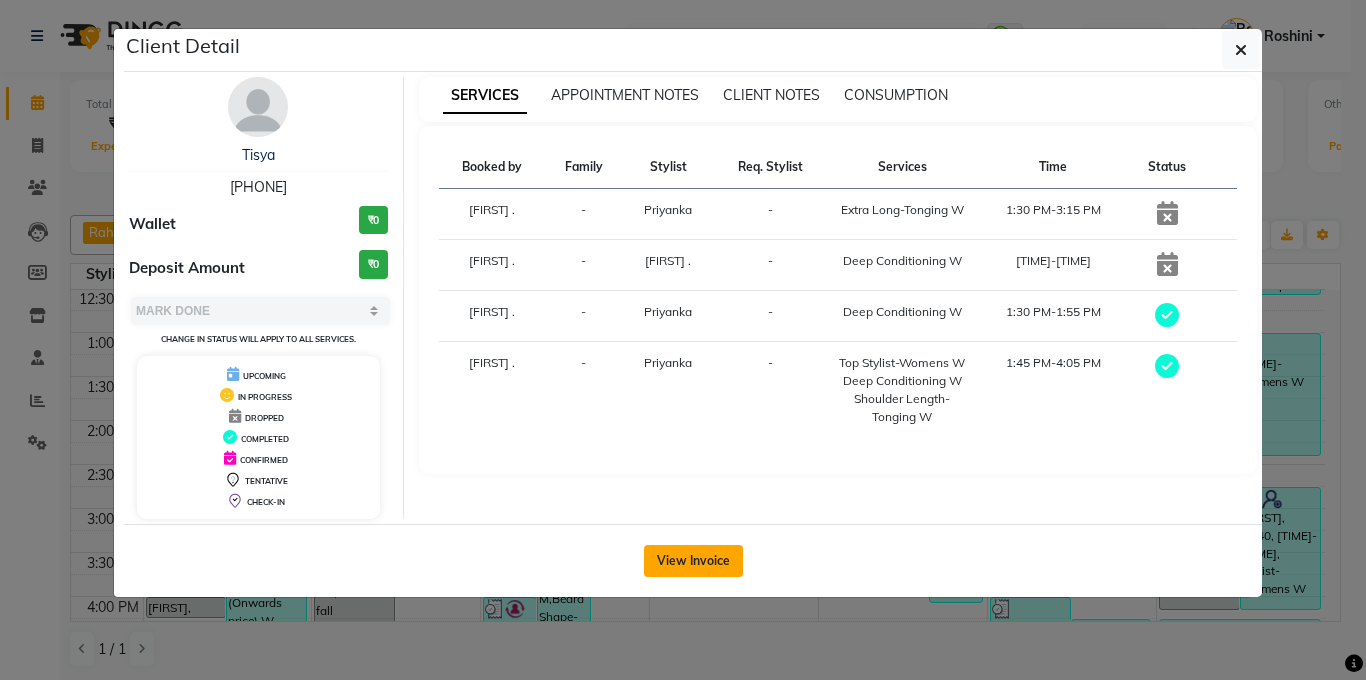 click on "View Invoice" 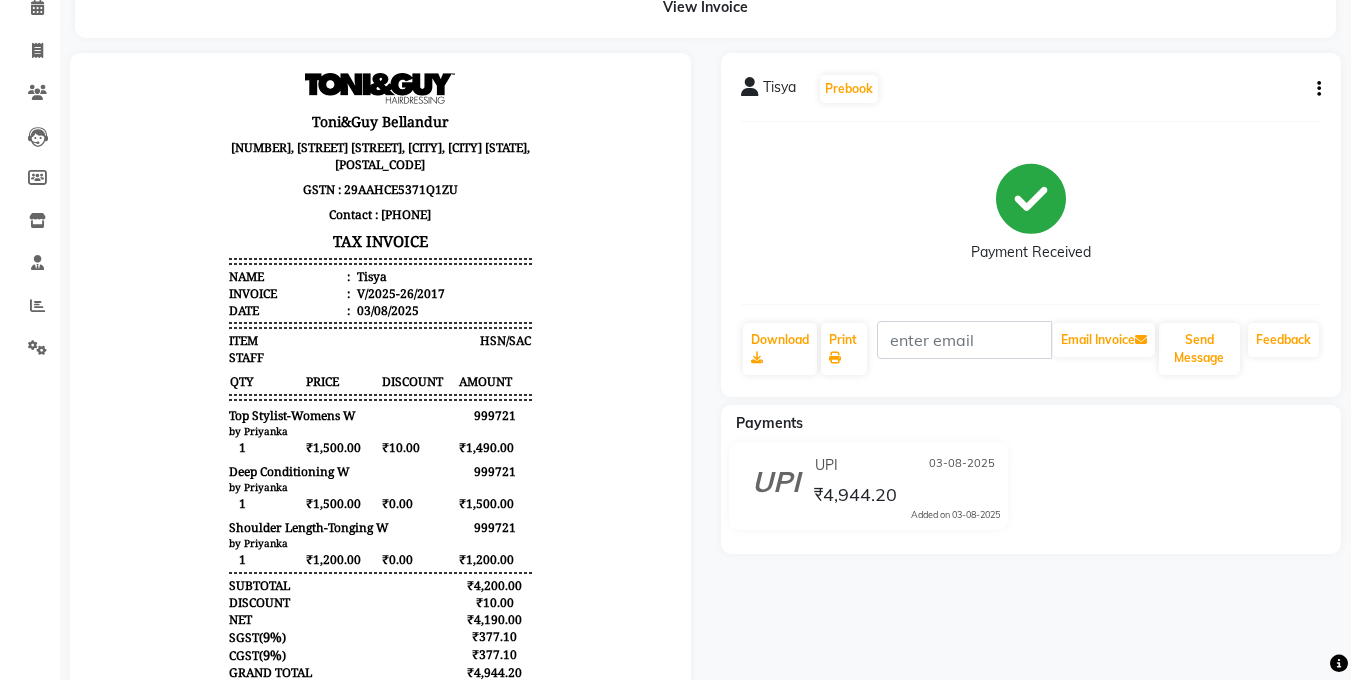 scroll, scrollTop: 0, scrollLeft: 0, axis: both 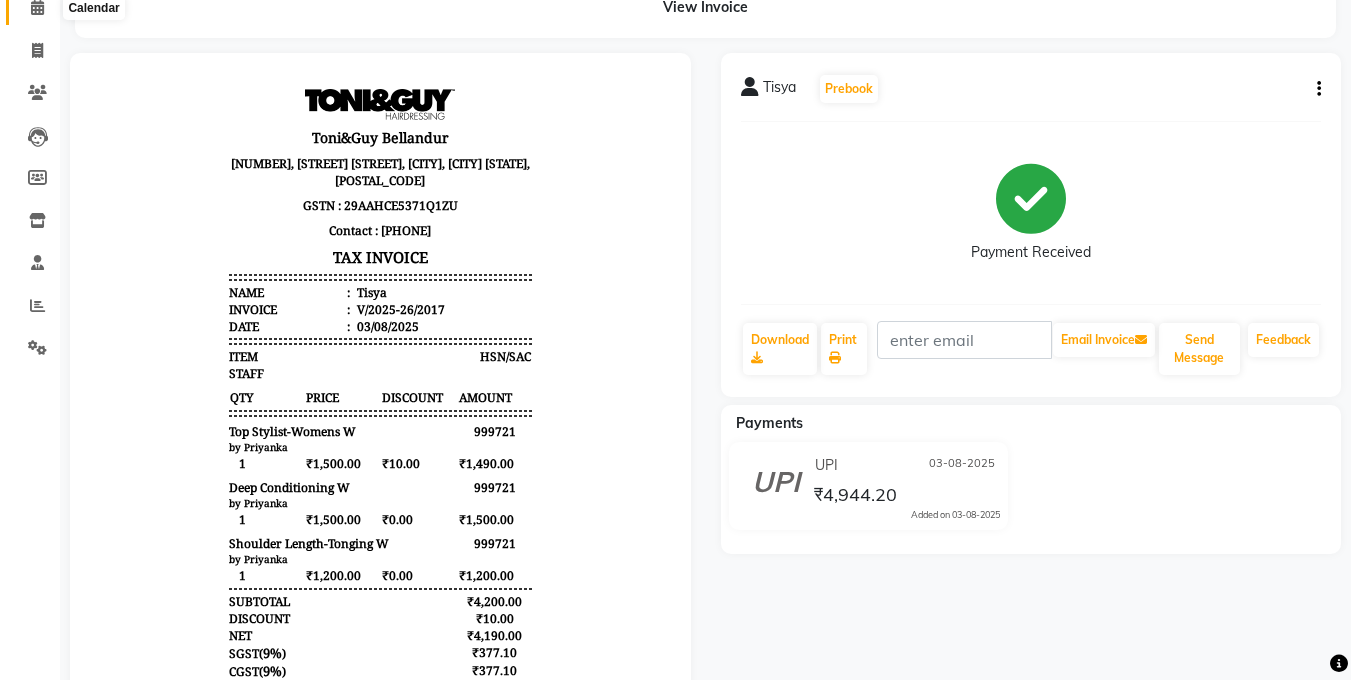 click 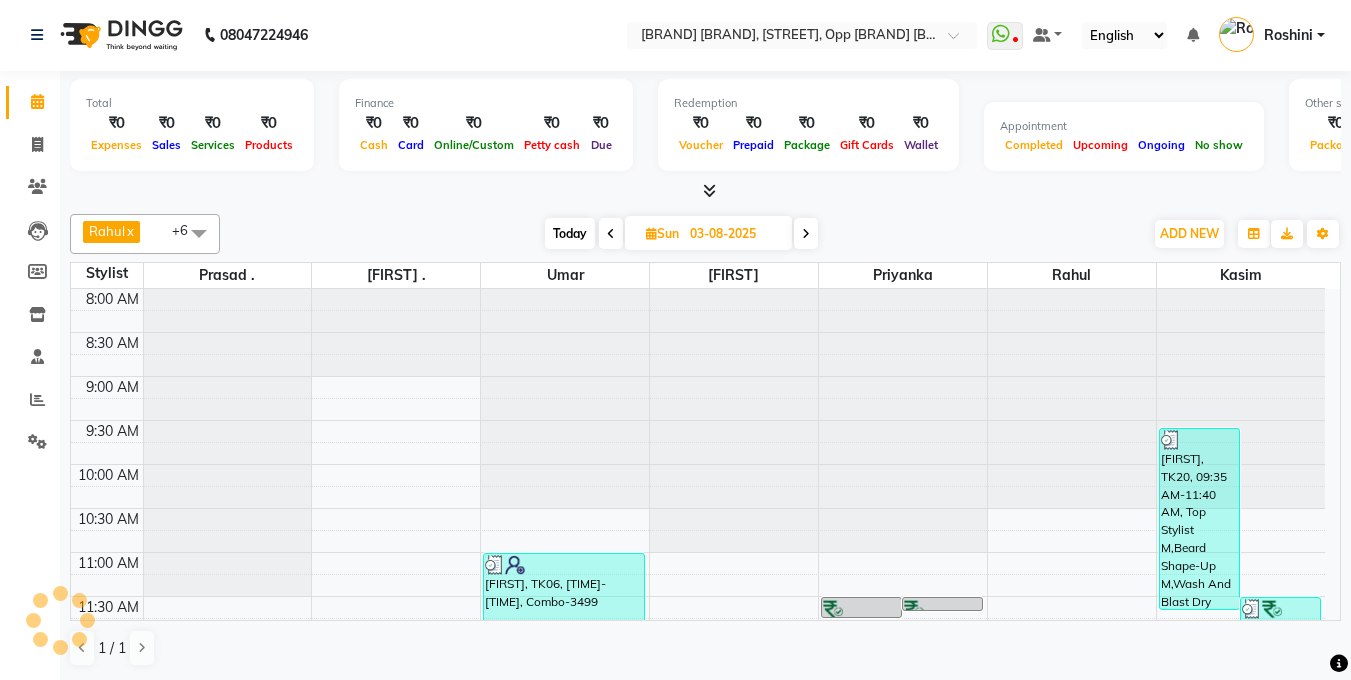 scroll, scrollTop: 0, scrollLeft: 0, axis: both 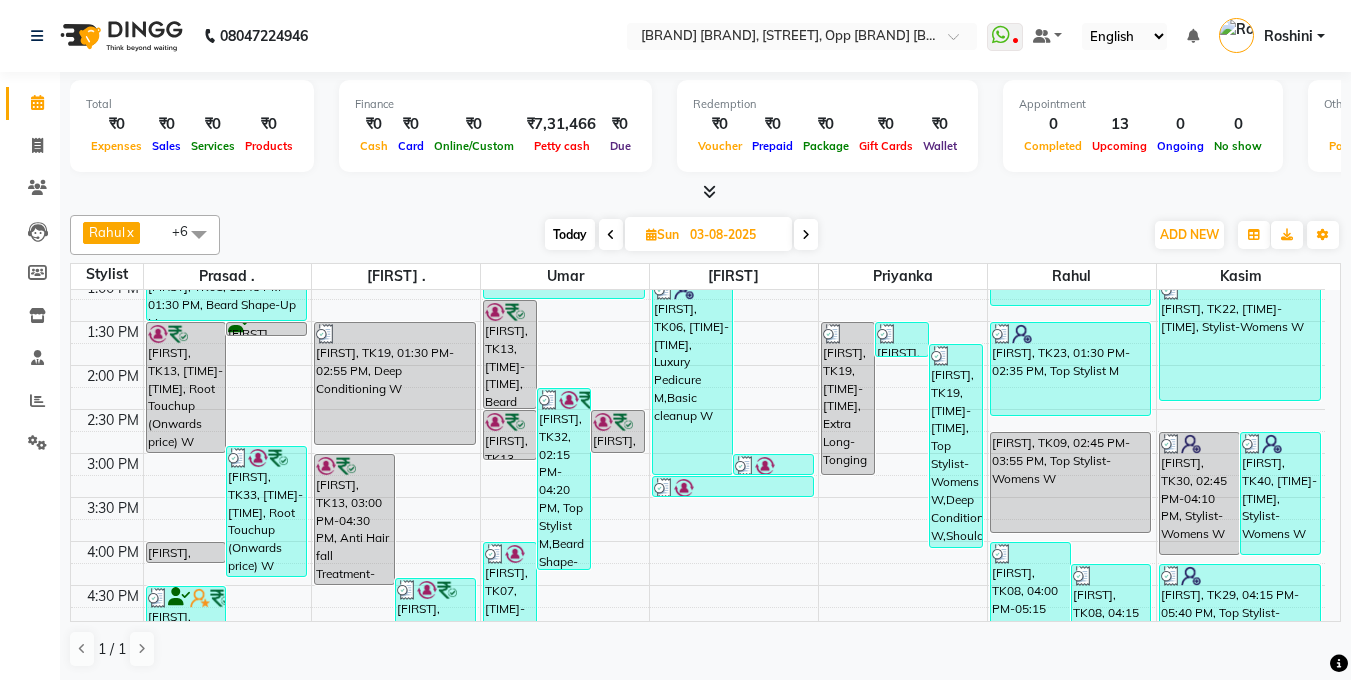 click on "Today" at bounding box center (570, 234) 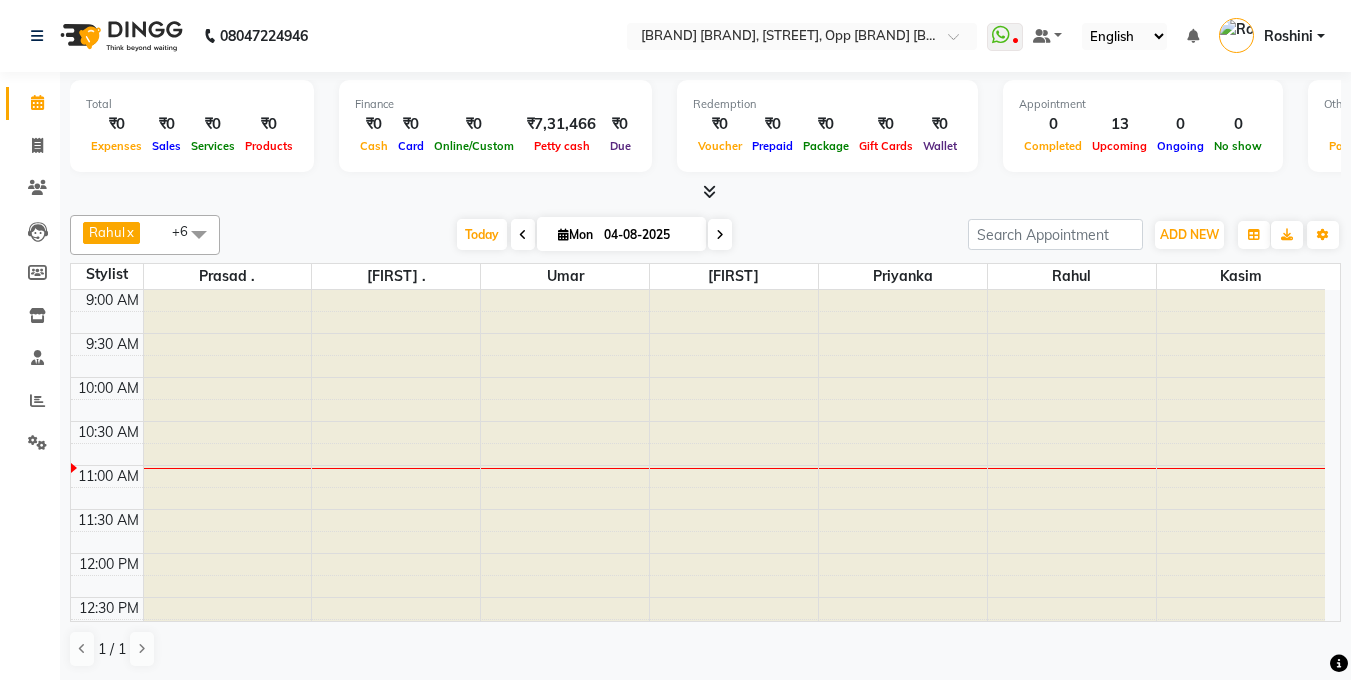 scroll, scrollTop: 177, scrollLeft: 0, axis: vertical 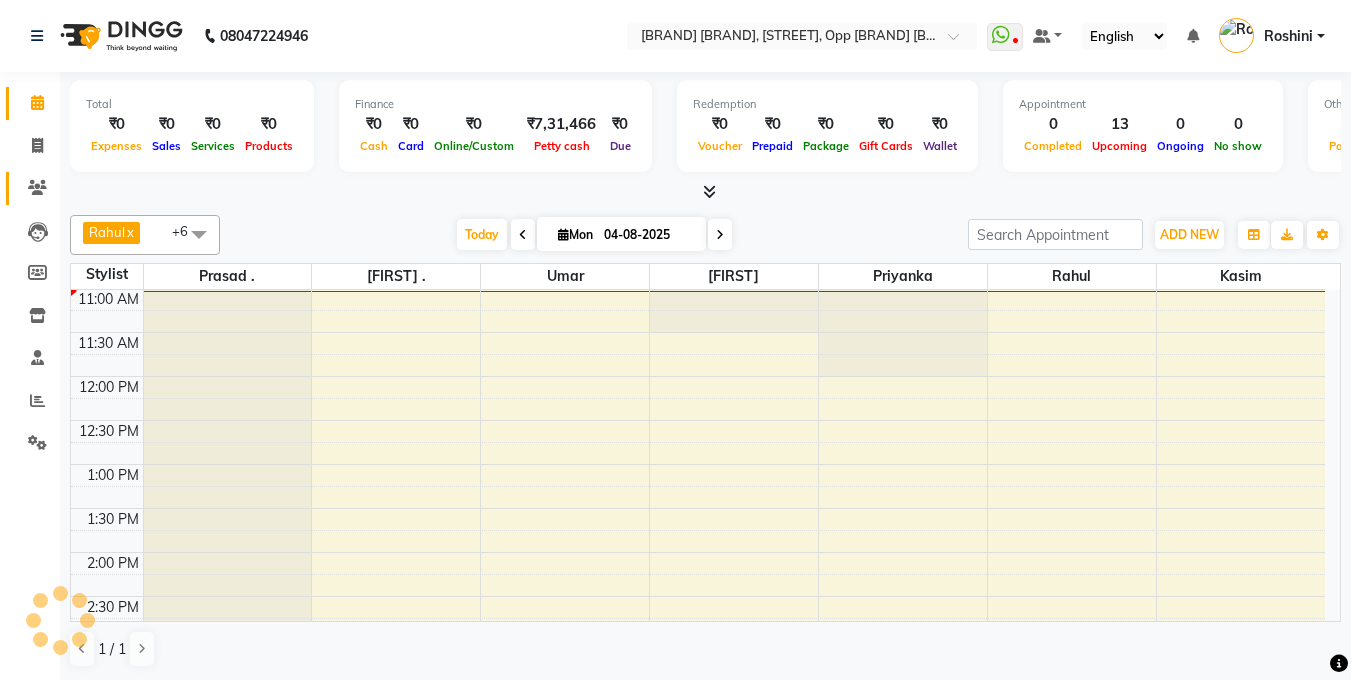 click on "Clients" 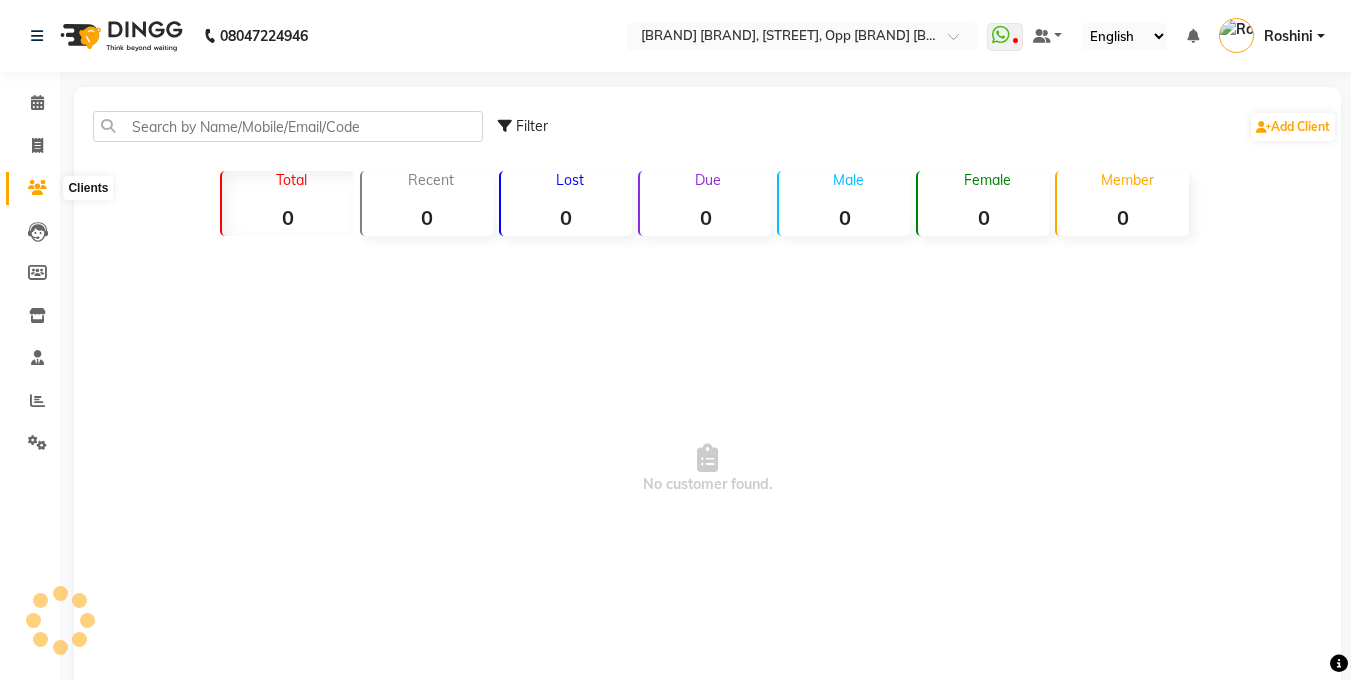 click 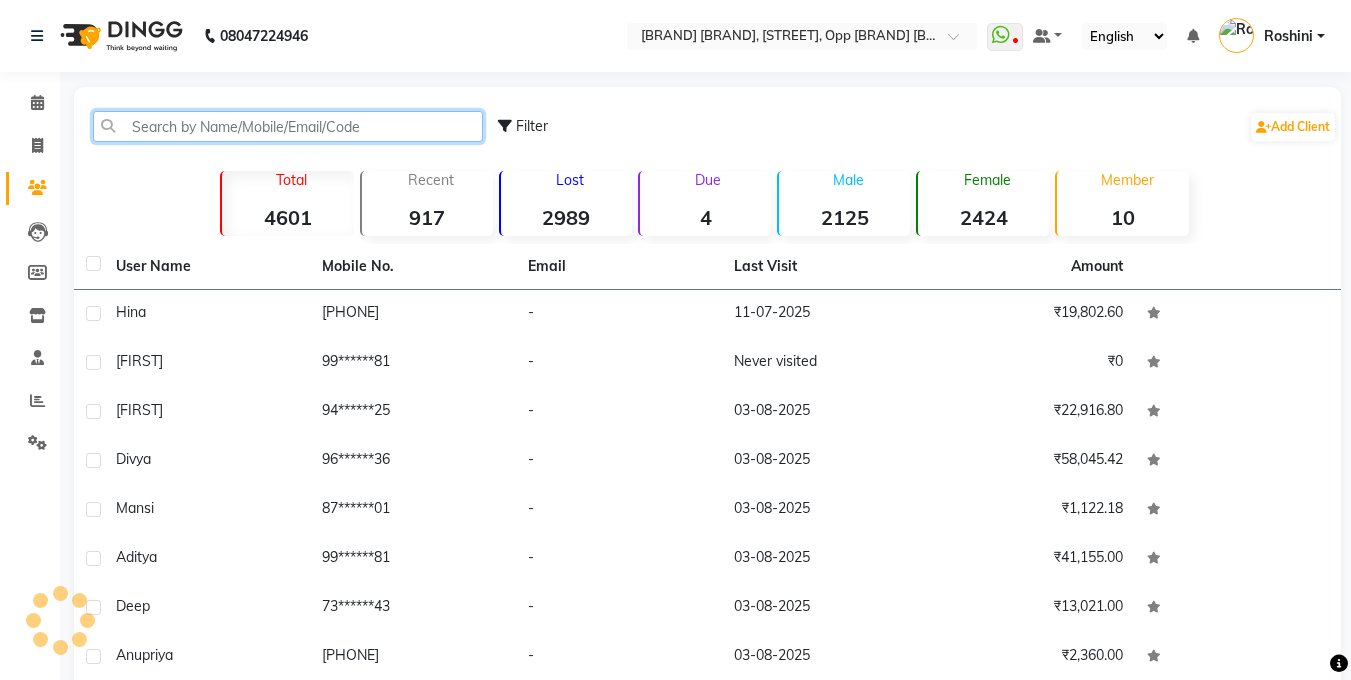 click 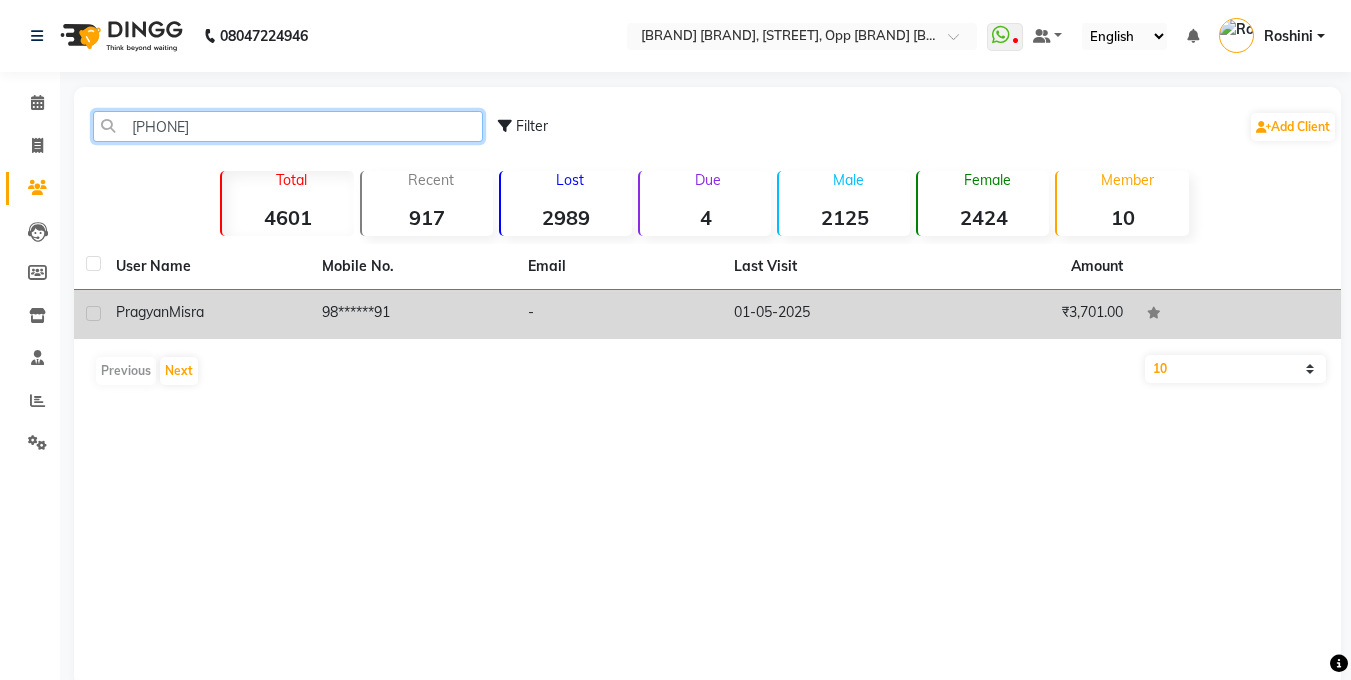 type on "[PHONE]" 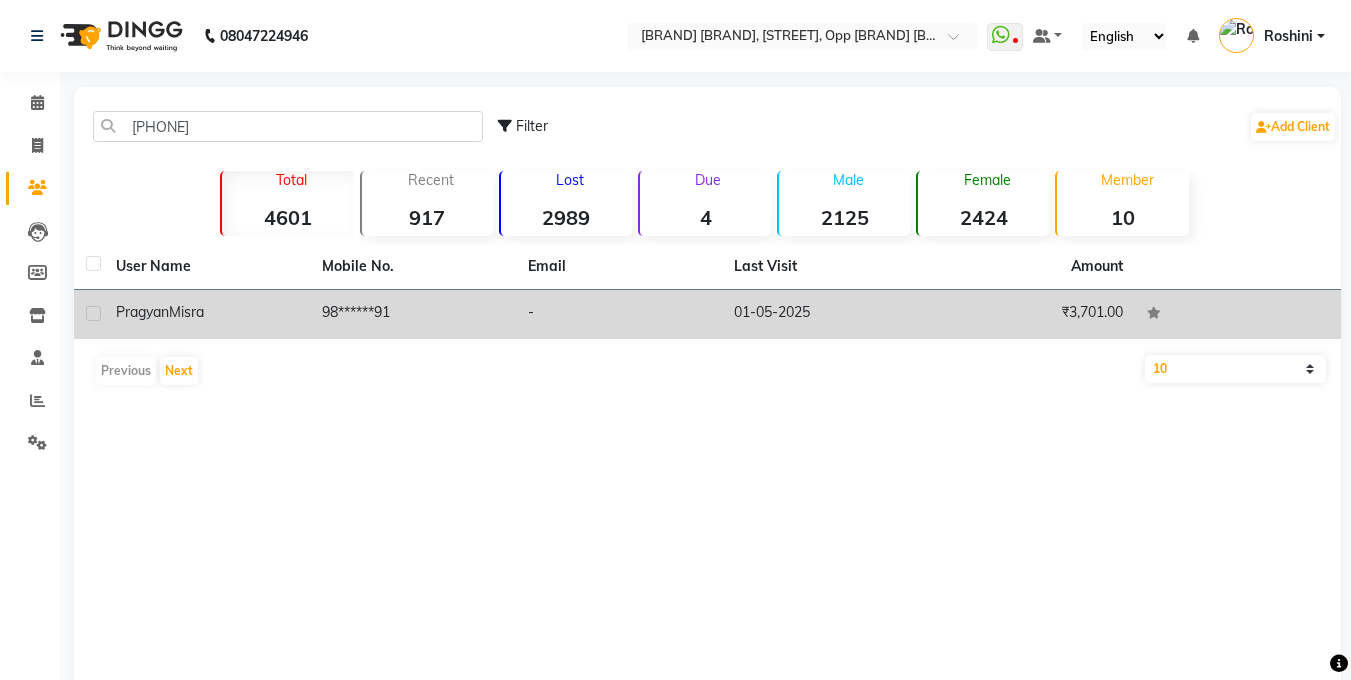 click on "[FIRST] [LAST]" 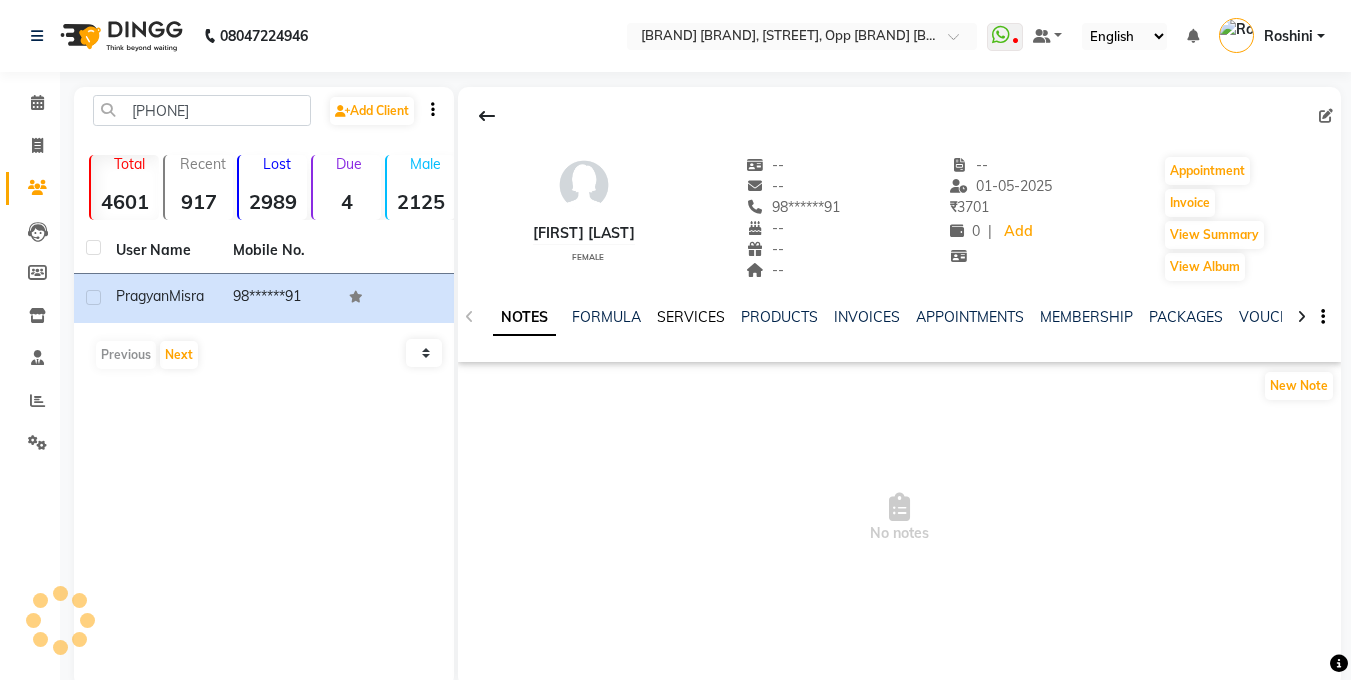 click on "SERVICES" 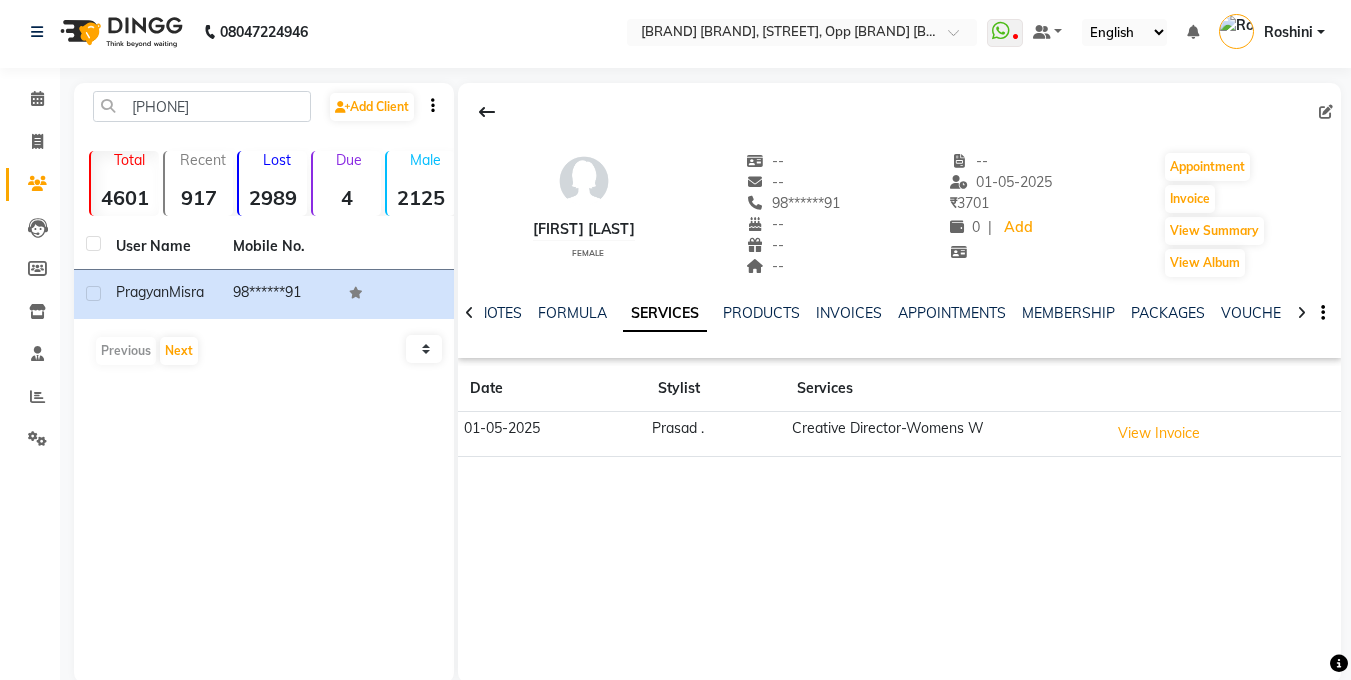 scroll, scrollTop: 0, scrollLeft: 0, axis: both 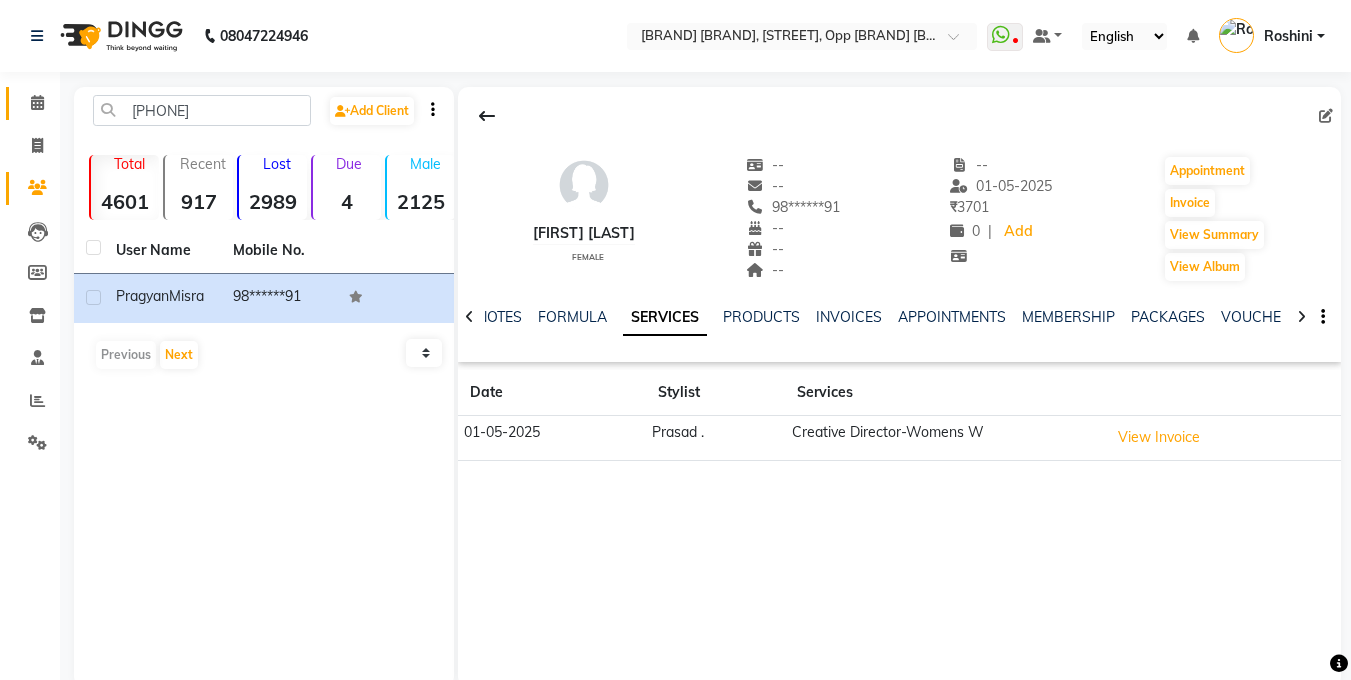 click 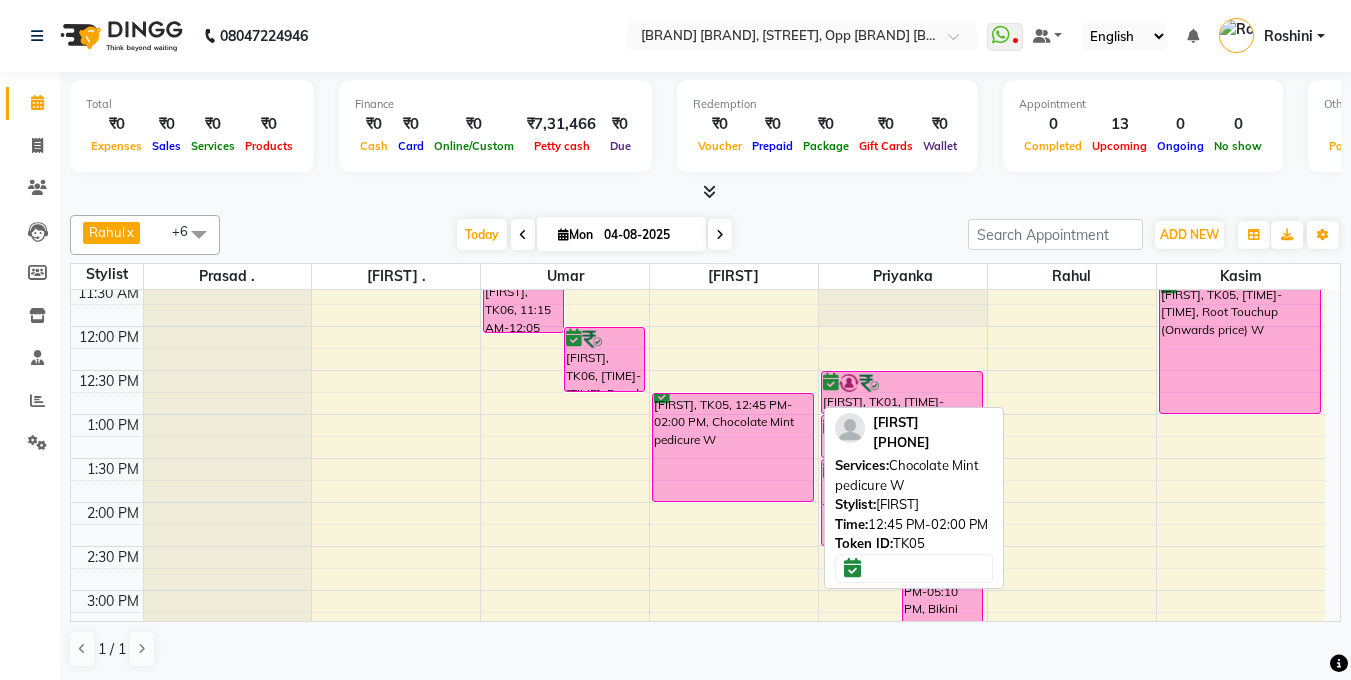 scroll, scrollTop: 228, scrollLeft: 0, axis: vertical 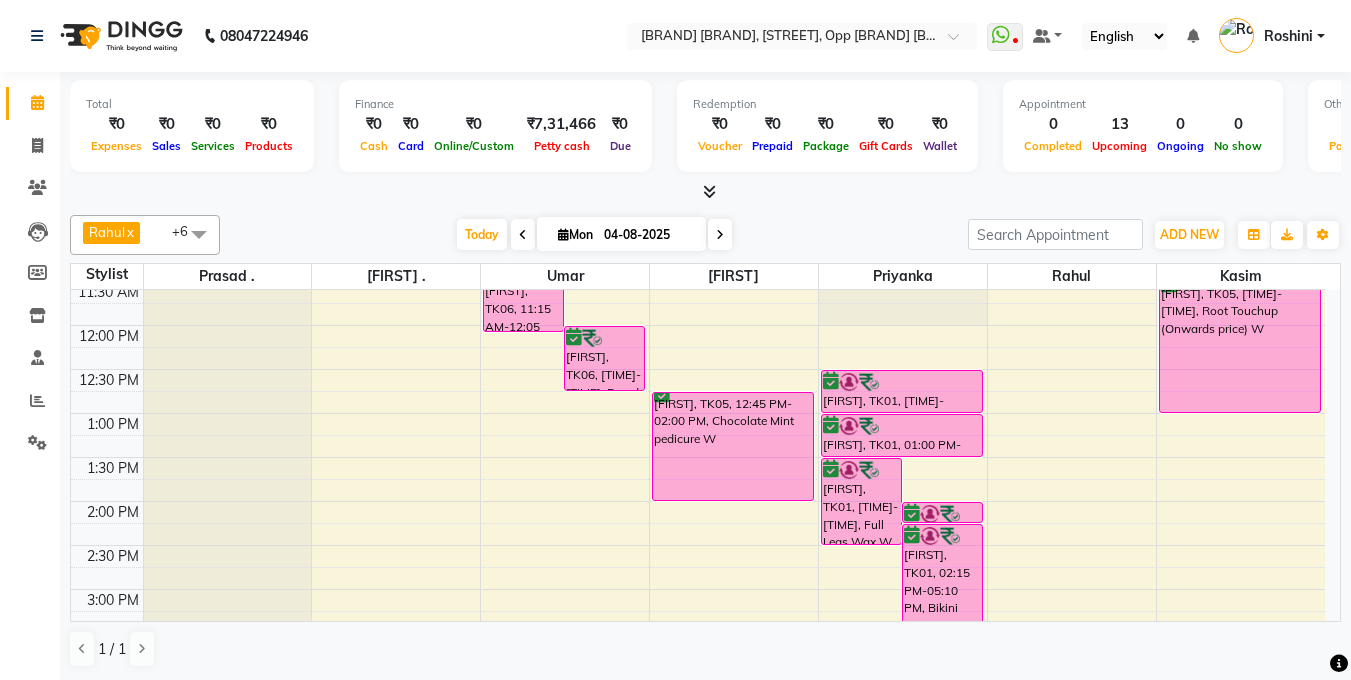 click at bounding box center (523, 235) 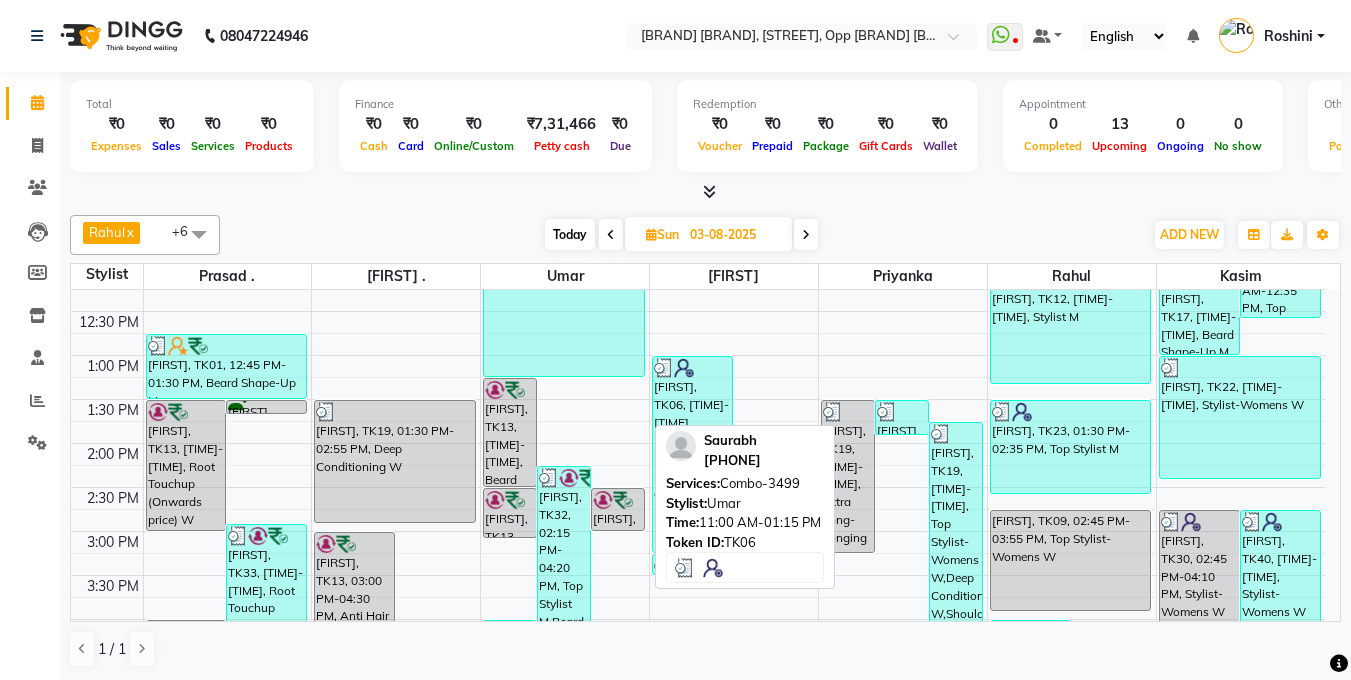 scroll, scrollTop: 289, scrollLeft: 0, axis: vertical 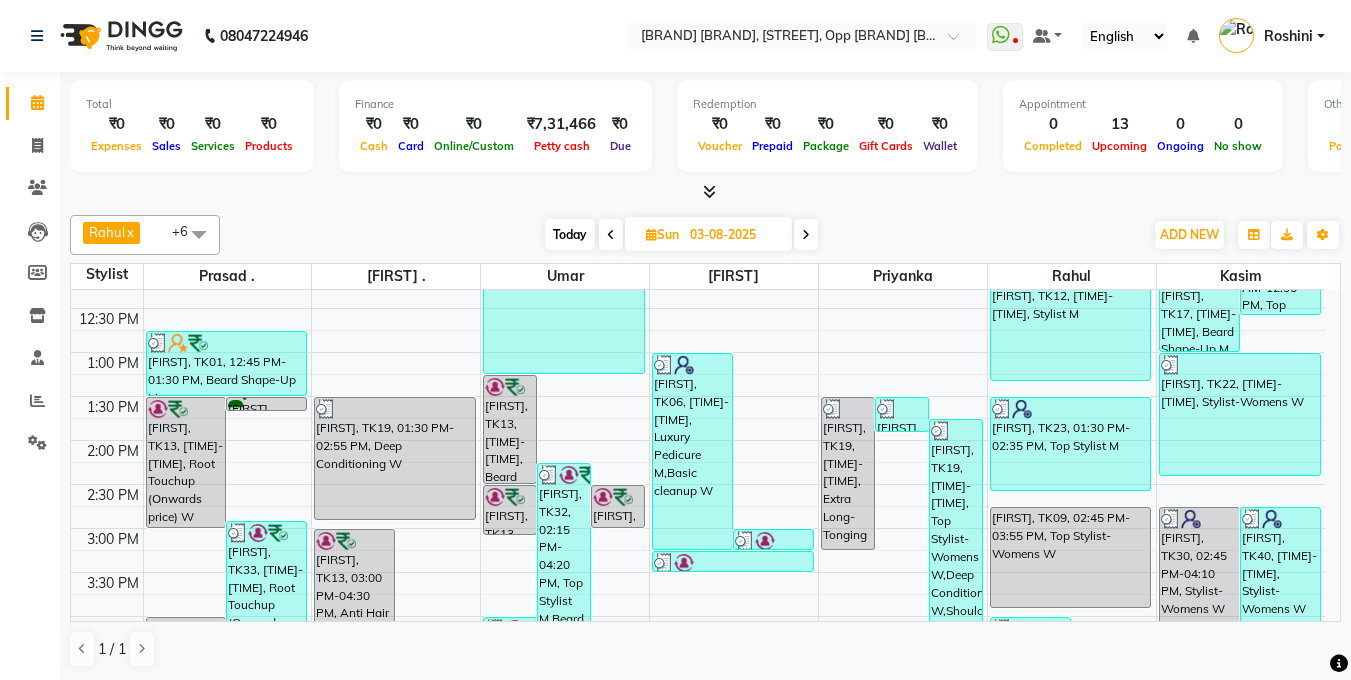 click on "Today" at bounding box center [570, 234] 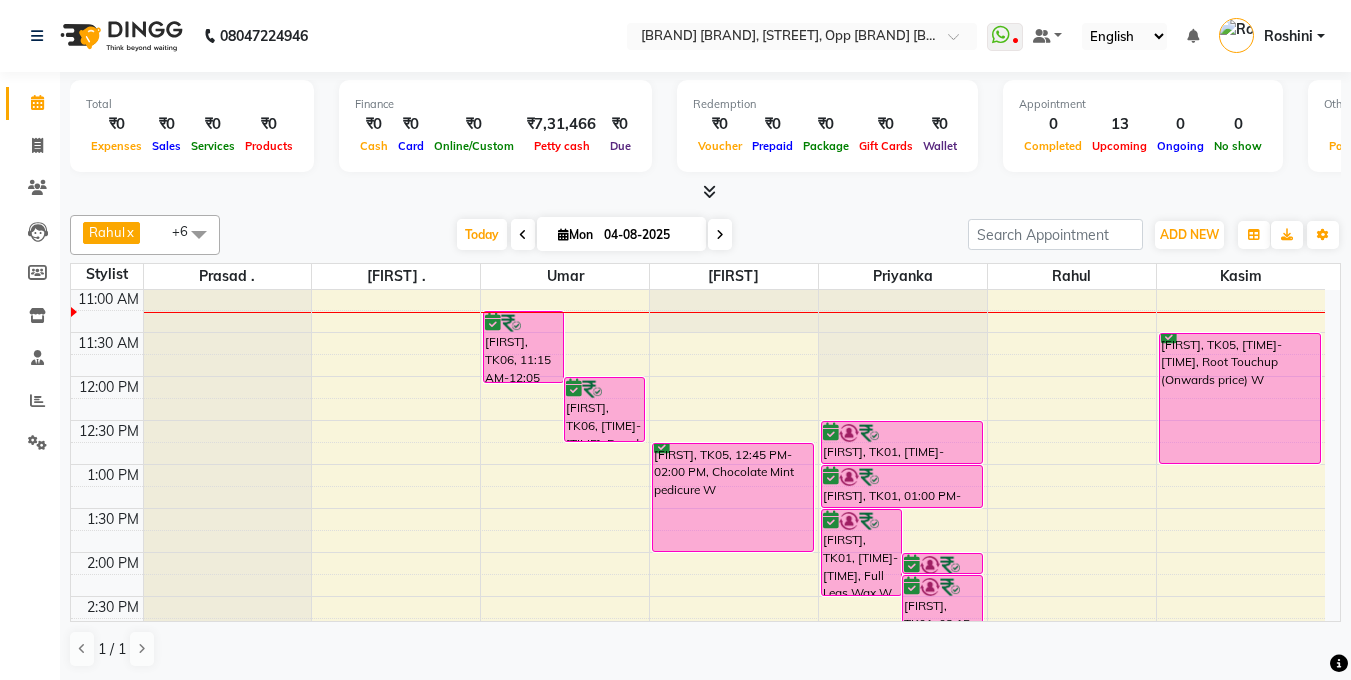 scroll, scrollTop: 173, scrollLeft: 0, axis: vertical 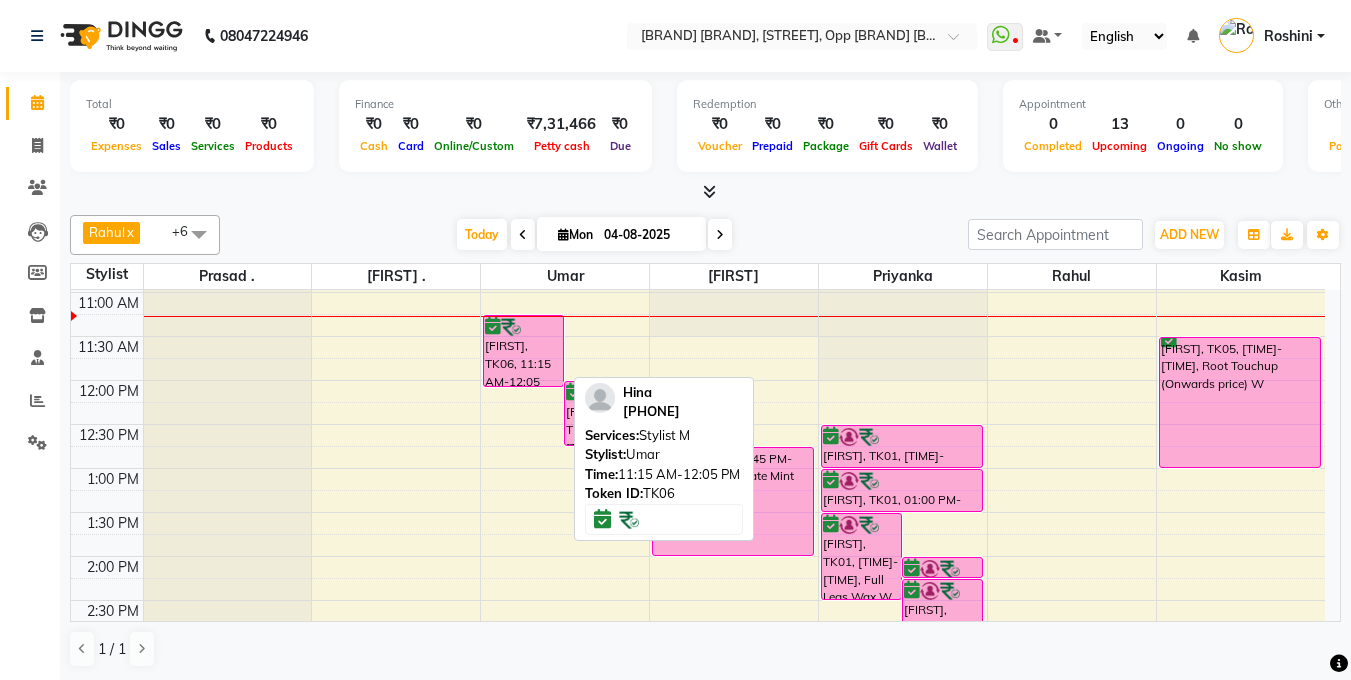 click on "[FIRST], TK06, 11:15 AM-12:05 PM, Stylist M" at bounding box center [523, 351] 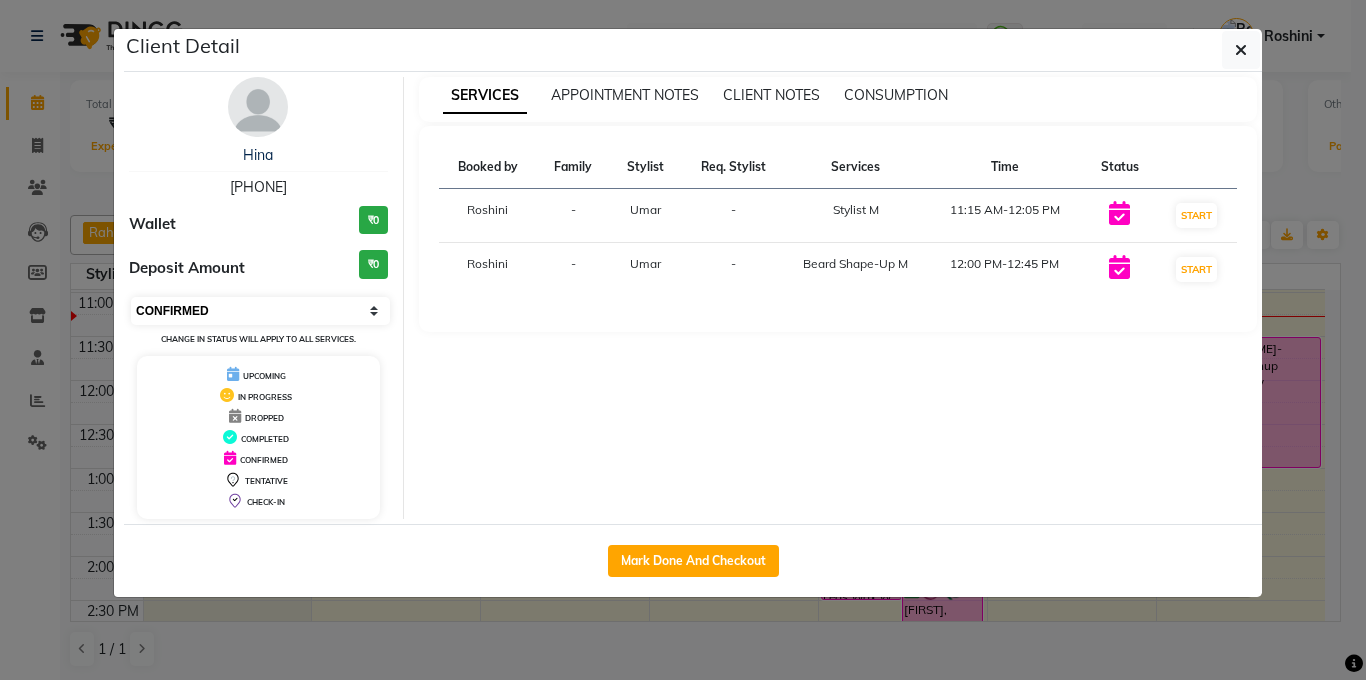 click on "Select IN SERVICE CONFIRMED TENTATIVE CHECK IN MARK DONE DROPPED UPCOMING" at bounding box center [260, 311] 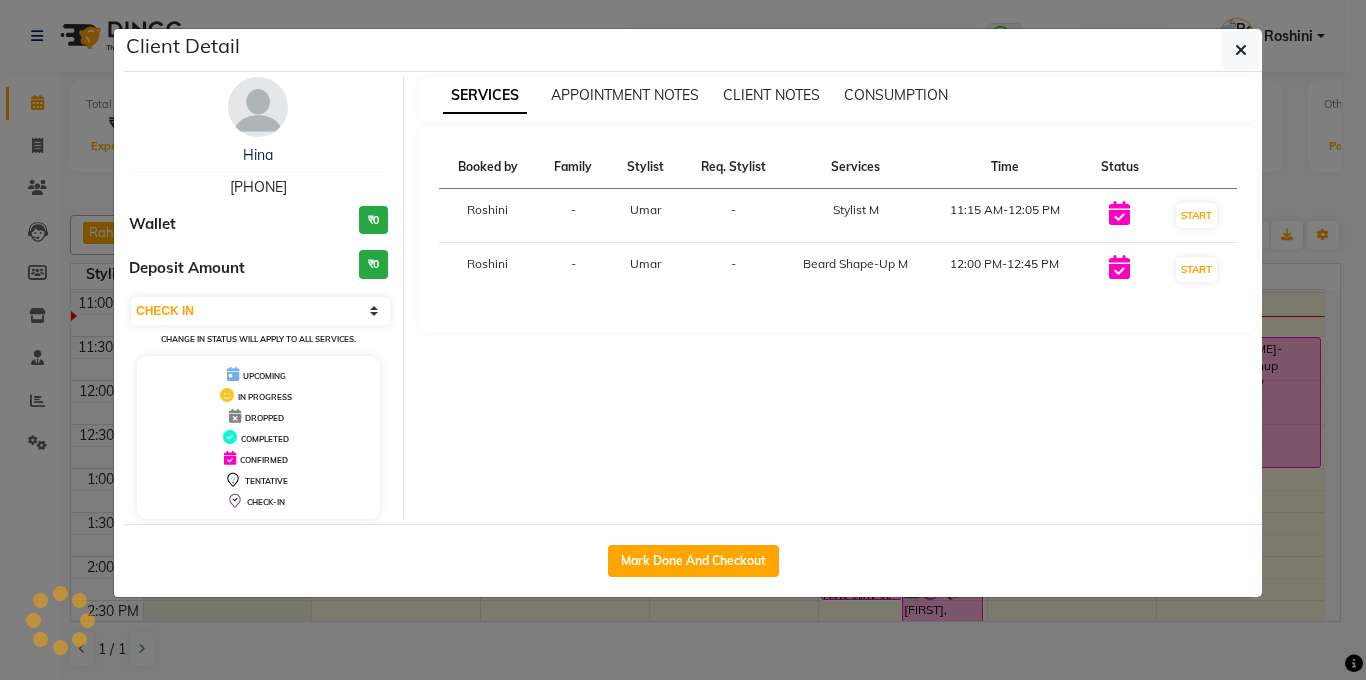 click on "Client Detail  [FIRST]    [PHONE] Wallet ₹0 Deposit Amount  ₹0  Select MARK DONE UPCOMING Change in status will apply to all services. UPCOMING IN PROGRESS DROPPED COMPLETED CONFIRMED TENTATIVE CHECK-IN SERVICES APPOINTMENT NOTES CLIENT NOTES CONSUMPTION Booked by Family Stylist Req. Stylist Services Time Status  [FIRST]  - [FIRST] -  Stylist M   [TIME]-[TIME]   START   [FIRST]  - [FIRST] -  Beard Shape-Up M   [TIME]-[TIME]   START   Mark Done And Checkout" 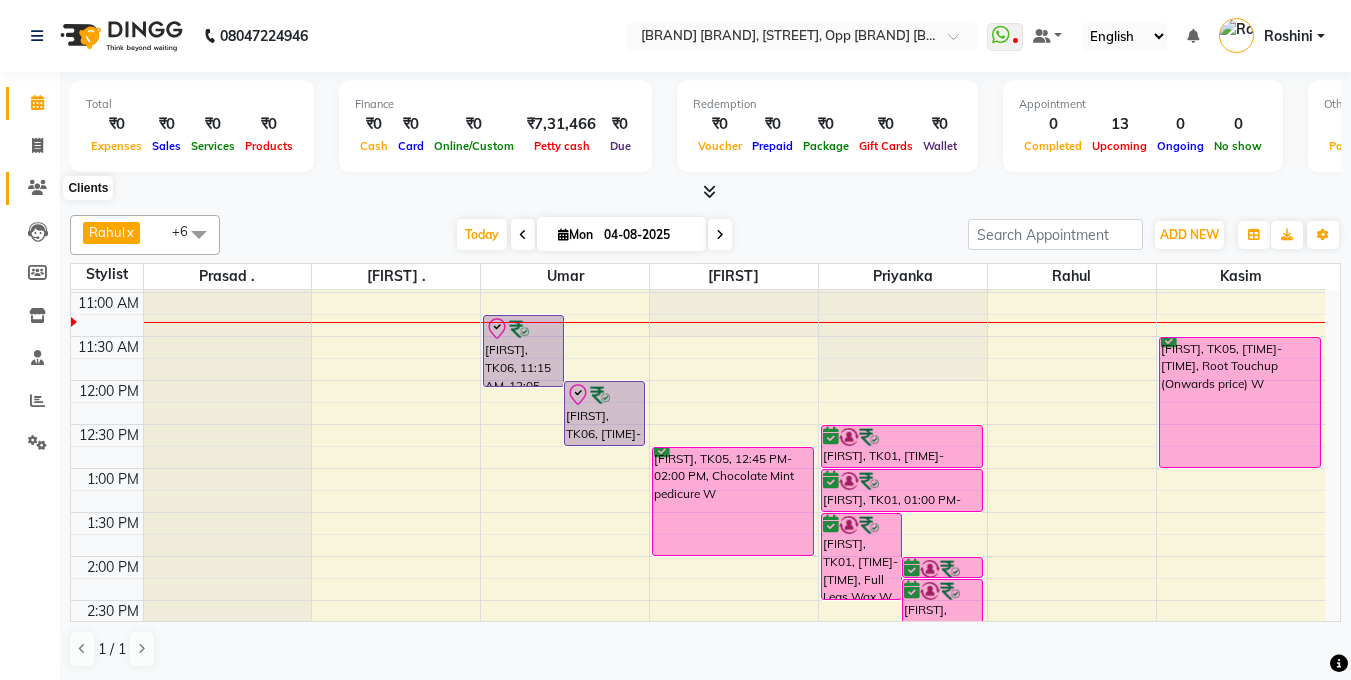 click 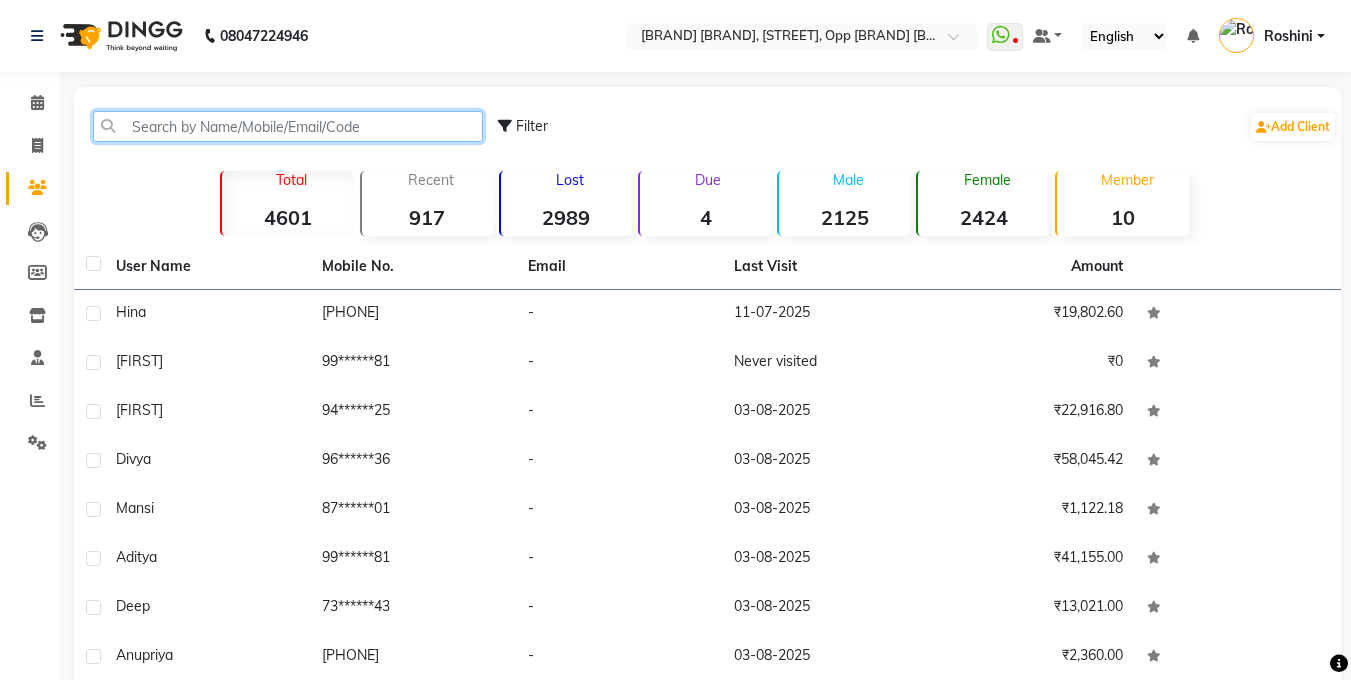 click 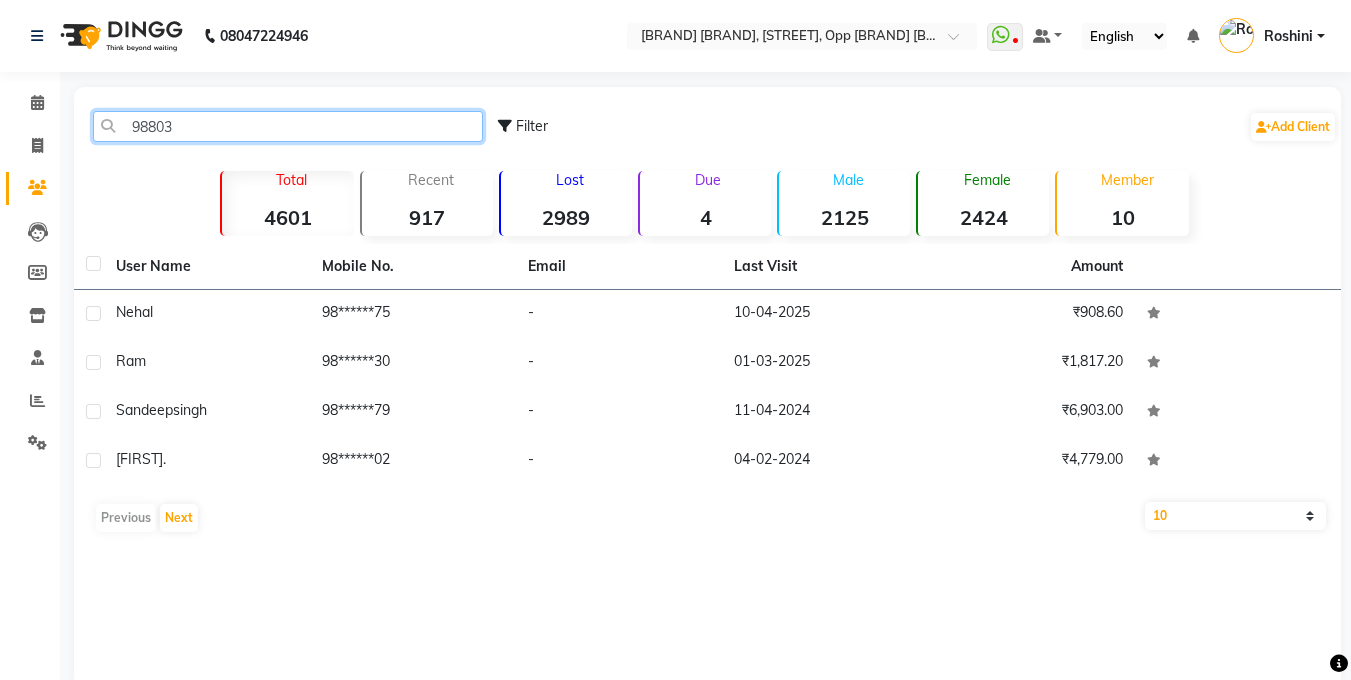 click on "98803" 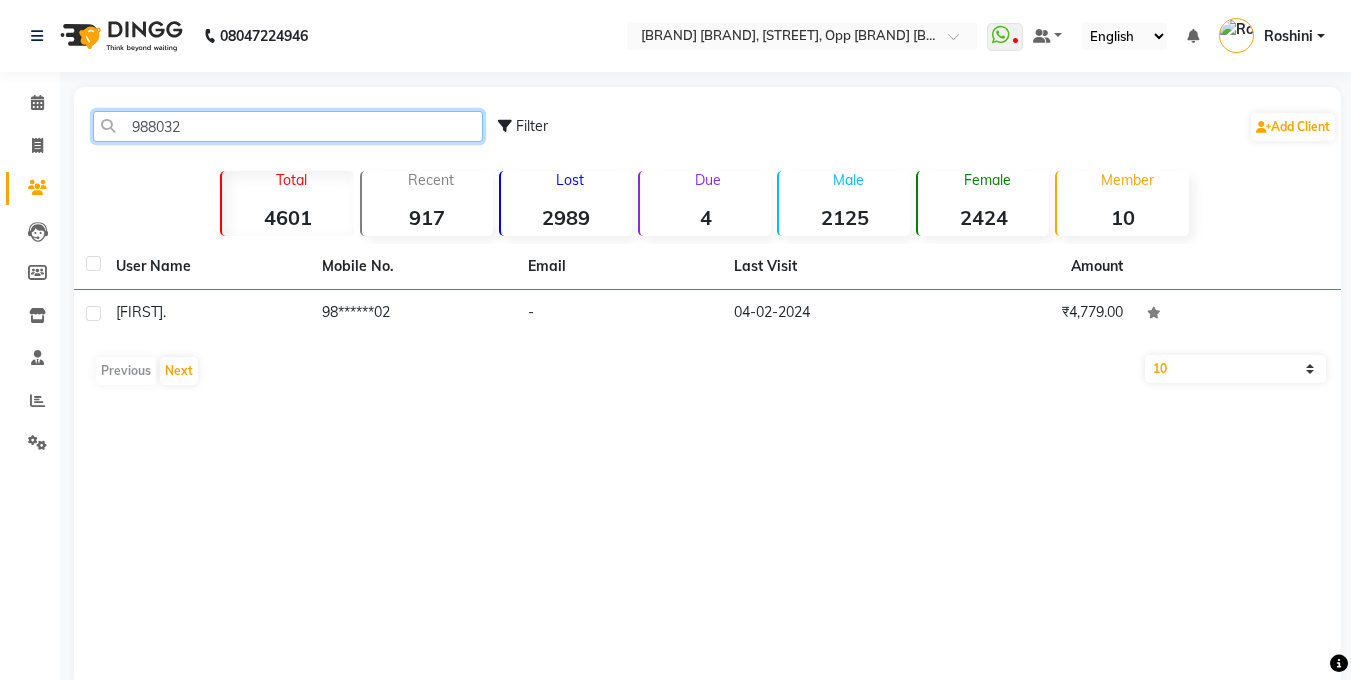 type on "[PHONE]" 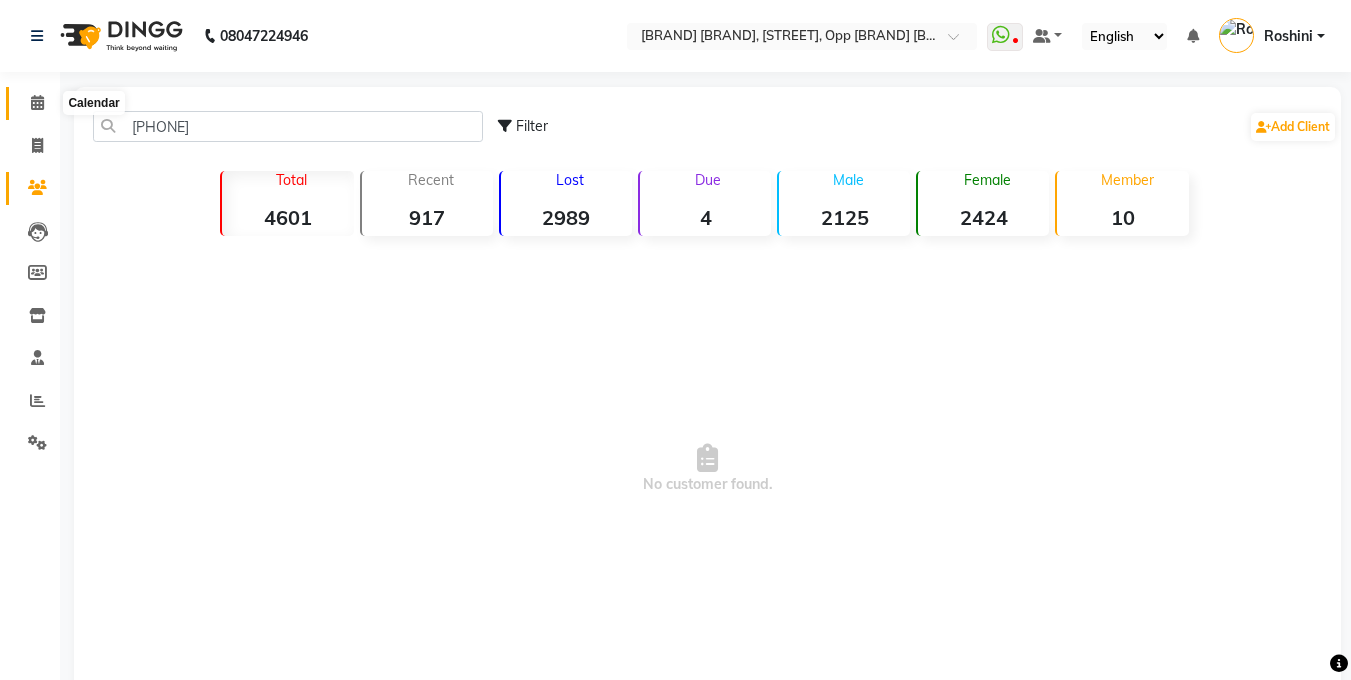 click 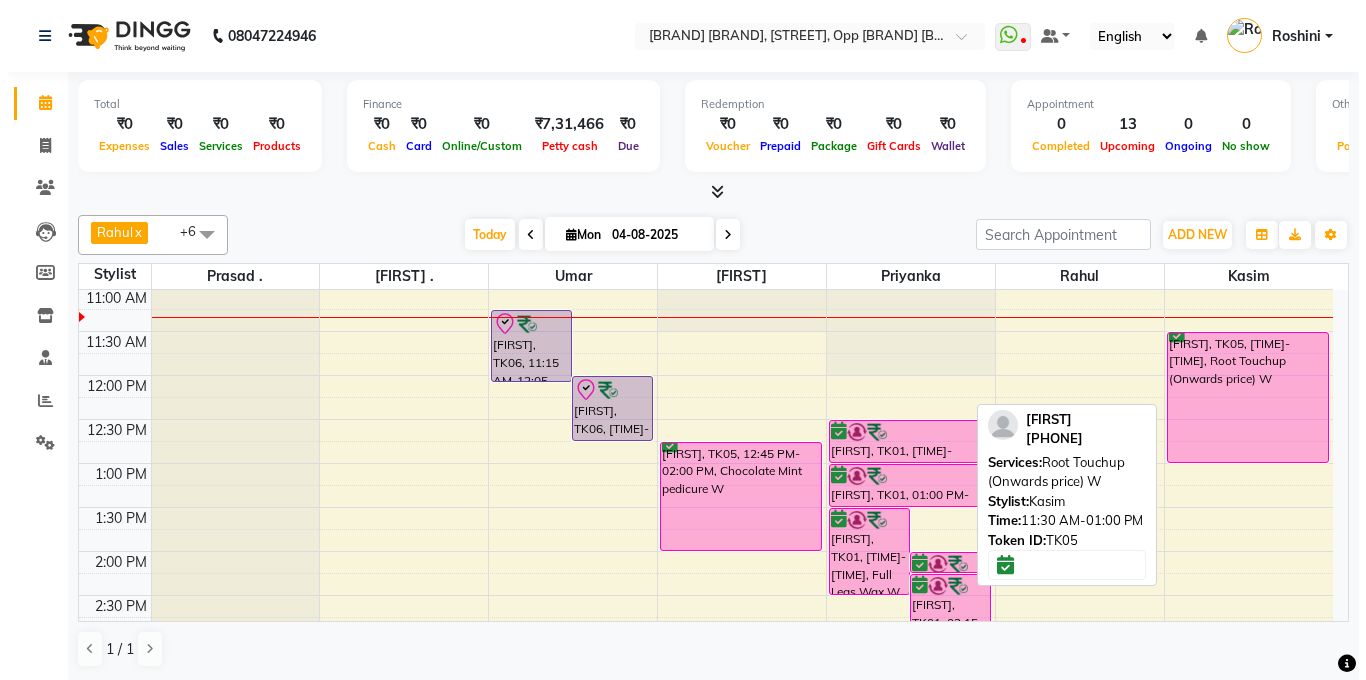 scroll, scrollTop: 181, scrollLeft: 0, axis: vertical 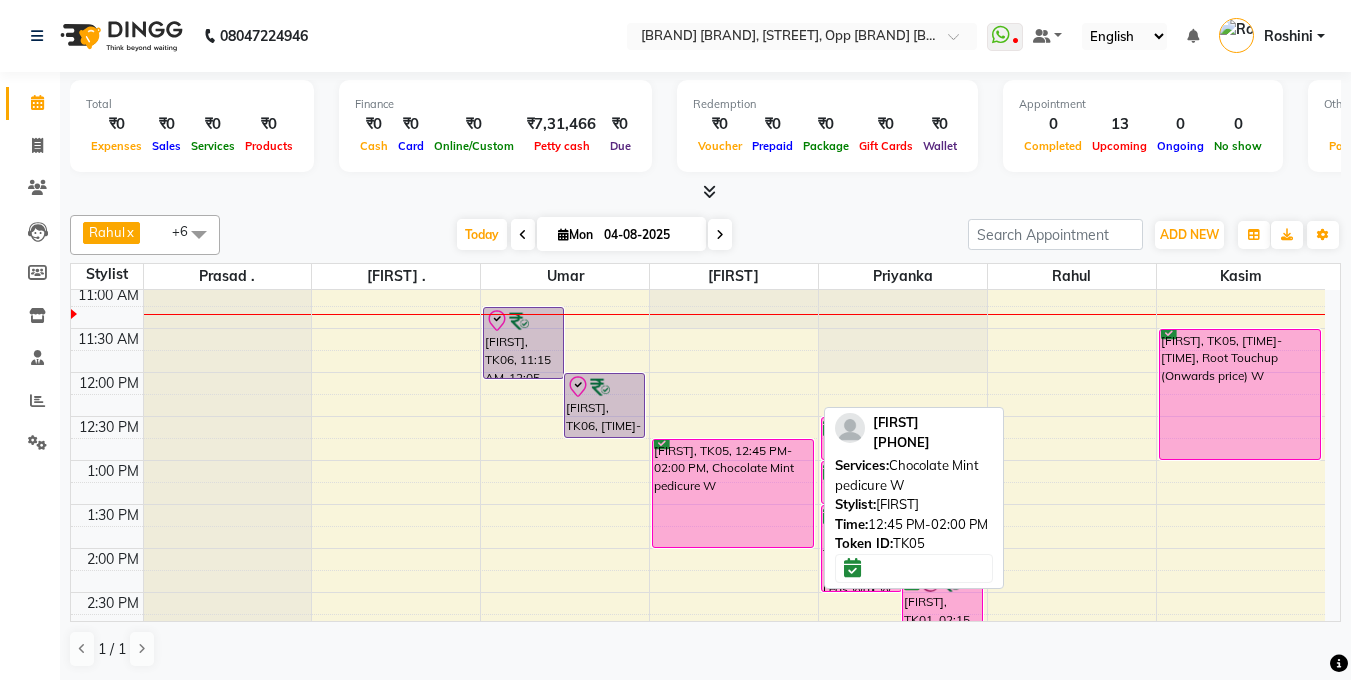 click on "[FIRST], TK05, 12:45 PM-02:00 PM, Chocolate Mint pedicure W" at bounding box center [733, 493] 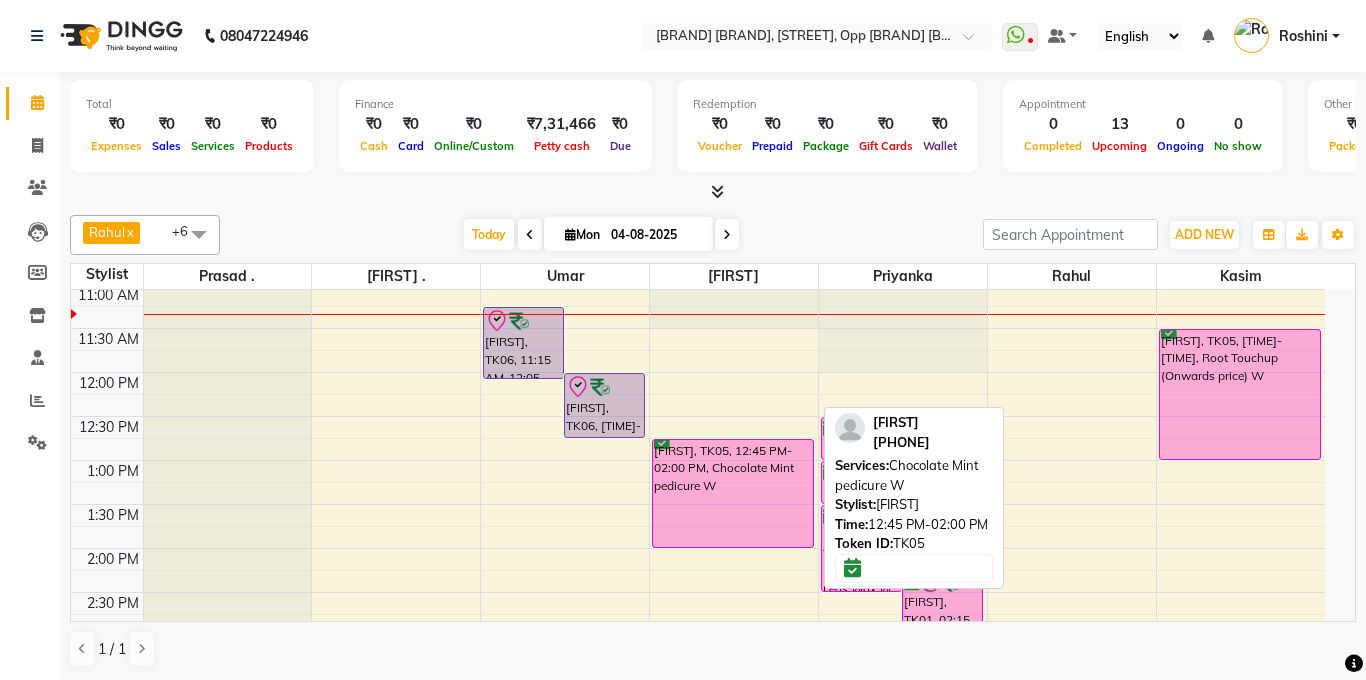 select on "6" 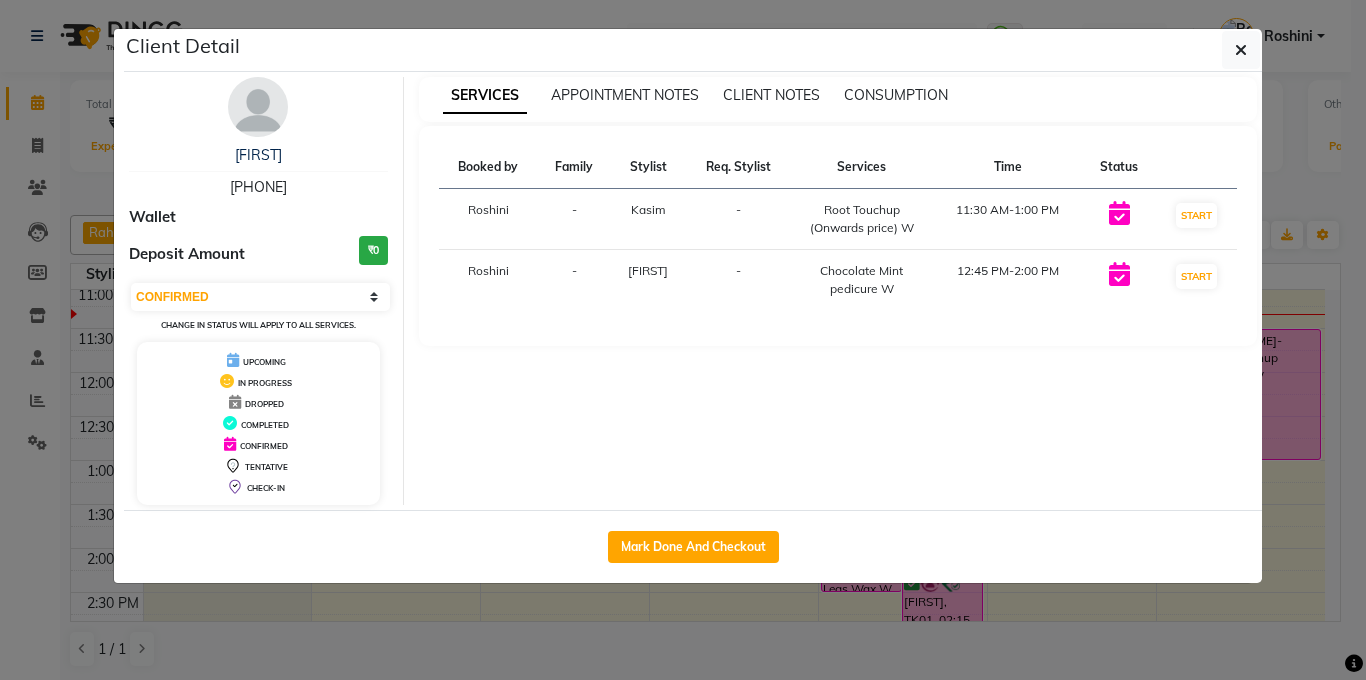 click on "Client Detail  [FIRST]    [PHONE] Wallet Deposit Amount  ₹0  Select IN SERVICE CONFIRMED TENTATIVE CHECK IN MARK DONE DROPPED UPCOMING Change in status will apply to all services. UPCOMING IN PROGRESS DROPPED COMPLETED CONFIRMED TENTATIVE CHECK-IN SERVICES APPOINTMENT NOTES CLIENT NOTES CONSUMPTION Booked by Family Stylist Req. Stylist Services Time Status  [FIRST]  - [FIRST] -  Root Touchup (Onwards price) W   [TIME]-[TIME]   START   [FIRST]  - [FIRST] -  Chocolate Mint pedicure W   [TIME]-[TIME]   START   Mark Done And Checkout" 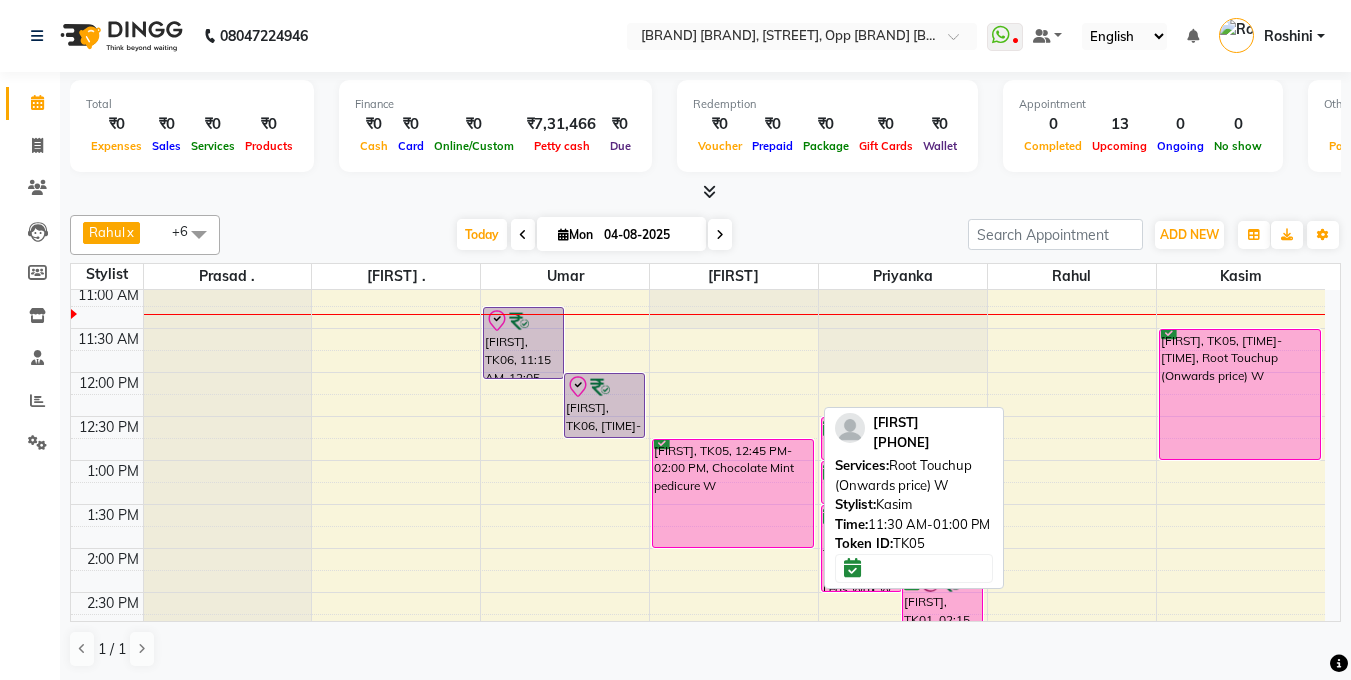 click on "[FIRST], TK05, [TIME]-[TIME], Root Touchup (Onwards price) W" at bounding box center (1240, 394) 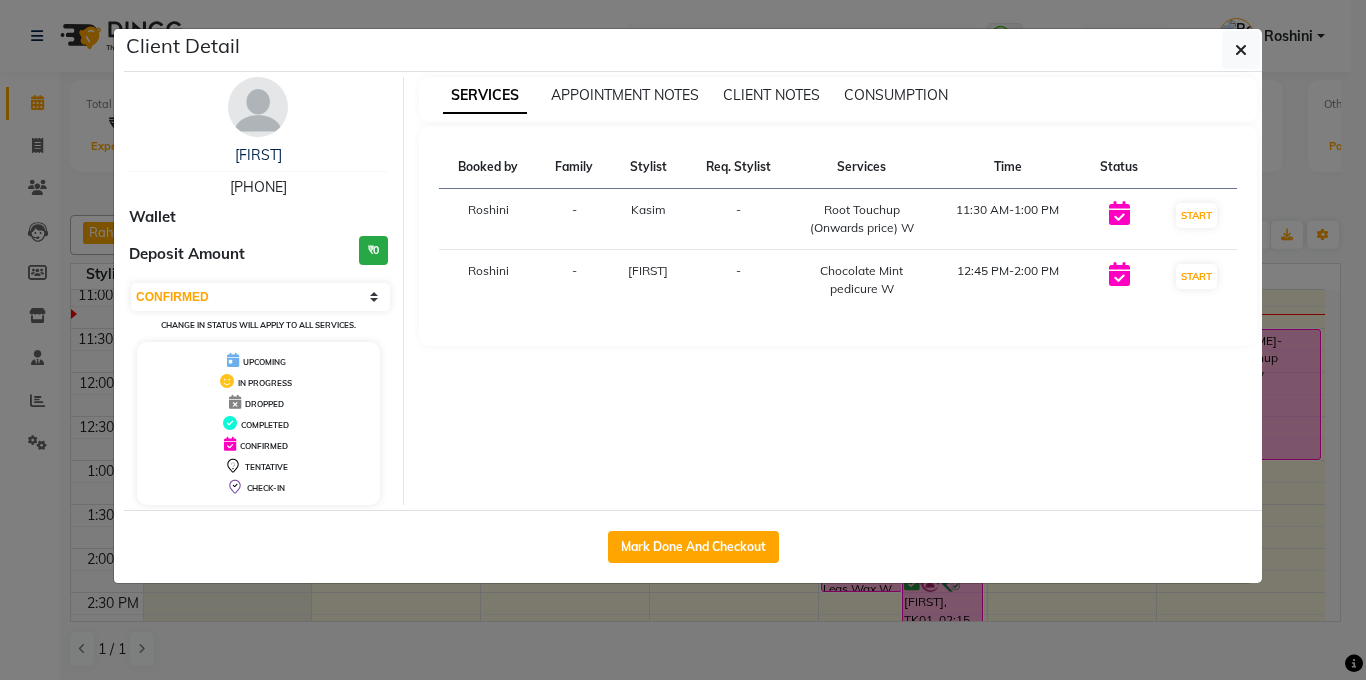 click on "Client Detail  [FIRST]    [PHONE] Wallet Deposit Amount  ₹0  Select IN SERVICE CONFIRMED TENTATIVE CHECK IN MARK DONE DROPPED UPCOMING Change in status will apply to all services. UPCOMING IN PROGRESS DROPPED COMPLETED CONFIRMED TENTATIVE CHECK-IN SERVICES APPOINTMENT NOTES CLIENT NOTES CONSUMPTION Booked by Family Stylist Req. Stylist Services Time Status  [FIRST]  - [FIRST] -  Root Touchup (Onwards price) W   [TIME]-[TIME]   START   [FIRST]  - [FIRST] -  Chocolate Mint pedicure W   [TIME]-[TIME]   START   Mark Done And Checkout" 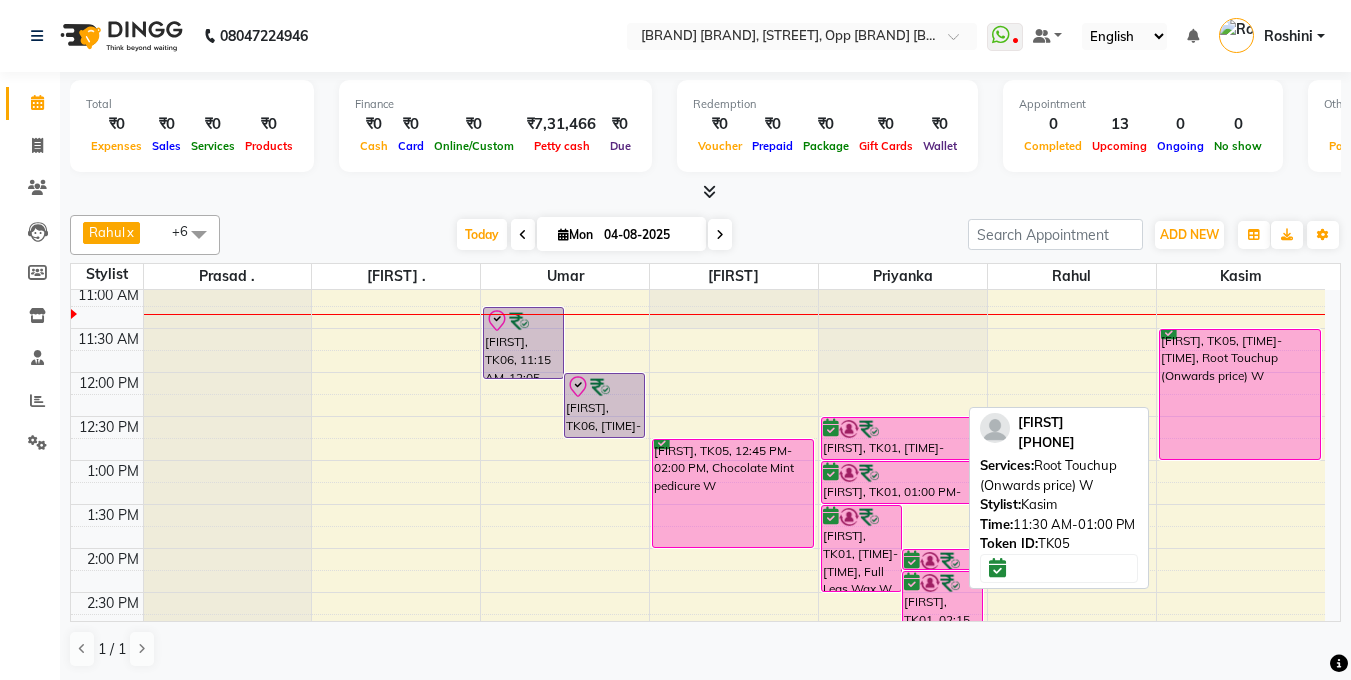 click on "[FIRST], TK05, [TIME]-[TIME], Root Touchup (Onwards price) W" at bounding box center [1240, 394] 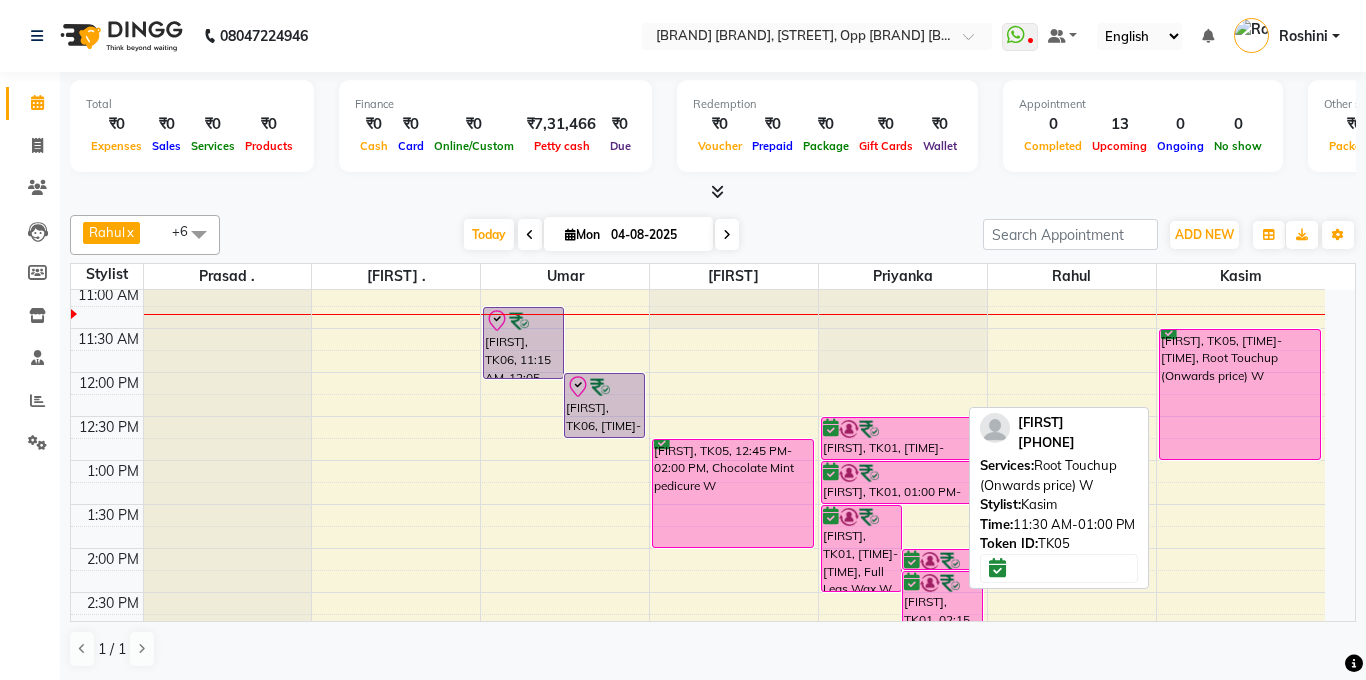 select on "6" 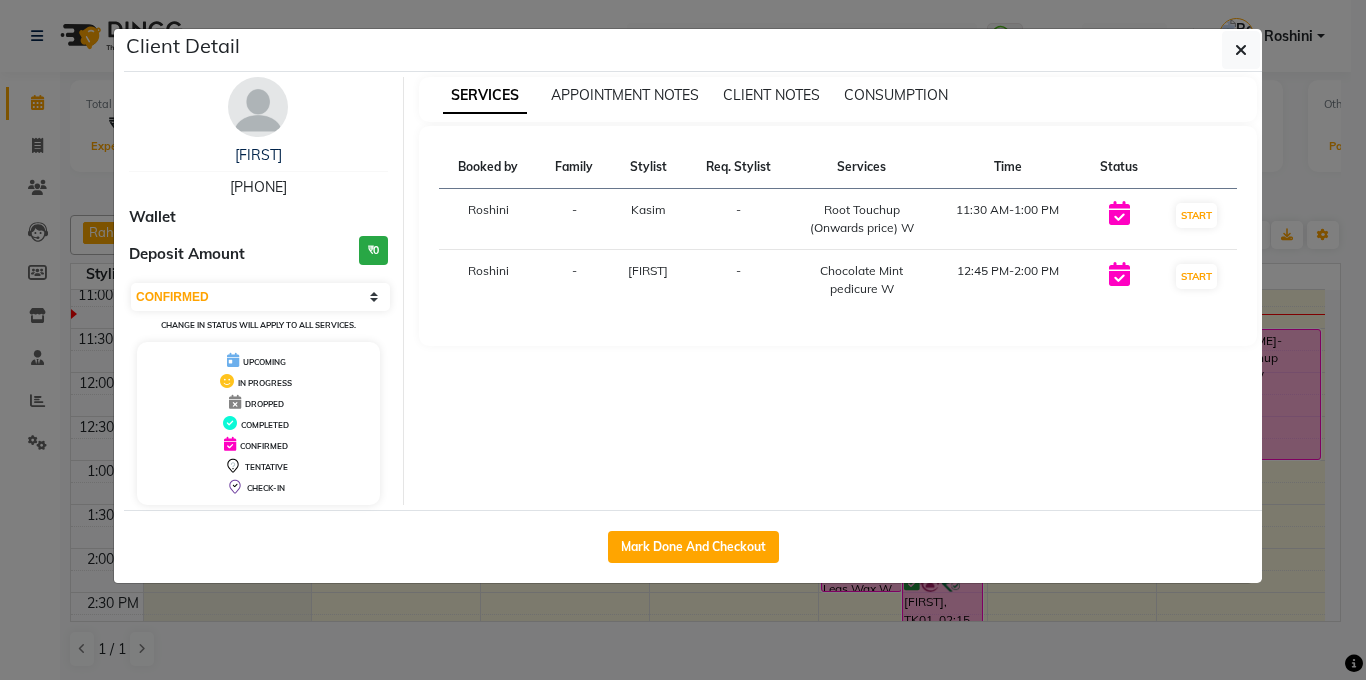 click on "Client Detail  [FIRST]    [PHONE] Wallet Deposit Amount  ₹0  Select IN SERVICE CONFIRMED TENTATIVE CHECK IN MARK DONE DROPPED UPCOMING Change in status will apply to all services. UPCOMING IN PROGRESS DROPPED COMPLETED CONFIRMED TENTATIVE CHECK-IN SERVICES APPOINTMENT NOTES CLIENT NOTES CONSUMPTION Booked by Family Stylist Req. Stylist Services Time Status  [FIRST]  - [FIRST] -  Root Touchup (Onwards price) W   [TIME]-[TIME]   START   [FIRST]  - [FIRST] -  Chocolate Mint pedicure W   [TIME]-[TIME]   START   Mark Done And Checkout" 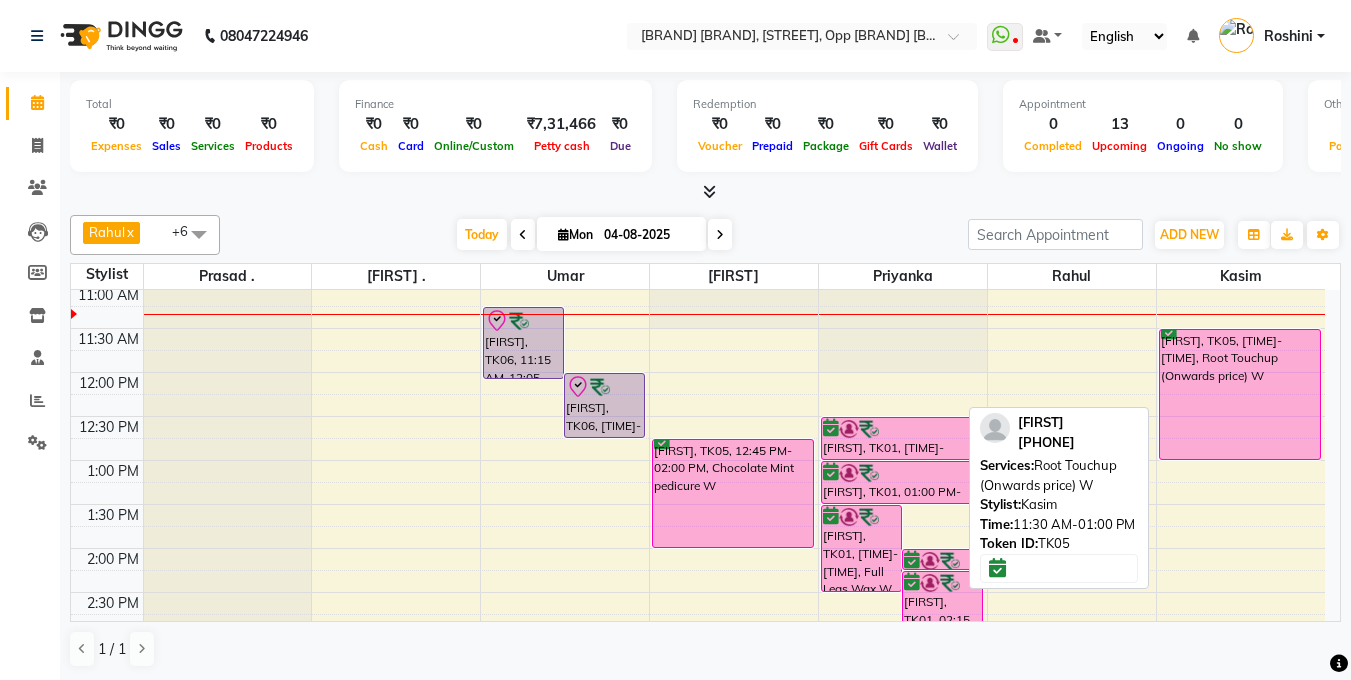 click on "[FIRST], TK05, [TIME]-[TIME], Root Touchup (Onwards price) W" at bounding box center [1240, 394] 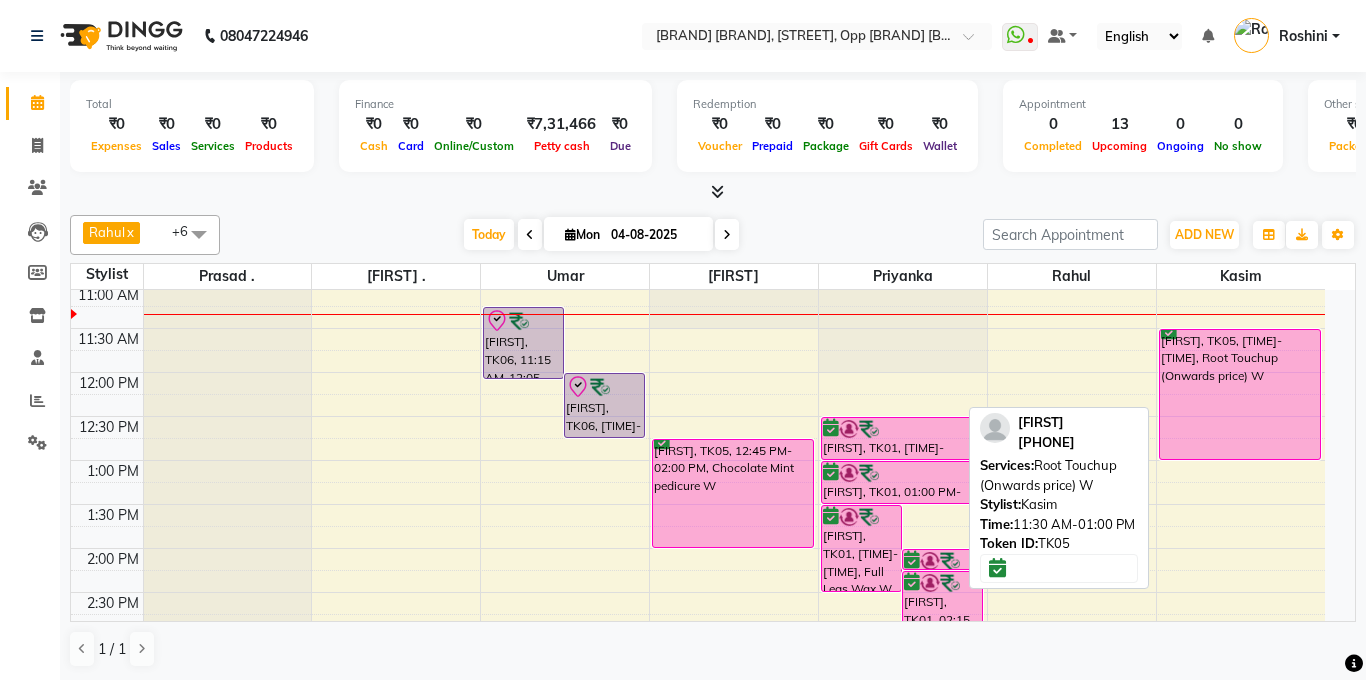 select on "6" 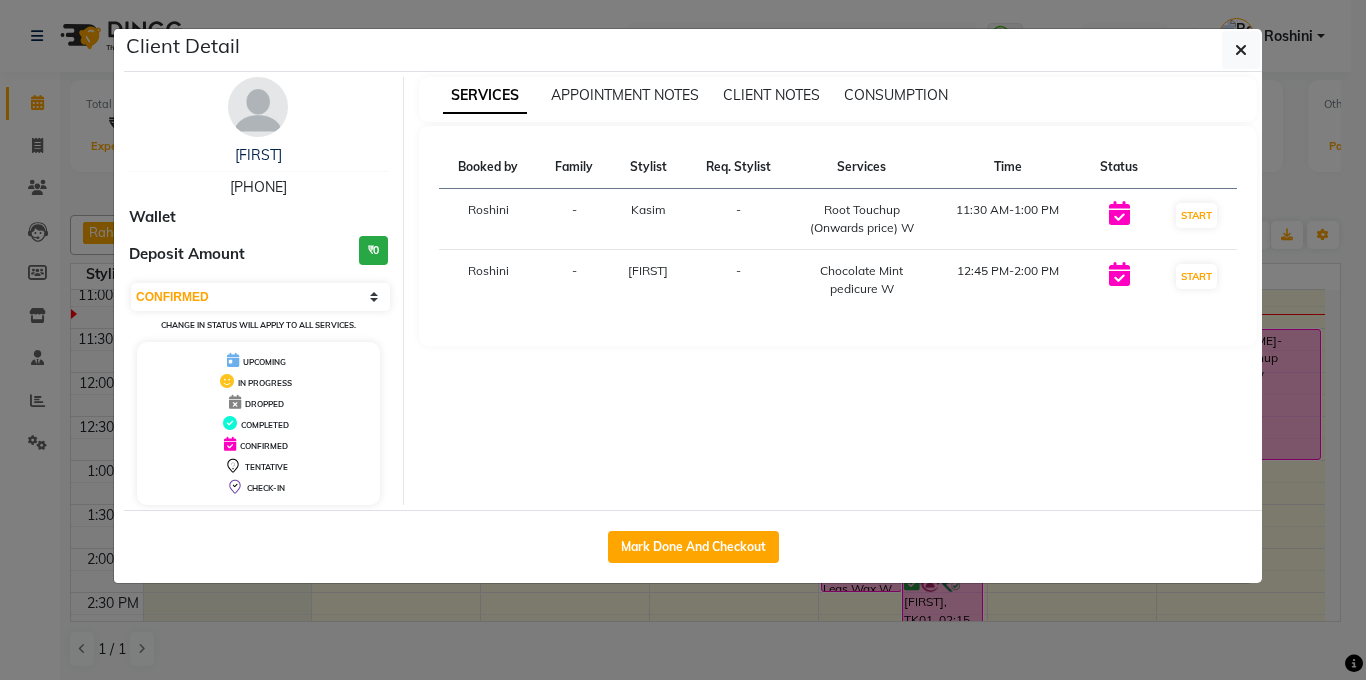 click on "Client Detail  [FIRST]    [PHONE] Wallet Deposit Amount  ₹0  Select IN SERVICE CONFIRMED TENTATIVE CHECK IN MARK DONE DROPPED UPCOMING Change in status will apply to all services. UPCOMING IN PROGRESS DROPPED COMPLETED CONFIRMED TENTATIVE CHECK-IN SERVICES APPOINTMENT NOTES CLIENT NOTES CONSUMPTION Booked by Family Stylist Req. Stylist Services Time Status  [FIRST]  - [FIRST] -  Root Touchup (Onwards price) W   [TIME]-[TIME]   START   [FIRST]  - [FIRST] -  Chocolate Mint pedicure W   [TIME]-[TIME]   START   Mark Done And Checkout" 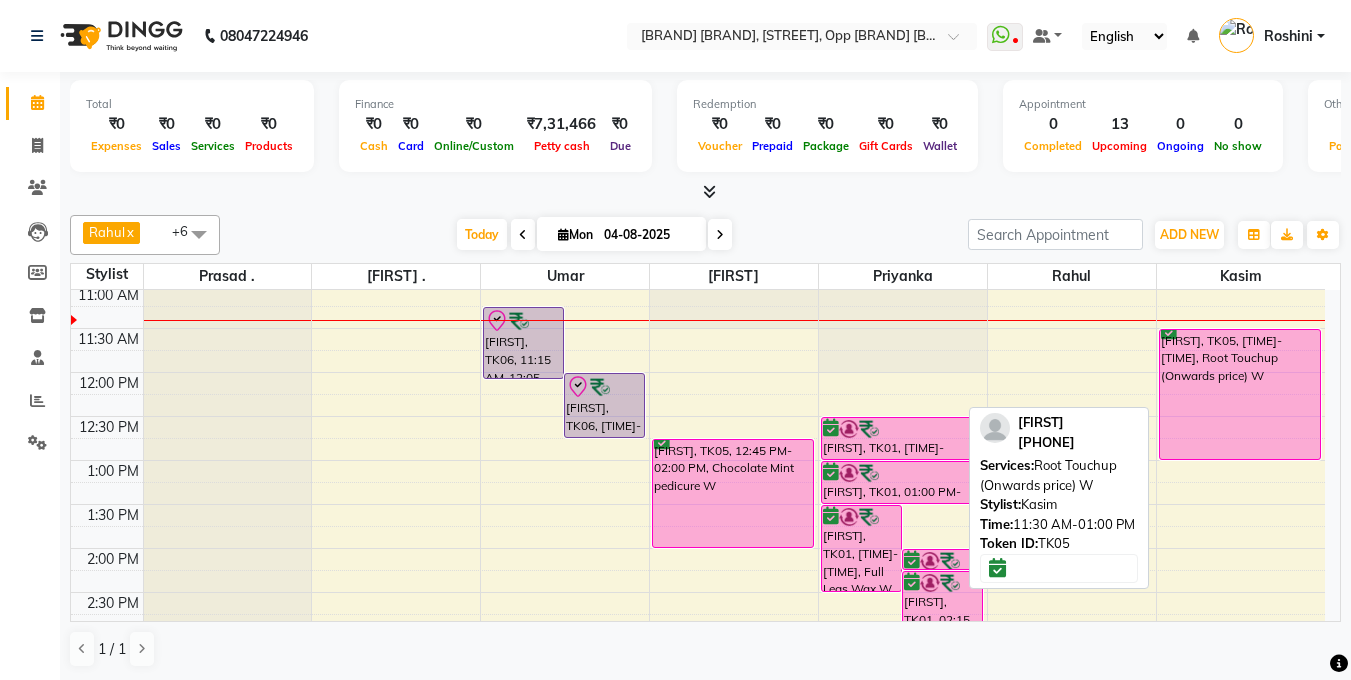 click on "[FIRST], TK05, [TIME]-[TIME], Root Touchup (Onwards price) W" at bounding box center (1240, 394) 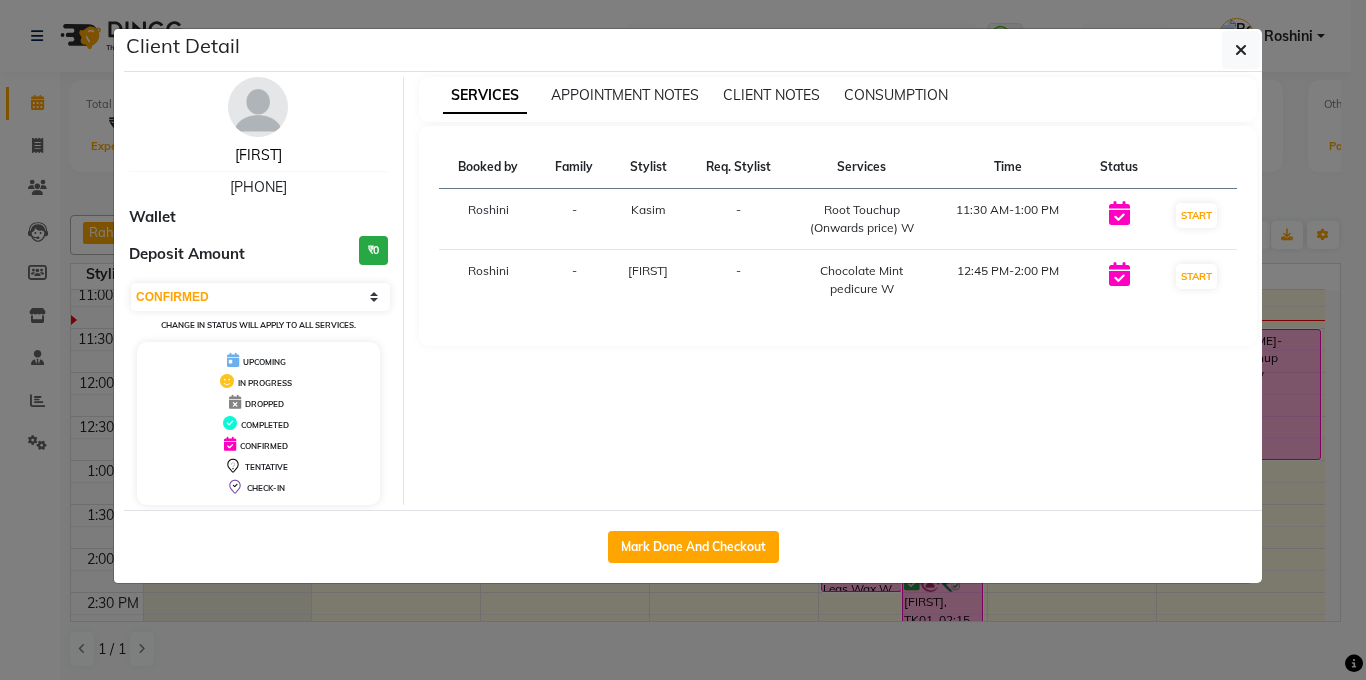 click on "[FIRST]" at bounding box center (258, 155) 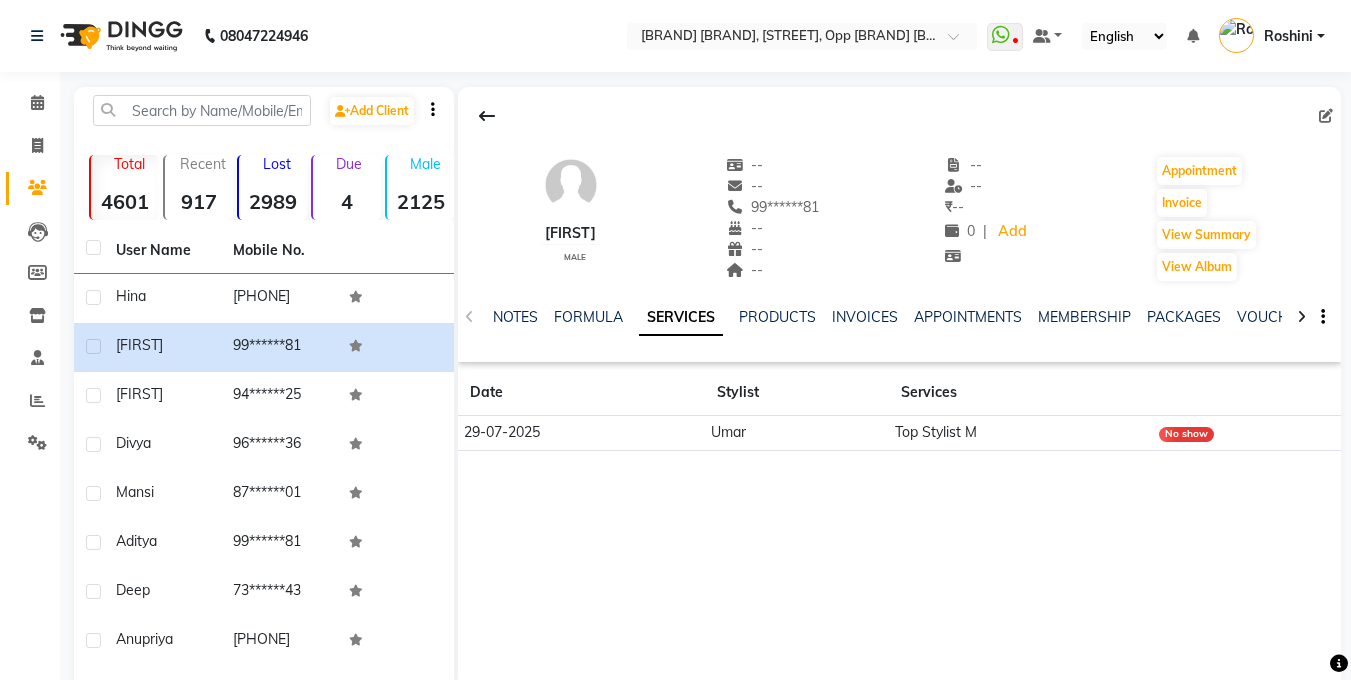 click 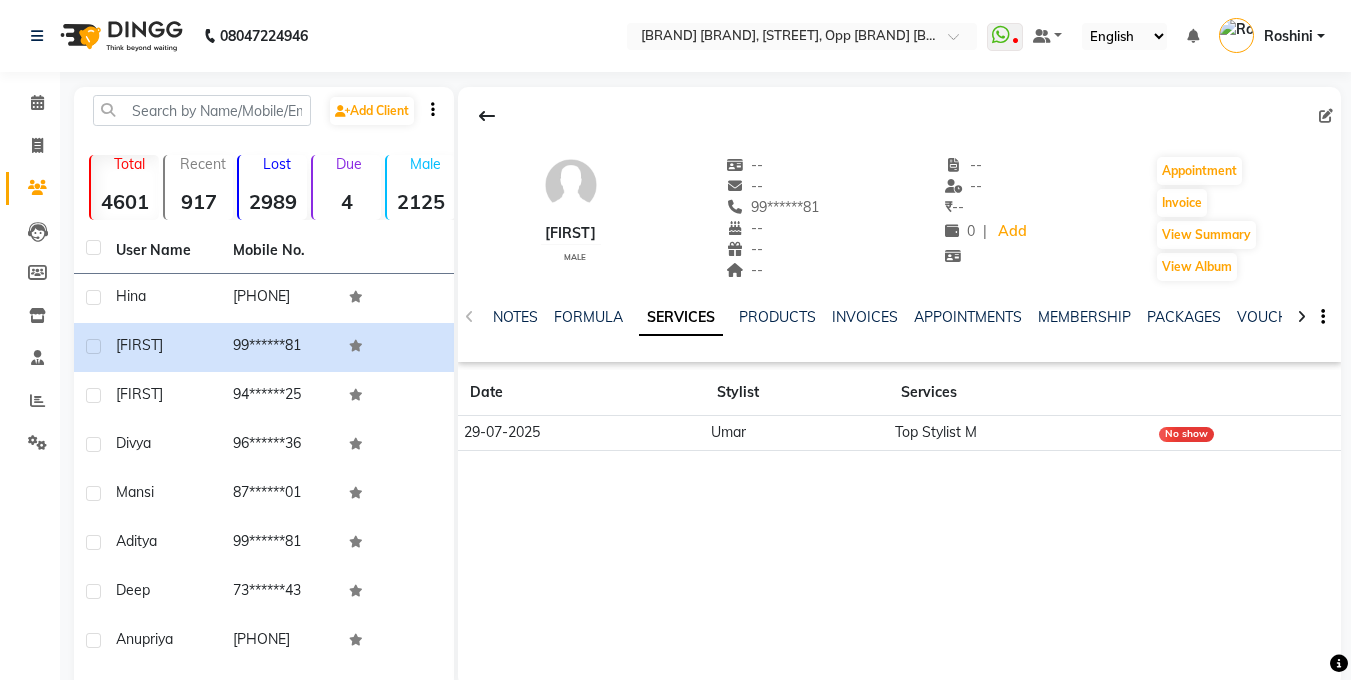 click 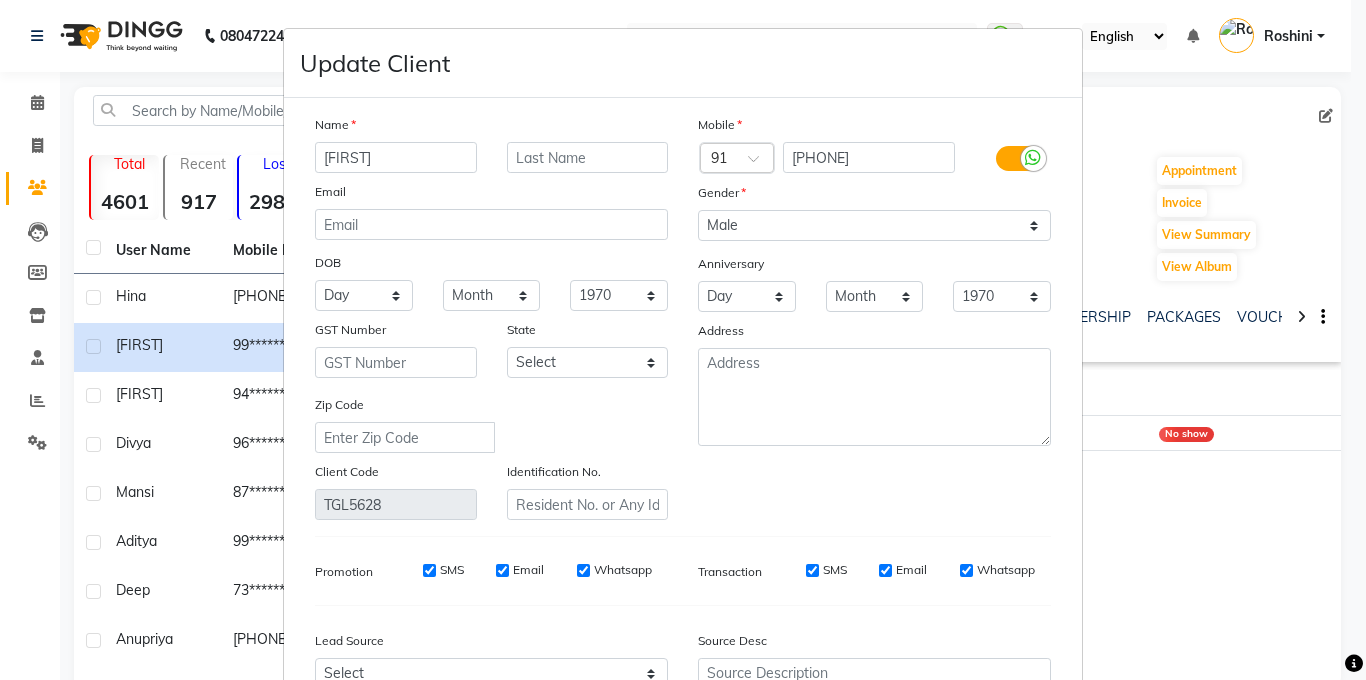 click on "[FIRST]" at bounding box center [396, 157] 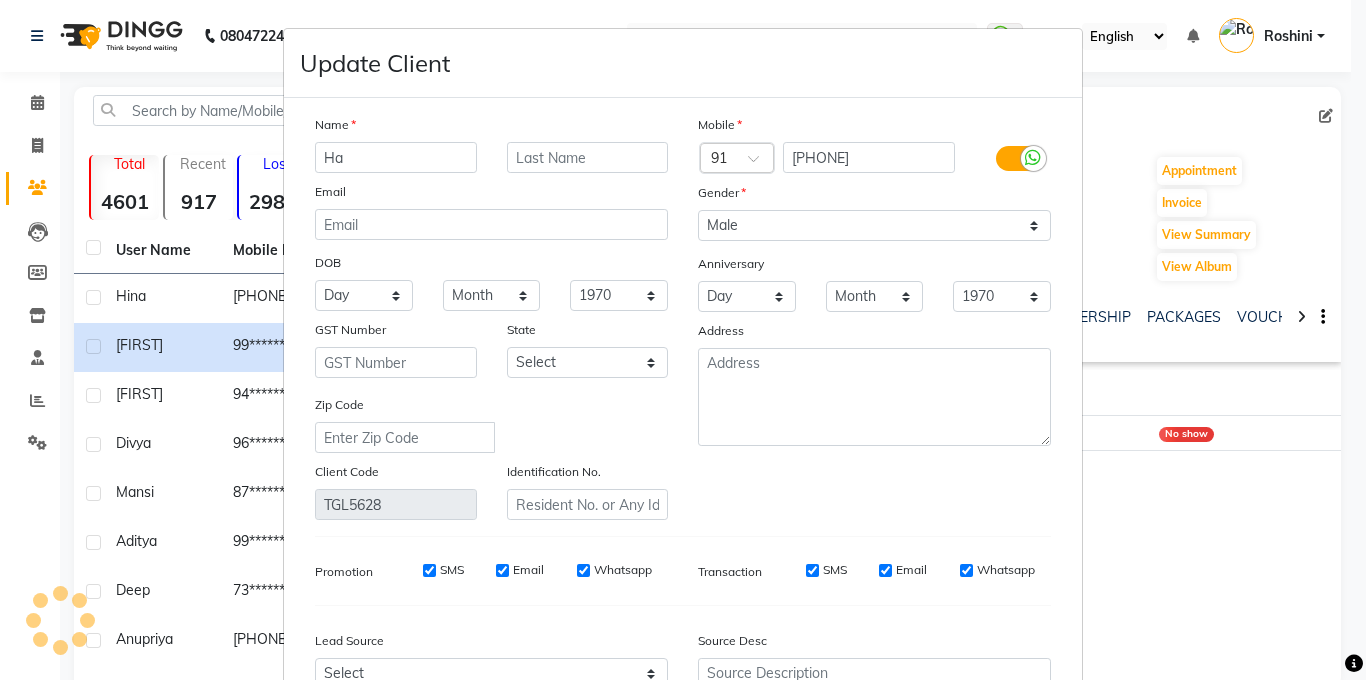 type on "H" 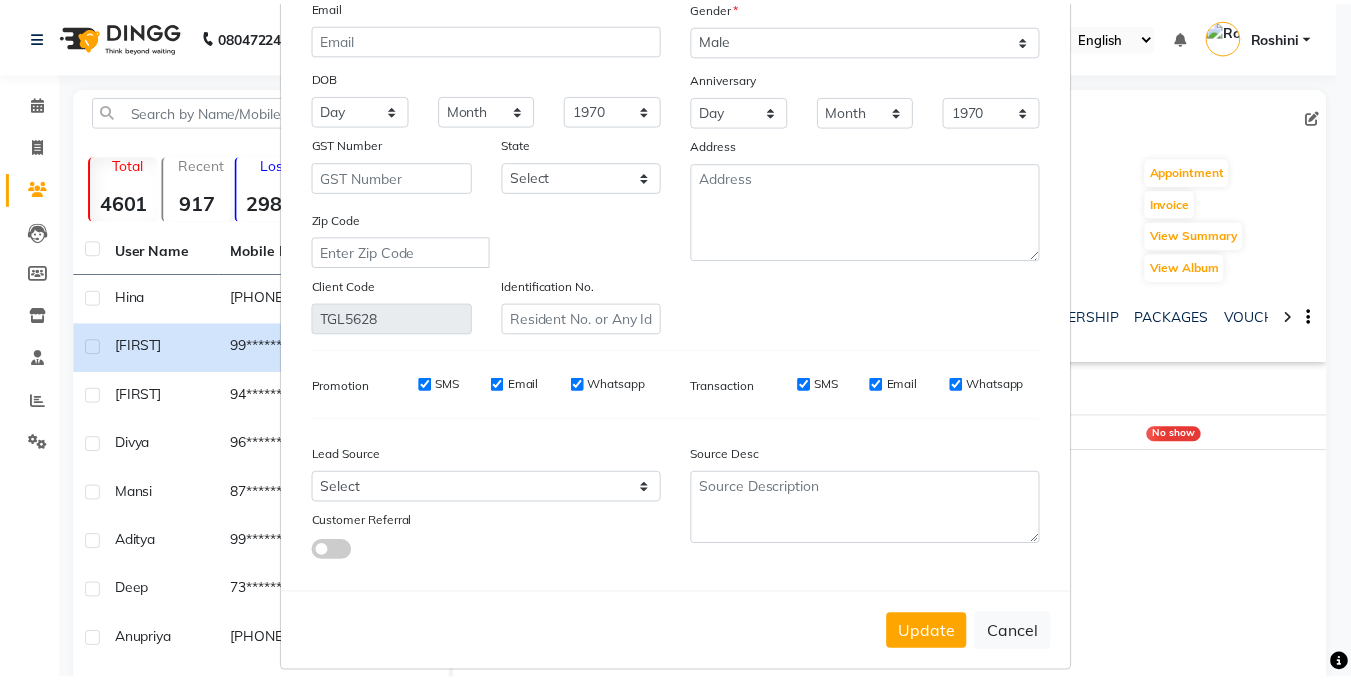 scroll, scrollTop: 207, scrollLeft: 0, axis: vertical 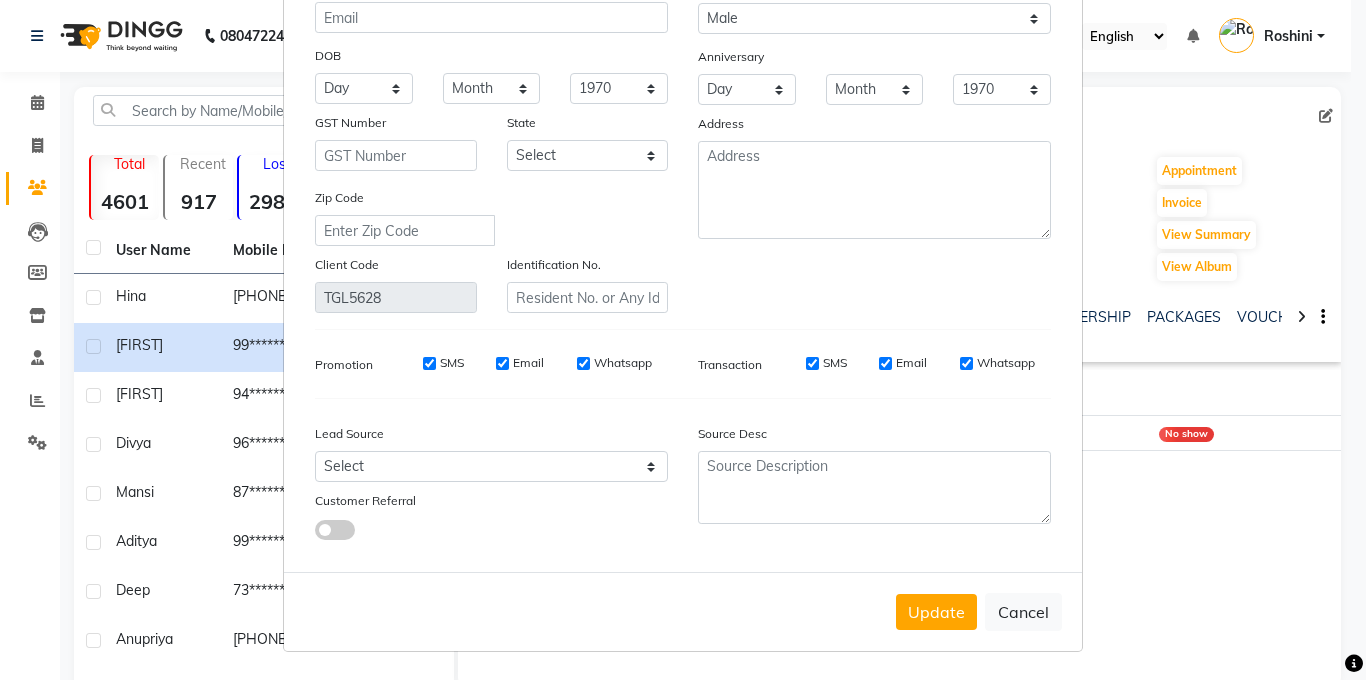 type on "Tanuja" 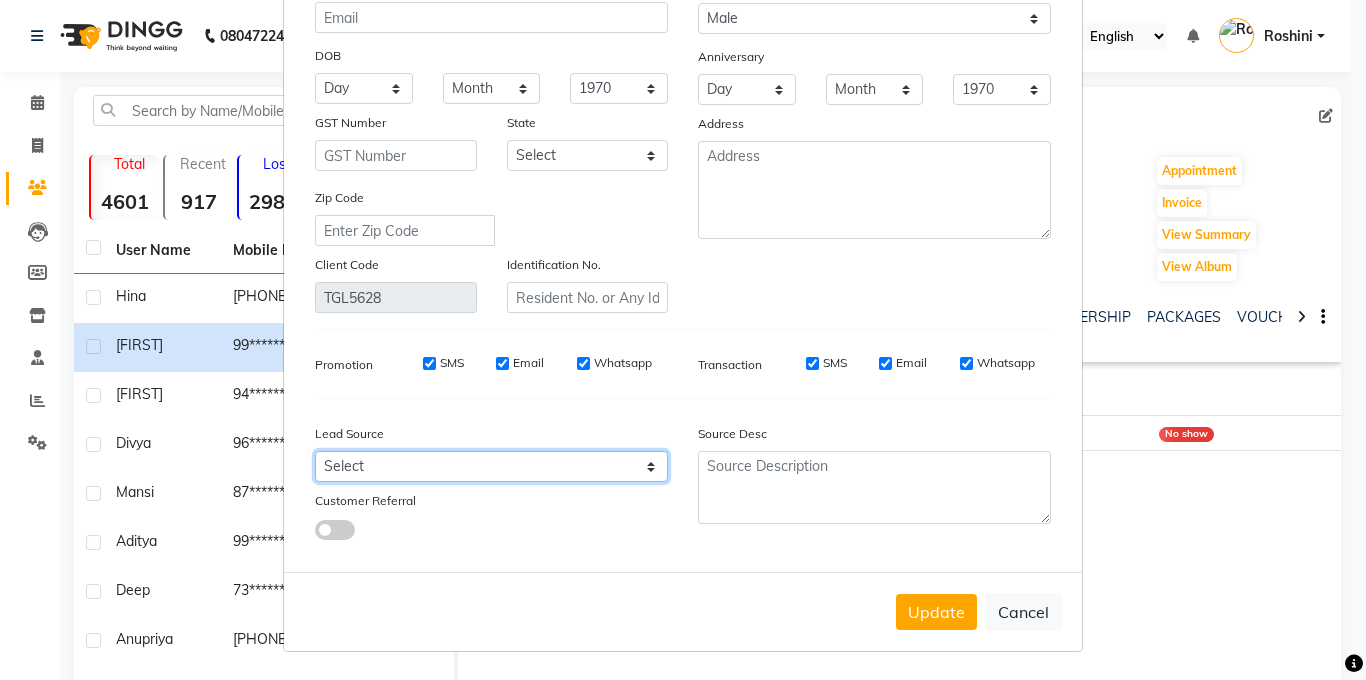 click on "Select Walk-in Internet Friend Word of Mouth Advertisement Facebook JustDial Google Other Instagram  YouTube  WhatsApp  Referral" at bounding box center [491, 466] 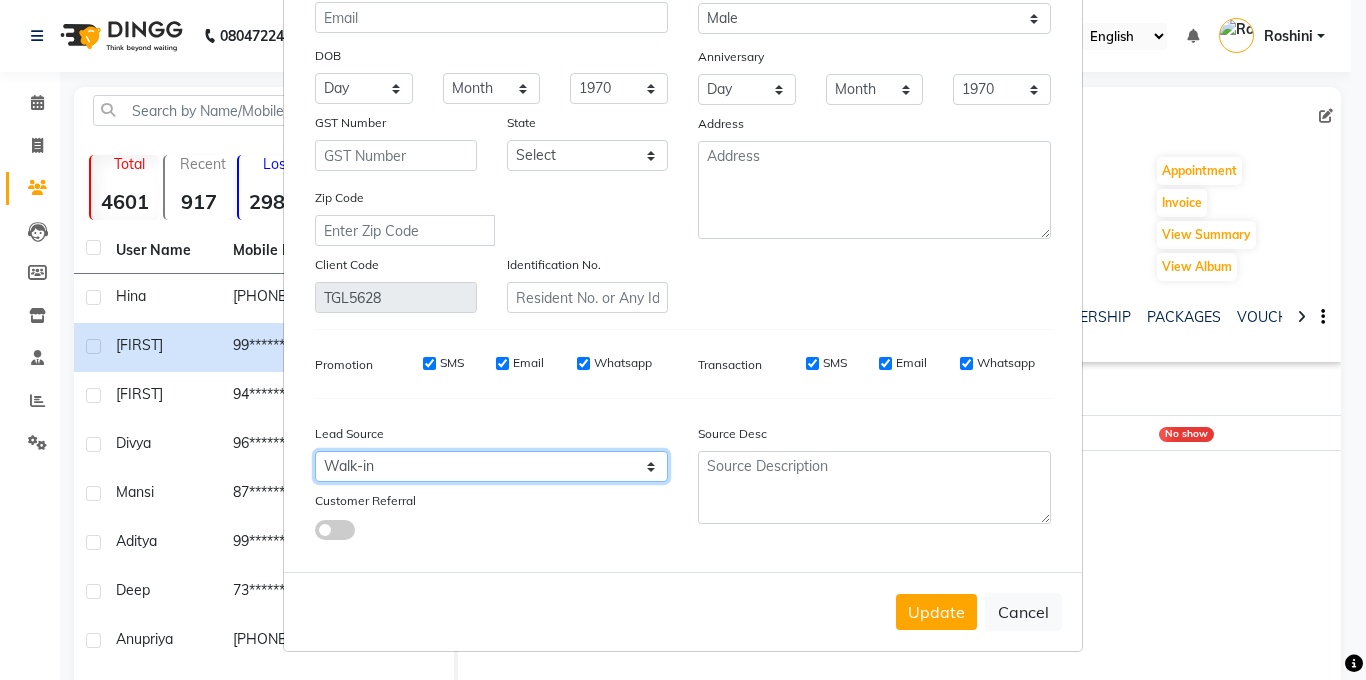 click on "Select Walk-in Internet Friend Word of Mouth Advertisement Facebook JustDial Google Other Instagram  YouTube  WhatsApp  Referral" at bounding box center [491, 466] 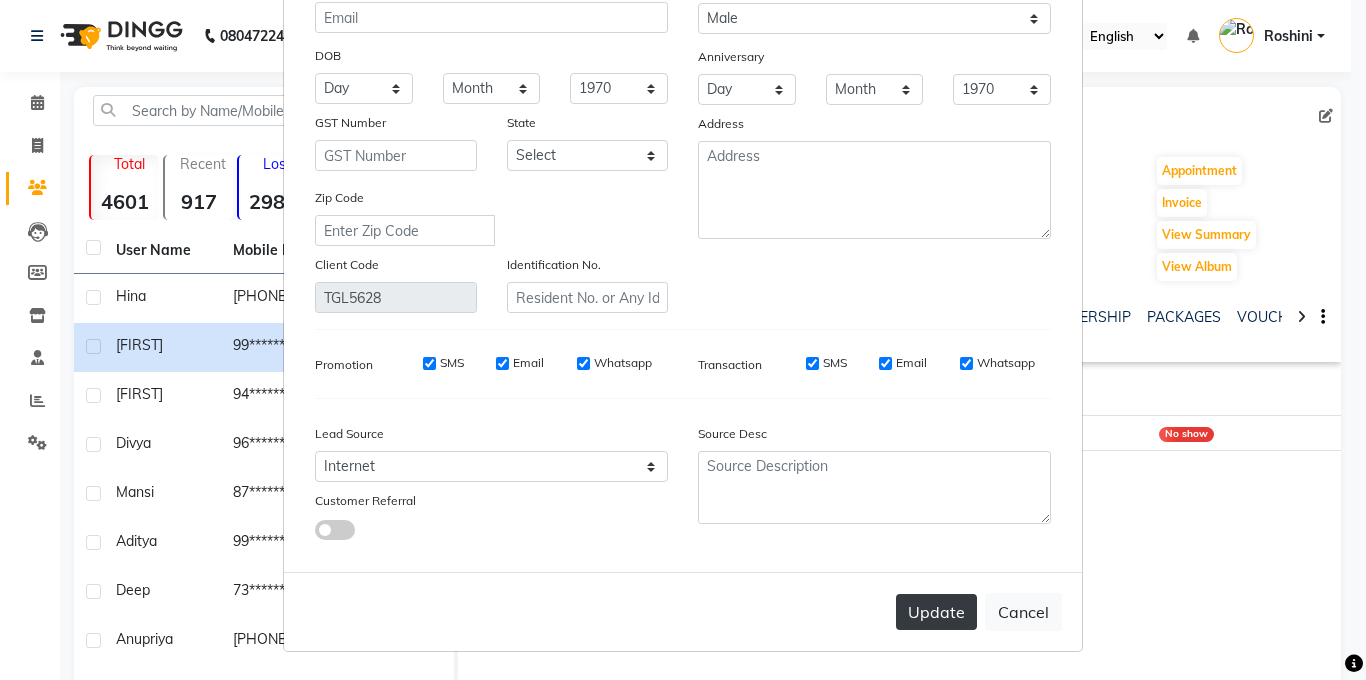 click on "Update" at bounding box center (936, 612) 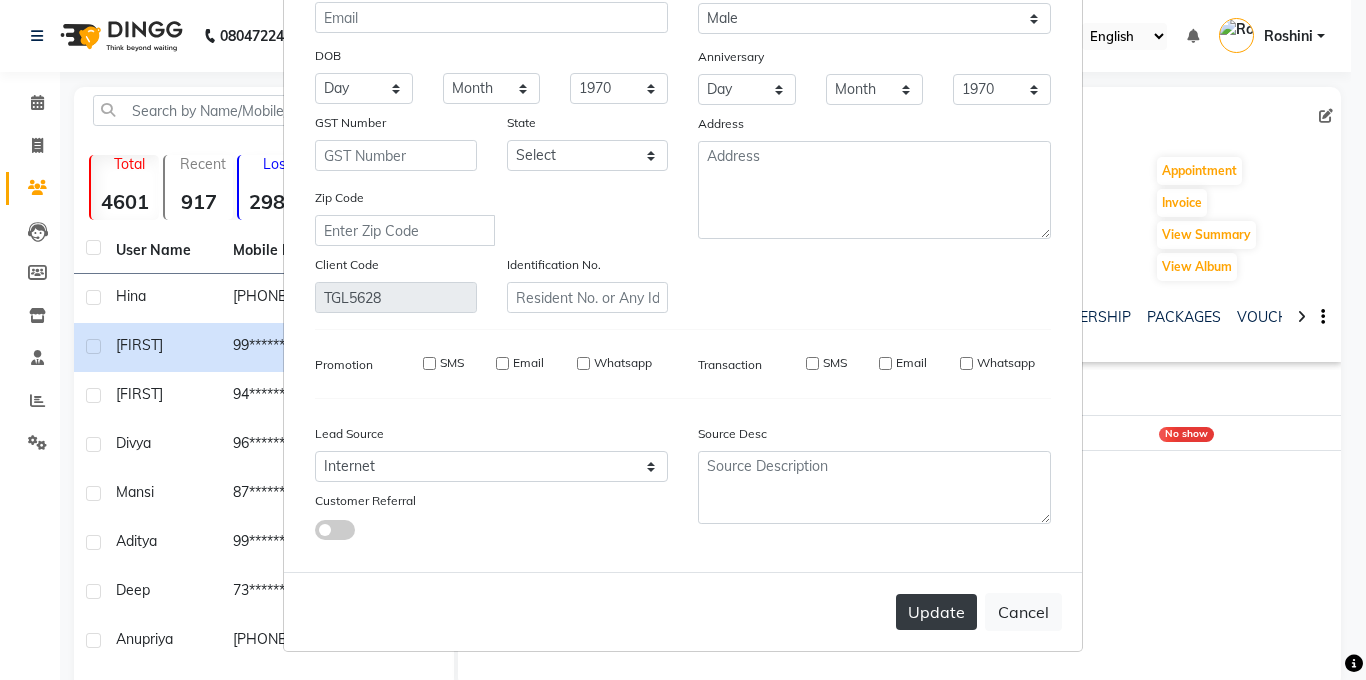 type 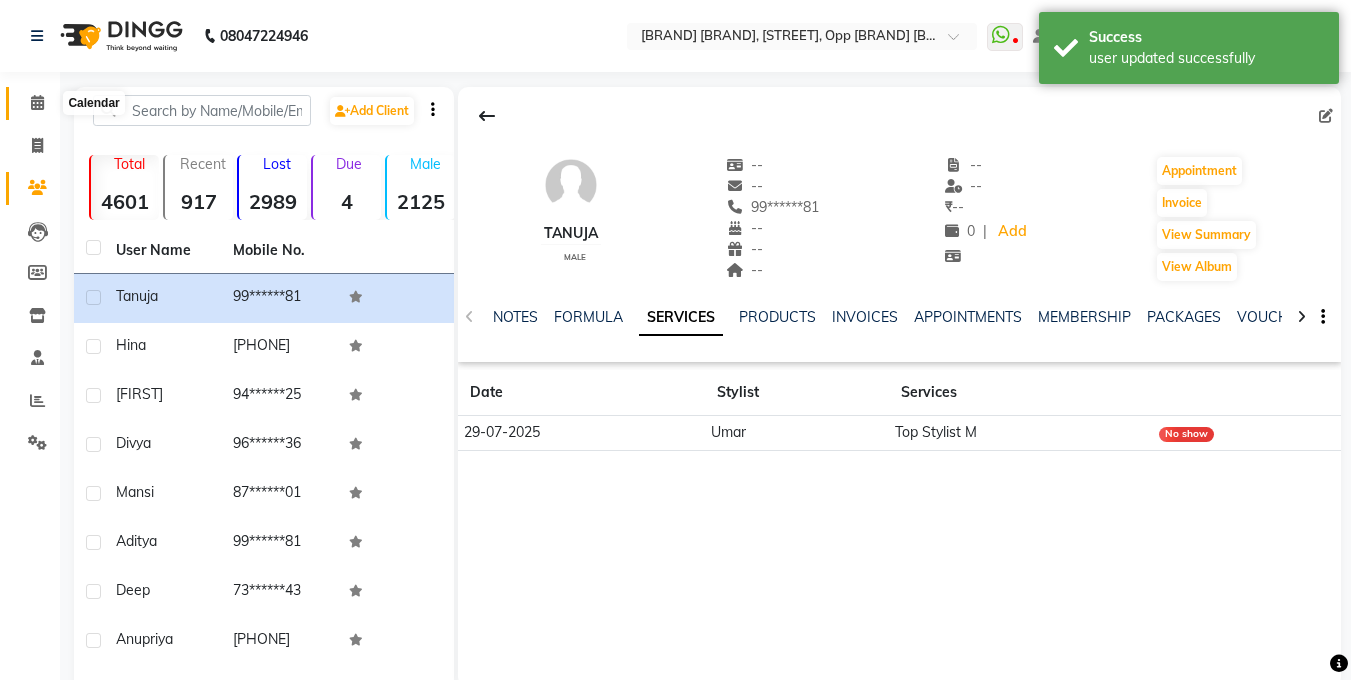 click 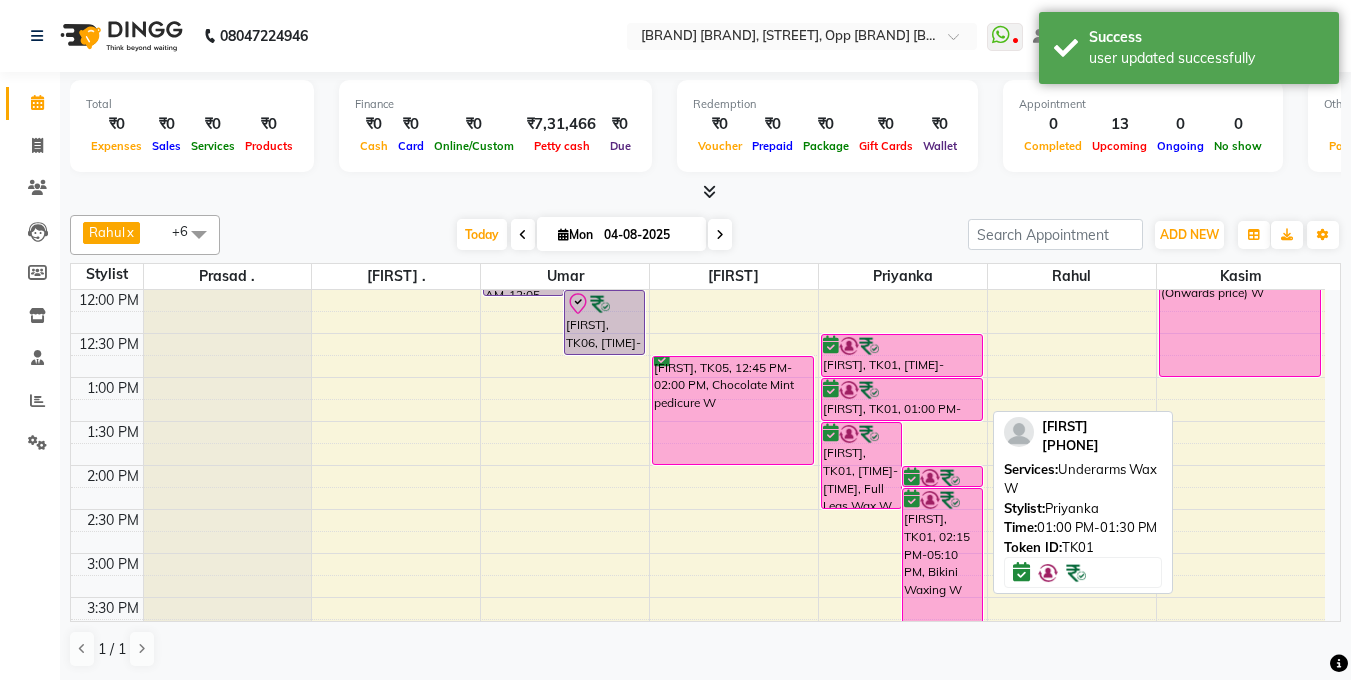 scroll, scrollTop: 235, scrollLeft: 0, axis: vertical 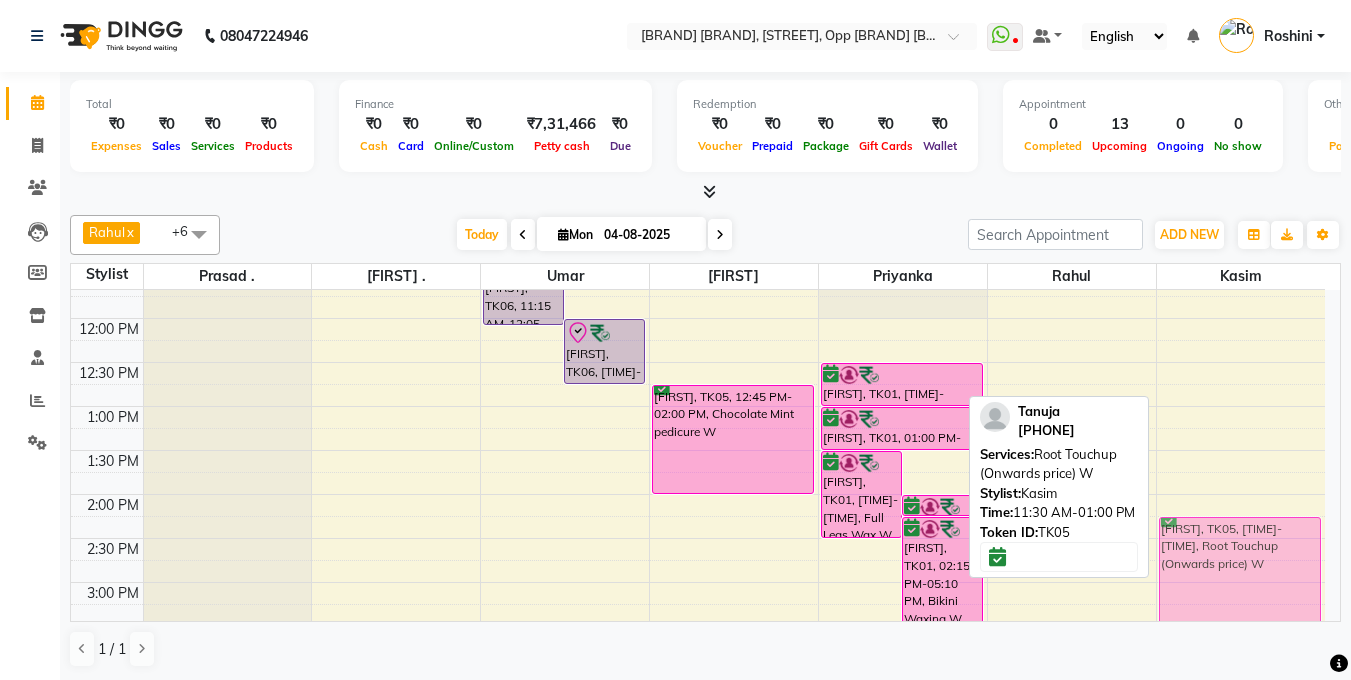 drag, startPoint x: 1224, startPoint y: 315, endPoint x: 1220, endPoint y: 560, distance: 245.03265 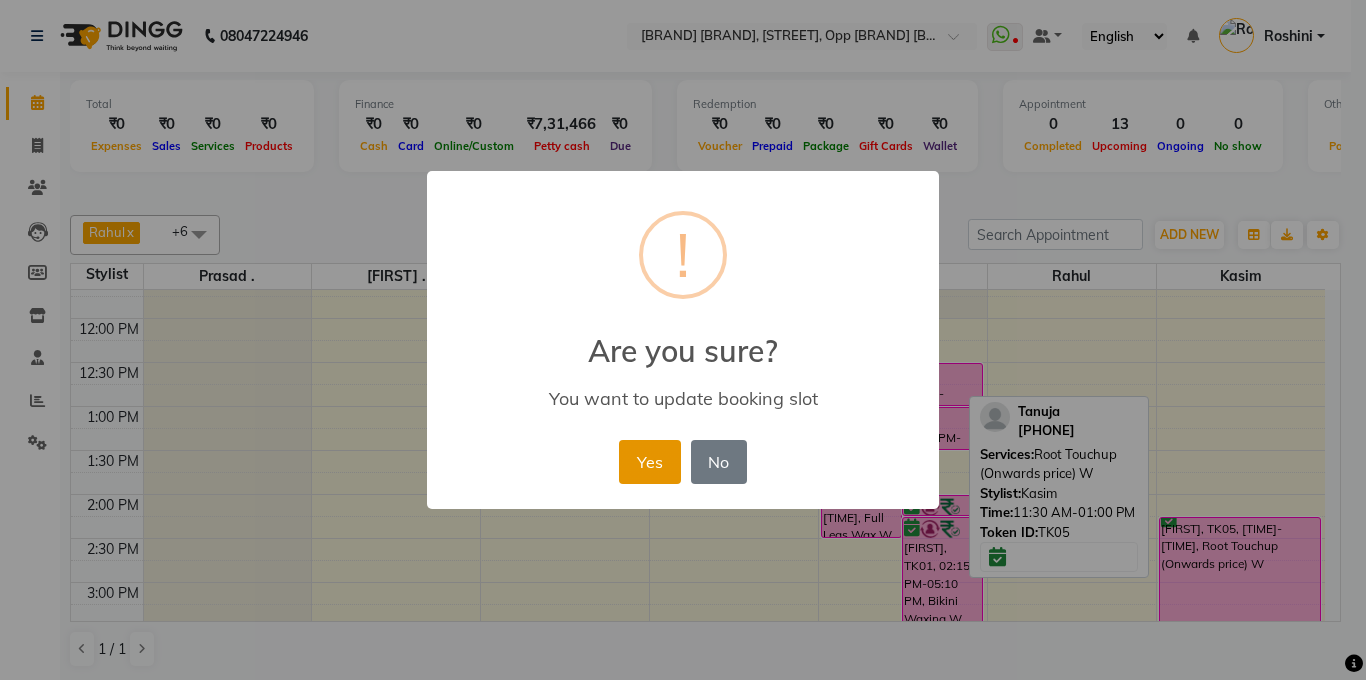 click on "Yes" at bounding box center (649, 462) 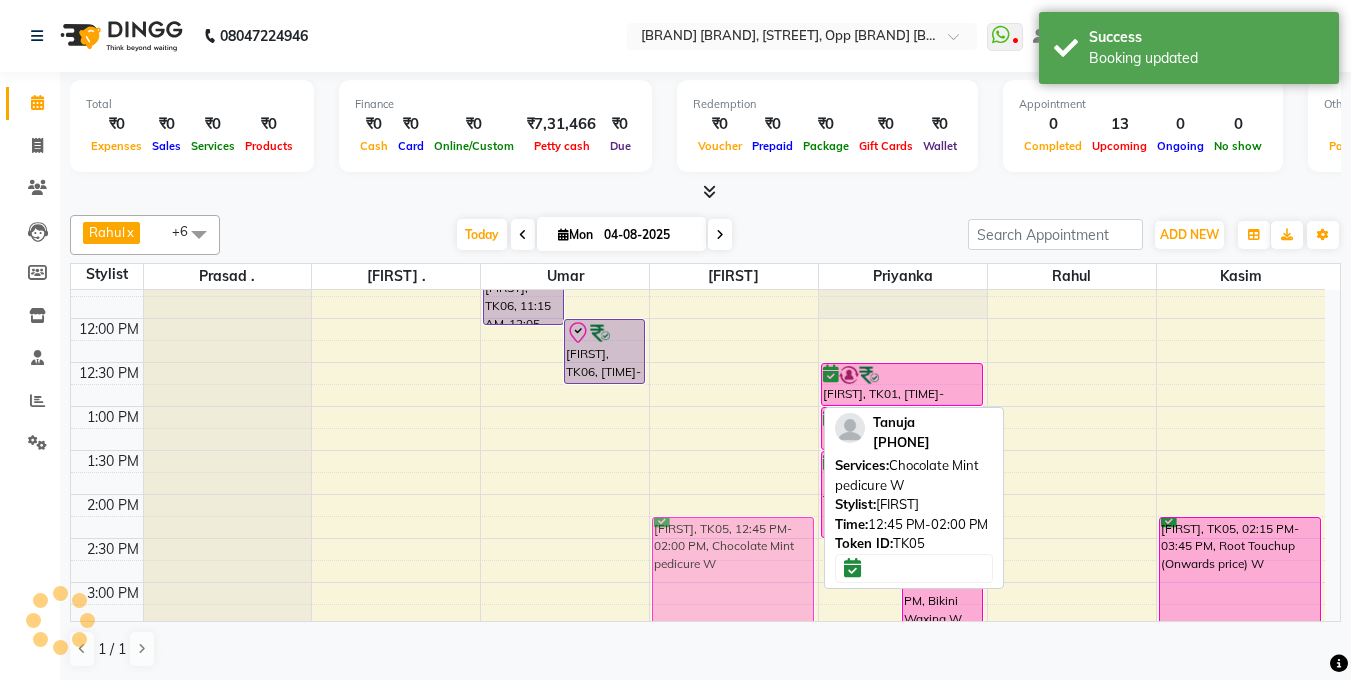 scroll, scrollTop: 242, scrollLeft: 0, axis: vertical 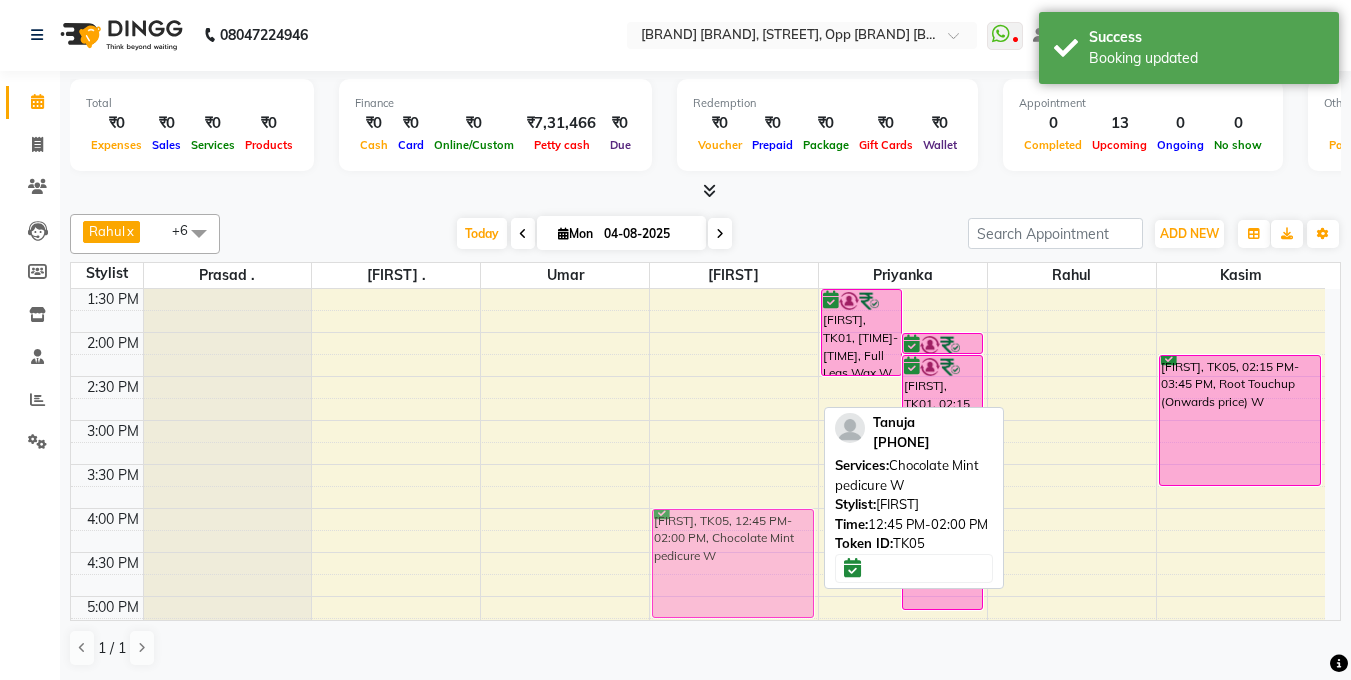 drag, startPoint x: 701, startPoint y: 406, endPoint x: 683, endPoint y: 534, distance: 129.25943 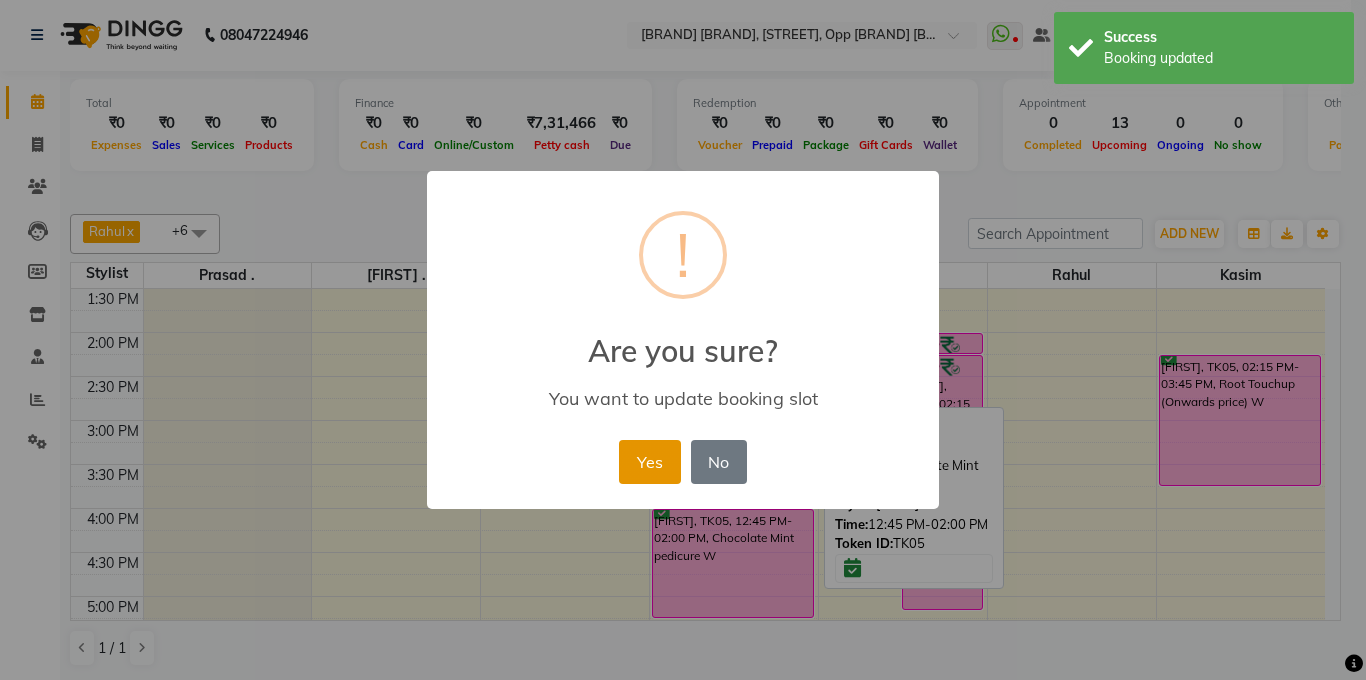 click on "Yes" at bounding box center [649, 462] 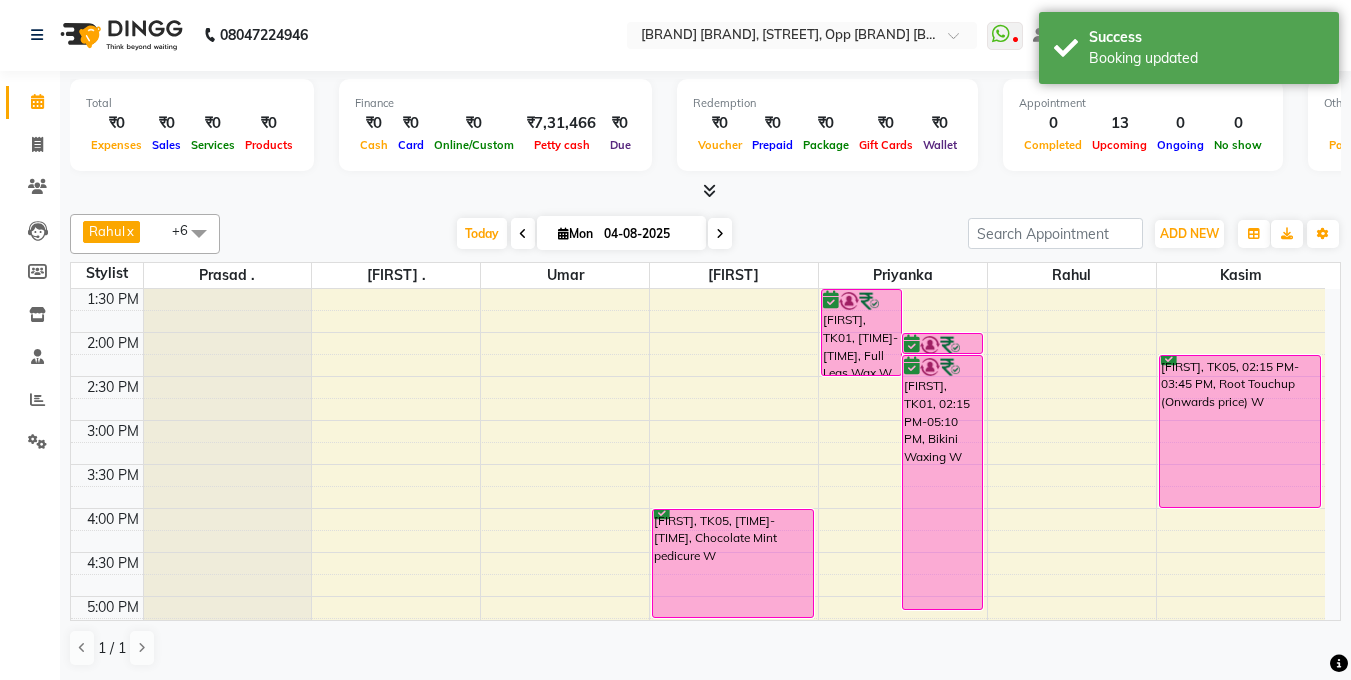 drag, startPoint x: 1204, startPoint y: 484, endPoint x: 1202, endPoint y: 506, distance: 22.090721 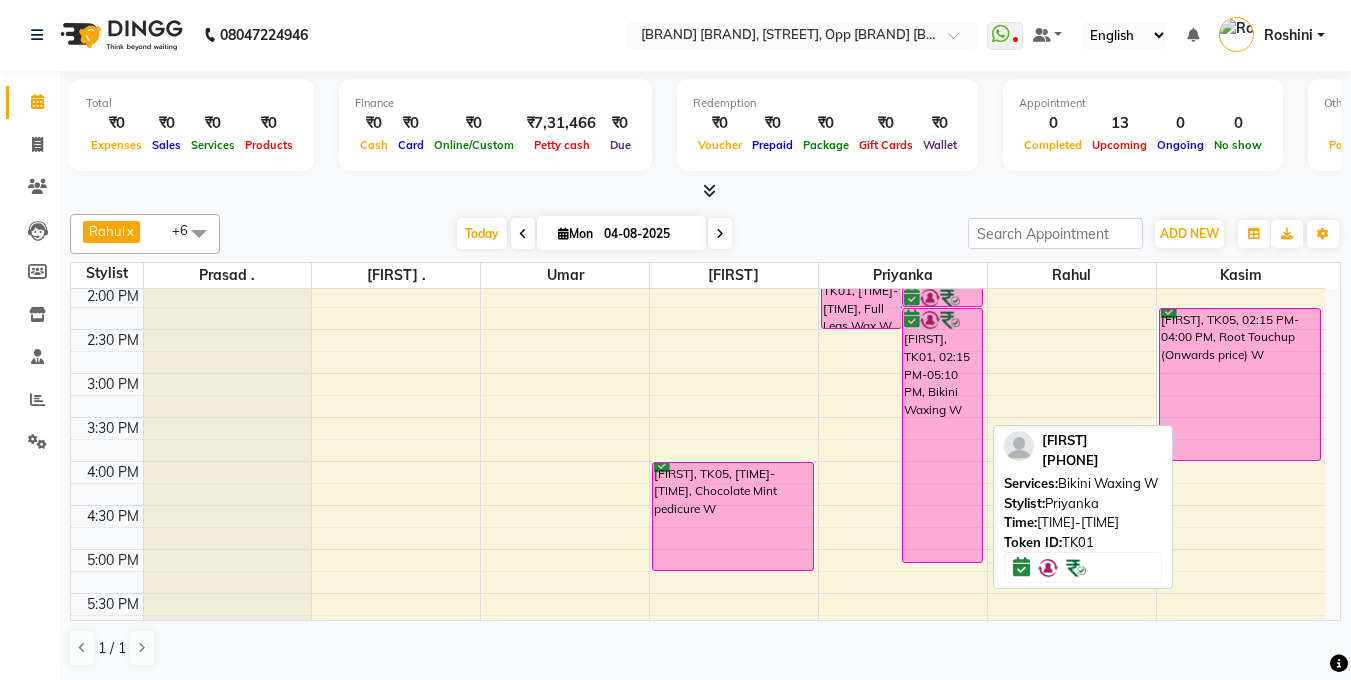 scroll, scrollTop: 450, scrollLeft: 0, axis: vertical 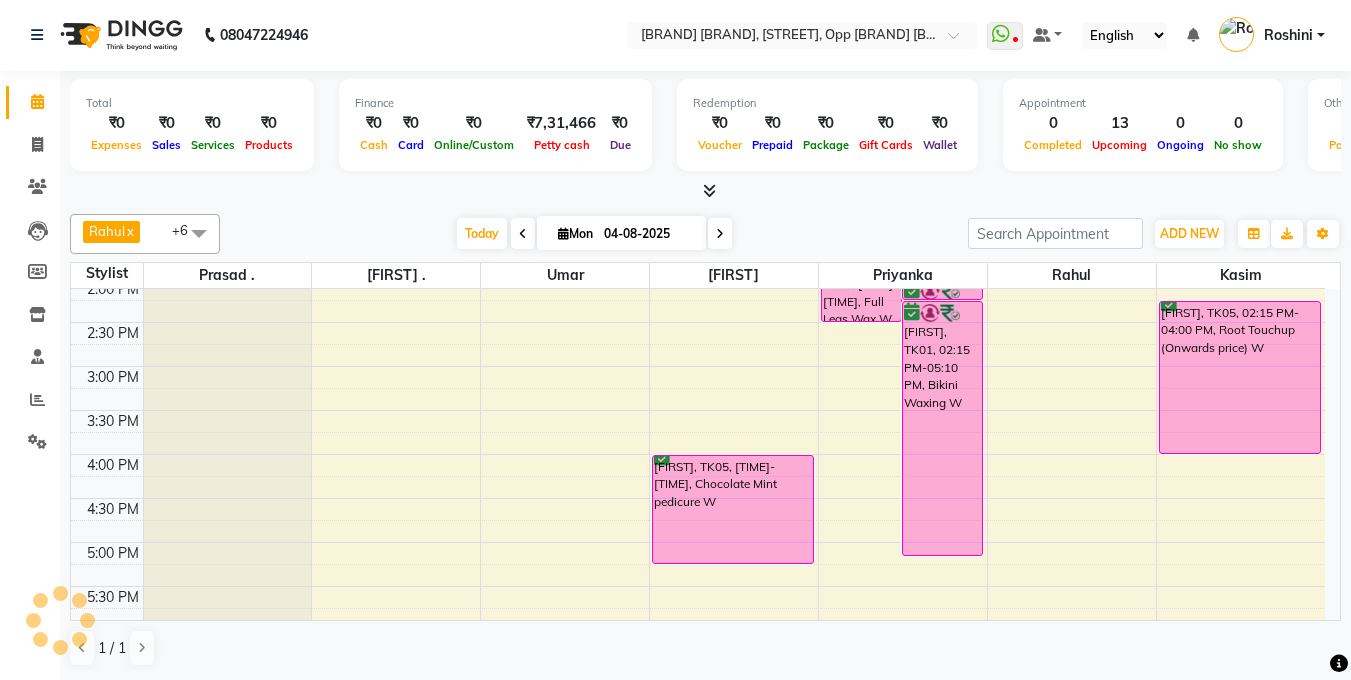 click on "Total  ₹0  Expenses ₹0  Sales ₹0  Services ₹0  Products Finance  ₹0  Cash ₹0  Card ₹0  Online/Custom ₹7,31,466 Petty cash ₹0 Due  Redemption  ₹0 Voucher ₹0 Prepaid ₹0 Package ₹0  Gift Cards ₹0  Wallet  Appointment  0 Completed 13 Upcoming 0 Ongoing 0 No show  Other sales  ₹0  Packages ₹0  Memberships ₹0  Vouchers ₹0  Prepaids ₹0  Gift Cards [FIRST] x [FIRST] x [FIRST] x [FIRST] x [FIRST] . x [FIRST] . x +6 Select All [FIRST] Z [FIRST] [FIRST] [FIRST] . [FIRST] . [FIRST] [FIRST] [FIRST] [FIRST] [FIRST] [FIRST] [FIRST] Today Mon 04-08-2025 Toggle Dropdown Add Appointment Add Invoice Add Attendance Add Client Add Transaction Toggle Dropdown Add Appointment Add Invoice Add Attendance Add Client ADD NEW Toggle Dropdown Add Appointment Add Invoice Add Attendance Add Client Add Transaction [FIRST] x [FIRST] x [FIRST] x [FIRST] x [FIRST] . x [FIRST] . x +6 Select All [FIRST] Z [FIRST] [FIRST] [FIRST] . [FIRST] . [FIRST] [FIRST] [FIRST] [FIRST] [FIRST] [FIRST] [FIRST]" 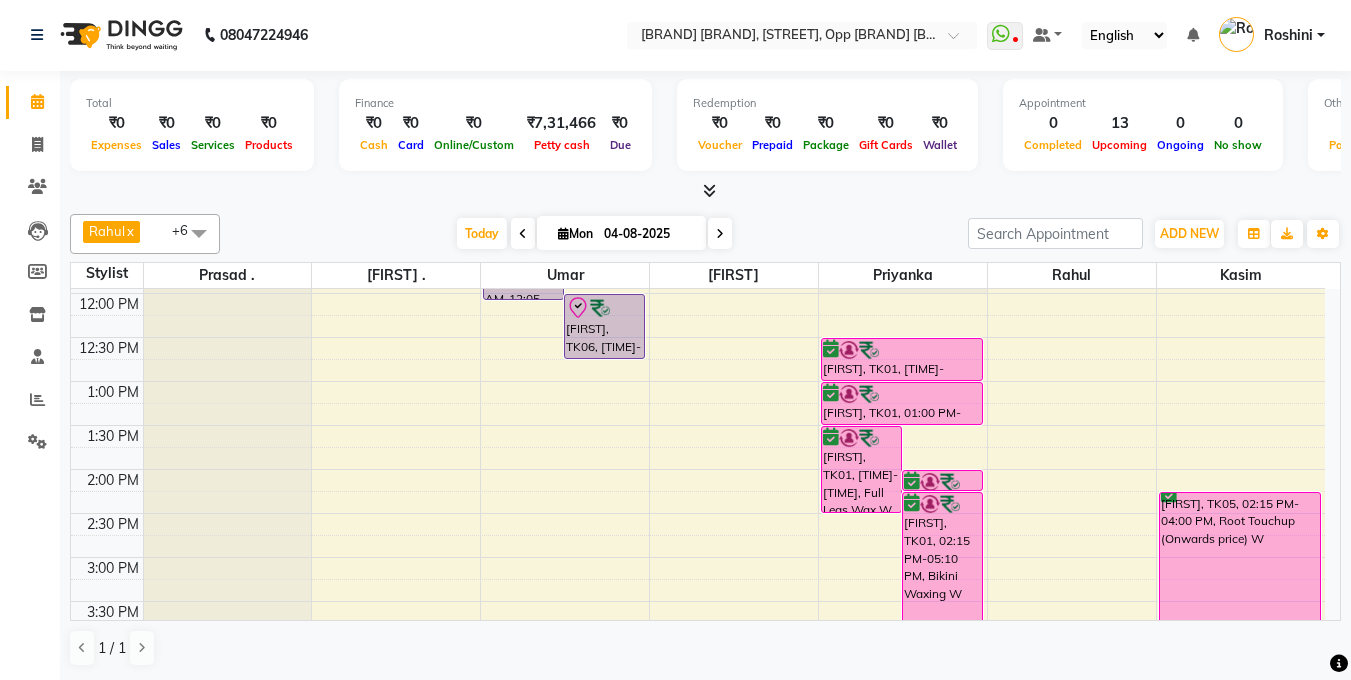 scroll, scrollTop: 263, scrollLeft: 0, axis: vertical 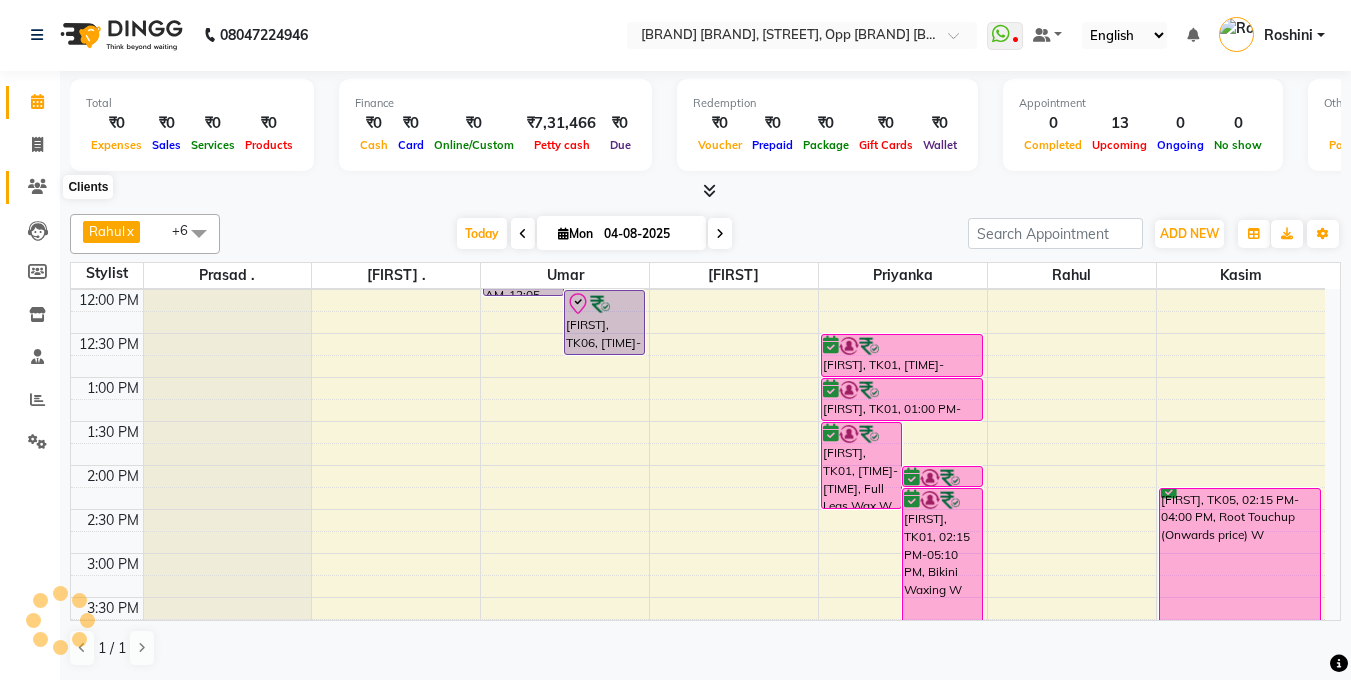 click 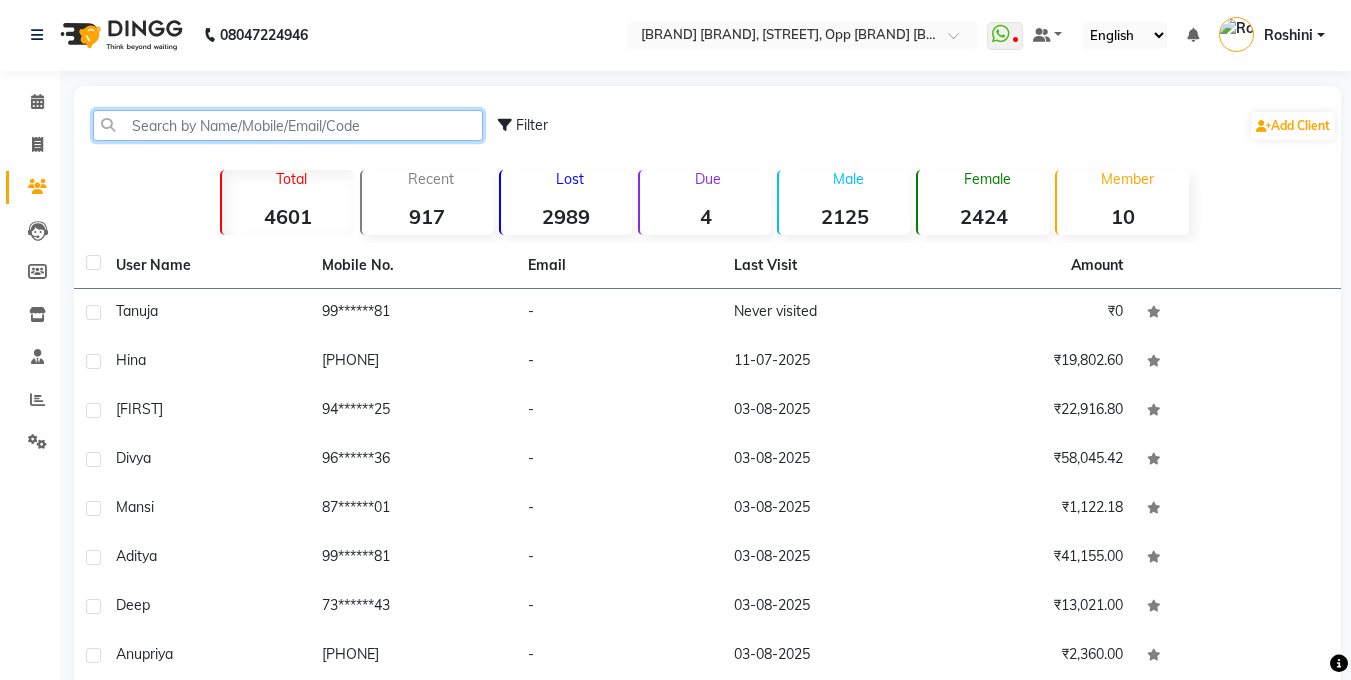 click 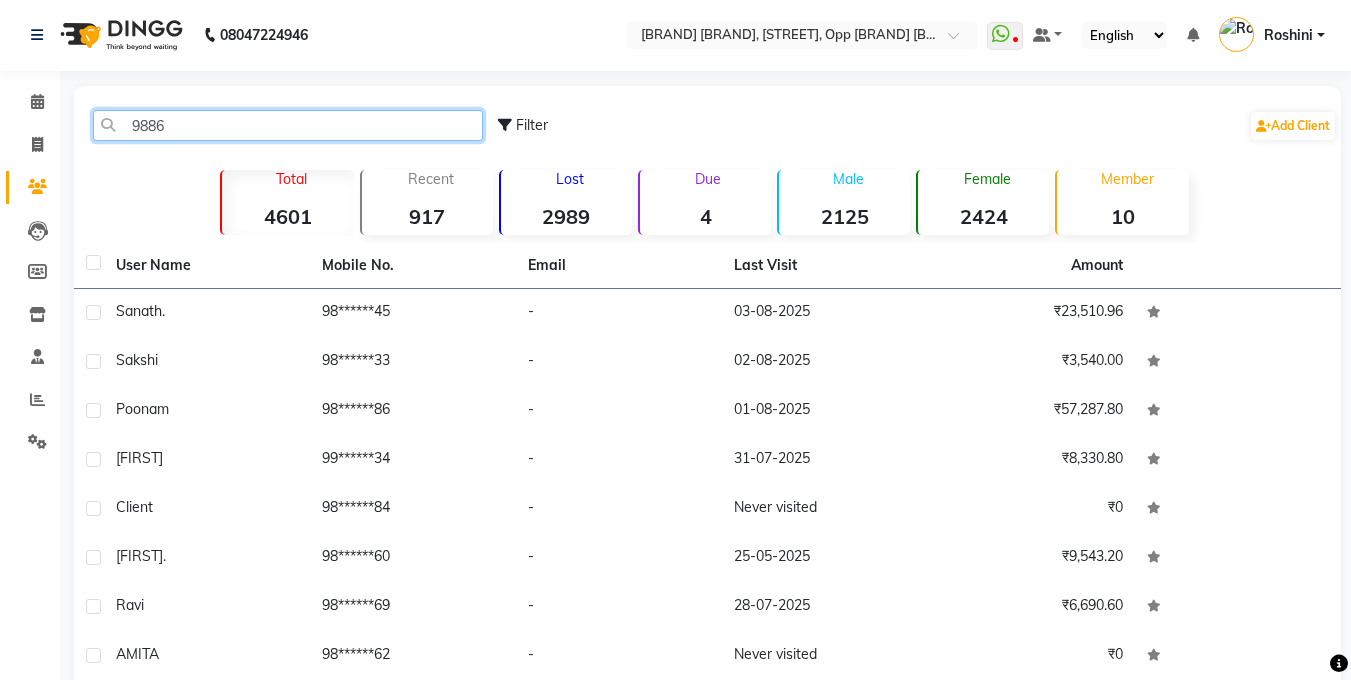 type on "98861" 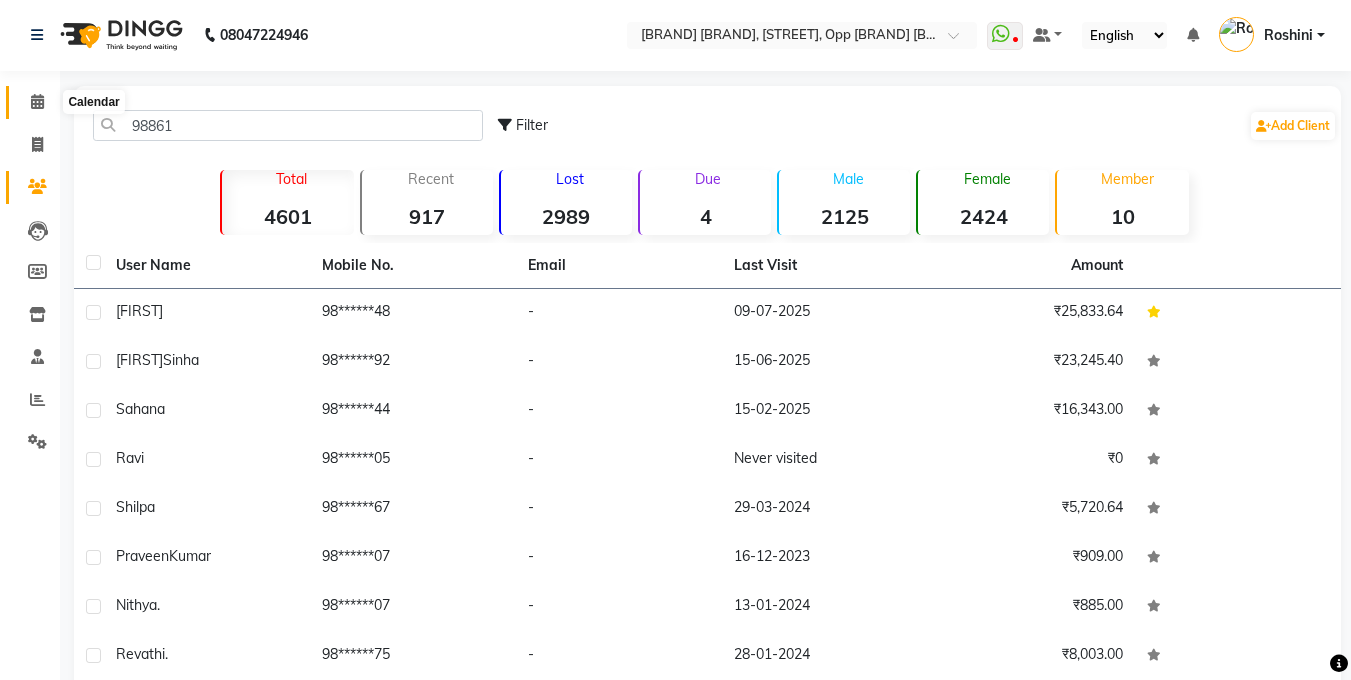 click 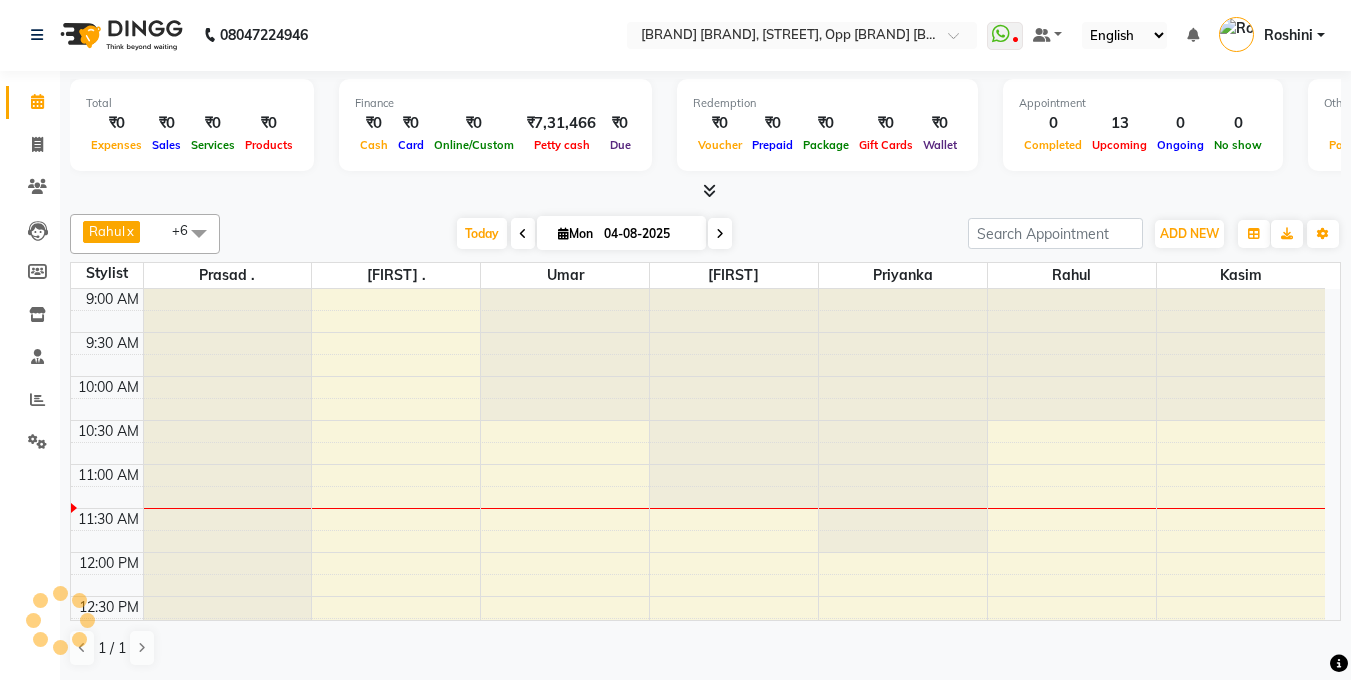 scroll, scrollTop: 0, scrollLeft: 0, axis: both 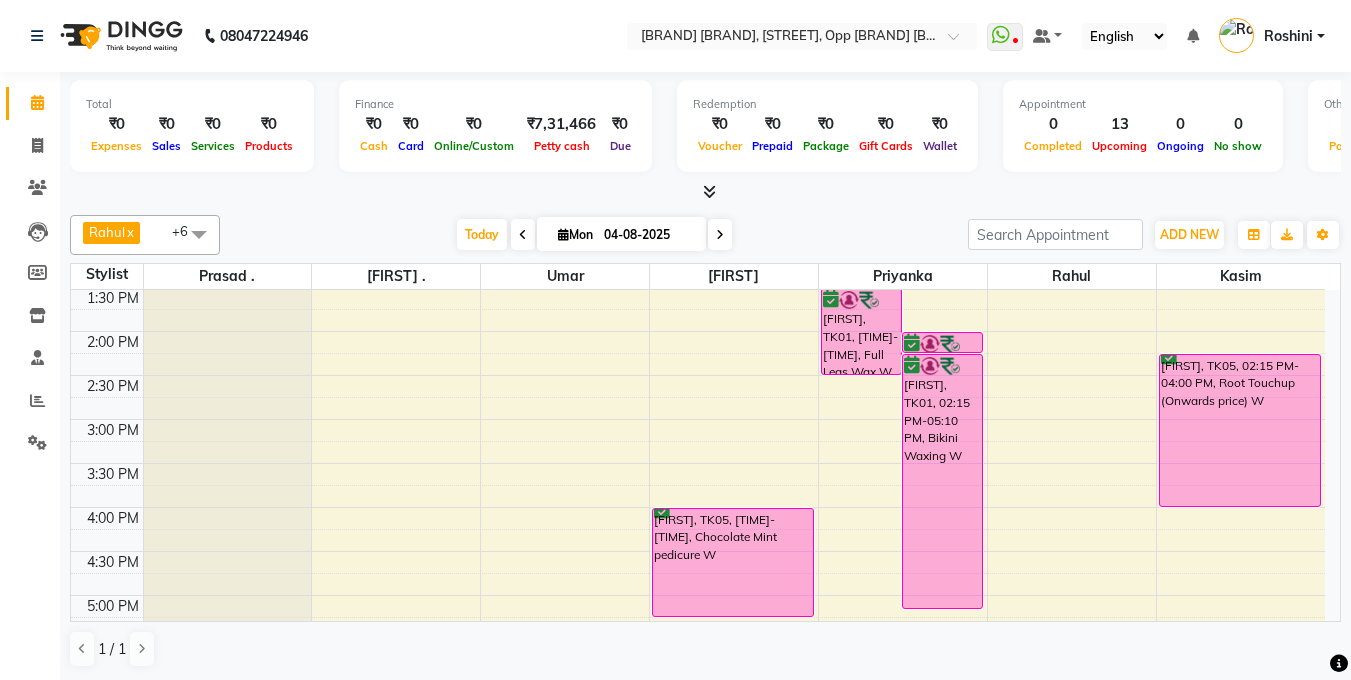 click at bounding box center [199, 234] 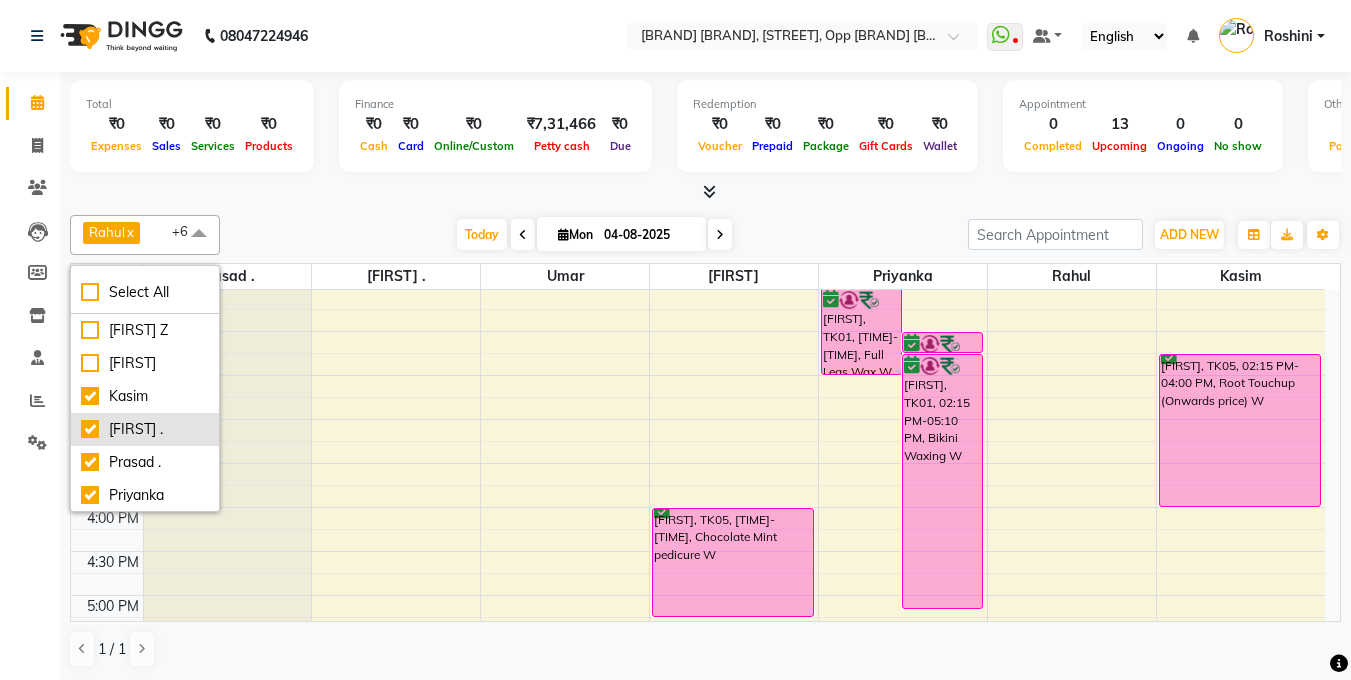 click on "[FIRST] ." at bounding box center (145, 429) 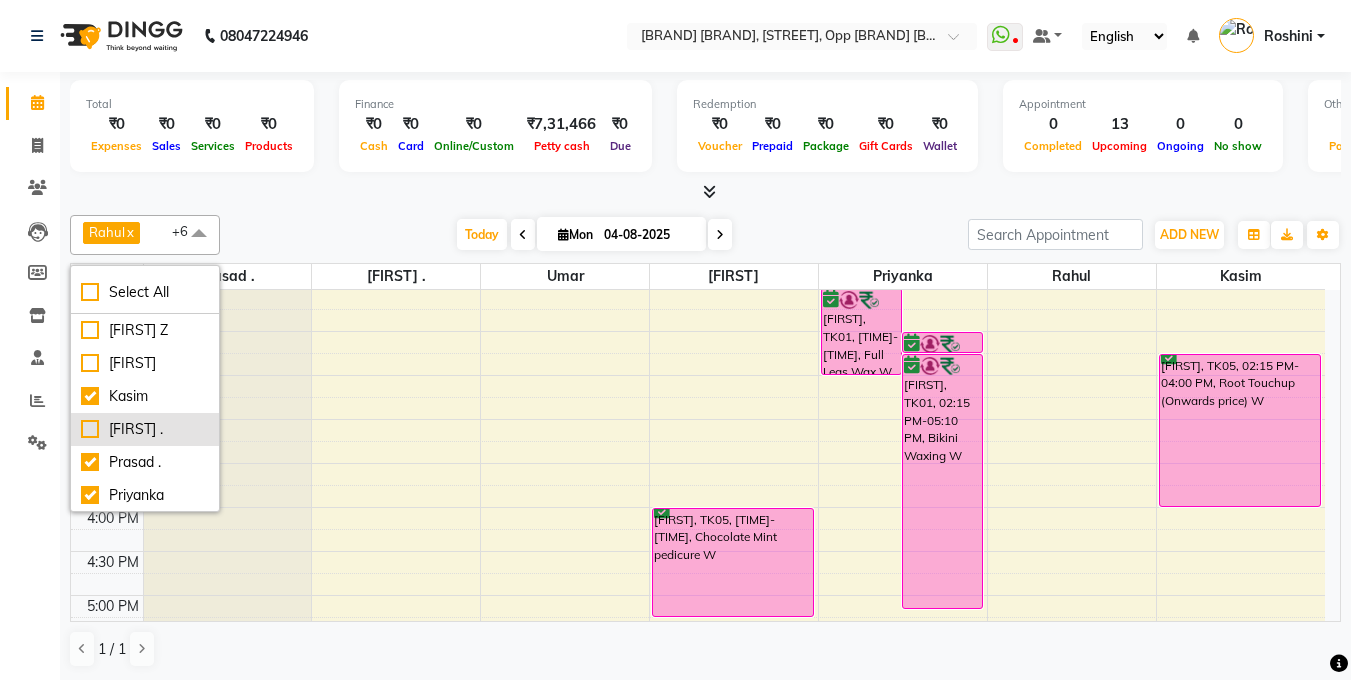 checkbox on "false" 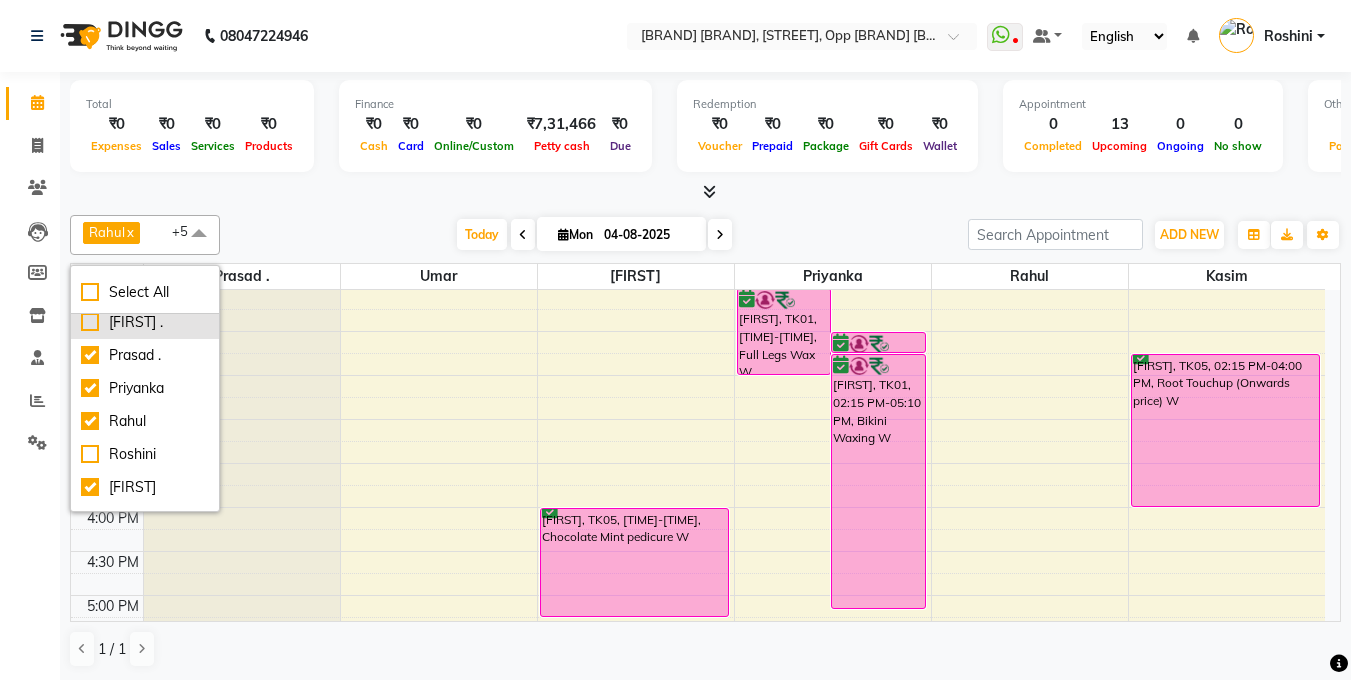 scroll, scrollTop: 108, scrollLeft: 0, axis: vertical 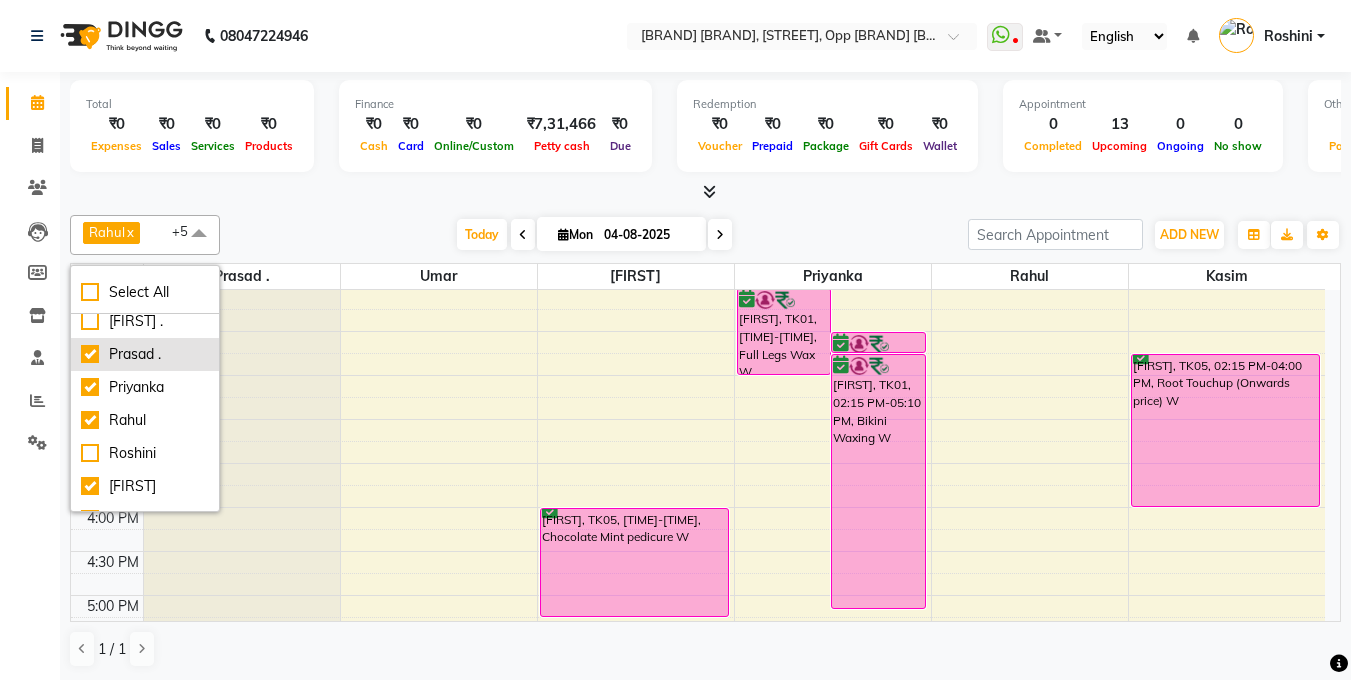 click on "Prasad ." at bounding box center [145, 354] 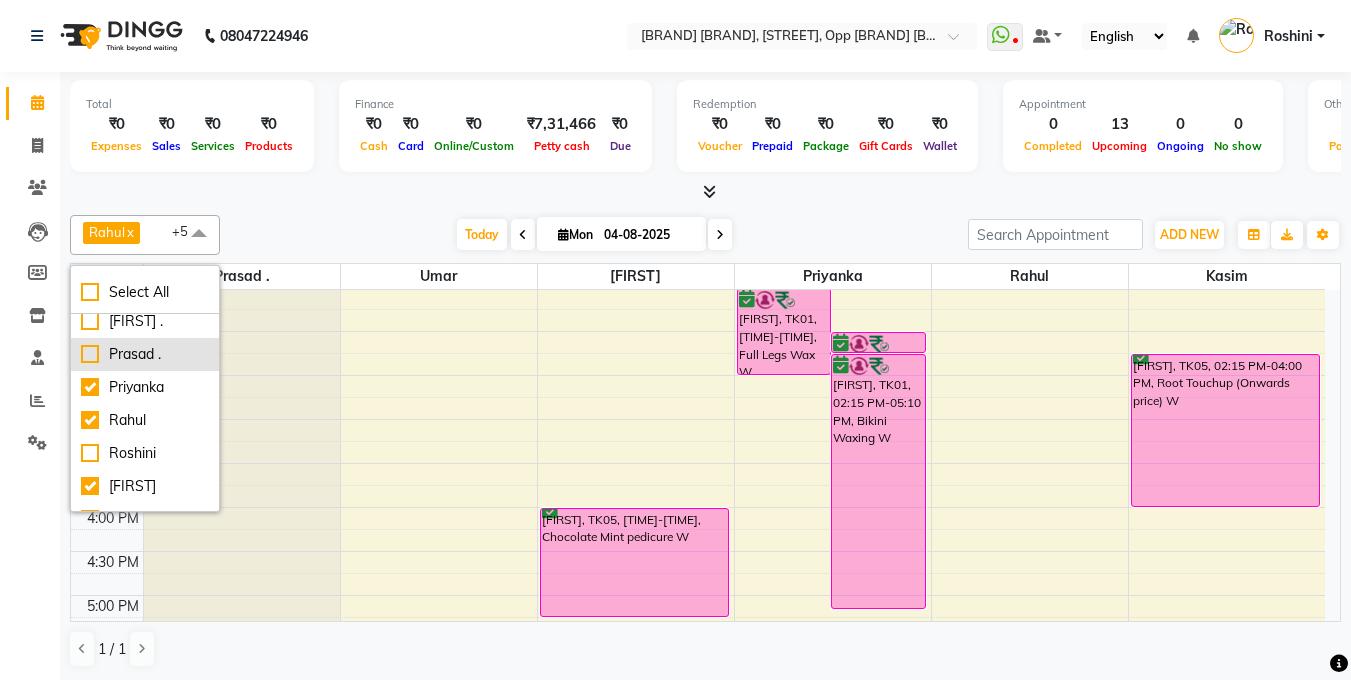 checkbox on "false" 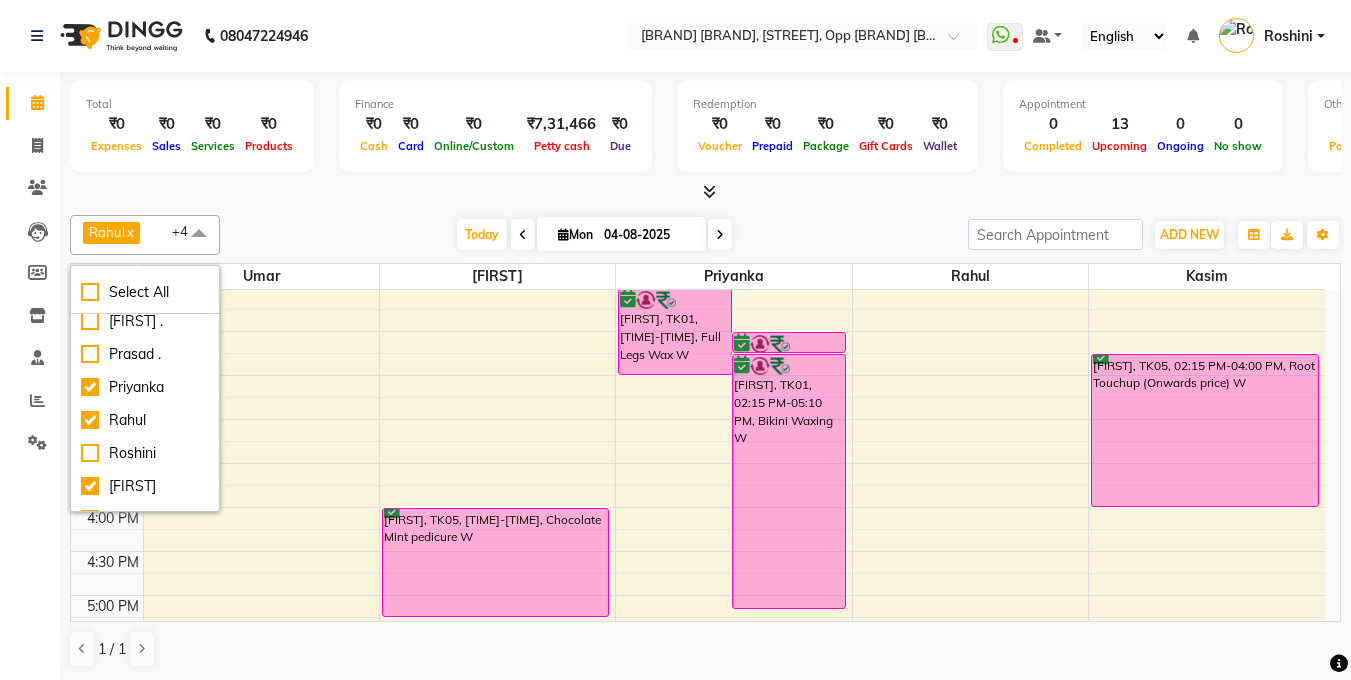 click on "[FIRST] x [FIRST] x [FIRST] x [FIRST] x [FIRST] x +4 Select All [FIRST] Z [FIRST] [FIRST] [FIRST] . [FIRST] . [FIRST] [FIRST] [FIRST] [FIRST] [FIRST] [FIRST] [FIRST] [FIRST] [FIRST] Today Mon 04-08-2025 Toggle Dropdown Add Appointment Add Invoice Add Attendance Add Client Add Transaction Toggle Dropdown Add Appointment Add Invoice Add Attendance Add Client ADD NEW Toggle Dropdown Add Appointment Add Invoice Add Attendance Add Client Add Transaction [FIRST] x [FIRST] x [FIRST] x [FIRST] x [FIRST] x +4 Select All [FIRST] Z [FIRST] [FIRST] [FIRST] . [FIRST] . [FIRST] [FIRST] [FIRST] [FIRST] [FIRST] [FIRST] [FIRST] [FIRST] [FIRST] Group By Staff View Room View View as Vertical Vertical - Week View Horizontal Horizontal - Week View List Toggle Dropdown Calendar Settings Manage Tags Arrange Stylists Reset Stylists Full Screen Show Available Stylist Appointment Form Zoom 100% Staff/Room Display Count 13 Stylist [FIRST] [FIRST] [FIRST] [FIRST] [FIRST] 9:00 AM 9:30 AM 10:00 AM 10:30 AM 11:00 AM 11:30 AM 12:00 PM 12:30 PM 1:00 PM 1:30 PM" 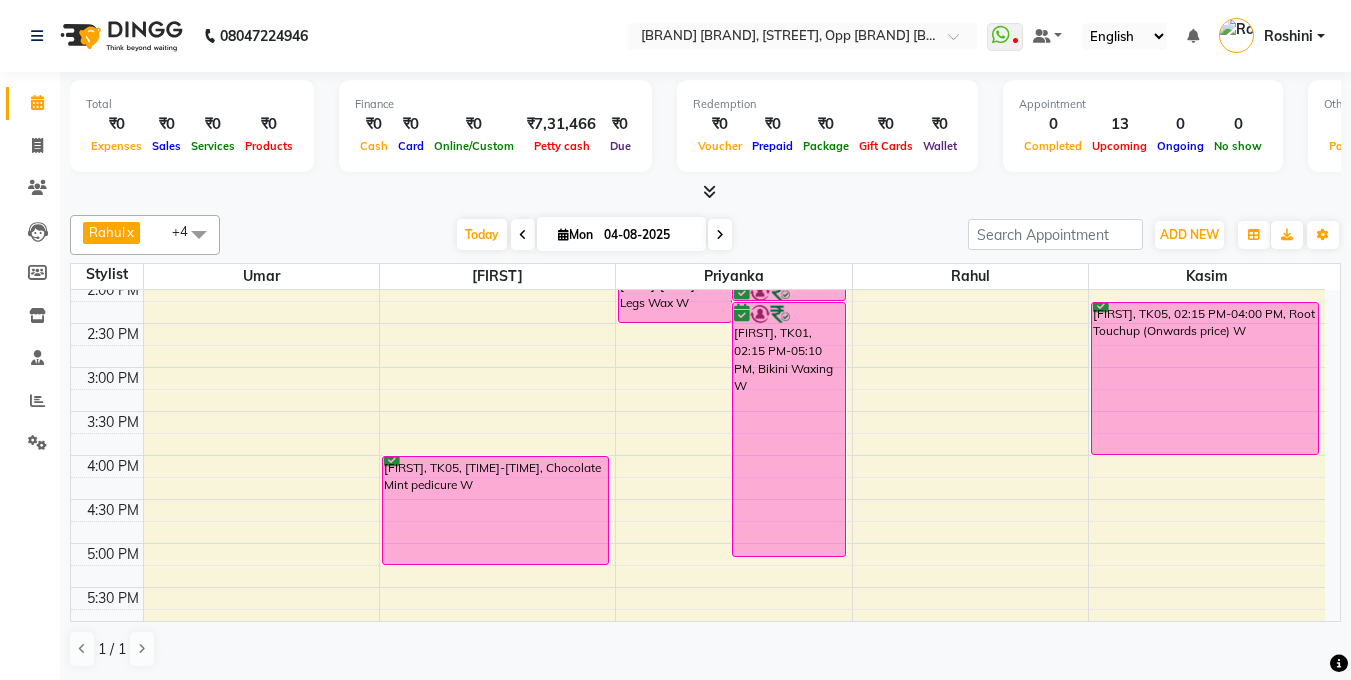 scroll, scrollTop: 441, scrollLeft: 0, axis: vertical 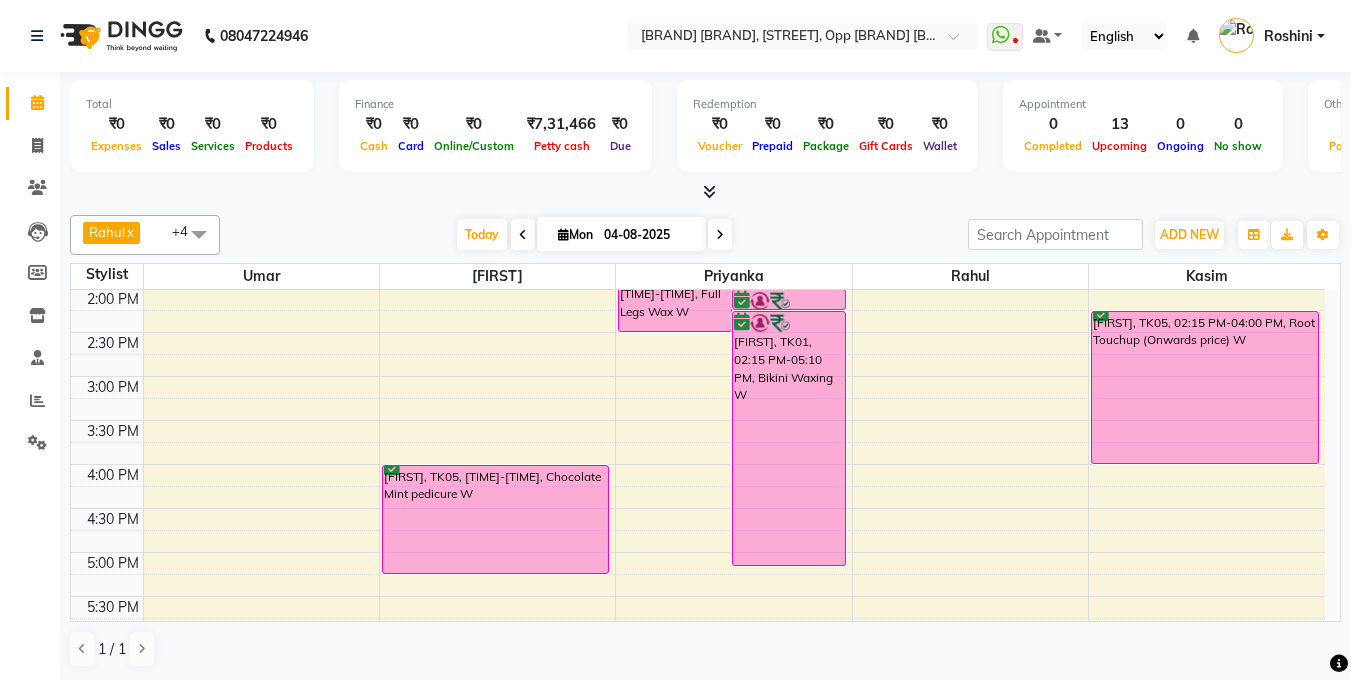 click on "[FIRST], TK06, [TIME]-[TIME], Stylist M
[FIRST], TK06, [TIME]-[TIME], Beard Shape-Up M     [FIRST], TK05, [TIME]-[TIME], Chocolate Mint pedicure W     [FIRST], TK01, [TIME]-[TIME], Full Legs Wax W     [FIRST], TK01, [TIME]-[TIME], Eyebrows Threading W     [FIRST], TK01, [TIME]-[TIME], Bikini Waxing W     [FIRST], TK01, [TIME]-[TIME], Full Arms Wax W     [FIRST], TK01, [TIME]-[TIME], Underarms Wax W     [FIRST], TK02, [TIME]-[TIME], Eyebrows Threading W     [FIRST], TK03, [TIME]-[TIME], Nail art W (per finger)     [FIRST], TK04, [TIME]-[TIME], Top Stylist M     [FIRST], TK04, [TIME]-[TIME], Beard Shape-Up M     [FIRST], TK05, [TIME]-[TIME], Root Touchup (Onwards price) W" at bounding box center (698, 420) 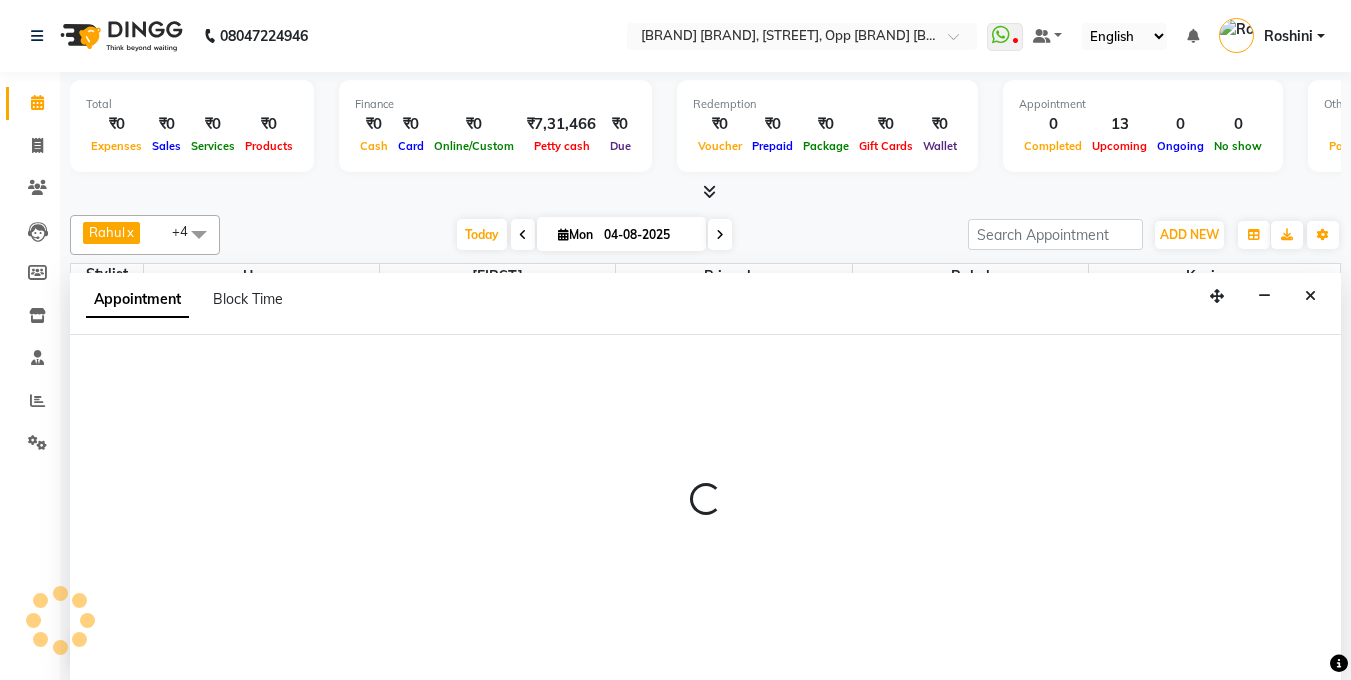 scroll, scrollTop: 1, scrollLeft: 0, axis: vertical 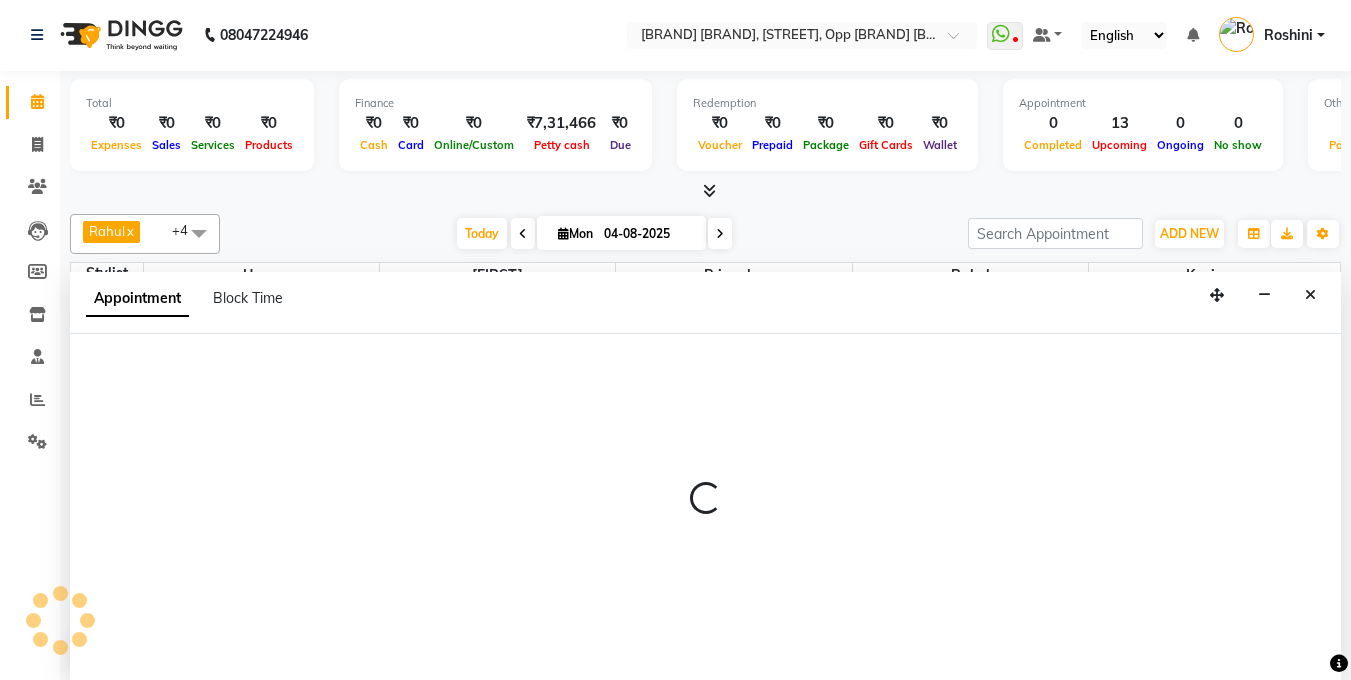 click at bounding box center (705, 507) 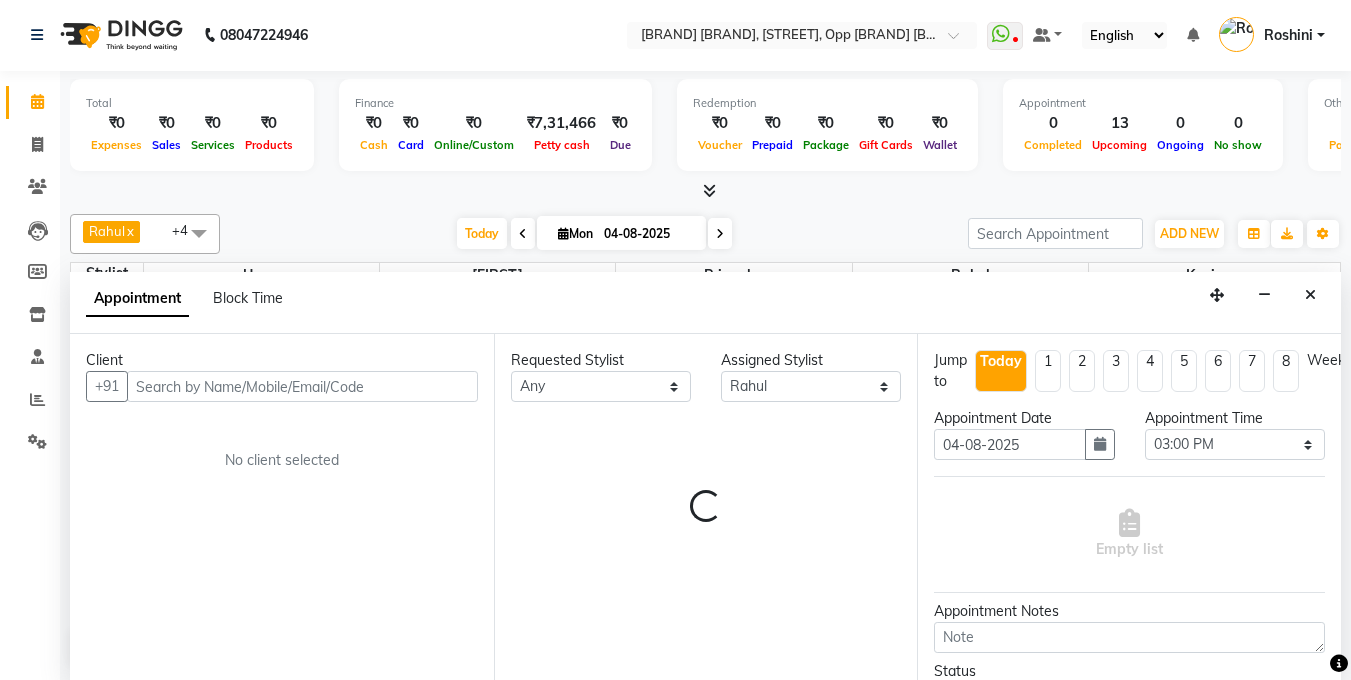 click at bounding box center [302, 386] 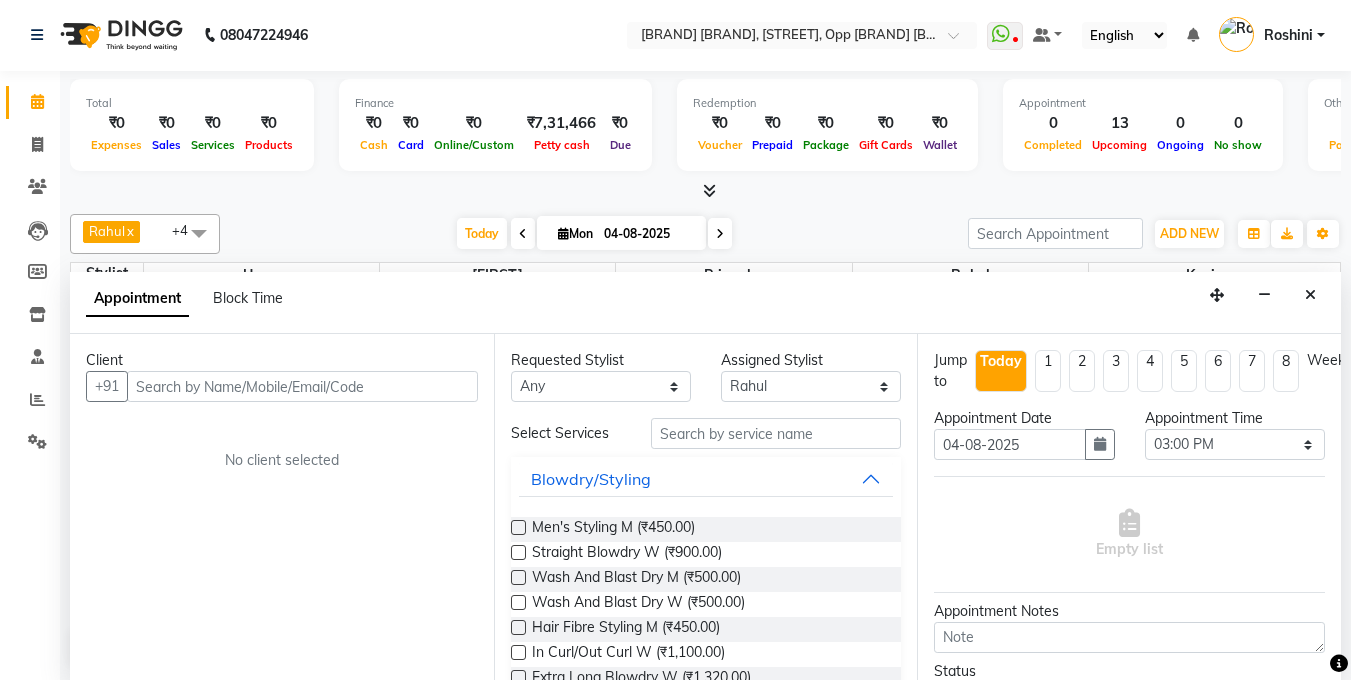 click at bounding box center [302, 386] 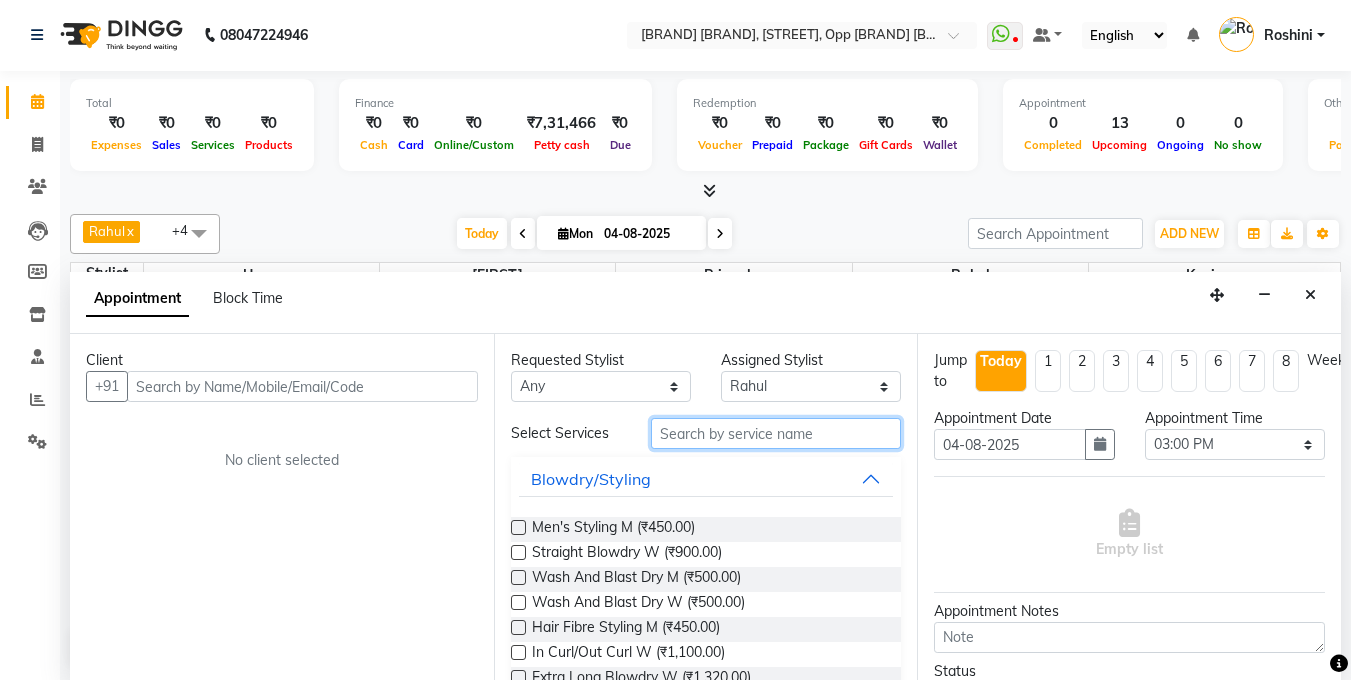 click at bounding box center (776, 433) 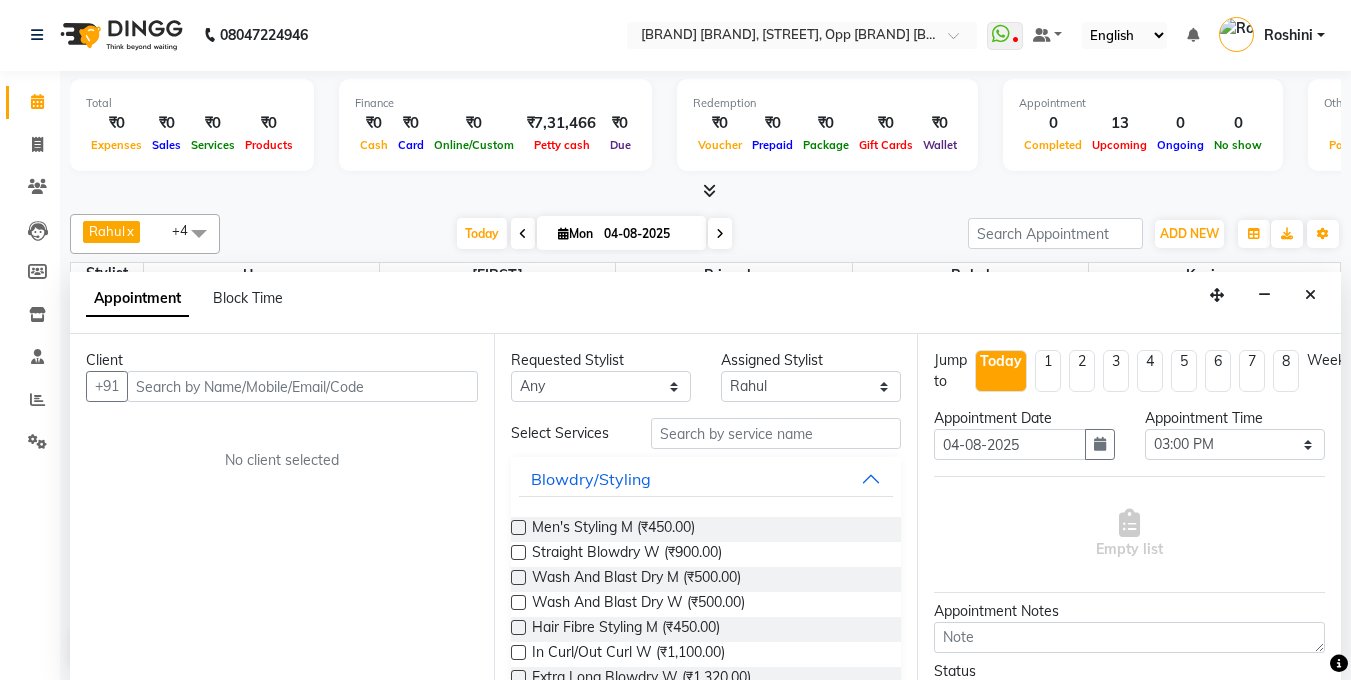 click on "Select Services    Blowdry/Styling Men's Styling M (₹450.00) Straight Blowdry W (₹900.00) Wash And Blast Dry M (₹500.00) Wash And Blast Dry W (₹500.00) Hair Fibre Styling M (₹450.00) In Curl/Out Curl W (₹1,100.00) Extra Long Blowdry W (₹1,320.00)    BOTOX    Combo    Facial    HAIR SPA    Ironing    Cysteine/KERATIN    Manicure    Mens Haircut    Nails    Pedicure    Reflexologies    Shave    STRAIGHTENING/RELAXING/ SMOOTHENING/REBONDING    Threading    Waxing    Tonging    Makeup    Detan    Womens Haircut    Wella Plex add on    Reflexologies add on    Detan add on    Pedicure add on    Manicure add on    Blowdry/Styling Add on    Colour basic    Colour add on    Colour Adv    HAIR SPA add on    Mehendi    LZ Blowdry/Styling    LZ BOTOX    LZ Facial    LZ HAIR SPA    LZ Ironing    LZ Cysteine/KERATIN    LZ Manicure    LZ Mens Haircut    LZ Nails    LZ Pedicure    LZ Reflexologies    LZ Shave    LZ STRAIGHTENING/RELAXING/ SMOOTHENING/REBONDING    LZ Threading    LZ Waxing Brazilian" at bounding box center [706, 1973] 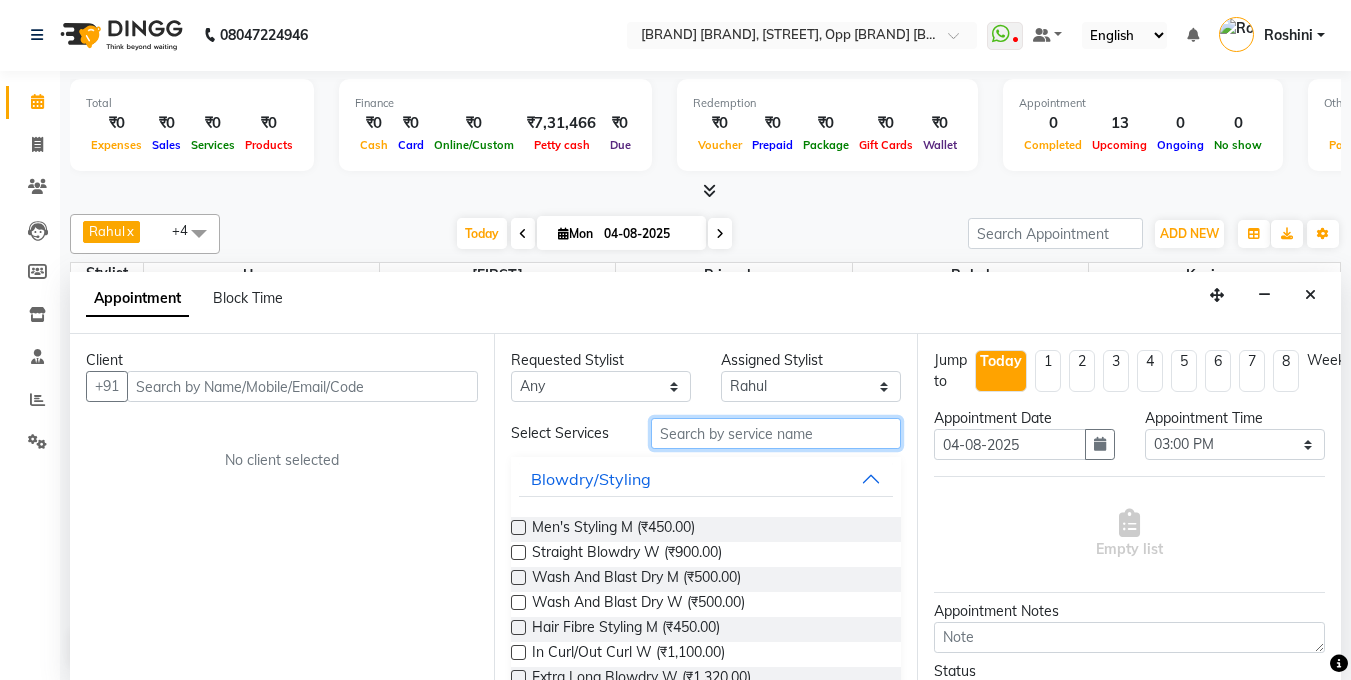 click at bounding box center (776, 433) 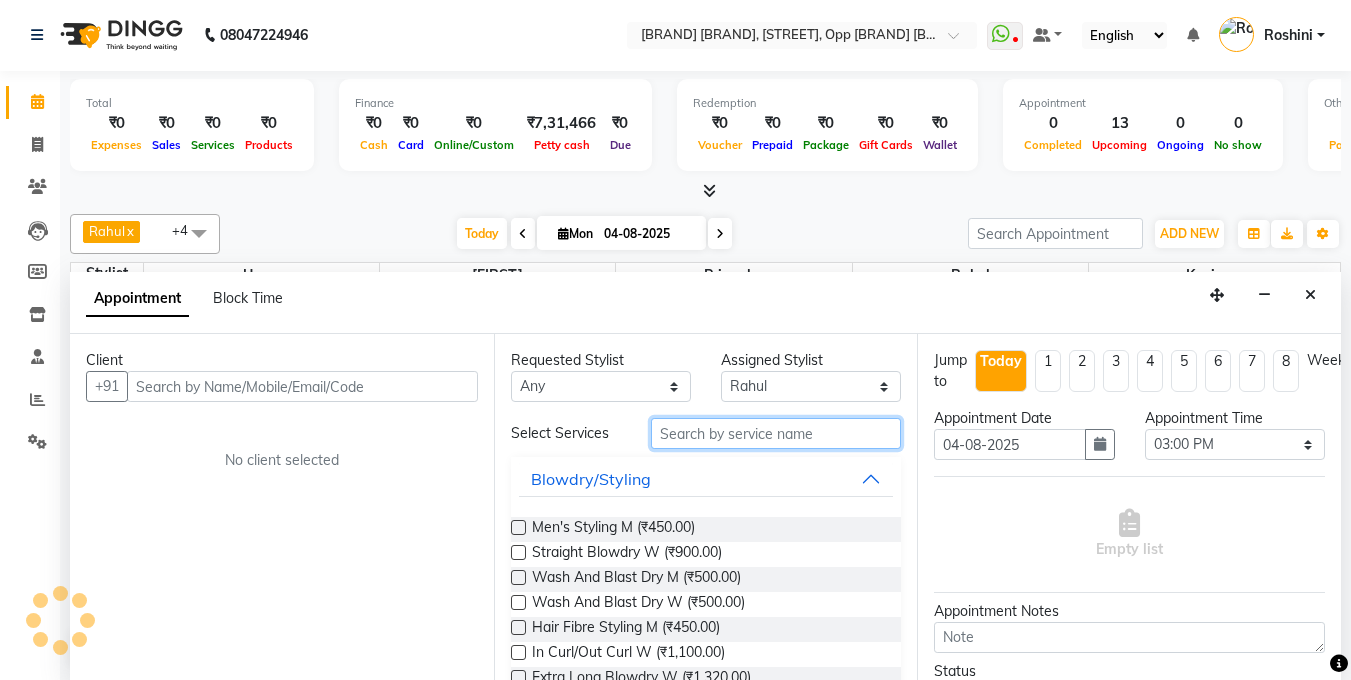 click at bounding box center [776, 433] 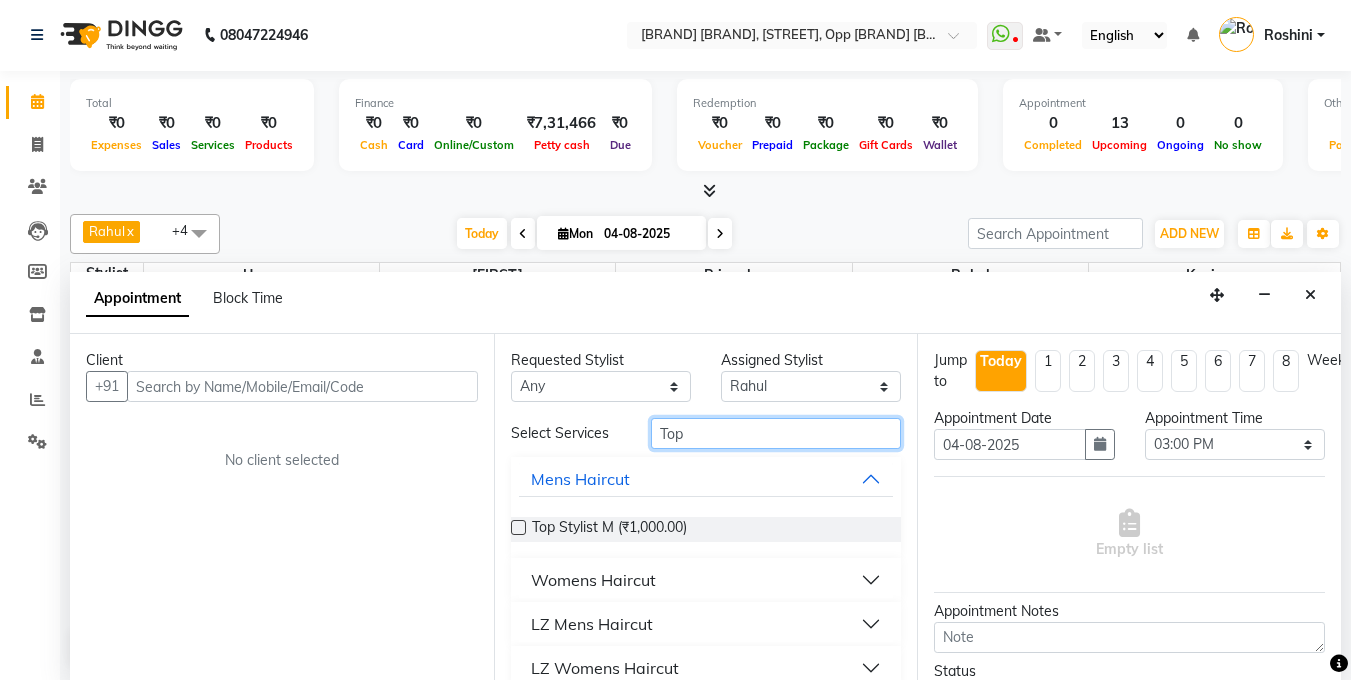 type on "Top" 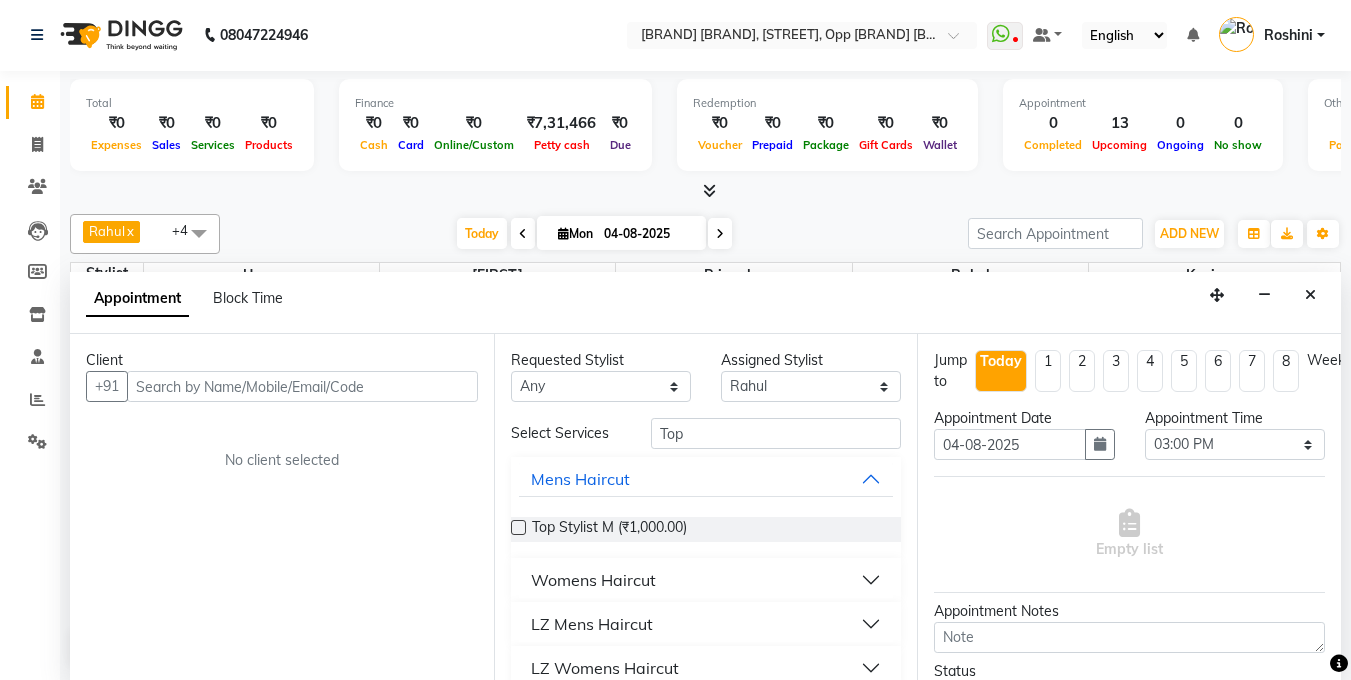click on "Womens Haircut" at bounding box center [593, 580] 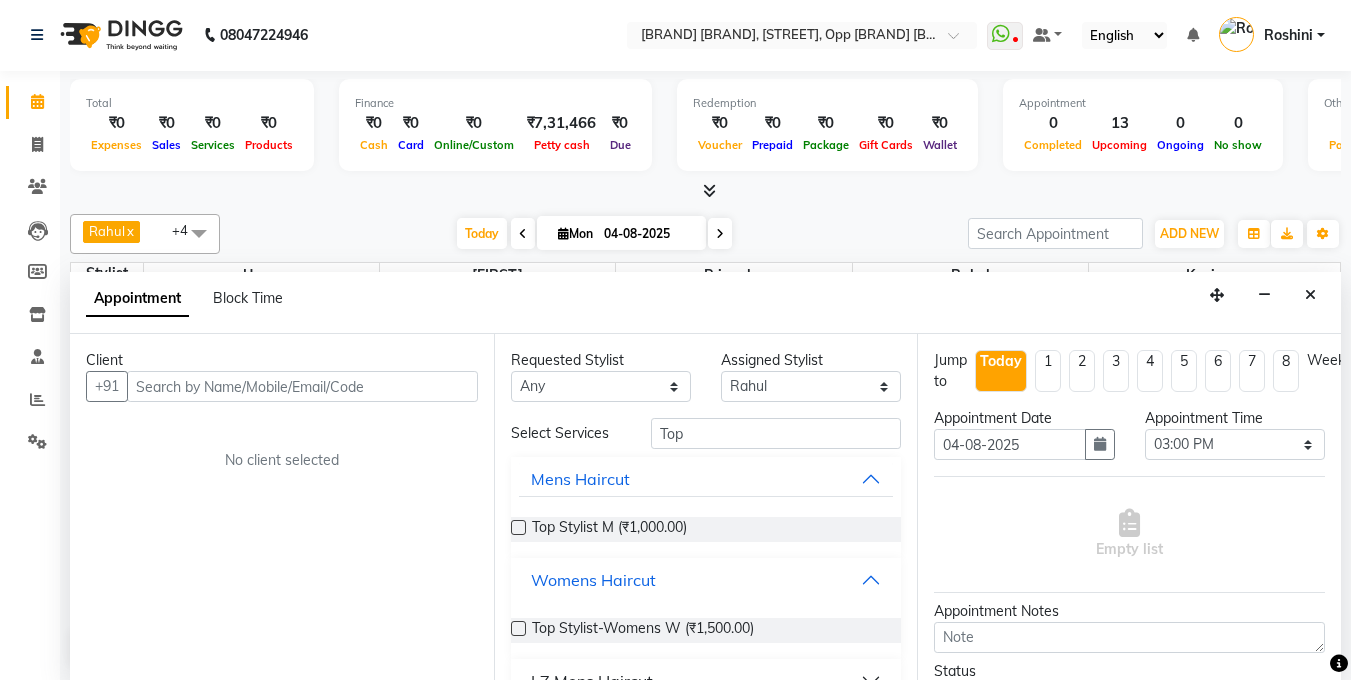 scroll, scrollTop: 82, scrollLeft: 0, axis: vertical 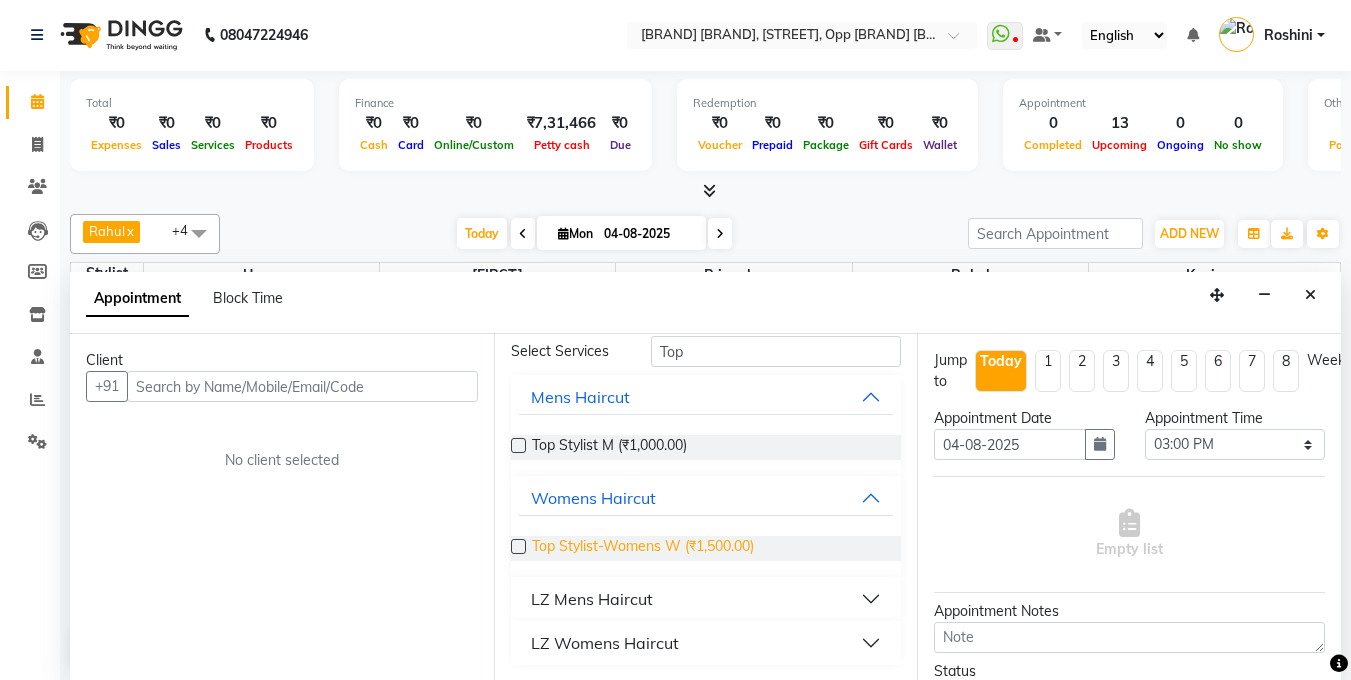 click on "Top Stylist-Womens W (₹1,500.00)" at bounding box center [643, 548] 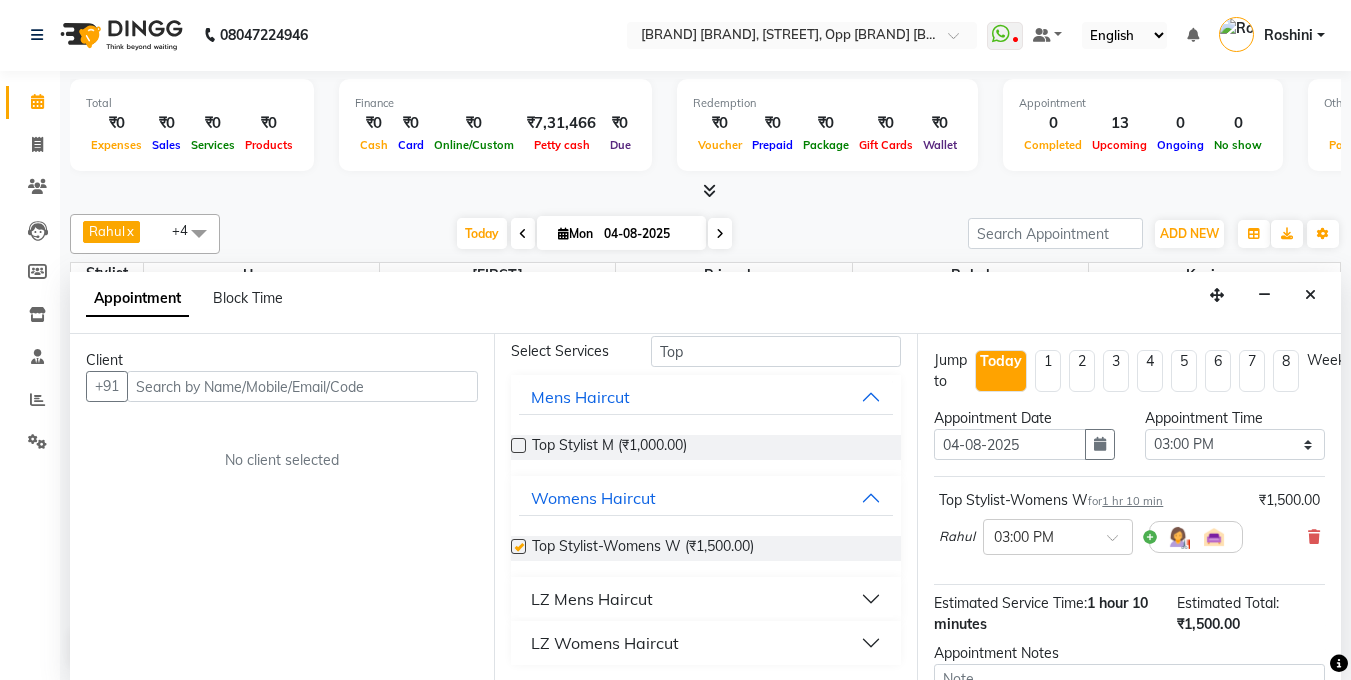 checkbox on "false" 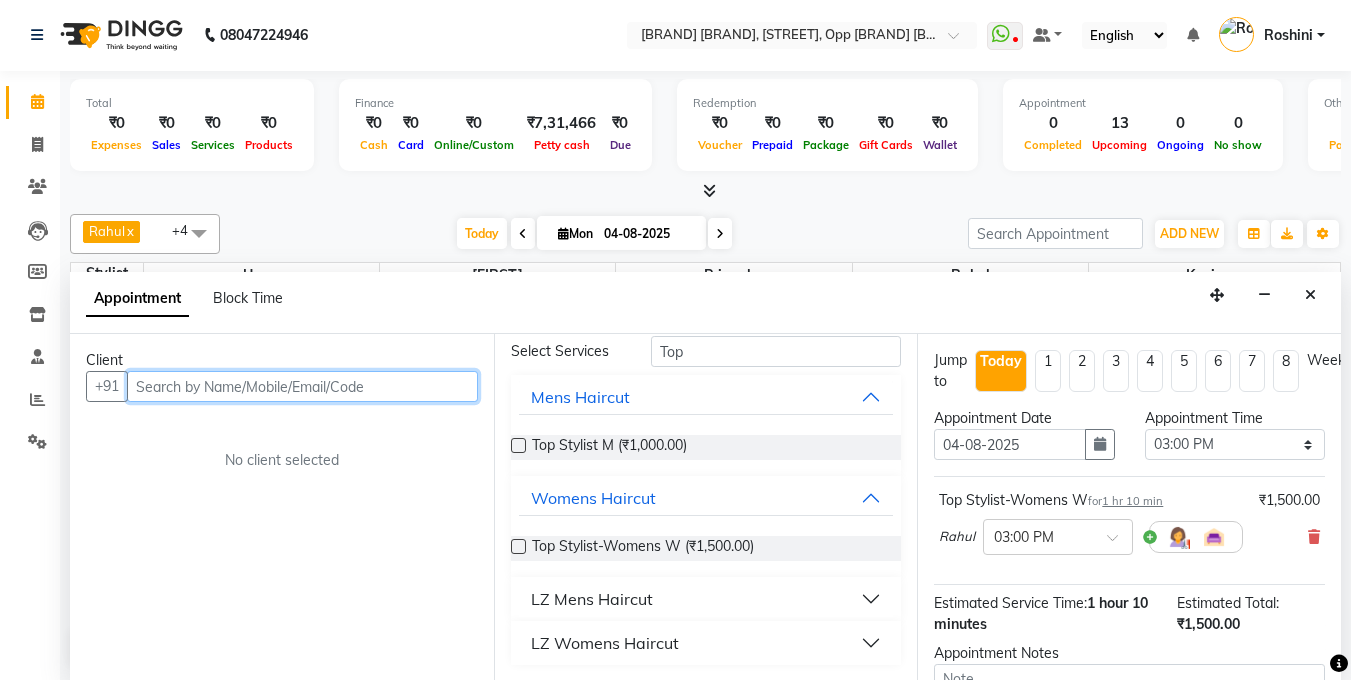 click at bounding box center [302, 386] 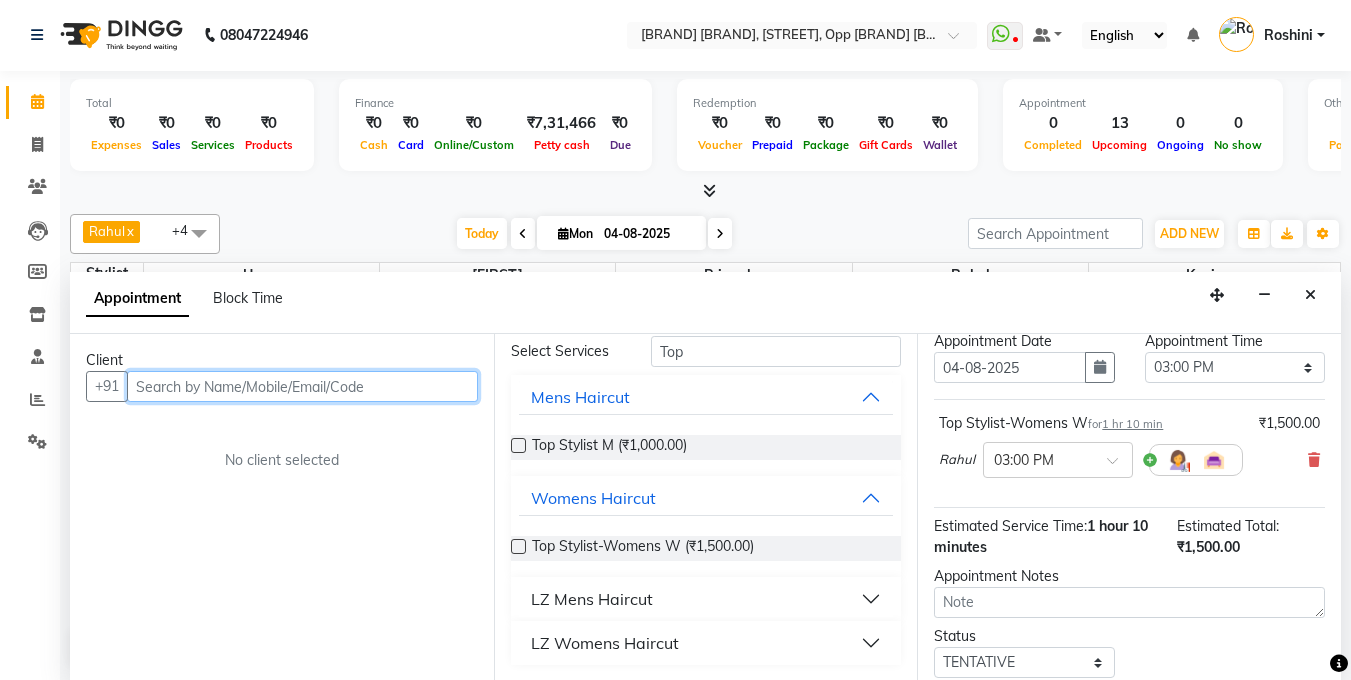 scroll, scrollTop: 218, scrollLeft: 0, axis: vertical 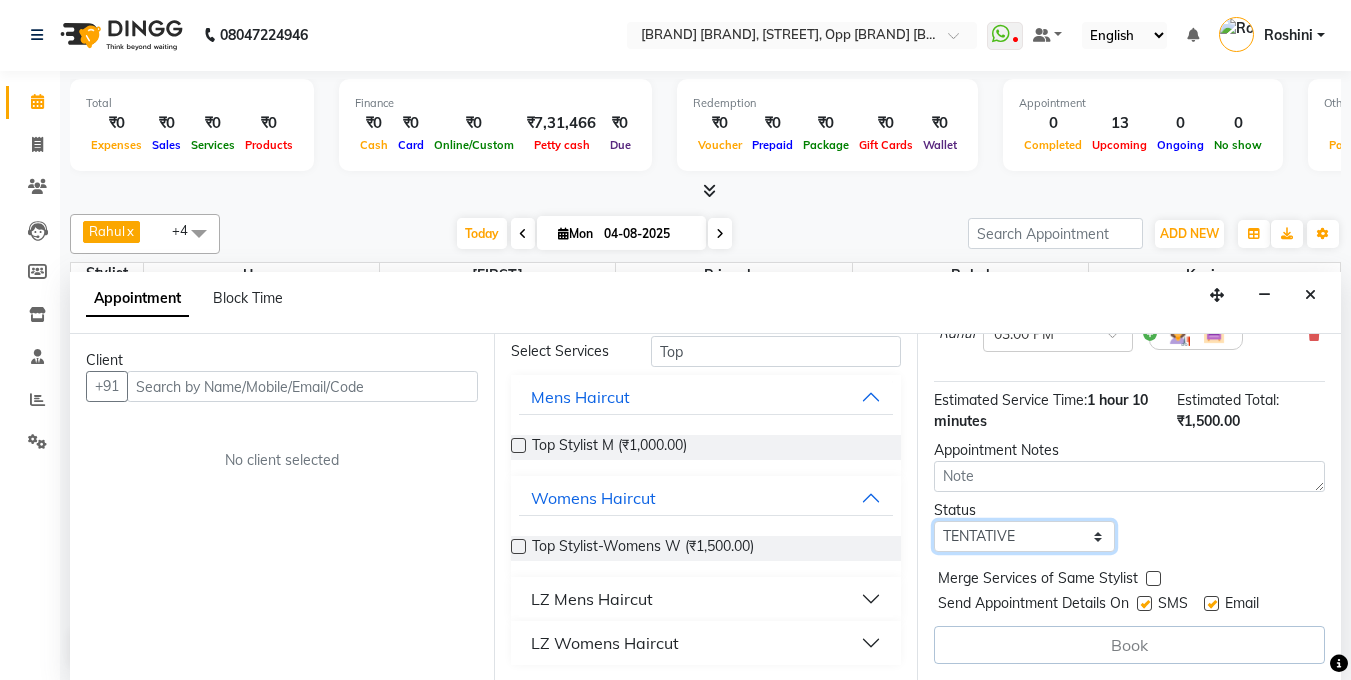 click on "Select TENTATIVE CONFIRM CHECK-IN UPCOMING" at bounding box center (1024, 536) 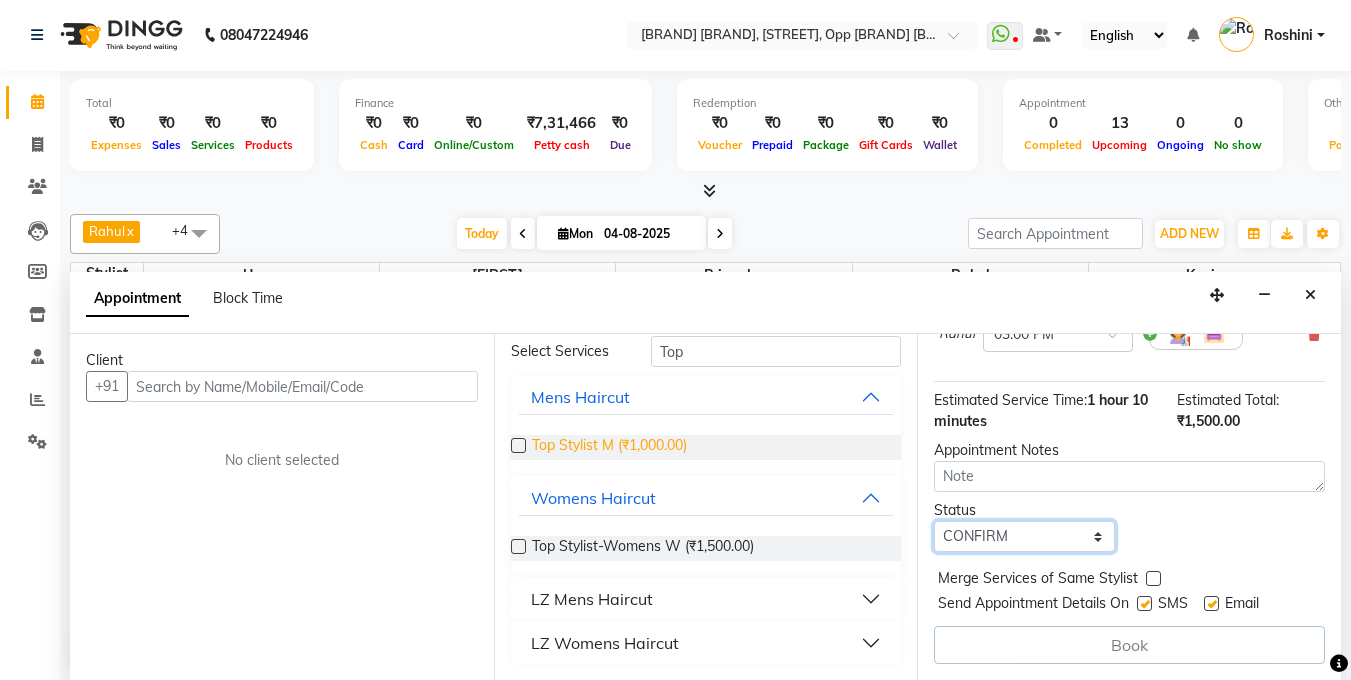 scroll, scrollTop: 0, scrollLeft: 0, axis: both 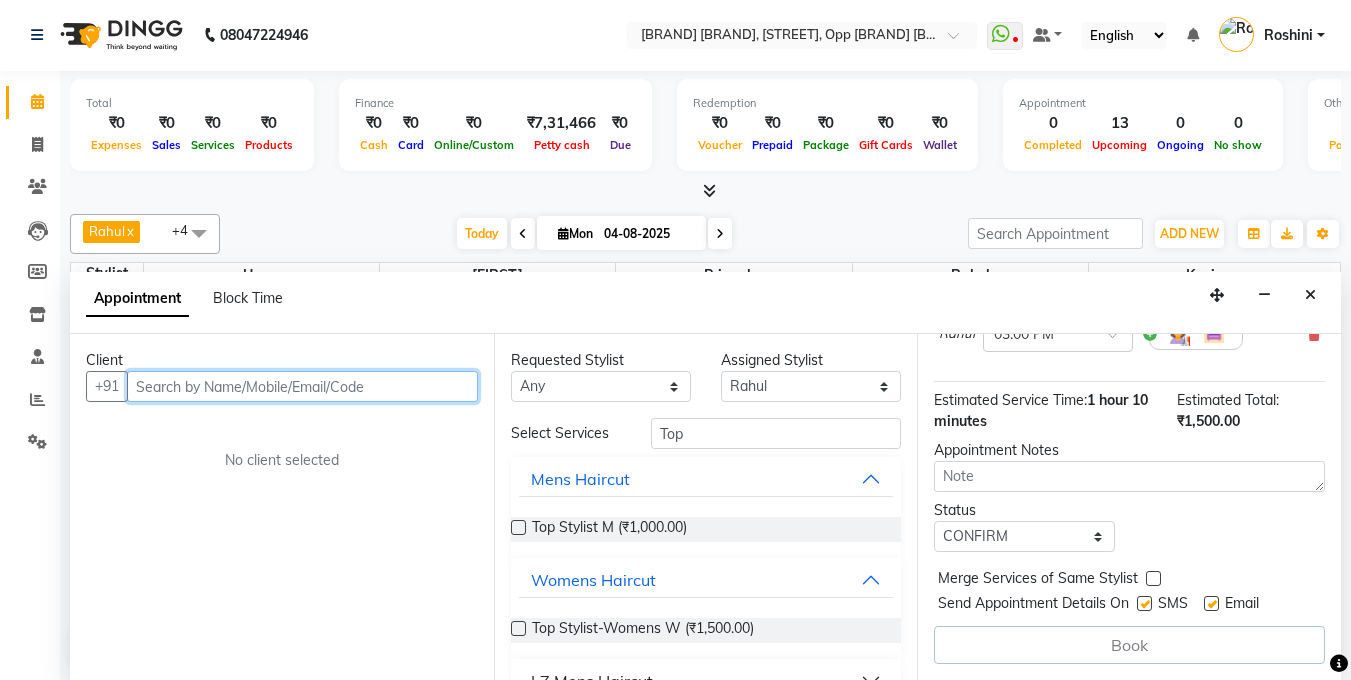 click at bounding box center [302, 386] 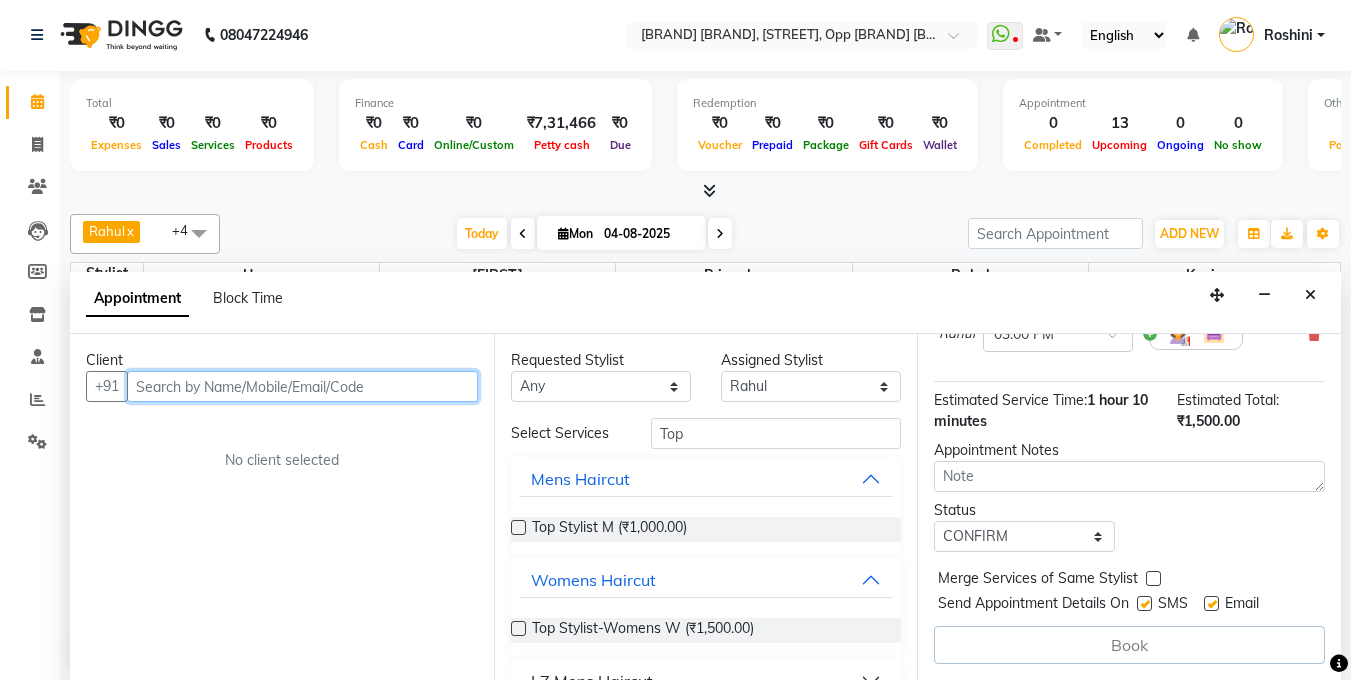 click at bounding box center (302, 386) 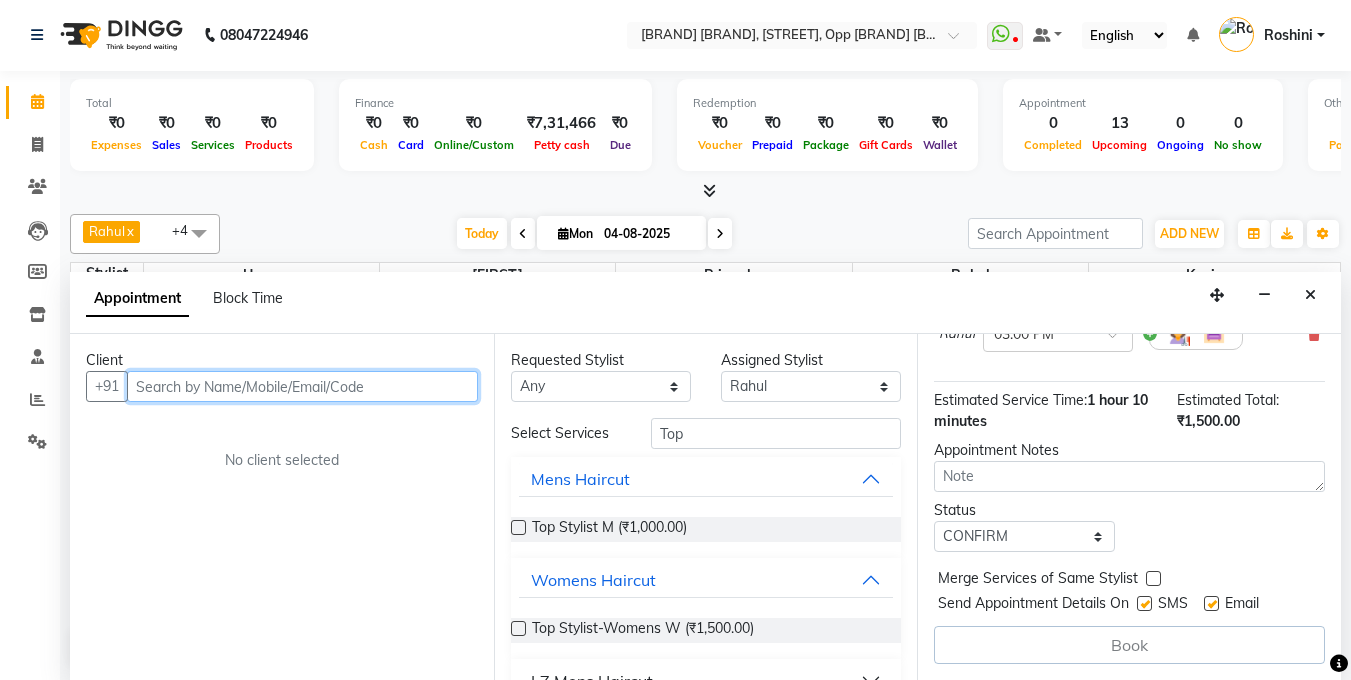 click at bounding box center (302, 386) 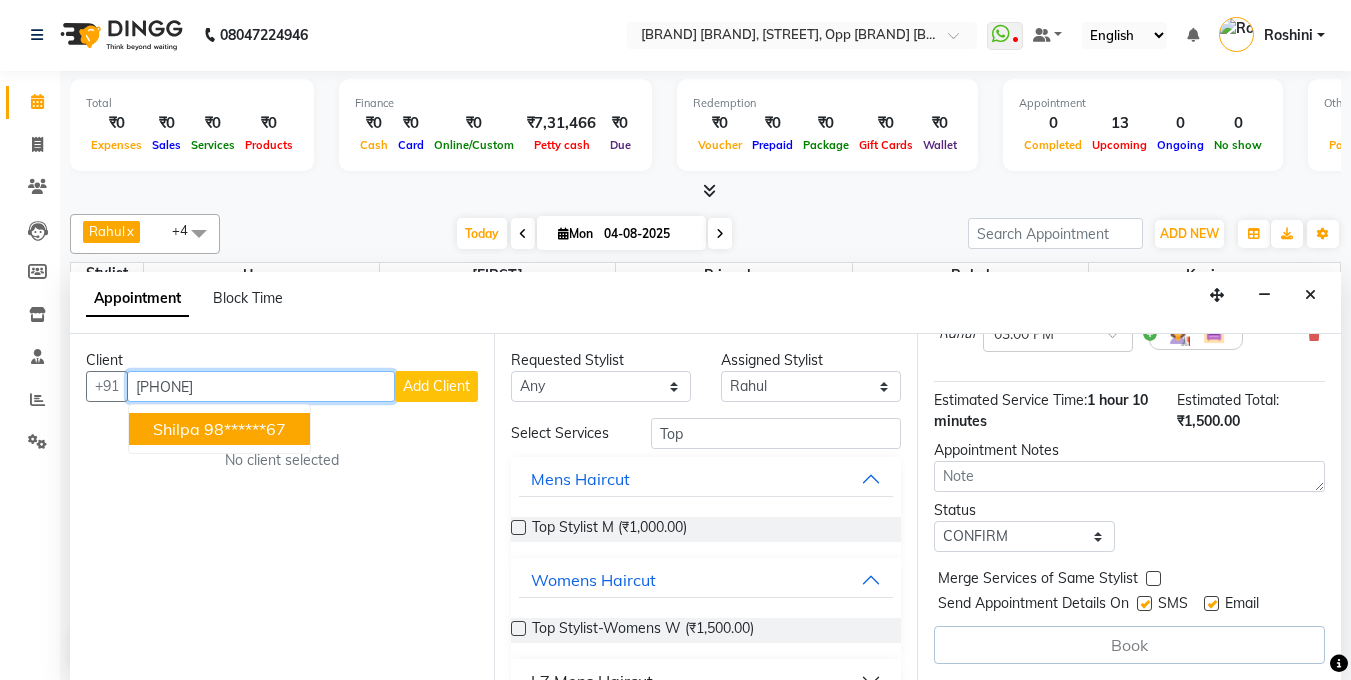 click on "98******67" at bounding box center [245, 429] 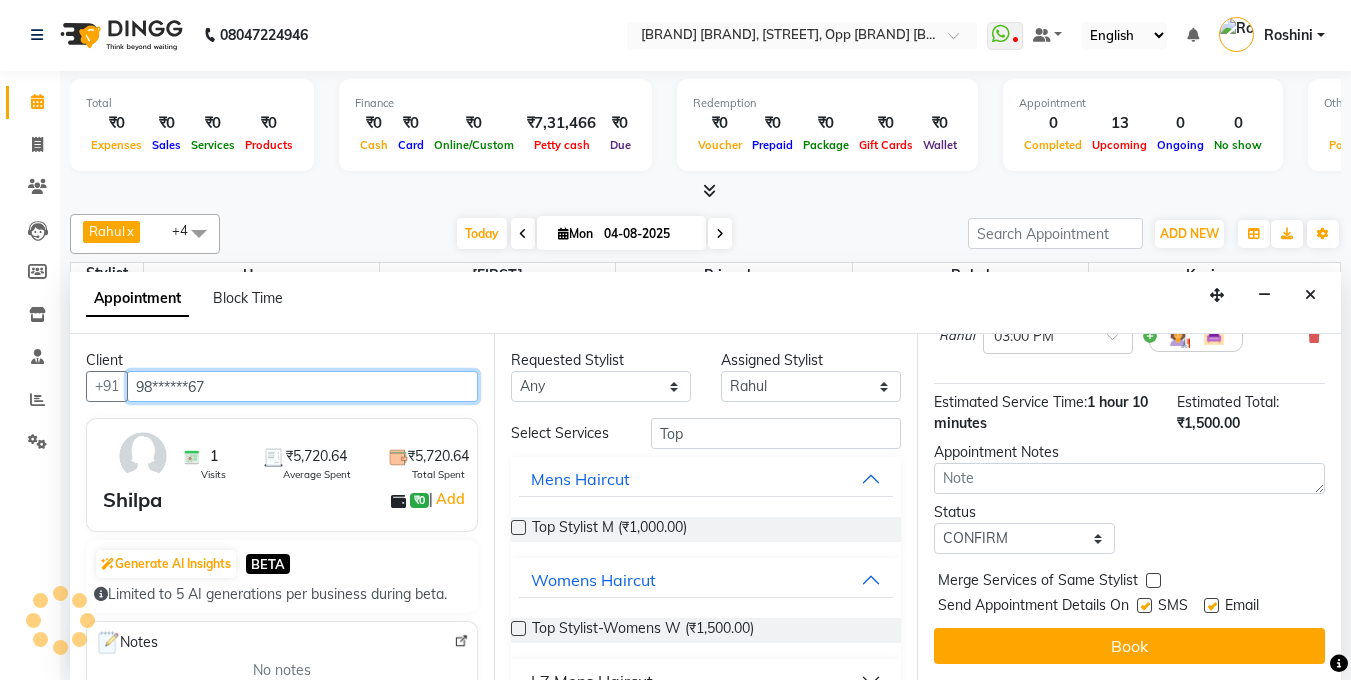scroll, scrollTop: 216, scrollLeft: 0, axis: vertical 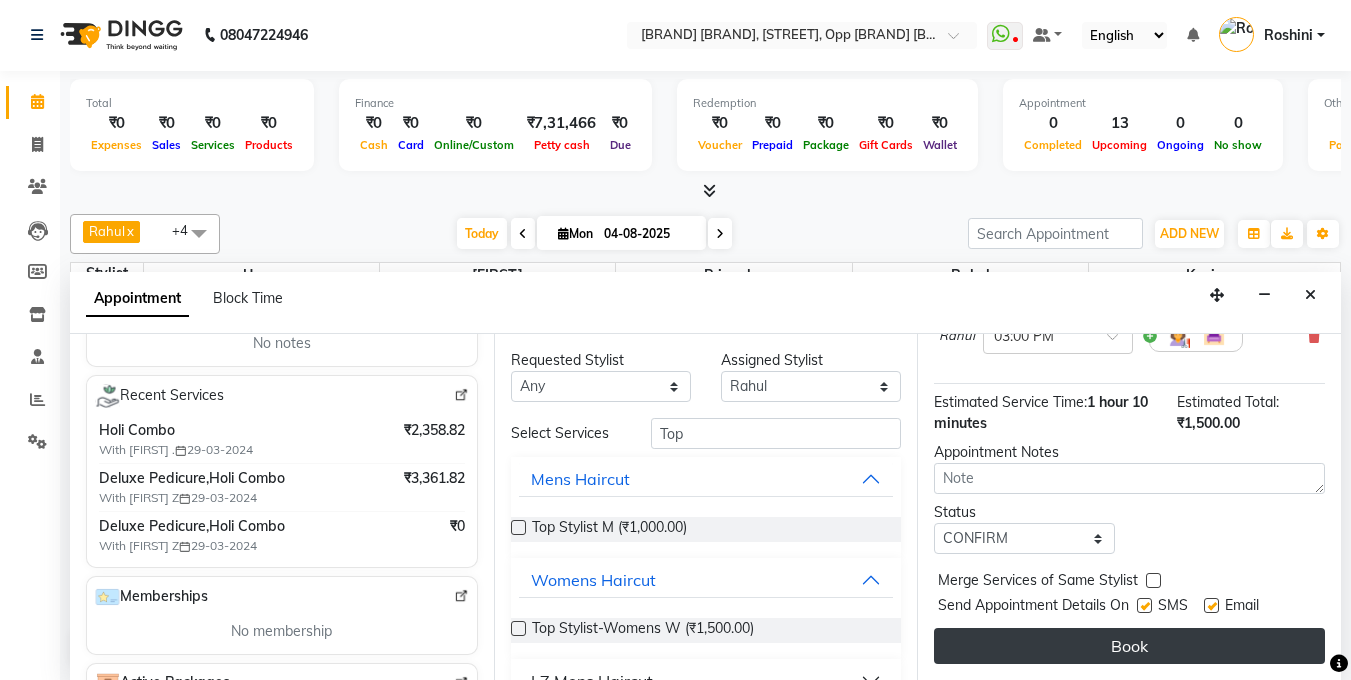 type on "98******67" 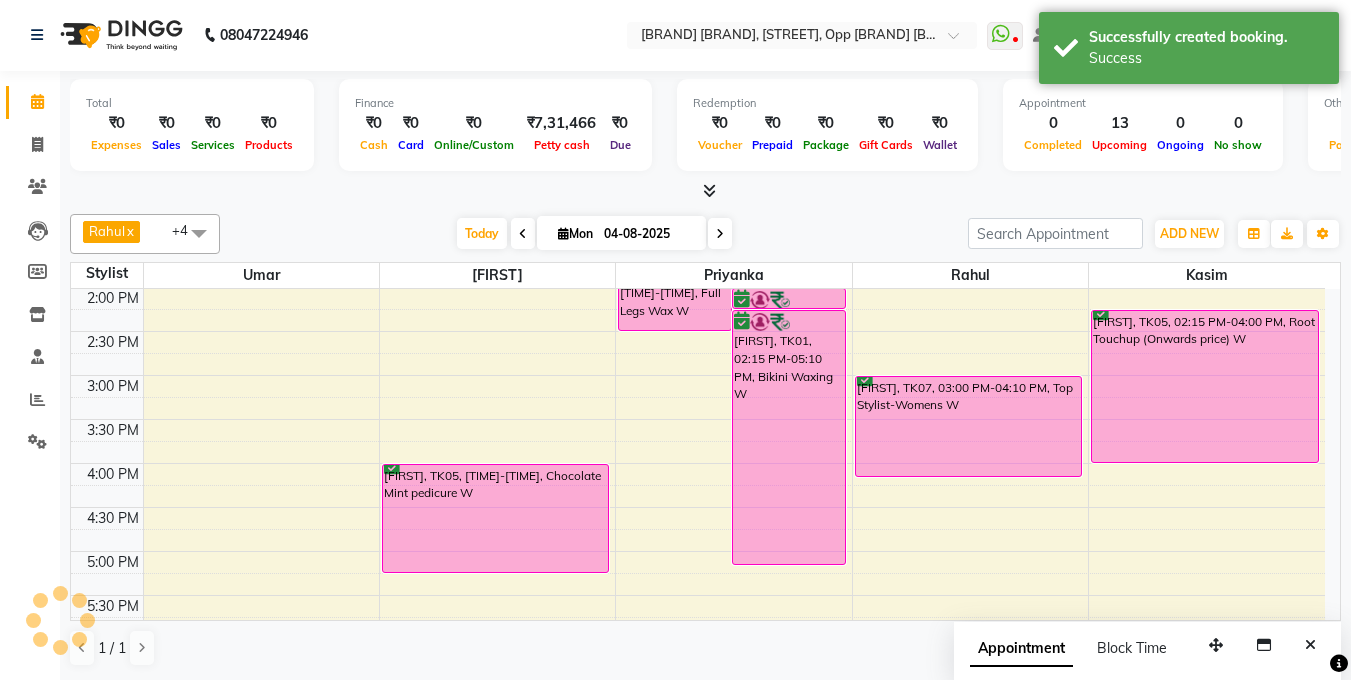 scroll, scrollTop: 0, scrollLeft: 0, axis: both 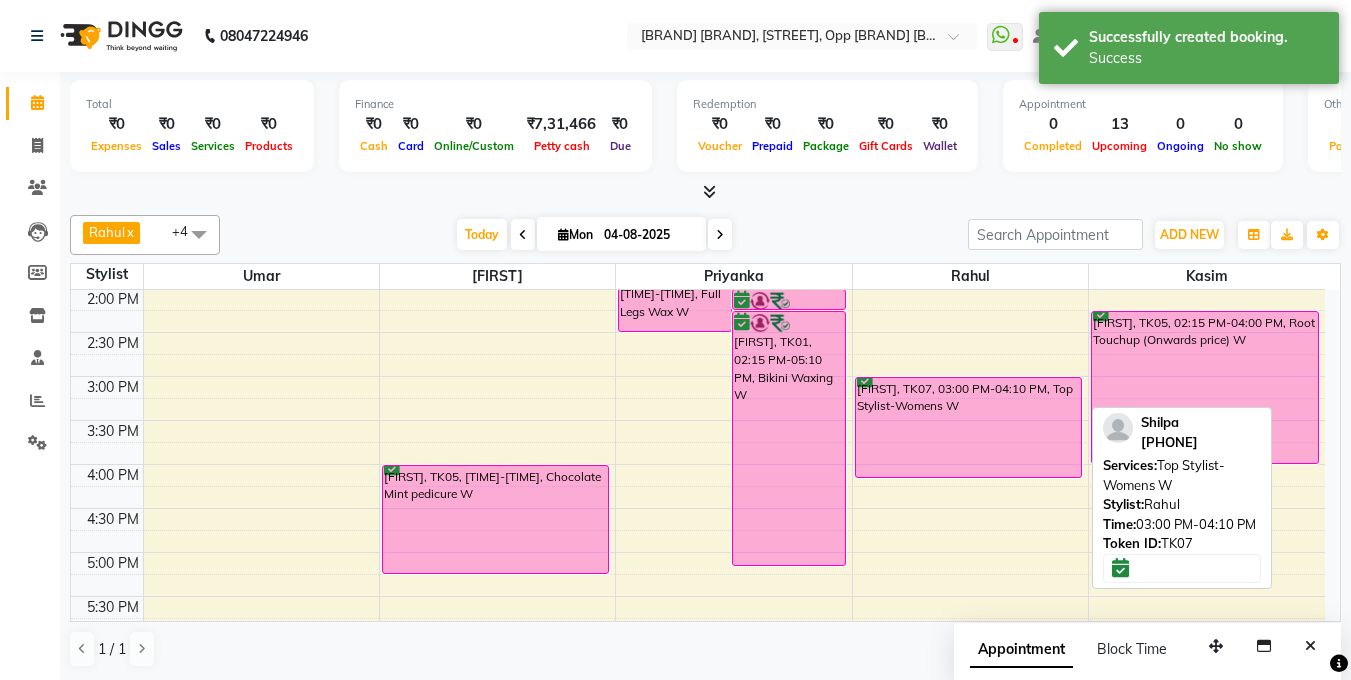 click on "[FIRST], TK07, 03:00 PM-04:10 PM, Top Stylist-Womens W" at bounding box center (969, 427) 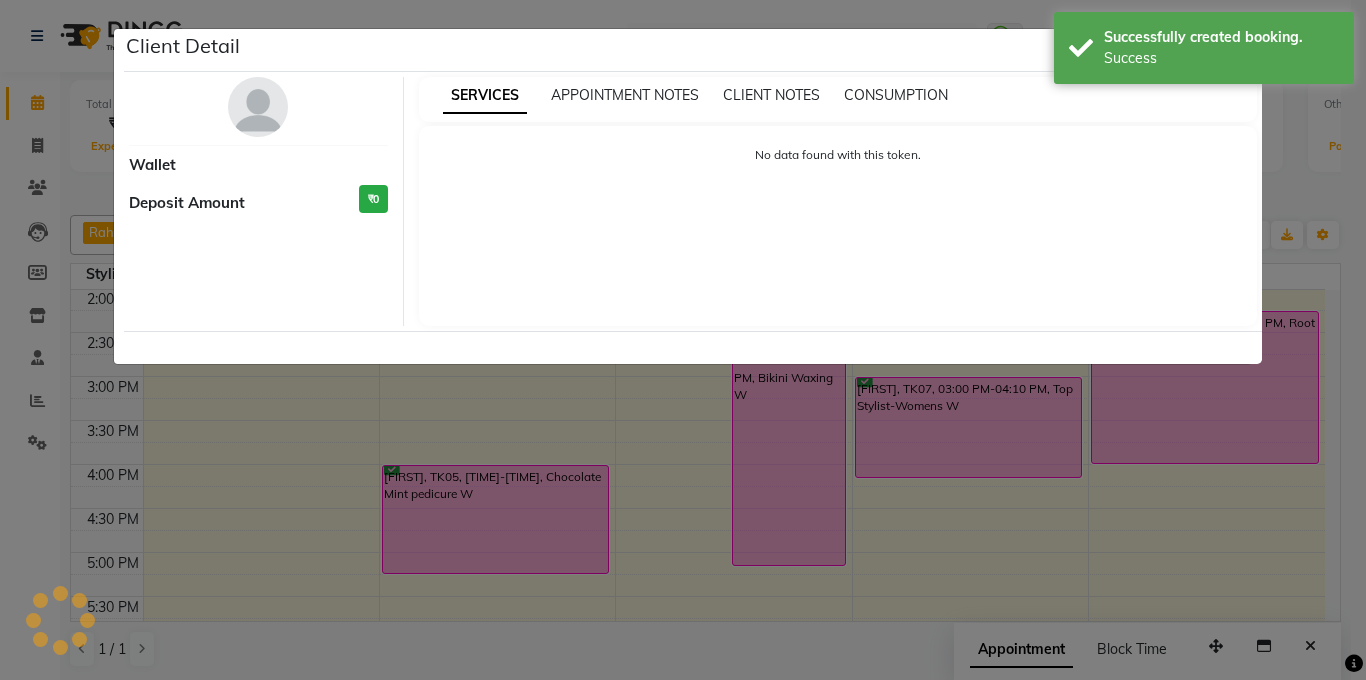 select on "6" 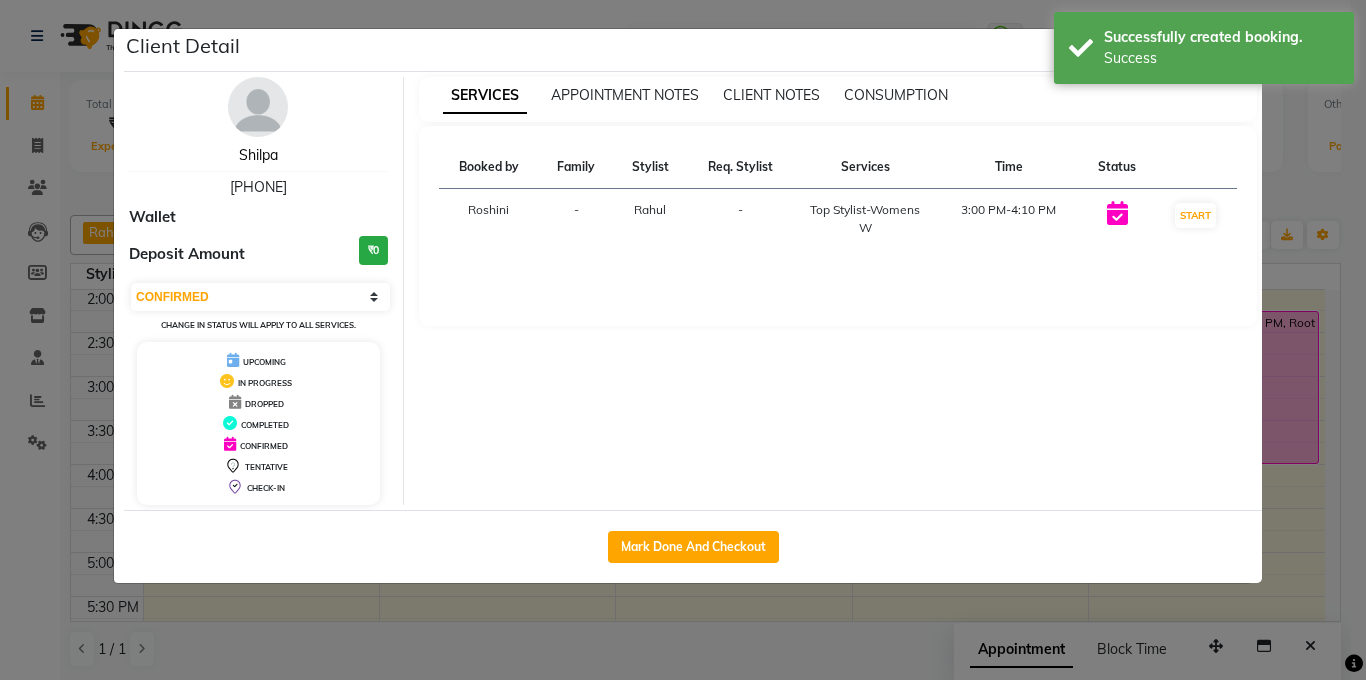 click on "Shilpa" at bounding box center [258, 155] 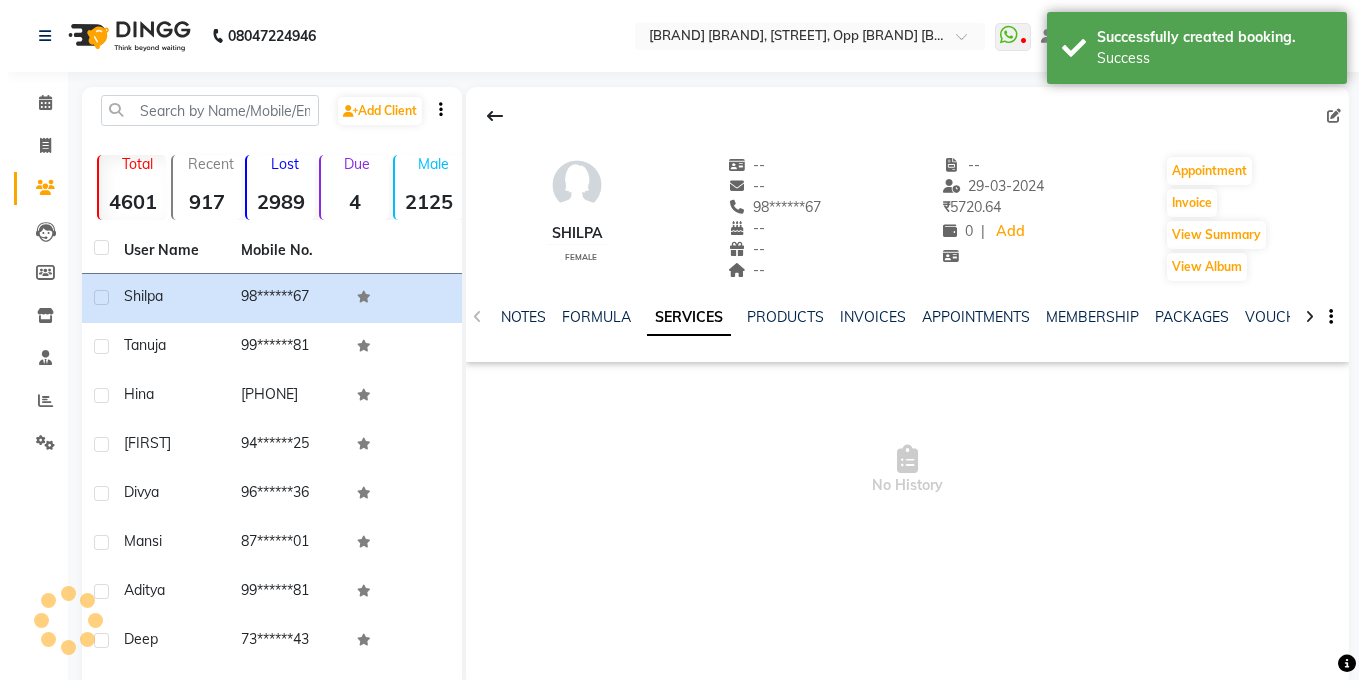 scroll, scrollTop: 32, scrollLeft: 0, axis: vertical 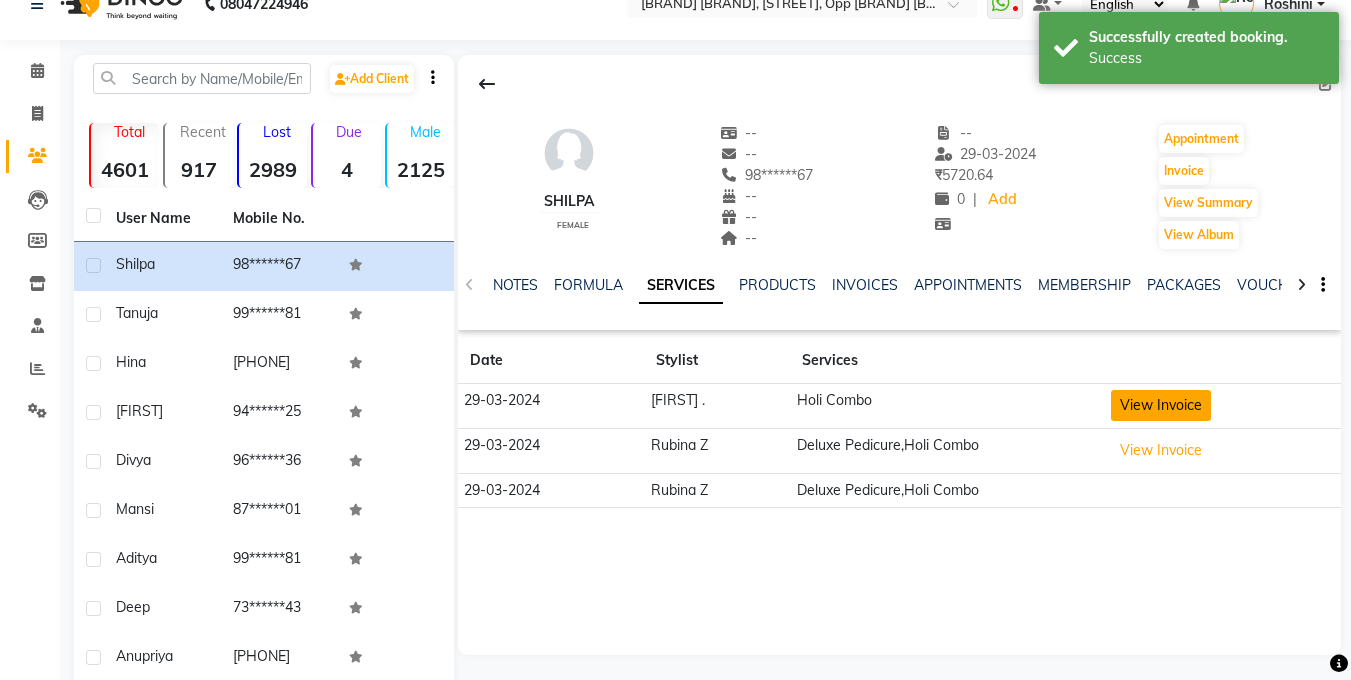click on "View Invoice" 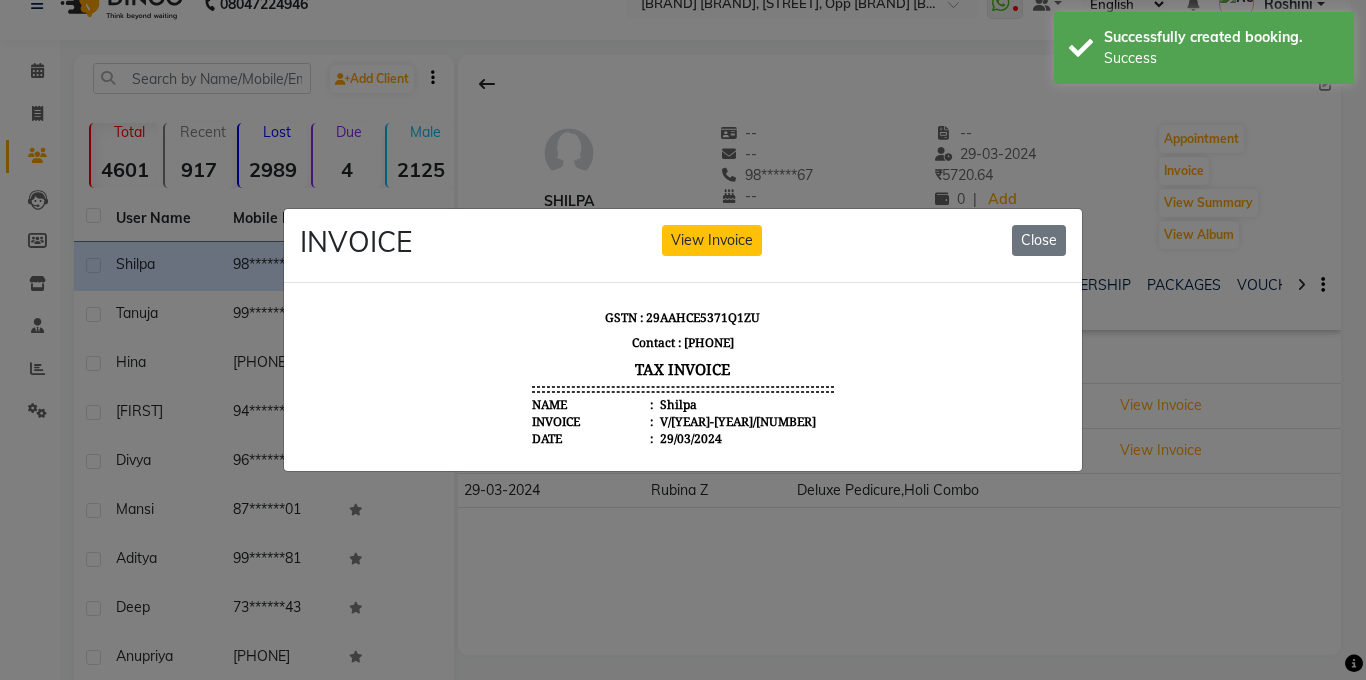 scroll, scrollTop: 16, scrollLeft: 0, axis: vertical 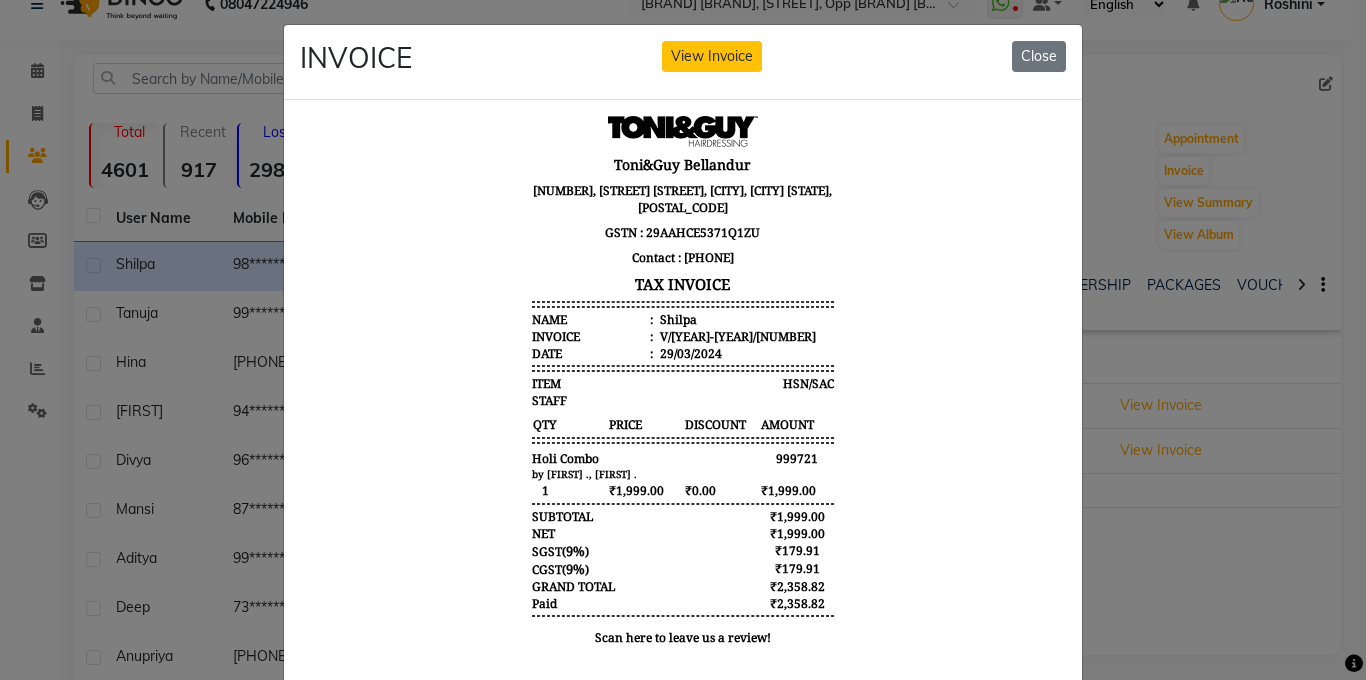 click on "INVOICE View Invoice Close" 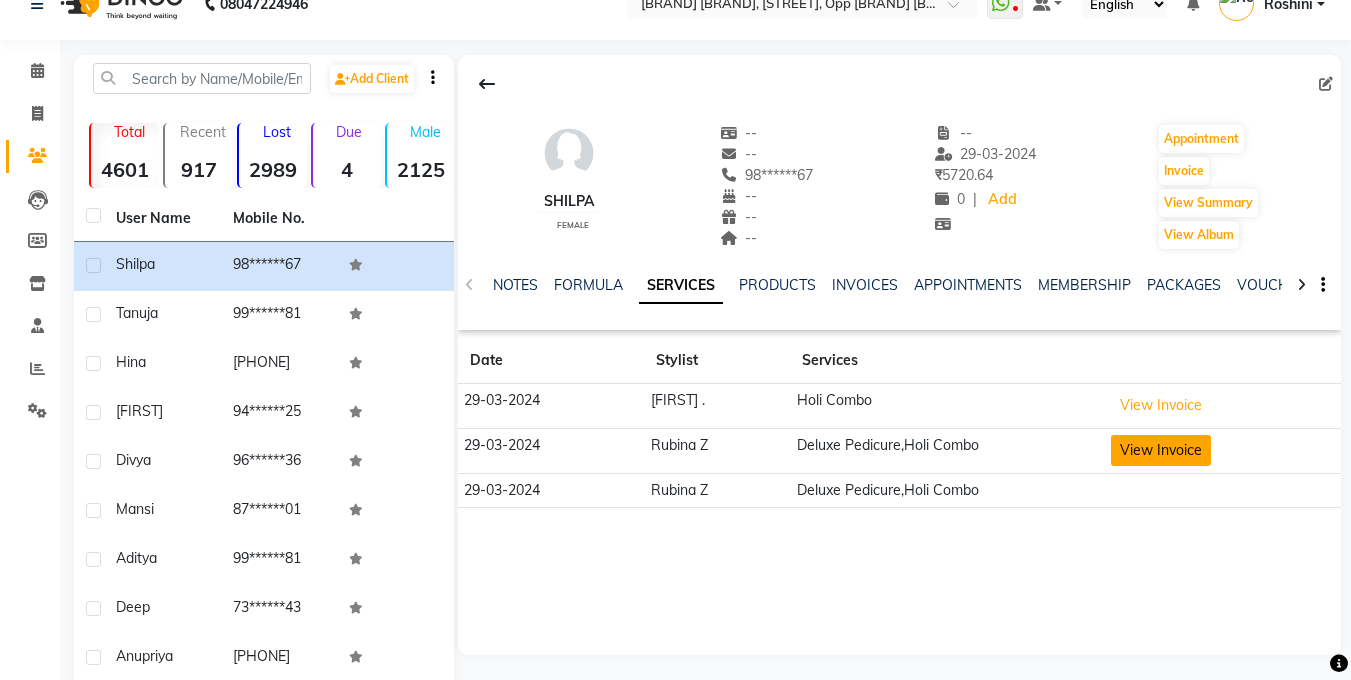 click on "View Invoice" 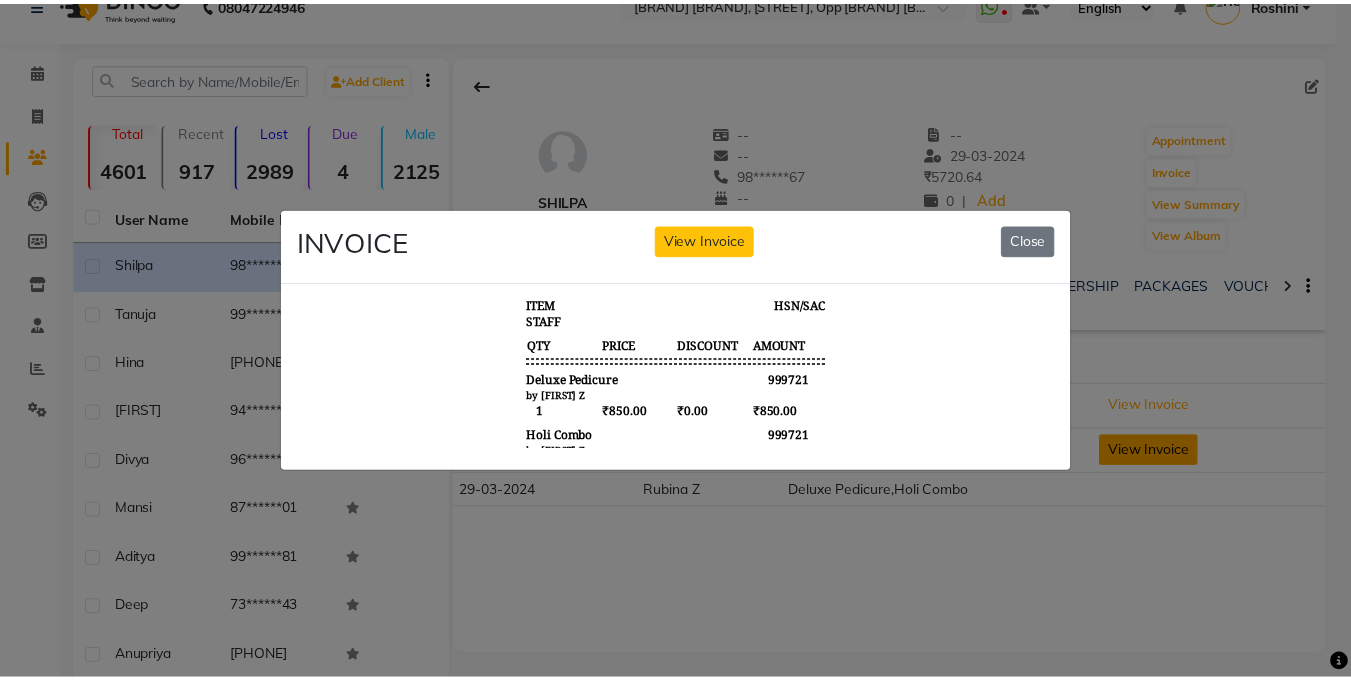 scroll, scrollTop: 16, scrollLeft: 0, axis: vertical 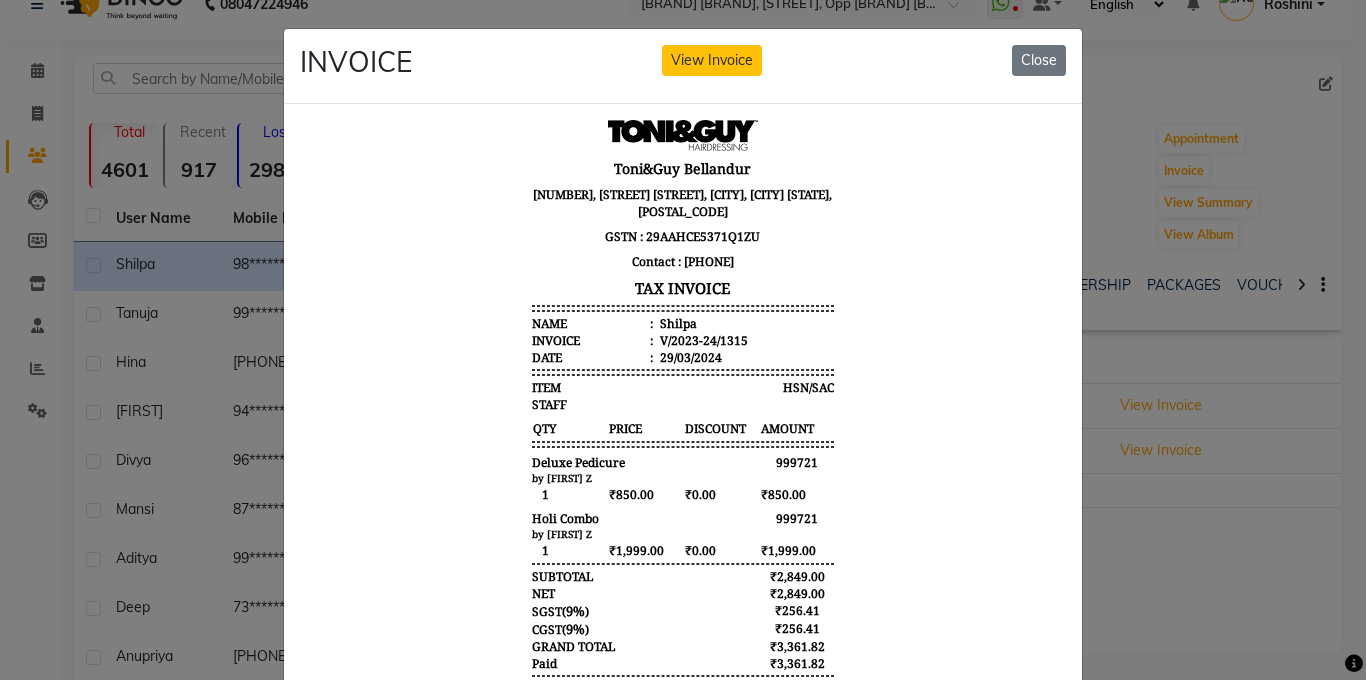 click on "INVOICE View Invoice Close" 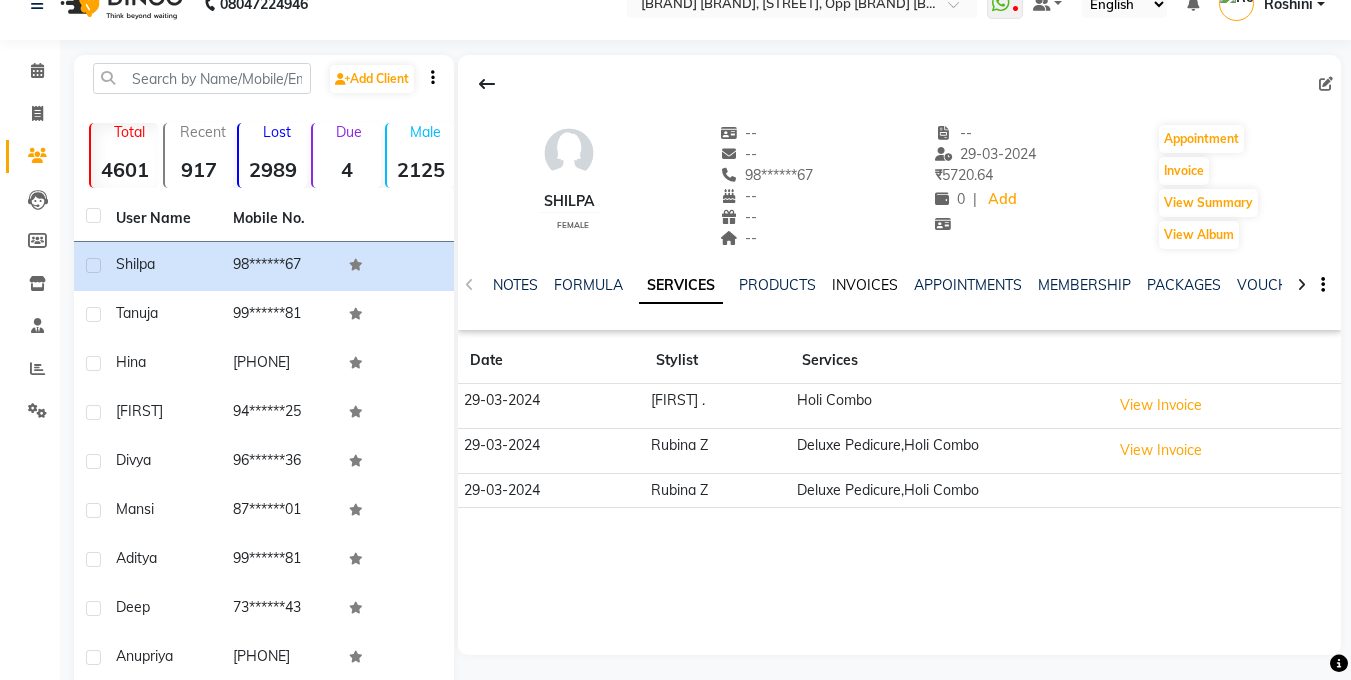 click on "INVOICES" 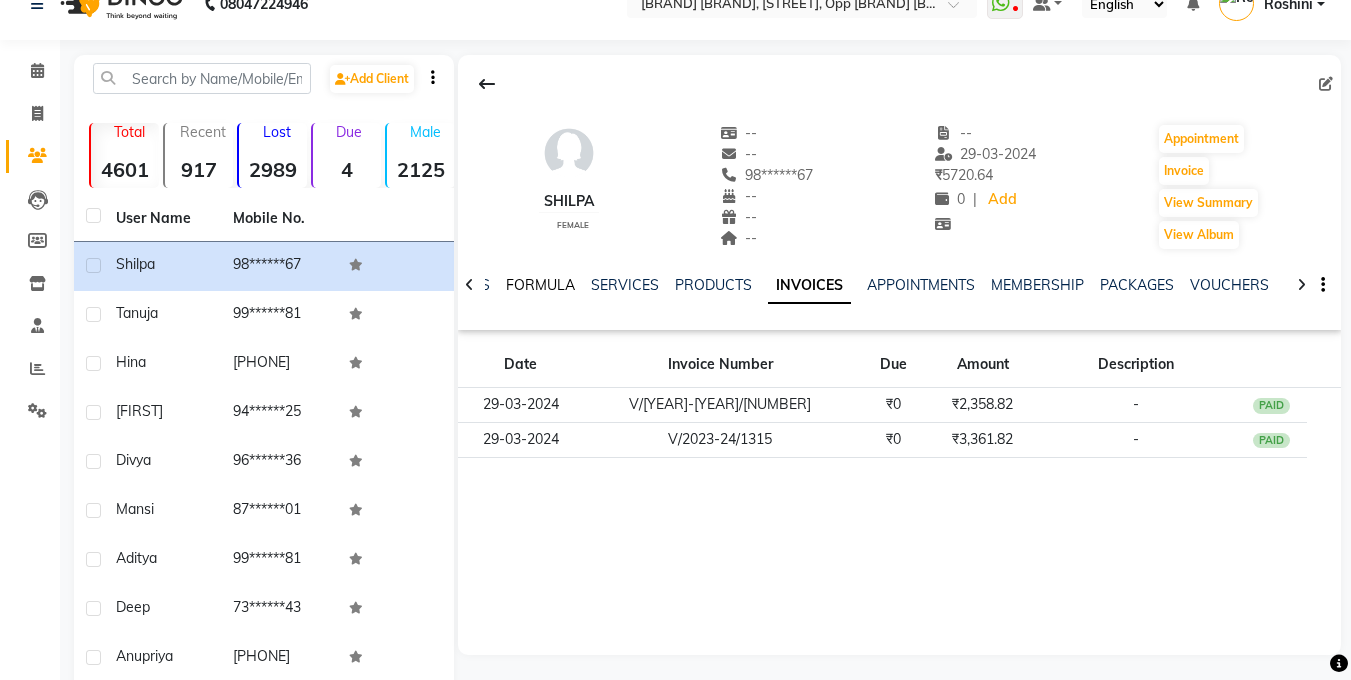 click on "FORMULA" 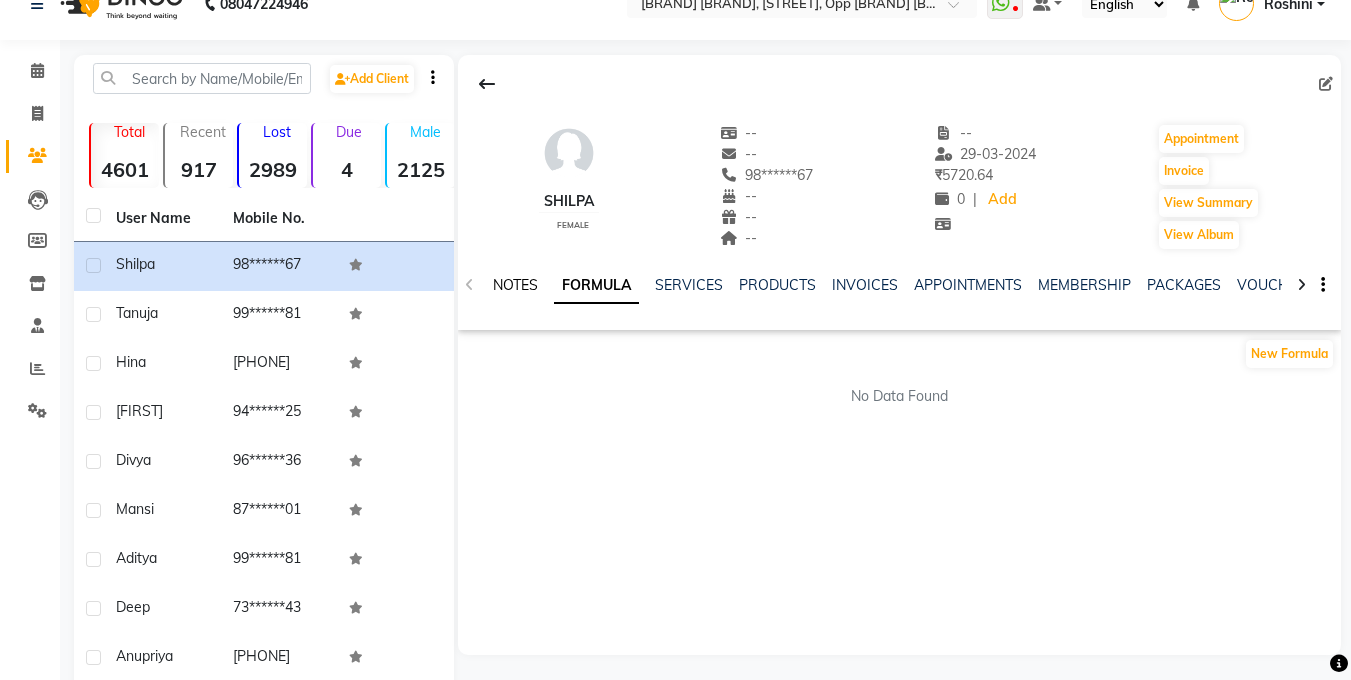 click on "NOTES" 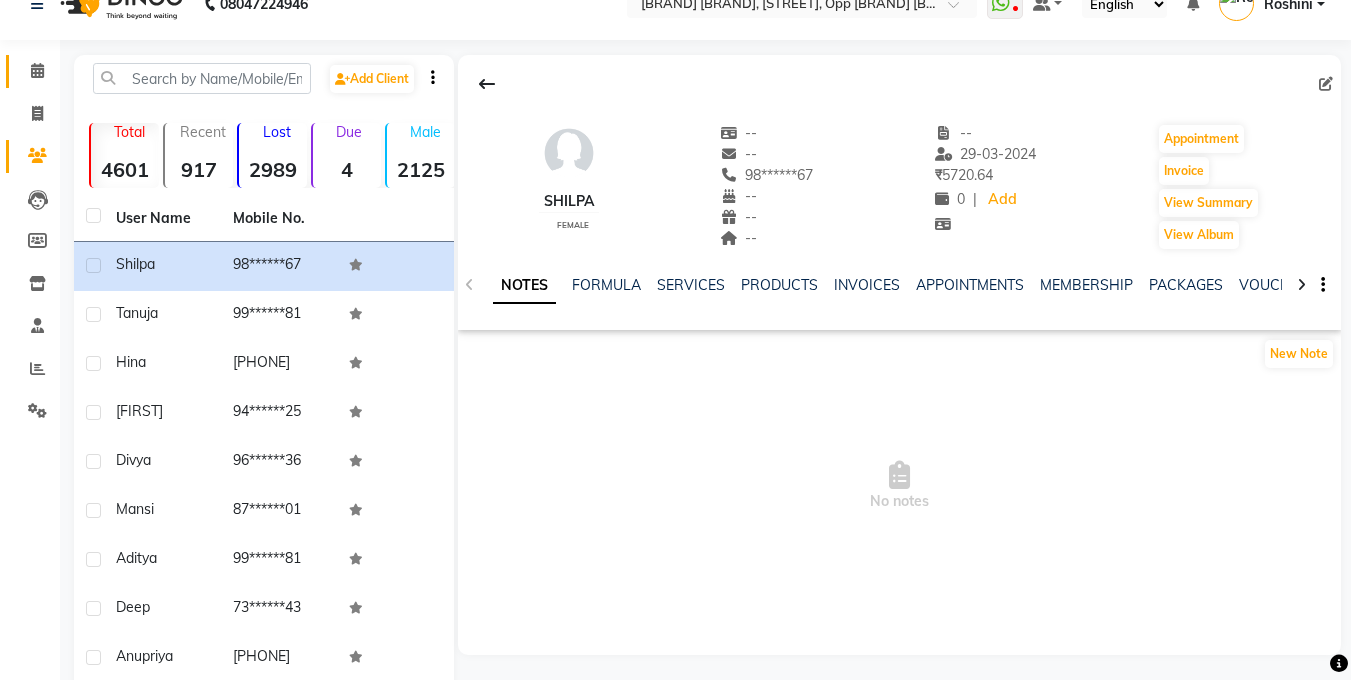 click on "Calendar" 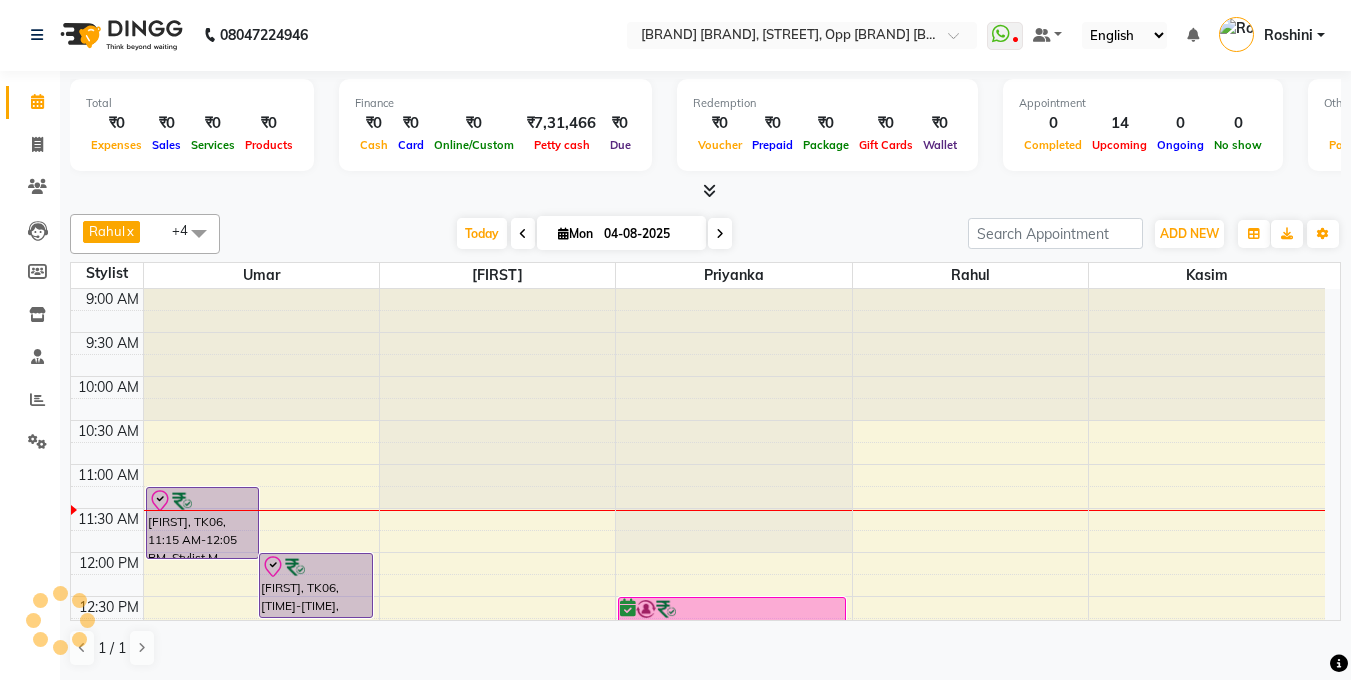 scroll, scrollTop: 1, scrollLeft: 0, axis: vertical 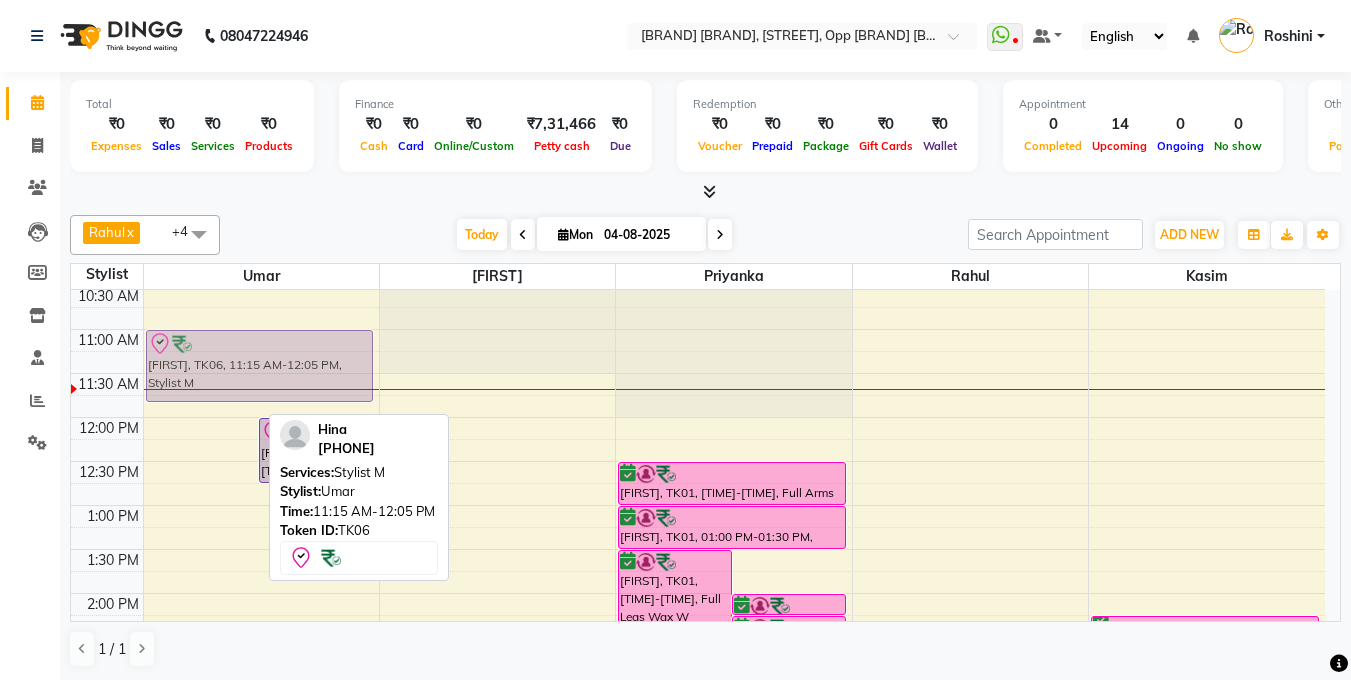 drag, startPoint x: 219, startPoint y: 411, endPoint x: 223, endPoint y: 393, distance: 18.439089 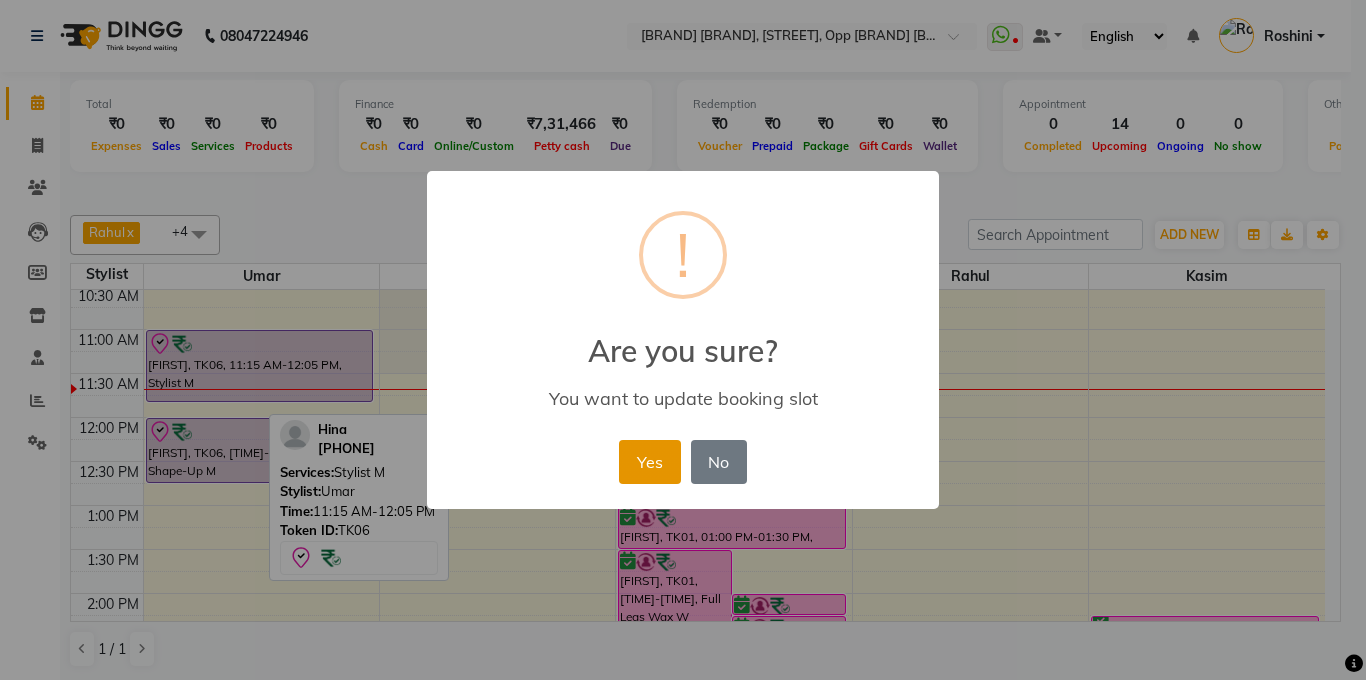 click on "Yes" at bounding box center [649, 462] 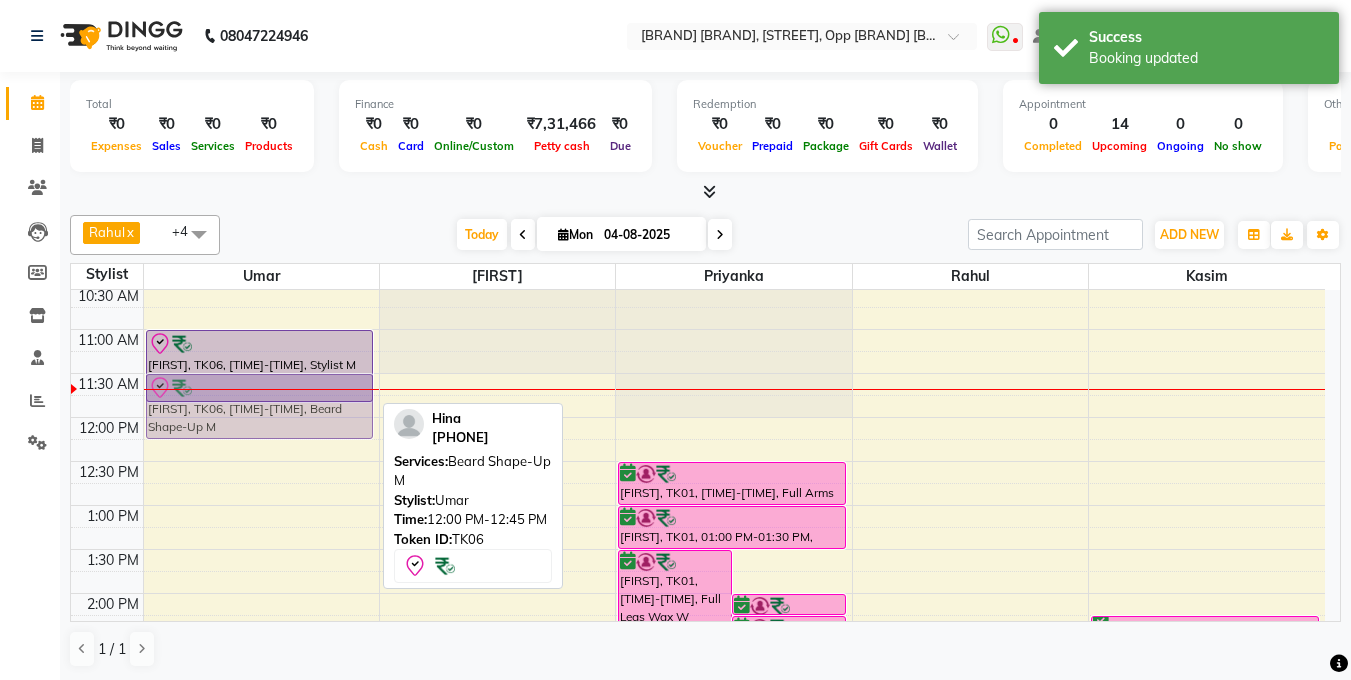drag, startPoint x: 245, startPoint y: 444, endPoint x: 245, endPoint y: 402, distance: 42 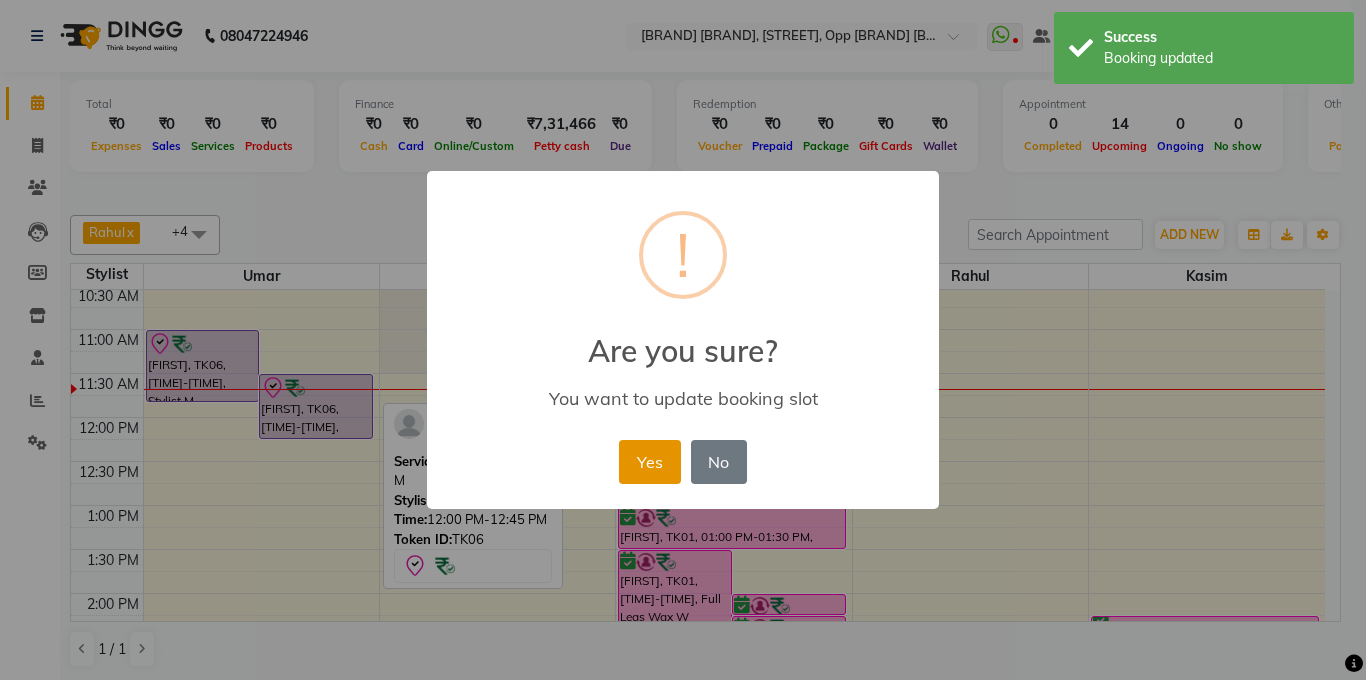 click on "Yes" at bounding box center (649, 462) 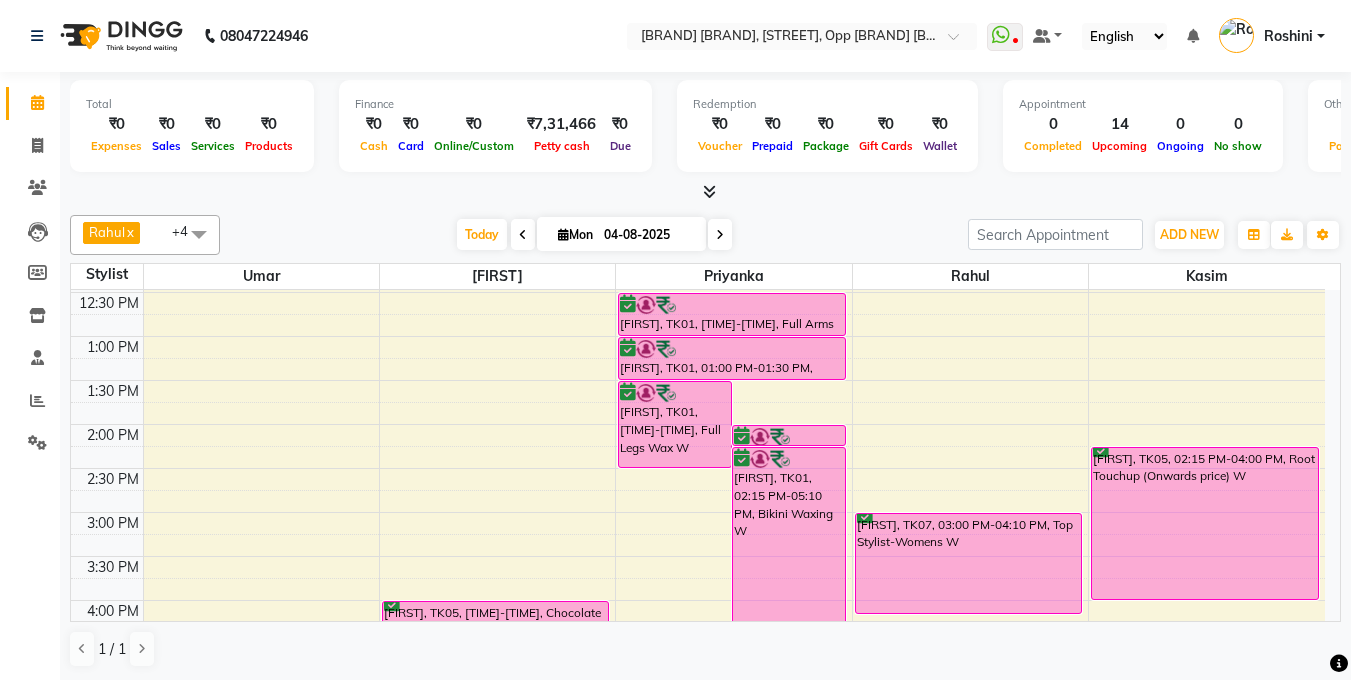 scroll, scrollTop: 374, scrollLeft: 0, axis: vertical 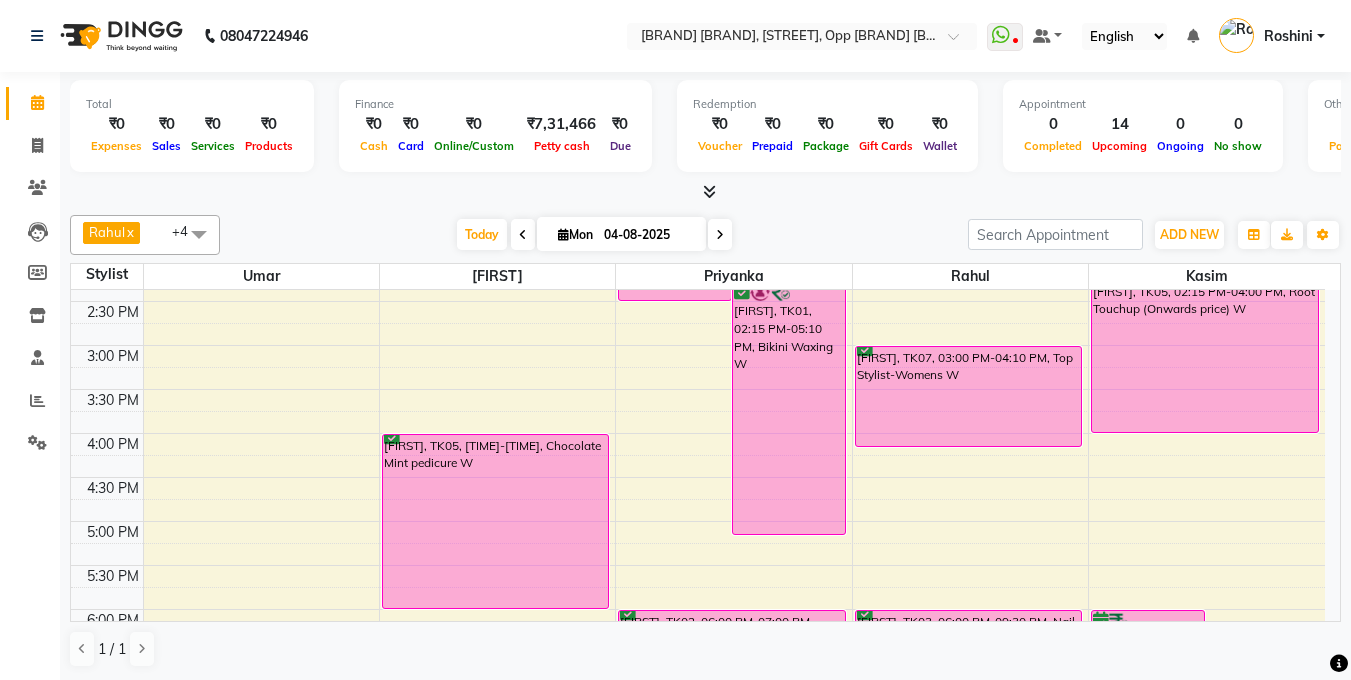 drag, startPoint x: 485, startPoint y: 577, endPoint x: 486, endPoint y: 600, distance: 23.021729 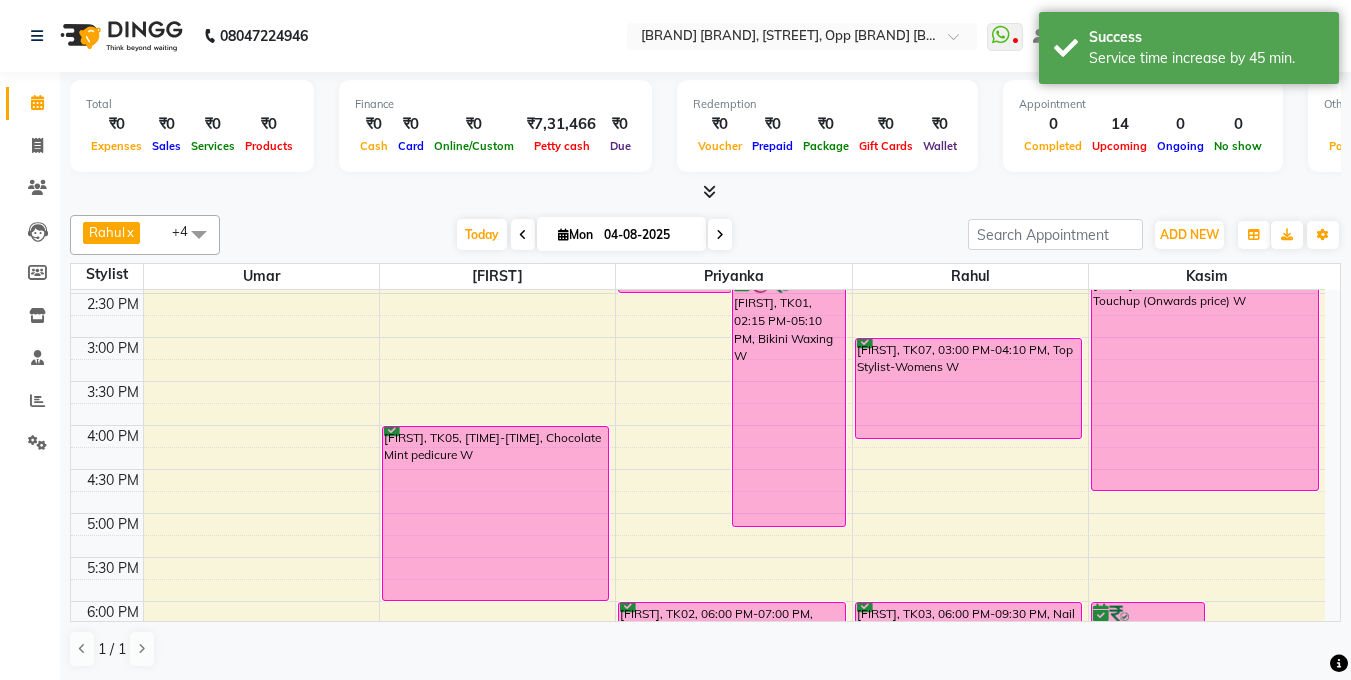 drag, startPoint x: 1228, startPoint y: 424, endPoint x: 1223, endPoint y: 480, distance: 56.22277 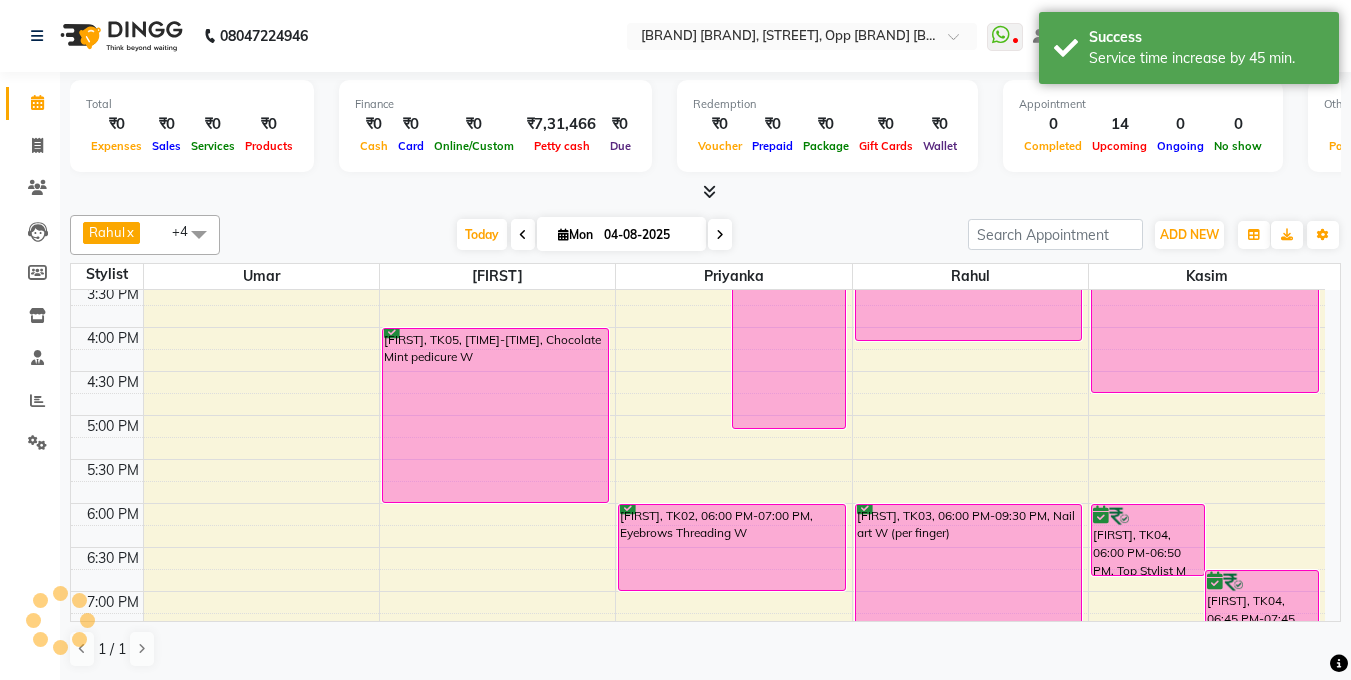scroll, scrollTop: 615, scrollLeft: 0, axis: vertical 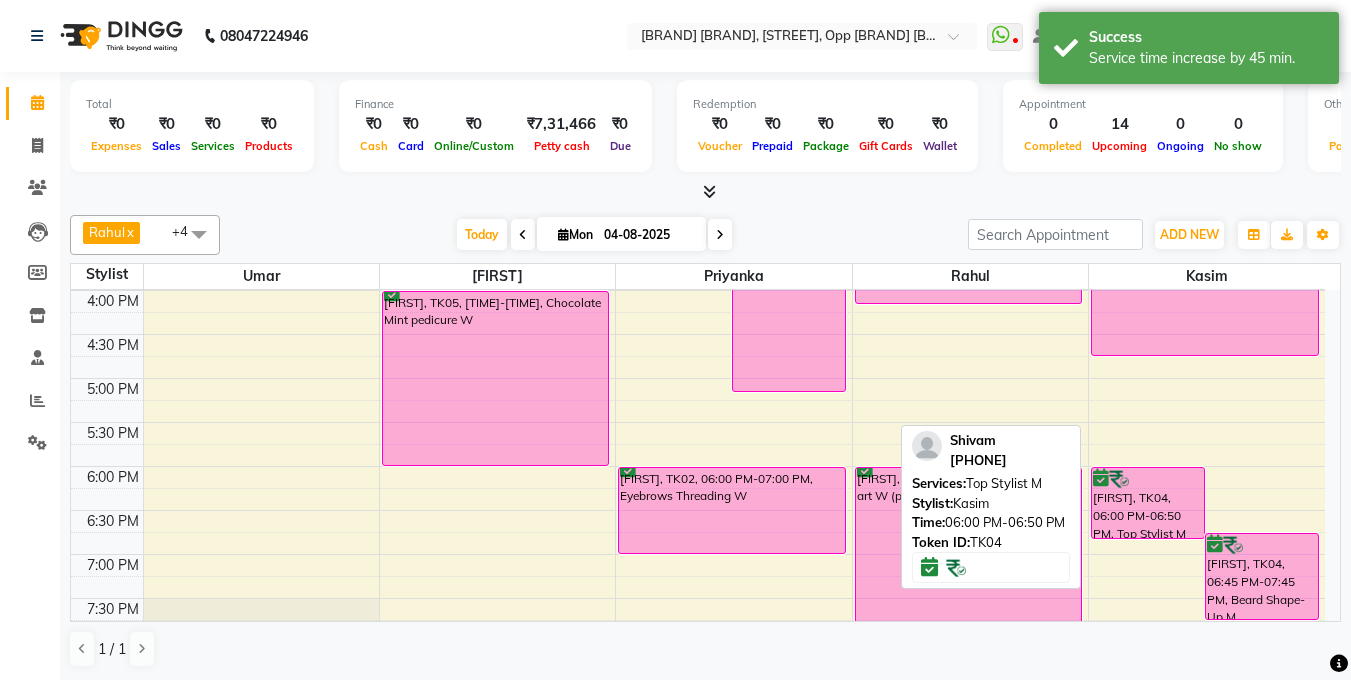 click on "[FIRST], TK04, 06:00 PM-06:50 PM, Top Stylist M" at bounding box center (1148, 503) 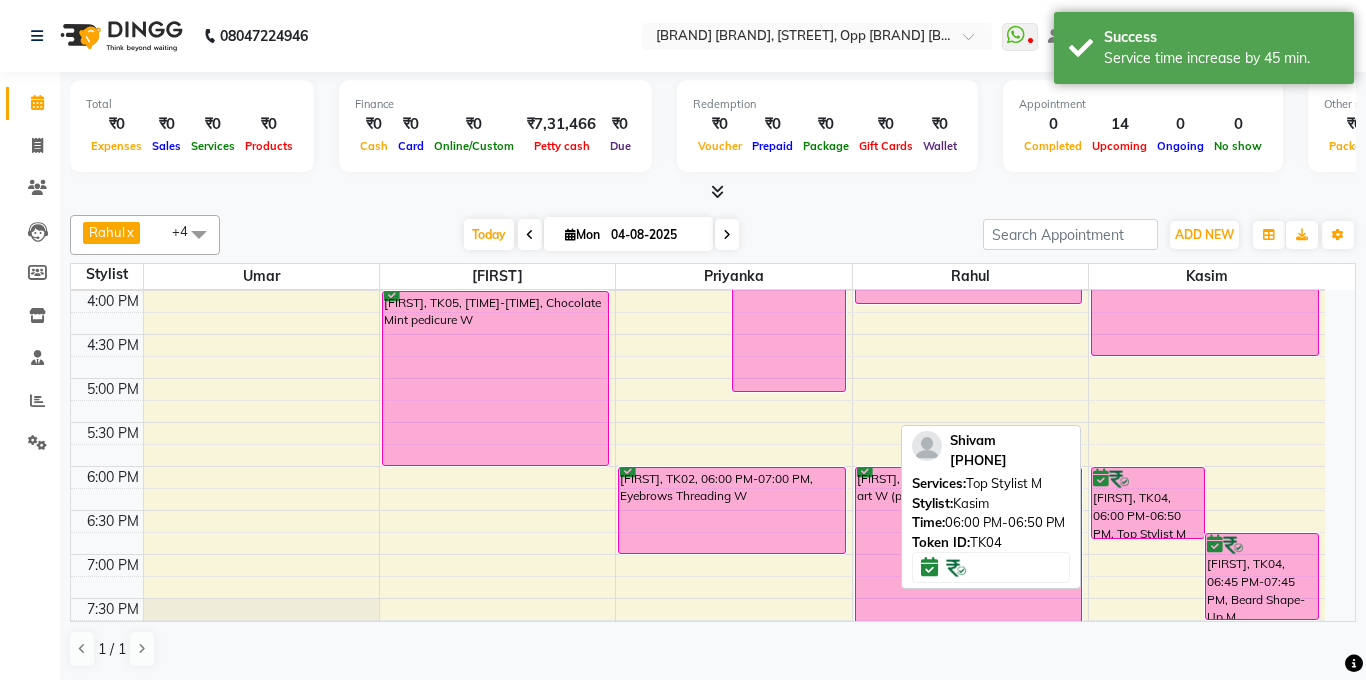 select on "6" 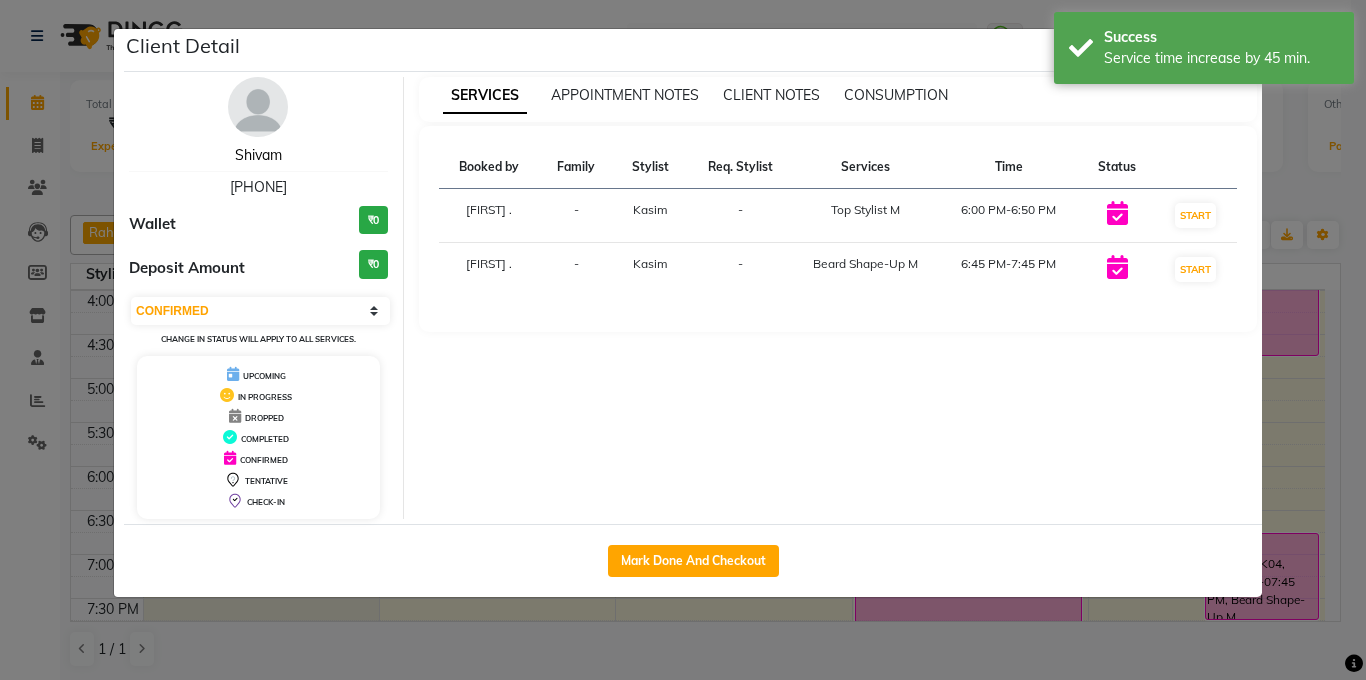 click on "Shivam" at bounding box center [258, 155] 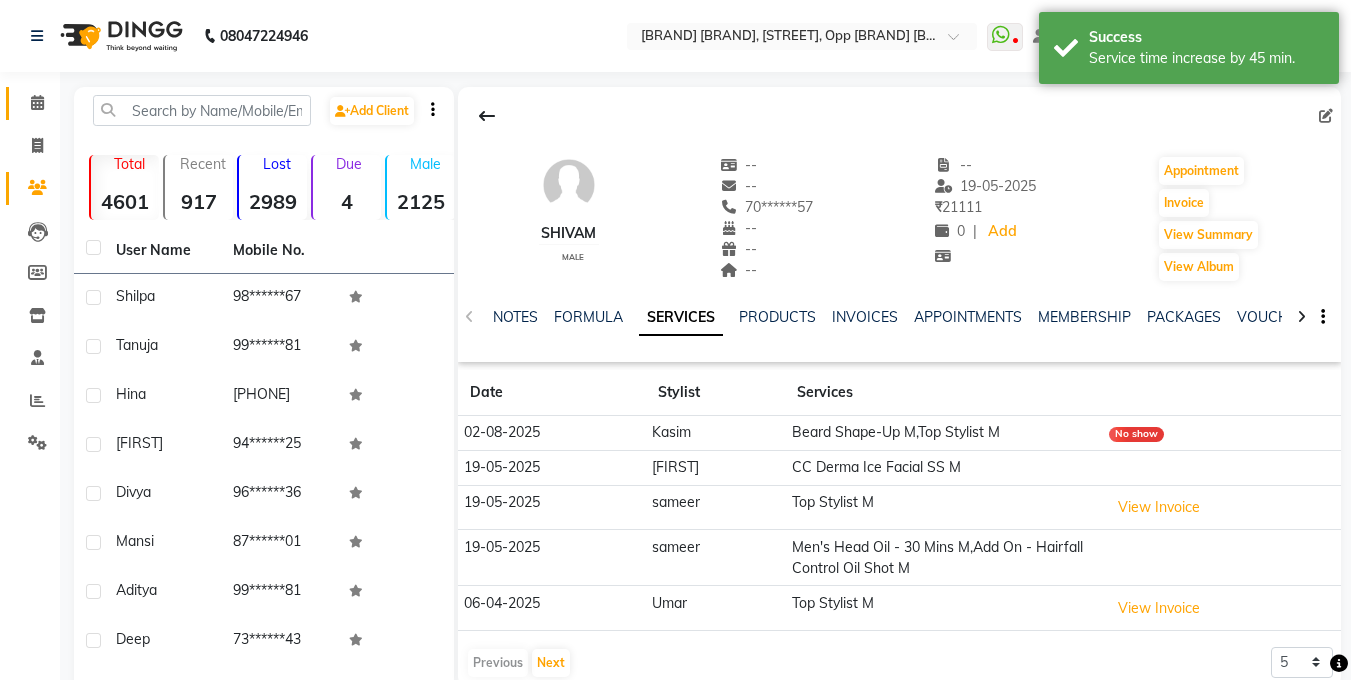 scroll, scrollTop: 15, scrollLeft: 0, axis: vertical 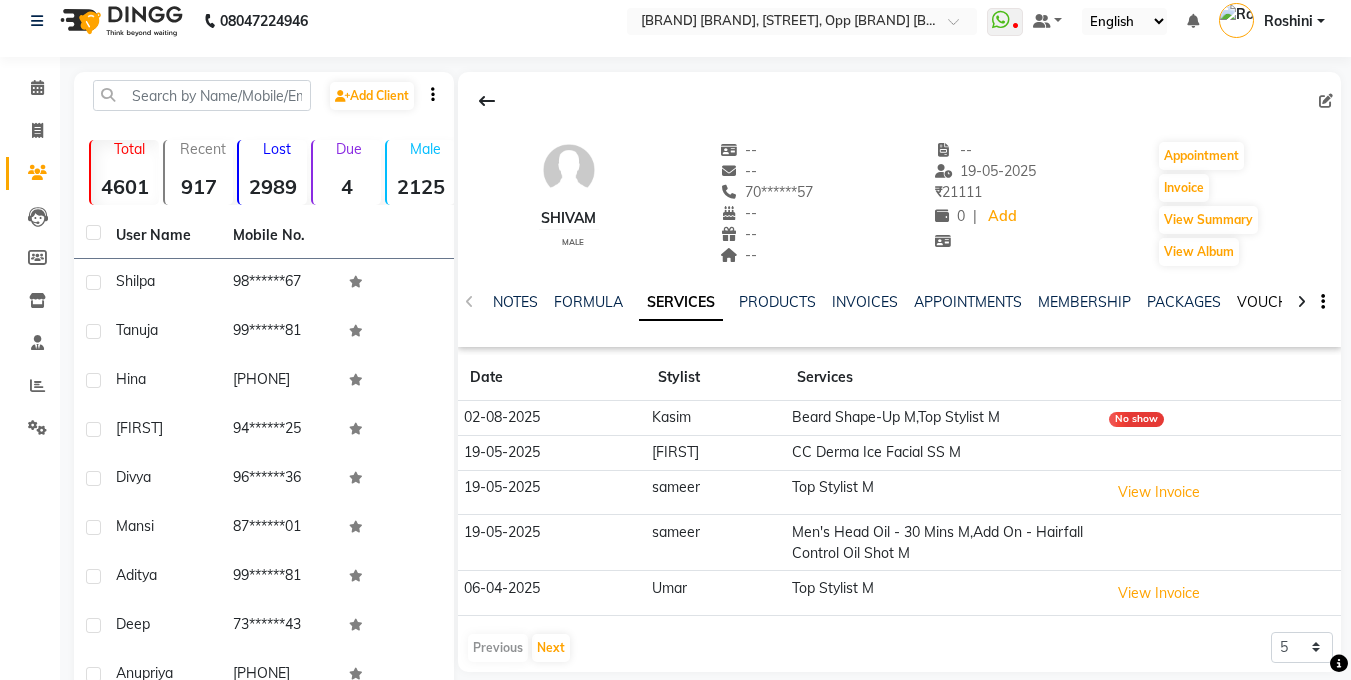 click on "VOUCHERS" 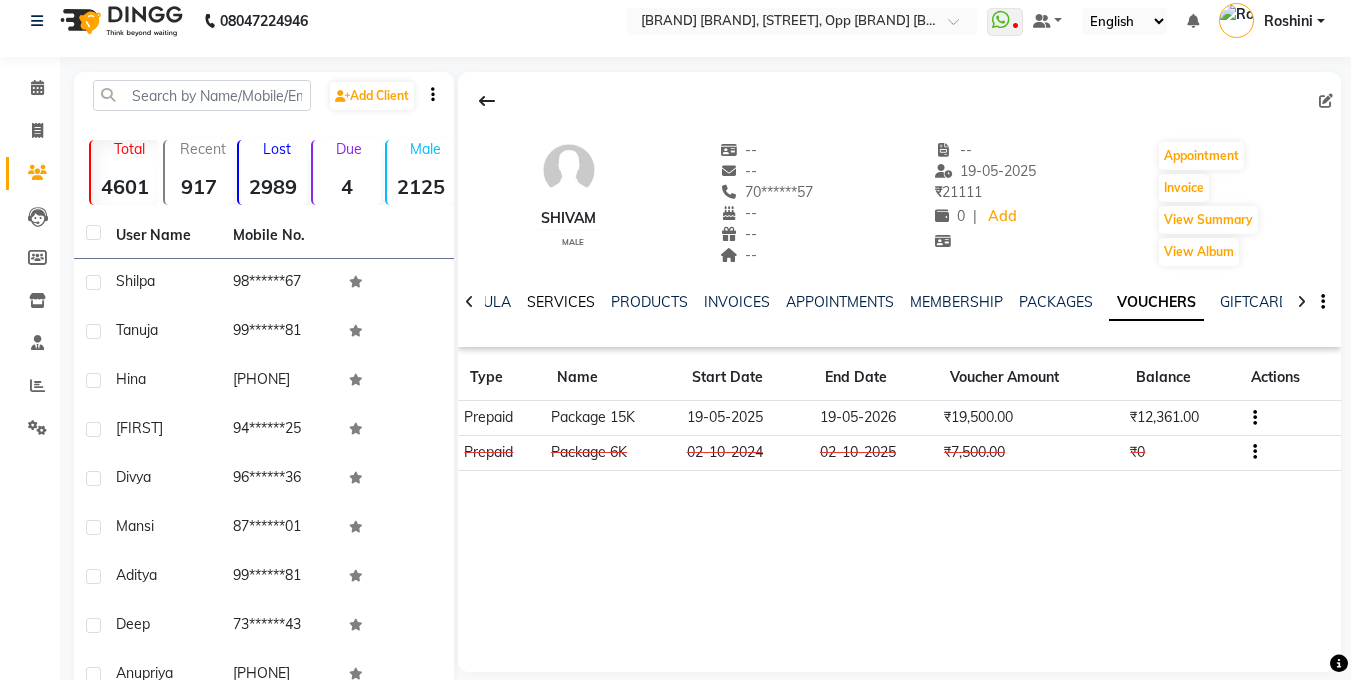 click on "SERVICES" 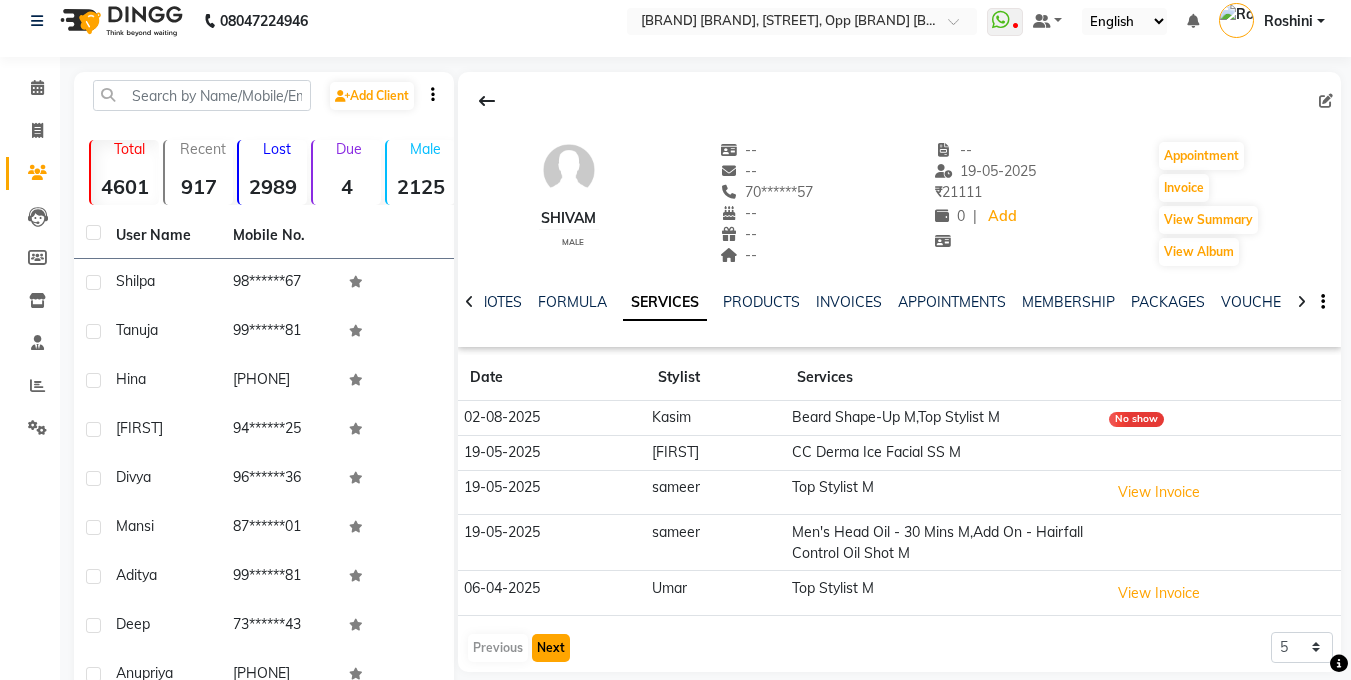 click on "Next" 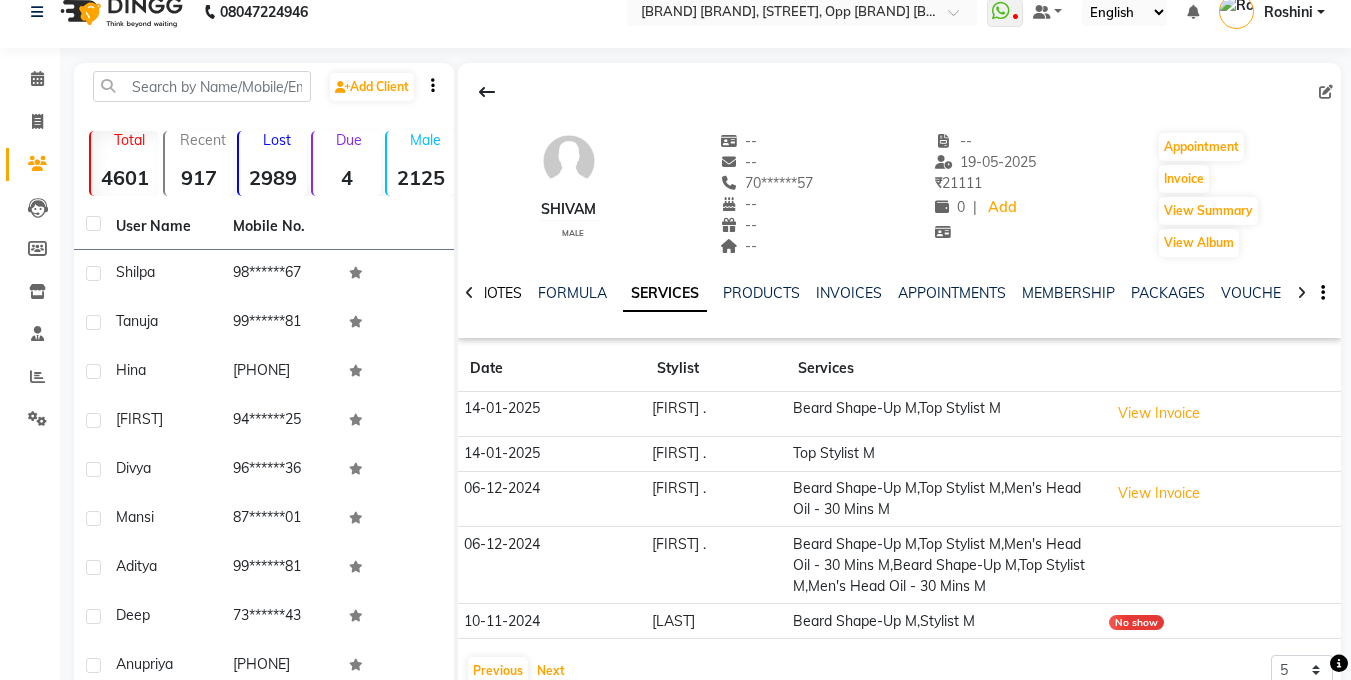 scroll, scrollTop: 50, scrollLeft: 0, axis: vertical 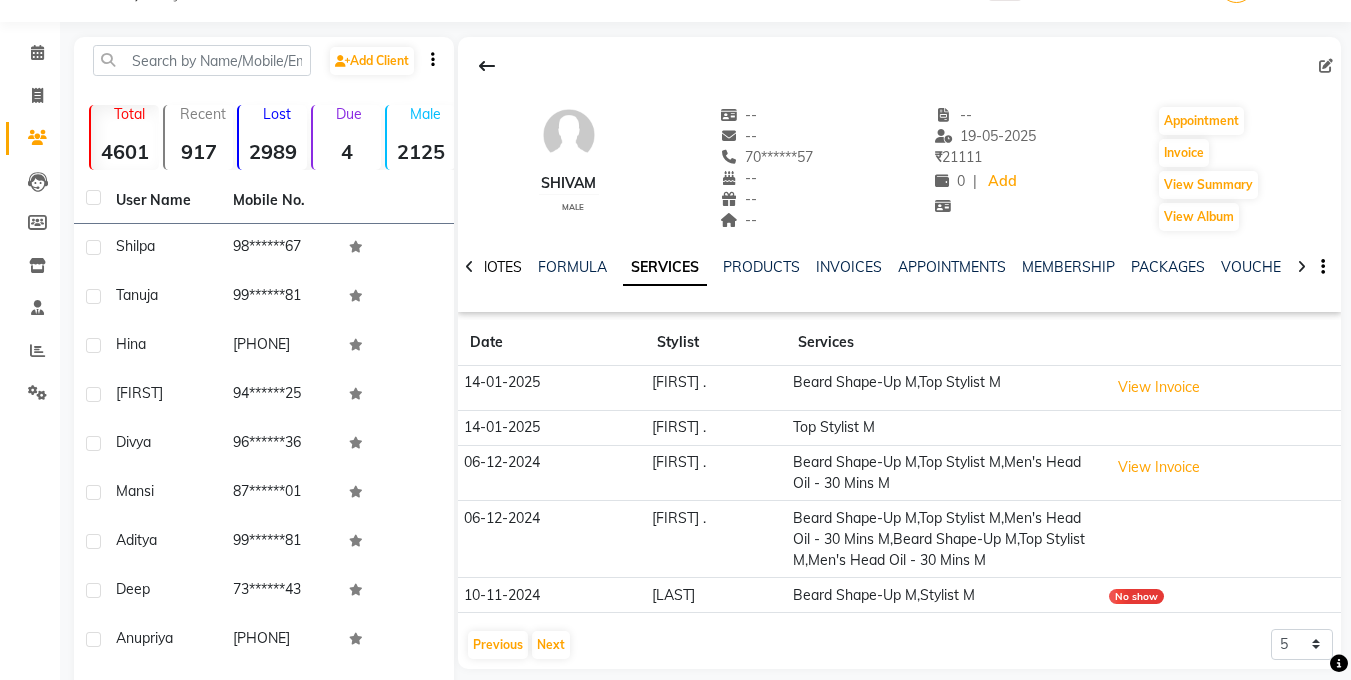 click on "NOTES" 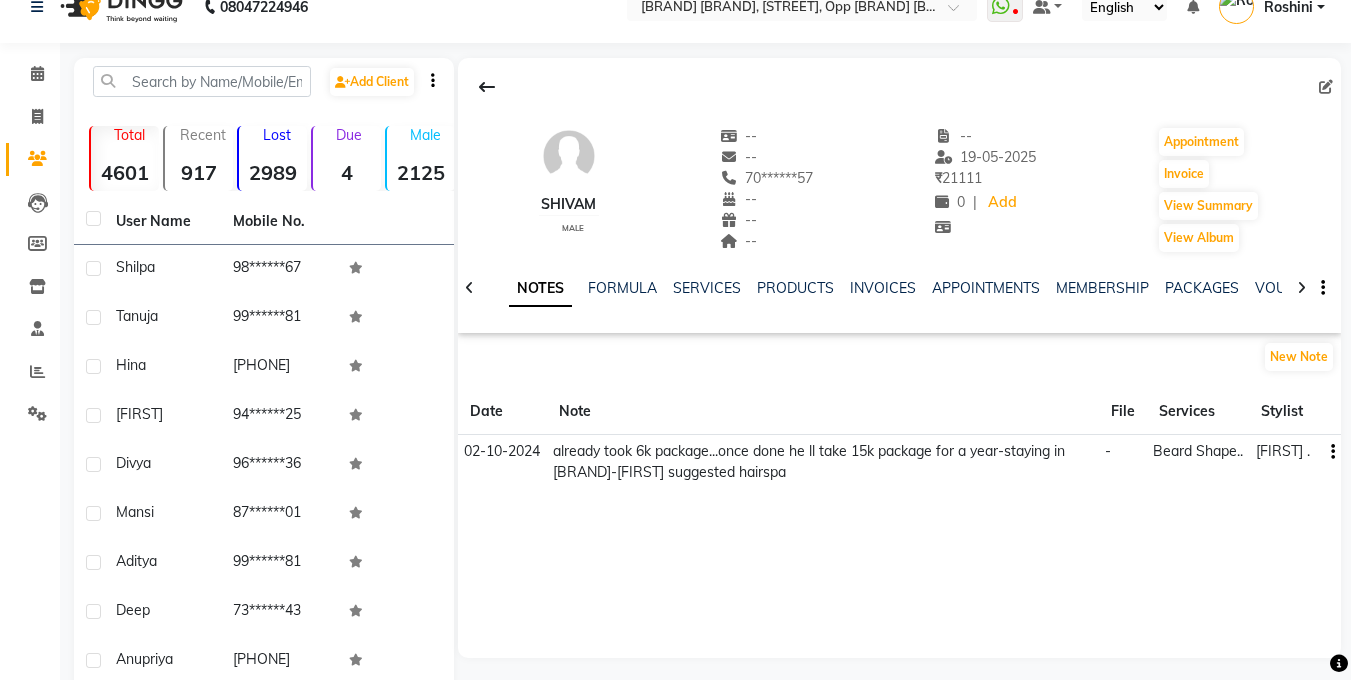 scroll, scrollTop: 16, scrollLeft: 0, axis: vertical 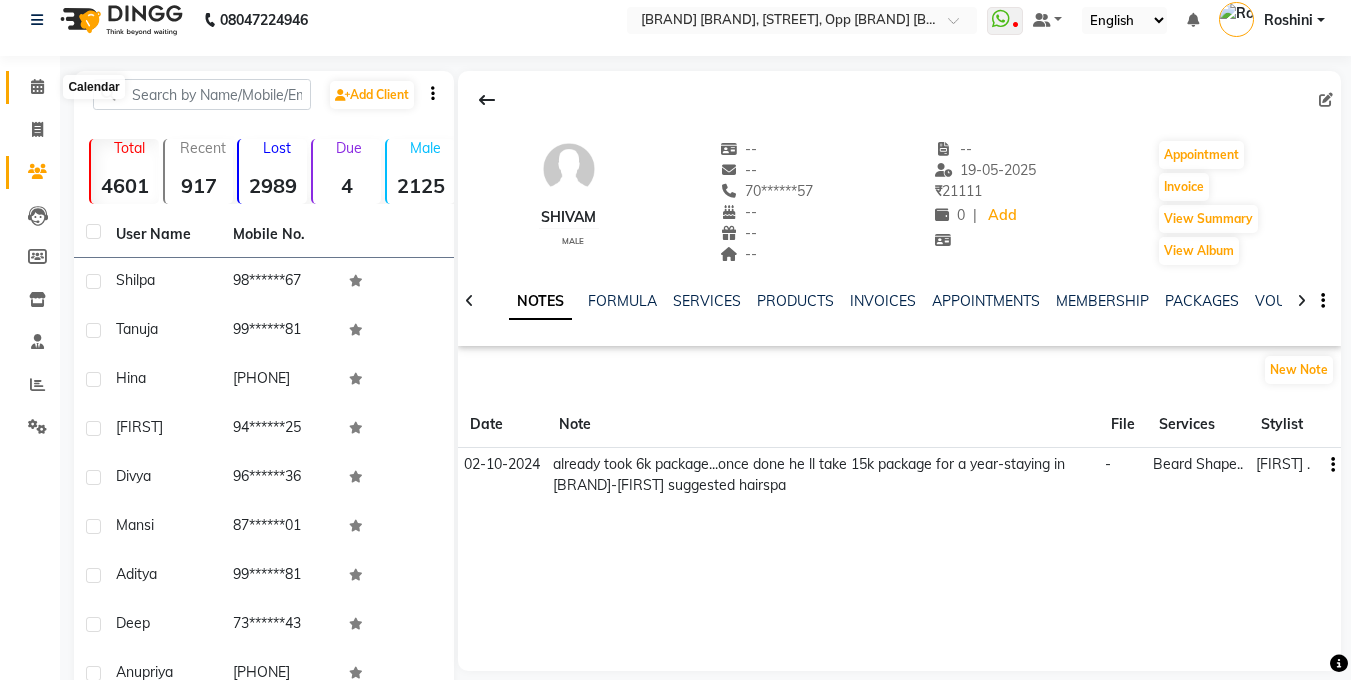 click 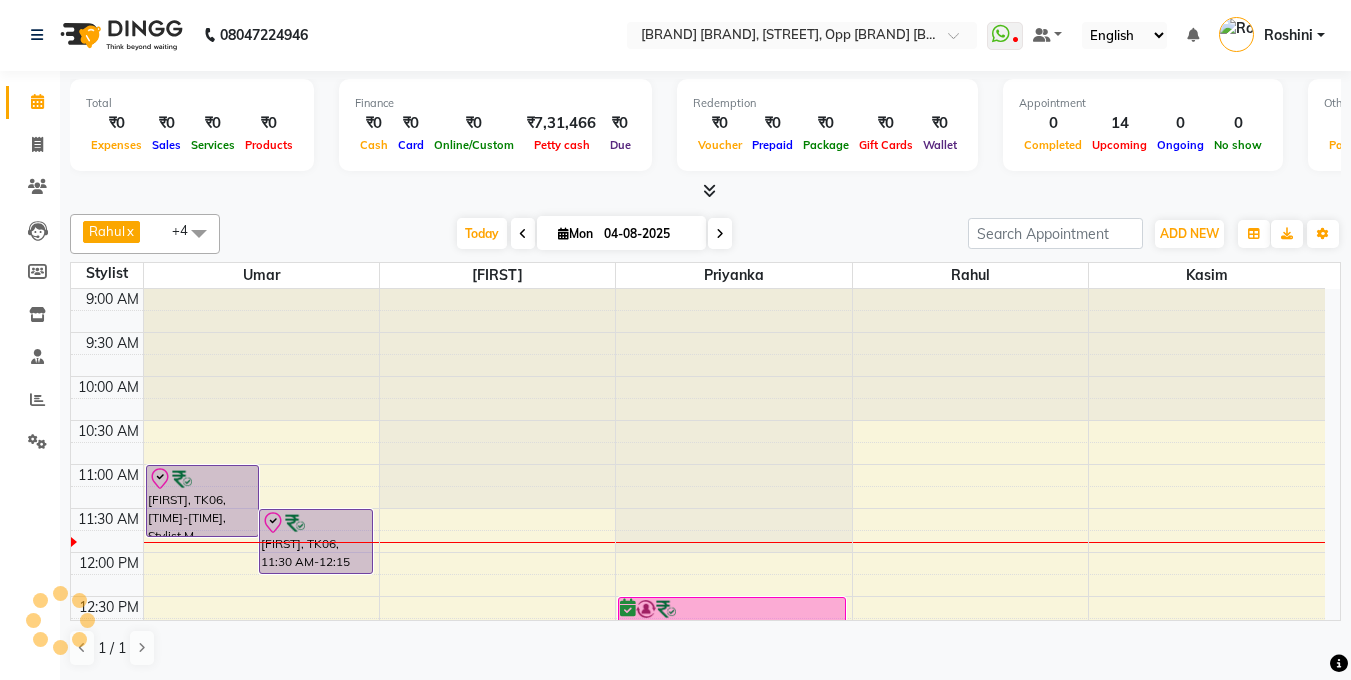 scroll, scrollTop: 0, scrollLeft: 0, axis: both 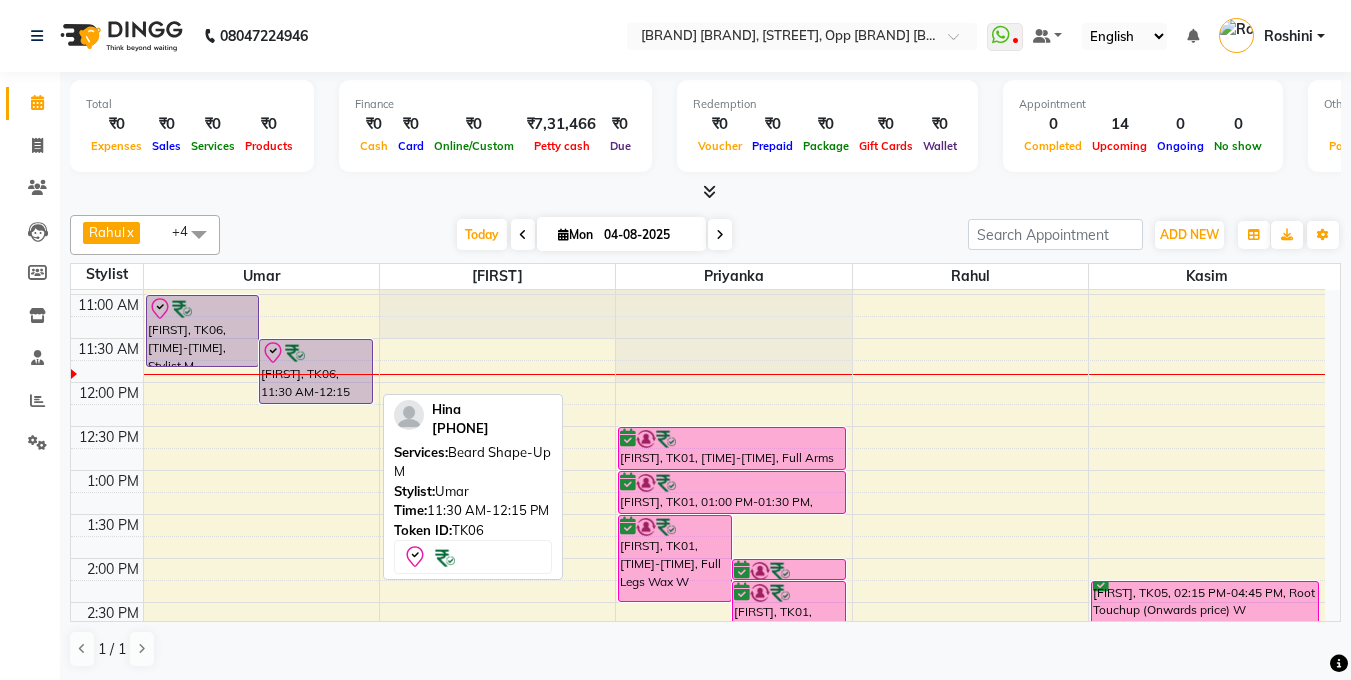 click on "[FIRST], TK06, 11:30 AM-12:15 PM, Beard Shape-Up M" at bounding box center (316, 371) 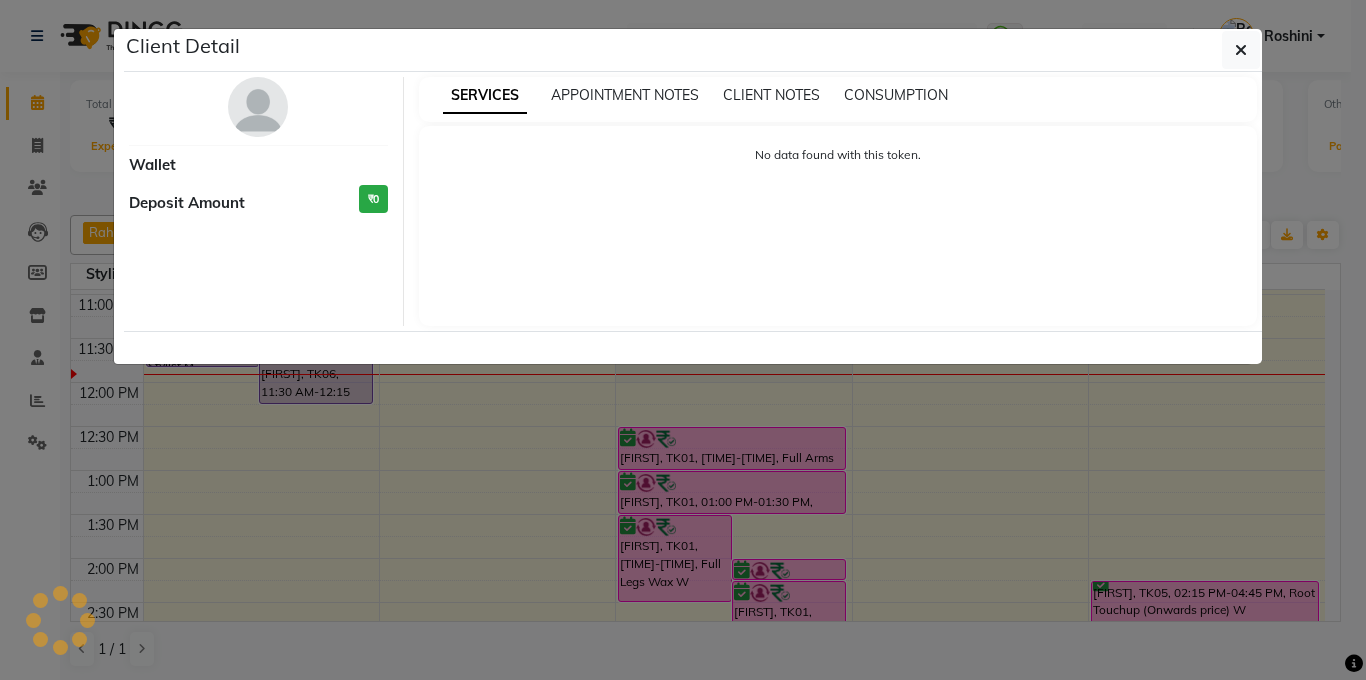 select on "8" 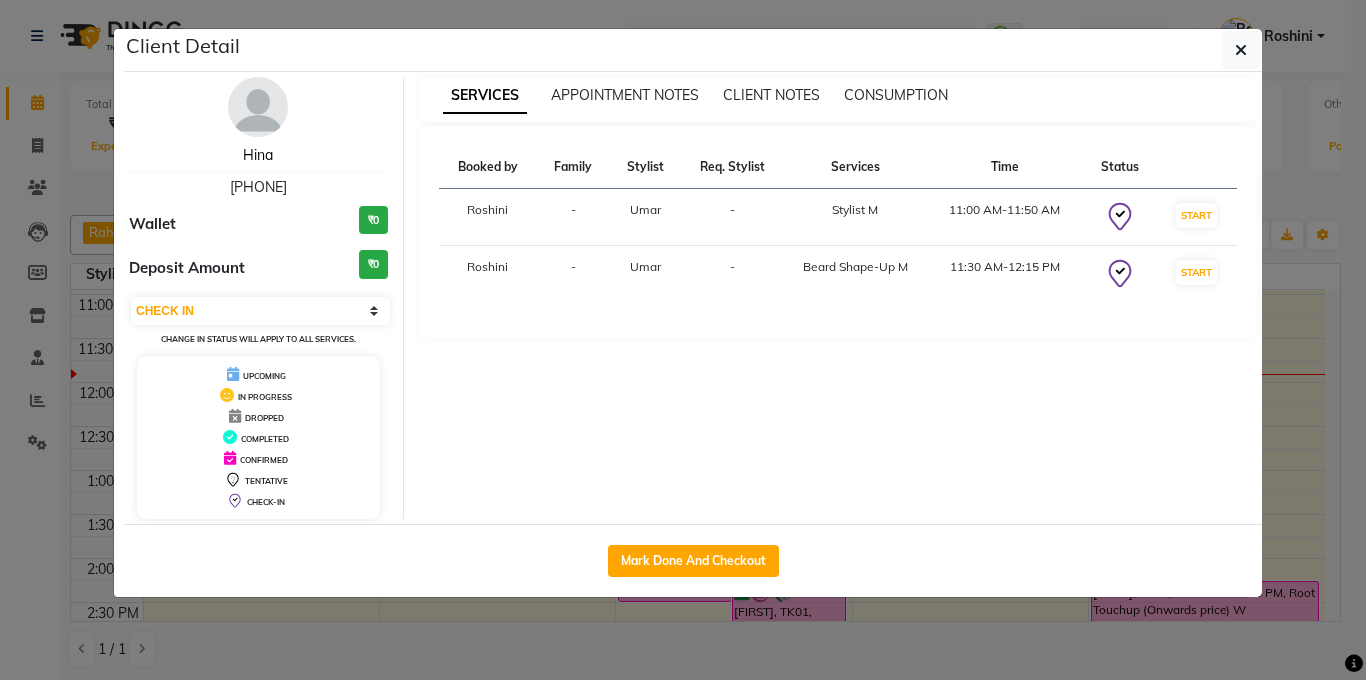 click on "Hina" at bounding box center [258, 155] 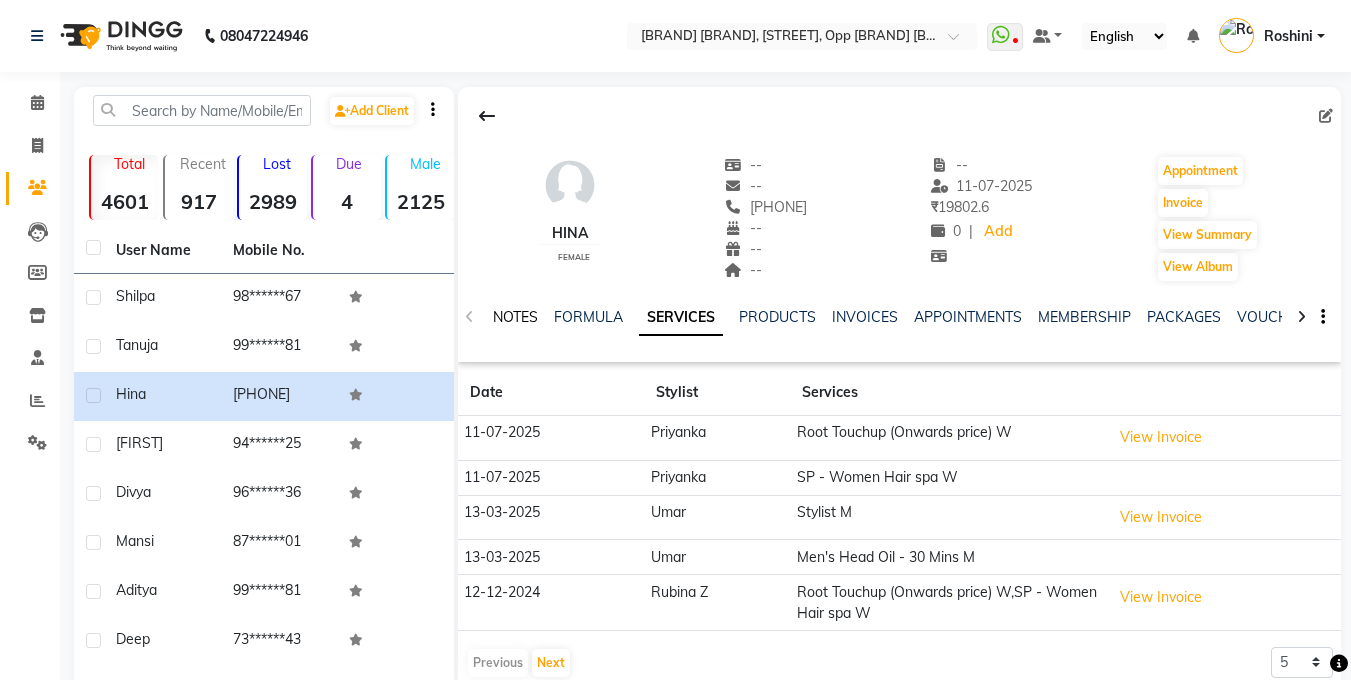 click on "NOTES" 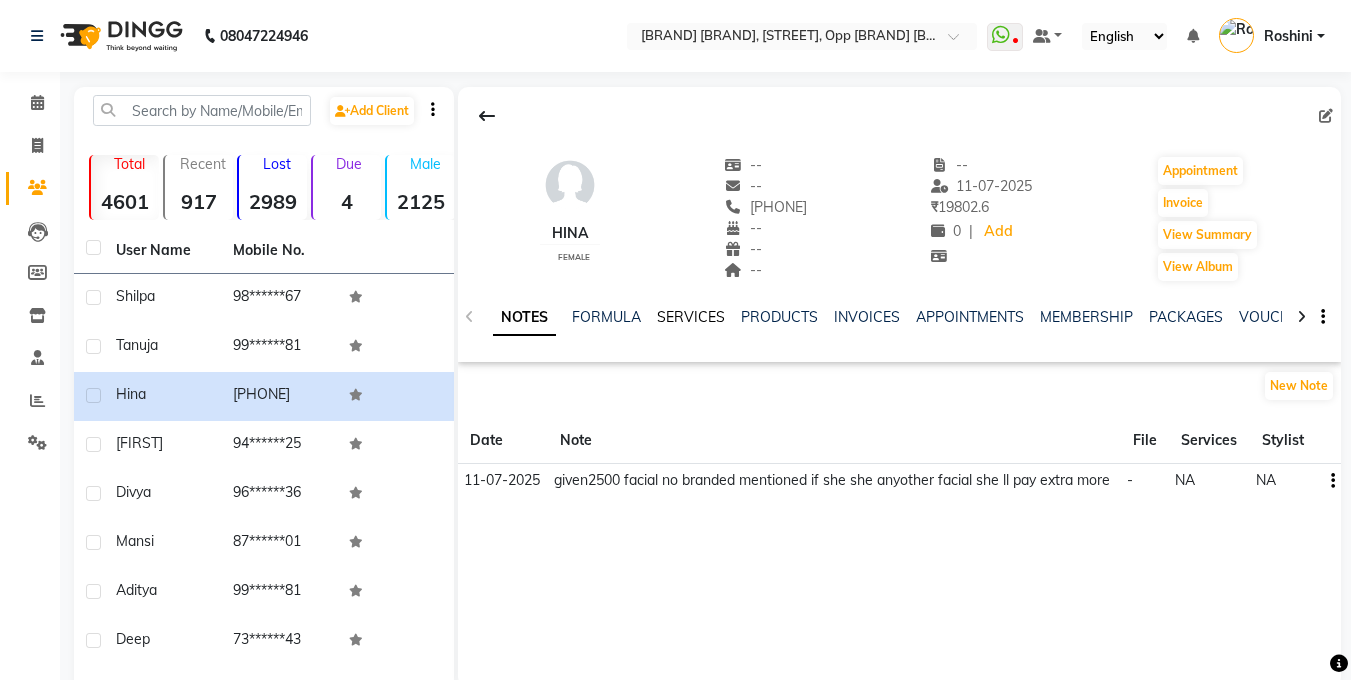 click on "SERVICES" 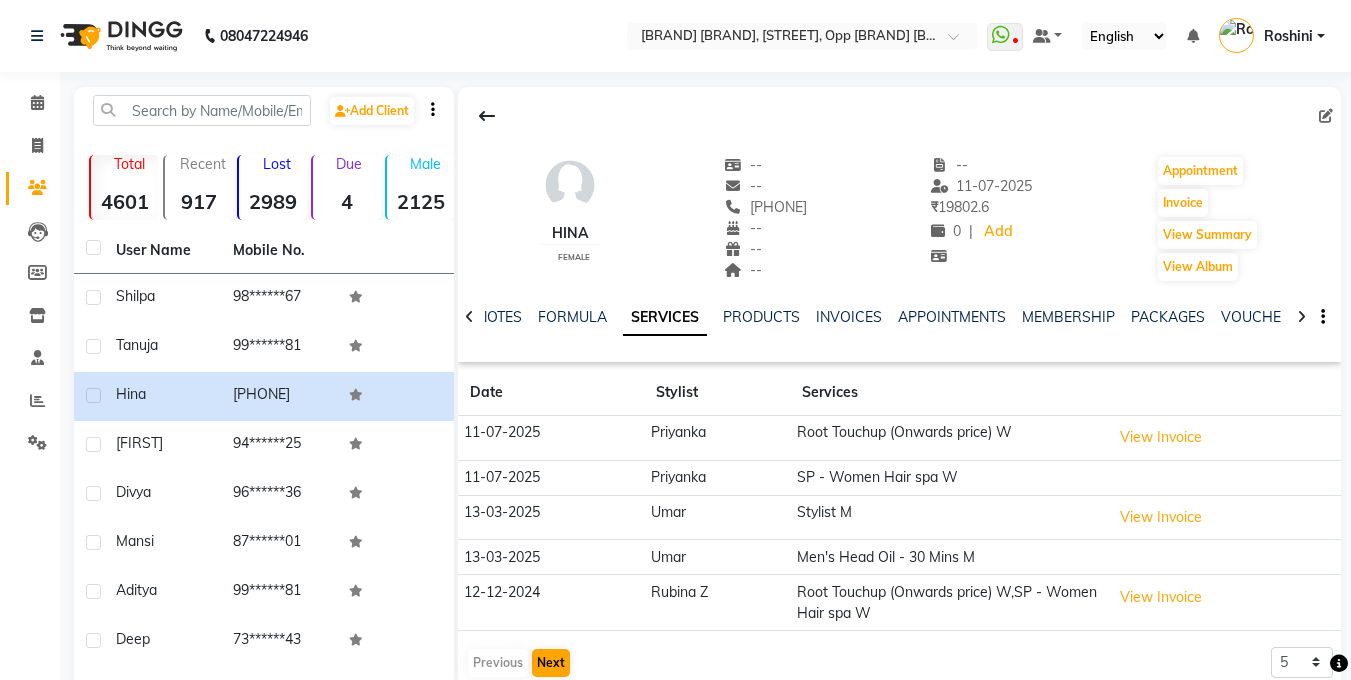 scroll, scrollTop: 40, scrollLeft: 0, axis: vertical 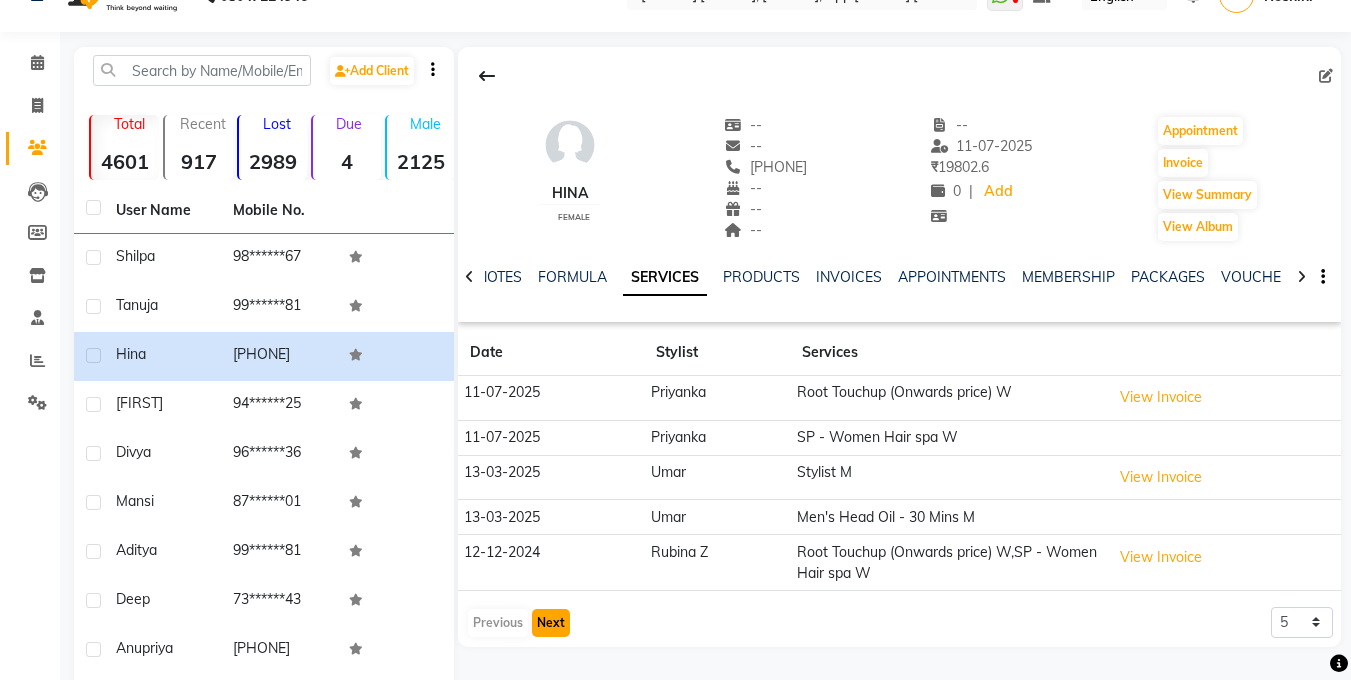 click on "Next" 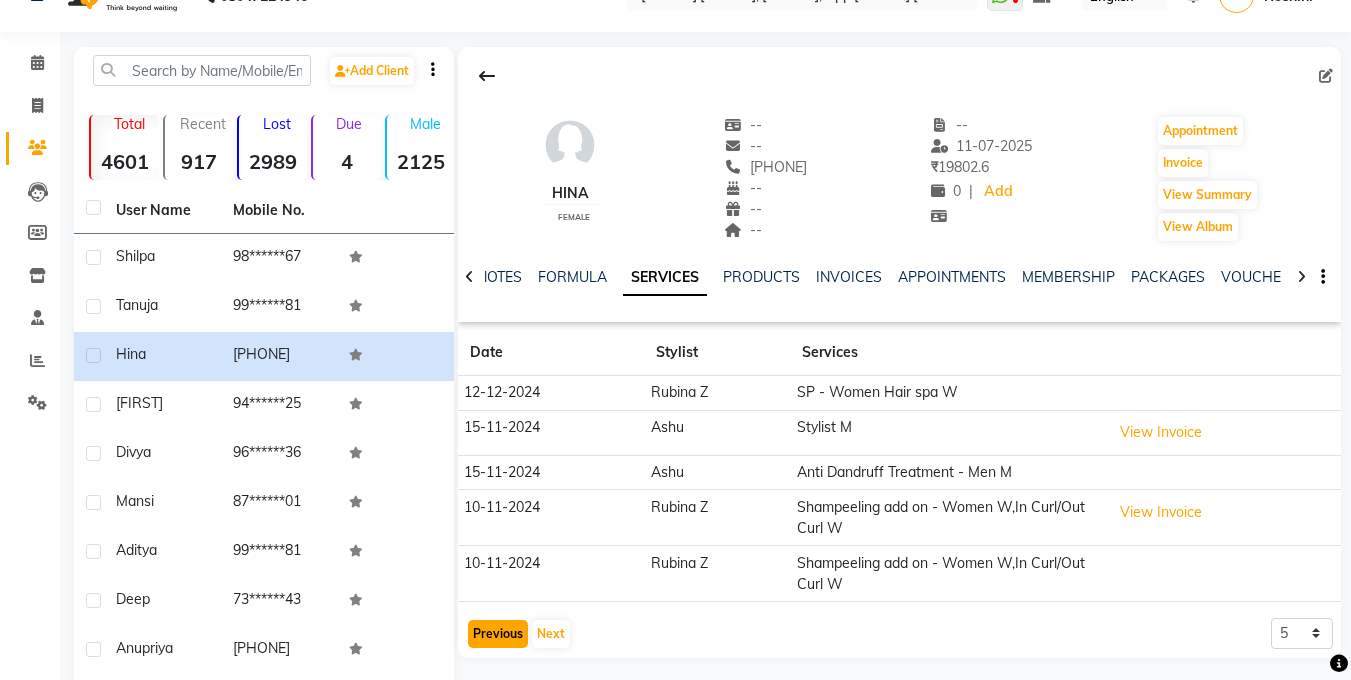 click on "Previous" 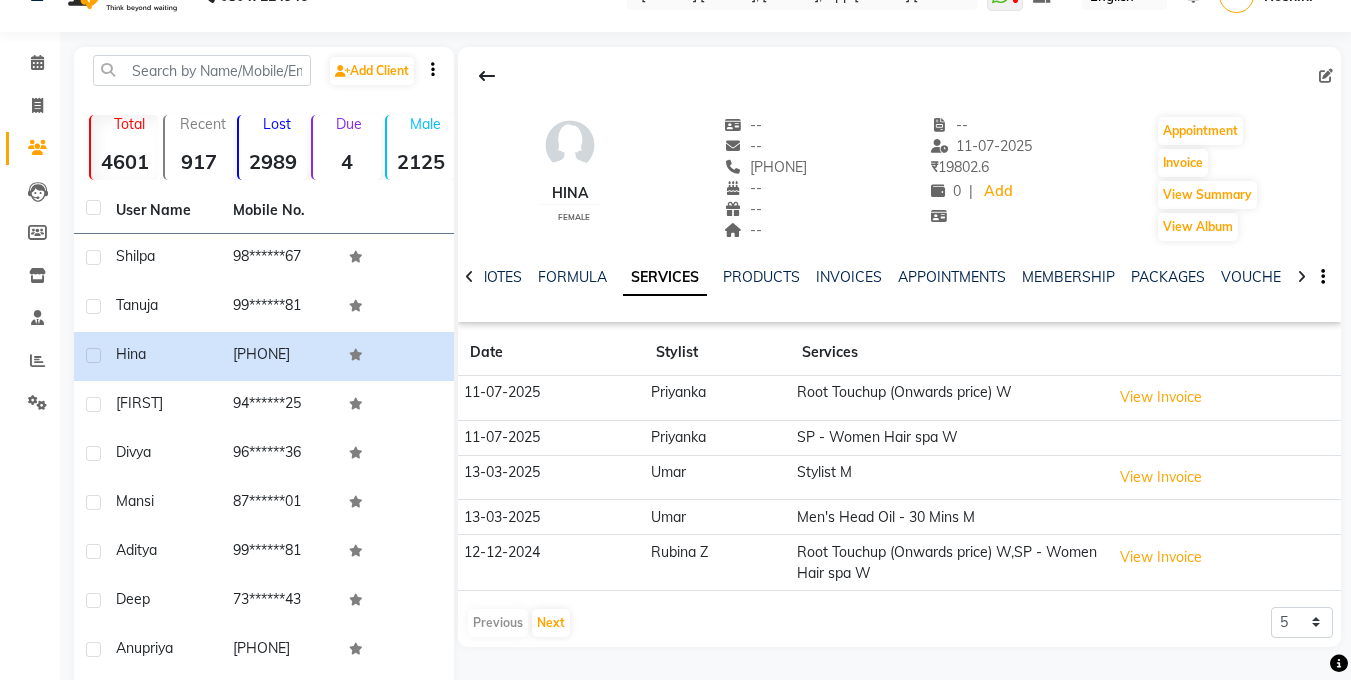 scroll, scrollTop: 36, scrollLeft: 0, axis: vertical 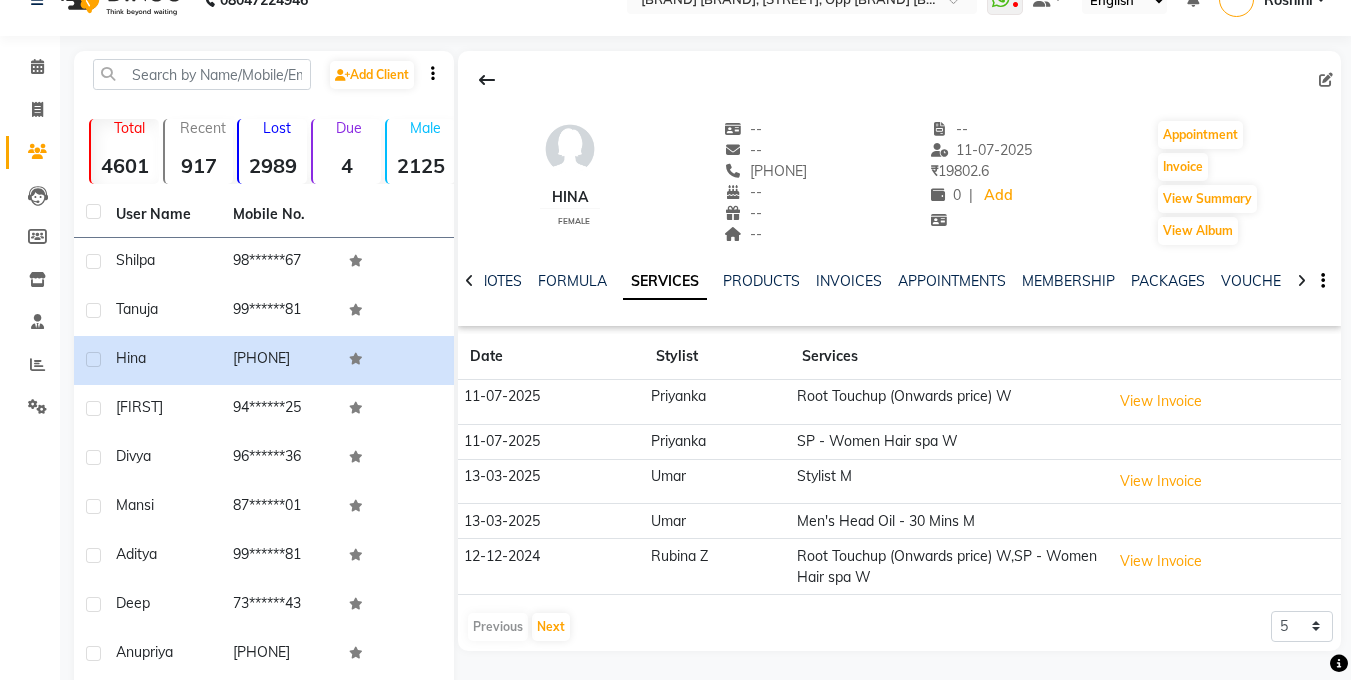 click on "Previous   Next  5 10 50 100 500" 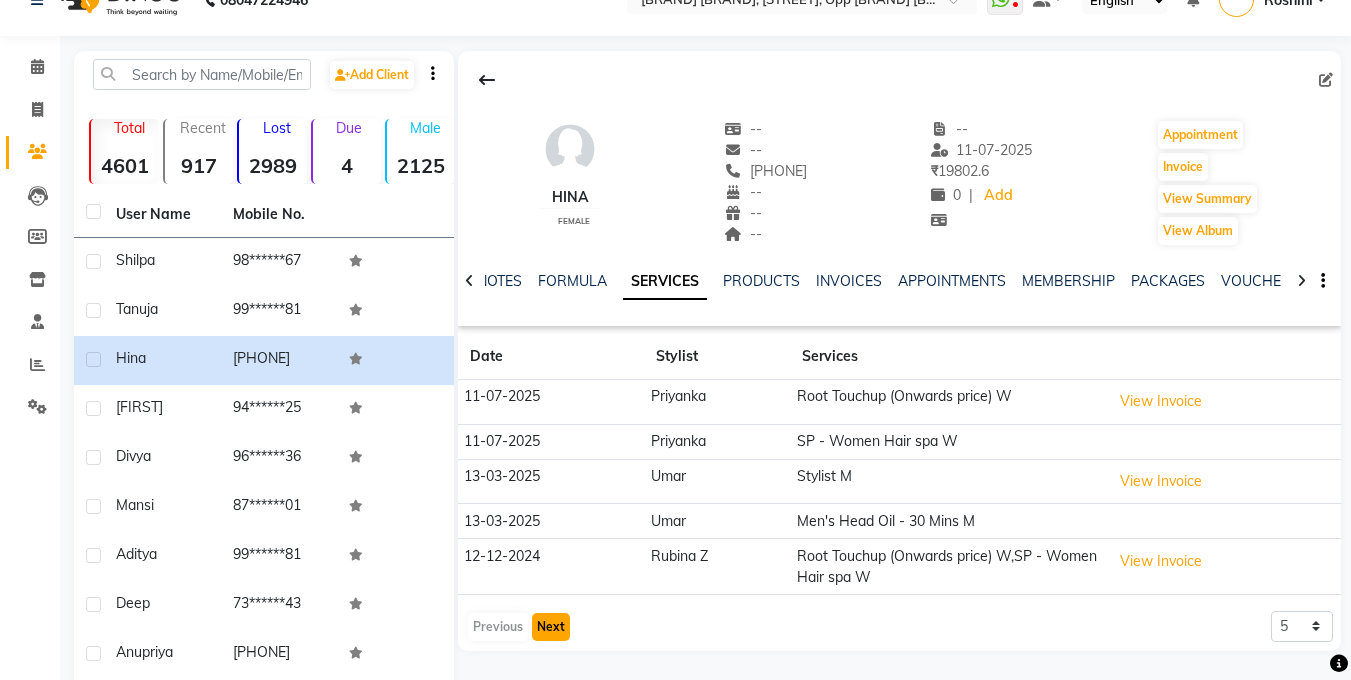 click on "Next" 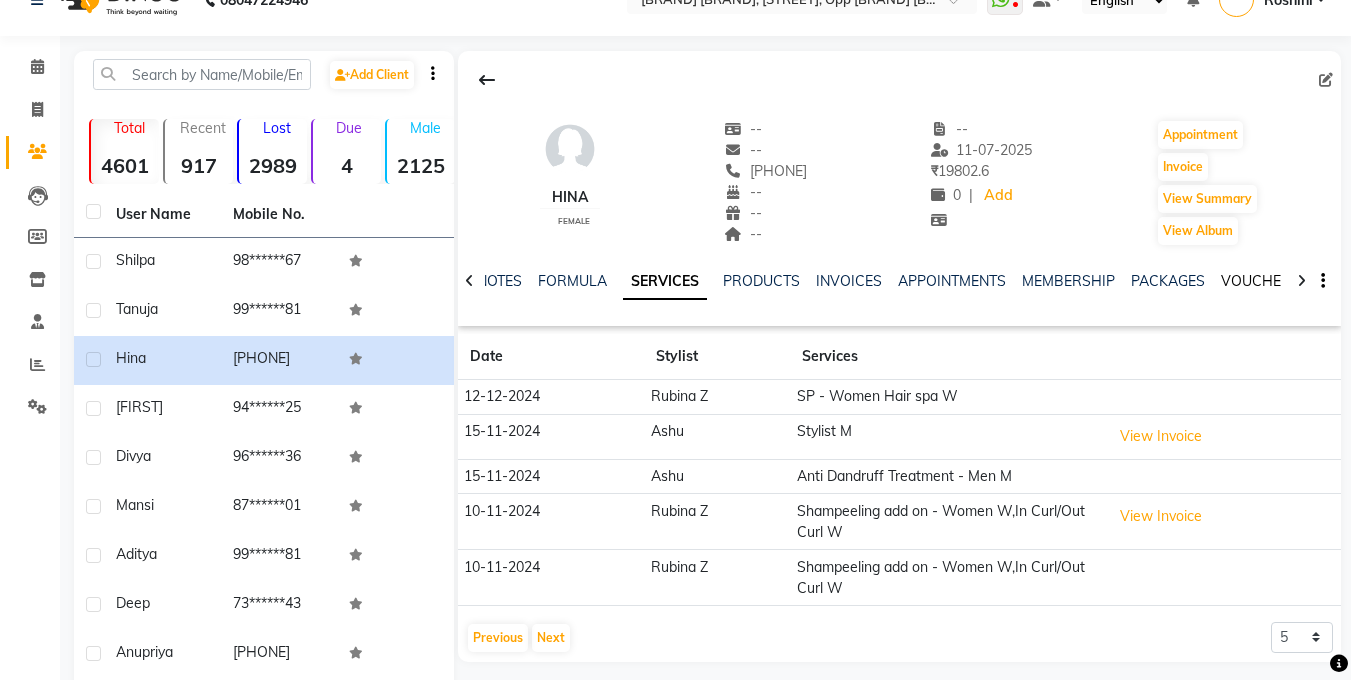 click on "VOUCHERS" 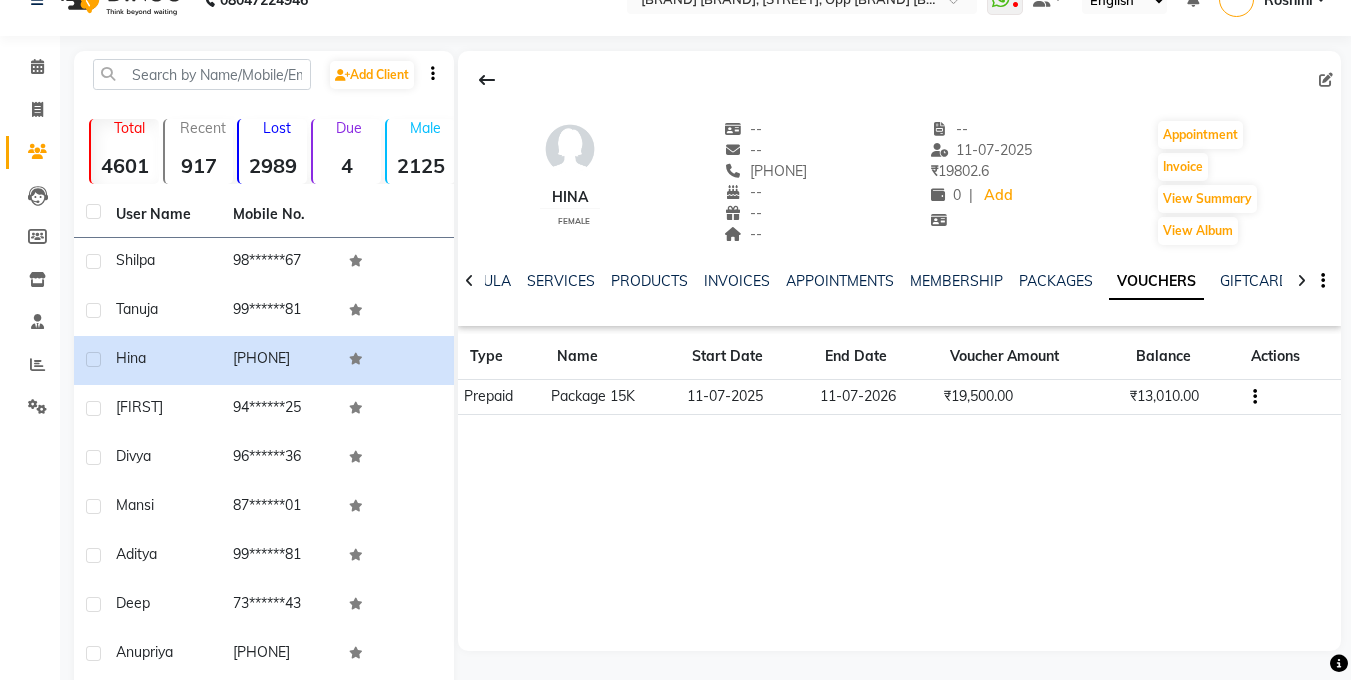 scroll, scrollTop: 0, scrollLeft: 0, axis: both 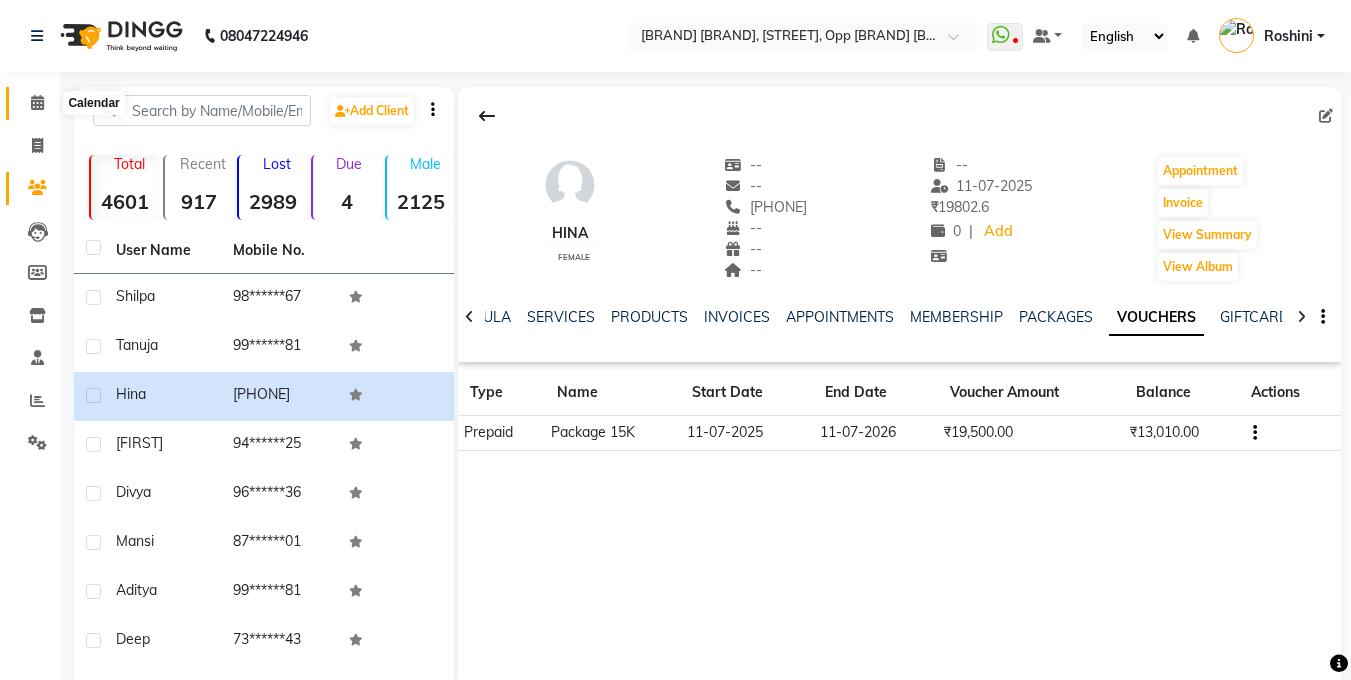 click 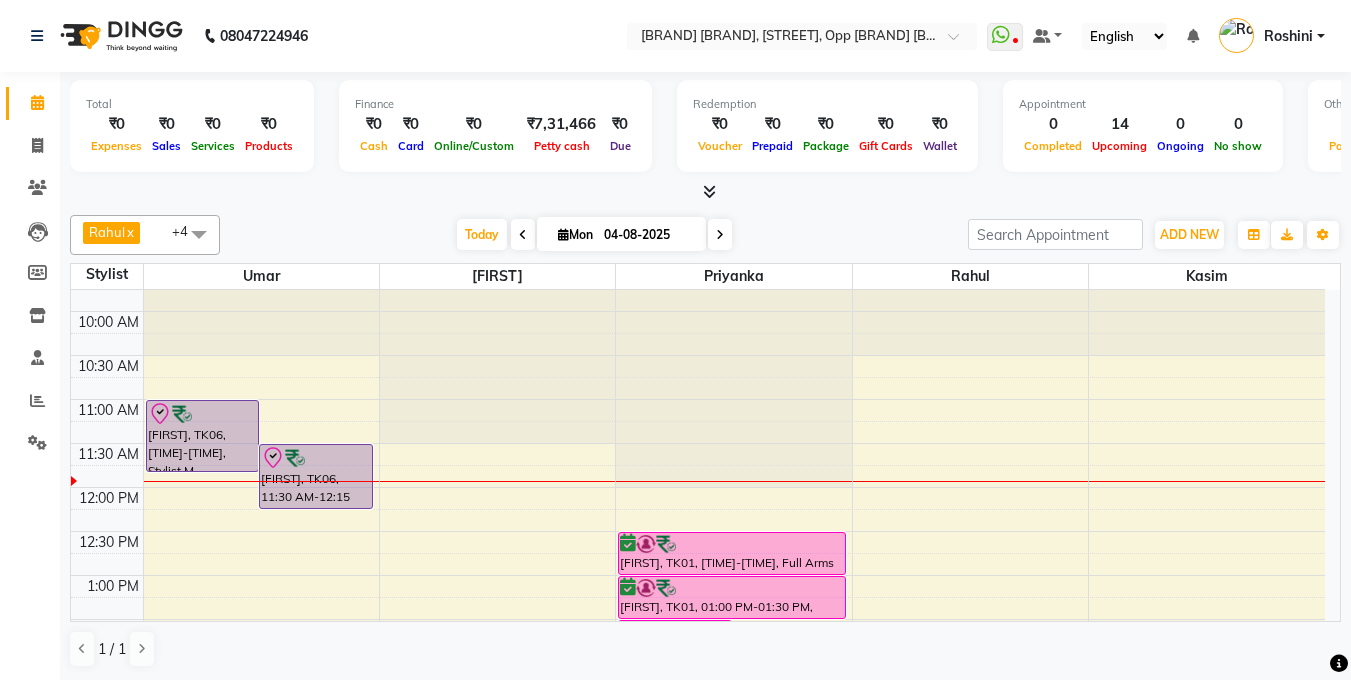scroll, scrollTop: 70, scrollLeft: 0, axis: vertical 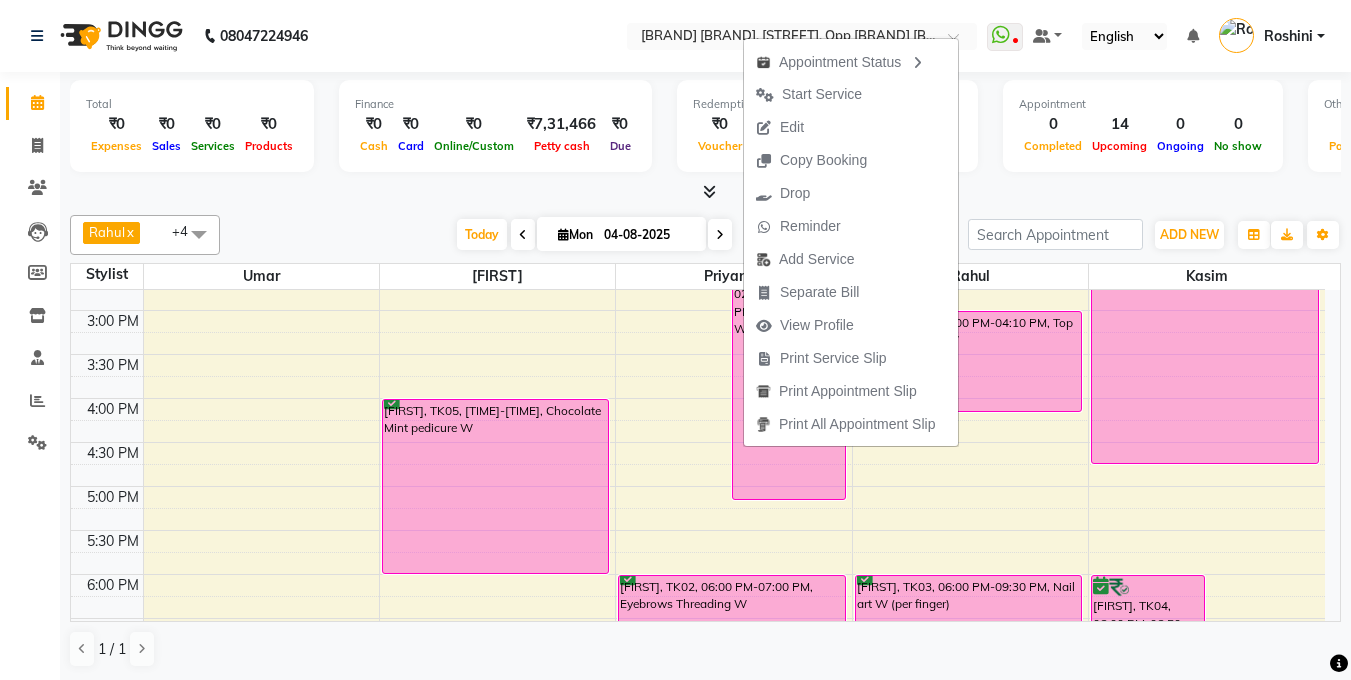 click at bounding box center (705, 192) 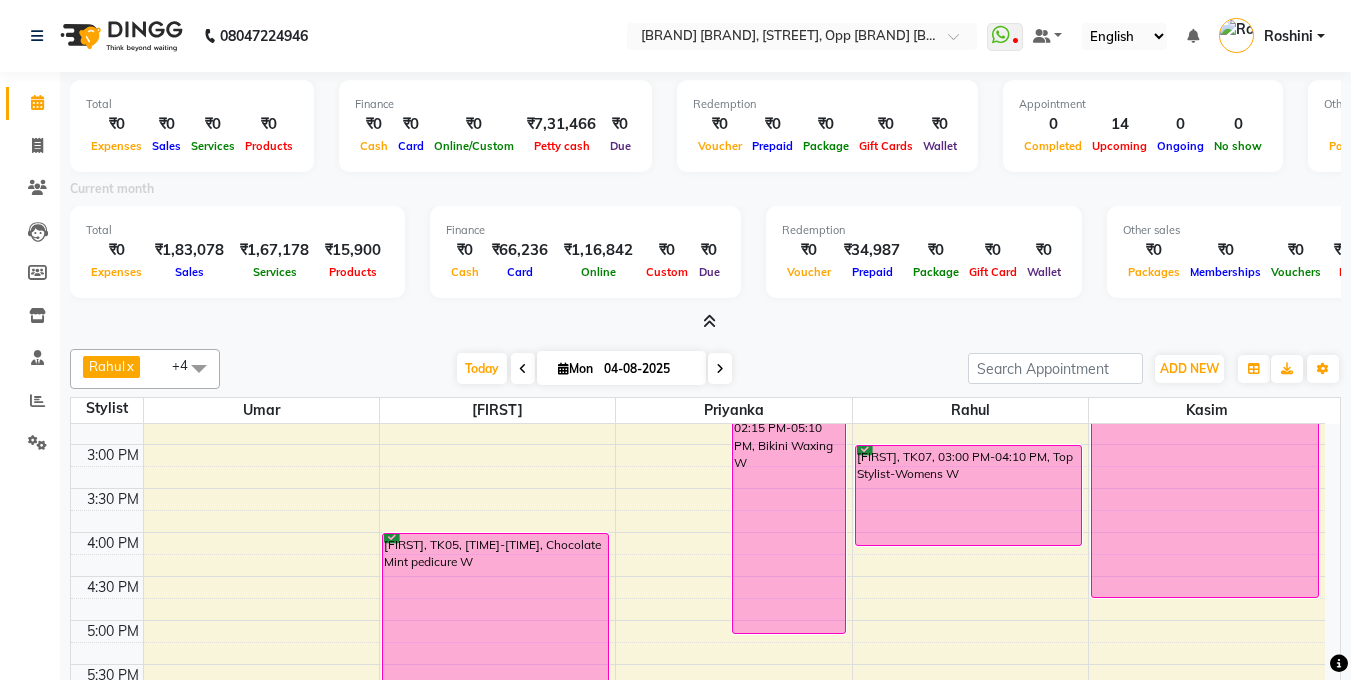 click at bounding box center [709, 321] 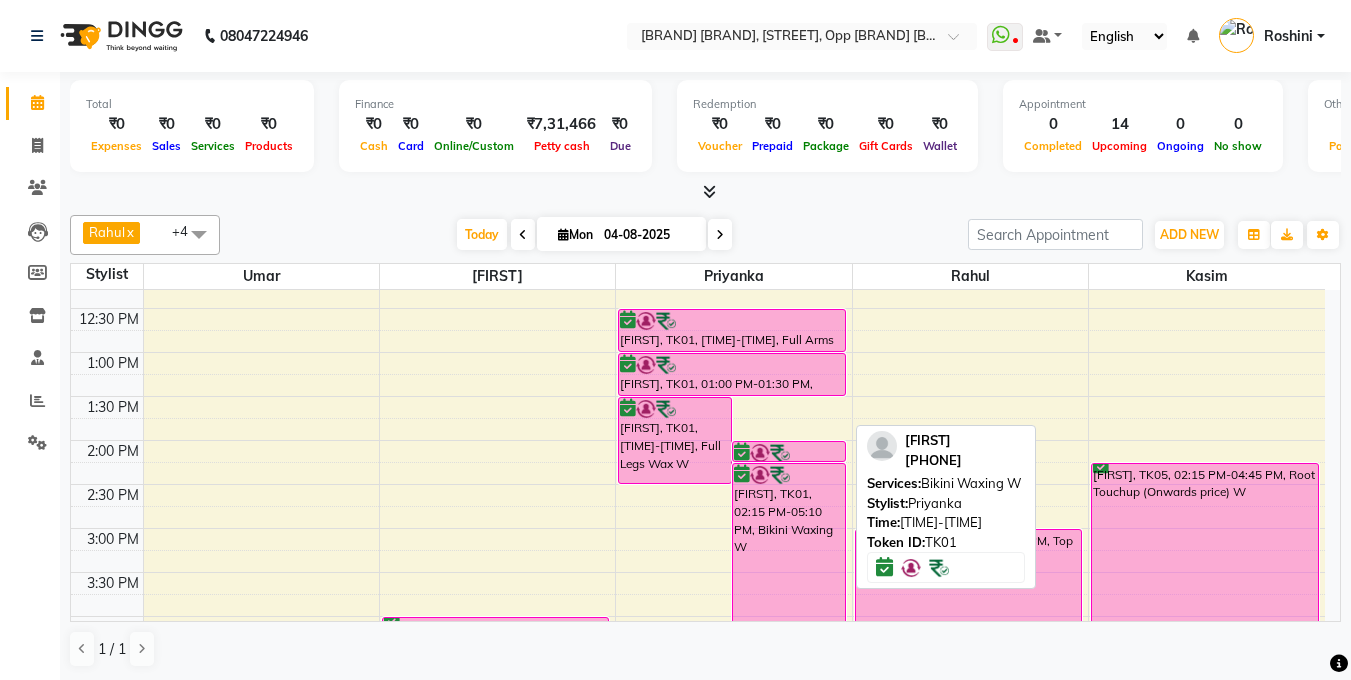 scroll, scrollTop: 293, scrollLeft: 0, axis: vertical 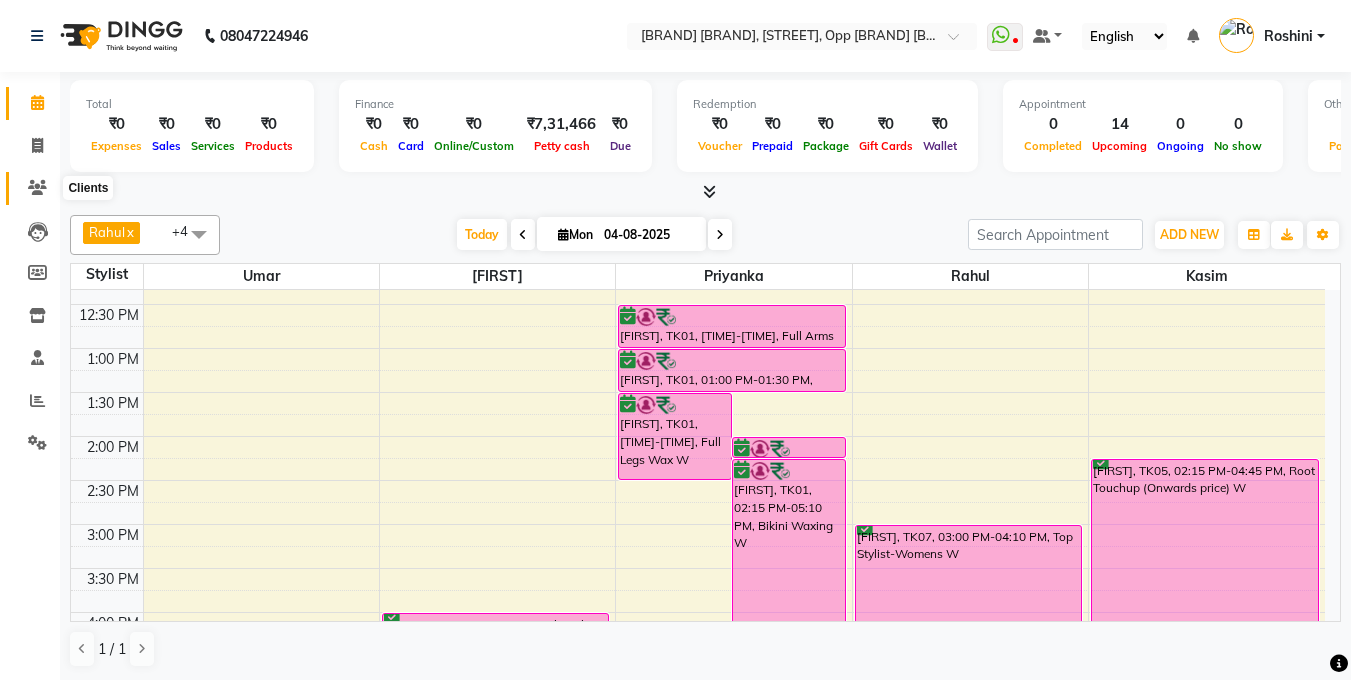 click 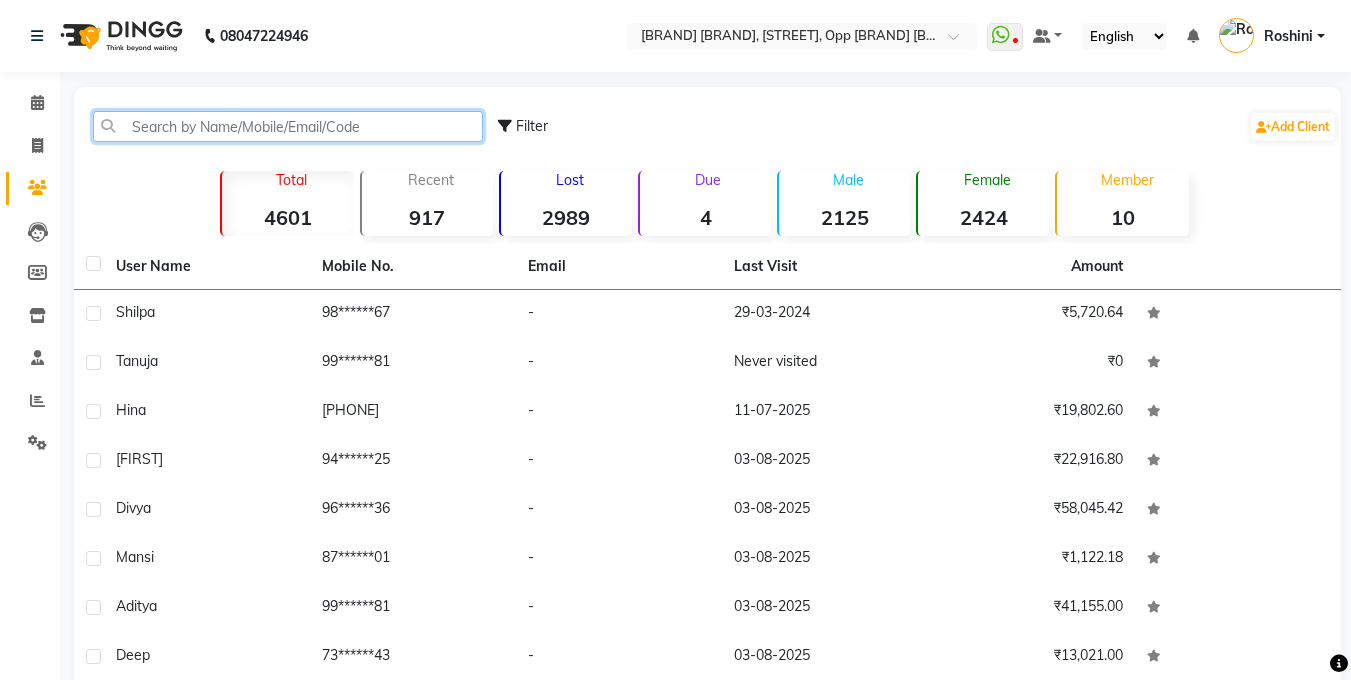 click 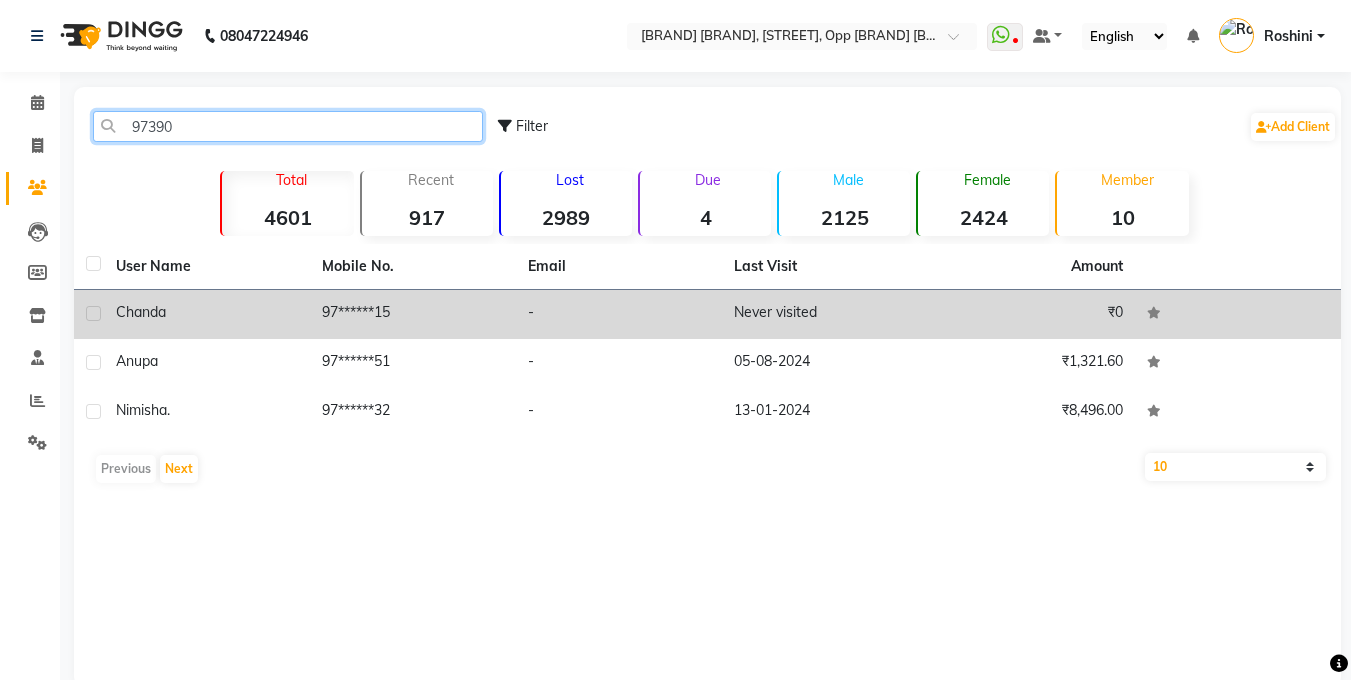 type on "97390" 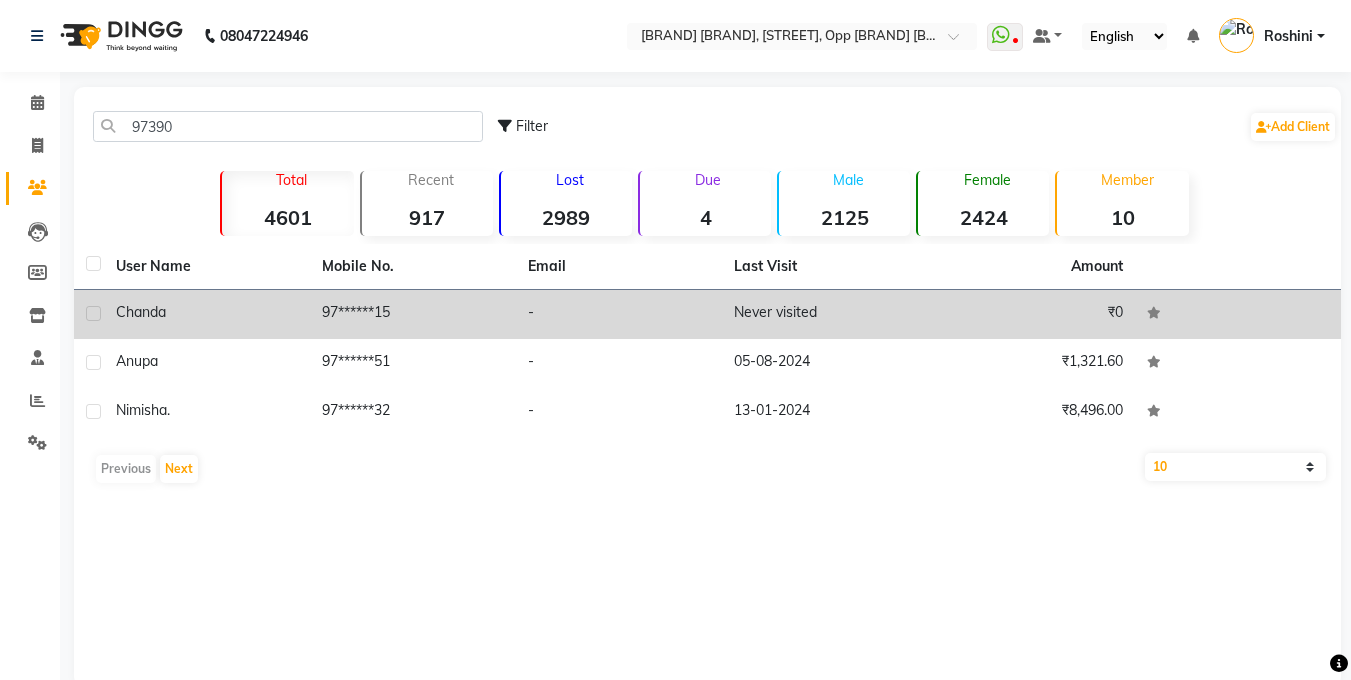click on "Chanda" 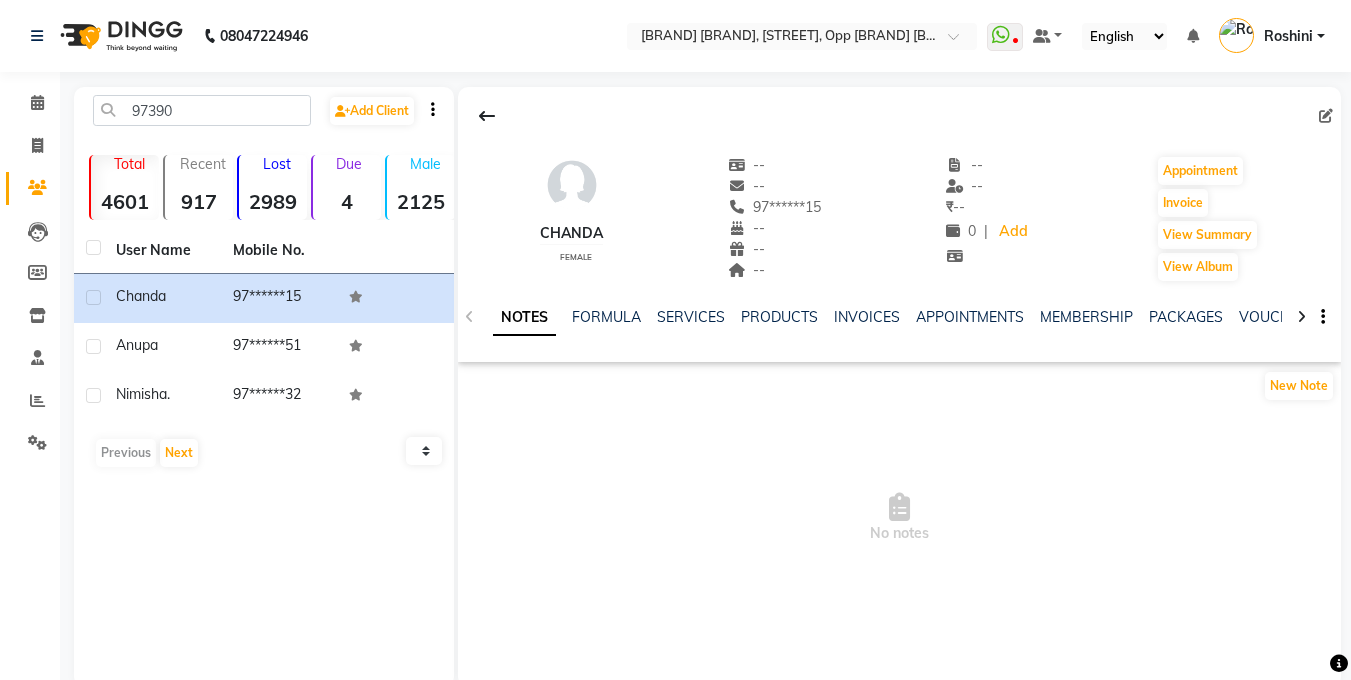 click on "NOTES FORMULA SERVICES PRODUCTS INVOICES APPOINTMENTS MEMBERSHIP PACKAGES VOUCHERS GIFTCARDS POINTS FORMS FAMILY CARDS WALLET" 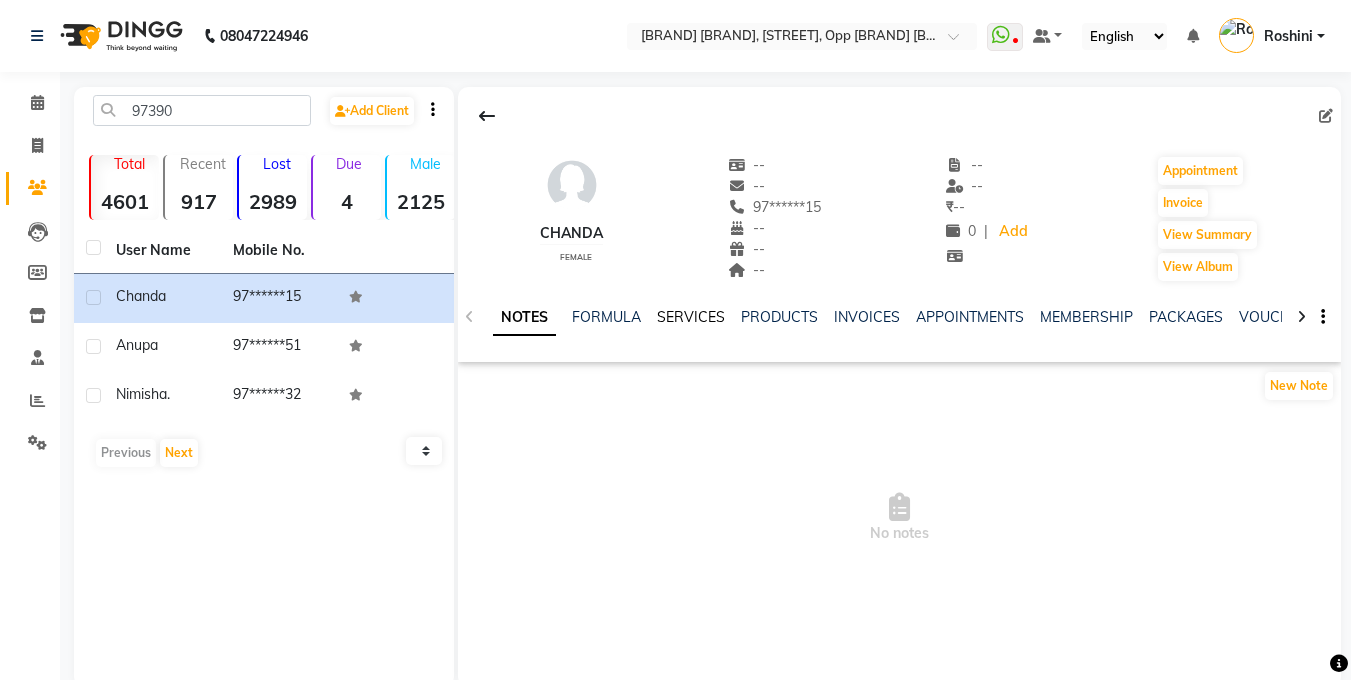 click on "SERVICES" 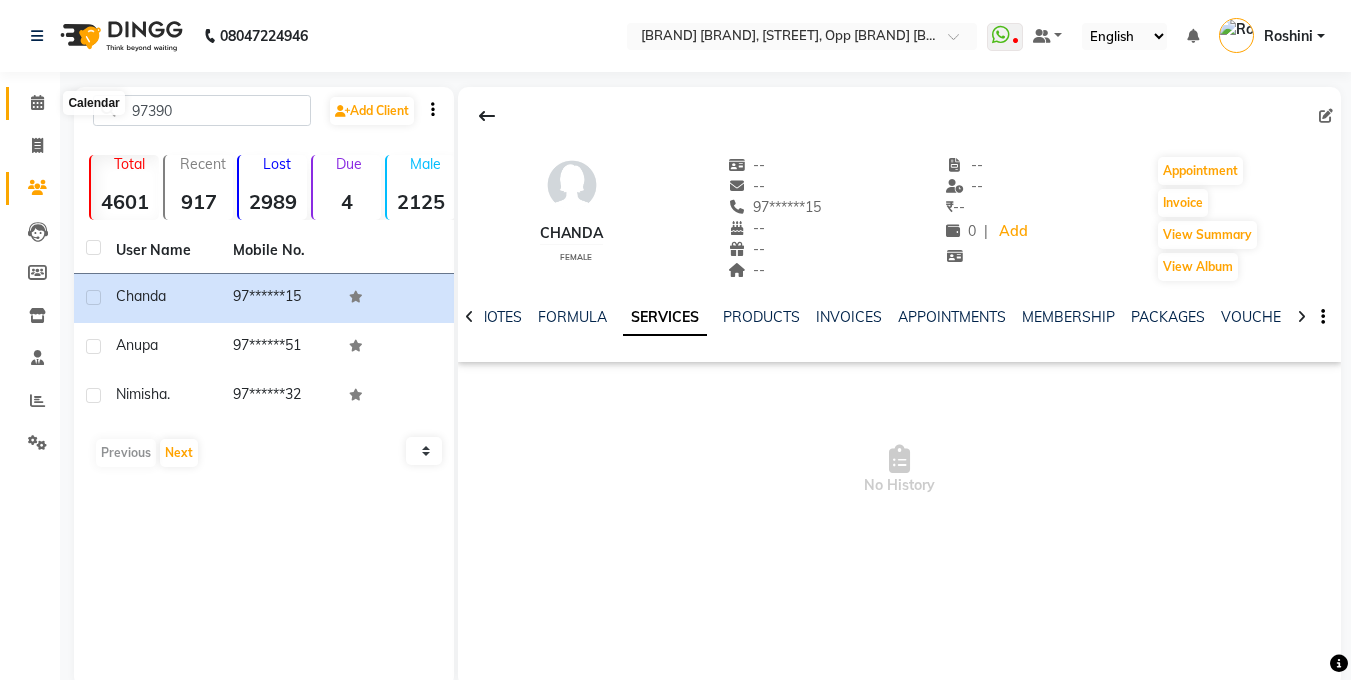 click 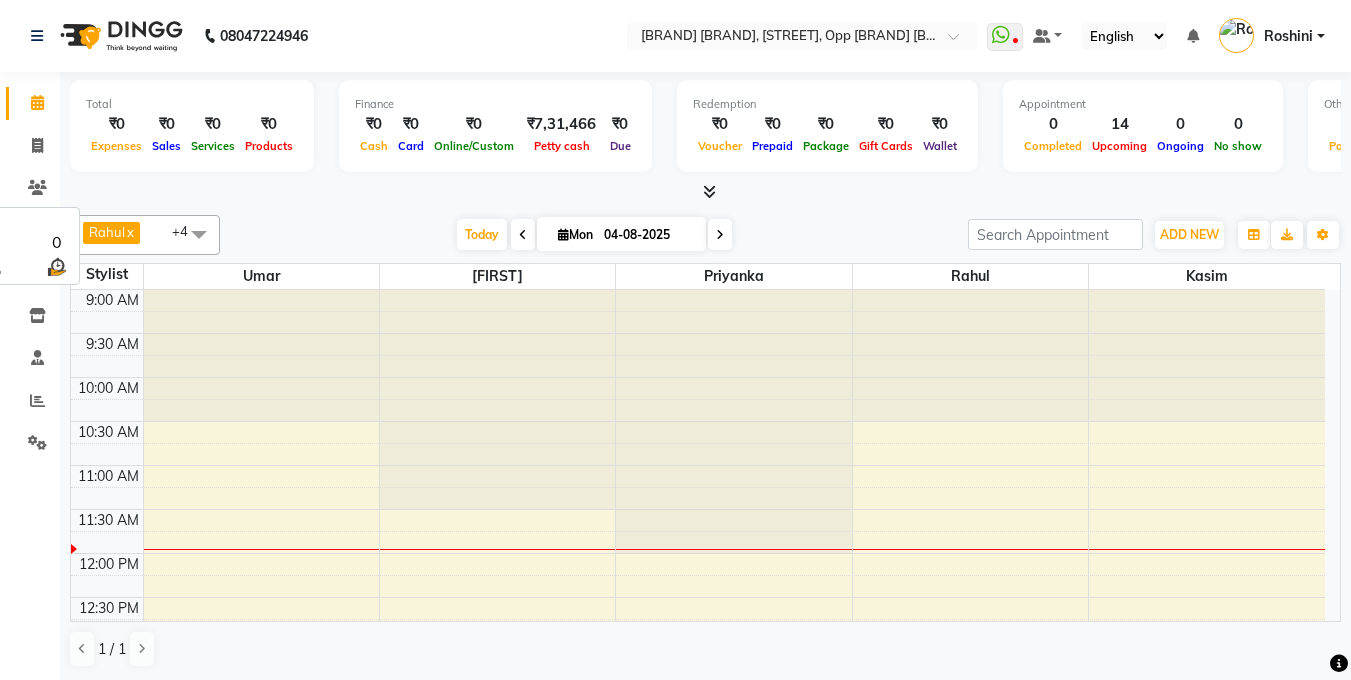 scroll, scrollTop: 1, scrollLeft: 0, axis: vertical 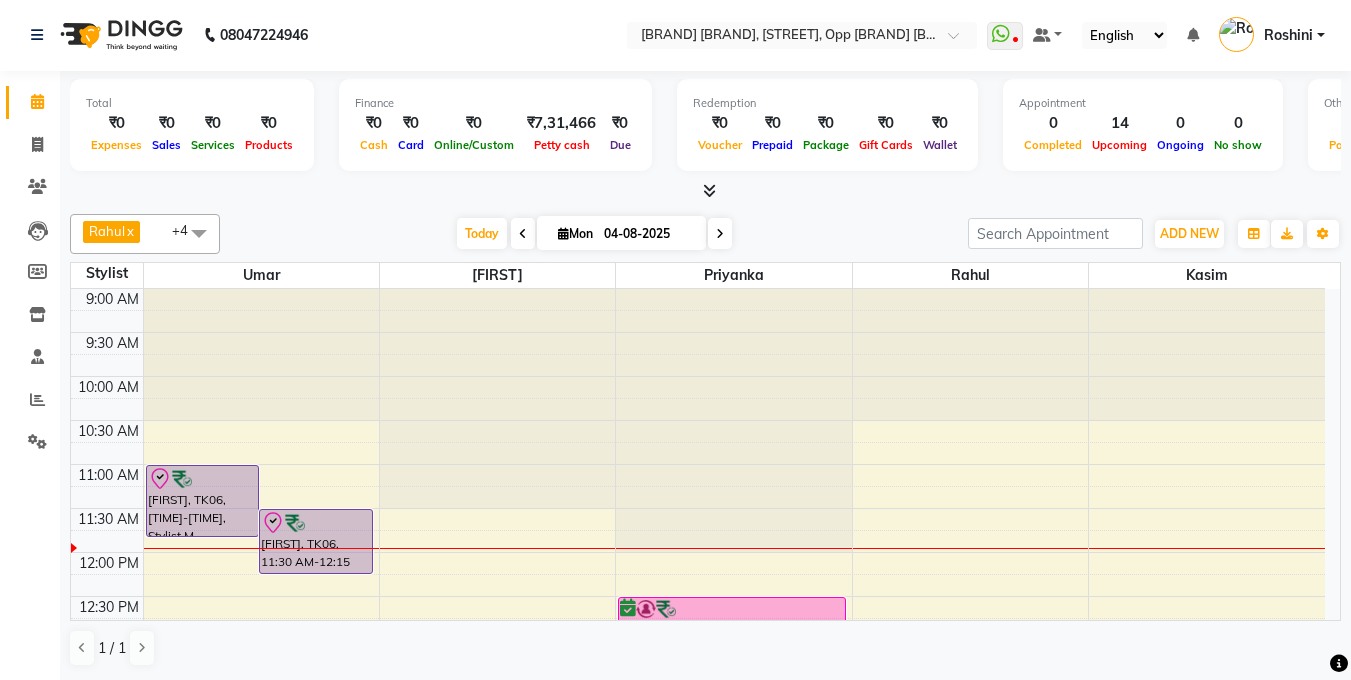 click at bounding box center (720, 233) 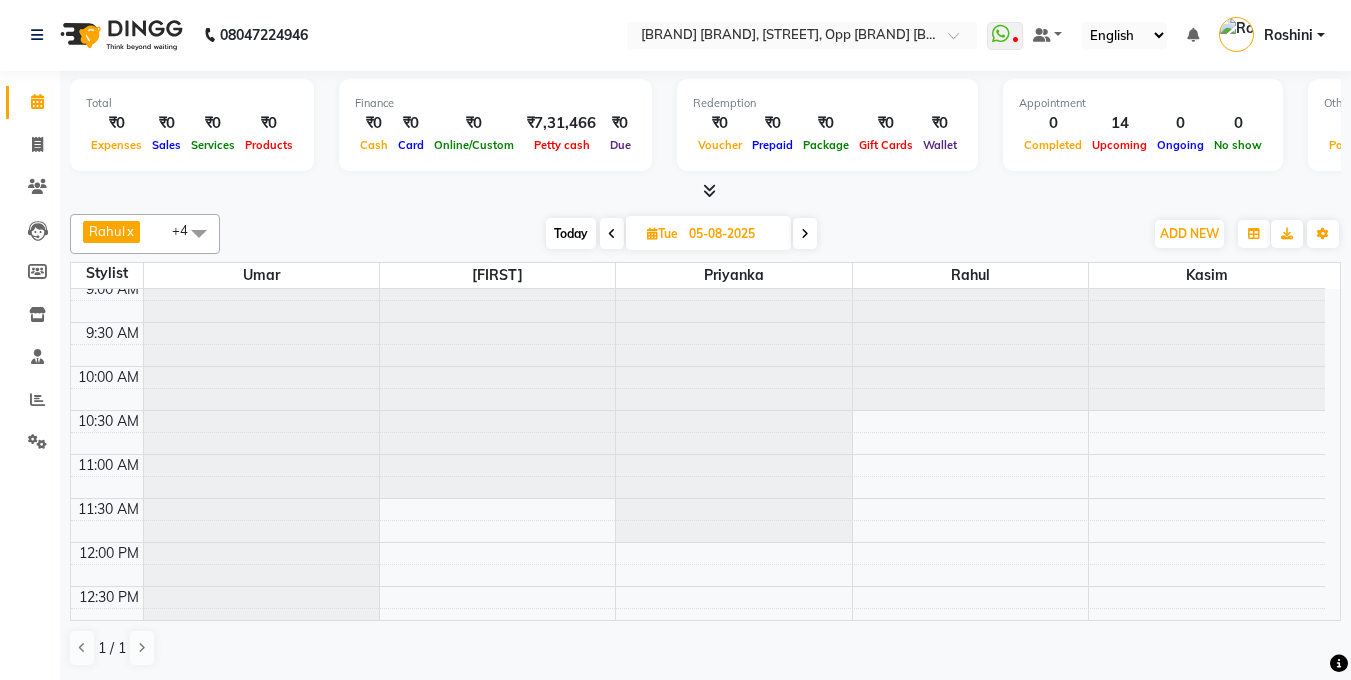 scroll, scrollTop: 0, scrollLeft: 0, axis: both 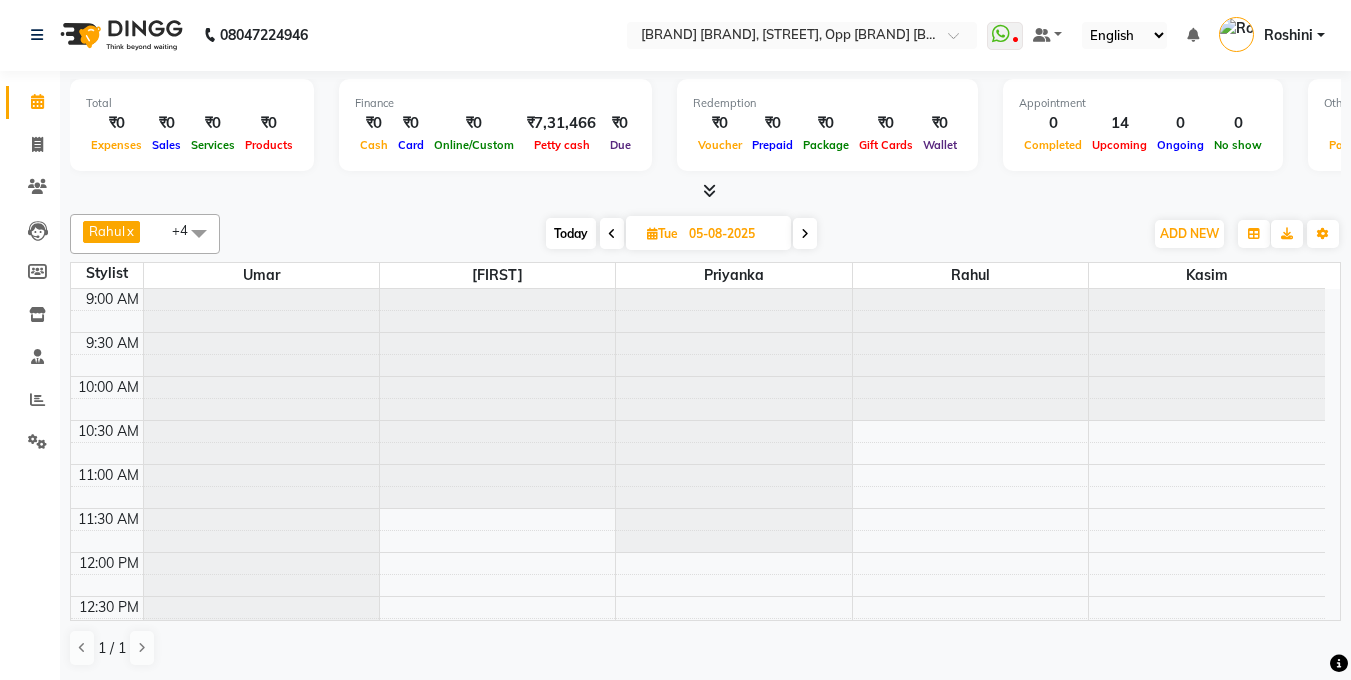 click at bounding box center (199, 233) 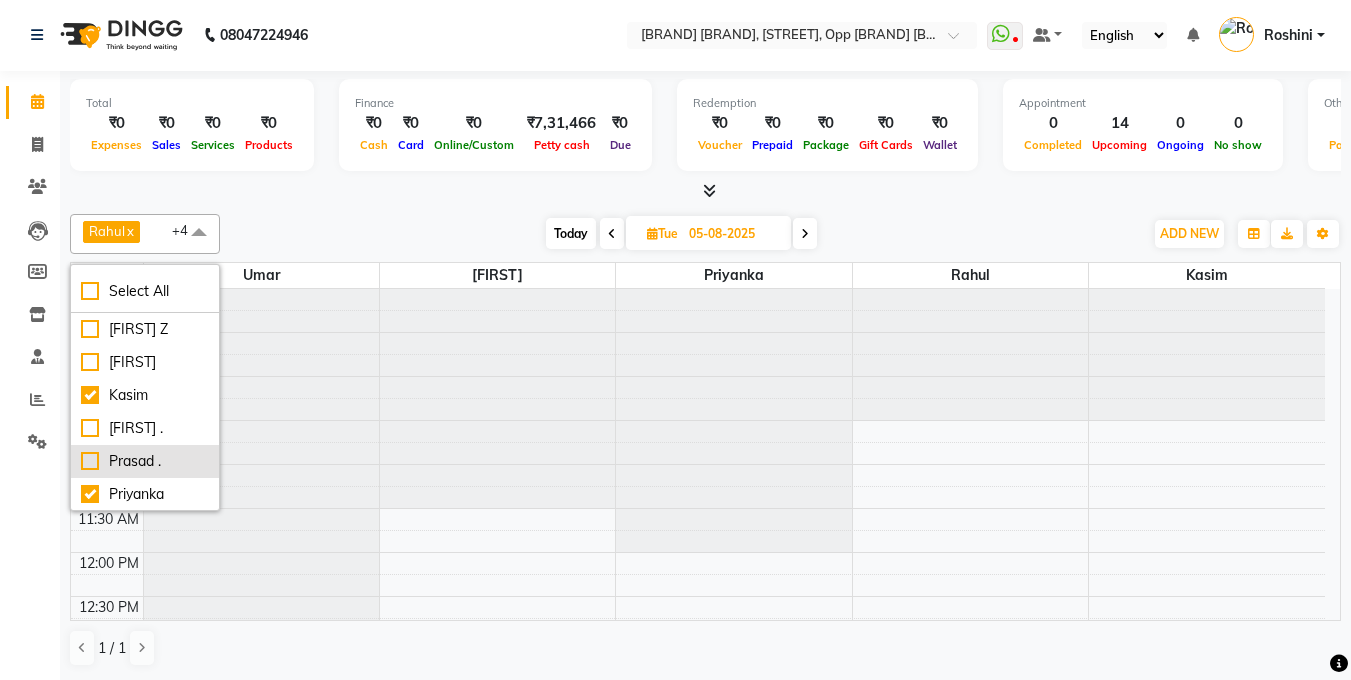 click on "Prasad ." at bounding box center [145, 461] 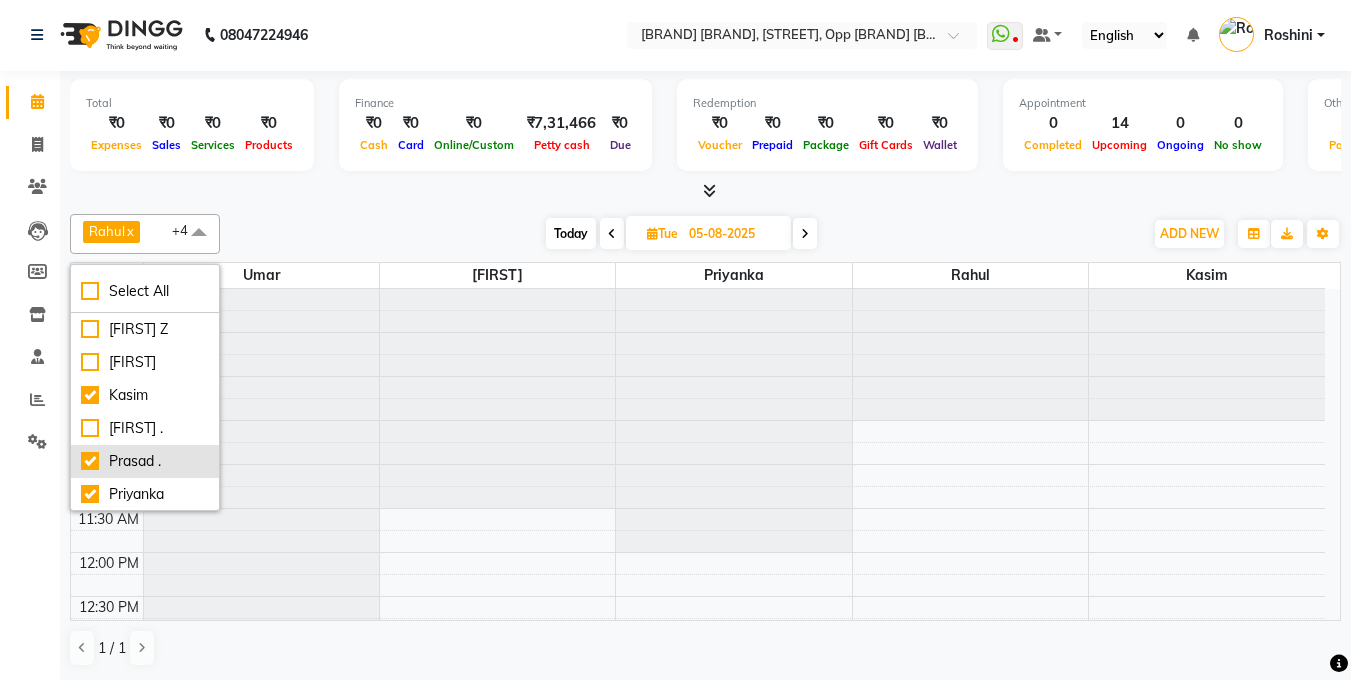 checkbox on "true" 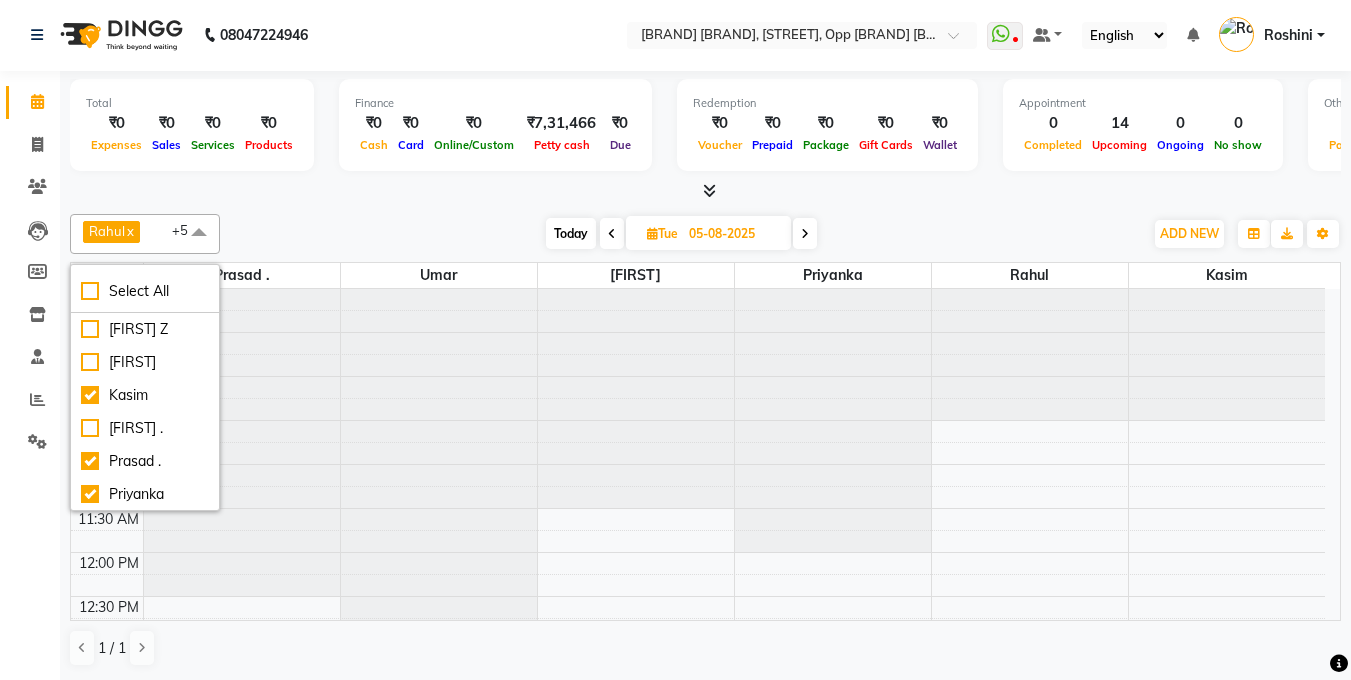 click at bounding box center (705, 191) 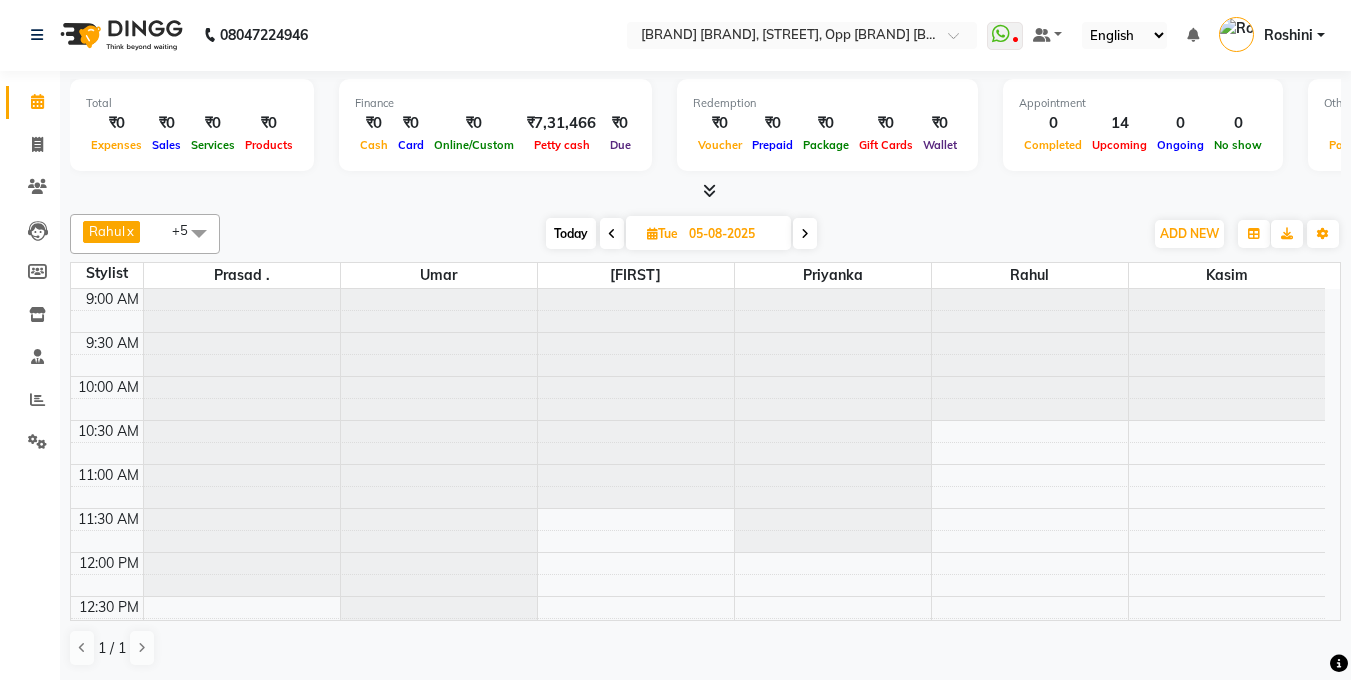 scroll, scrollTop: 0, scrollLeft: 0, axis: both 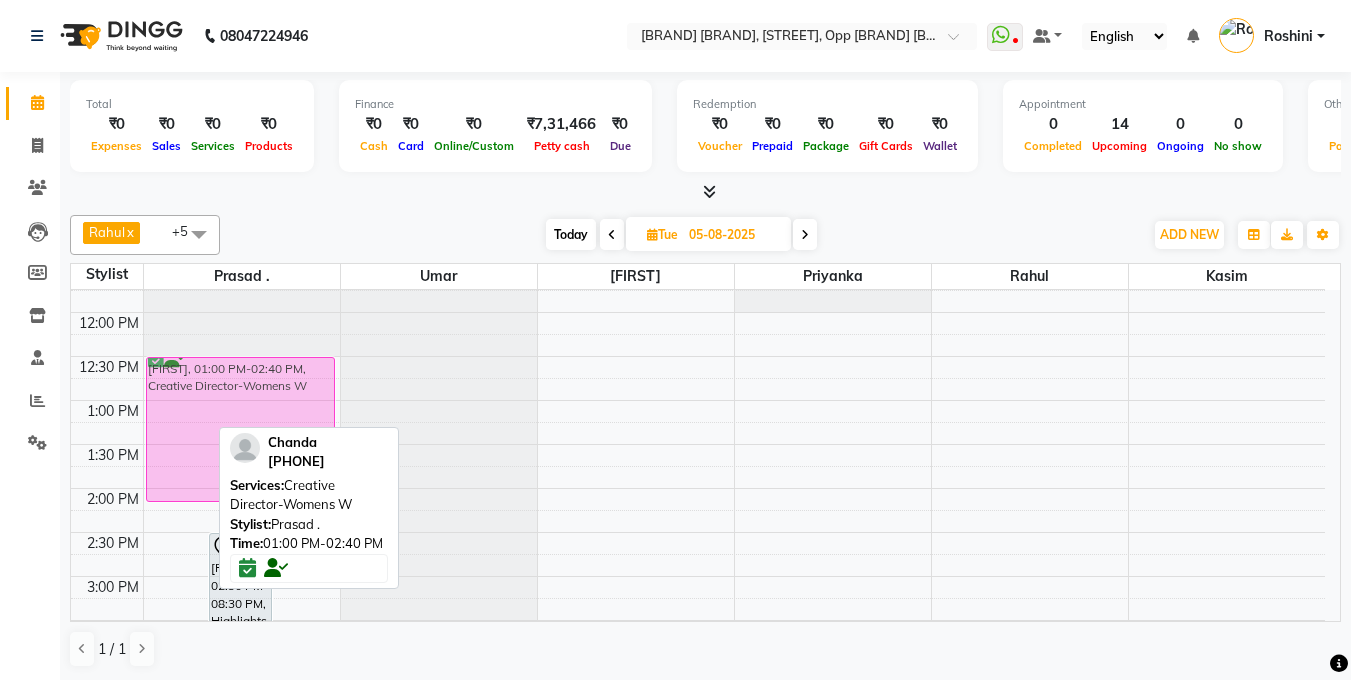 click on "[FIRST], 01:00 PM-02:40 PM, Creative Director-Womens W             [FIRST], 02:30 PM-08:30 PM, Highlights Sr. Technician (Onwards Price) M     [FIRST], 06:00 PM-06:30 PM, Beard Design M     [FIRST], 05:00 PM-06:05 PM, Creative Director M     [FIRST], 01:00 PM-02:40 PM, Creative Director-Womens W" at bounding box center [242, 620] 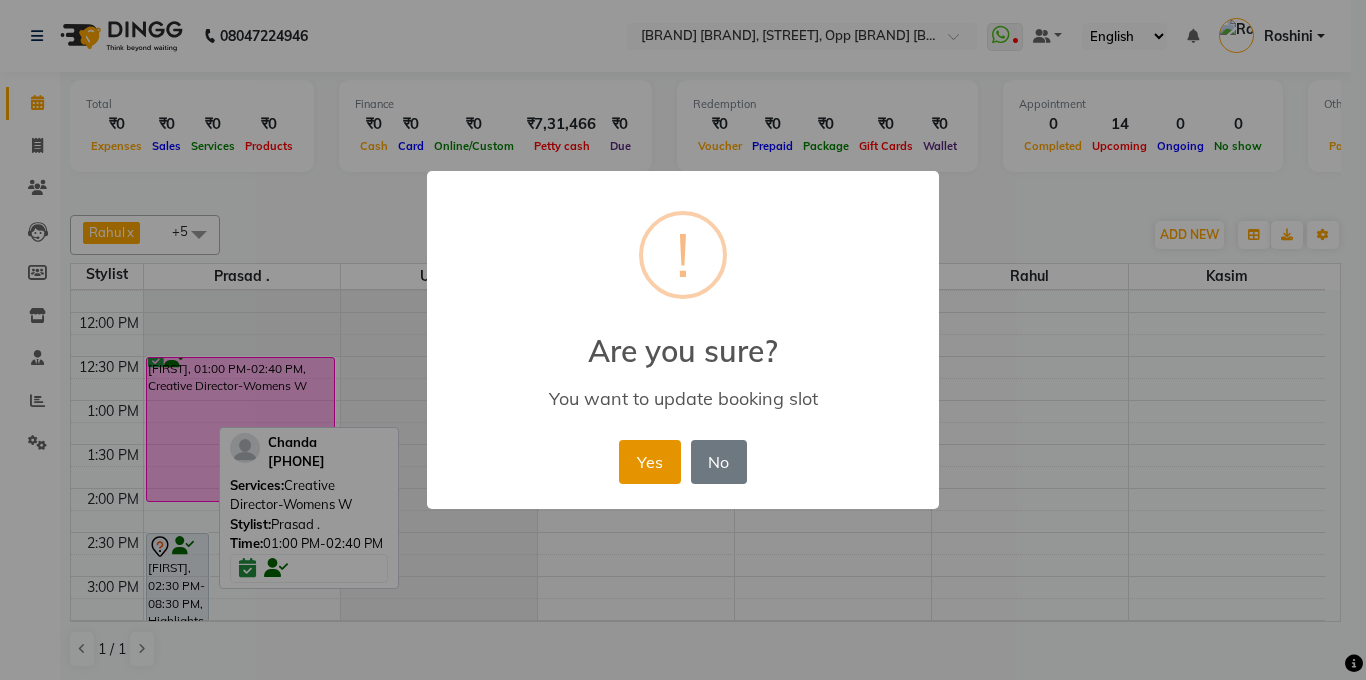click on "Yes" at bounding box center [649, 462] 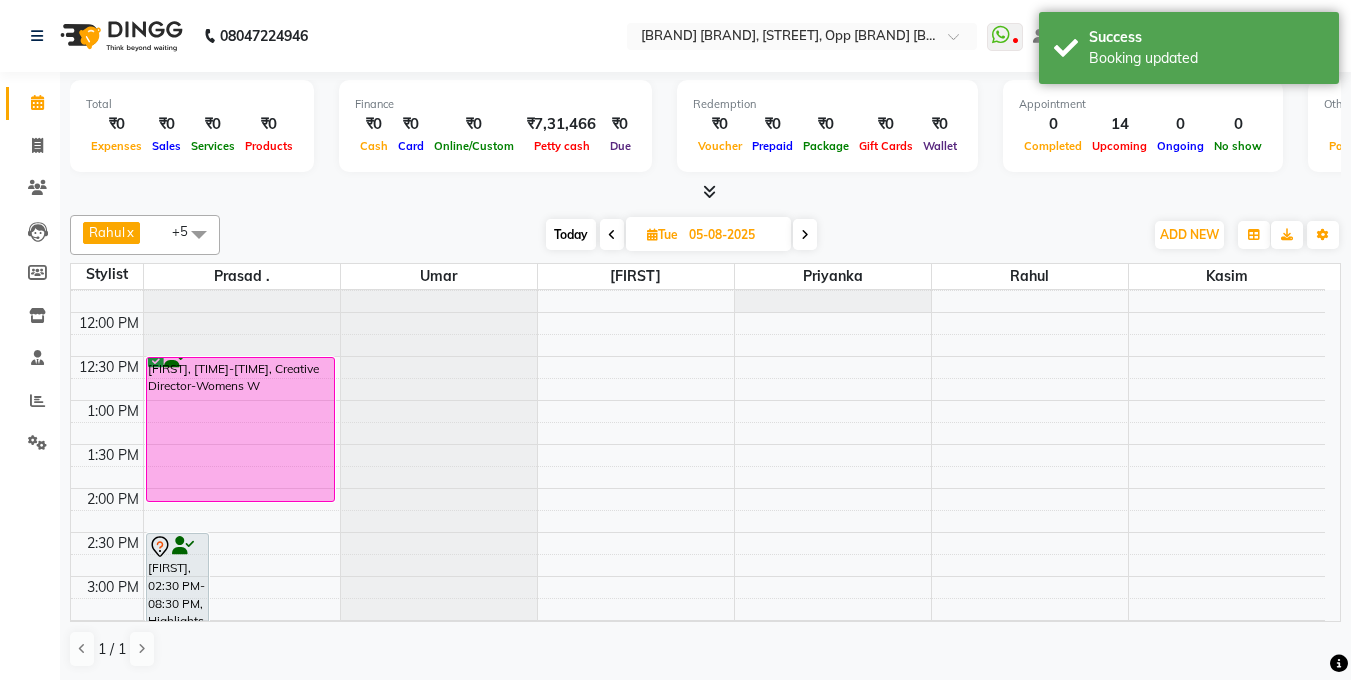 click on "Today" at bounding box center (571, 234) 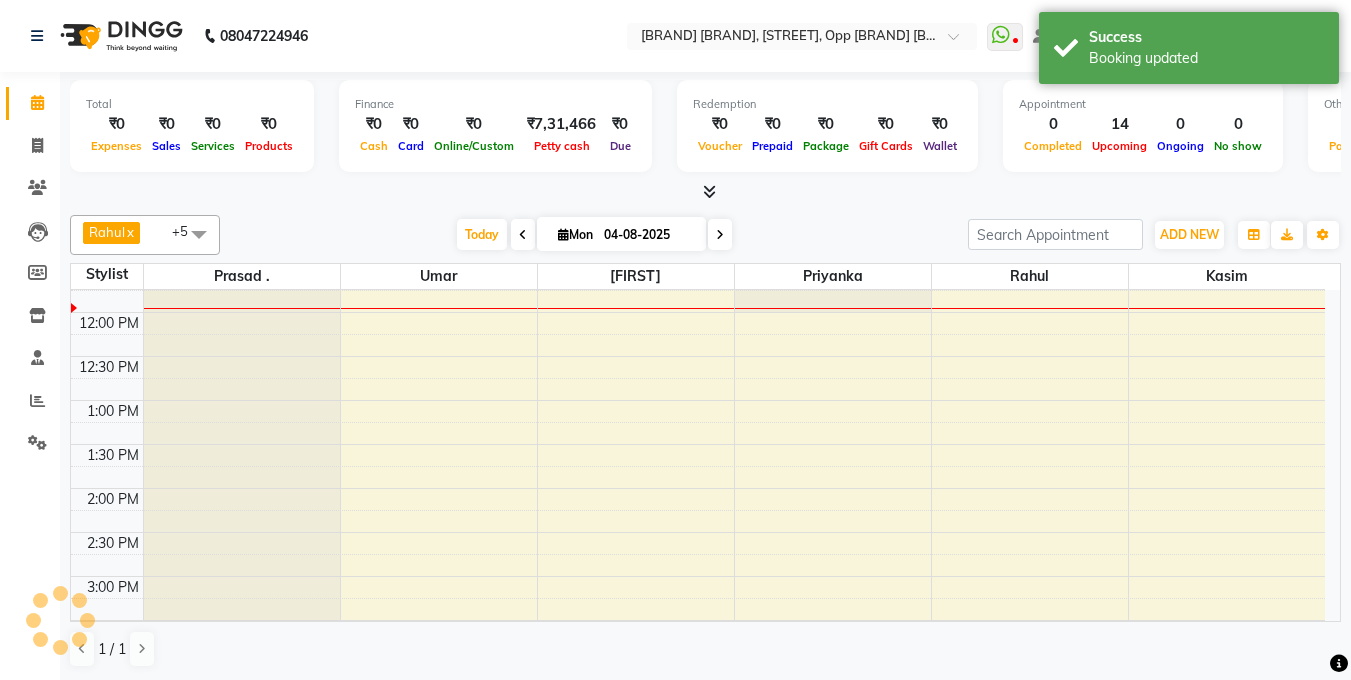 scroll, scrollTop: 177, scrollLeft: 0, axis: vertical 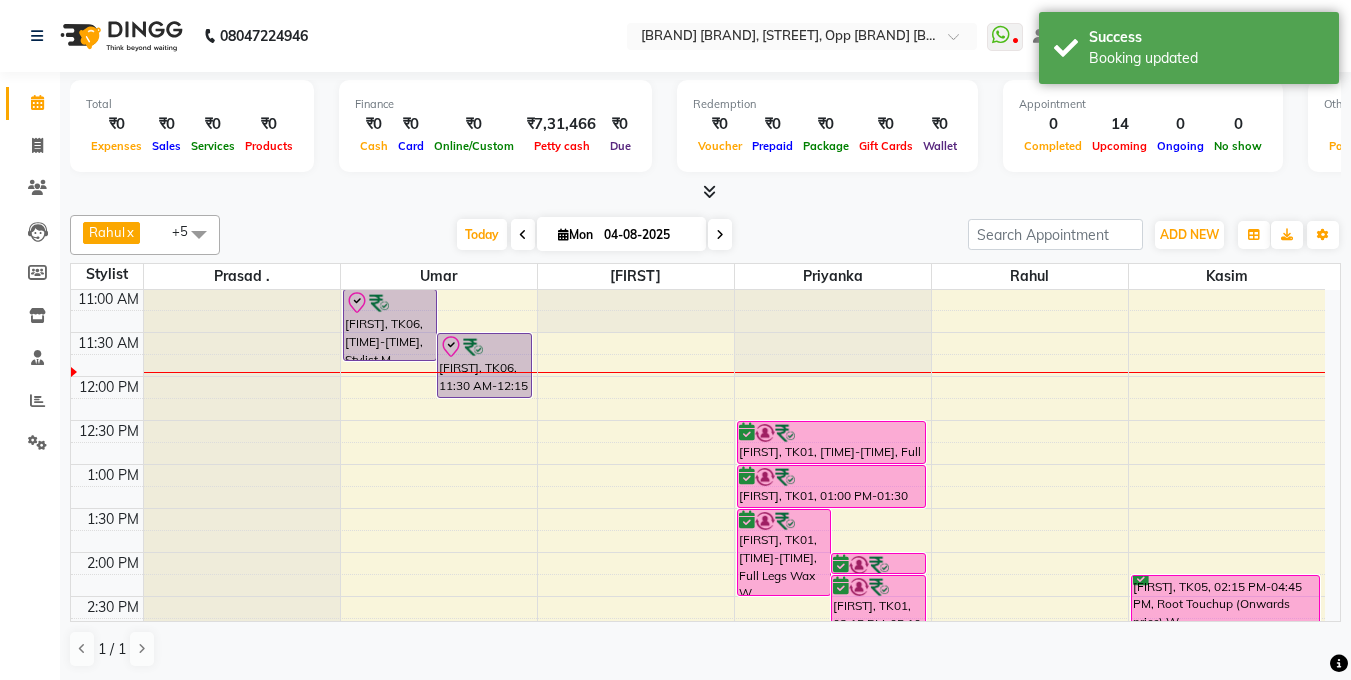 click at bounding box center (199, 234) 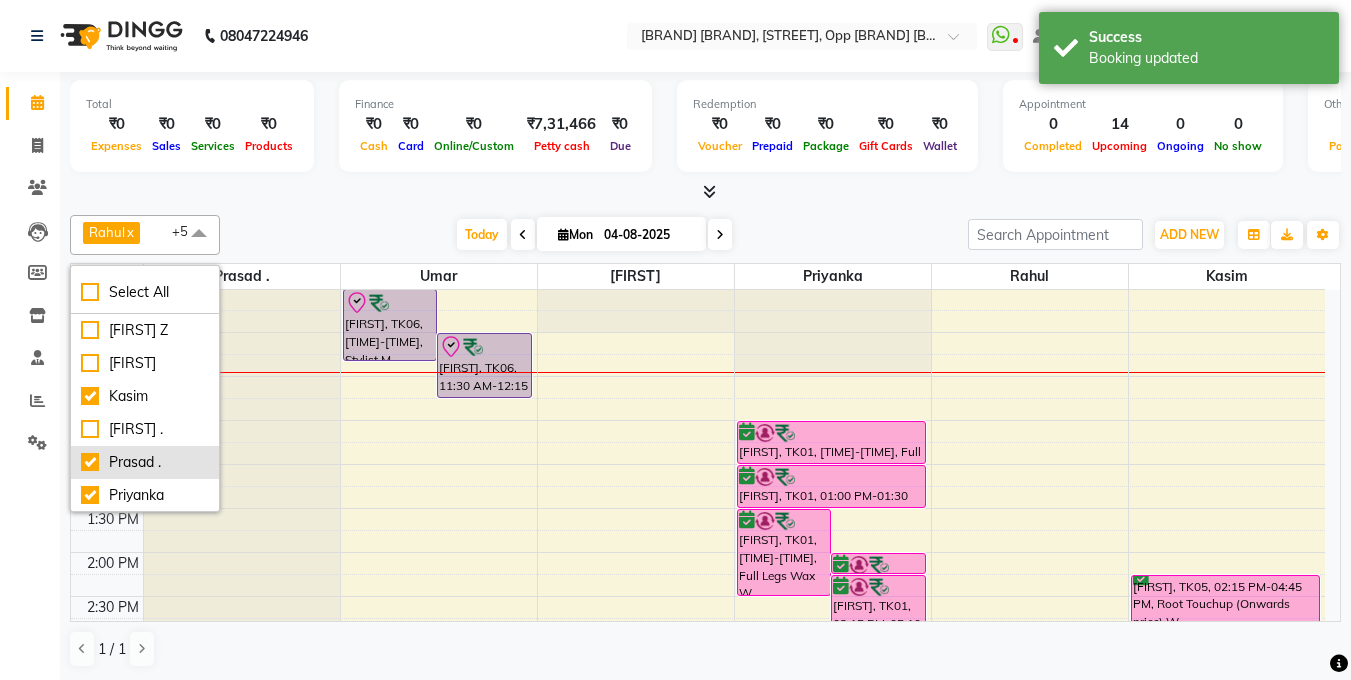 scroll, scrollTop: 4, scrollLeft: 0, axis: vertical 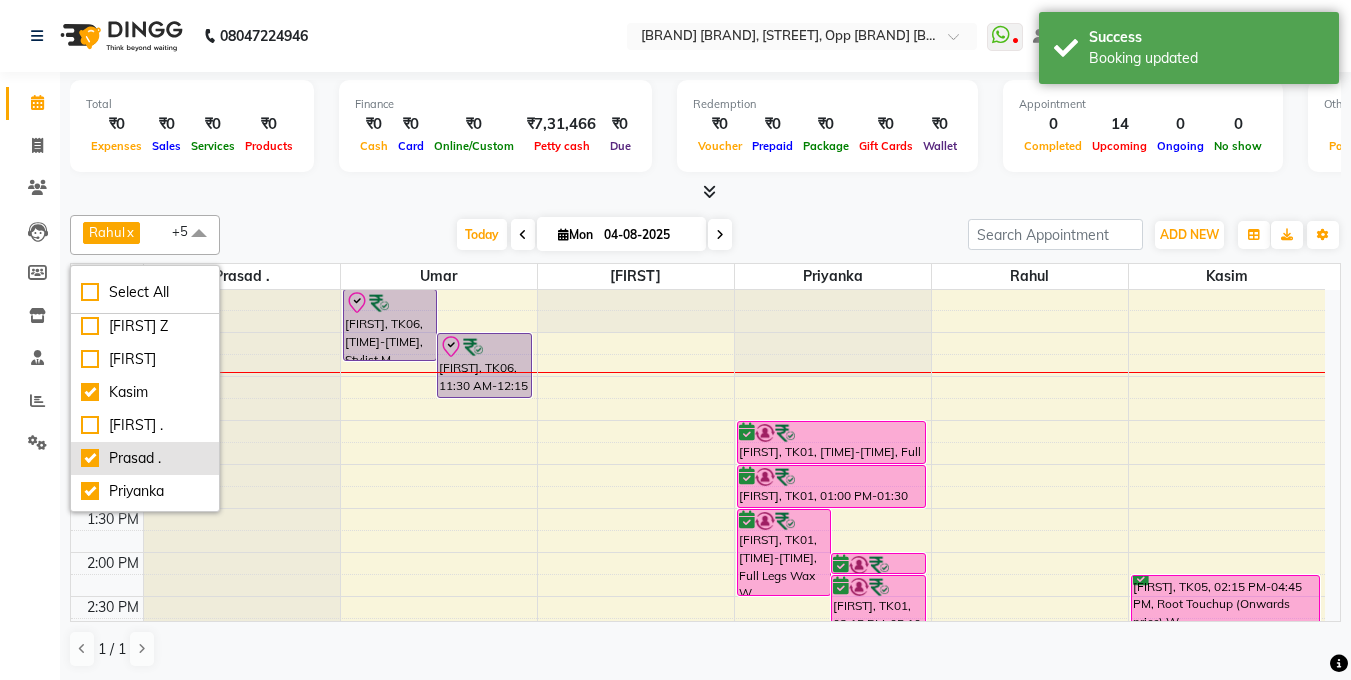 click on "Prasad ." at bounding box center [145, 458] 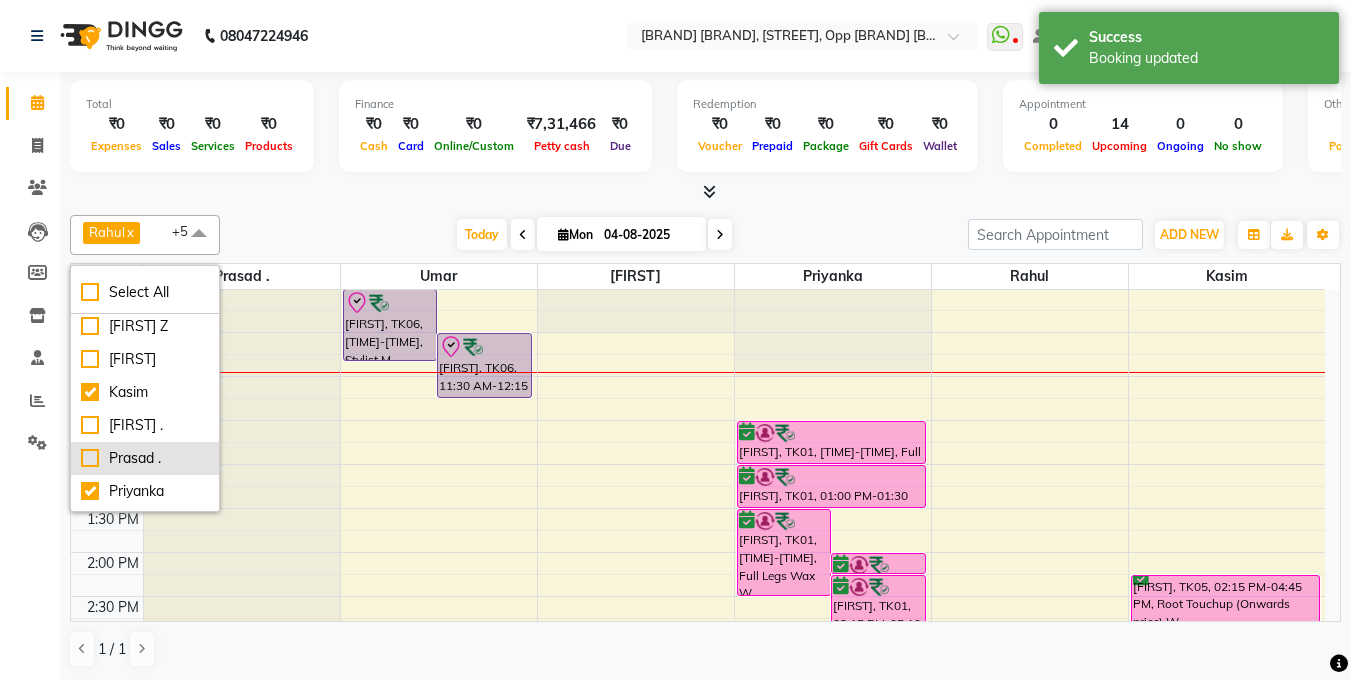 checkbox on "false" 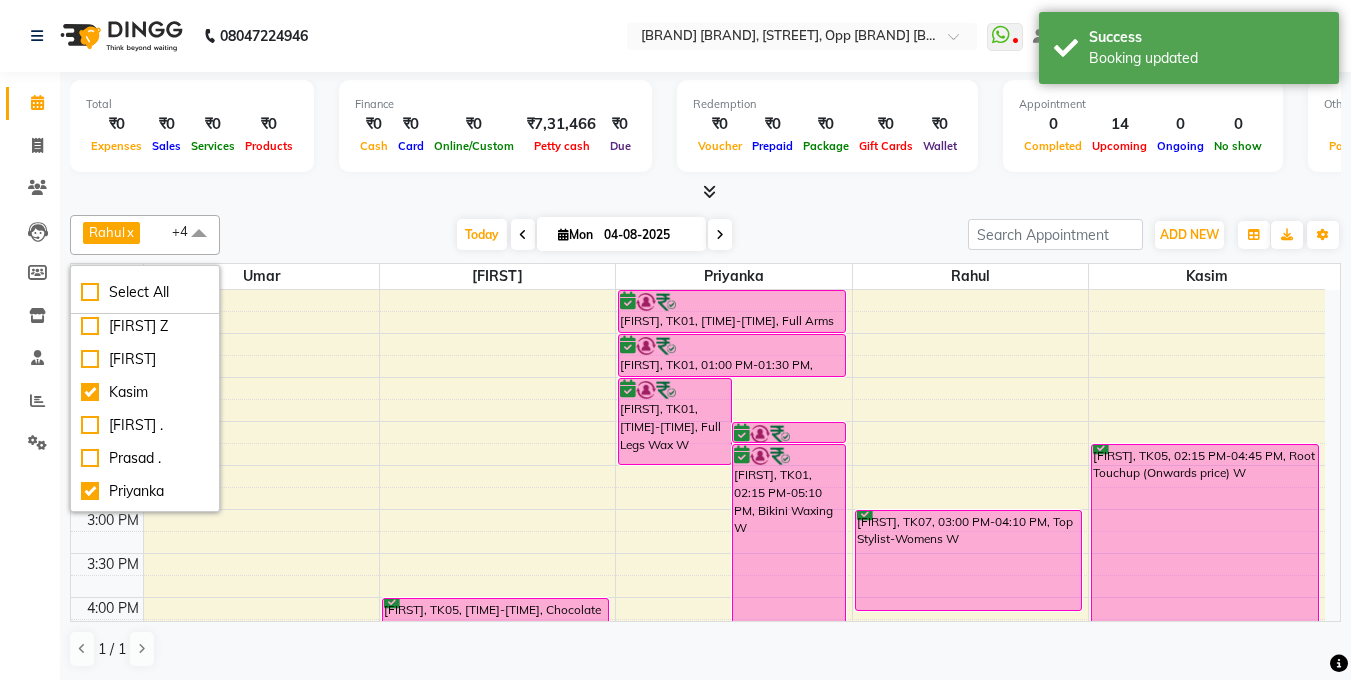 scroll, scrollTop: 336, scrollLeft: 0, axis: vertical 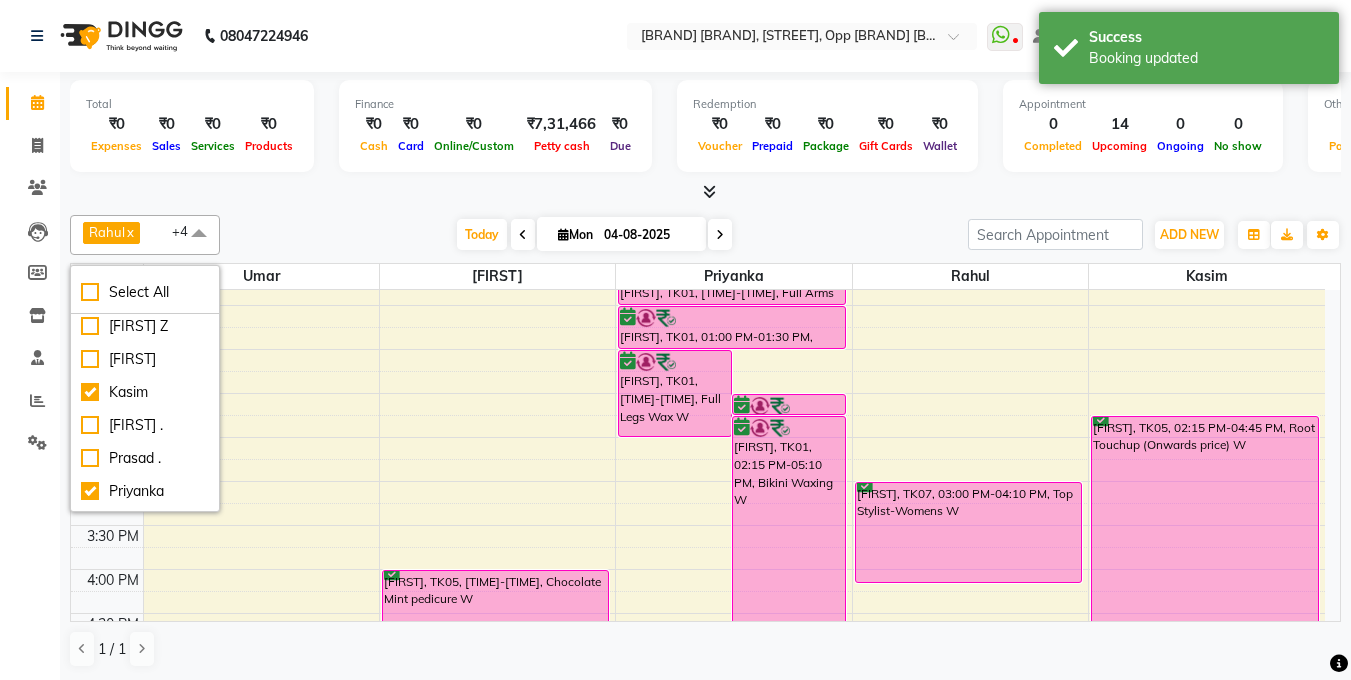 click on "[FIRST] x [FIRST] x [FIRST] x [FIRST] x [FIRST] x +4 Select All [FIRST] Z kadeer [FIRST] [FIRST] . [FIRST] [FIRST] [FIRST] [FIRST] [FIRST] Tester [FIRST] [FIRST] KL Today  Mon 04-08-2025 Toggle Dropdown Add Appointment Add Invoice Add Attendance Add Client Add Transaction Toggle Dropdown Add Appointment Add Invoice Add Attendance Add Client ADD NEW Toggle Dropdown Add Appointment Add Invoice Add Attendance Add Client Add Transaction [FIRST] x [FIRST] x [FIRST] x [FIRST] x [FIRST] x +4 Select All [FIRST] Z kadeer [FIRST] [FIRST] . [FIRST] [FIRST] [FIRST] [FIRST] [FIRST] Tester [FIRST] [FIRST] KL Group By  Staff View   Room View  View as Vertical  Vertical - Week View  Horizontal  Horizontal - Week View  List  Toggle Dropdown Calendar Settings Manage Tags   Arrange Stylists   Reset Stylists  Full Screen  Show Available Stylist  Appointment Form Zoom 100% Staff/Room Display Count 13" at bounding box center [705, 235] 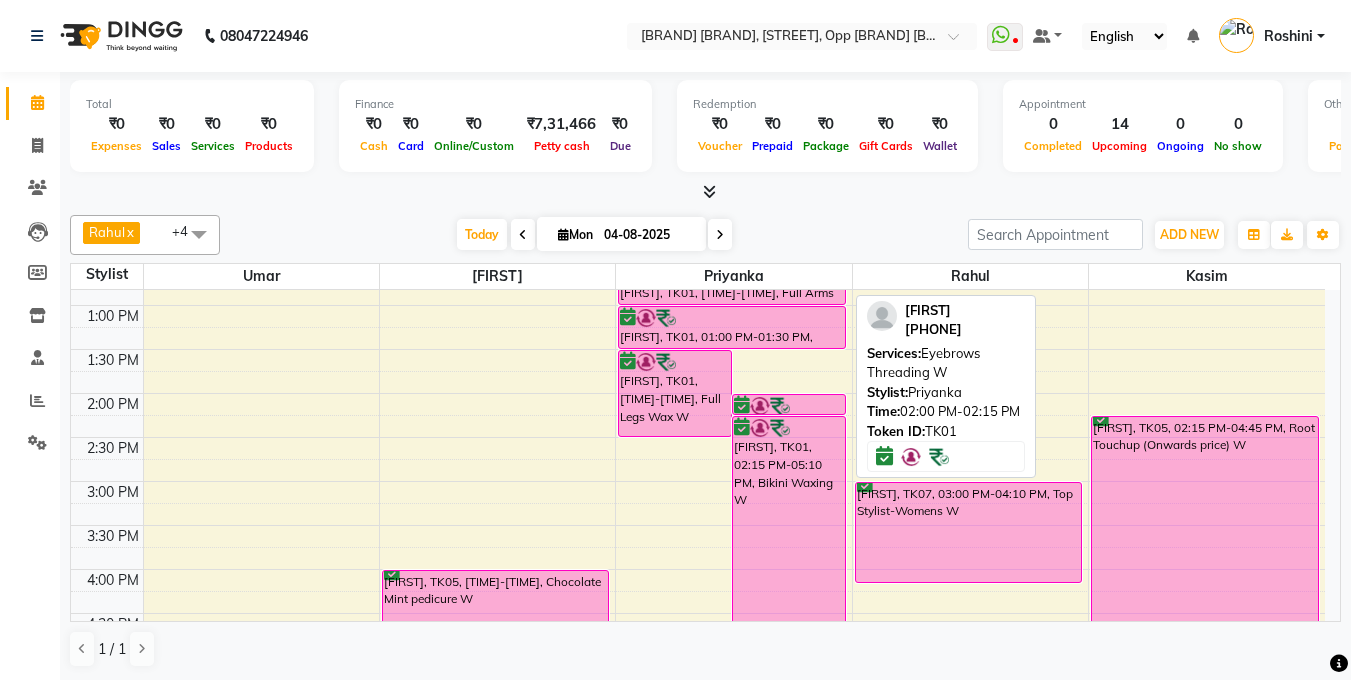 scroll, scrollTop: 1, scrollLeft: 0, axis: vertical 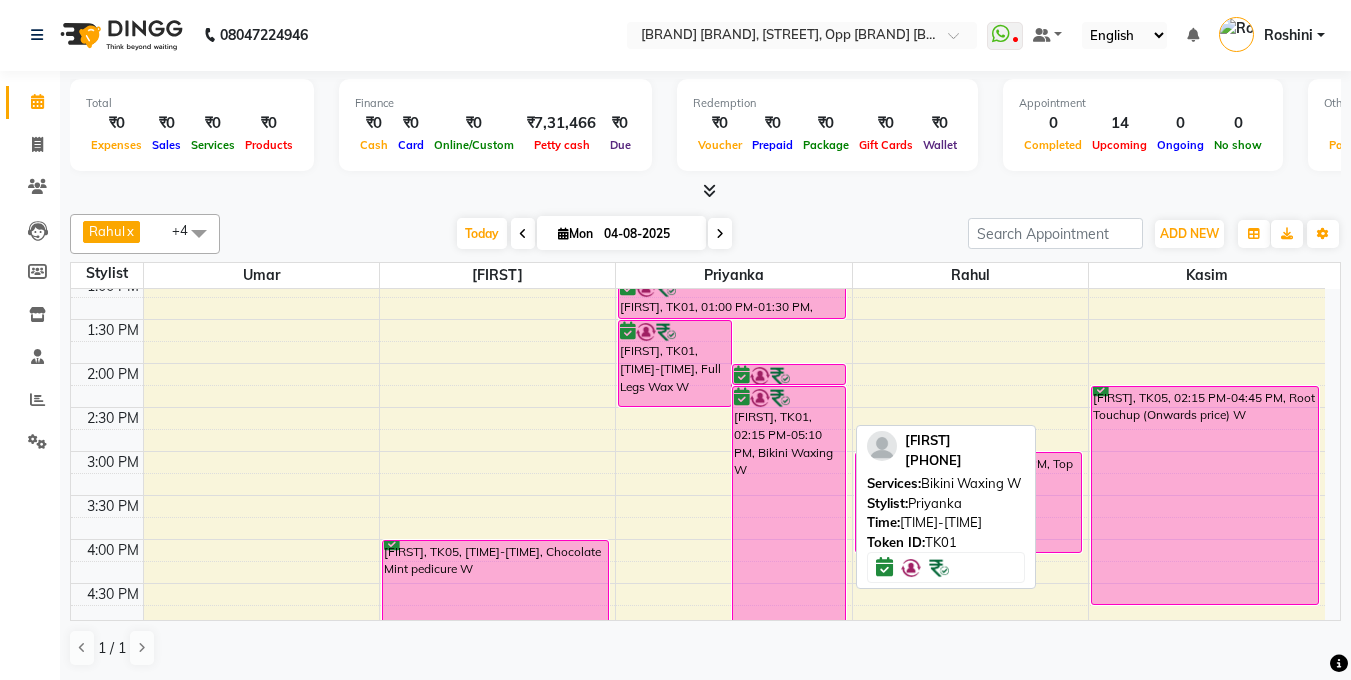 click on "[FIRST], TK01, 02:15 PM-05:10 PM, Bikini Waxing W" at bounding box center [789, 513] 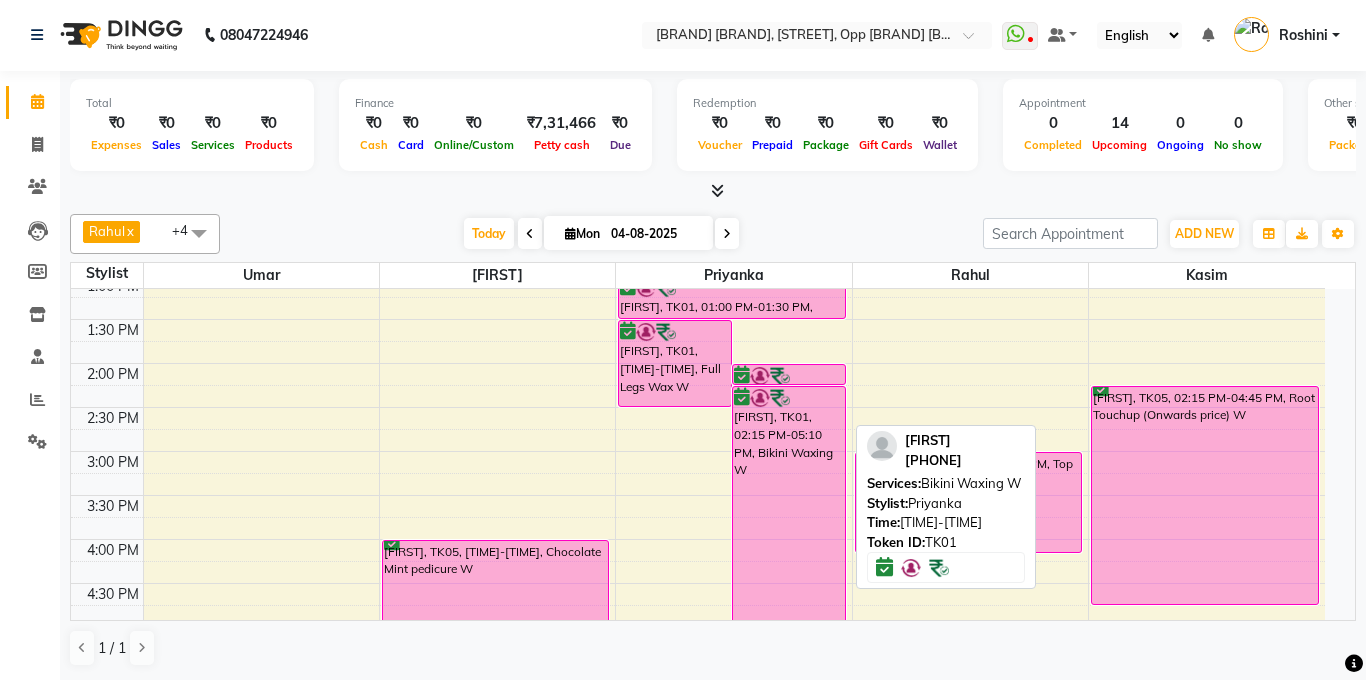 select on "6" 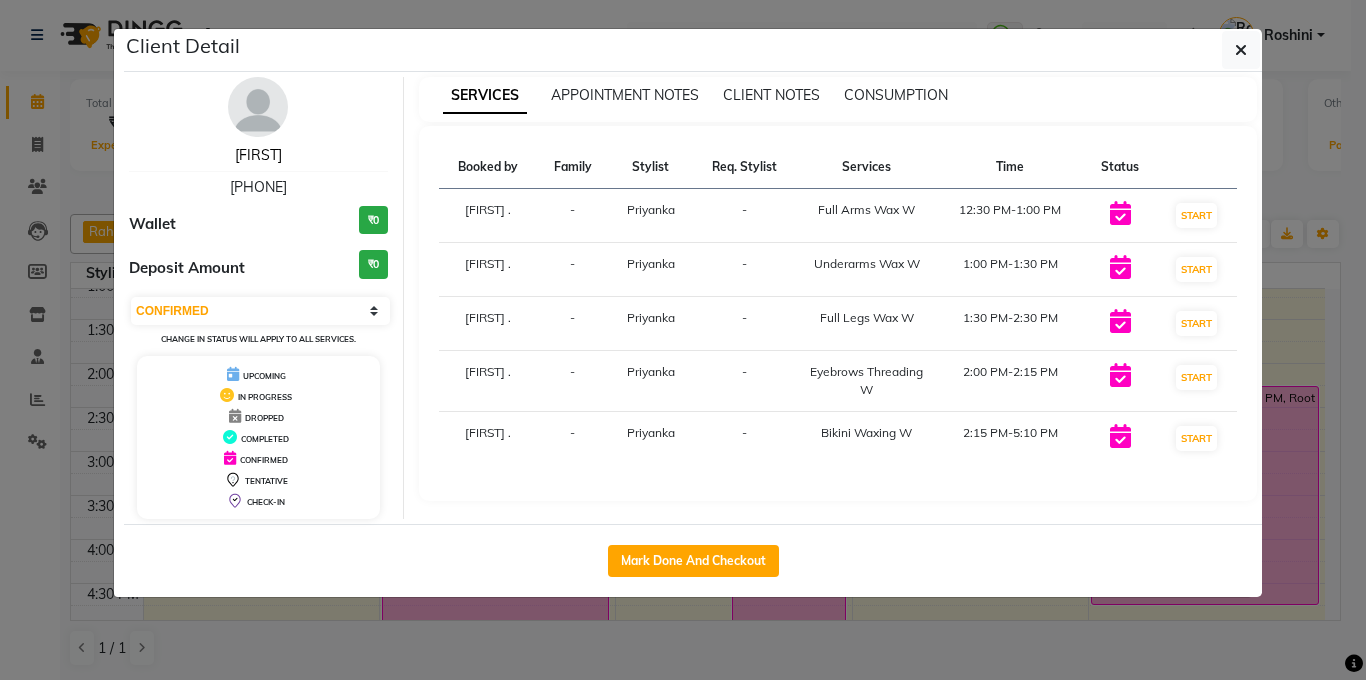 click on "[FIRST]" at bounding box center (258, 155) 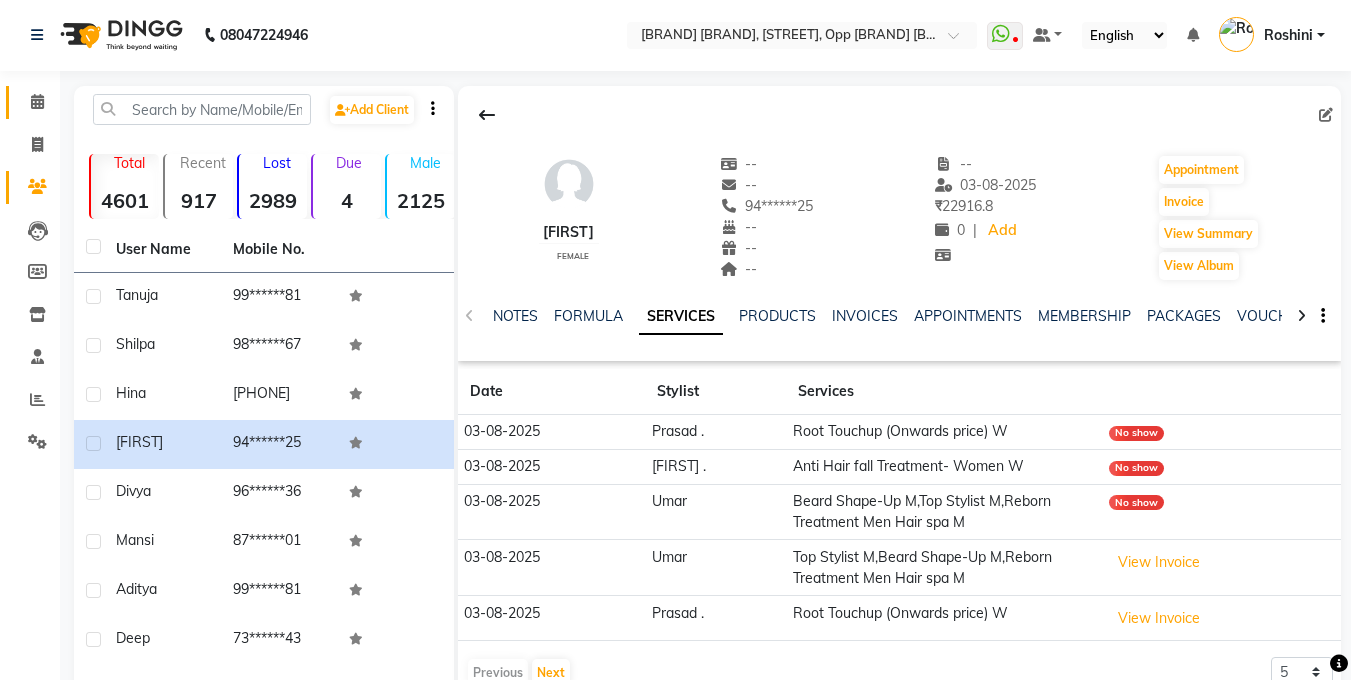 click 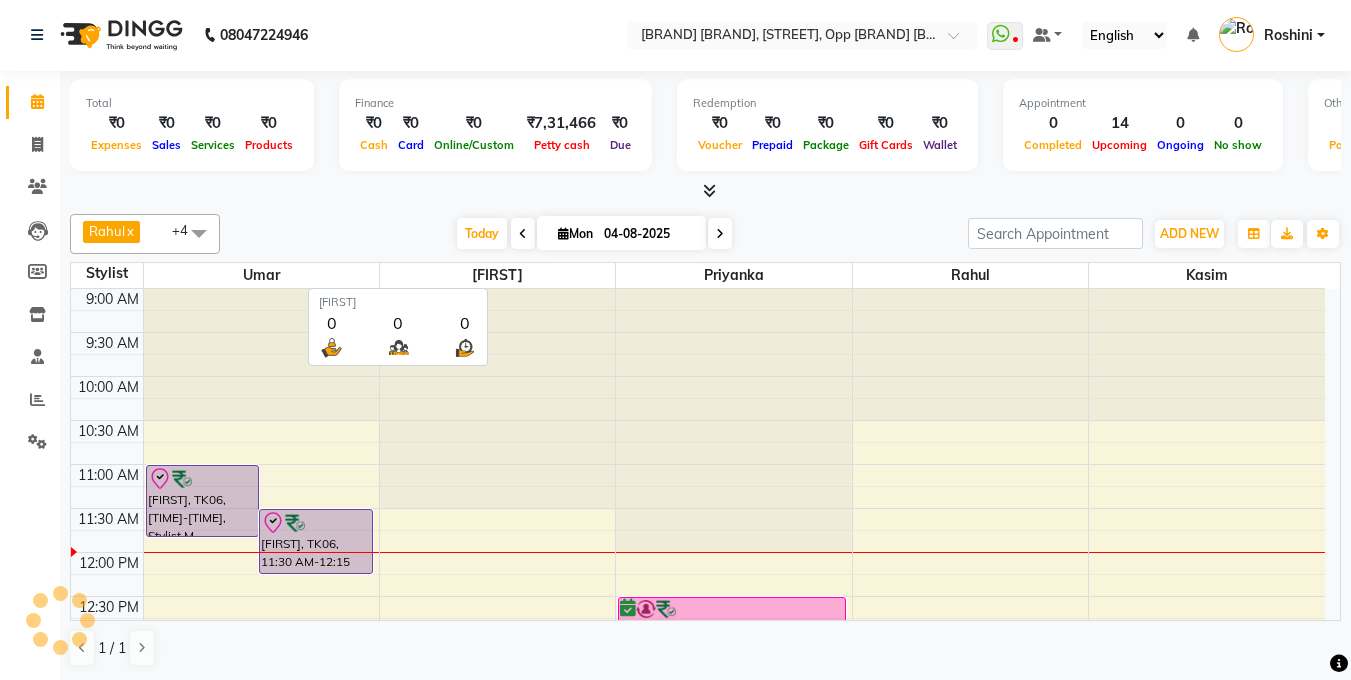 scroll, scrollTop: 0, scrollLeft: 0, axis: both 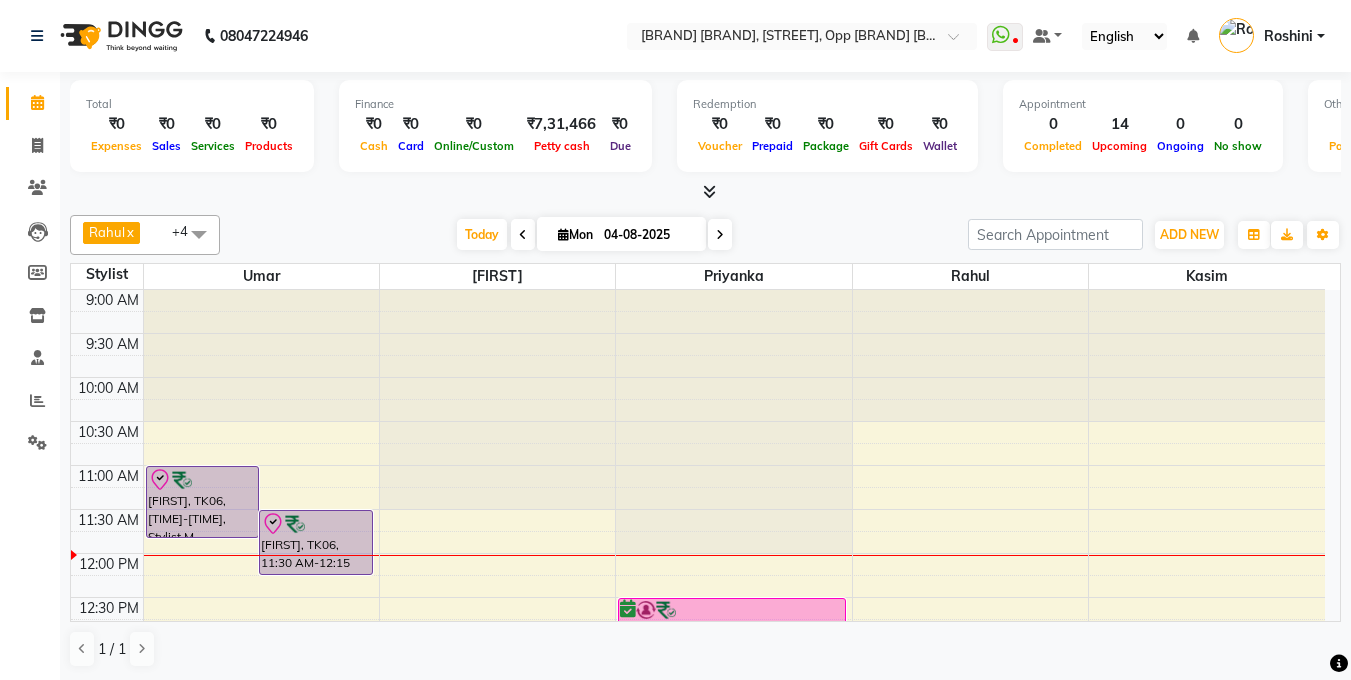 click at bounding box center [523, 234] 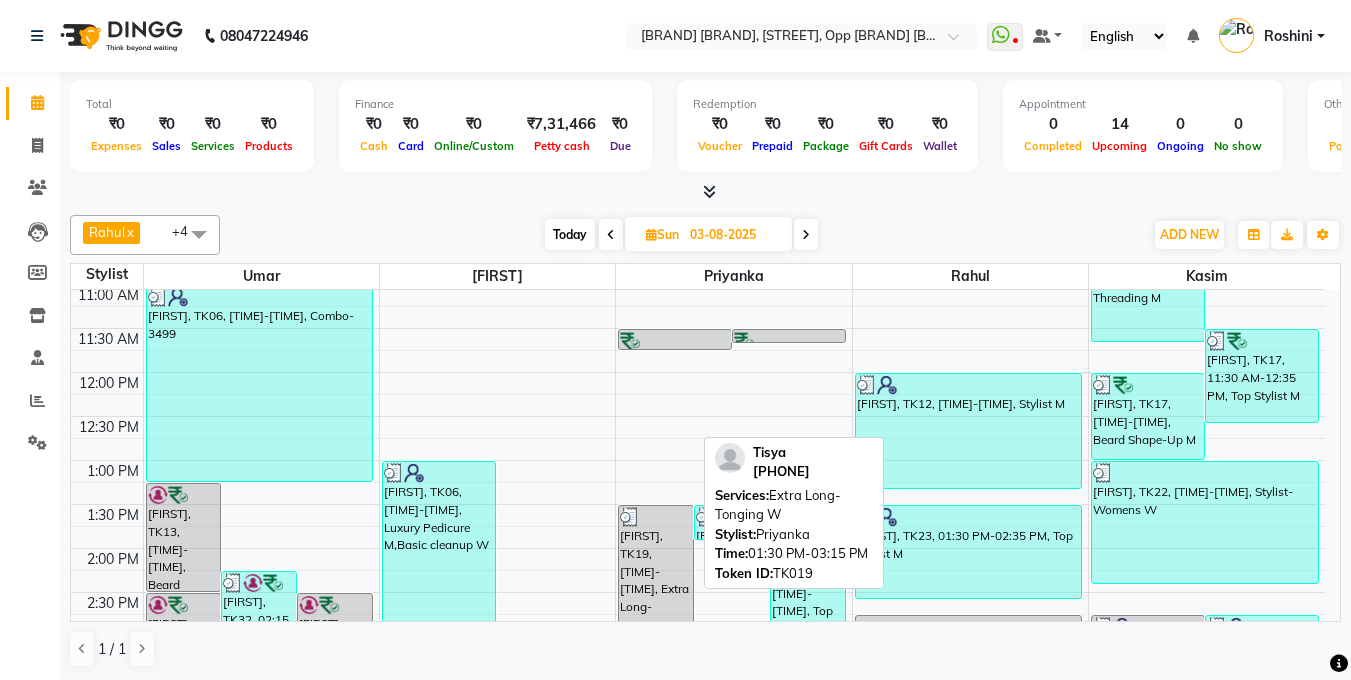 scroll, scrollTop: 185, scrollLeft: 0, axis: vertical 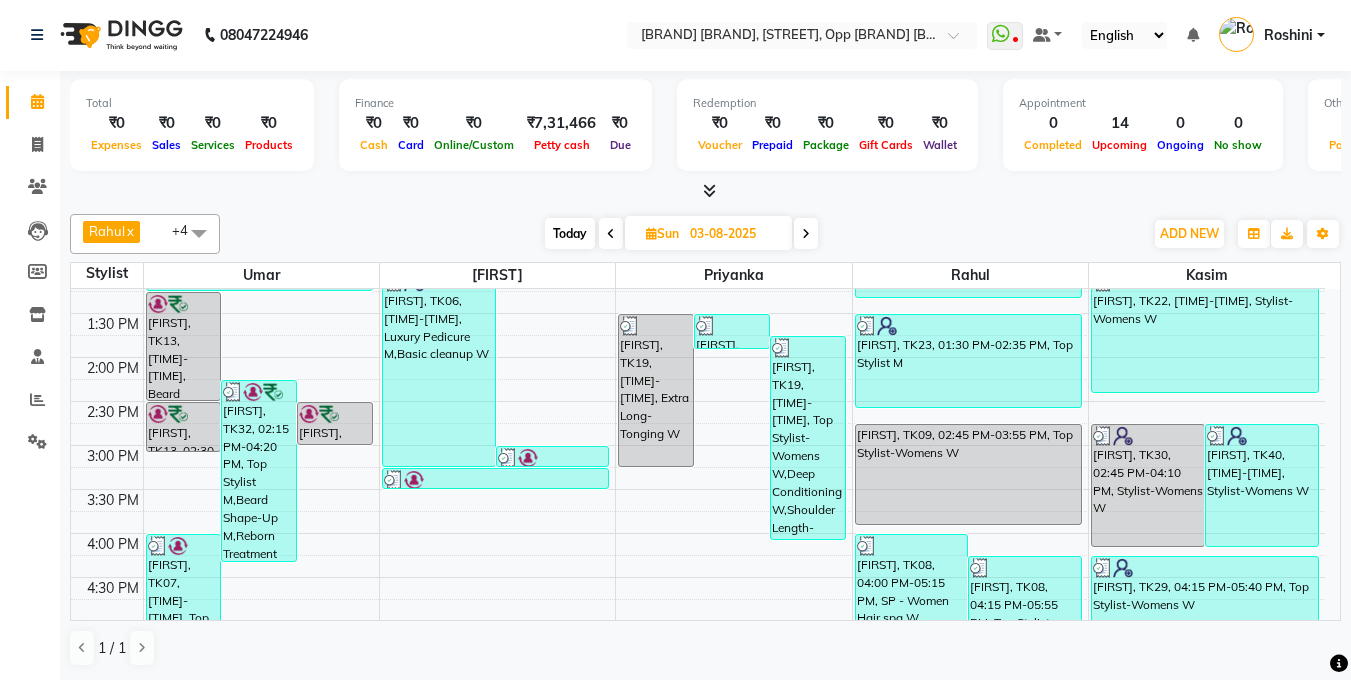 click on "Today" at bounding box center (570, 233) 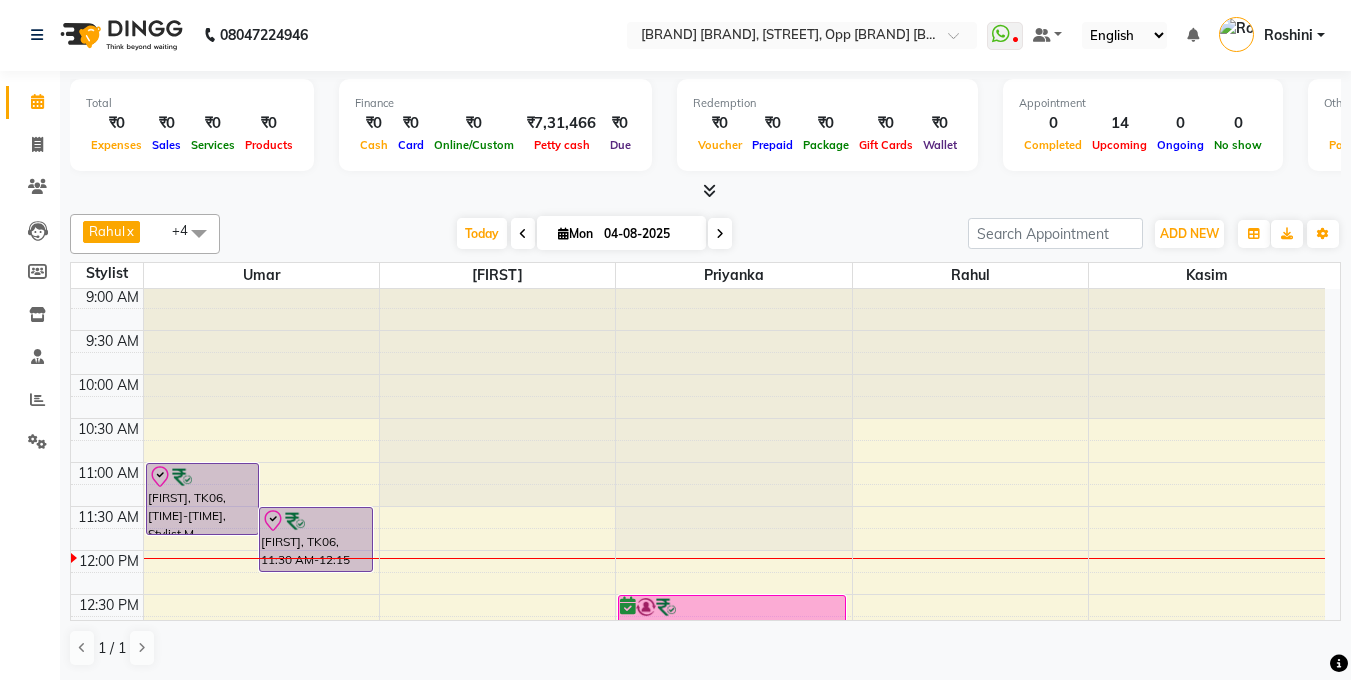 scroll, scrollTop: 0, scrollLeft: 0, axis: both 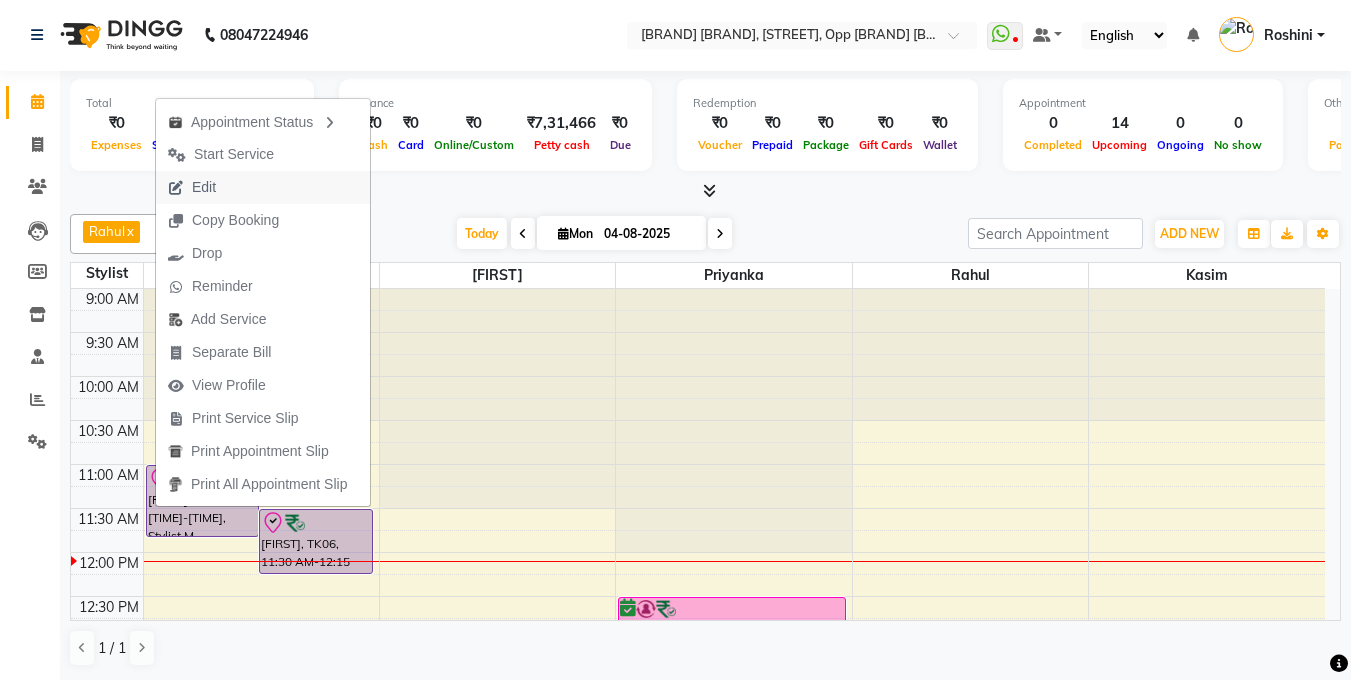 click on "Edit" at bounding box center [263, 187] 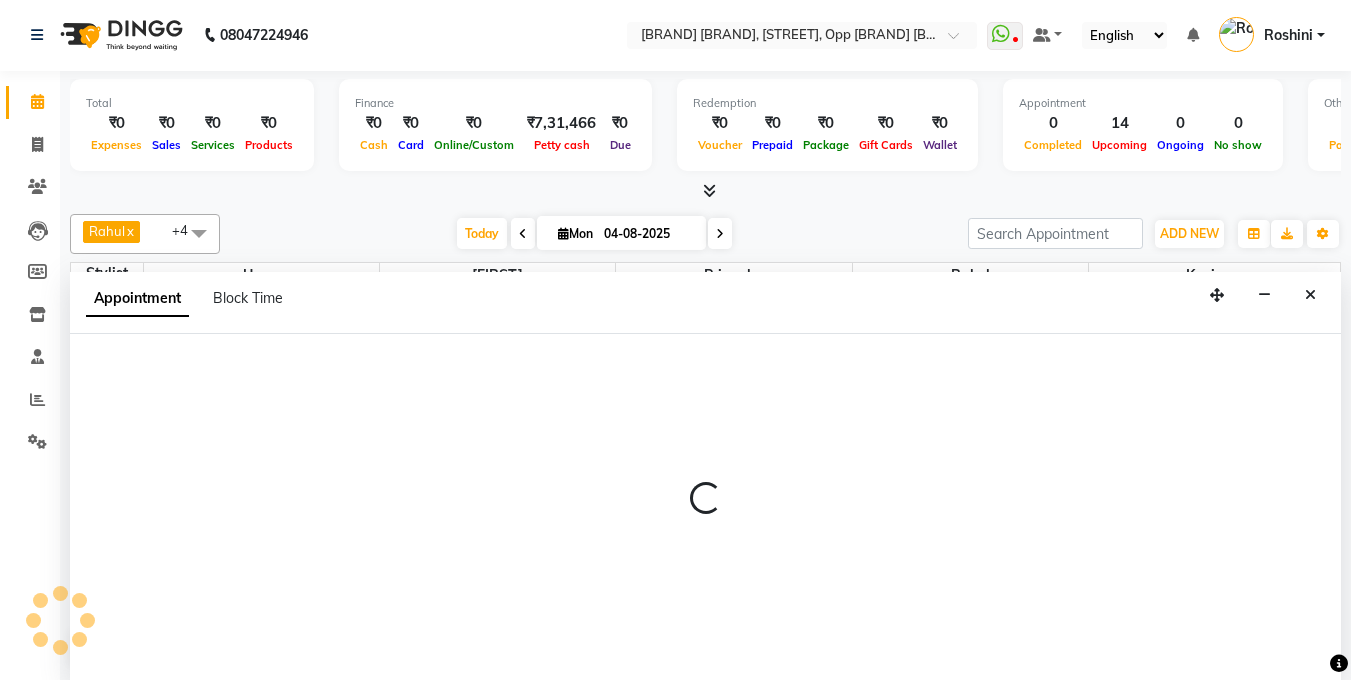 select on "check-in" 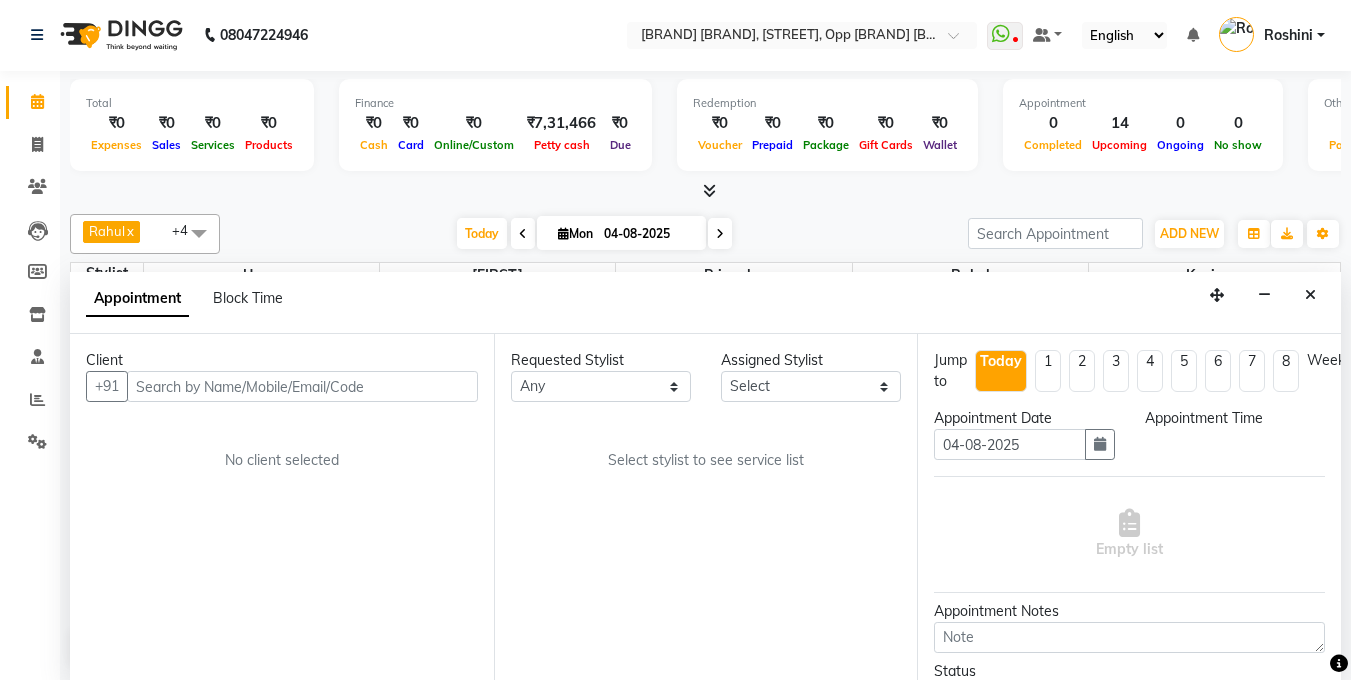 select on "660" 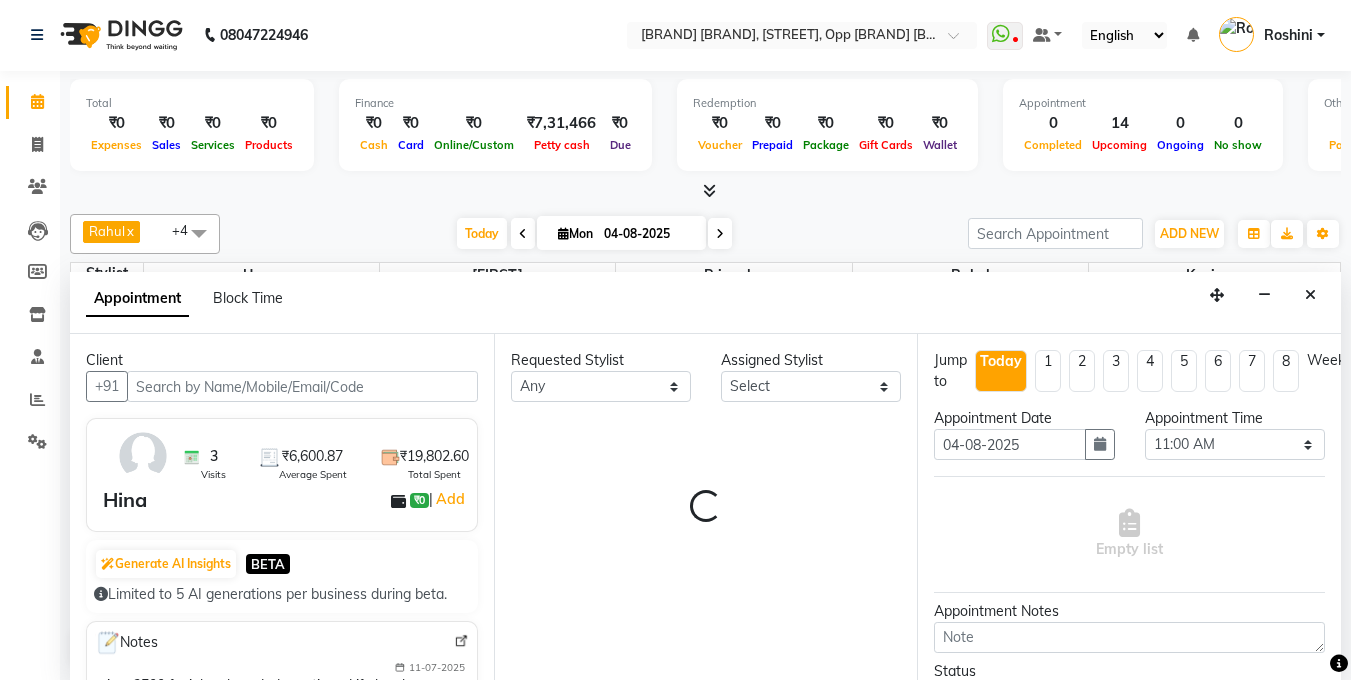 select on "44651" 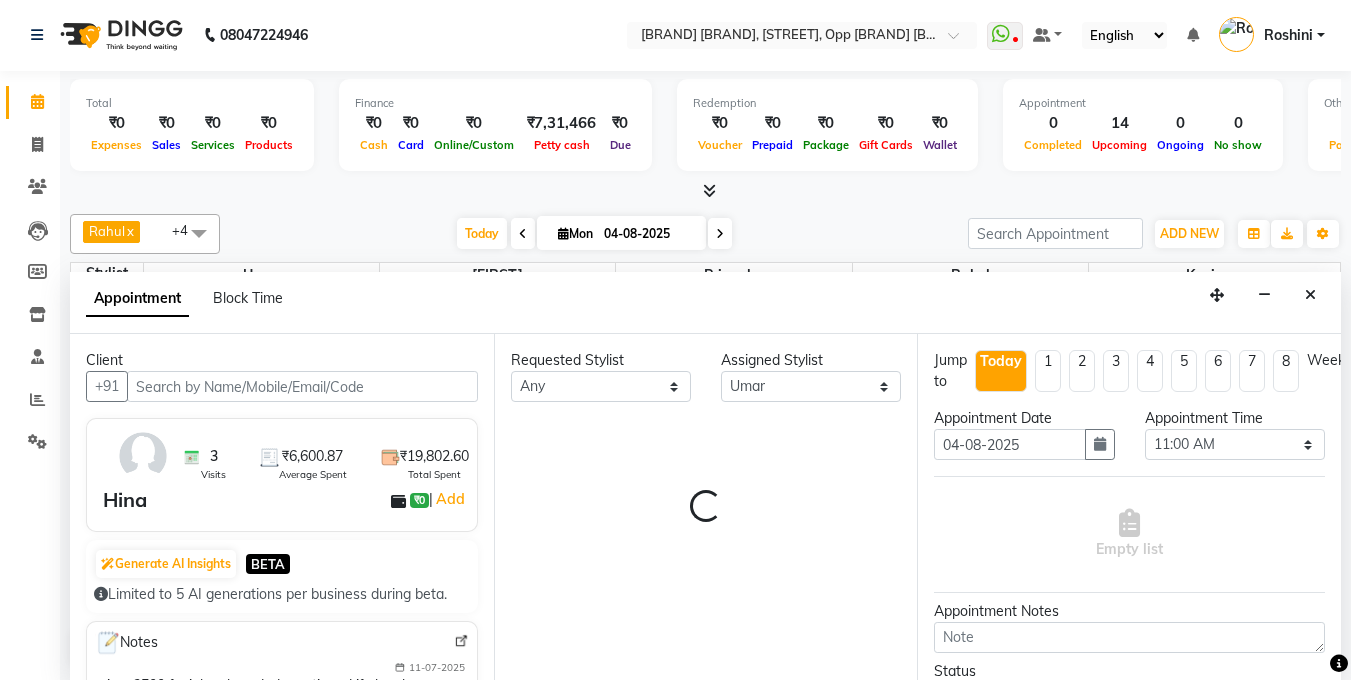 scroll, scrollTop: 95, scrollLeft: 0, axis: vertical 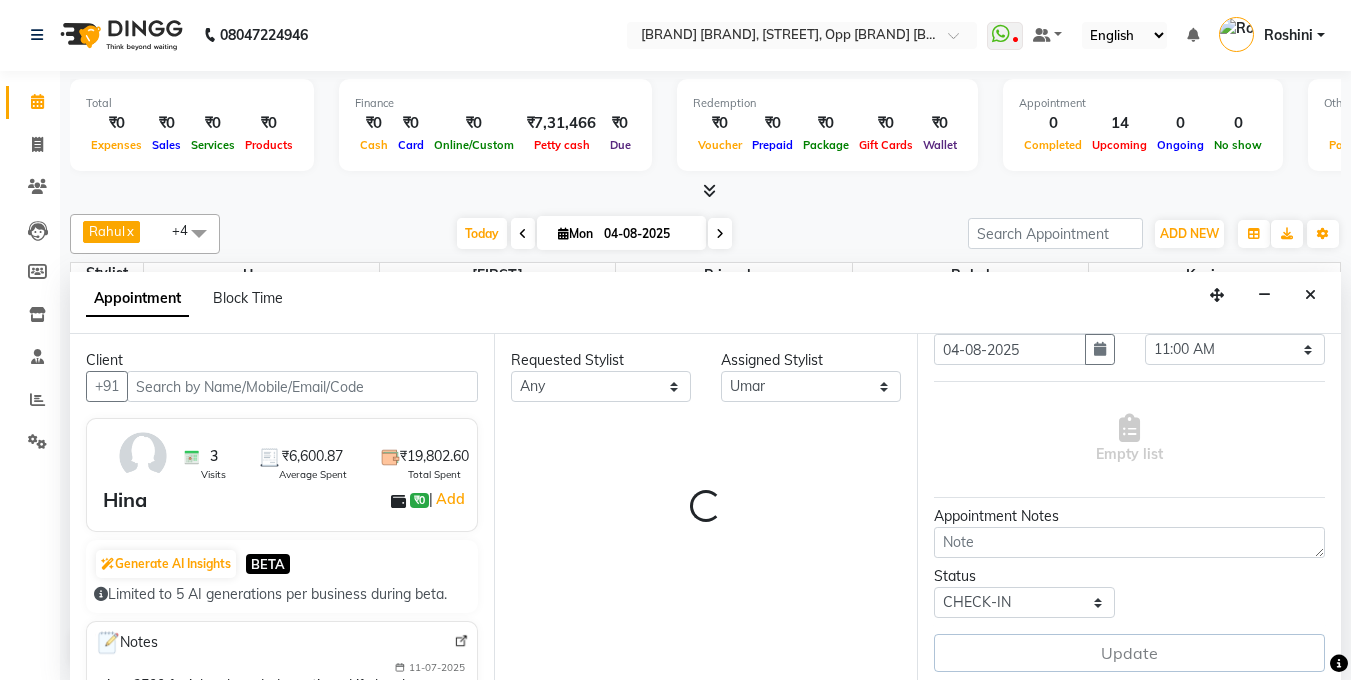 select on "2739" 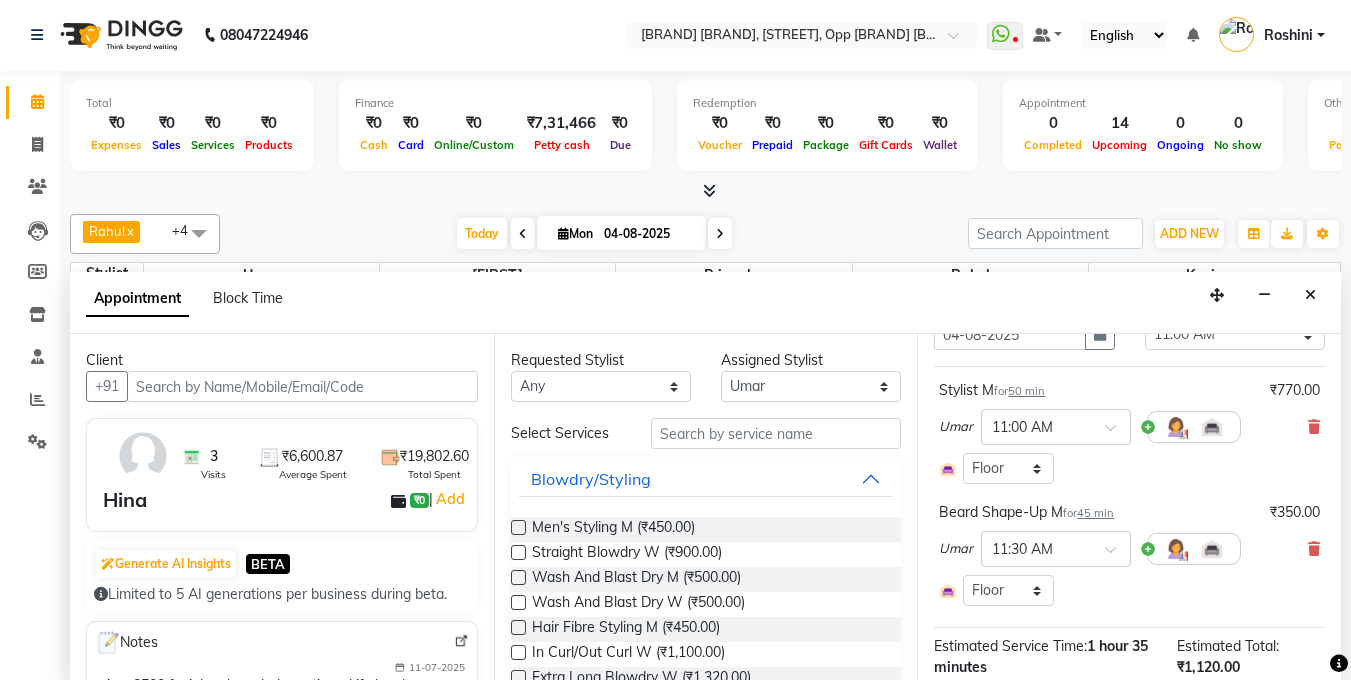 scroll, scrollTop: 116, scrollLeft: 0, axis: vertical 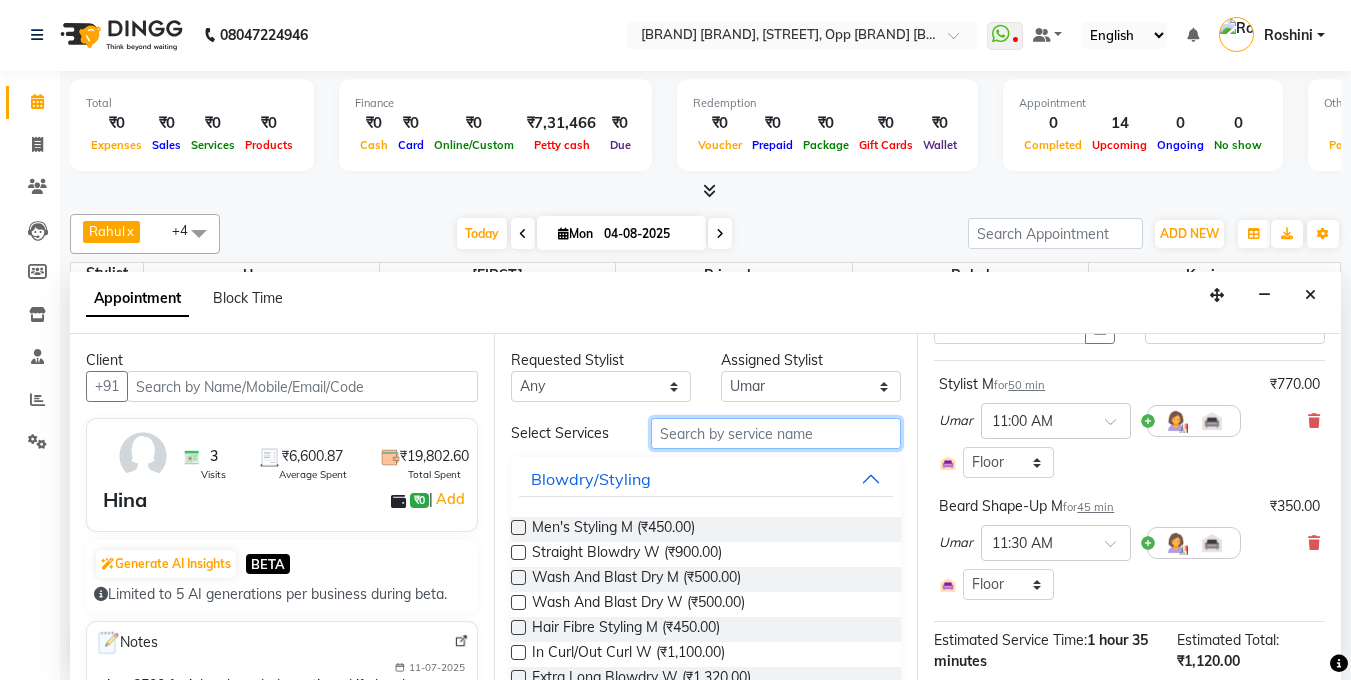 click at bounding box center [776, 433] 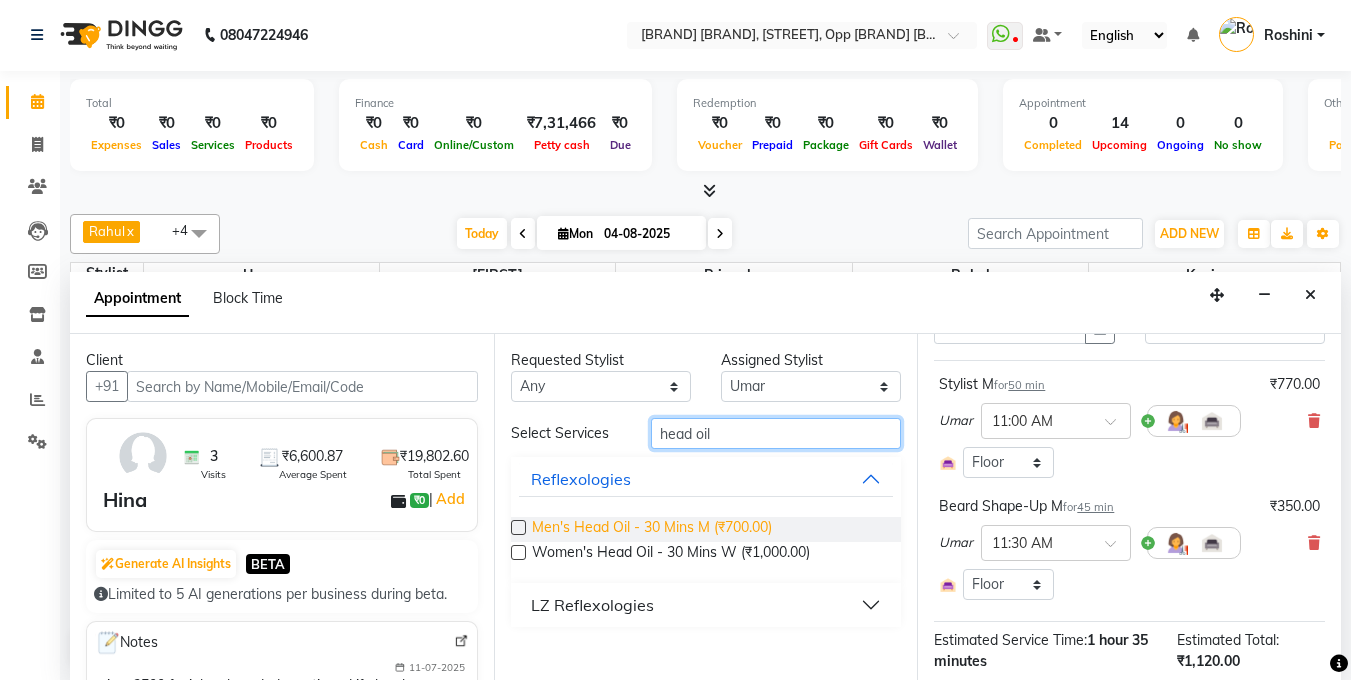 type on "head oil" 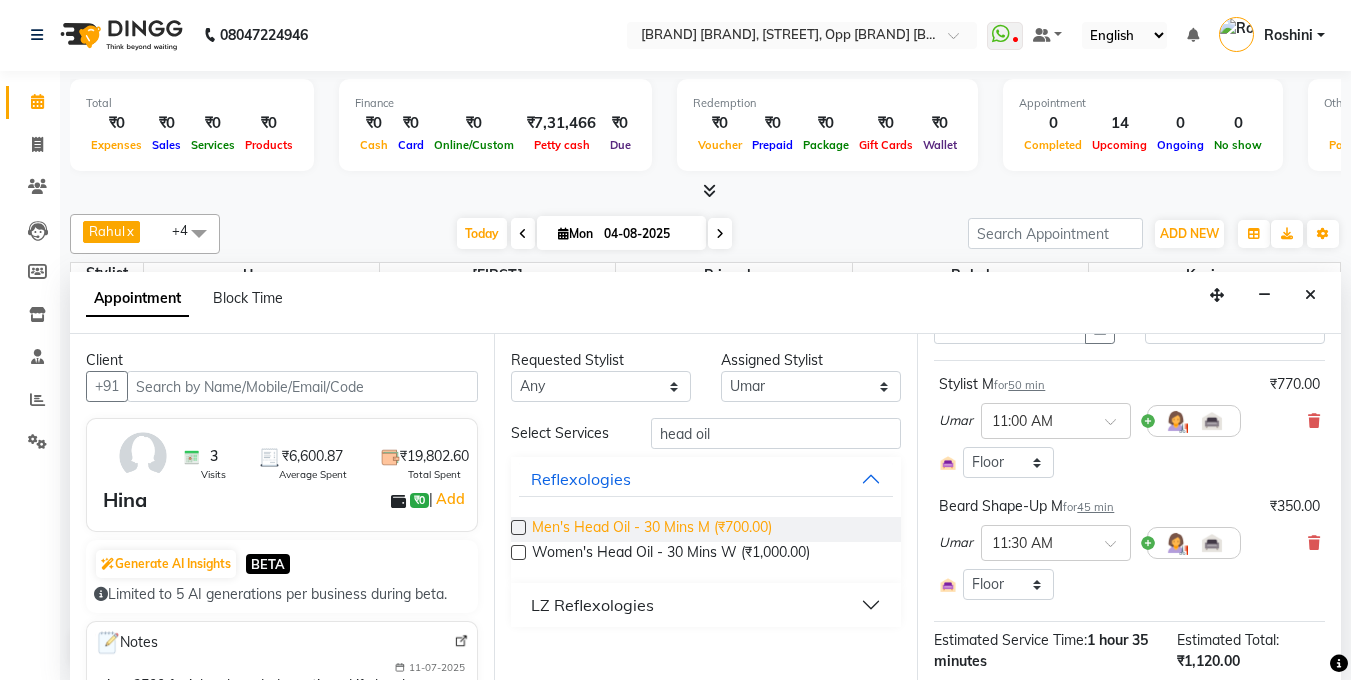 click on "Men's Head Oil - 30 Mins M (₹700.00)" at bounding box center [652, 529] 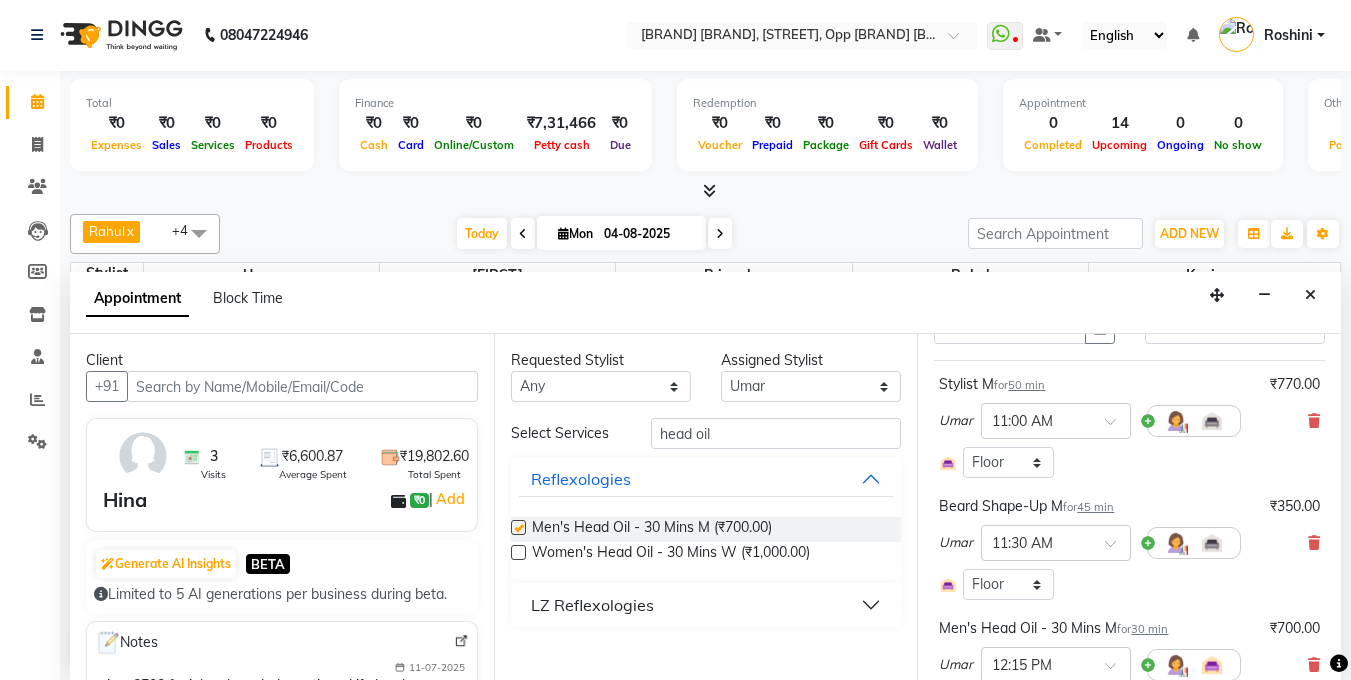 checkbox on "false" 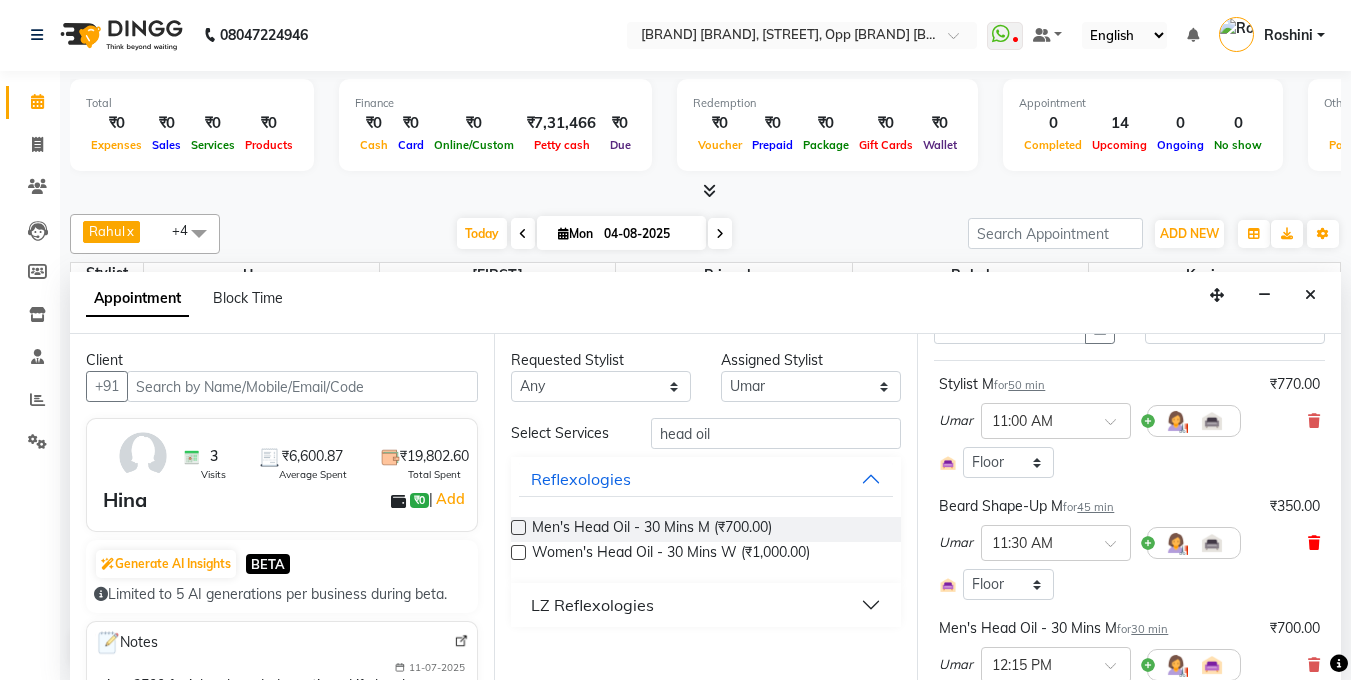 click at bounding box center (1314, 543) 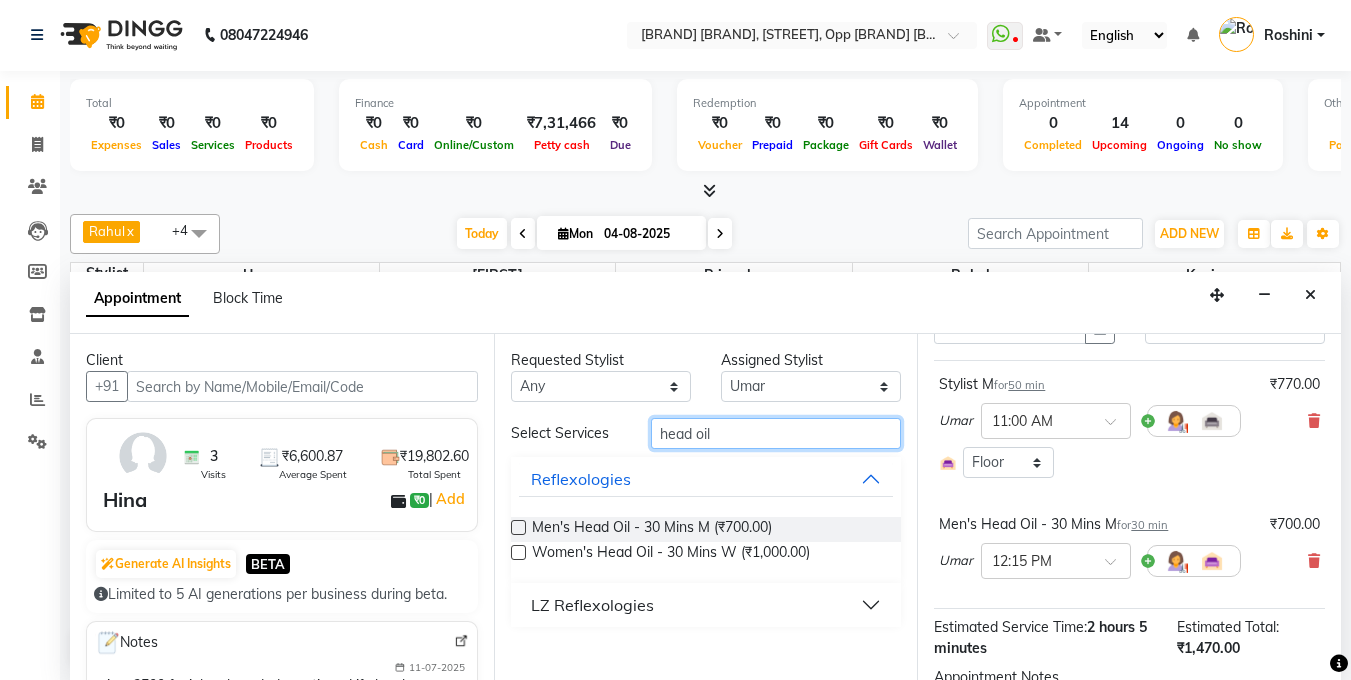 click on "head oil" at bounding box center (776, 433) 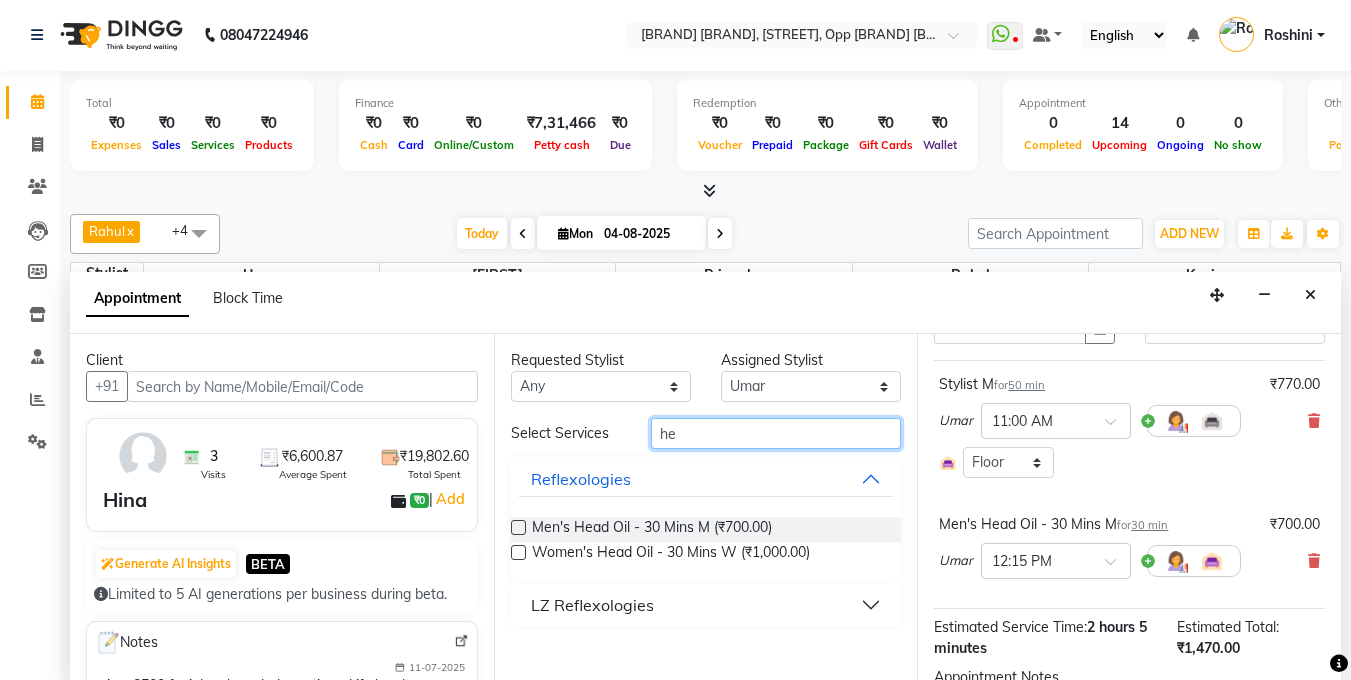 type on "h" 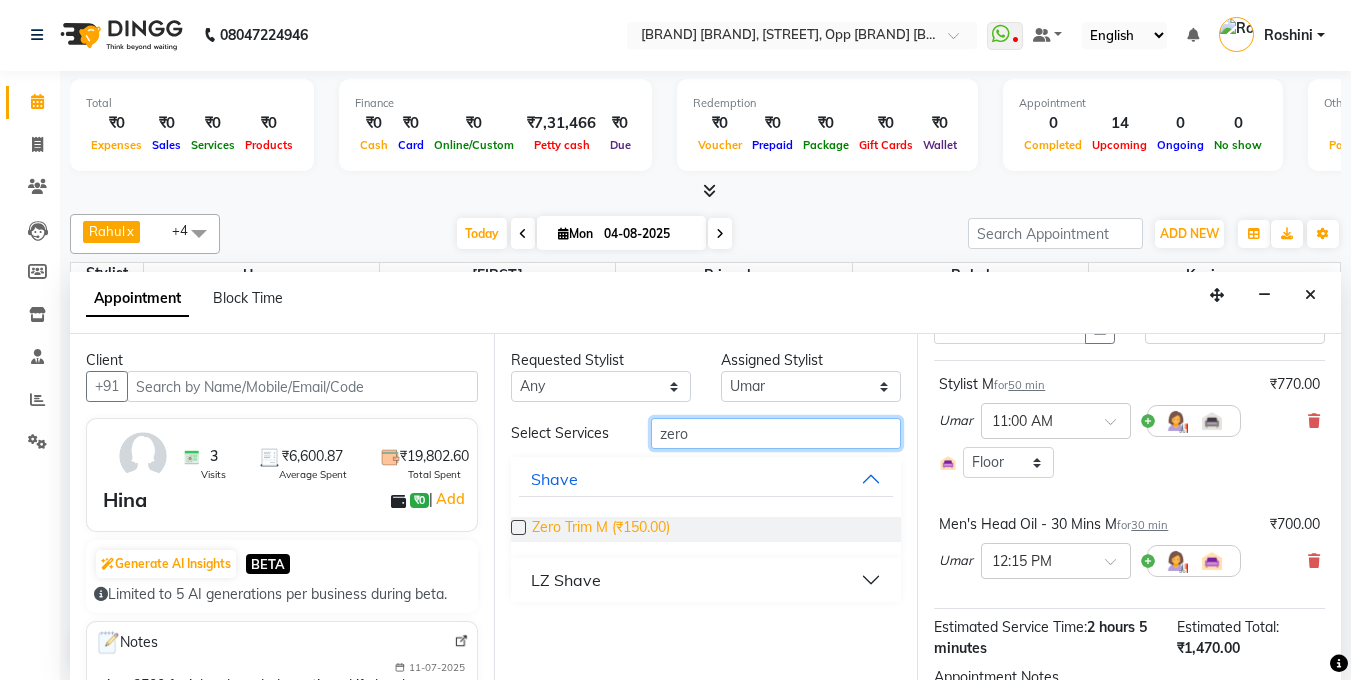 type on "zero" 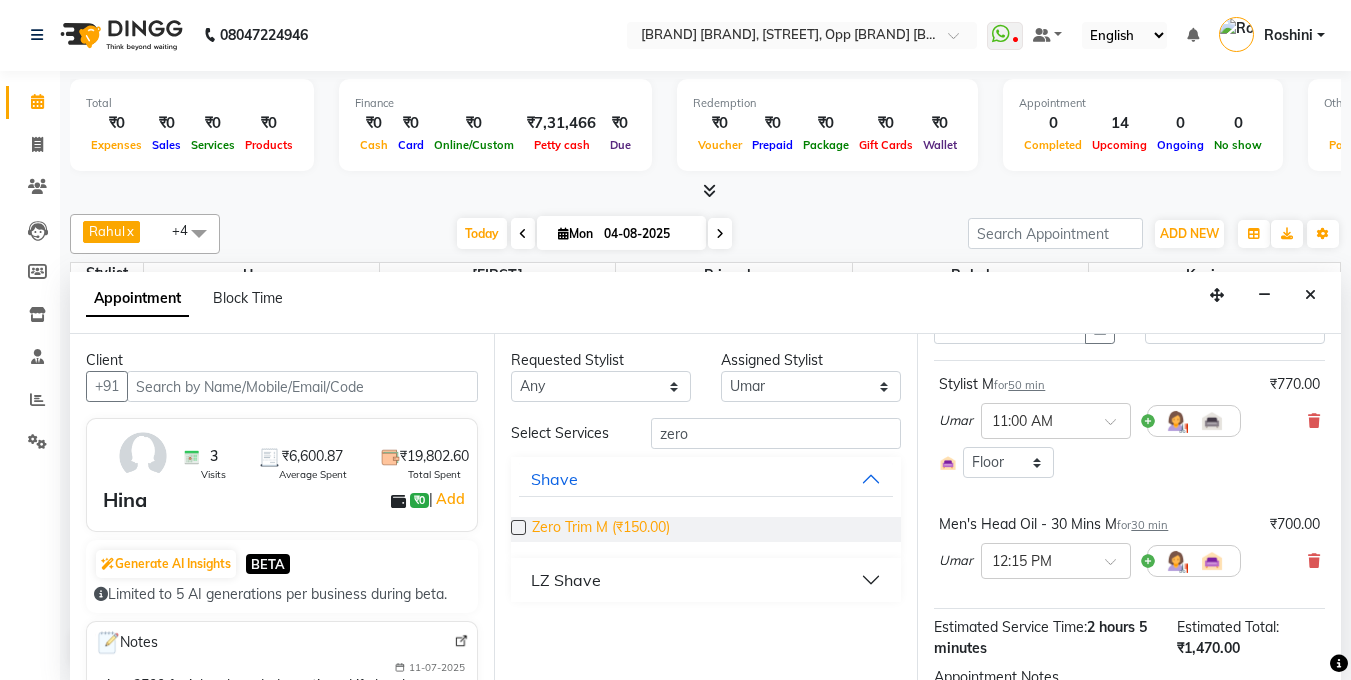 click on "Zero Trim M (₹150.00)" at bounding box center (601, 529) 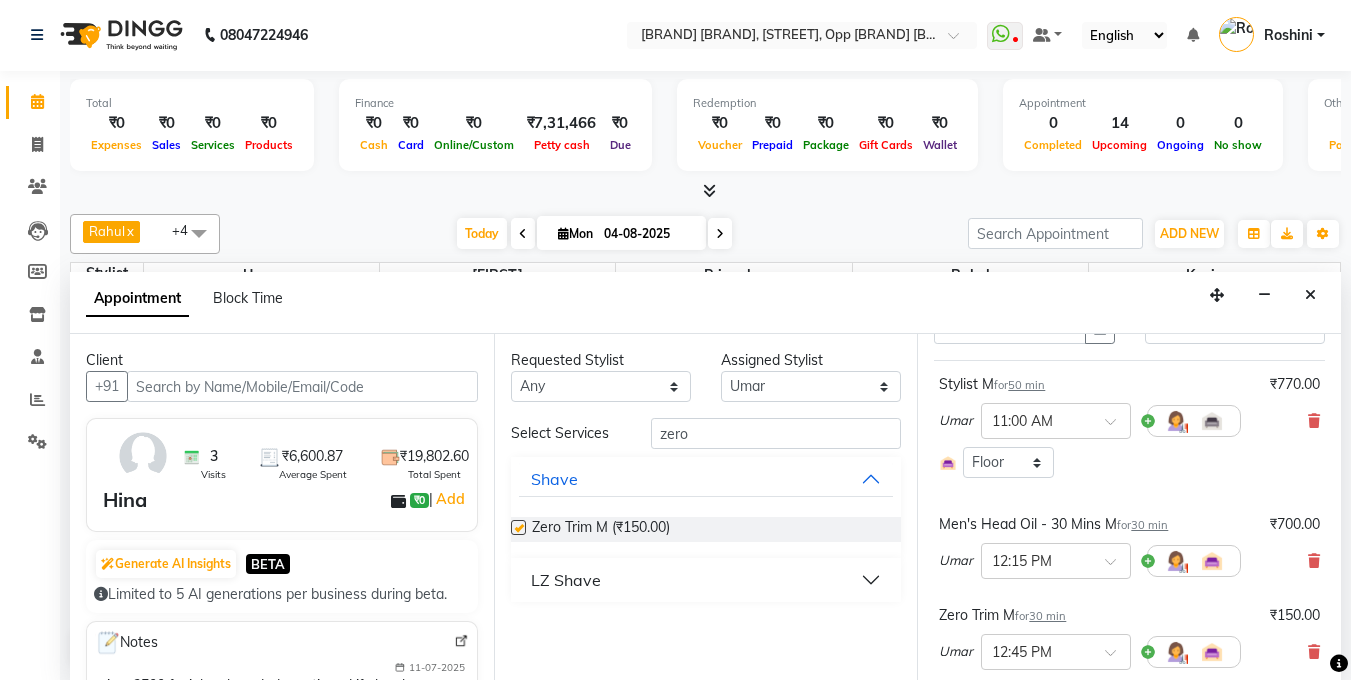 checkbox on "false" 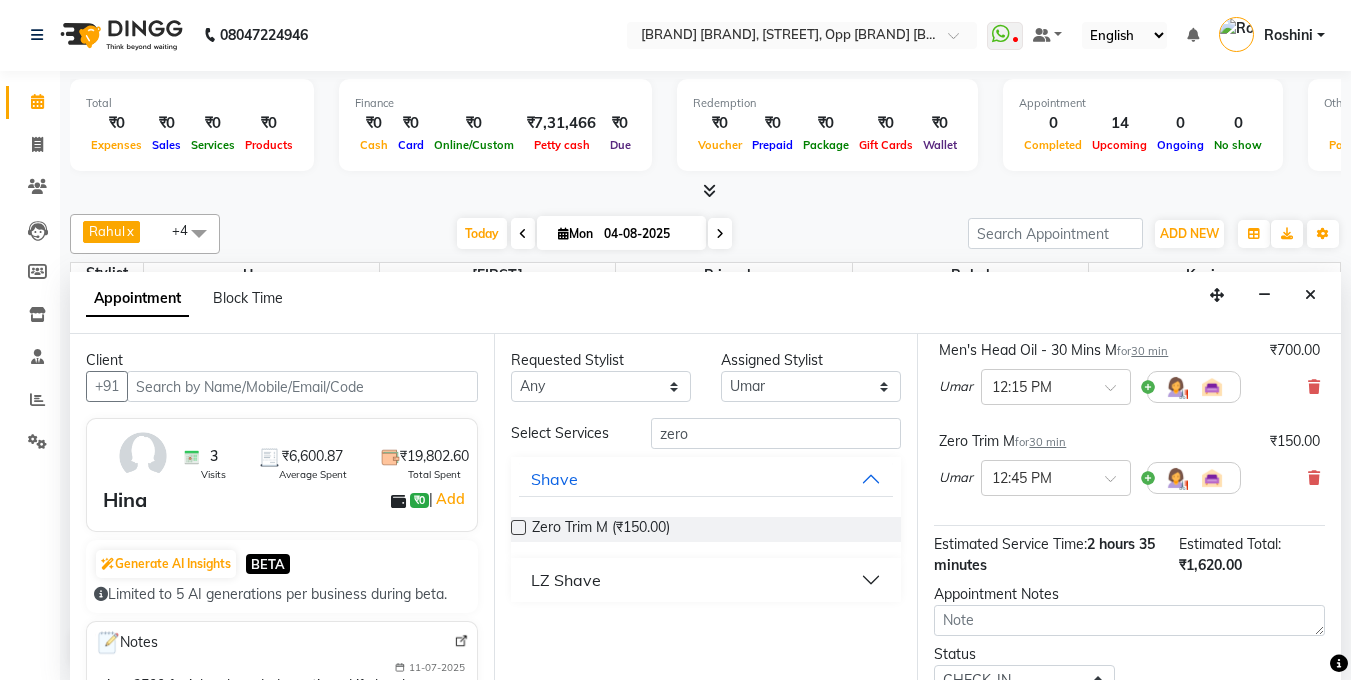 scroll, scrollTop: 389, scrollLeft: 0, axis: vertical 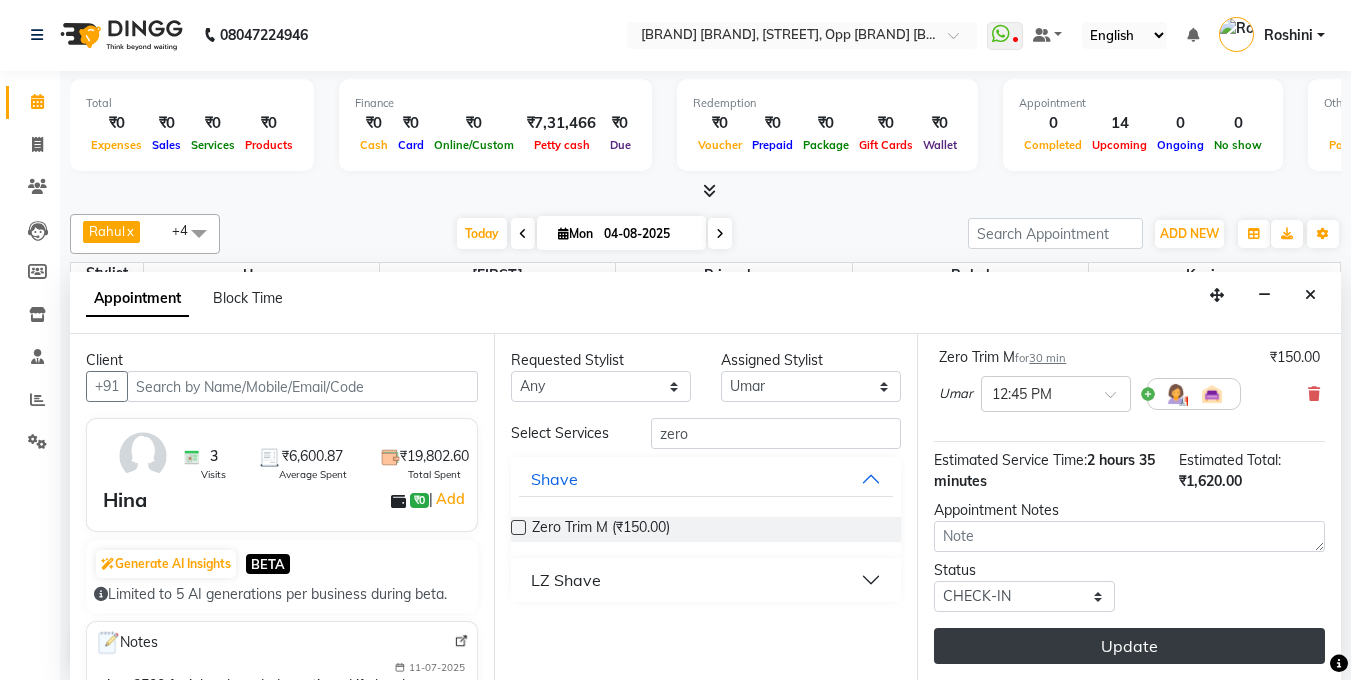 click on "Update" at bounding box center (1129, 646) 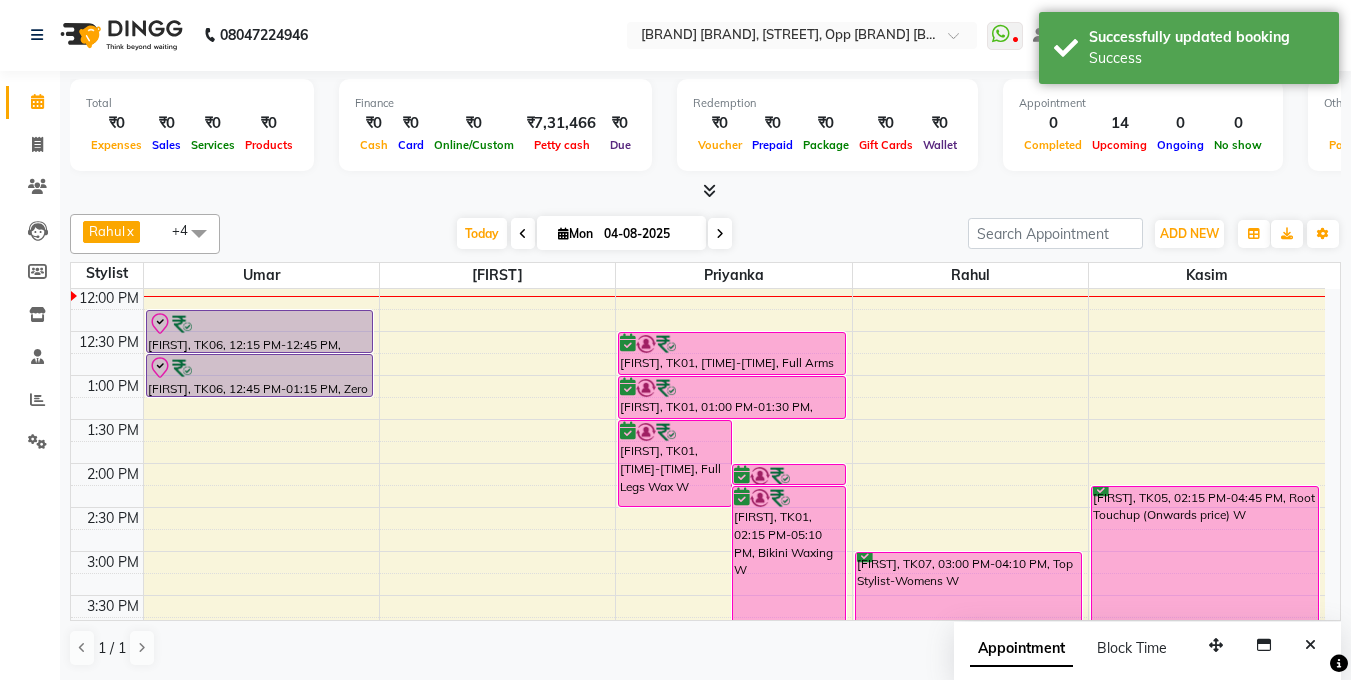scroll, scrollTop: 0, scrollLeft: 0, axis: both 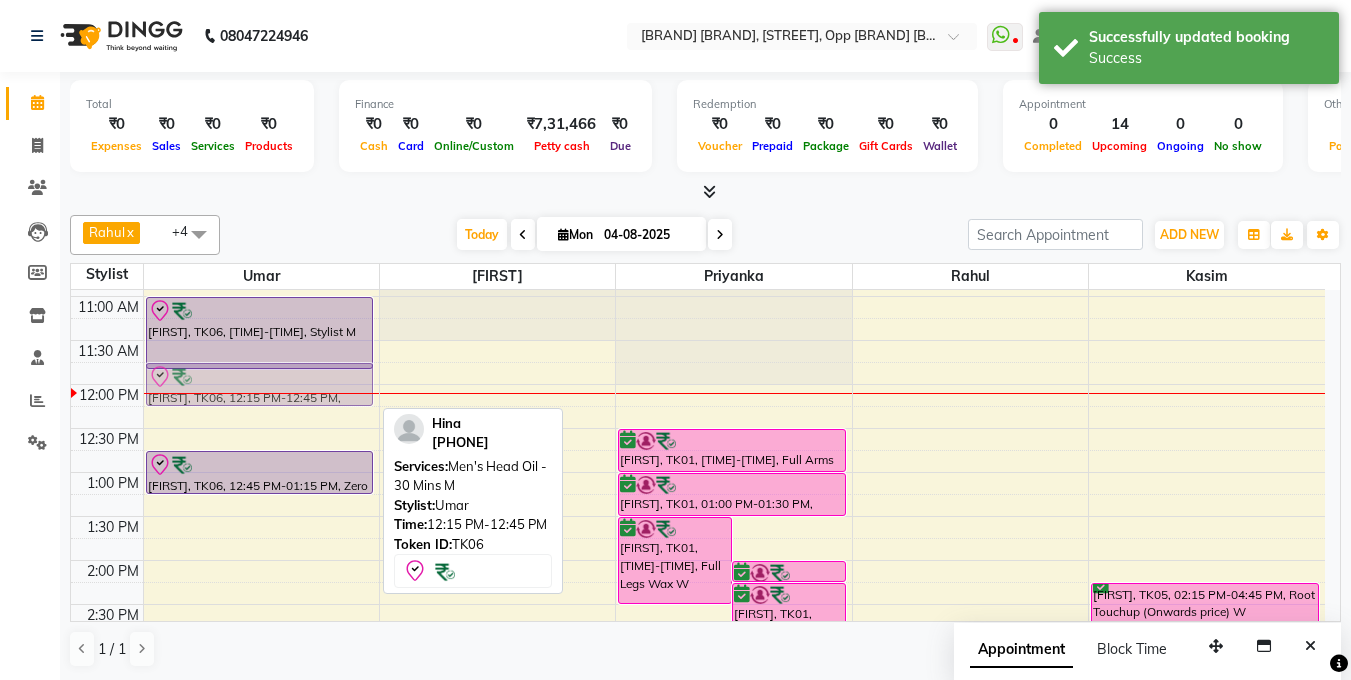 drag, startPoint x: 314, startPoint y: 419, endPoint x: 298, endPoint y: 373, distance: 48.703182 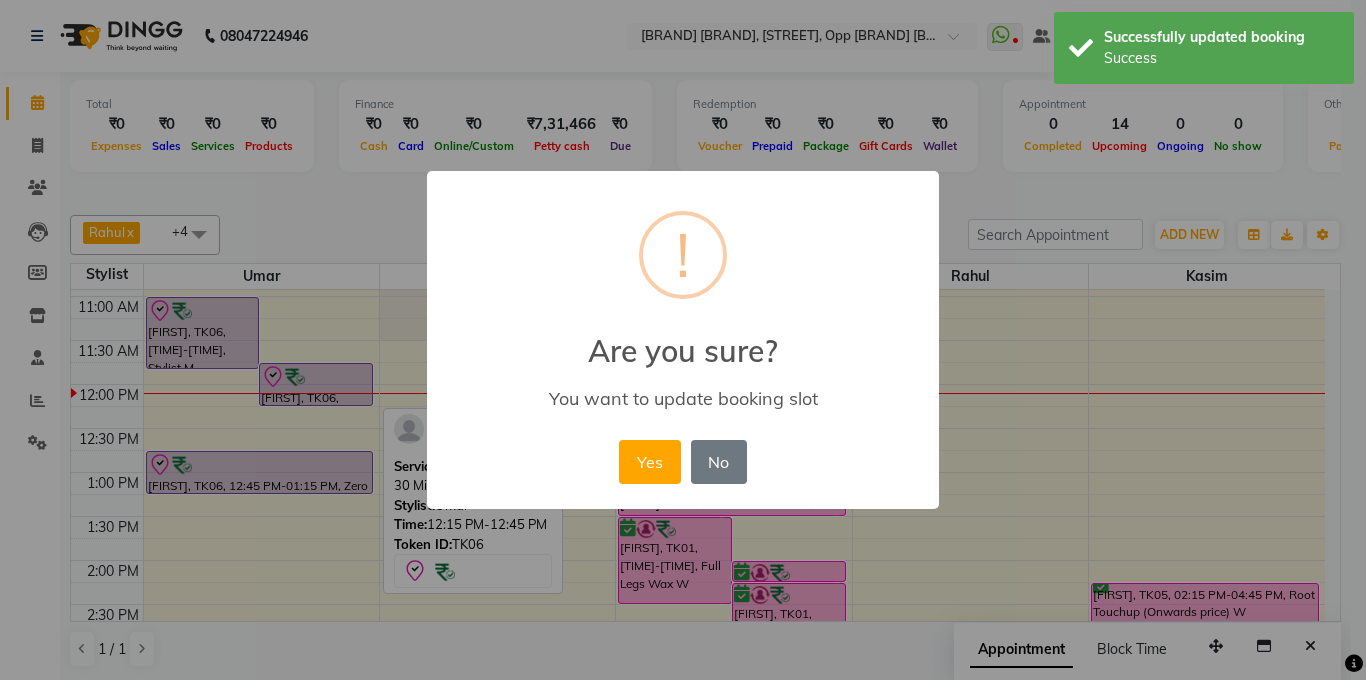 click on "Yes" at bounding box center [649, 462] 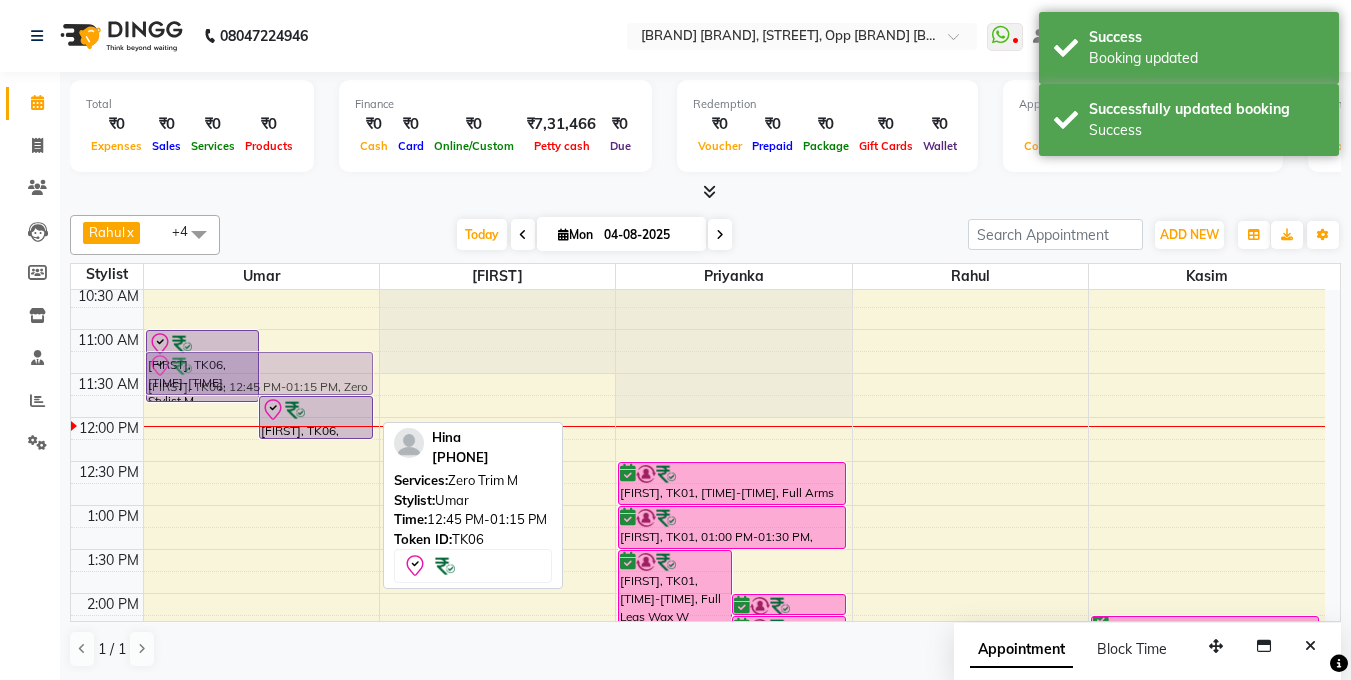 scroll, scrollTop: 134, scrollLeft: 0, axis: vertical 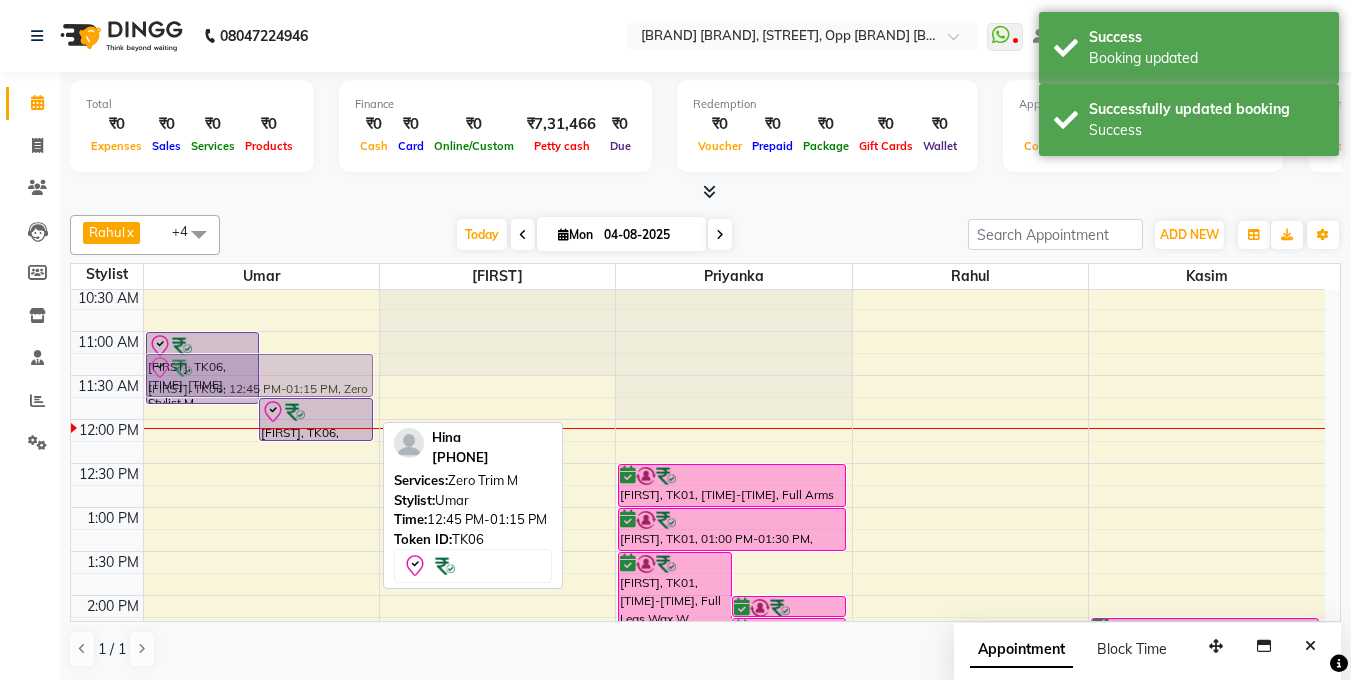 drag, startPoint x: 235, startPoint y: 467, endPoint x: 222, endPoint y: 366, distance: 101.8332 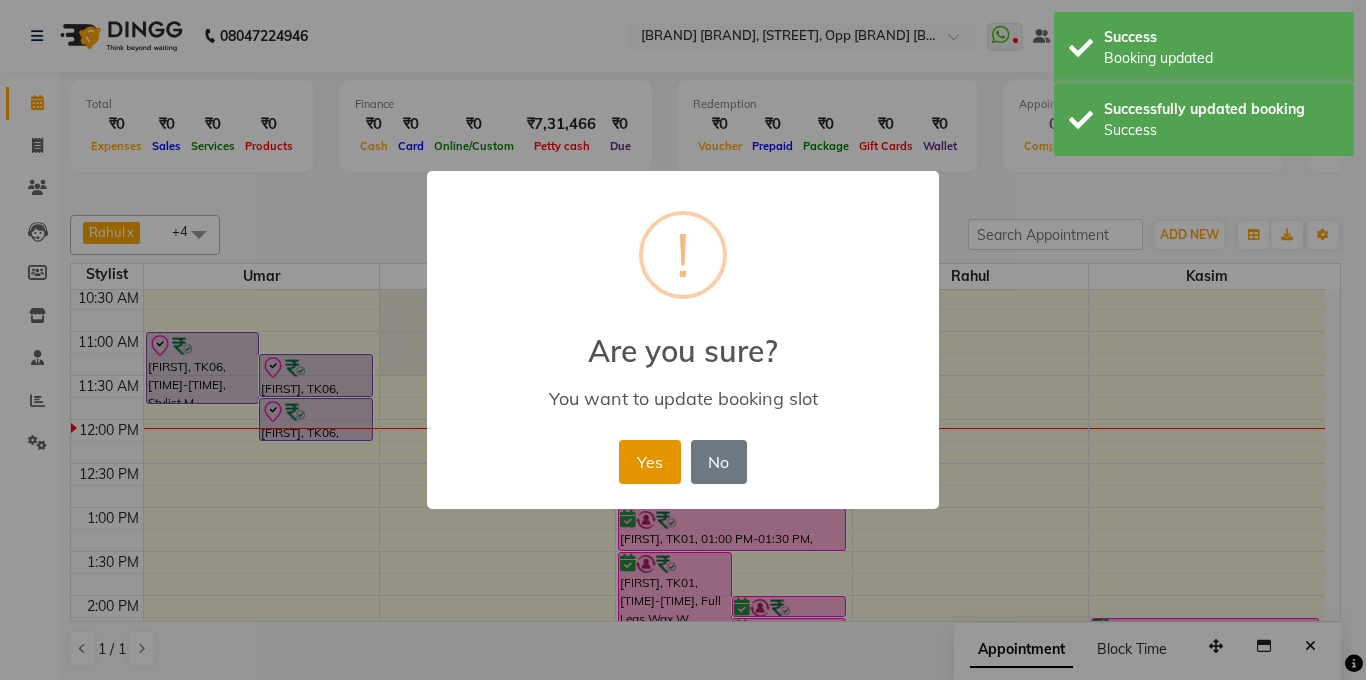 click on "Yes" at bounding box center (649, 462) 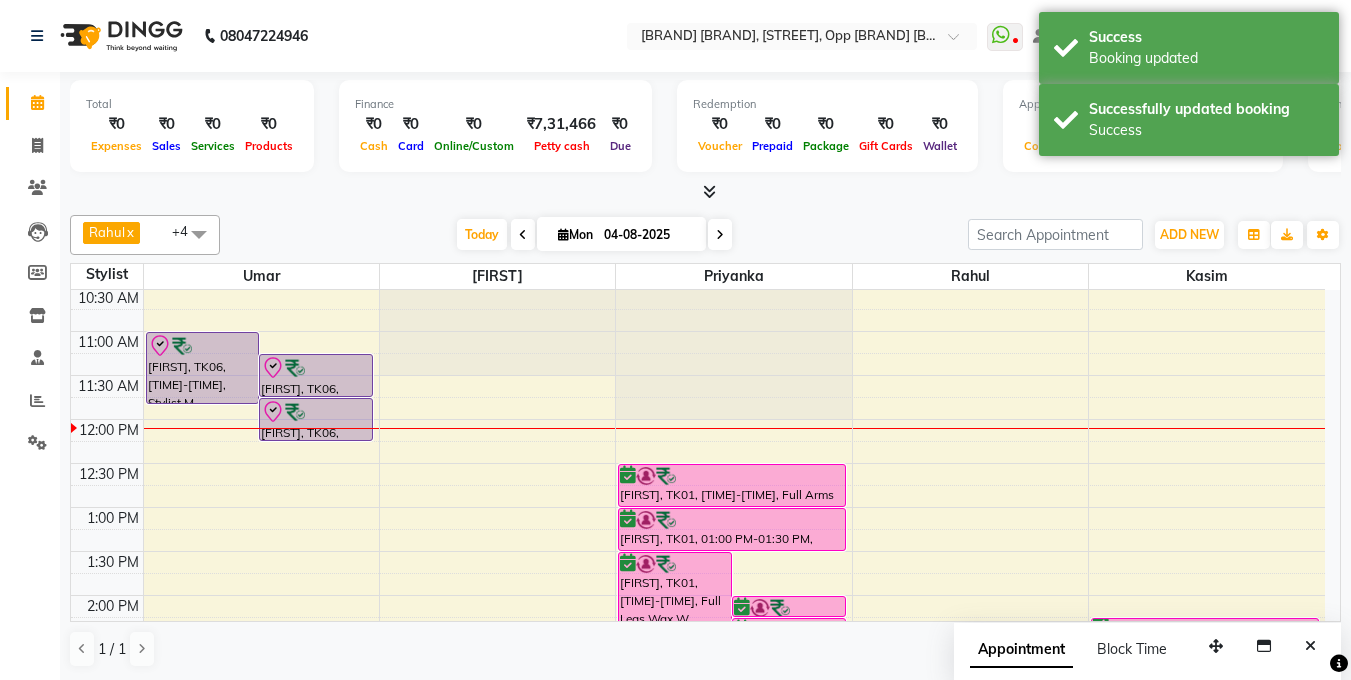 scroll, scrollTop: 1, scrollLeft: 0, axis: vertical 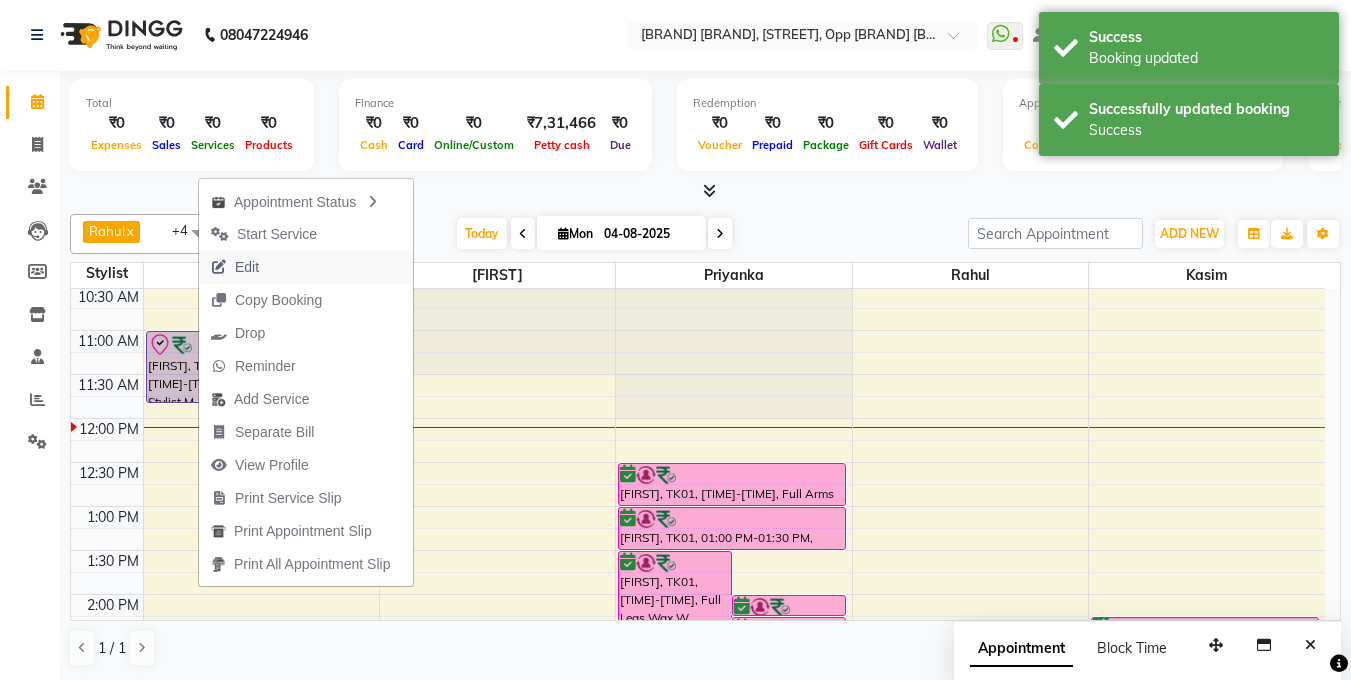 click on "Edit" at bounding box center (247, 267) 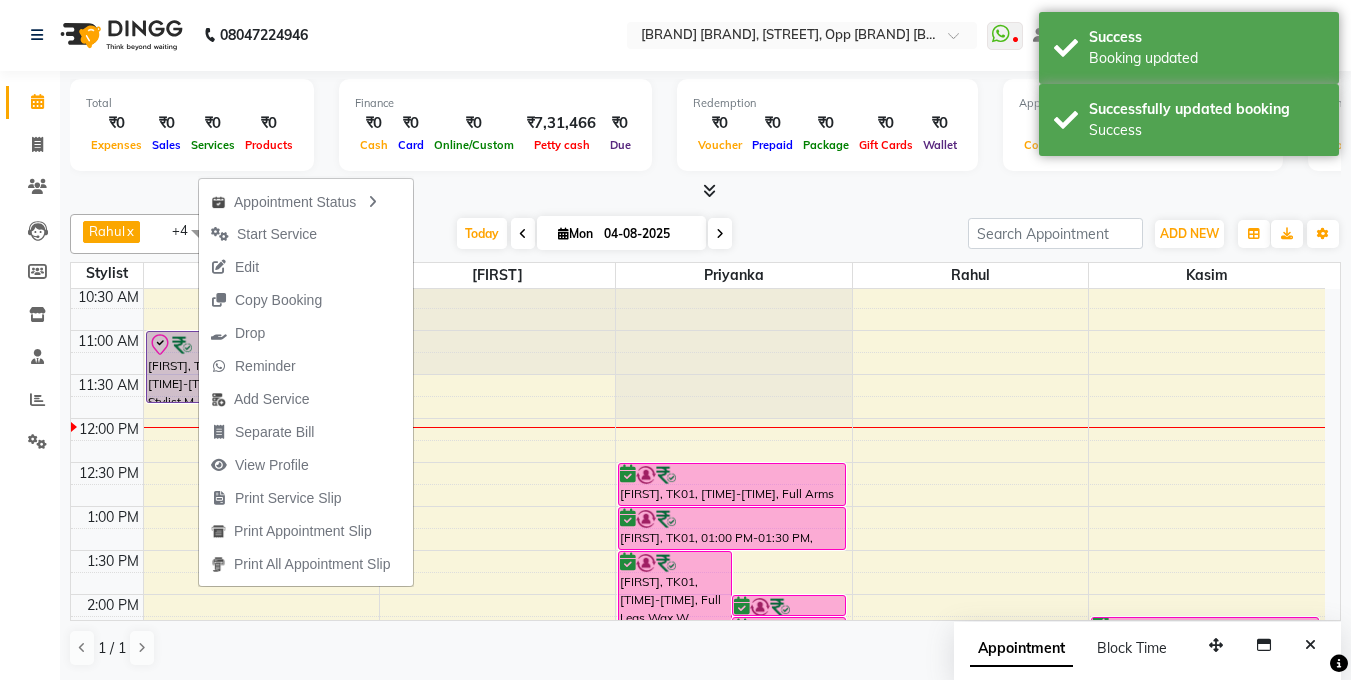 select on "tentative" 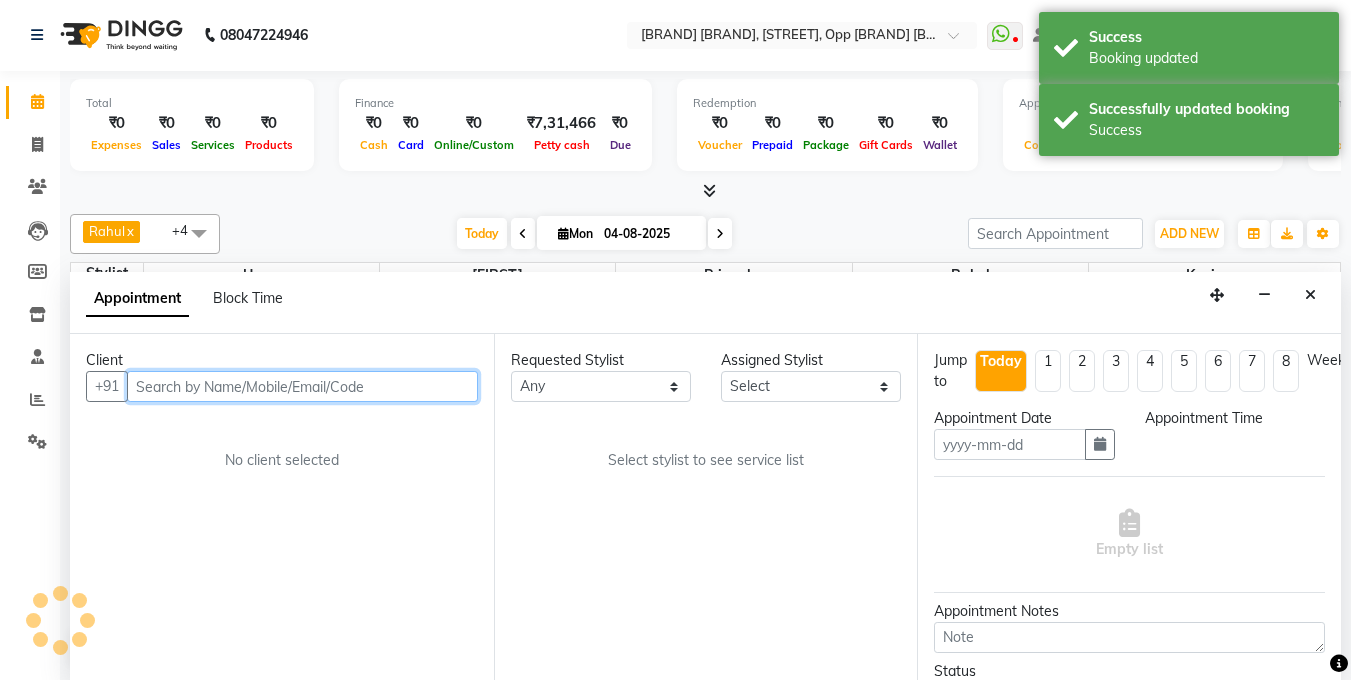 type on "04-08-2025" 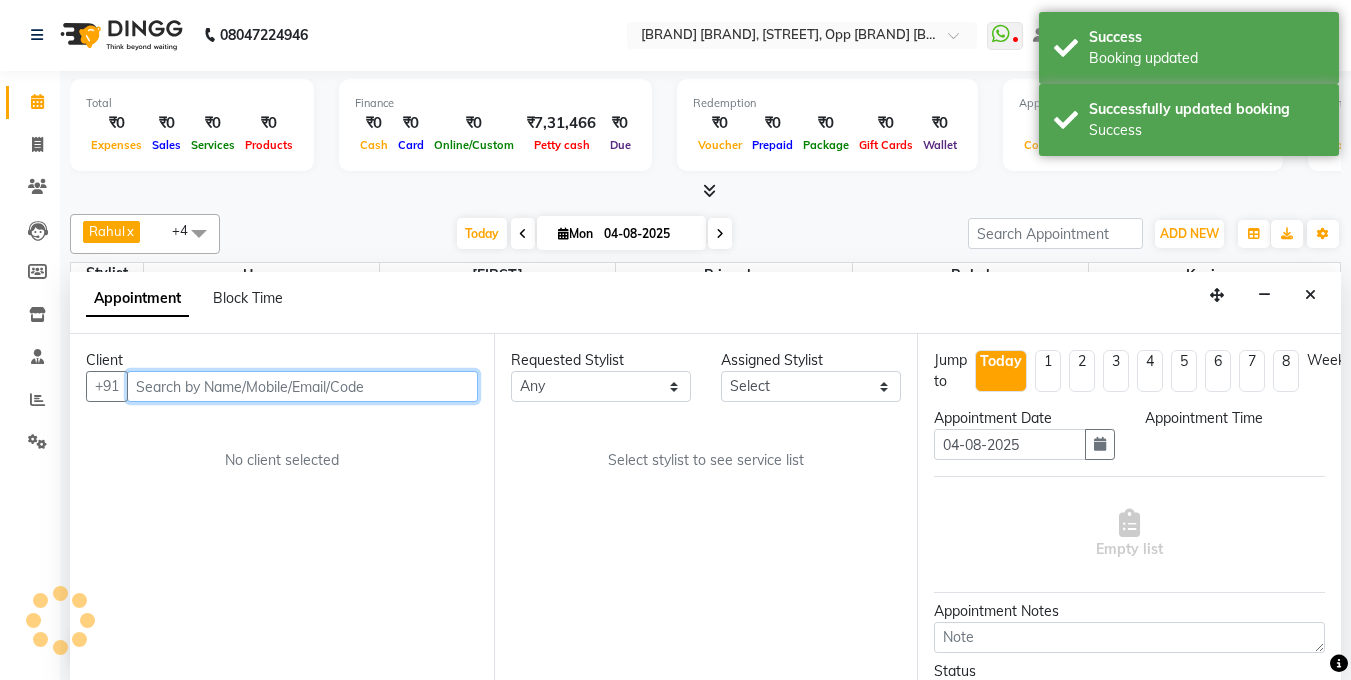 select on "660" 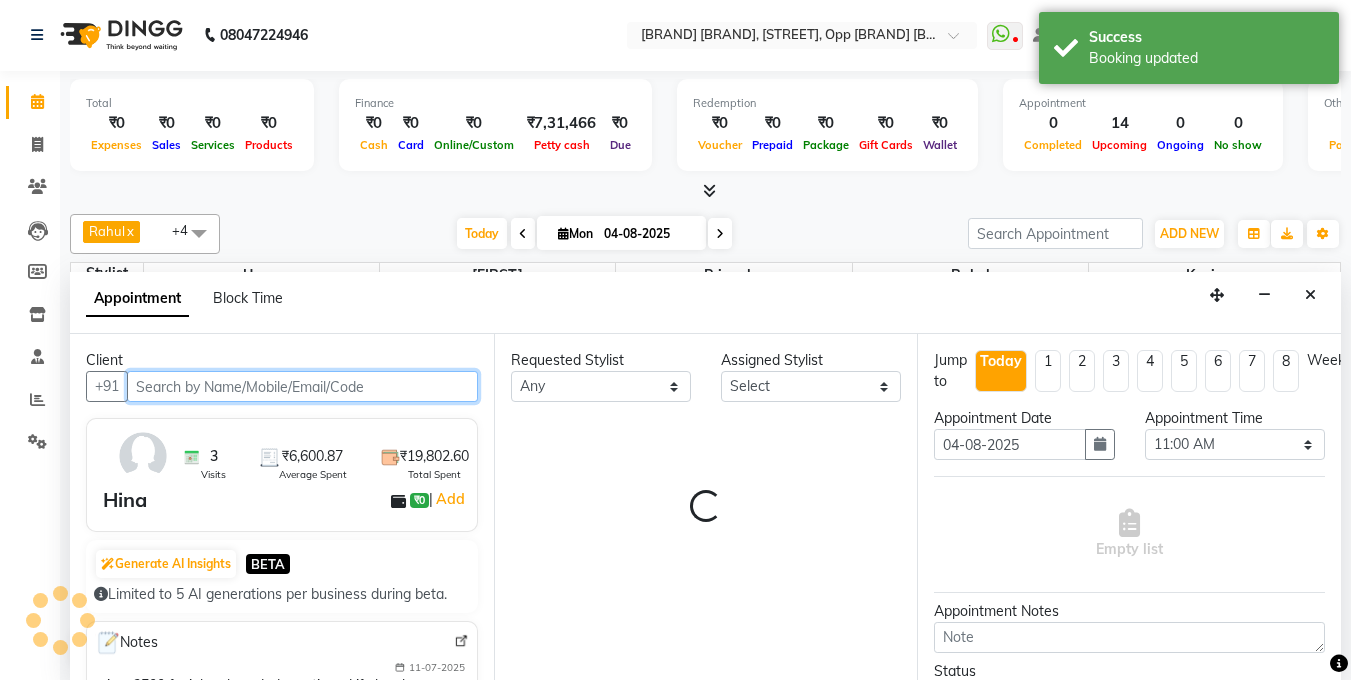 select on "44651" 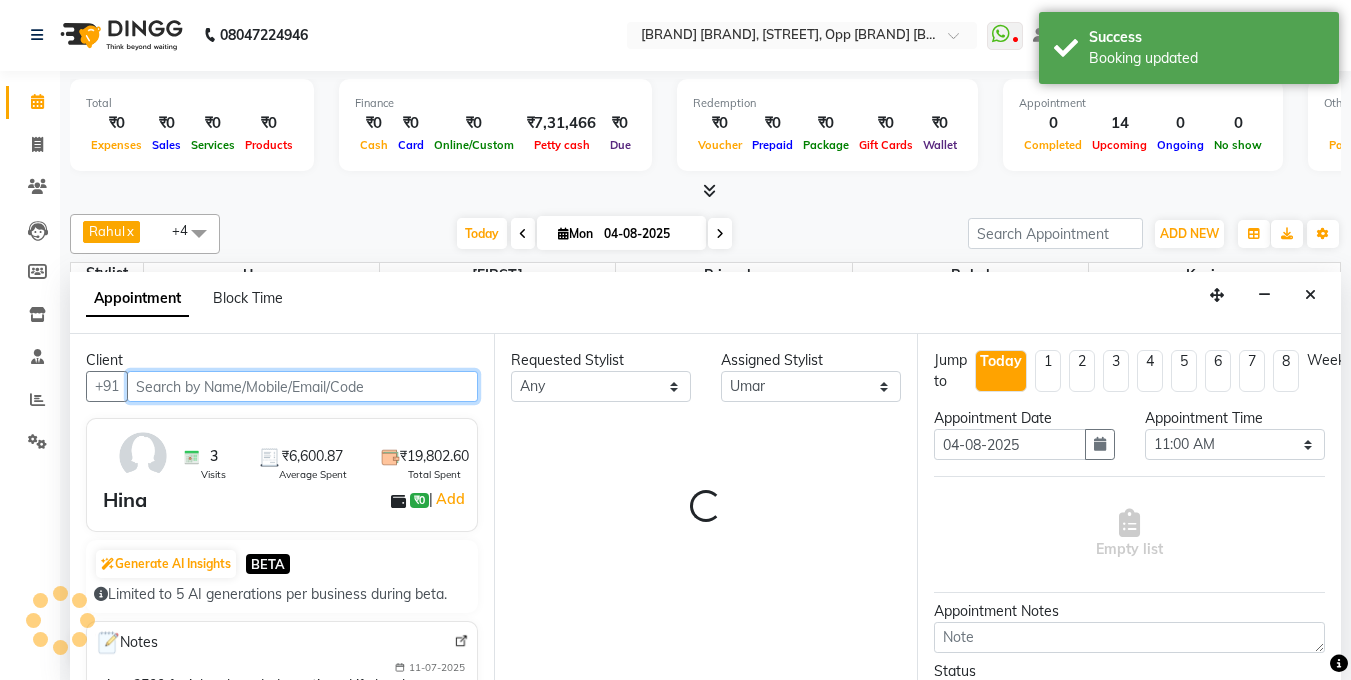 scroll, scrollTop: 265, scrollLeft: 0, axis: vertical 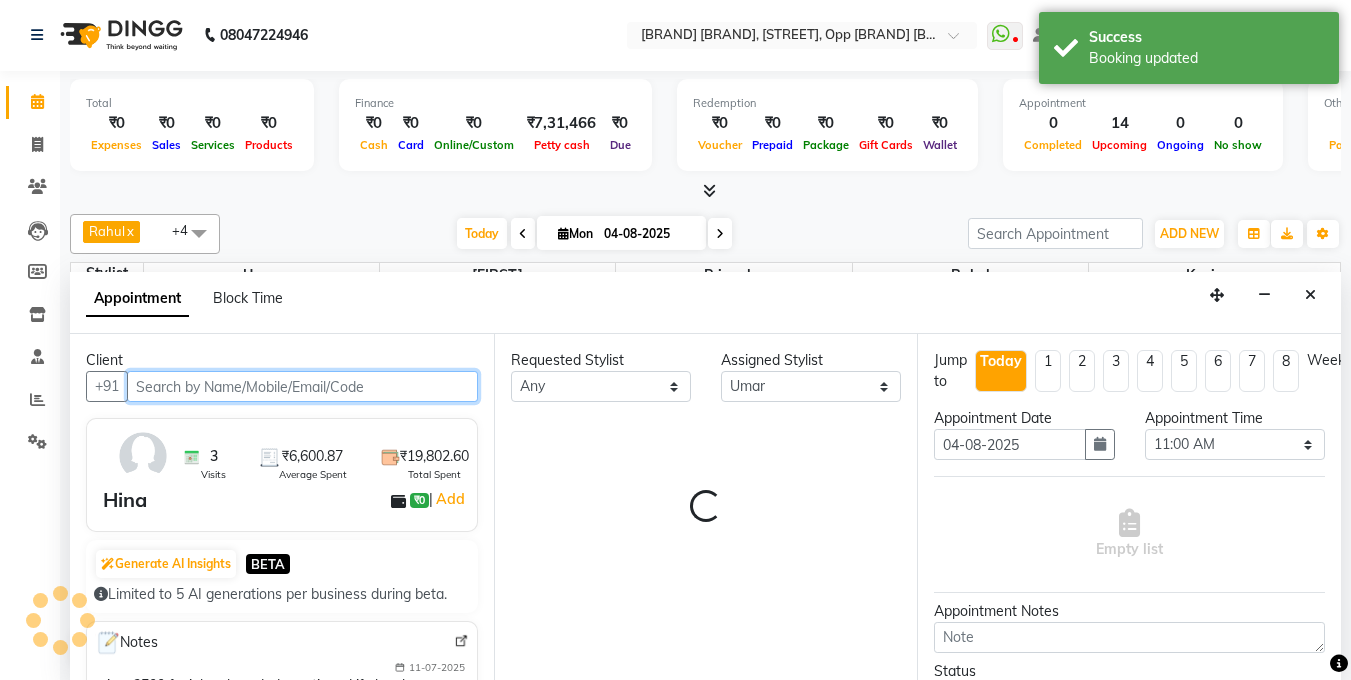 select on "2739" 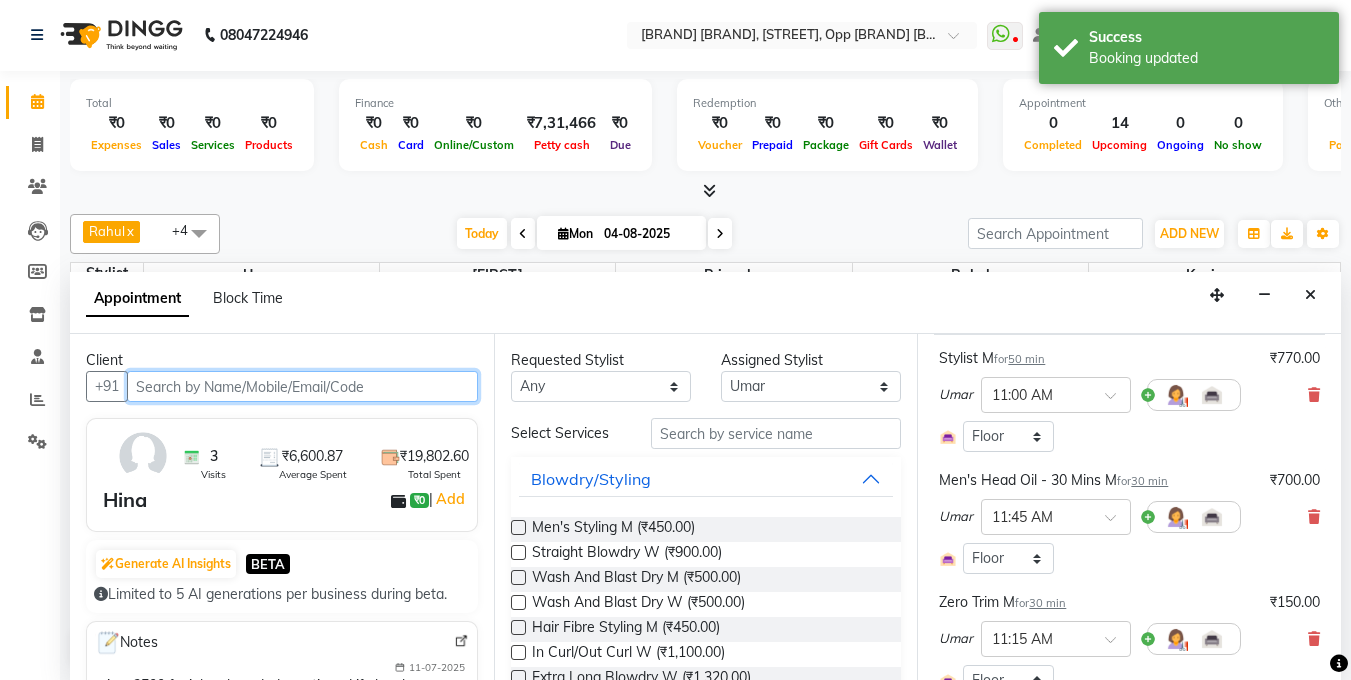 scroll, scrollTop: 180, scrollLeft: 0, axis: vertical 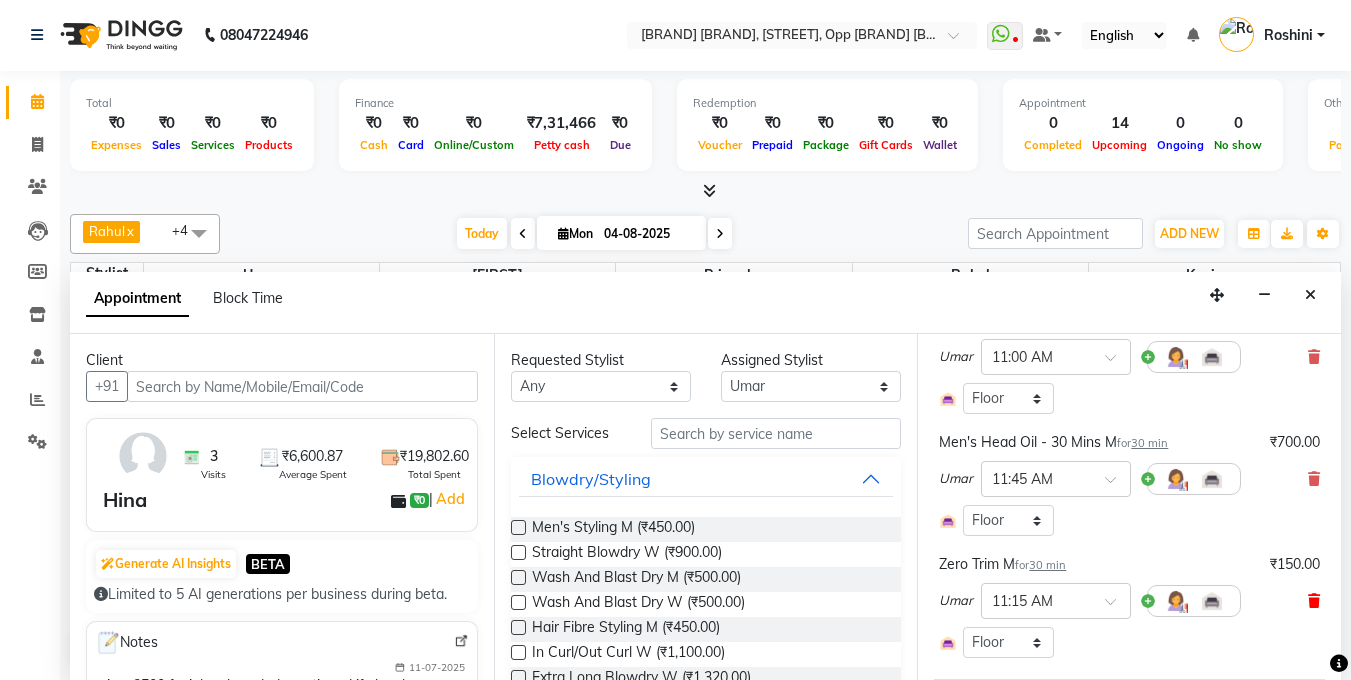 click at bounding box center [1314, 601] 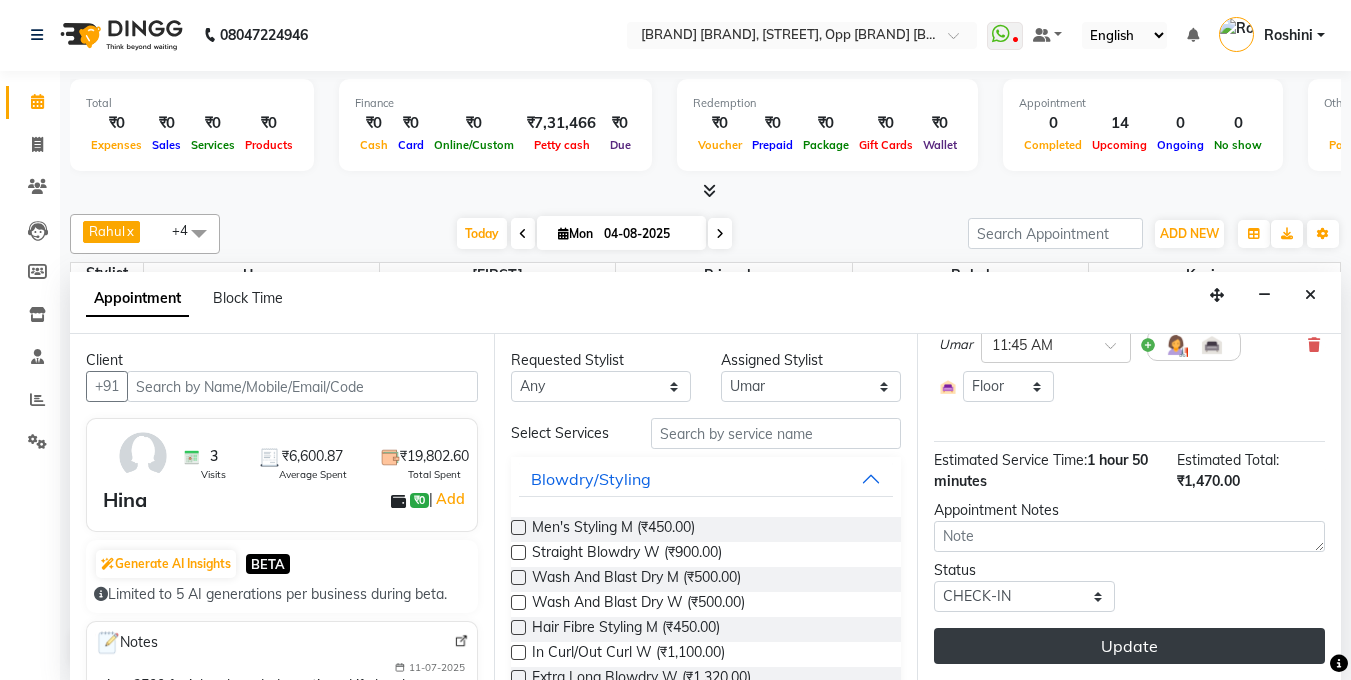 scroll, scrollTop: 329, scrollLeft: 0, axis: vertical 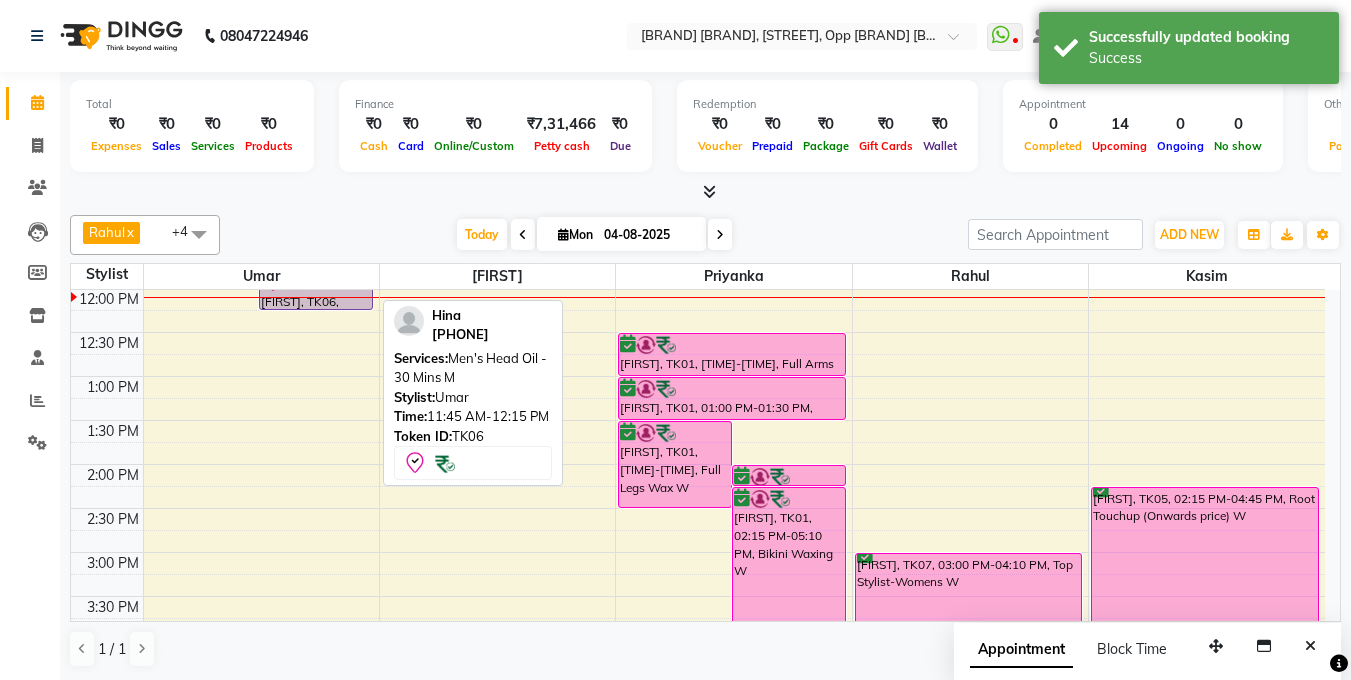 click on "[FIRST], TK06, 11:45 AM-12:15 PM, Men's Head Oil - 30 Mins M" at bounding box center (316, 288) 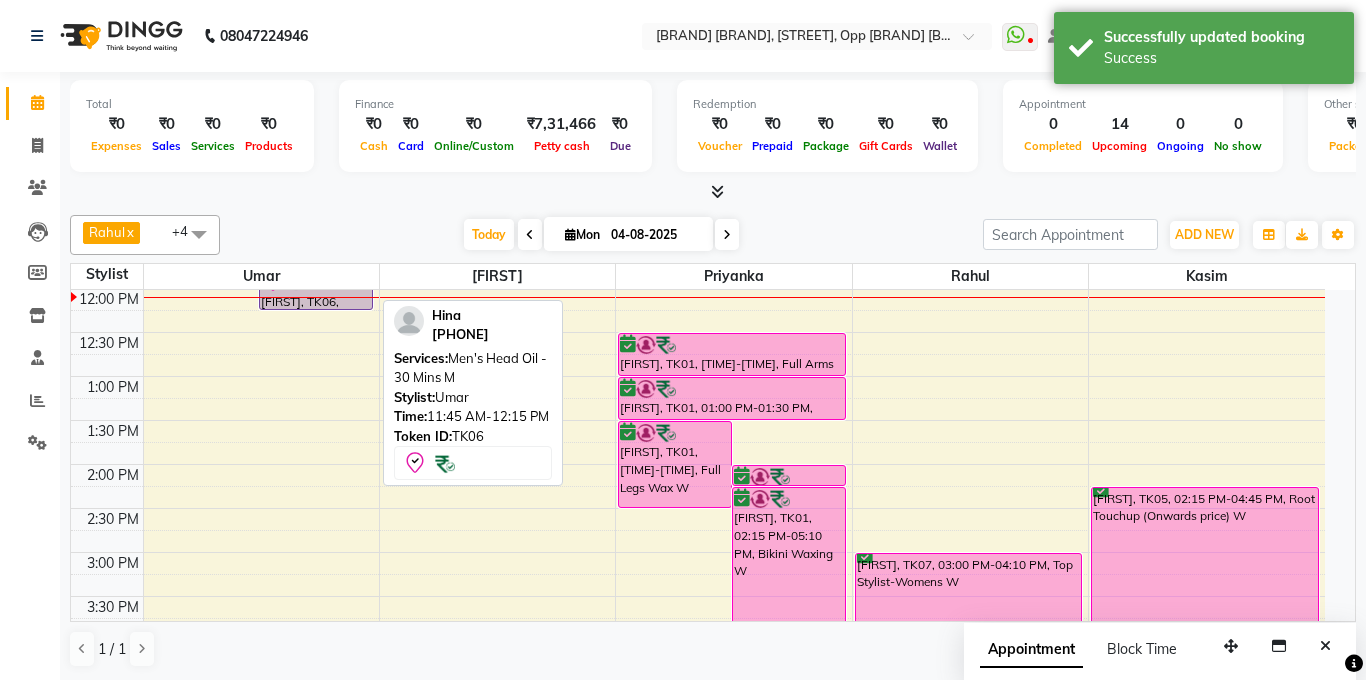 select on "8" 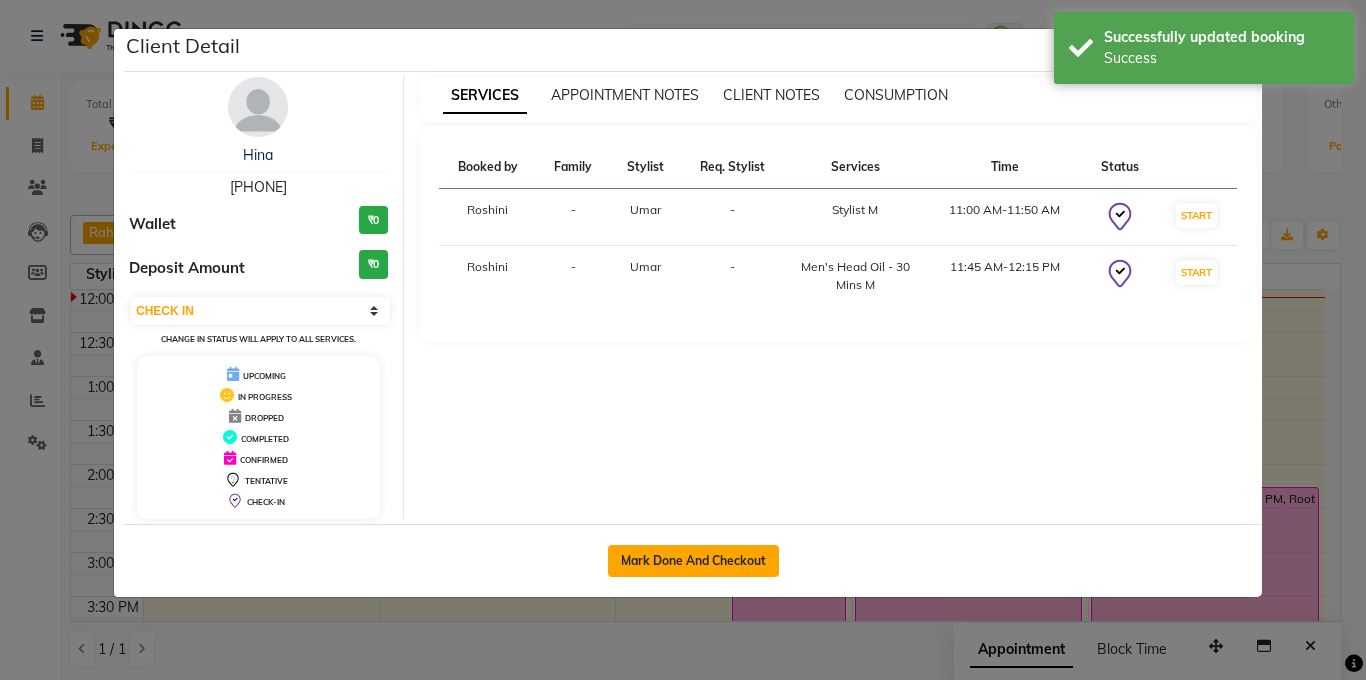 click on "Mark Done And Checkout" 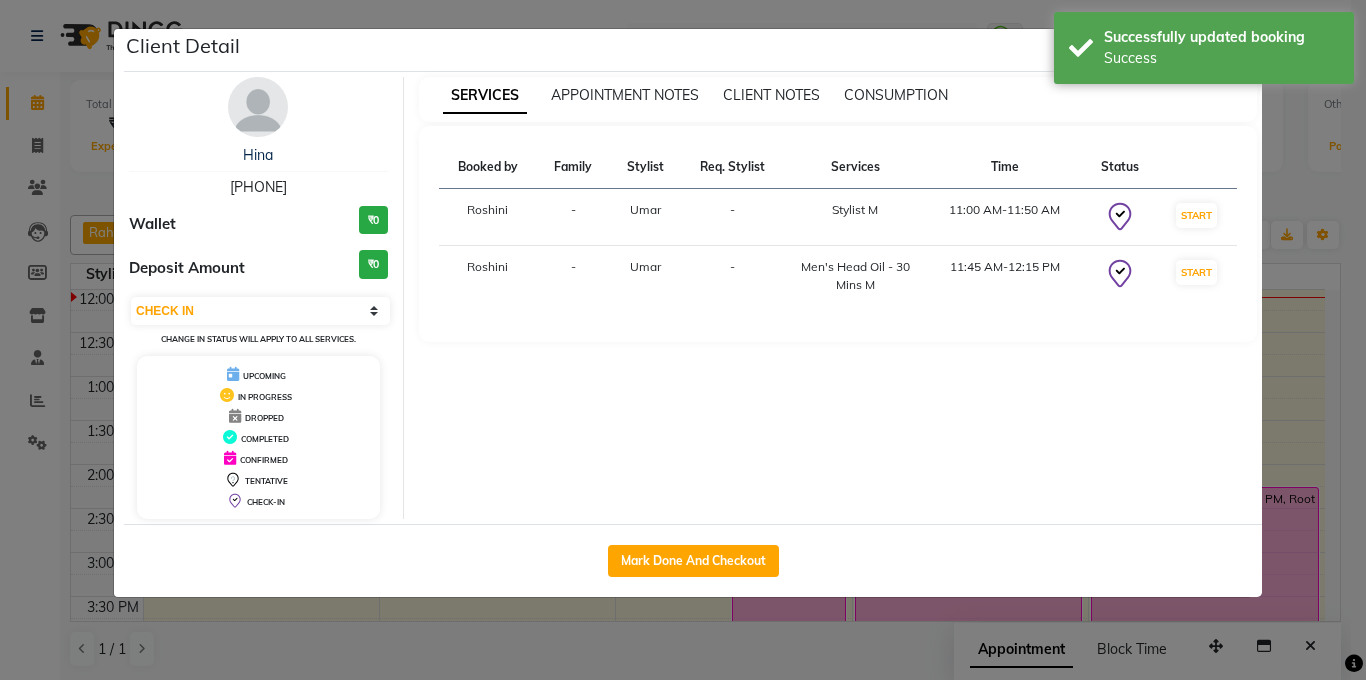 select on "service" 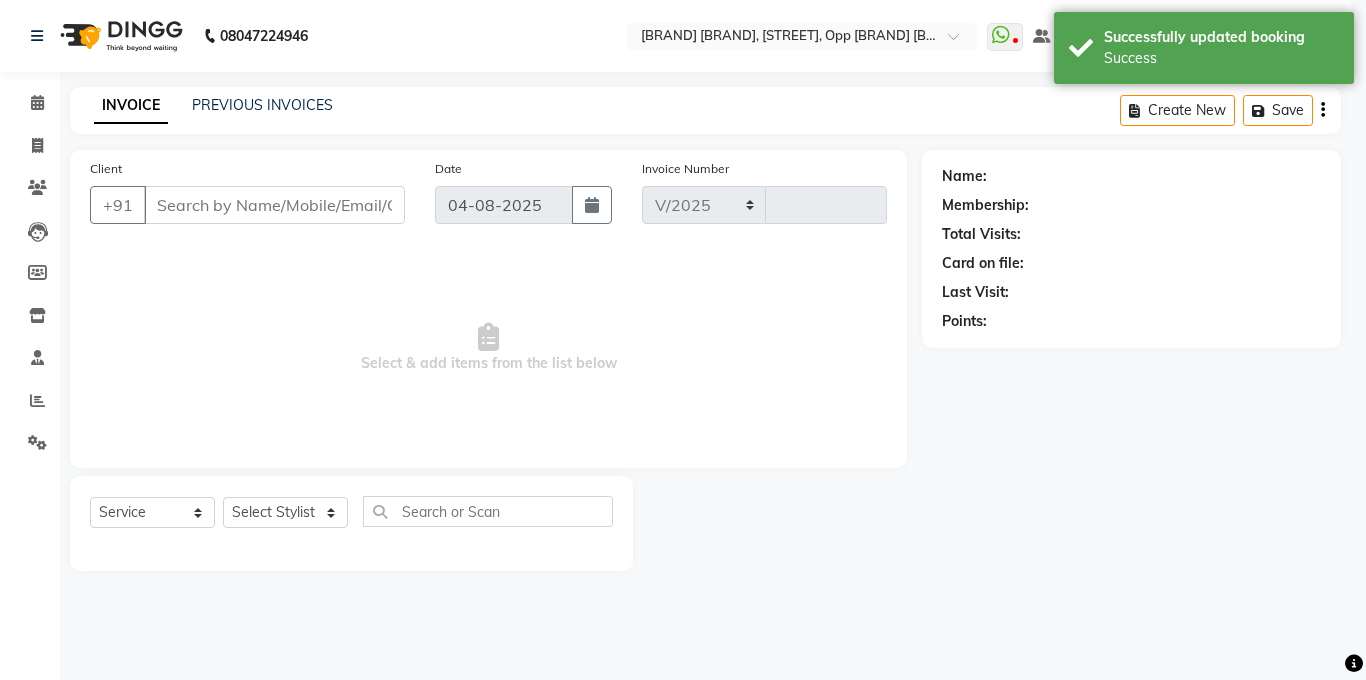 select on "5743" 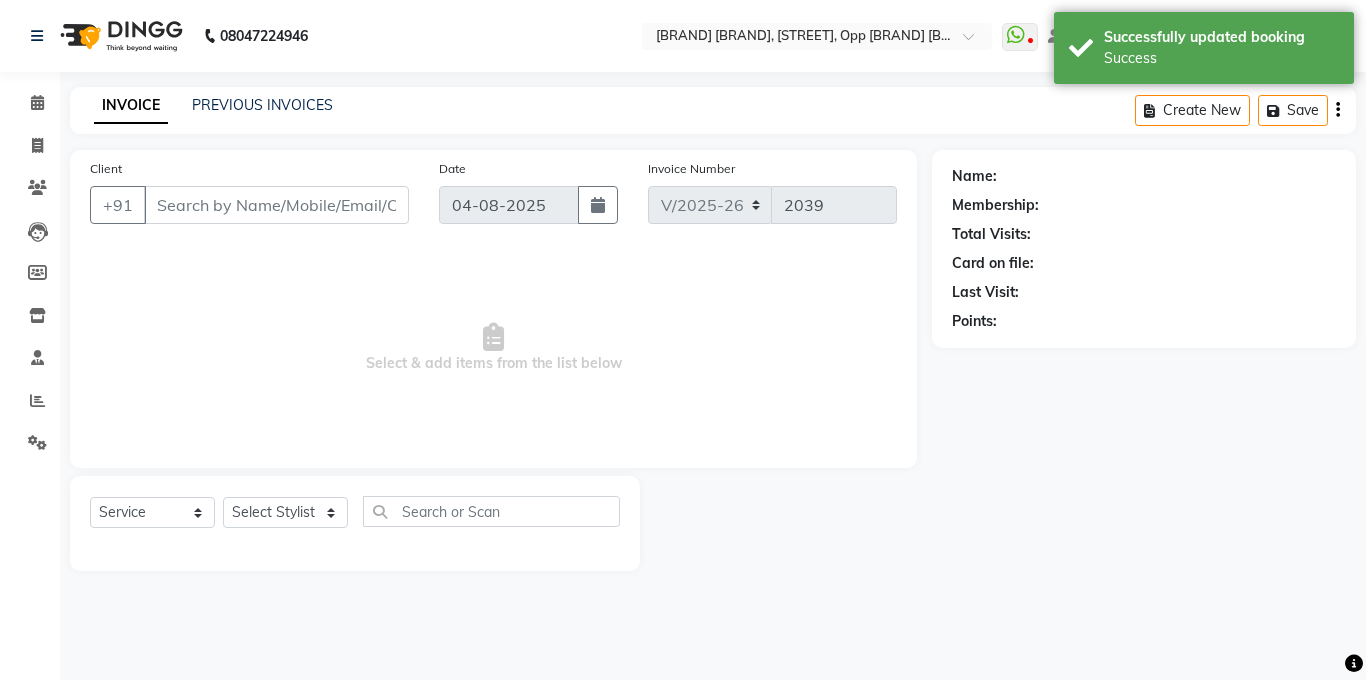 type on "[PHONE]" 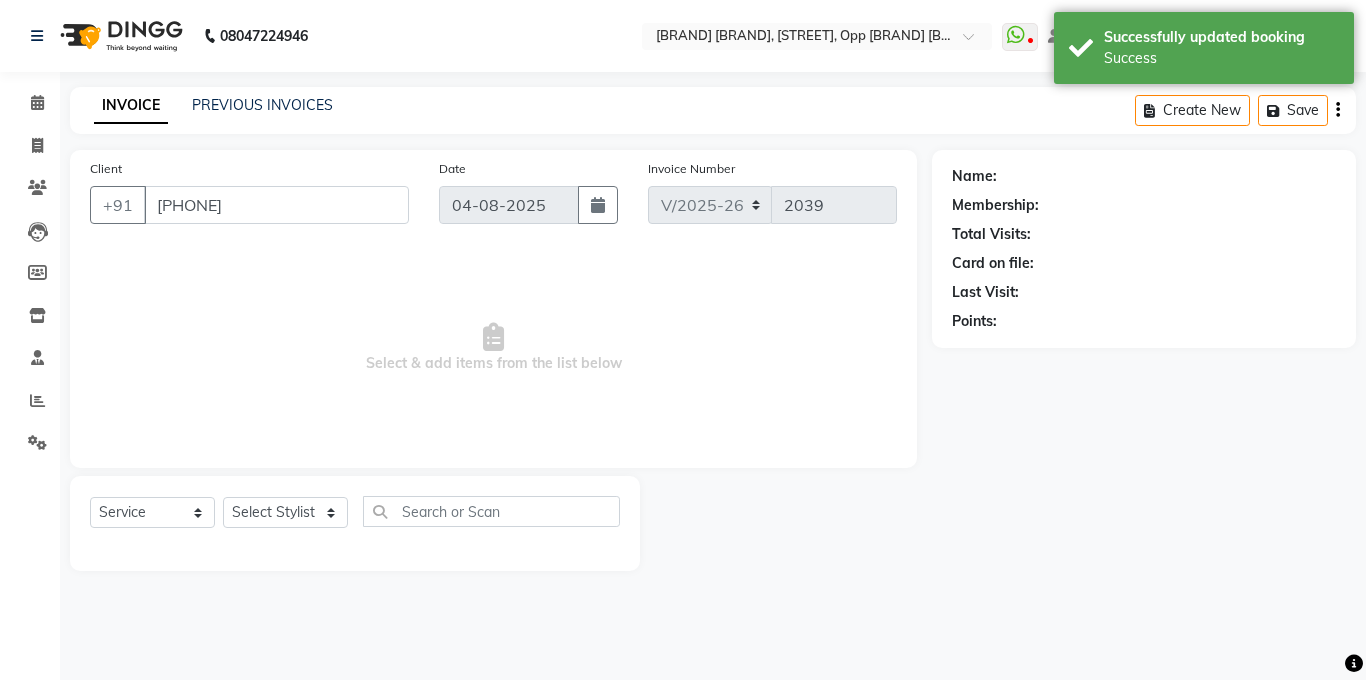 select on "44651" 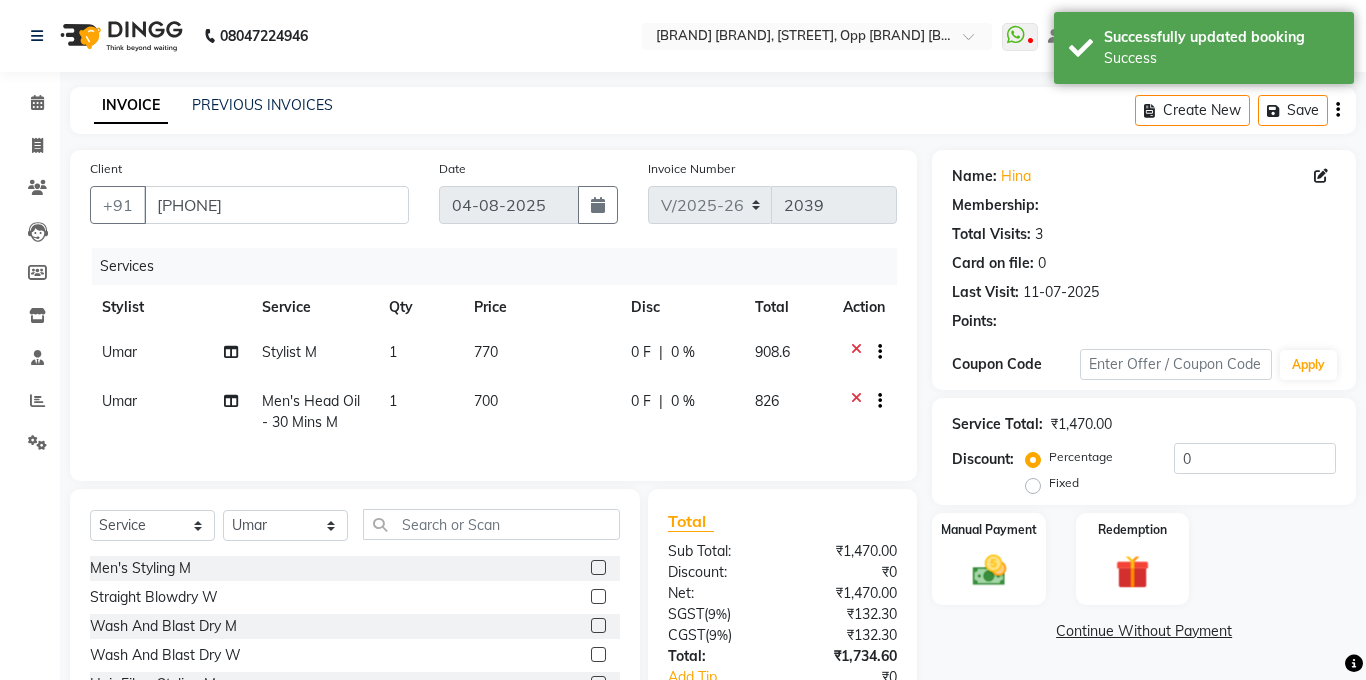 select on "1: Object" 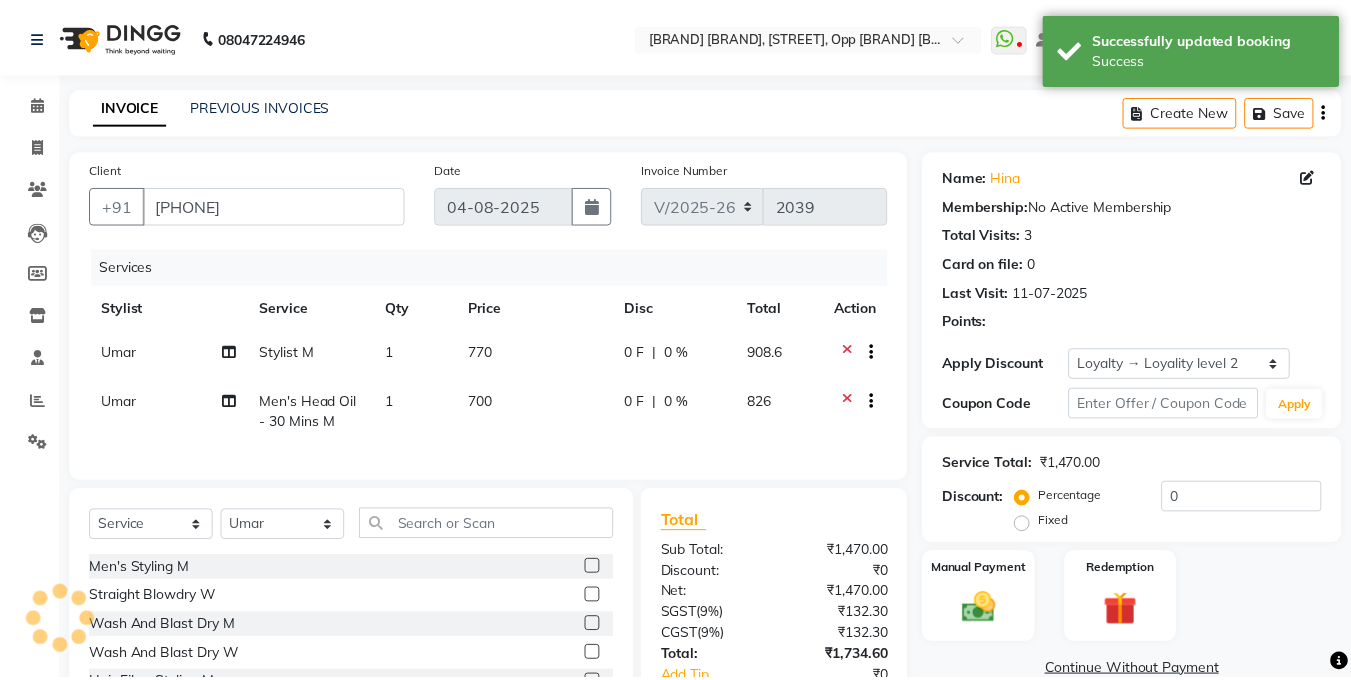 scroll, scrollTop: 149, scrollLeft: 0, axis: vertical 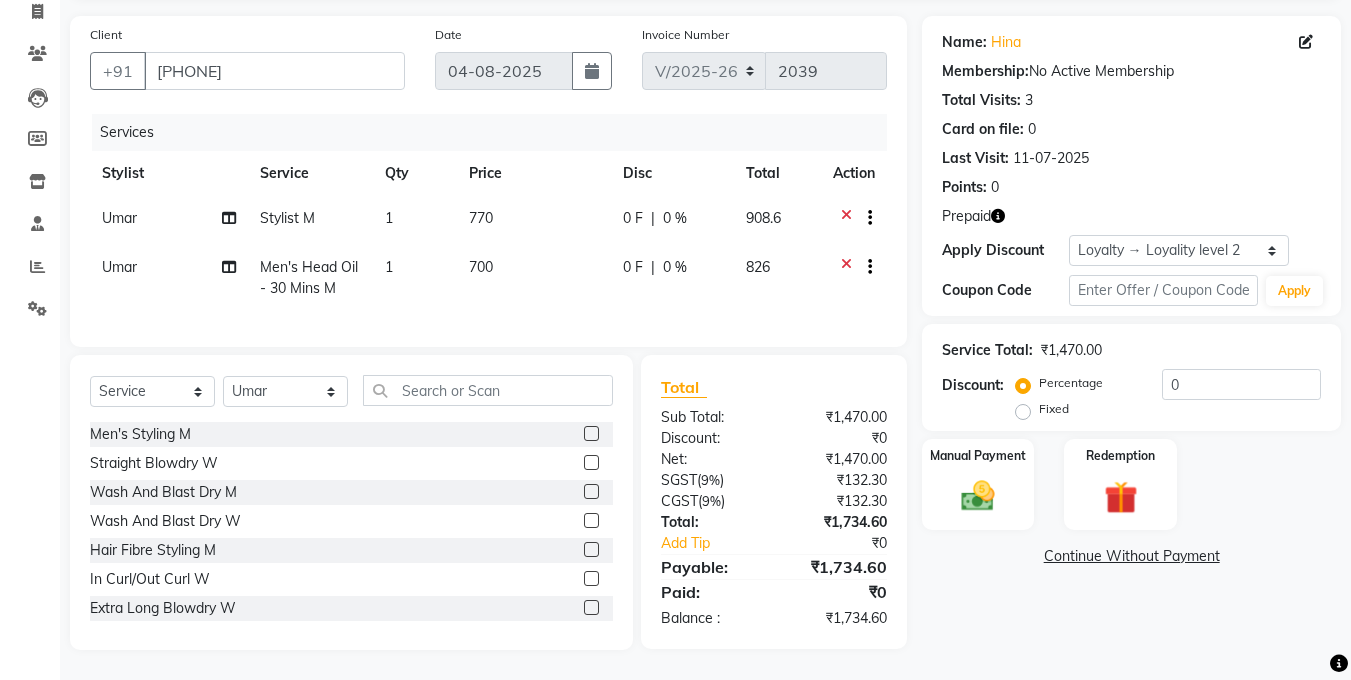 click 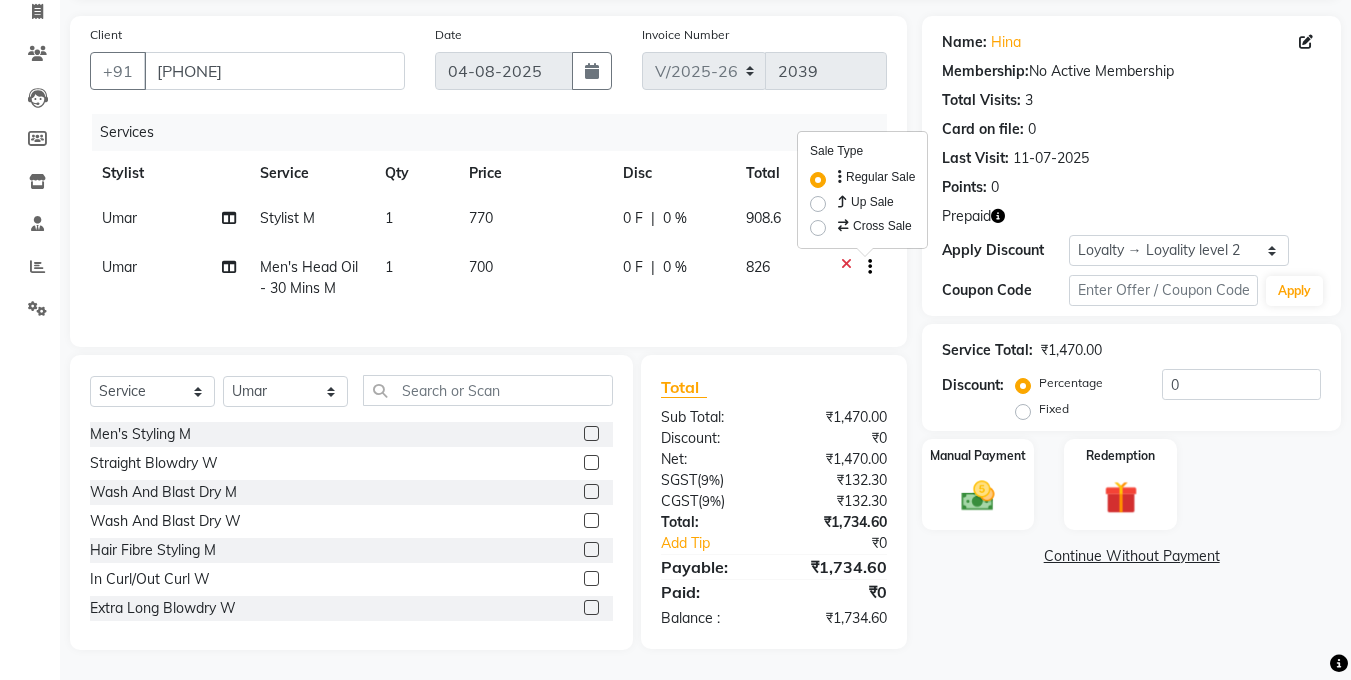 click on "Up Sale" at bounding box center (864, 202) 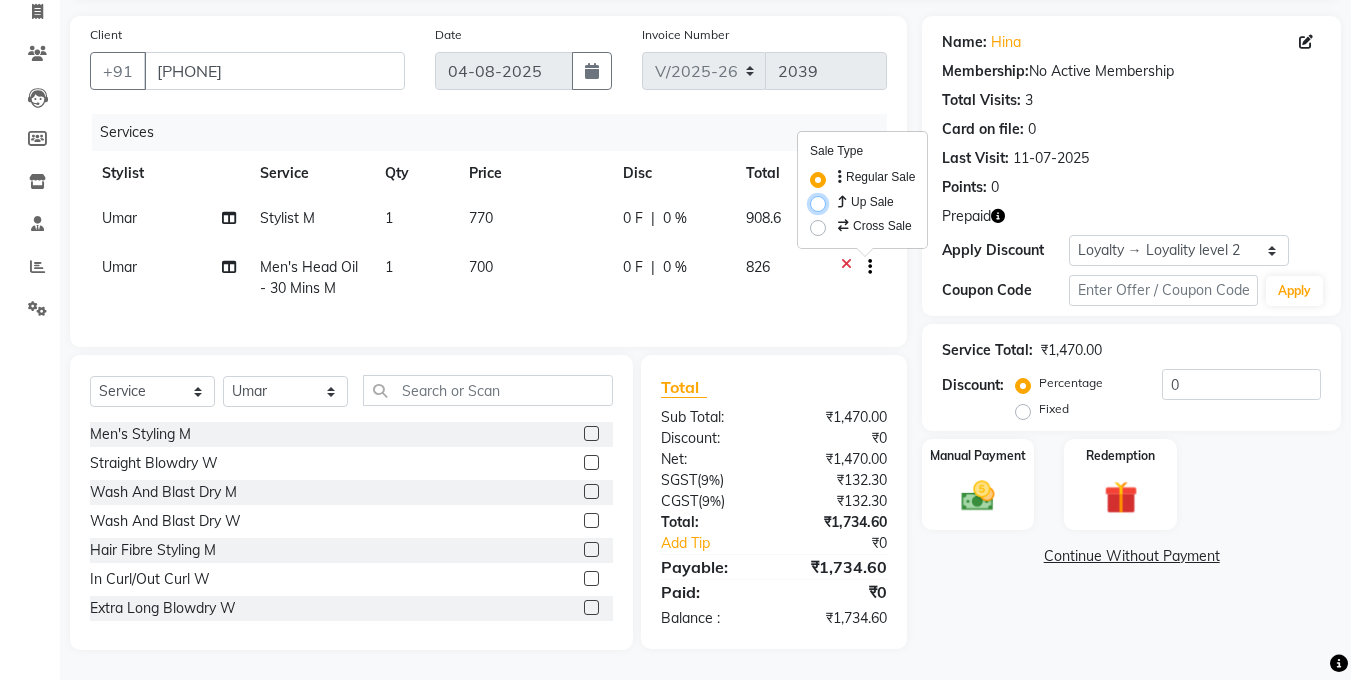 click on "Up Sale" at bounding box center (840, 198) 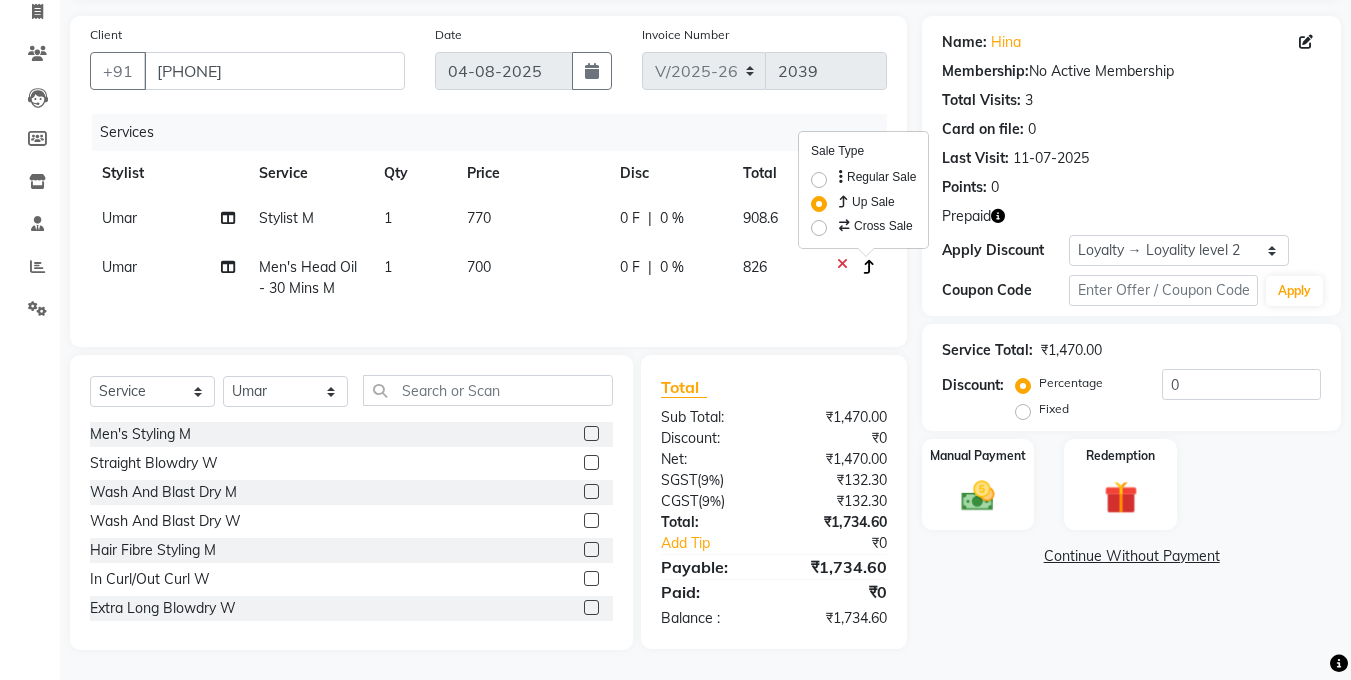 click on "826" 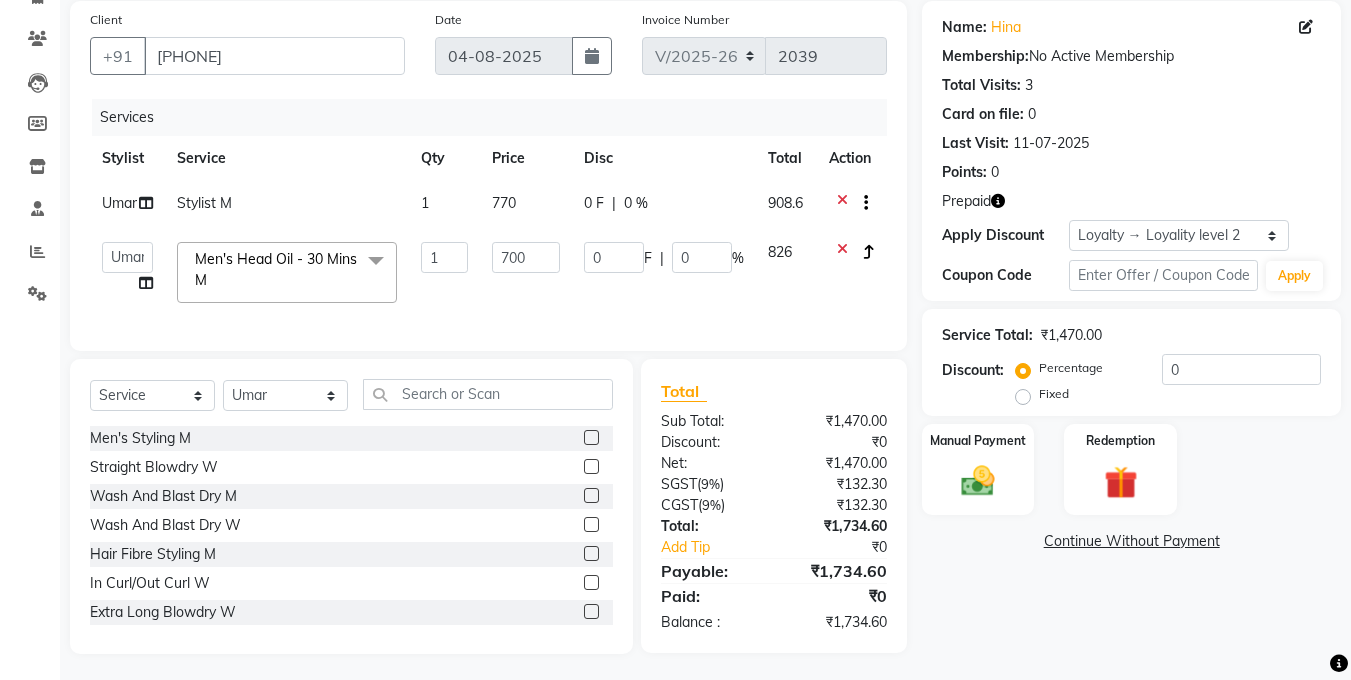 click on "Prepaid" 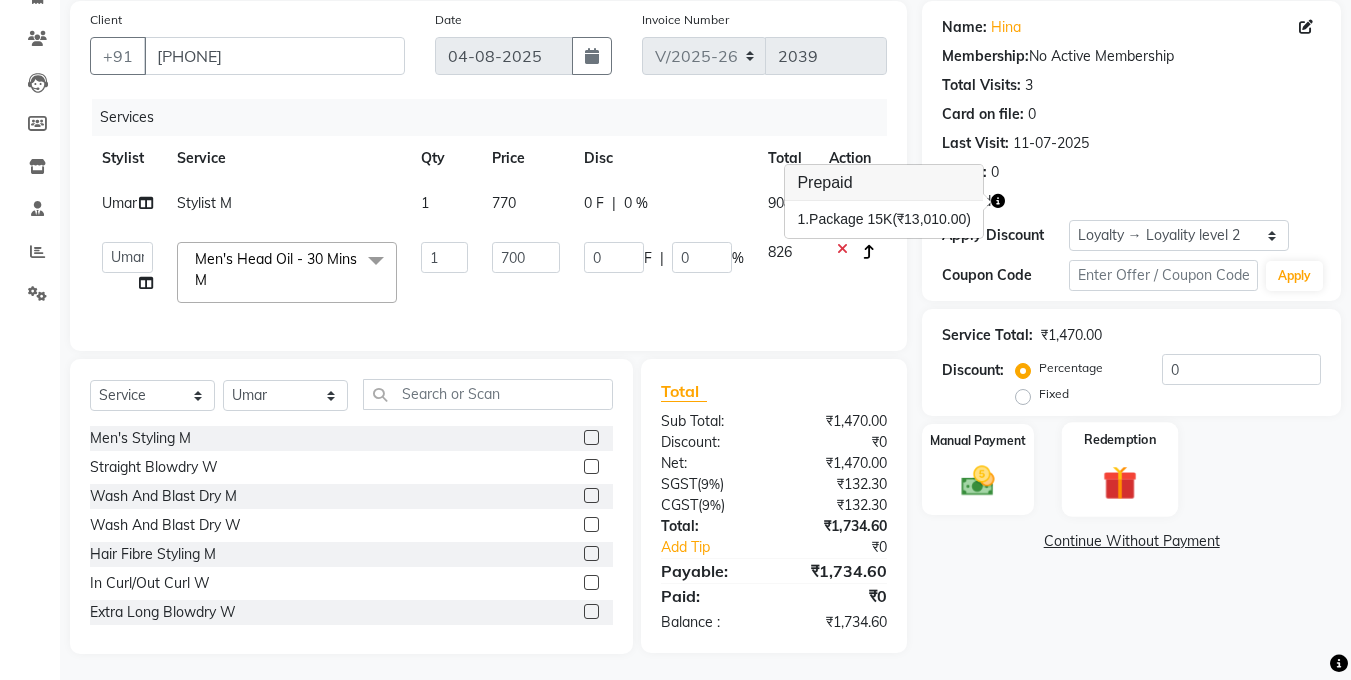 click 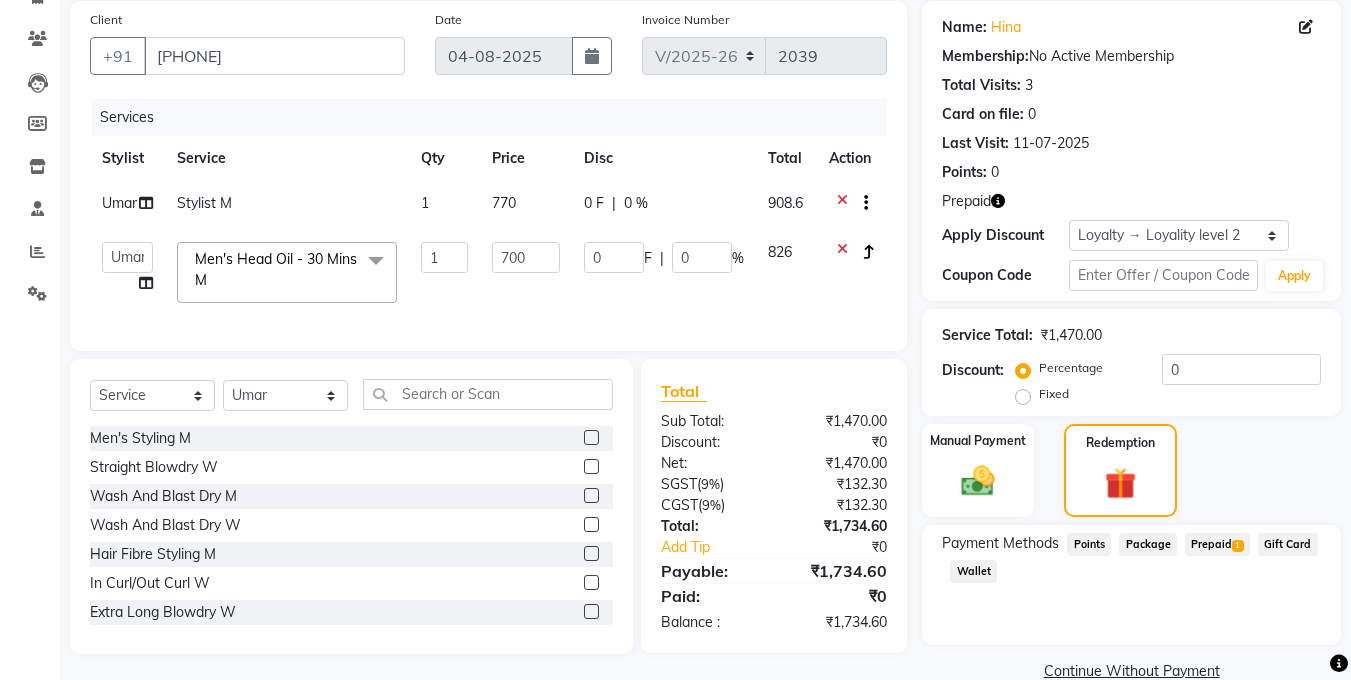 click on "Prepaid  1" 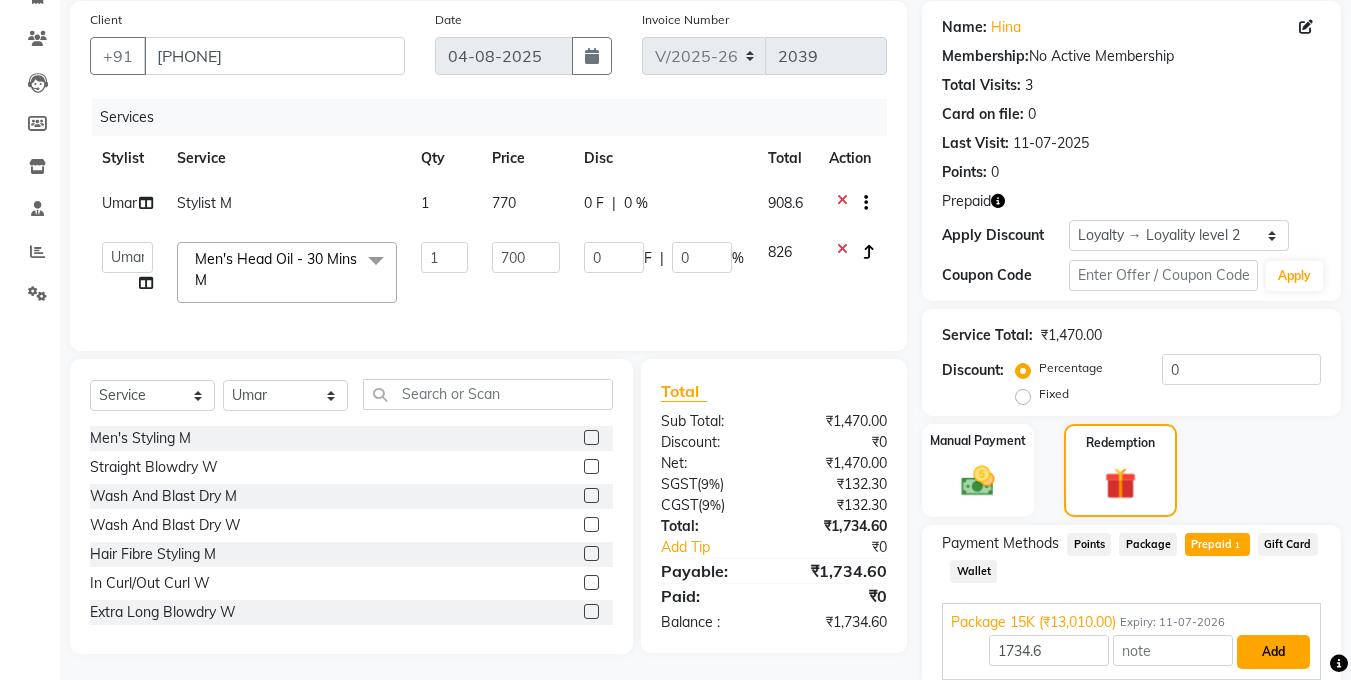 click on "Add" at bounding box center [1273, 652] 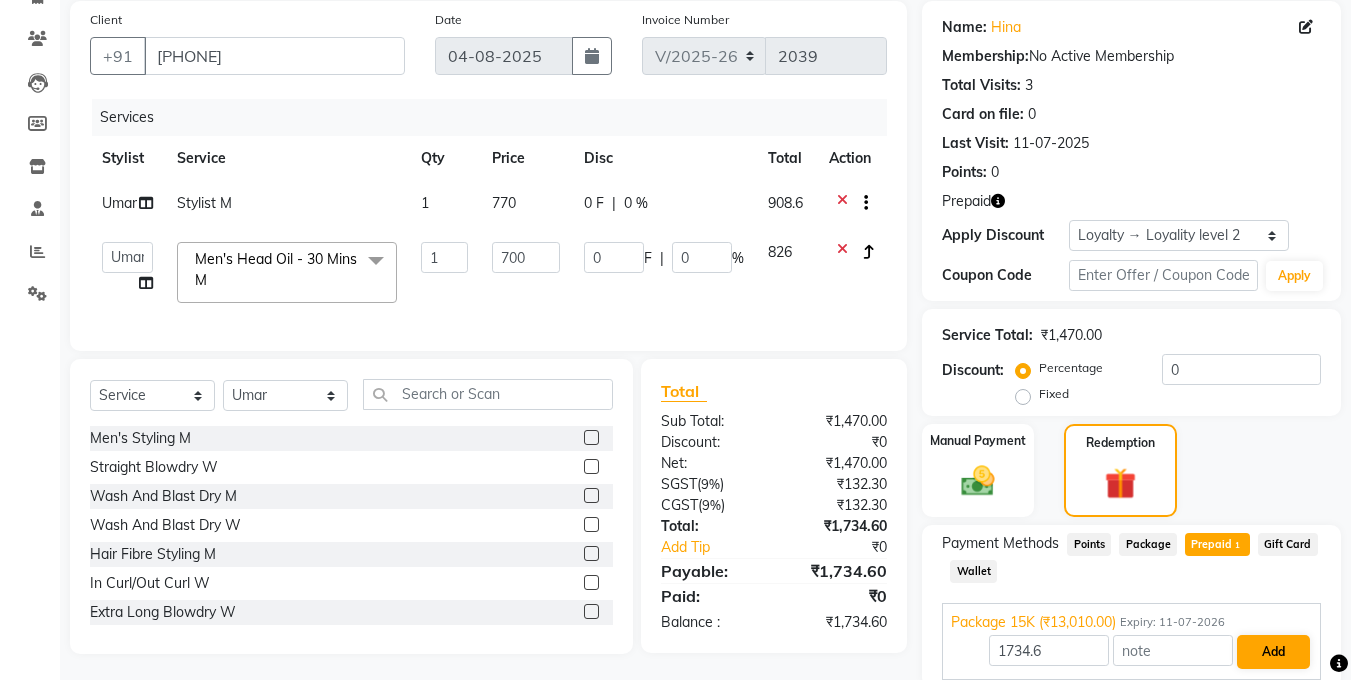 scroll, scrollTop: 202, scrollLeft: 0, axis: vertical 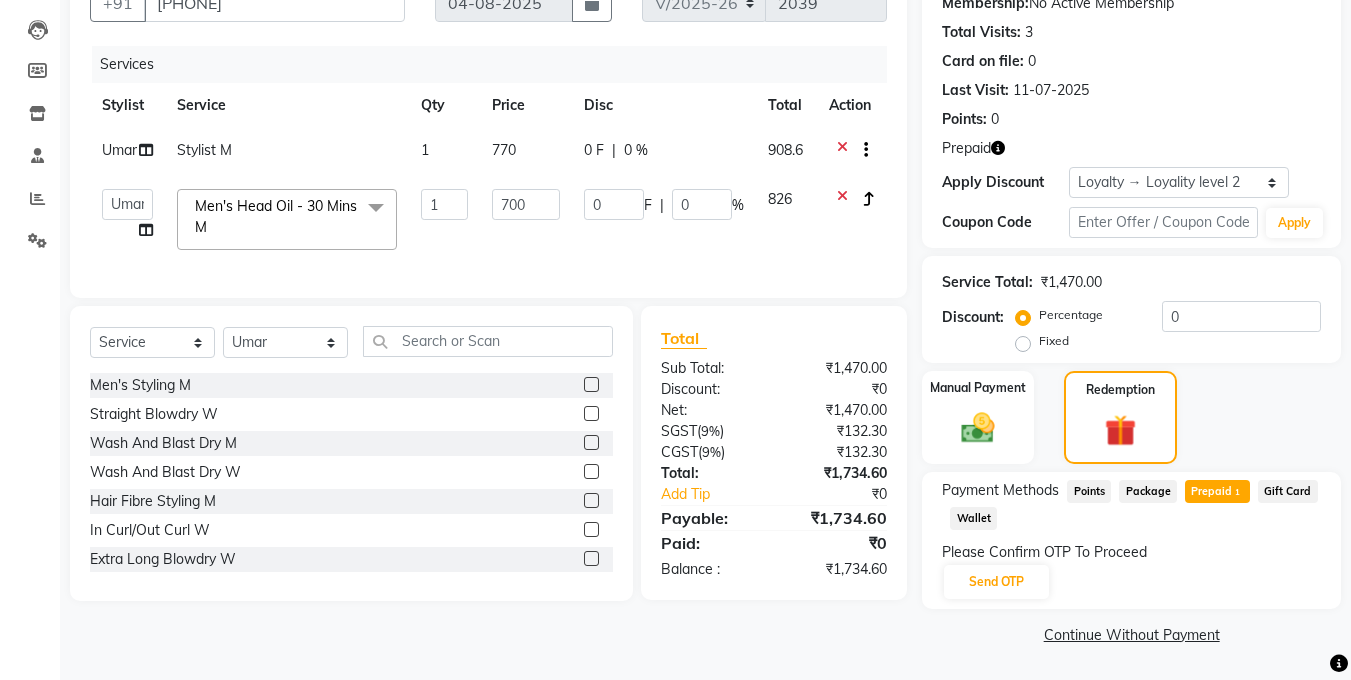 click on "Please Confirm OTP To Proceed Send OTP" 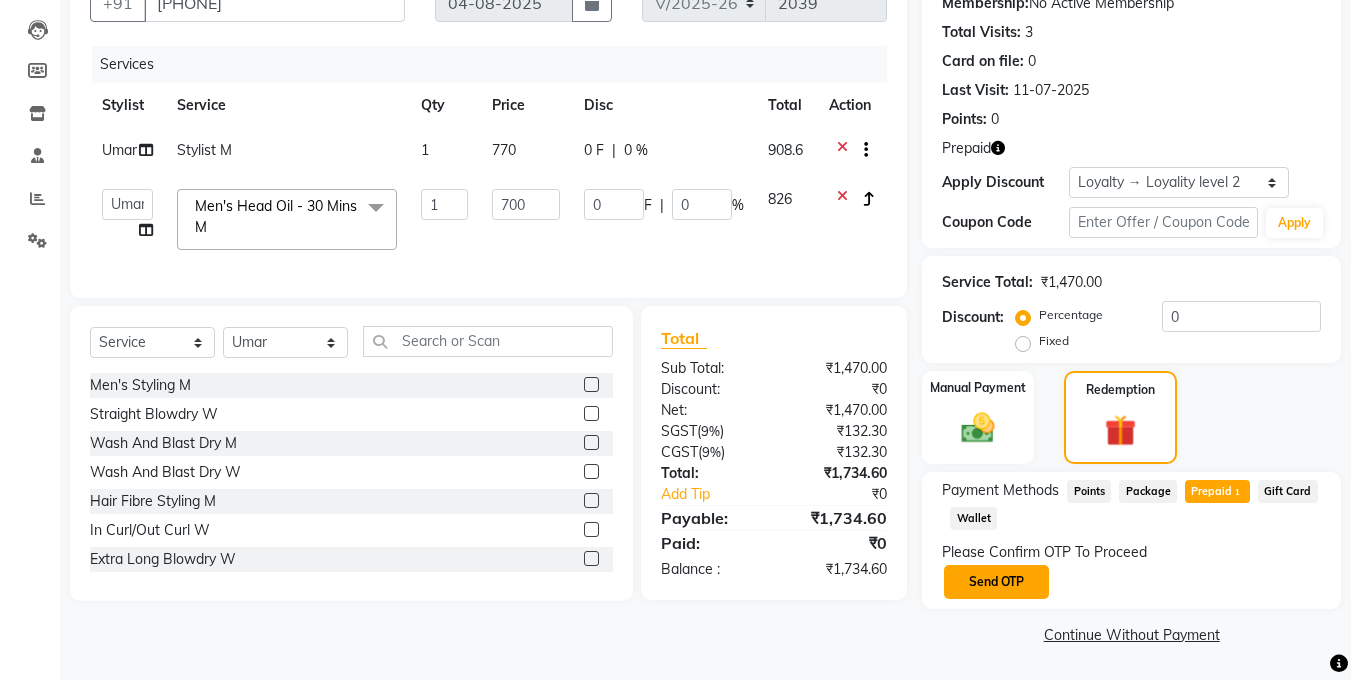 click on "Send OTP" 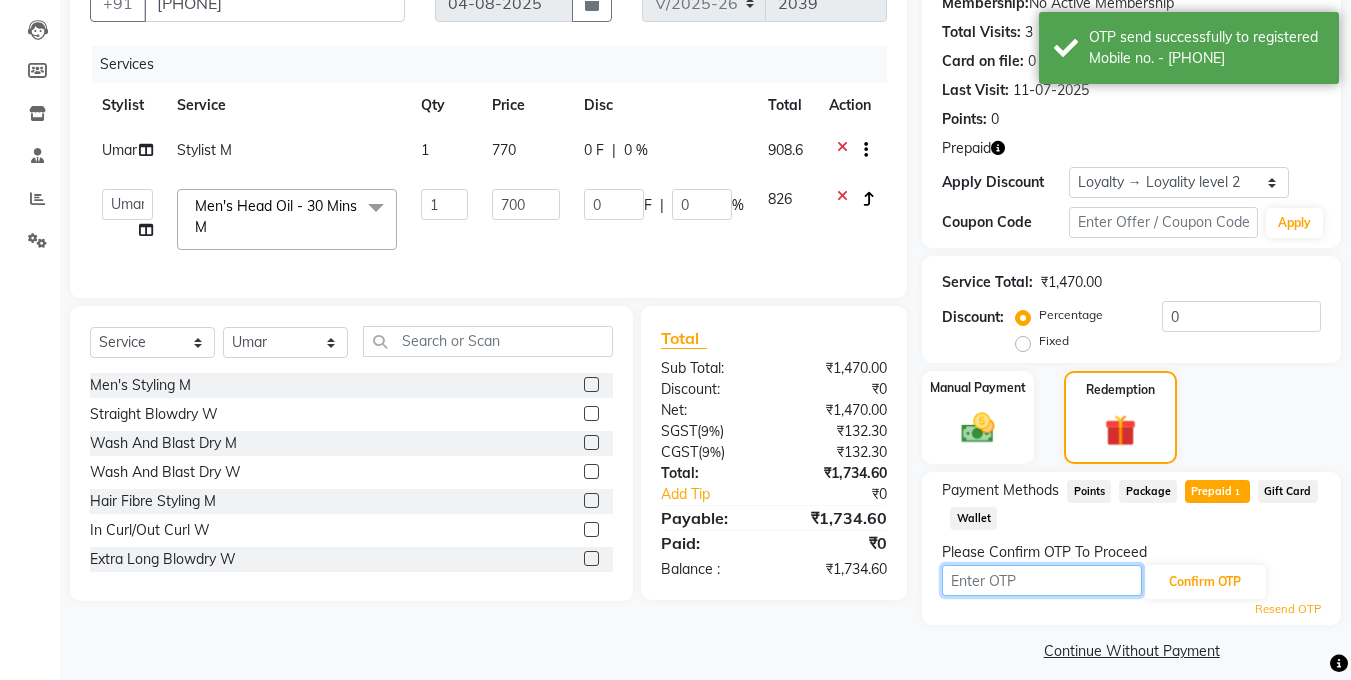 click at bounding box center (1042, 580) 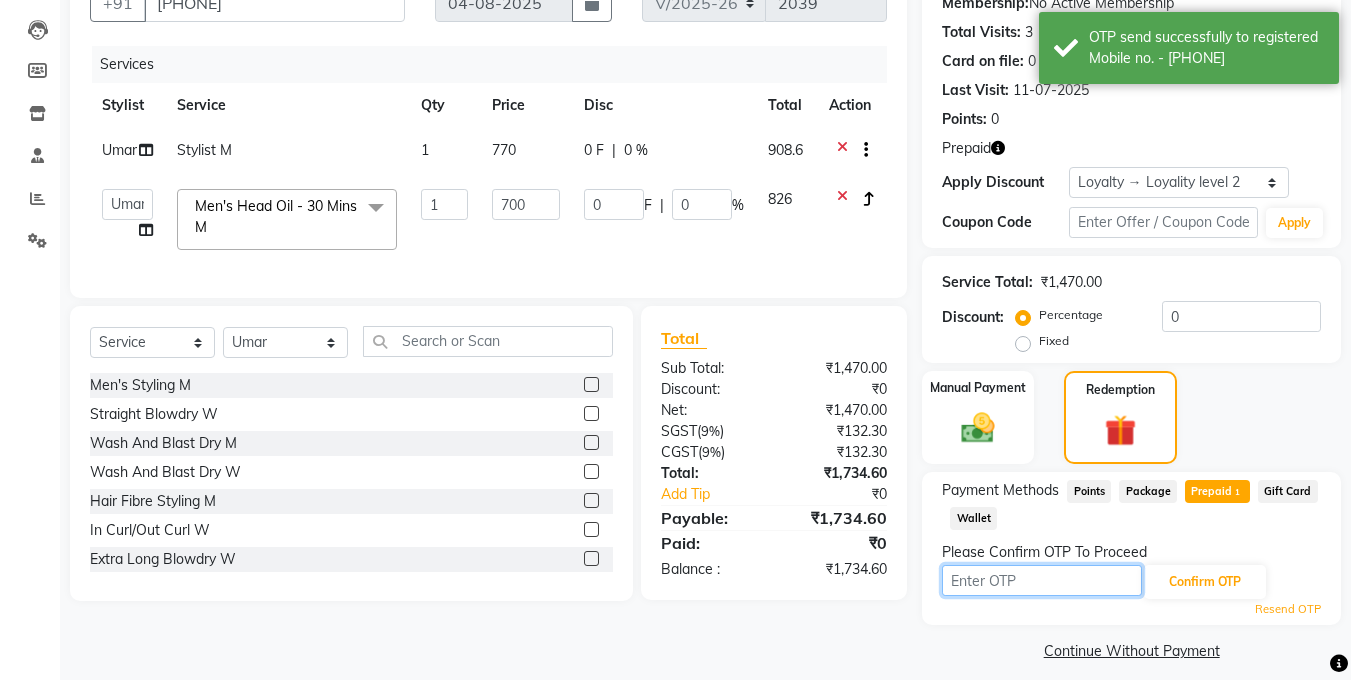 type on "5193" 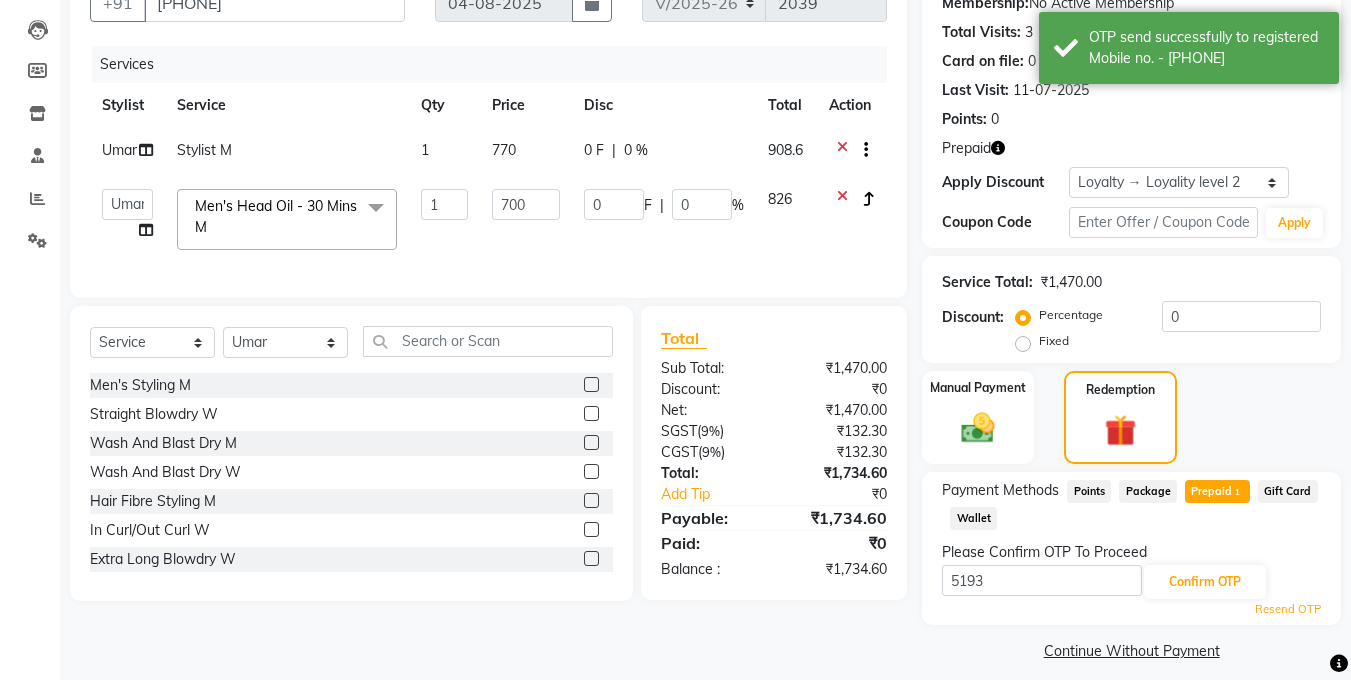 click on "5193 Confirm OTP" 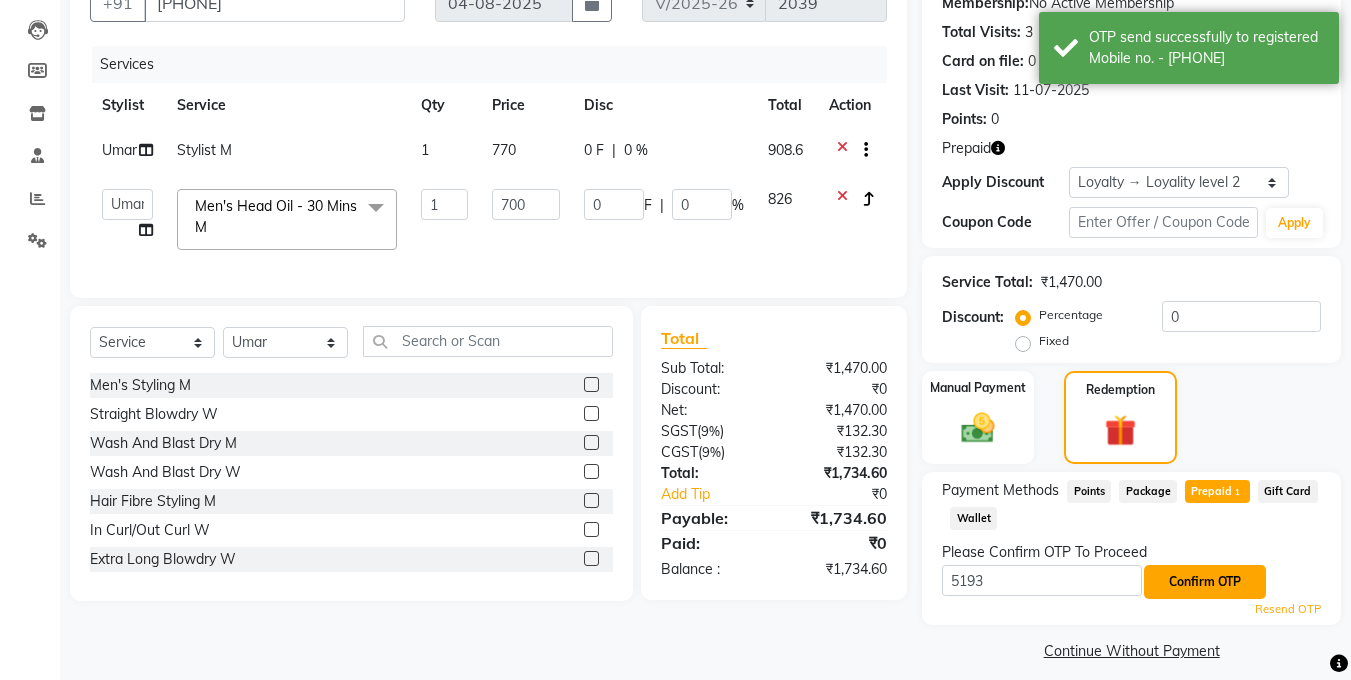 click on "Confirm OTP" 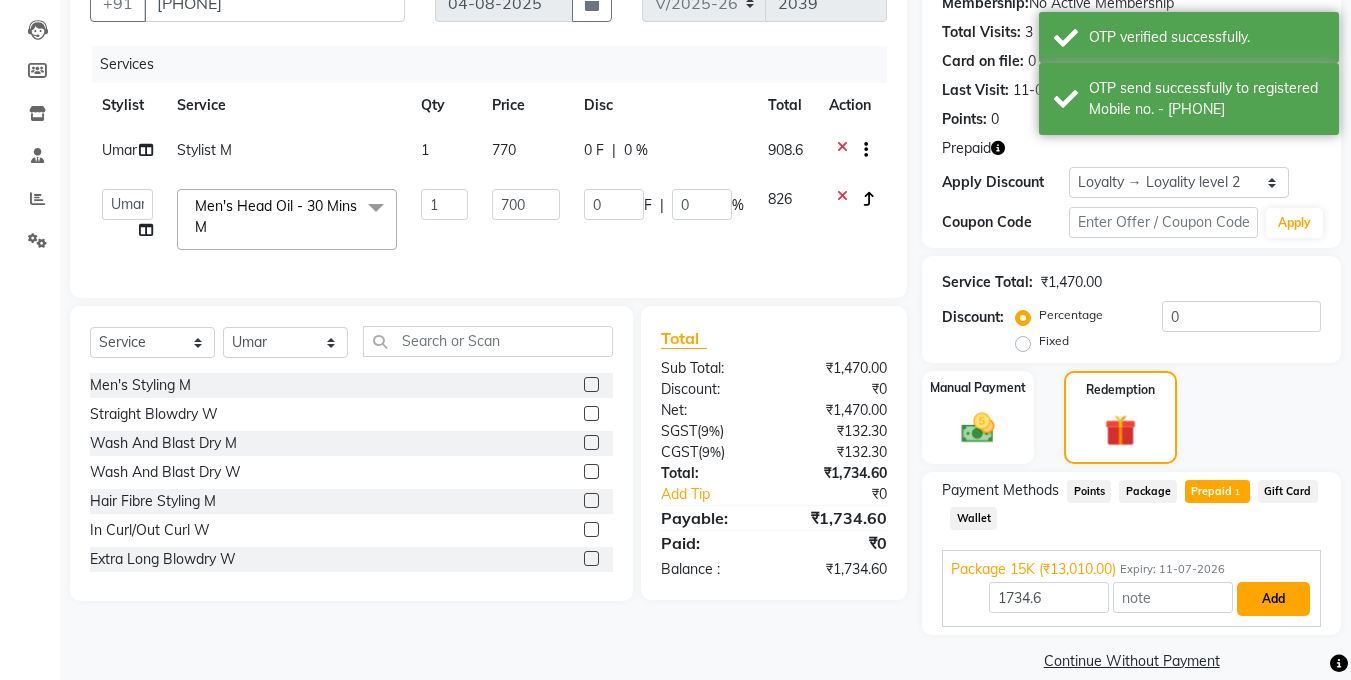click on "Add" at bounding box center [1273, 599] 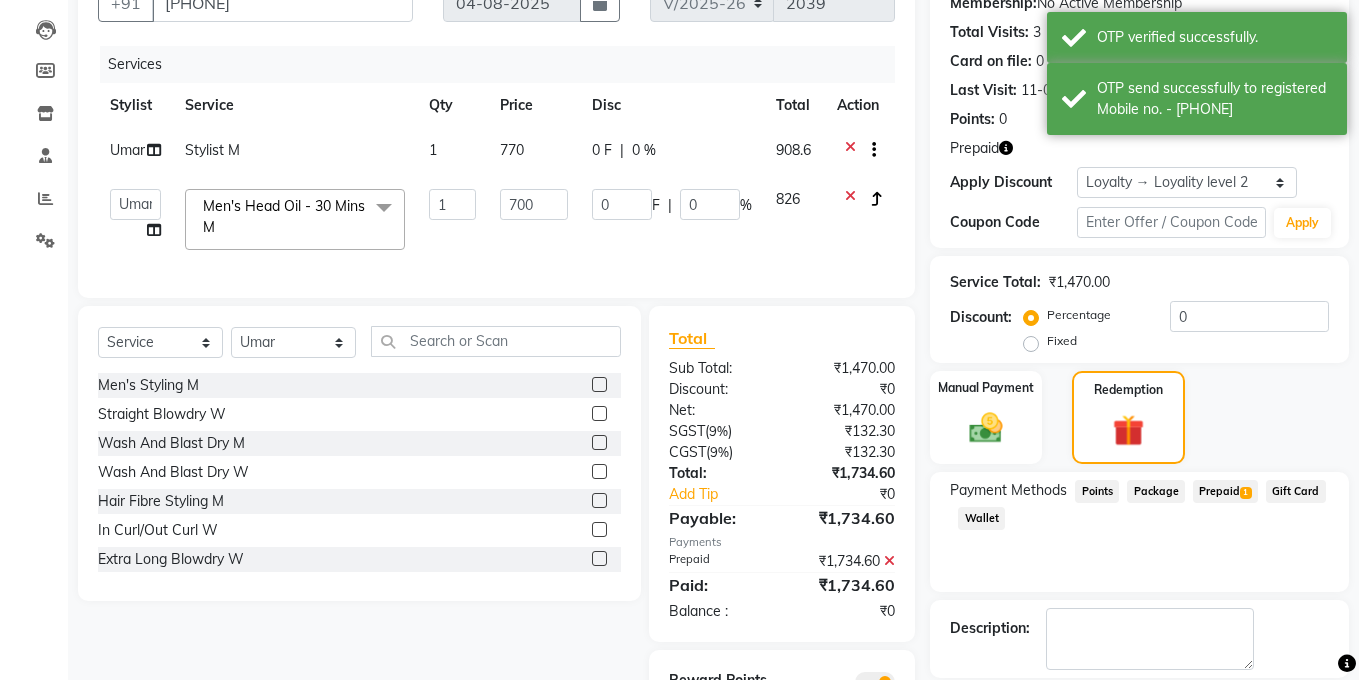 scroll, scrollTop: 308, scrollLeft: 0, axis: vertical 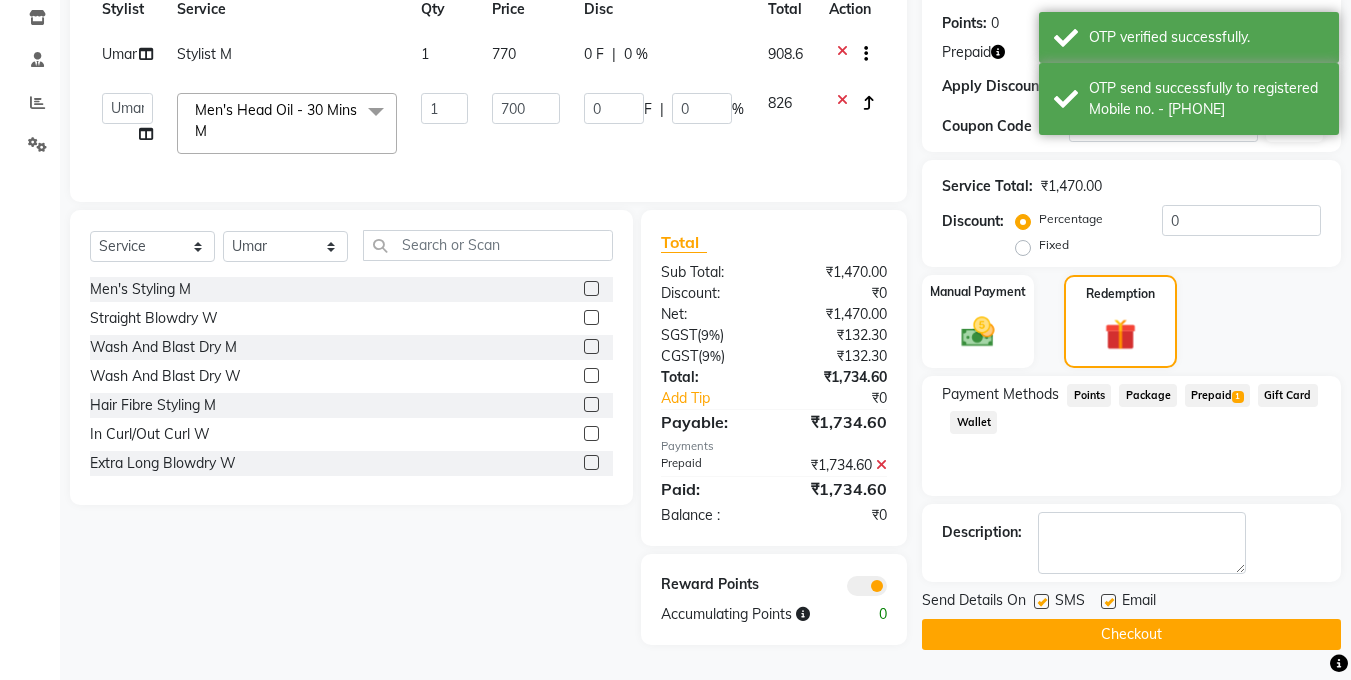 drag, startPoint x: 1109, startPoint y: 594, endPoint x: 1051, endPoint y: 603, distance: 58.694122 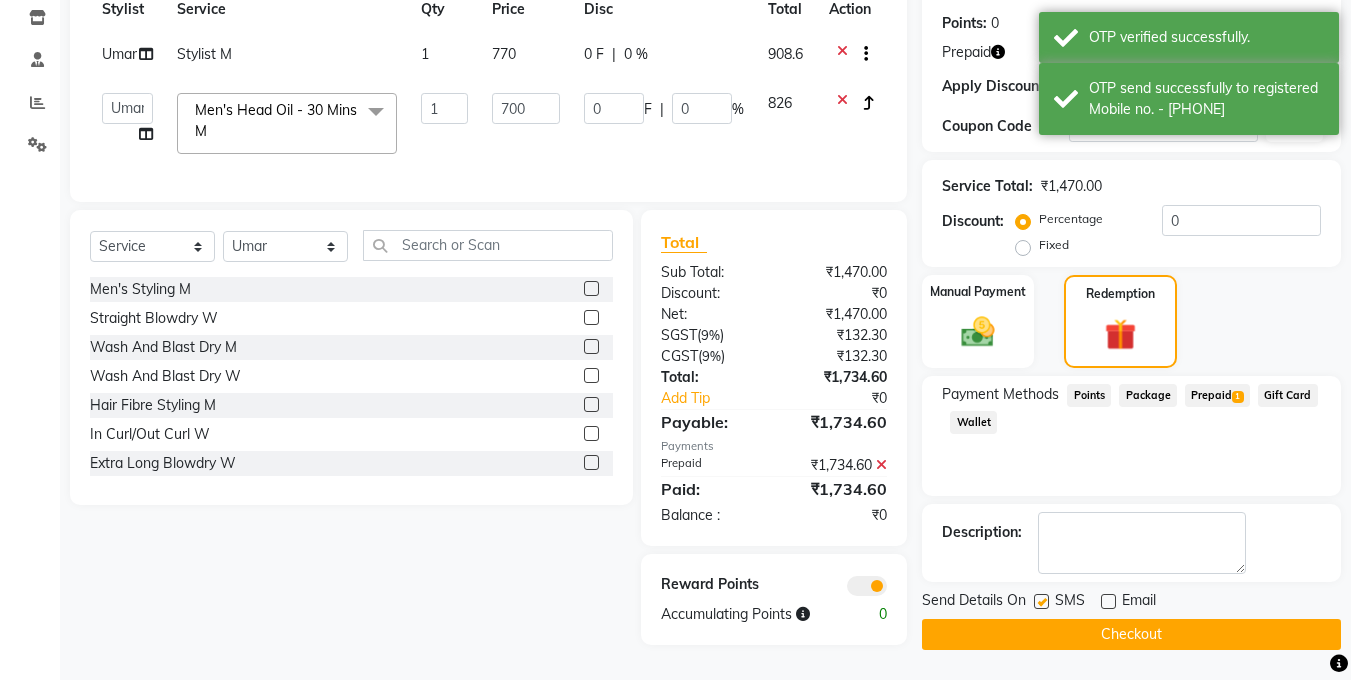 click 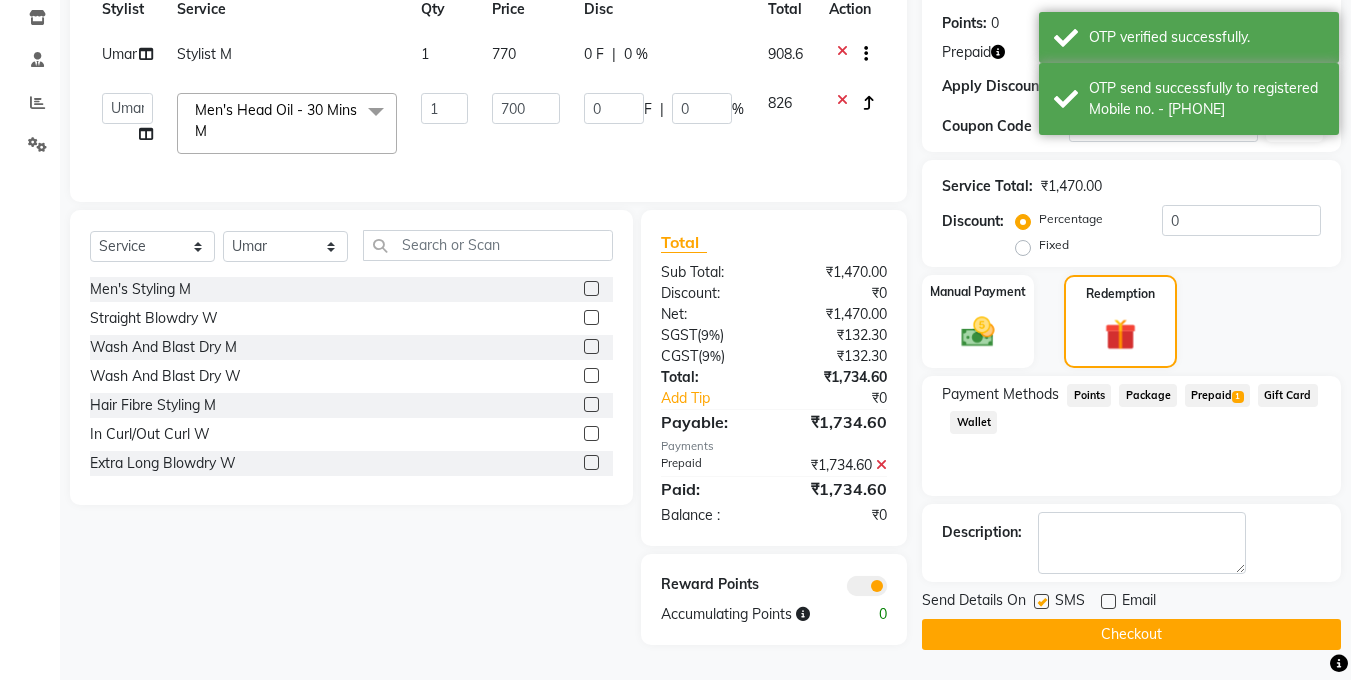 click 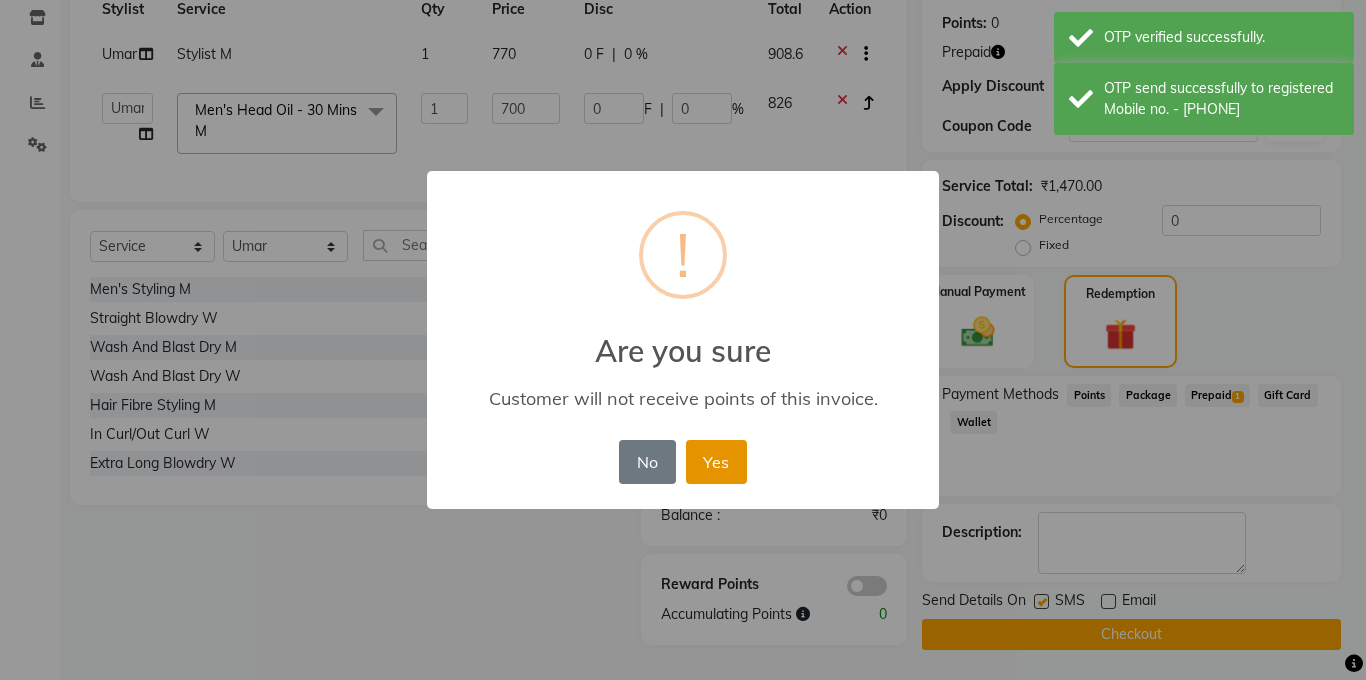 click on "Yes" at bounding box center (716, 462) 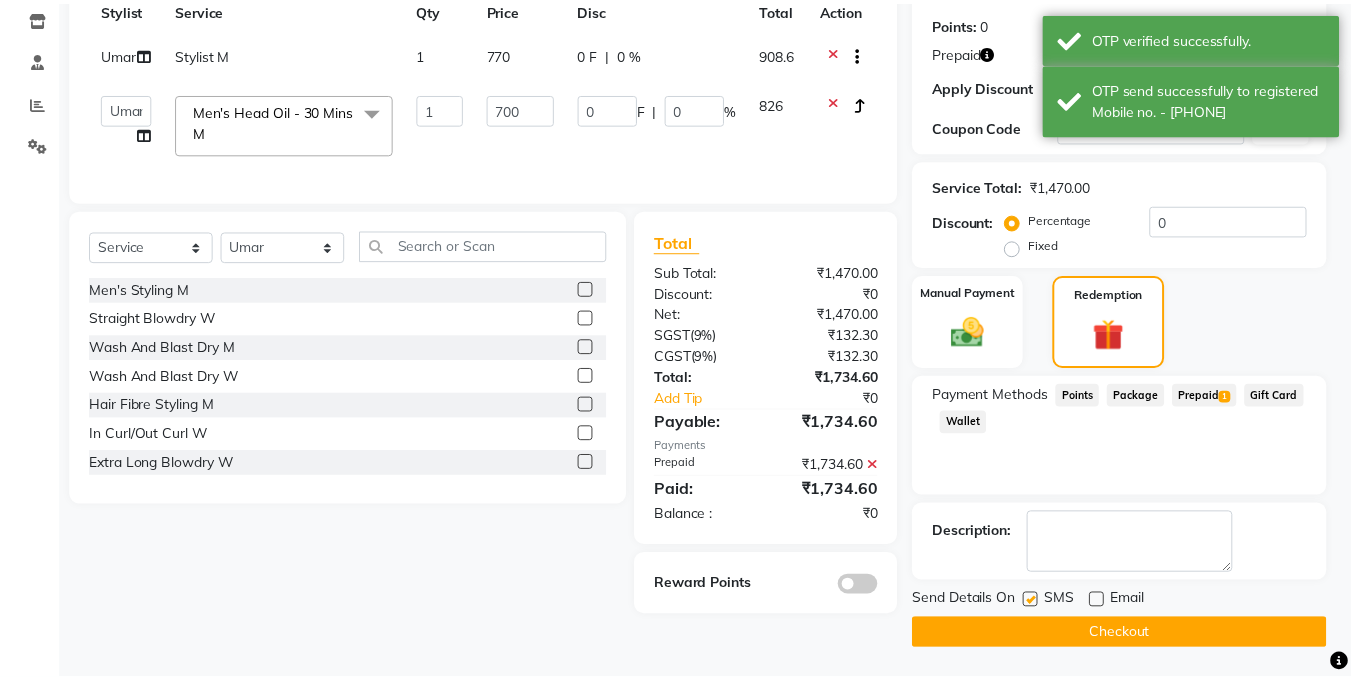 scroll, scrollTop: 298, scrollLeft: 0, axis: vertical 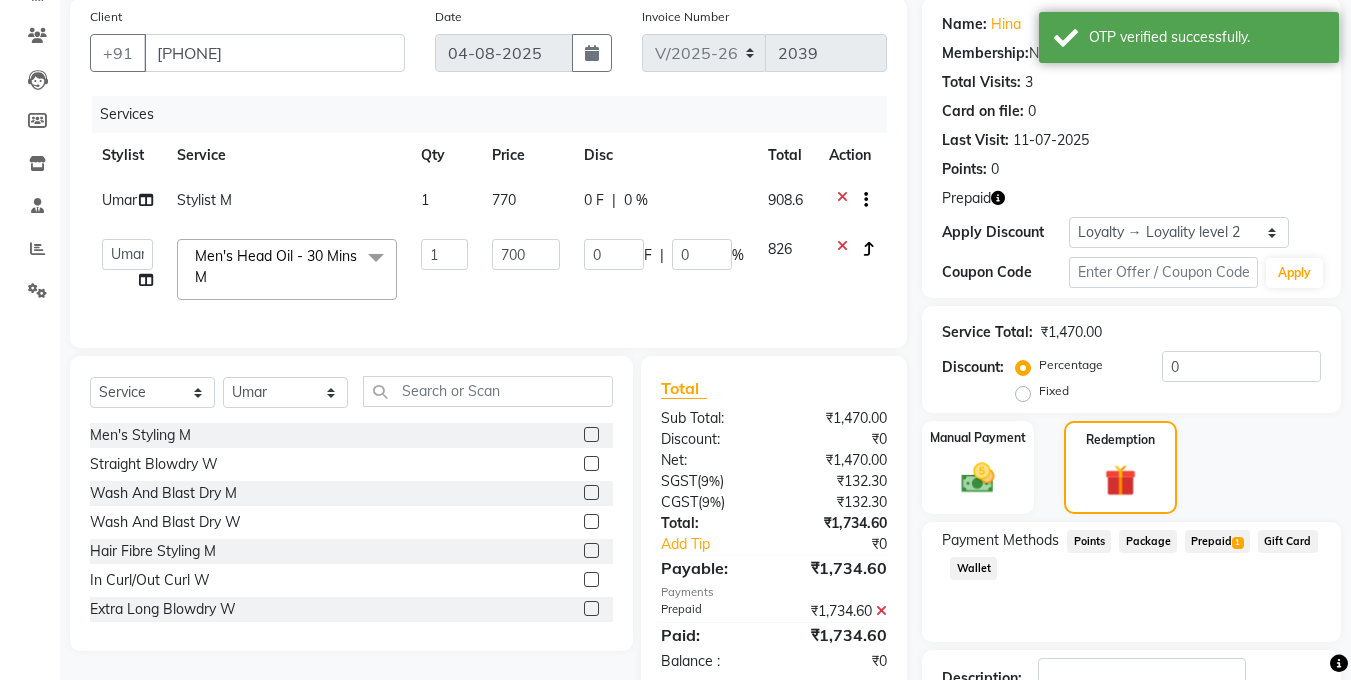 click on "Checkout" 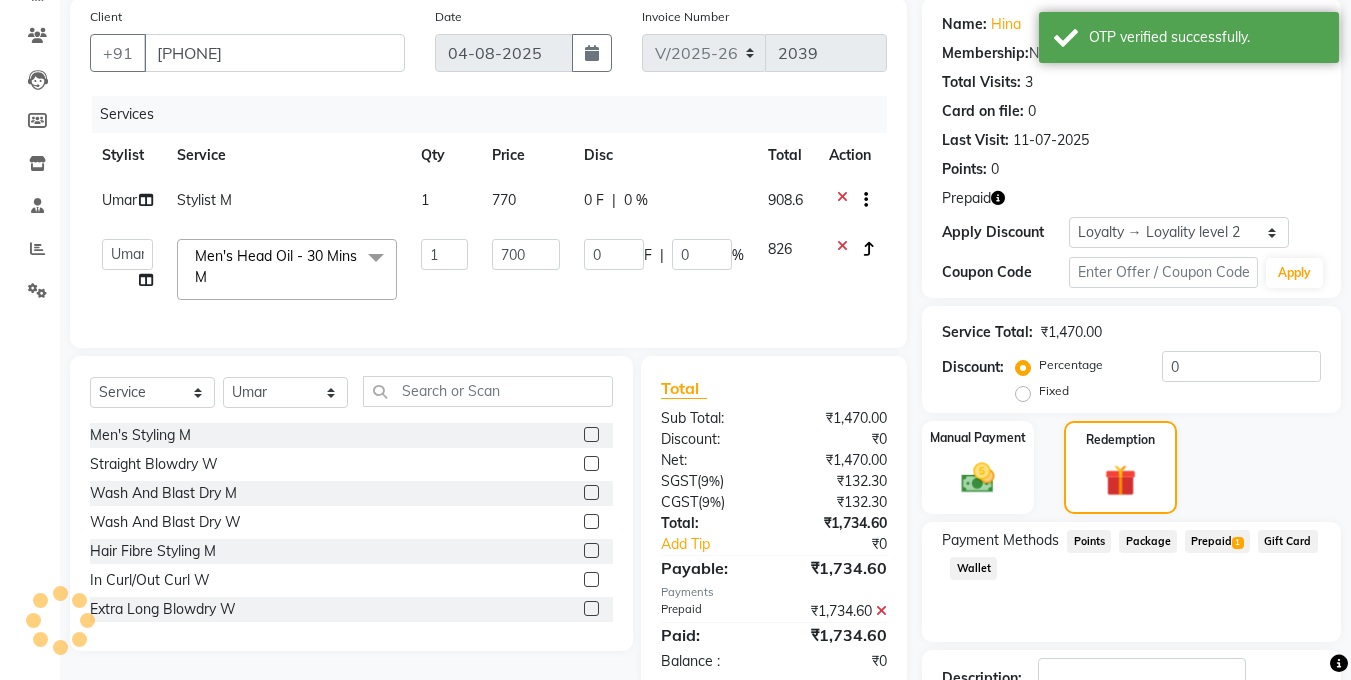 scroll, scrollTop: 298, scrollLeft: 0, axis: vertical 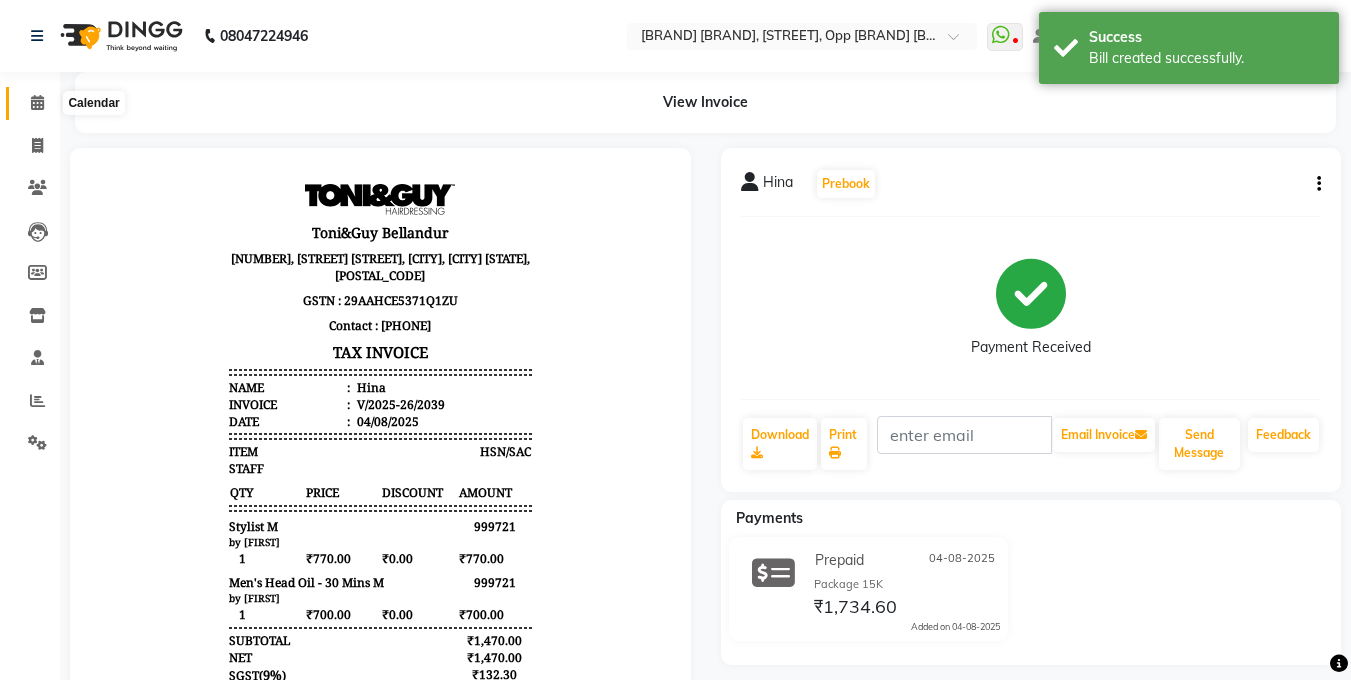click 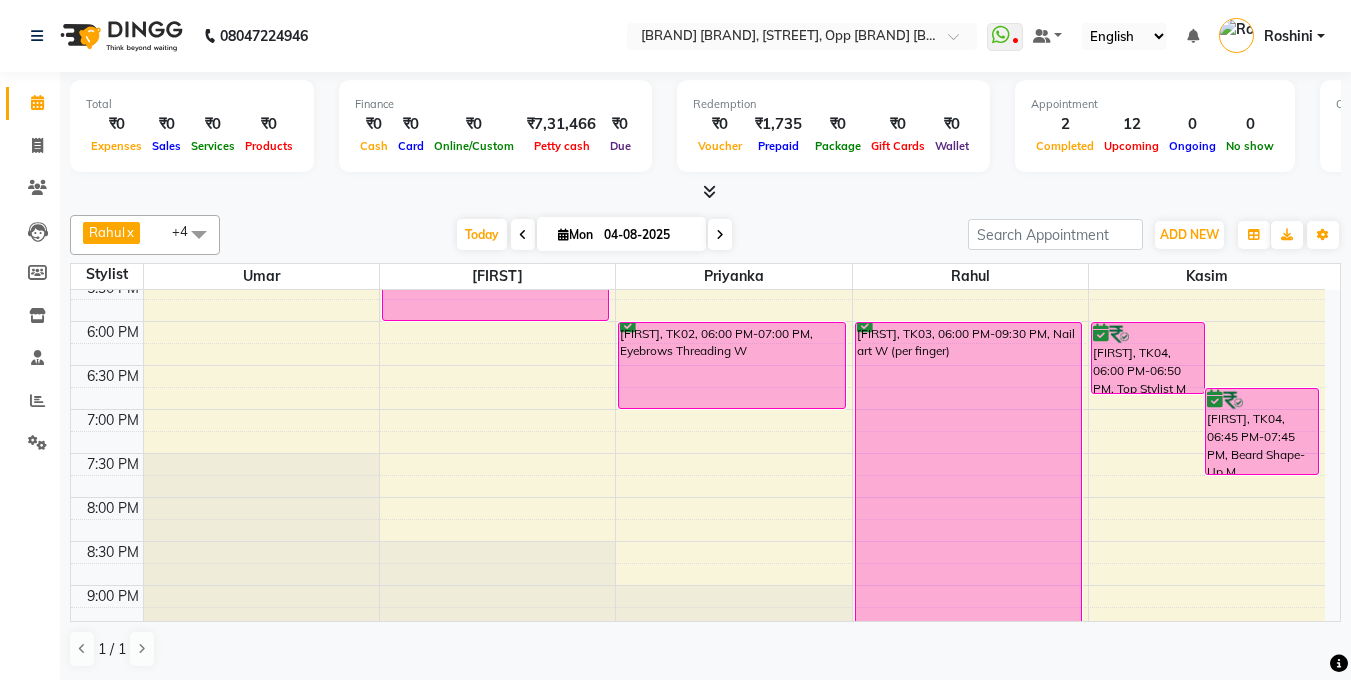 scroll, scrollTop: 801, scrollLeft: 0, axis: vertical 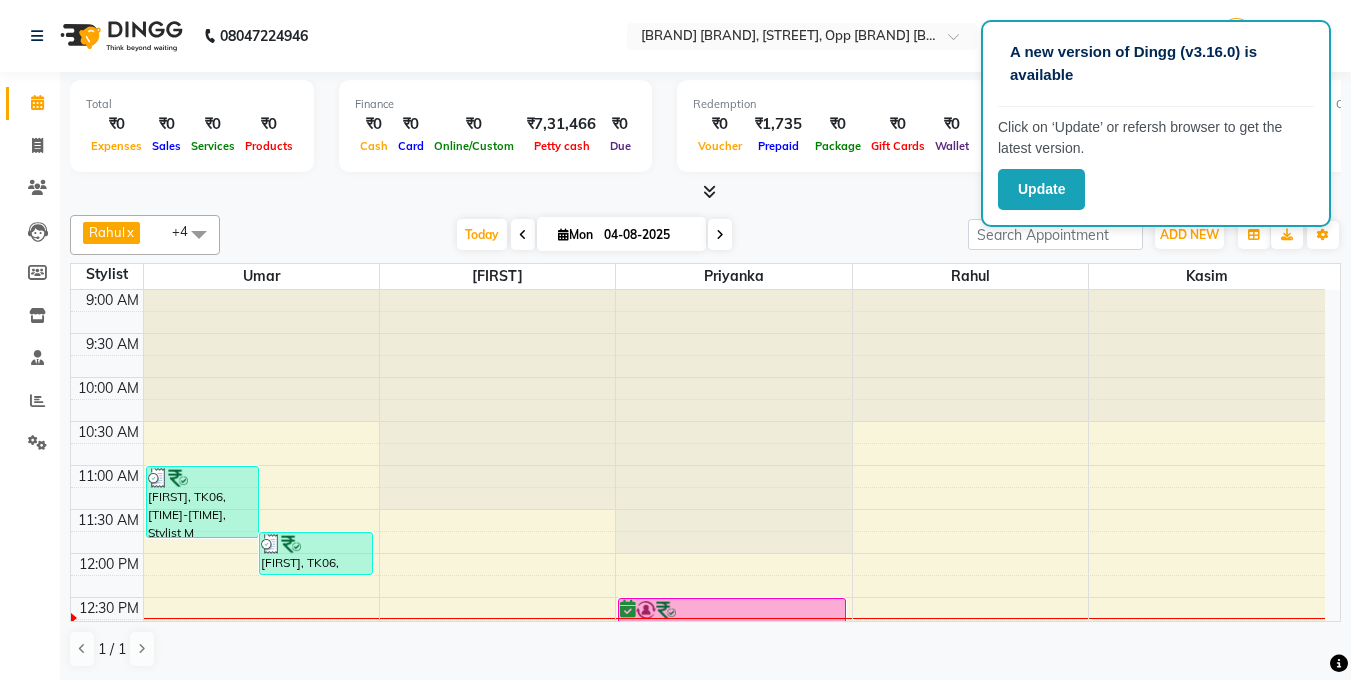 click at bounding box center [705, 192] 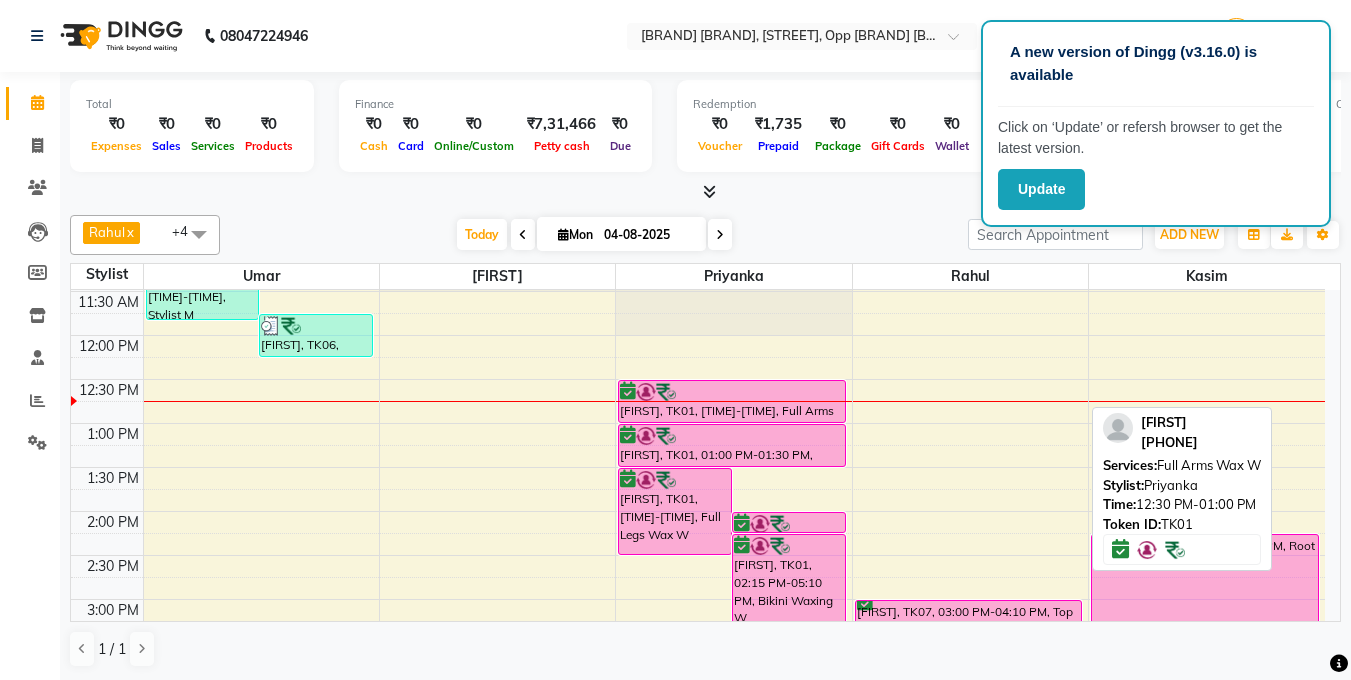 scroll, scrollTop: 287, scrollLeft: 0, axis: vertical 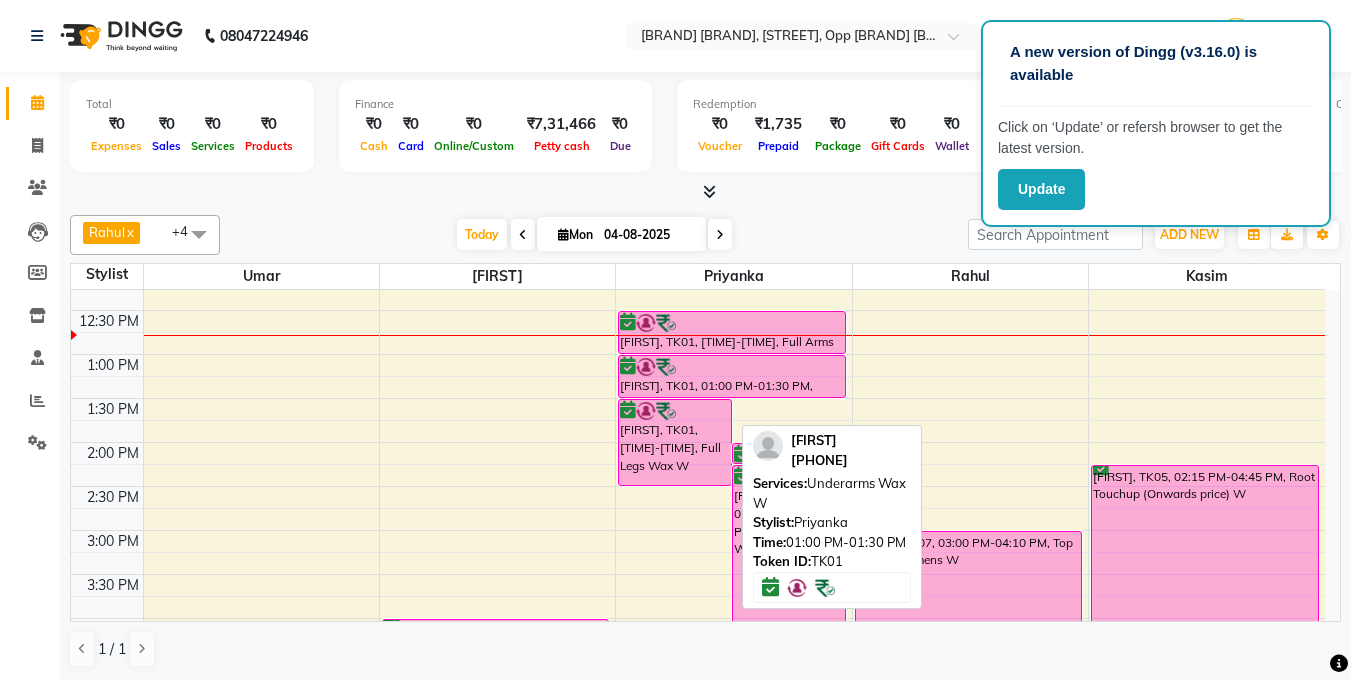 click on "[FIRST], TK01, 01:00 PM-01:30 PM, Underarms Wax W" at bounding box center [732, 376] 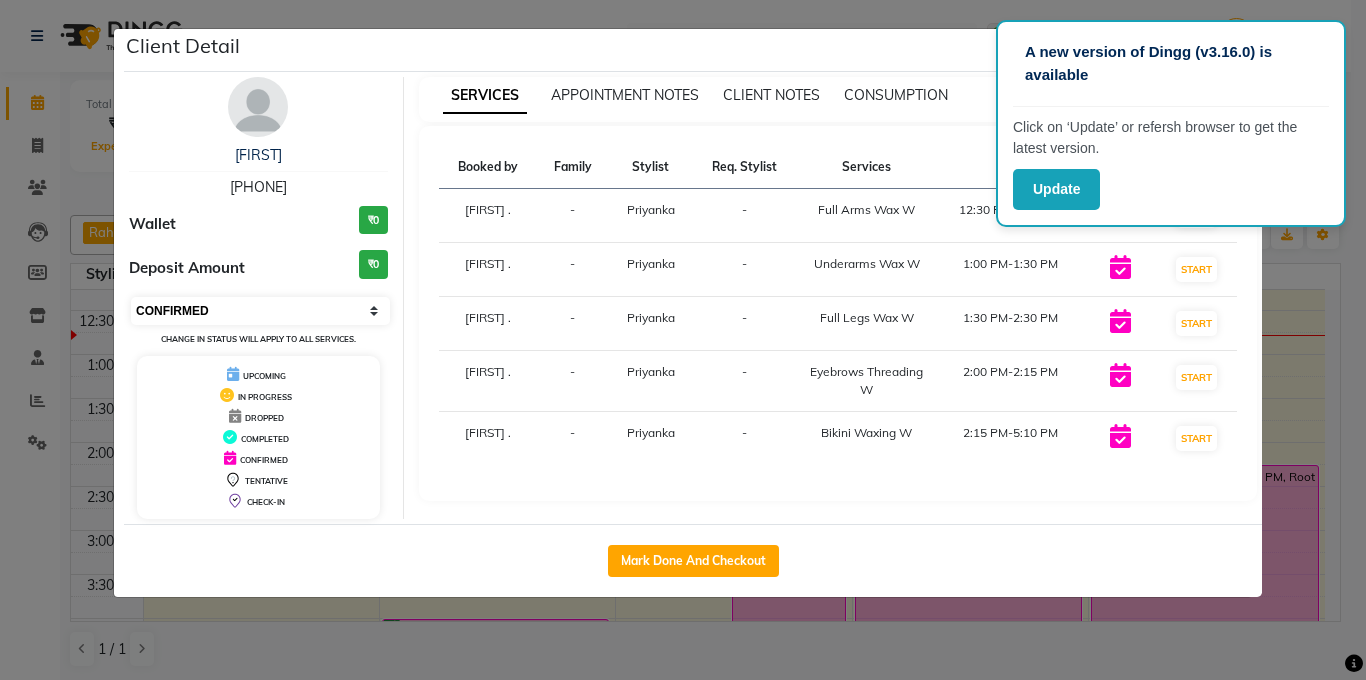 click on "Select IN SERVICE CONFIRMED TENTATIVE CHECK IN MARK DONE DROPPED UPCOMING" at bounding box center [260, 311] 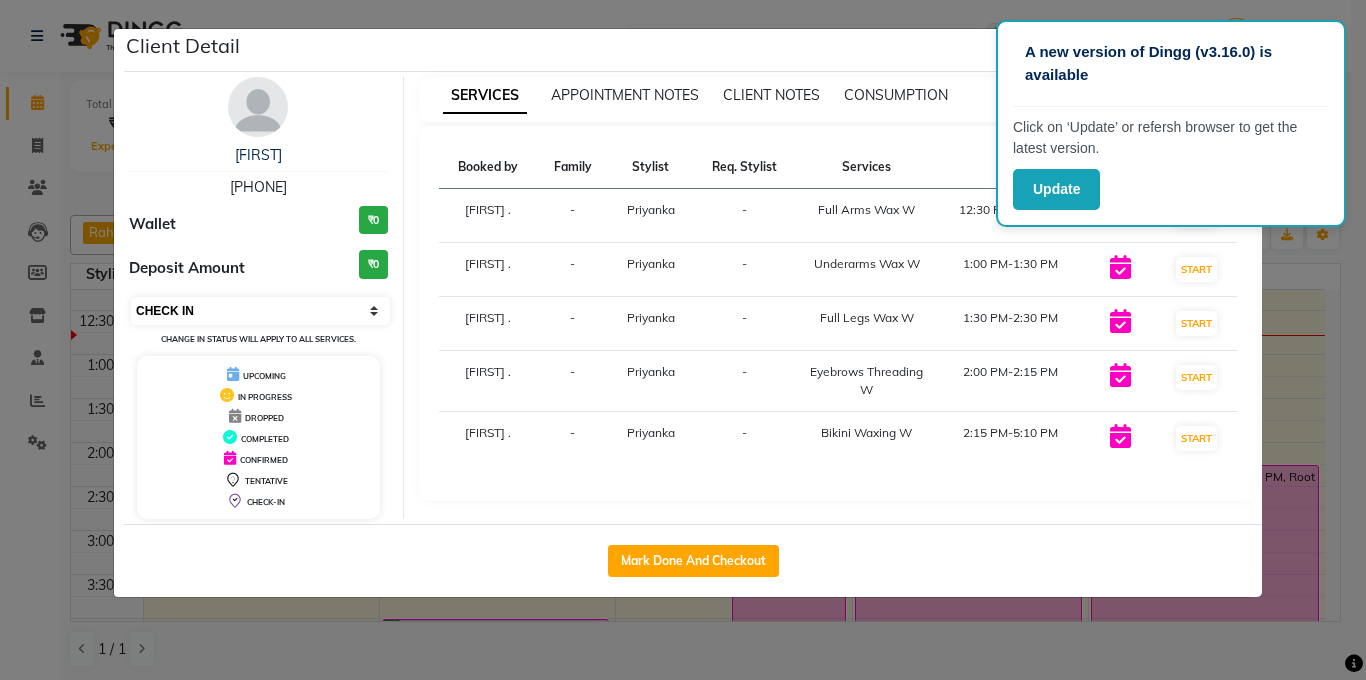 click on "[FIRST]    [PHONE] Wallet ₹0 Deposit Amount  ₹0  Select IN SERVICE CONFIRMED TENTATIVE CHECK IN MARK DONE DROPPED UPCOMING Change in status will apply to all services. UPCOMING IN PROGRESS DROPPED COMPLETED CONFIRMED TENTATIVE CHECK-IN" at bounding box center (259, 298) 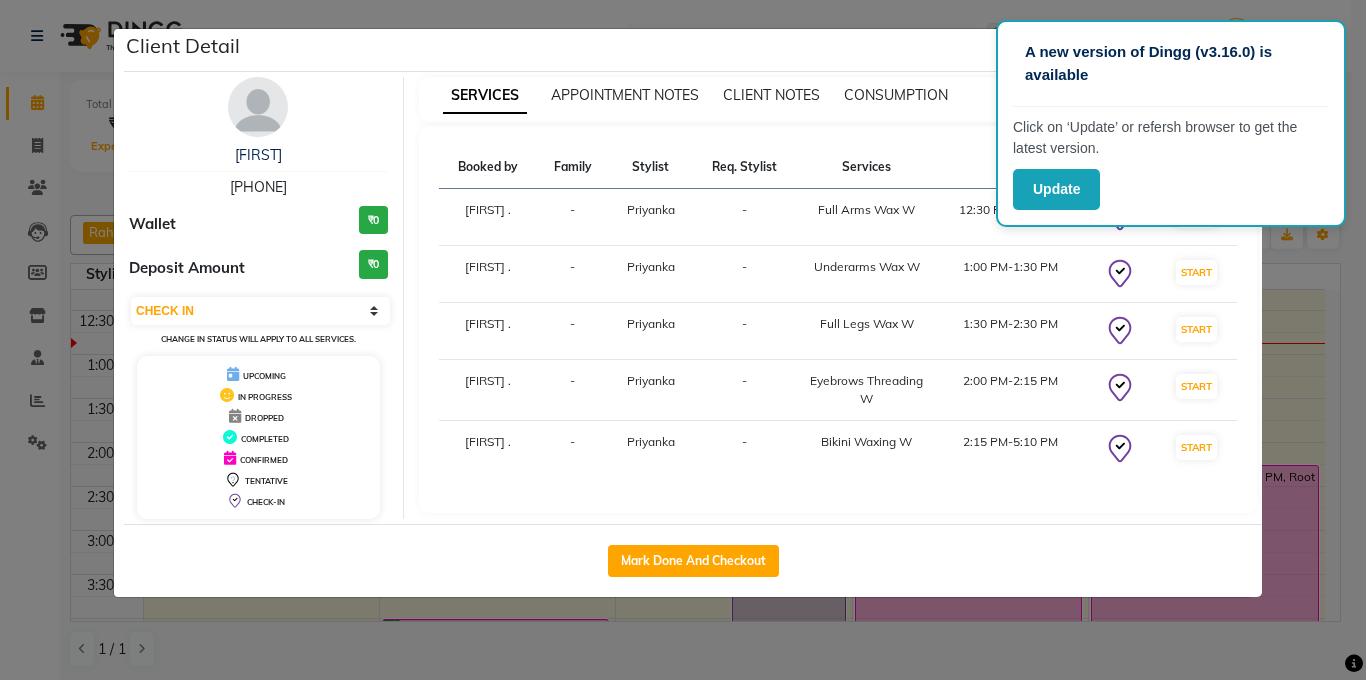 click on "Client Detail  [FIRST]    [PHONE] Wallet ₹0 Deposit Amount  ₹0  Select IN SERVICE CONFIRMED TENTATIVE CHECK IN MARK DONE DROPPED UPCOMING Change in status will apply to all services. UPCOMING IN PROGRESS DROPPED COMPLETED CONFIRMED TENTATIVE CHECK-IN SERVICES APPOINTMENT NOTES CLIENT NOTES CONSUMPTION Booked by Family Stylist Req. Stylist Services Time Status  [FIRST] .  - [FIRST] -  Full Arms Wax W   12:30 PM-1:00 PM   START   [FIRST] .  - [FIRST] -  Underarms Wax W   1:00 PM-1:30 PM   START   [FIRST] .  - [FIRST] -  Full Legs Wax W   1:30 PM-2:30 PM   START   [FIRST] .  - [FIRST] -  Eyebrows Threading W   2:00 PM-2:15 PM   START   [FIRST] .  - [FIRST] -  Bikini Waxing W   2:15 PM-5:10 PM   START   Mark Done And Checkout" 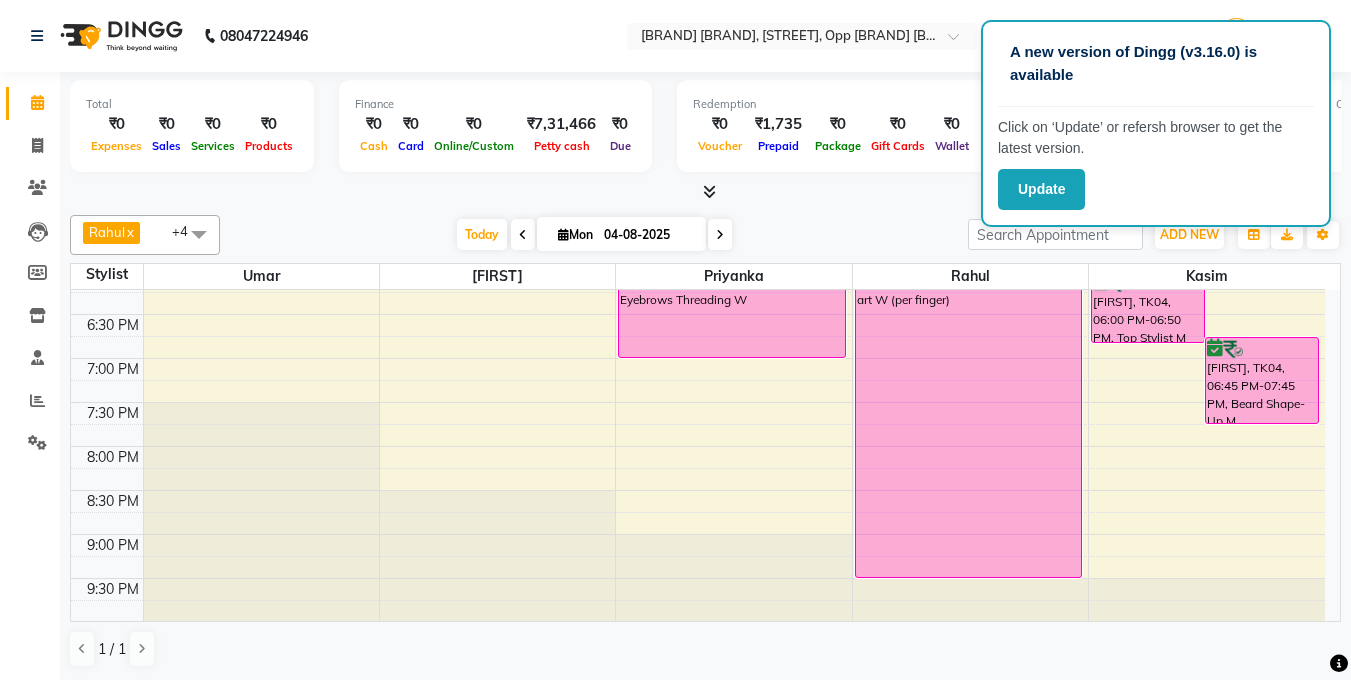 scroll, scrollTop: 812, scrollLeft: 0, axis: vertical 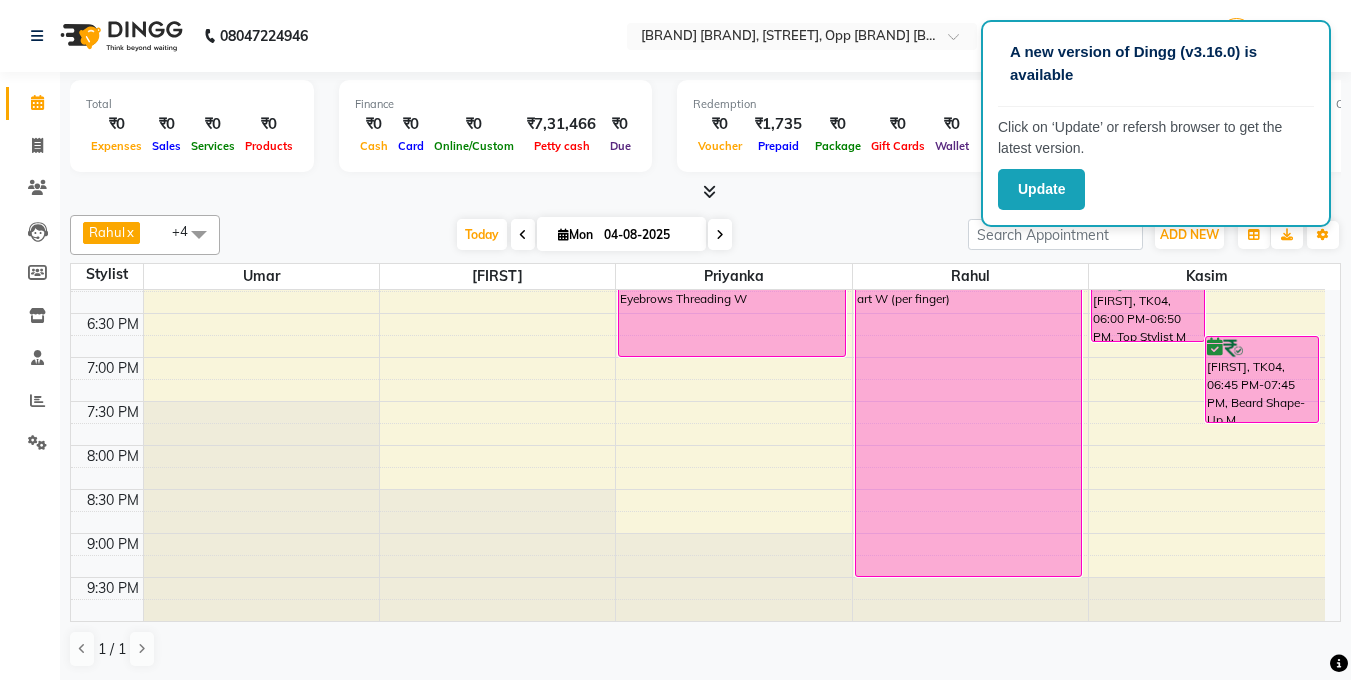 click at bounding box center (705, 192) 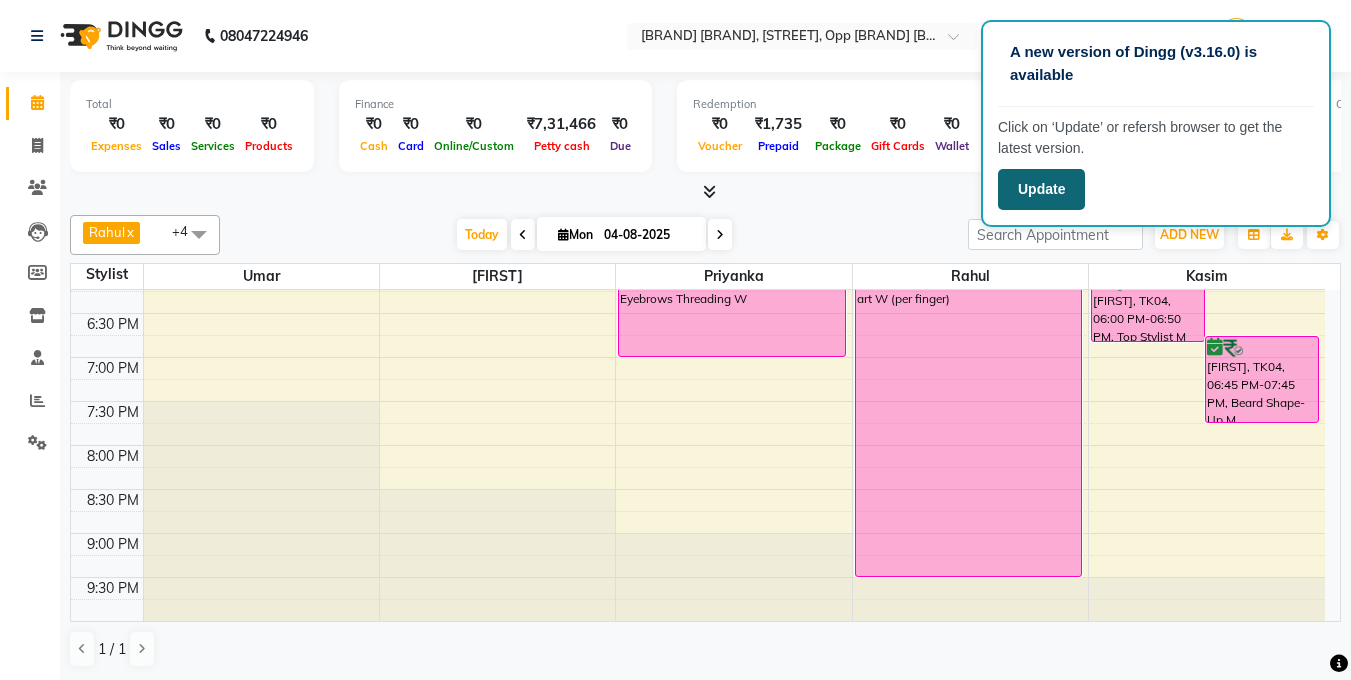 click on "Update" 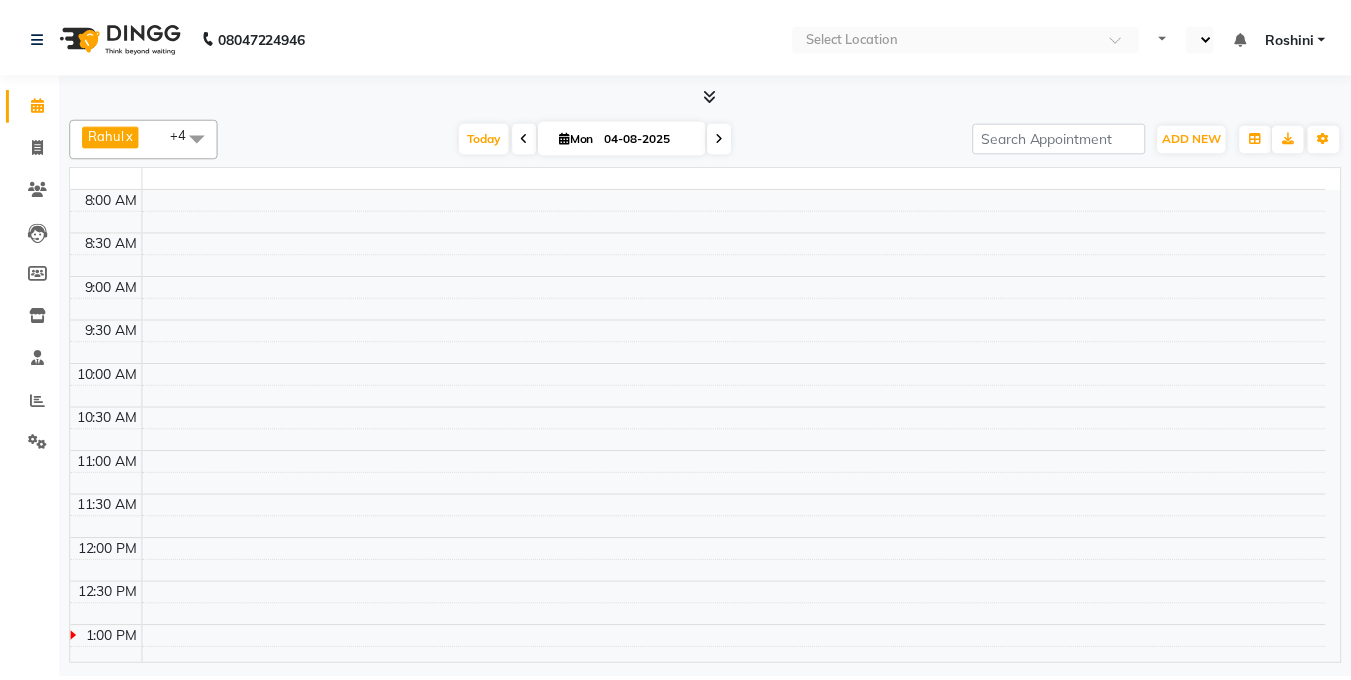 scroll, scrollTop: 0, scrollLeft: 0, axis: both 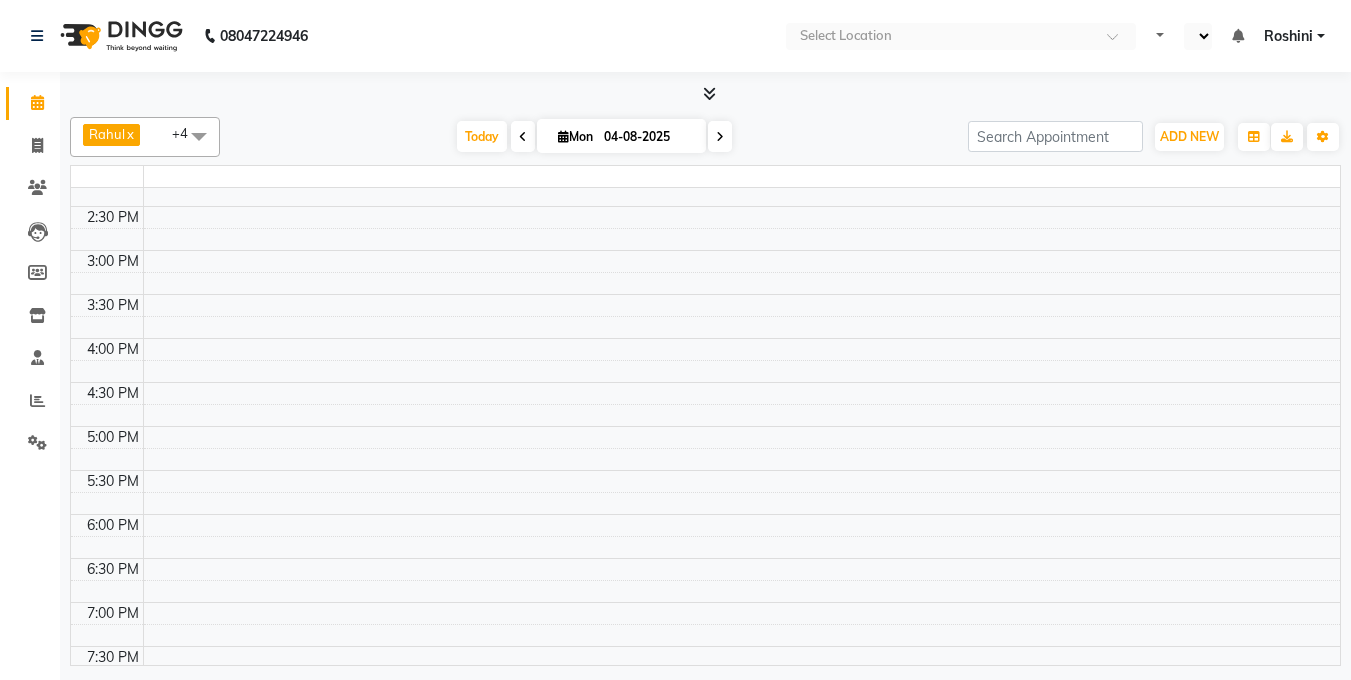 select on "en" 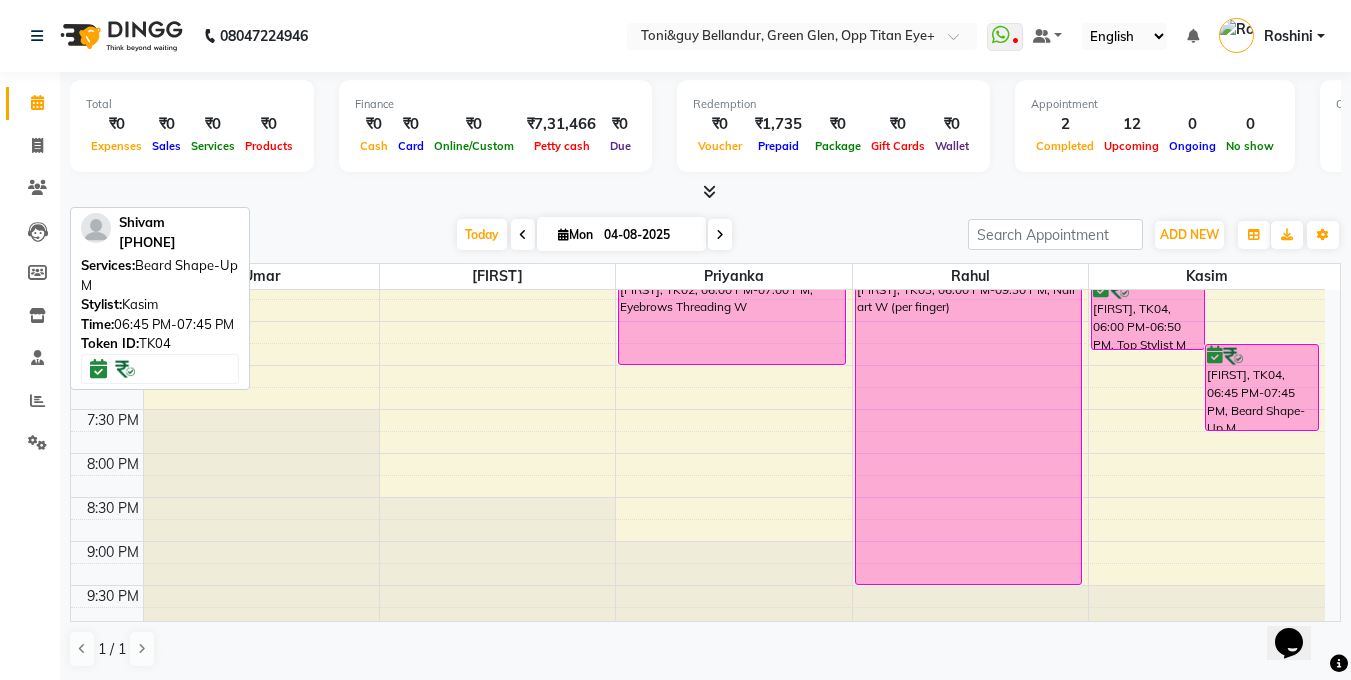 scroll, scrollTop: 0, scrollLeft: 0, axis: both 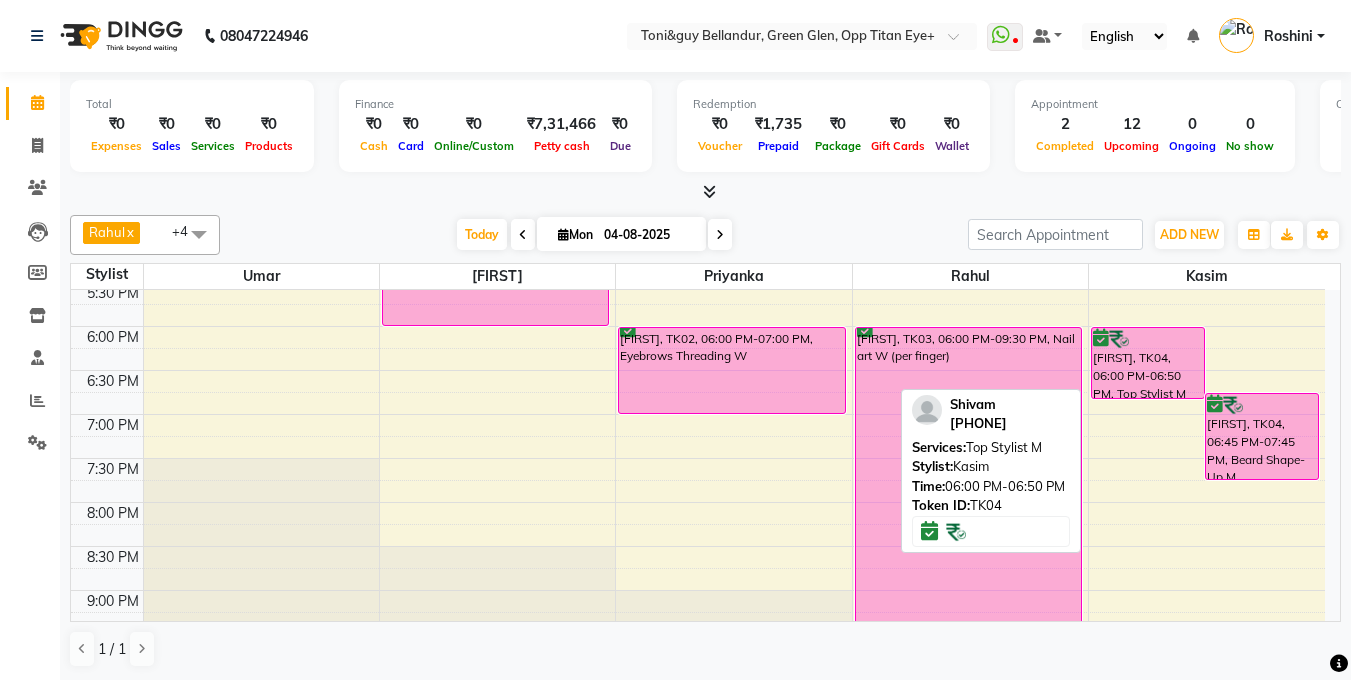 click on "[FIRST], TK04, 06:00 PM-06:50 PM, Top Stylist M" at bounding box center (1148, 363) 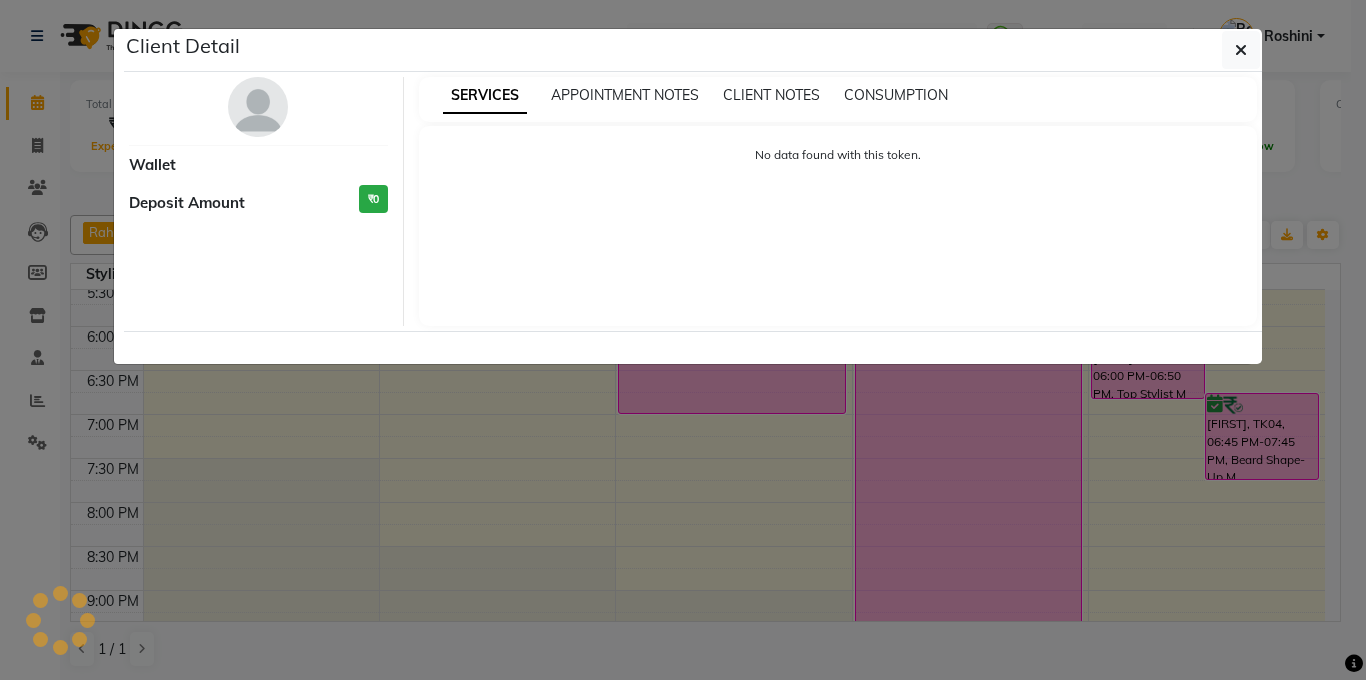 select on "6" 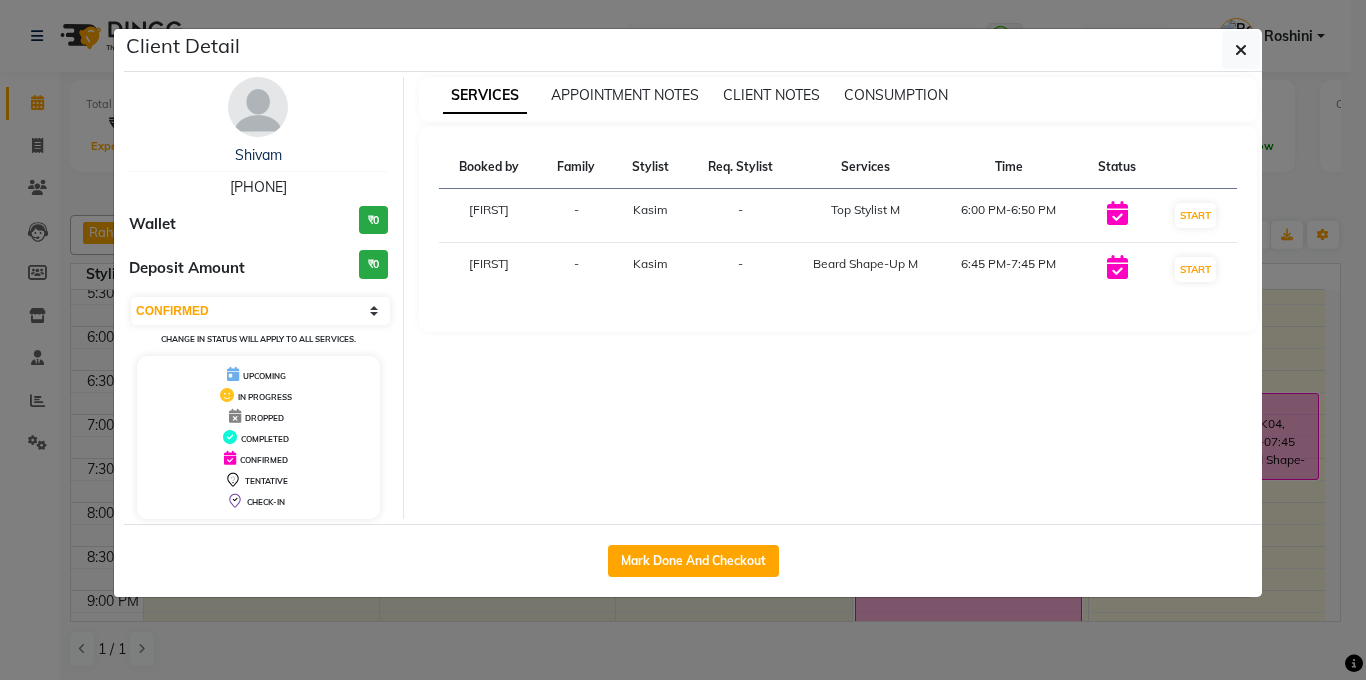 click on "Client Detail [FIRST] 7042023057 Wallet ₹0 Deposit Amount ₹0 Select IN SERVICE CONFIRMED TENTATIVE CHECK IN MARK DONE DROPPED UPCOMING Change in status will apply to all services. UPCOMING IN PROGRESS DROPPED COMPLETED CONFIRMED TENTATIVE CHECK-IN SERVICES APPOINTMENT NOTES CLIENT NOTES CONSUMPTION Booked by Family Stylist Req. Stylist Services Time Status [FIRST] . - [FIRST] - Top Stylist M 6:00 PM-6:50 PM START [FIRST] . - [FIRST] - Beard Shape-Up M 6:45 PM-7:45 PM START Mark Done And Checkout" 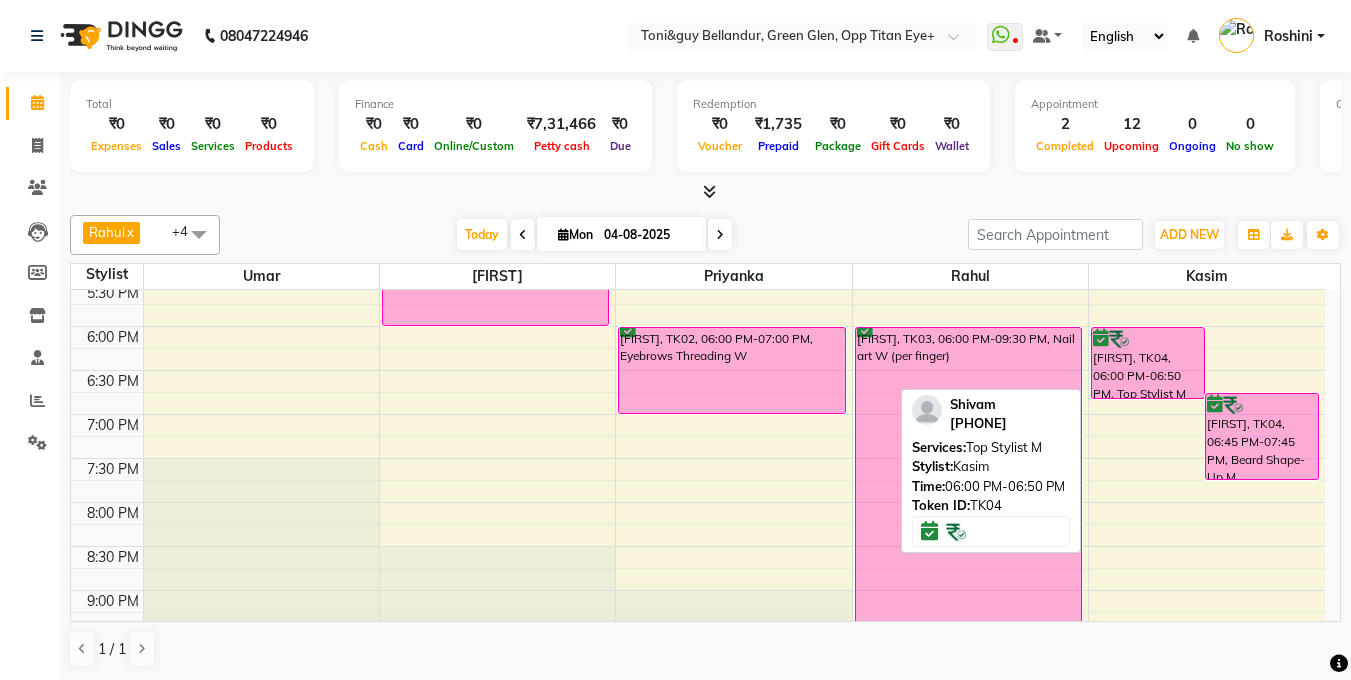 click on "[FIRST], TK04, 06:00 PM-06:50 PM, Top Stylist M" at bounding box center [1148, 363] 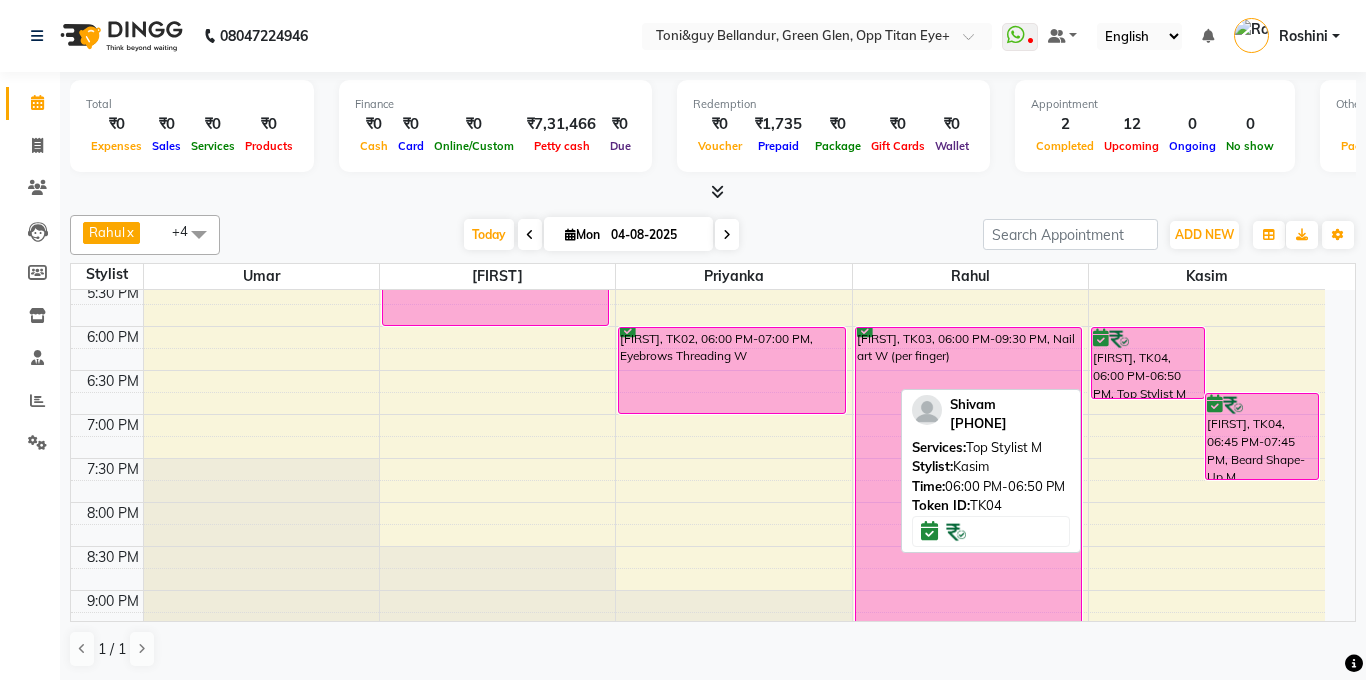 select on "6" 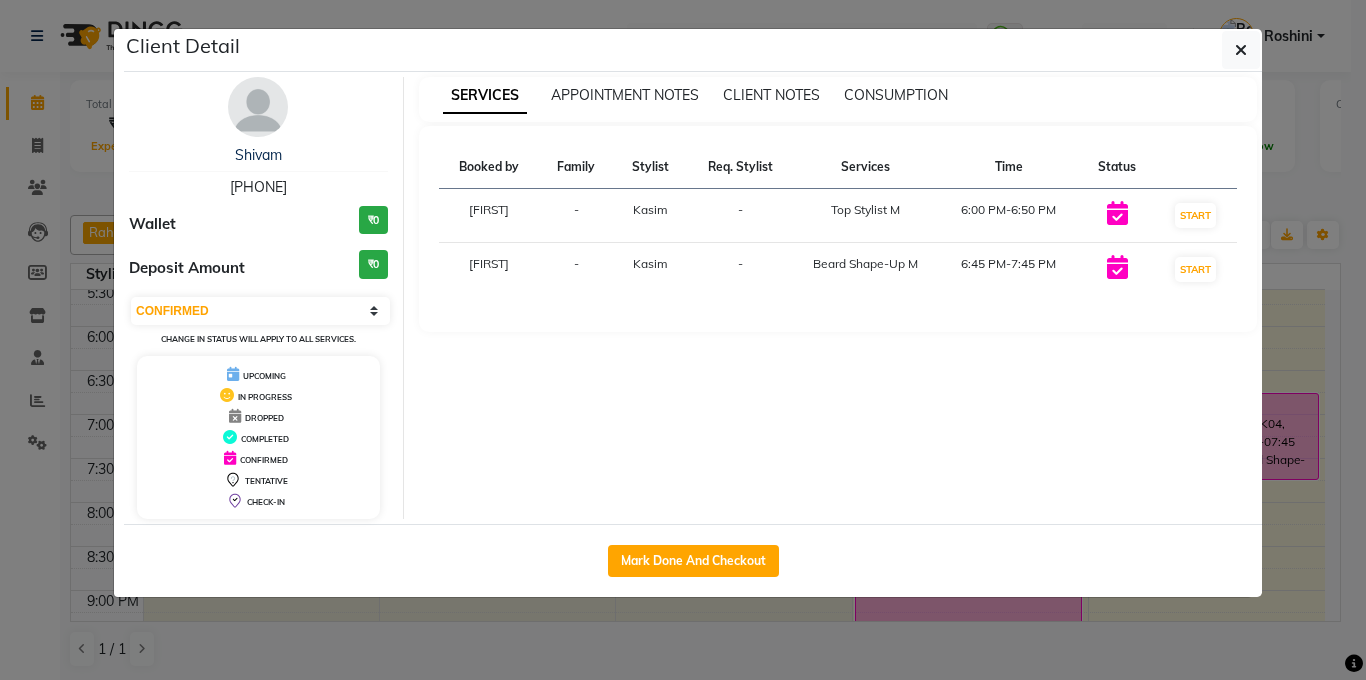 click on "Client Detail [FIRST] 7042023057 Wallet ₹0 Deposit Amount ₹0 Select IN SERVICE CONFIRMED TENTATIVE CHECK IN MARK DONE DROPPED UPCOMING Change in status will apply to all services. UPCOMING IN PROGRESS DROPPED COMPLETED CONFIRMED TENTATIVE CHECK-IN SERVICES APPOINTMENT NOTES CLIENT NOTES CONSUMPTION Booked by Family Stylist Req. Stylist Services Time Status [FIRST] . - [FIRST] - Top Stylist M 6:00 PM-6:50 PM START [FIRST] . - [FIRST] - Beard Shape-Up M 6:45 PM-7:45 PM START Mark Done And Checkout" 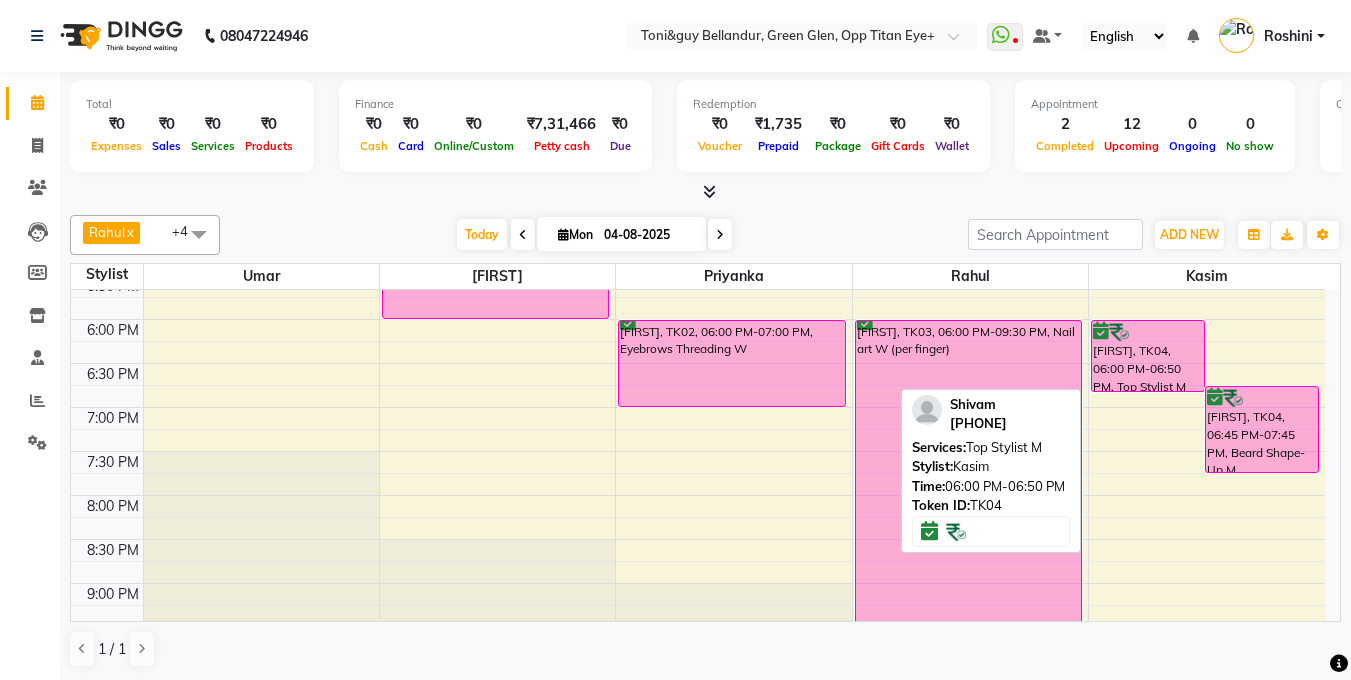scroll, scrollTop: 763, scrollLeft: 0, axis: vertical 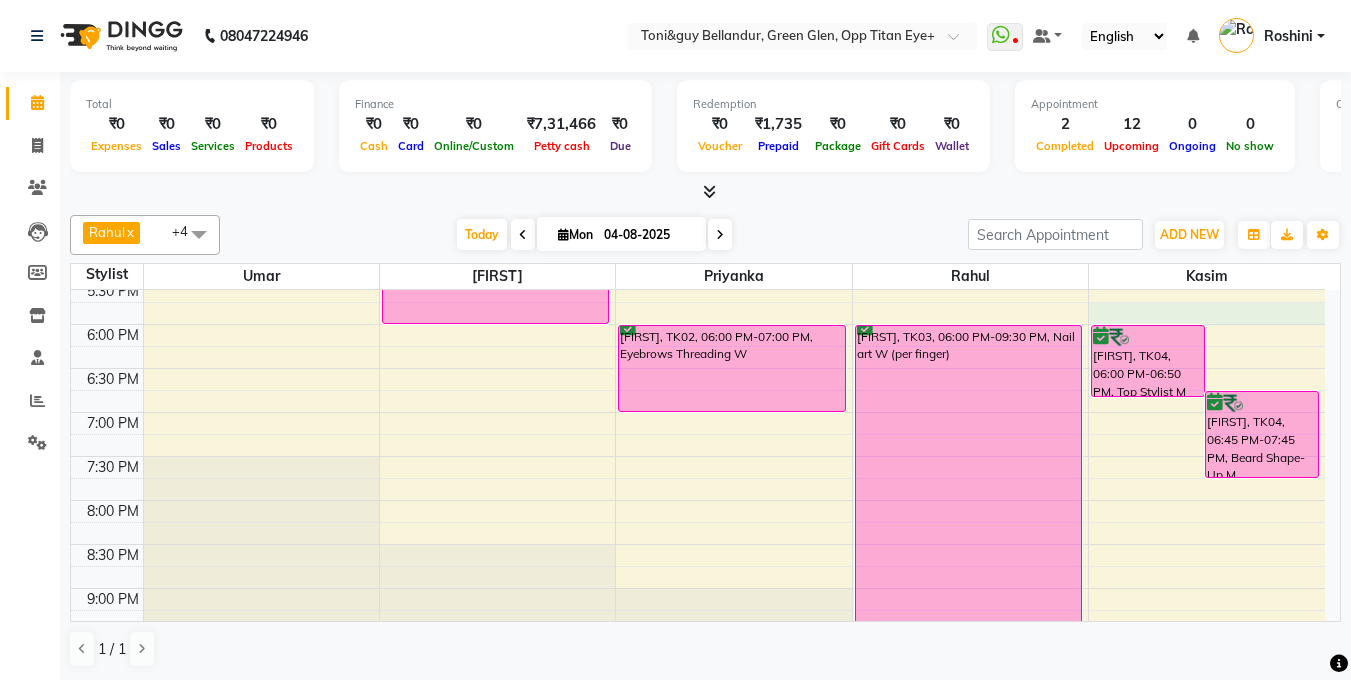 drag, startPoint x: 1101, startPoint y: 306, endPoint x: 1114, endPoint y: 321, distance: 19.849434 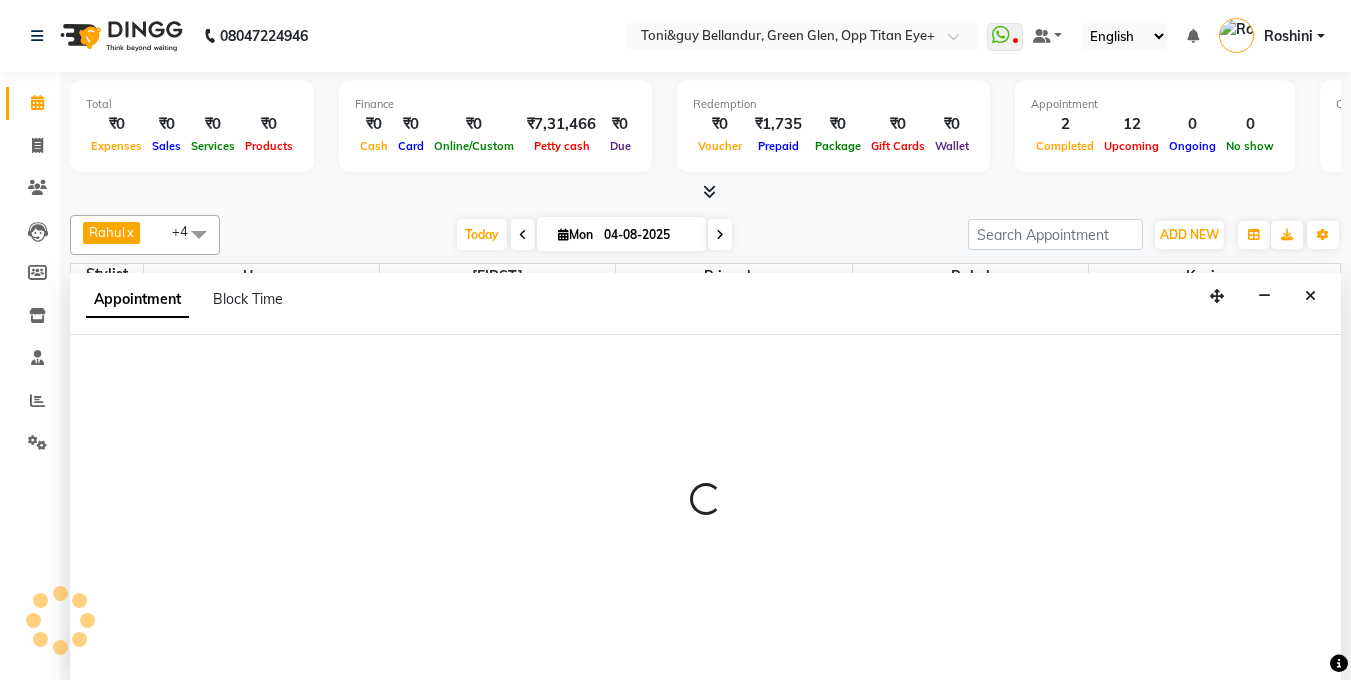 scroll, scrollTop: 1, scrollLeft: 0, axis: vertical 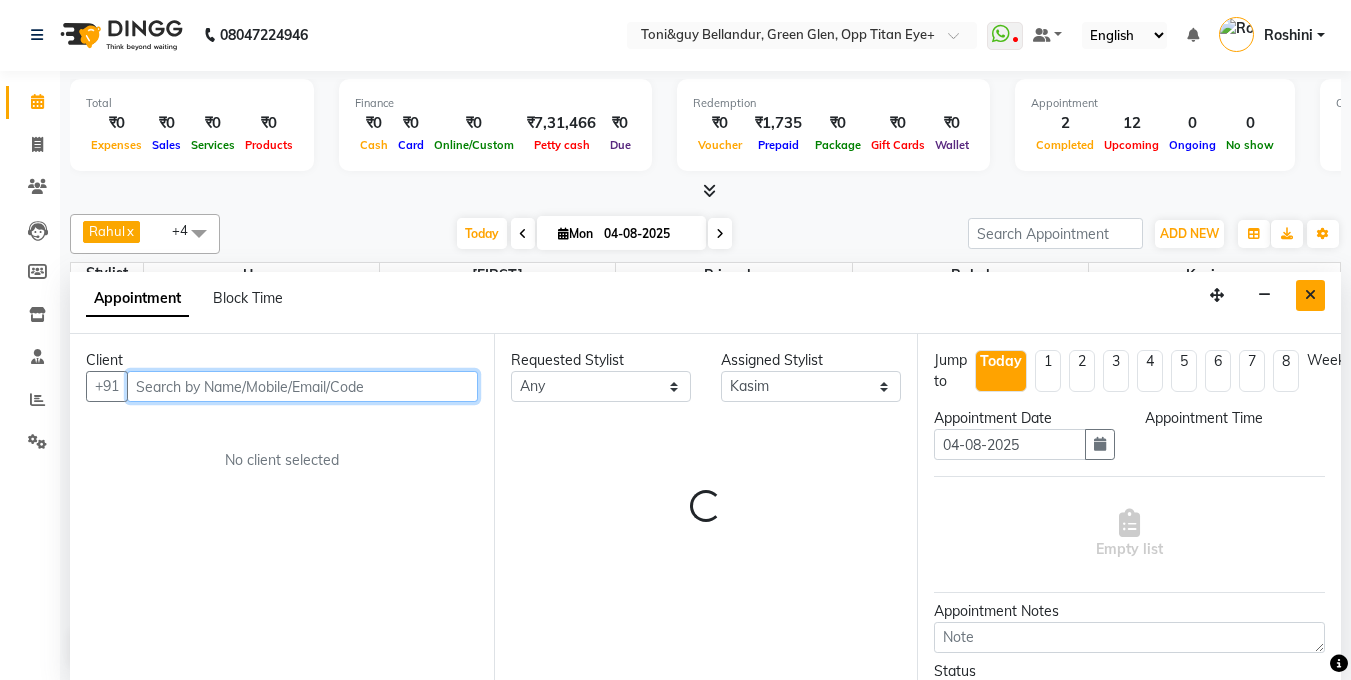 click at bounding box center (1310, 295) 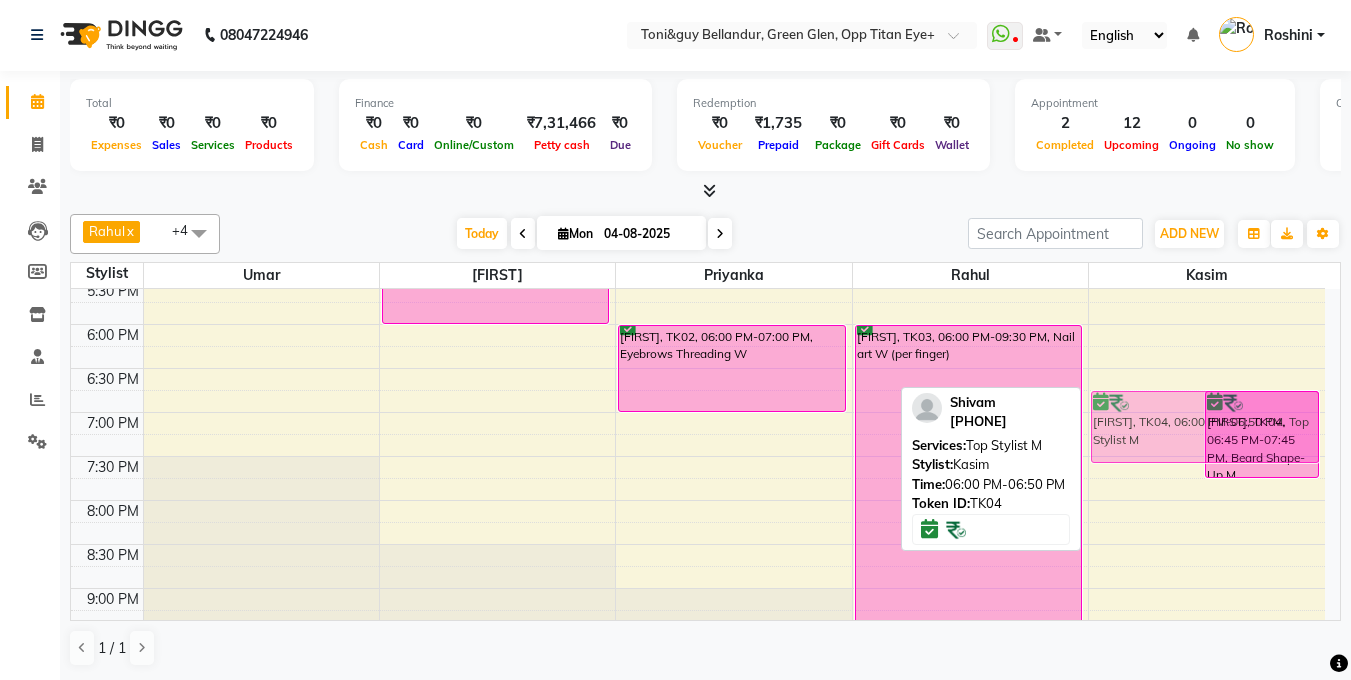drag, startPoint x: 1168, startPoint y: 346, endPoint x: 1175, endPoint y: 419, distance: 73.33485 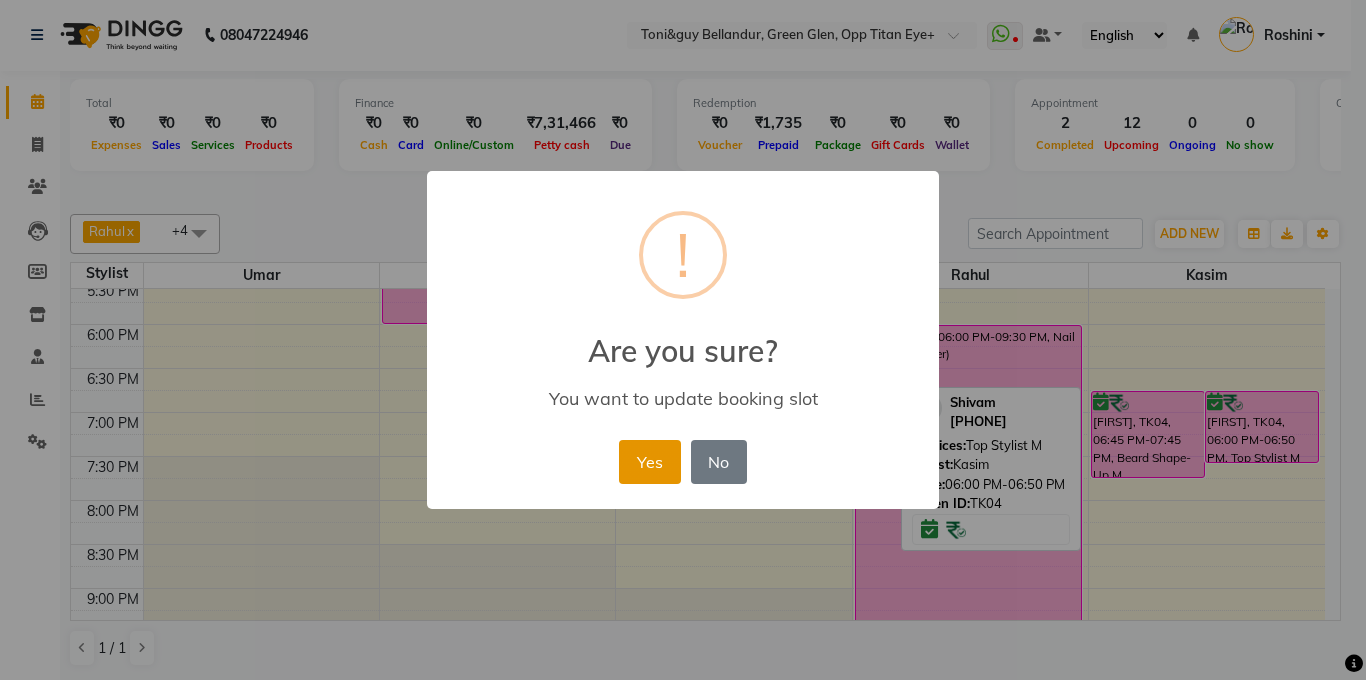 click on "Yes" at bounding box center (649, 462) 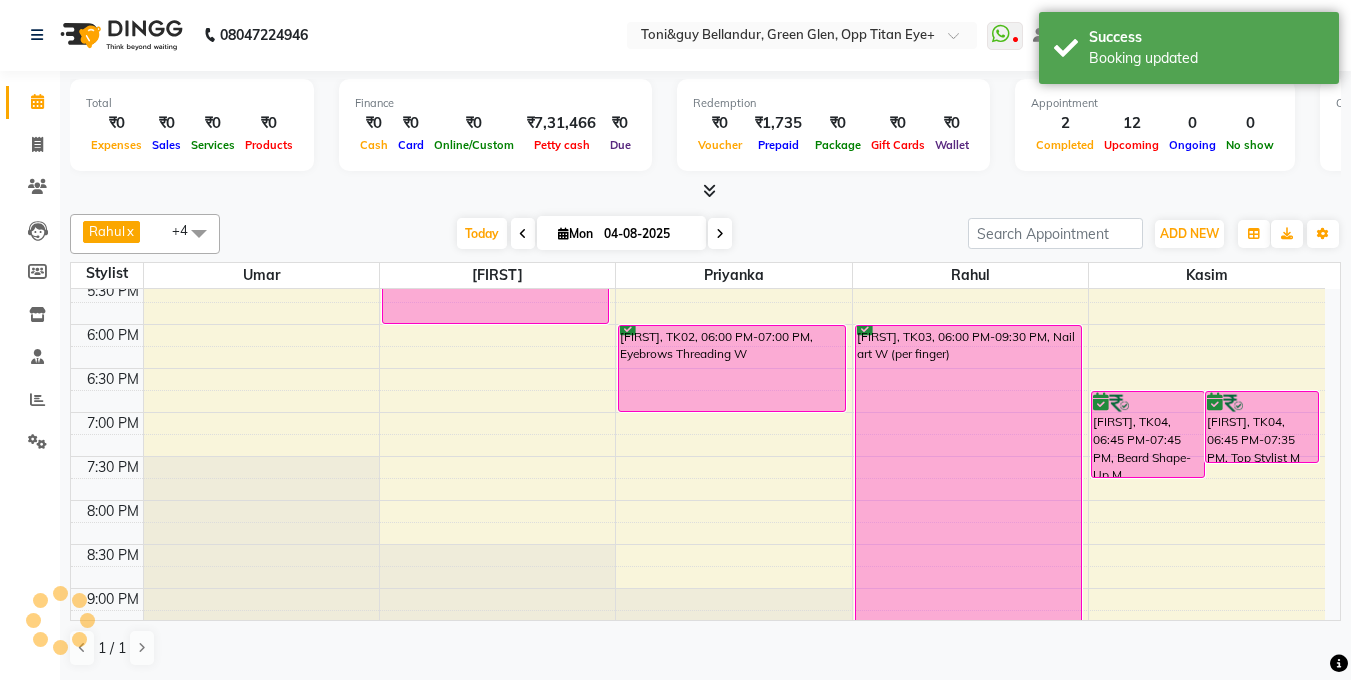 scroll, scrollTop: 776, scrollLeft: 0, axis: vertical 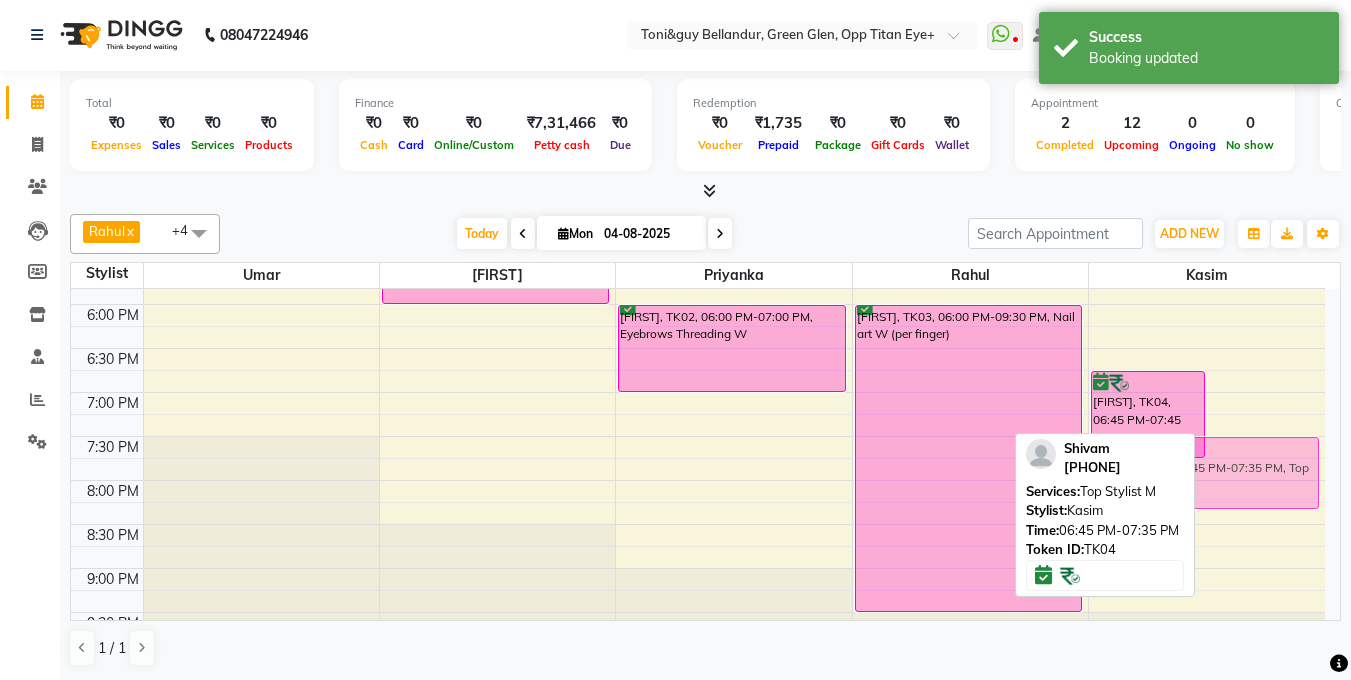 drag, startPoint x: 1218, startPoint y: 396, endPoint x: 1219, endPoint y: 468, distance: 72.00694 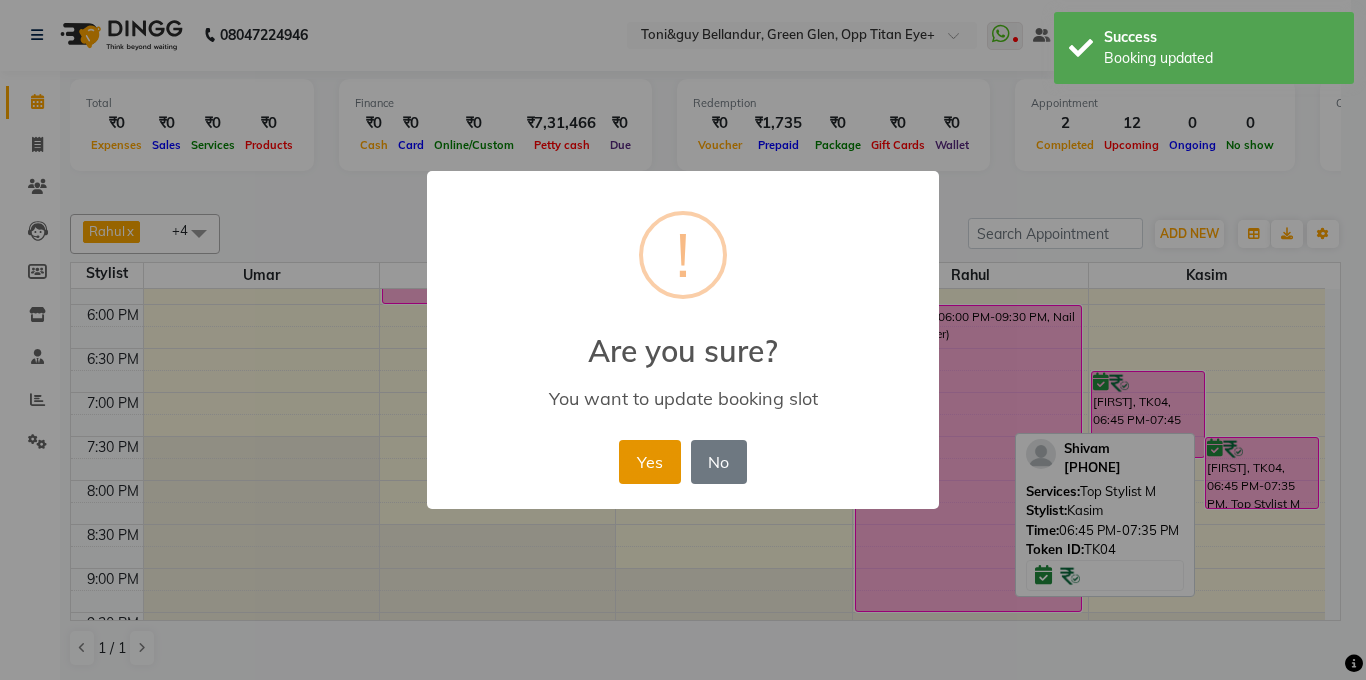 click on "Yes" at bounding box center (649, 462) 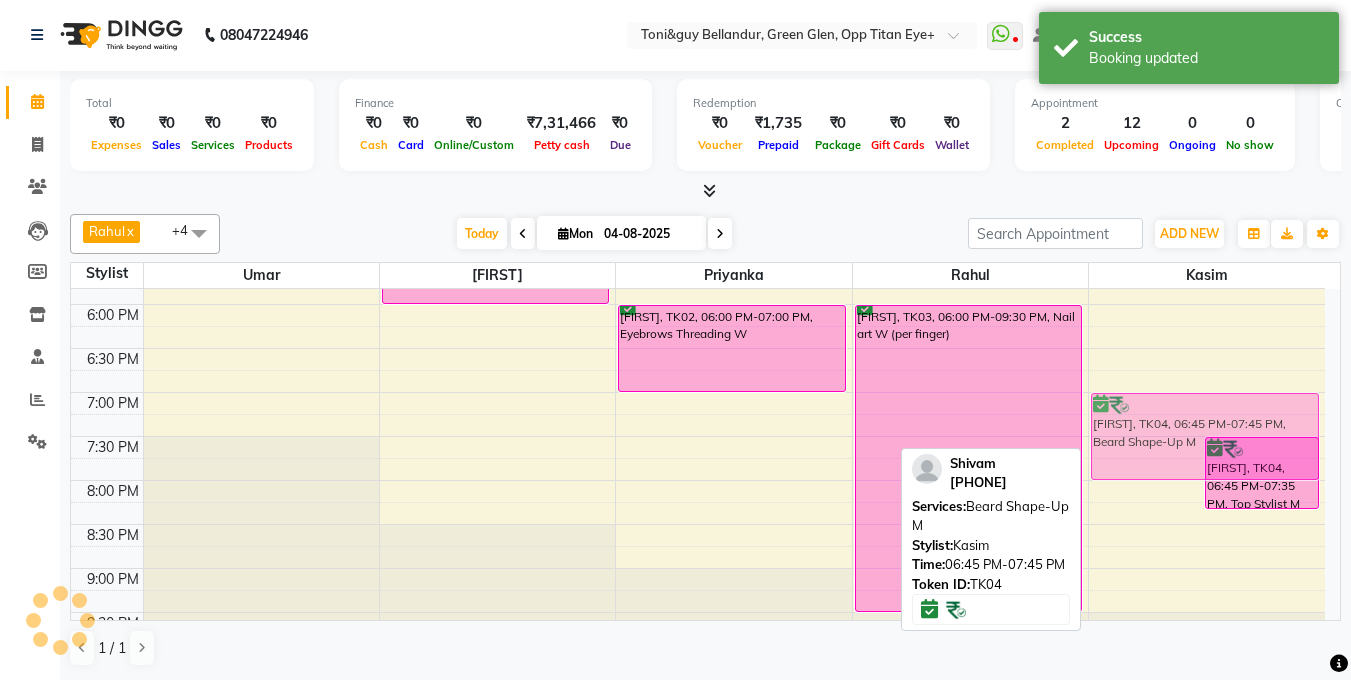 click on "Shivam, TK04, 06:45 PM-07:45 PM, Beard Shape-Up M     Shivam, TK04, 06:45 PM-07:35 PM, Top Stylist M     Tanuja, TK05, 02:15 PM-04:45 PM, Root Touchup (Onwards price) W     Shivam, TK04, 06:45 PM-07:45 PM, Beard Shape-Up M" at bounding box center [1207, 84] 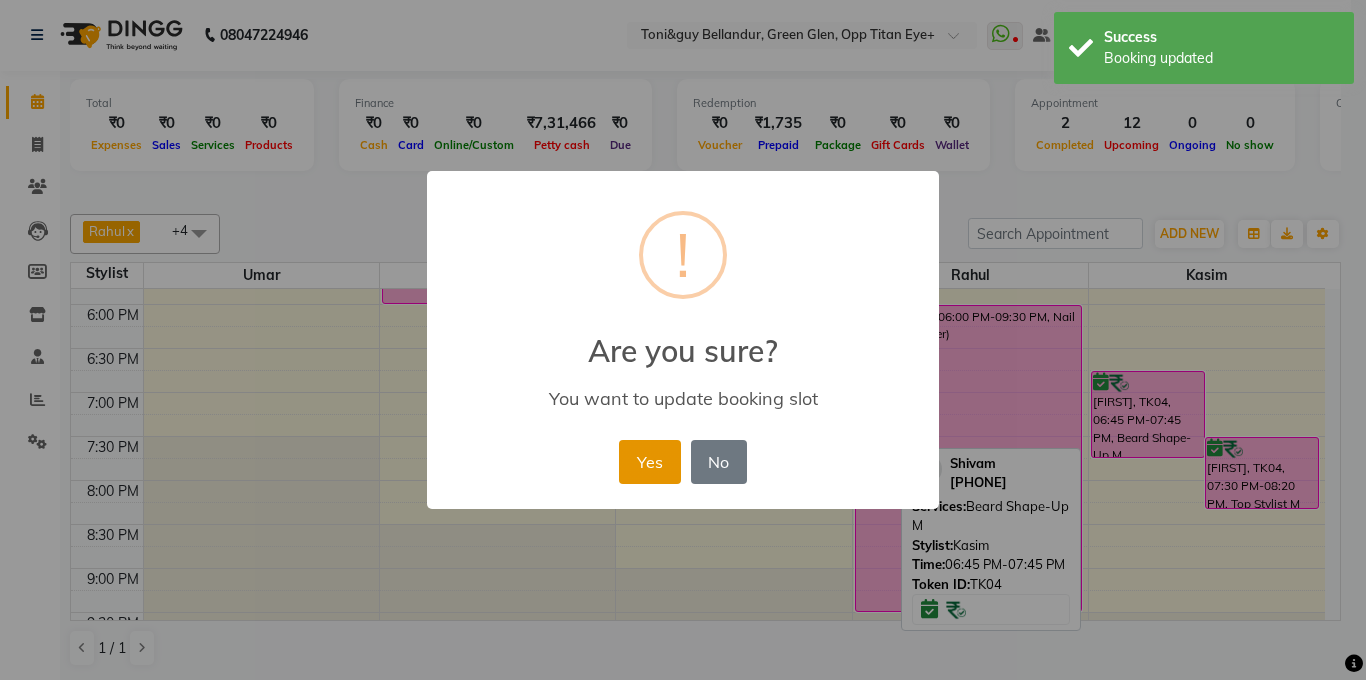 click on "Yes" at bounding box center [649, 462] 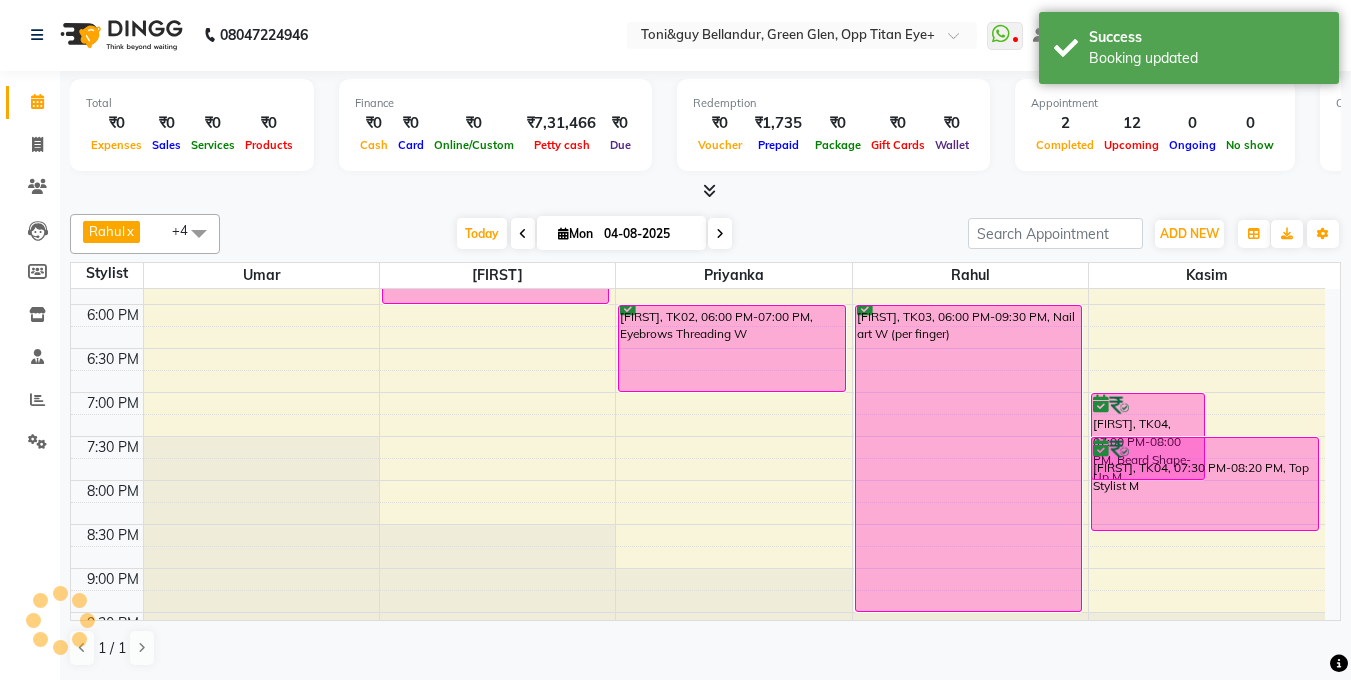 drag, startPoint x: 1289, startPoint y: 506, endPoint x: 1285, endPoint y: 542, distance: 36.221542 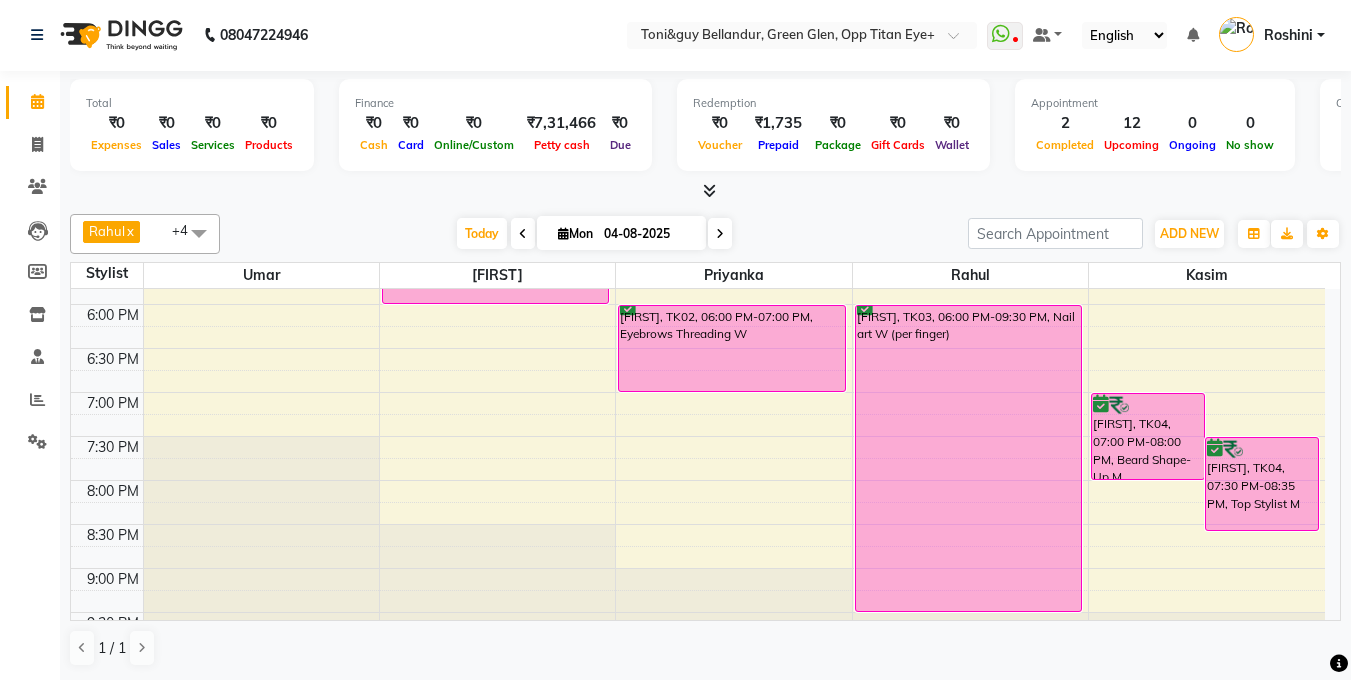 scroll, scrollTop: 0, scrollLeft: 0, axis: both 